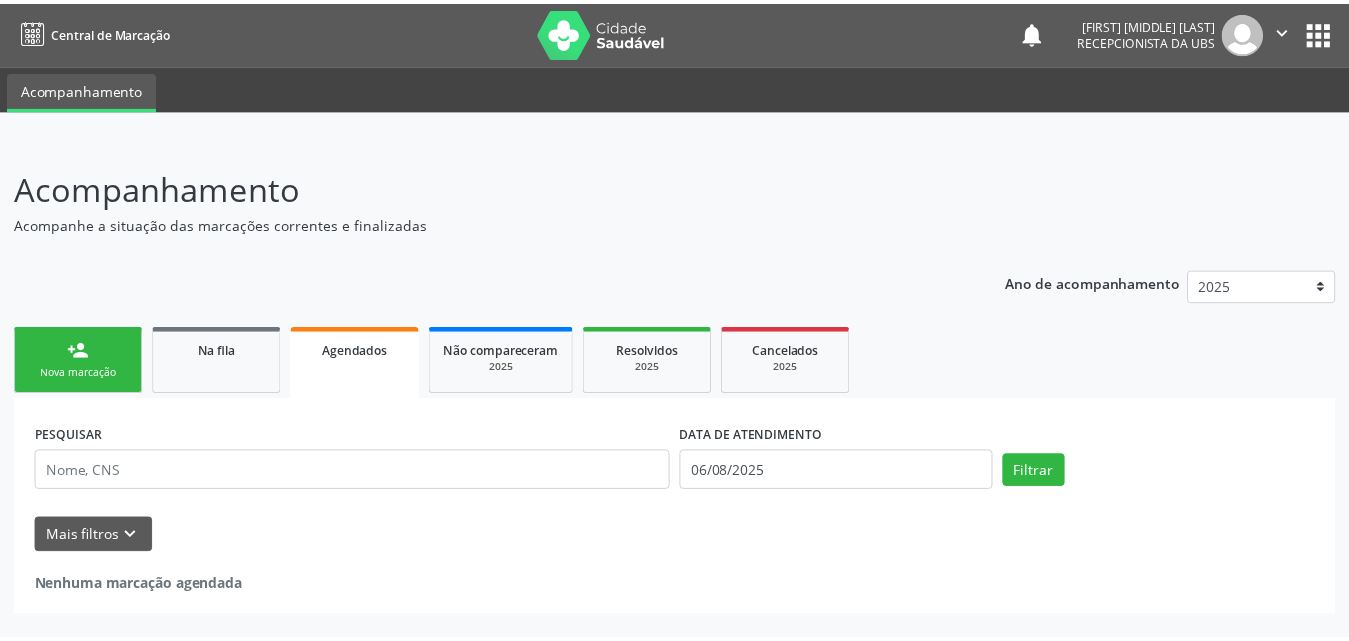 scroll, scrollTop: 0, scrollLeft: 0, axis: both 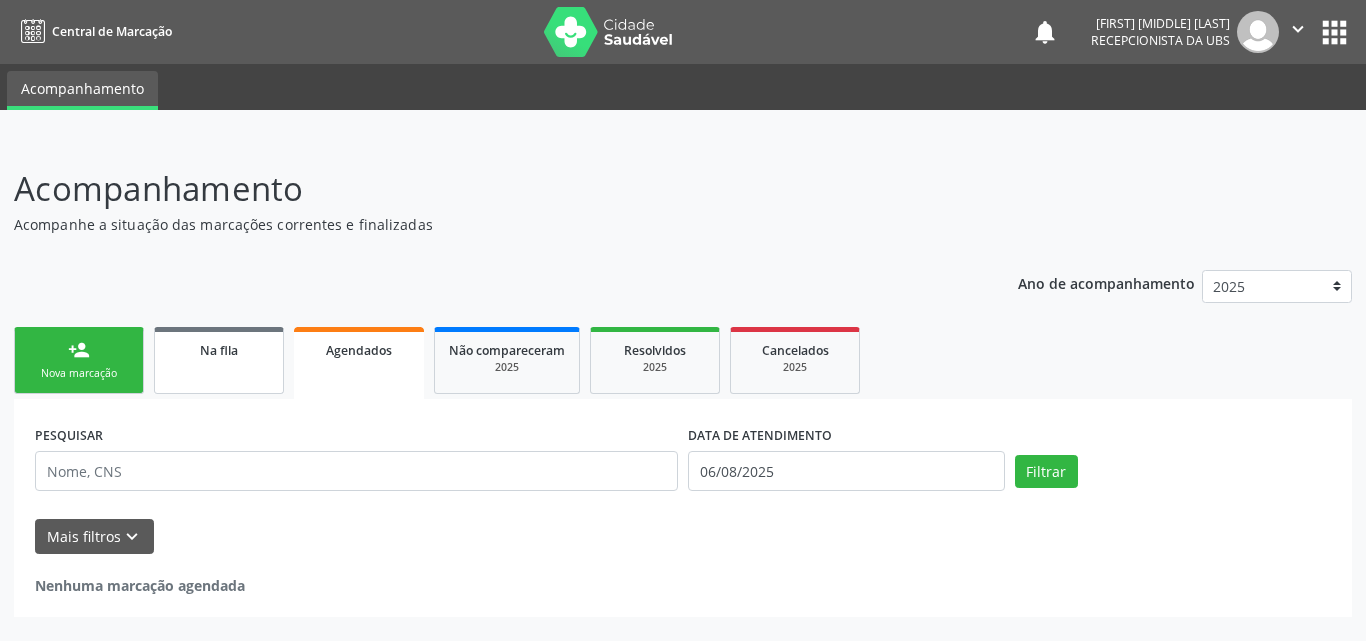 click on "Na fila" at bounding box center [219, 360] 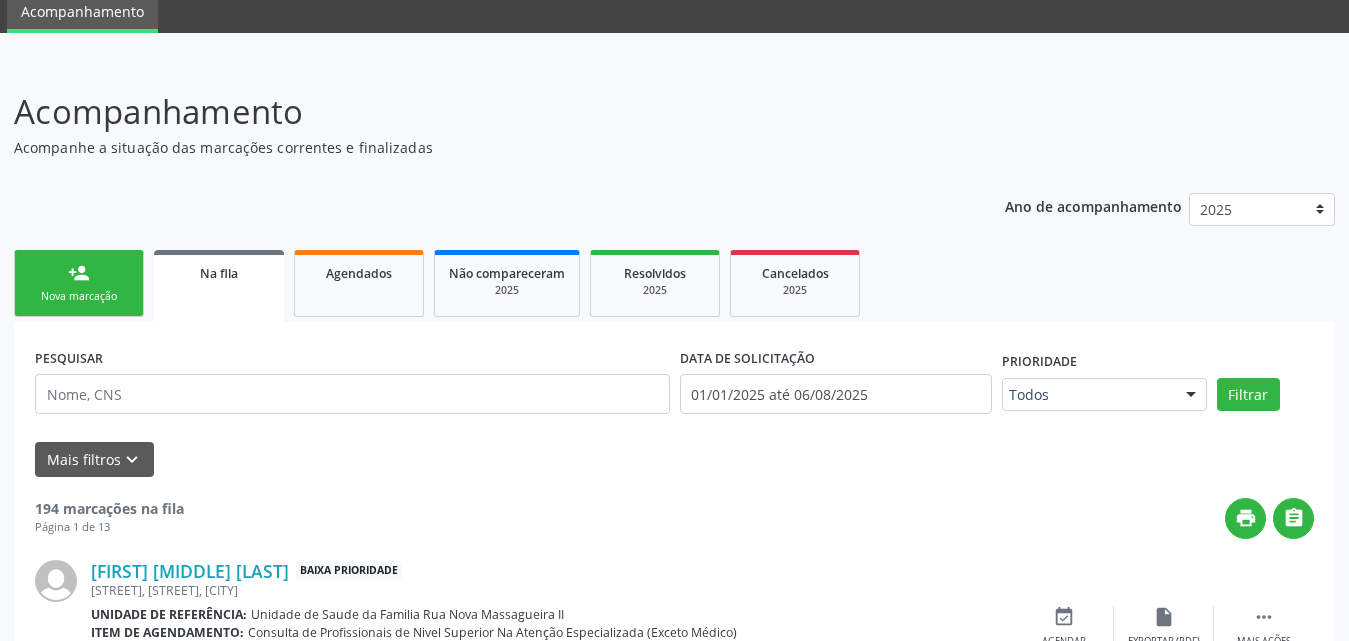 scroll, scrollTop: 0, scrollLeft: 0, axis: both 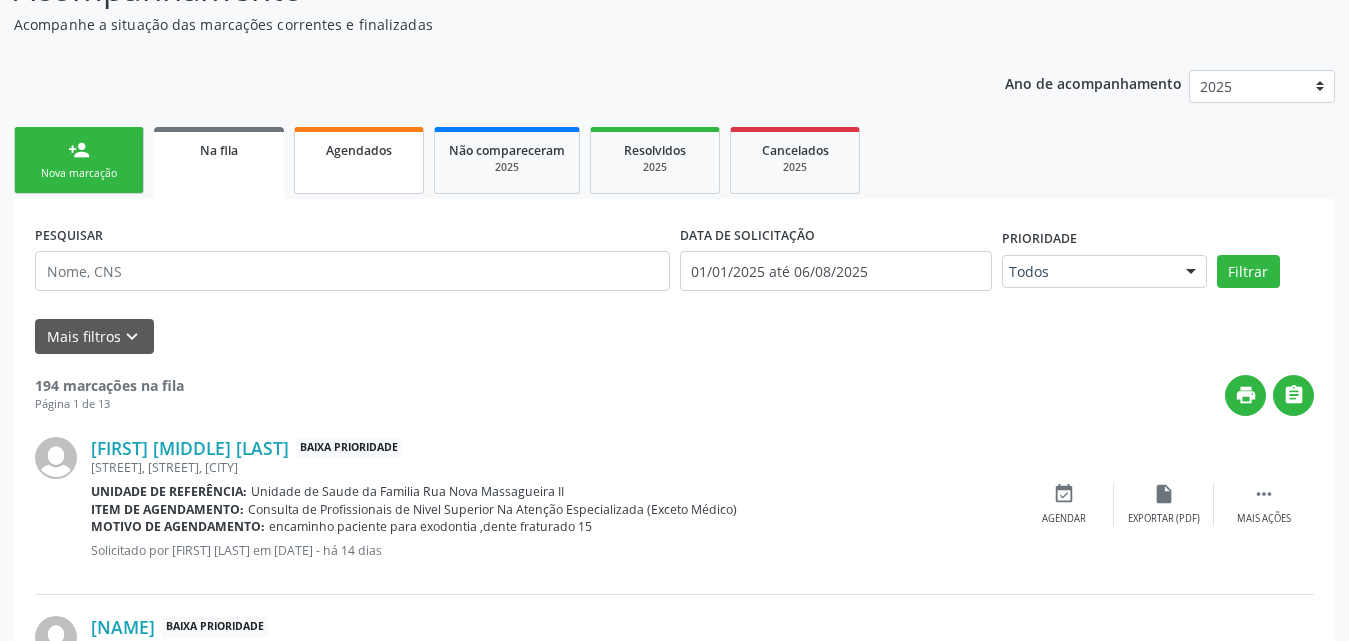 click on "Agendados" at bounding box center [359, 160] 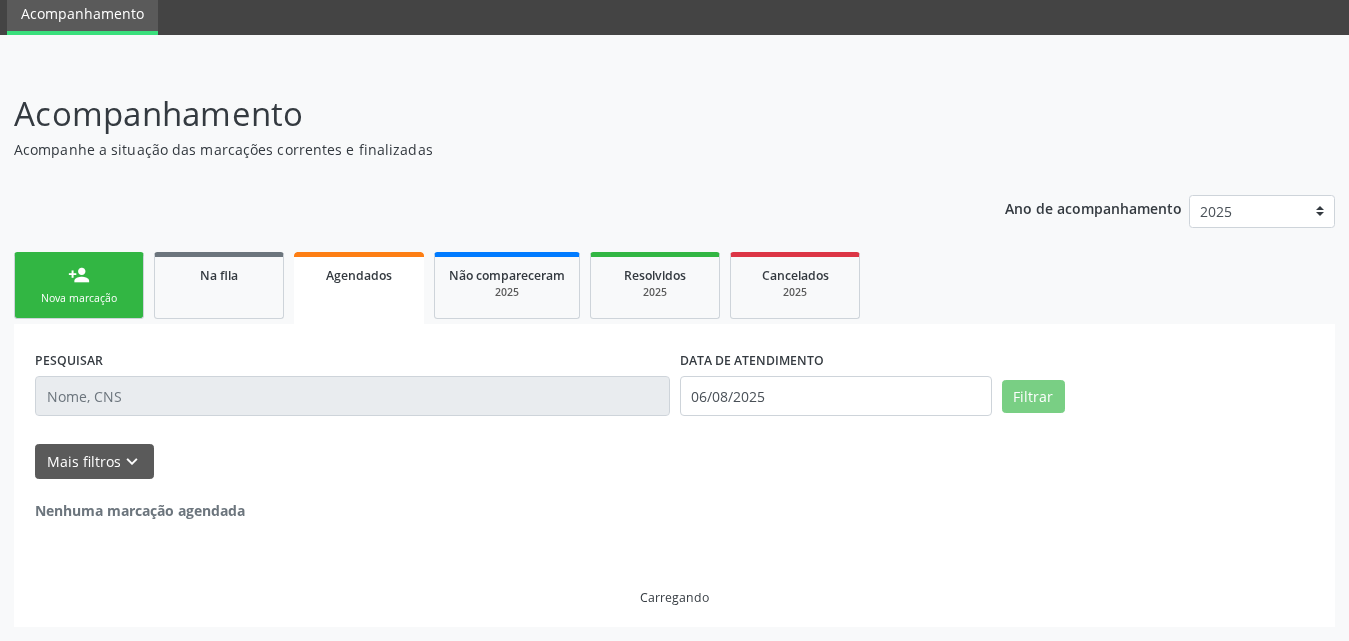 scroll, scrollTop: 0, scrollLeft: 0, axis: both 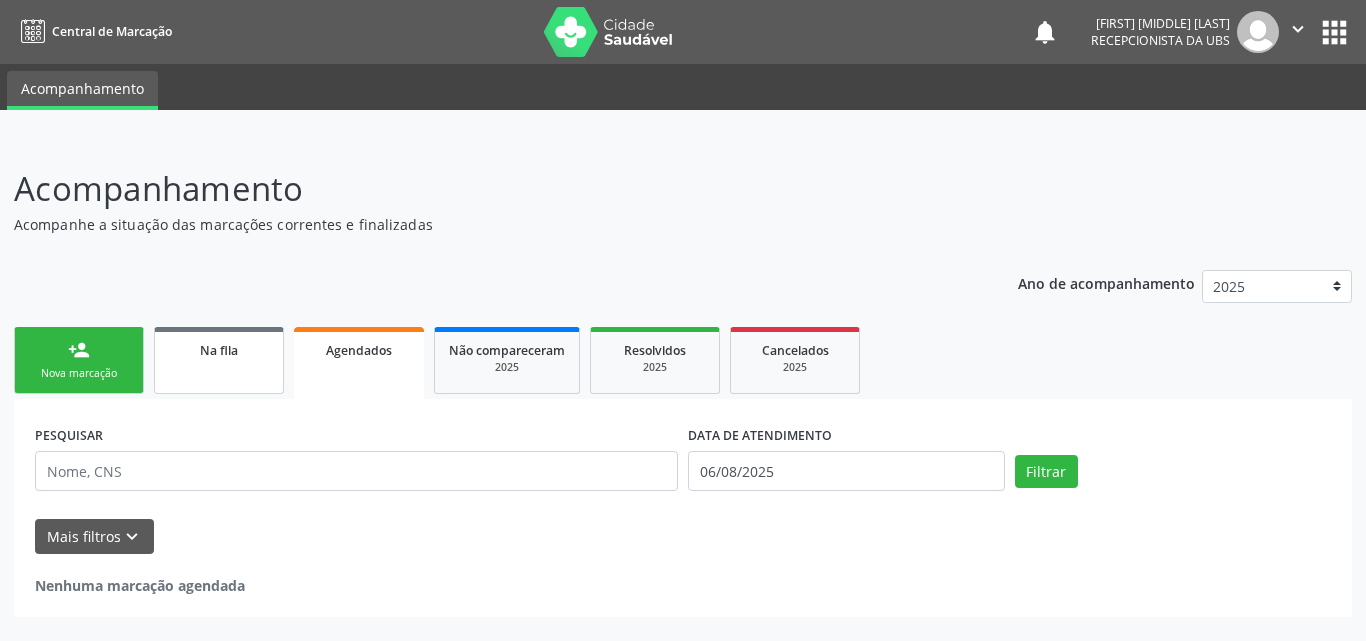 click on "Na fila" at bounding box center (219, 350) 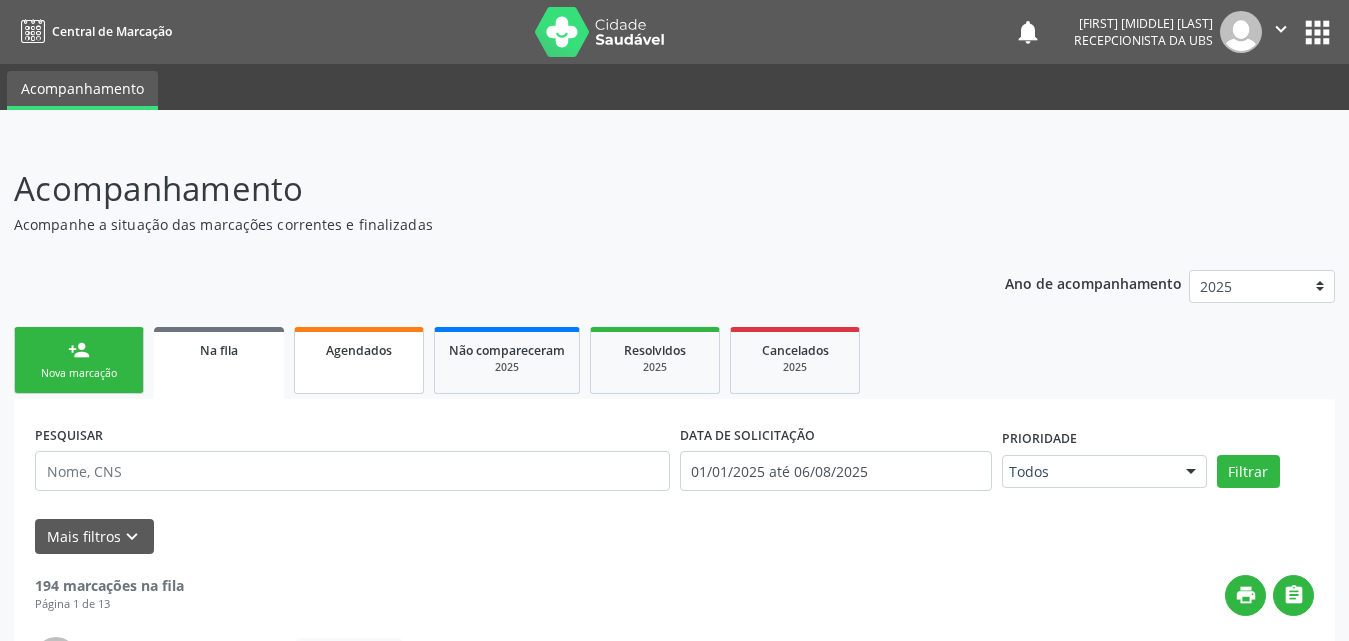 click on "Agendados" at bounding box center [359, 350] 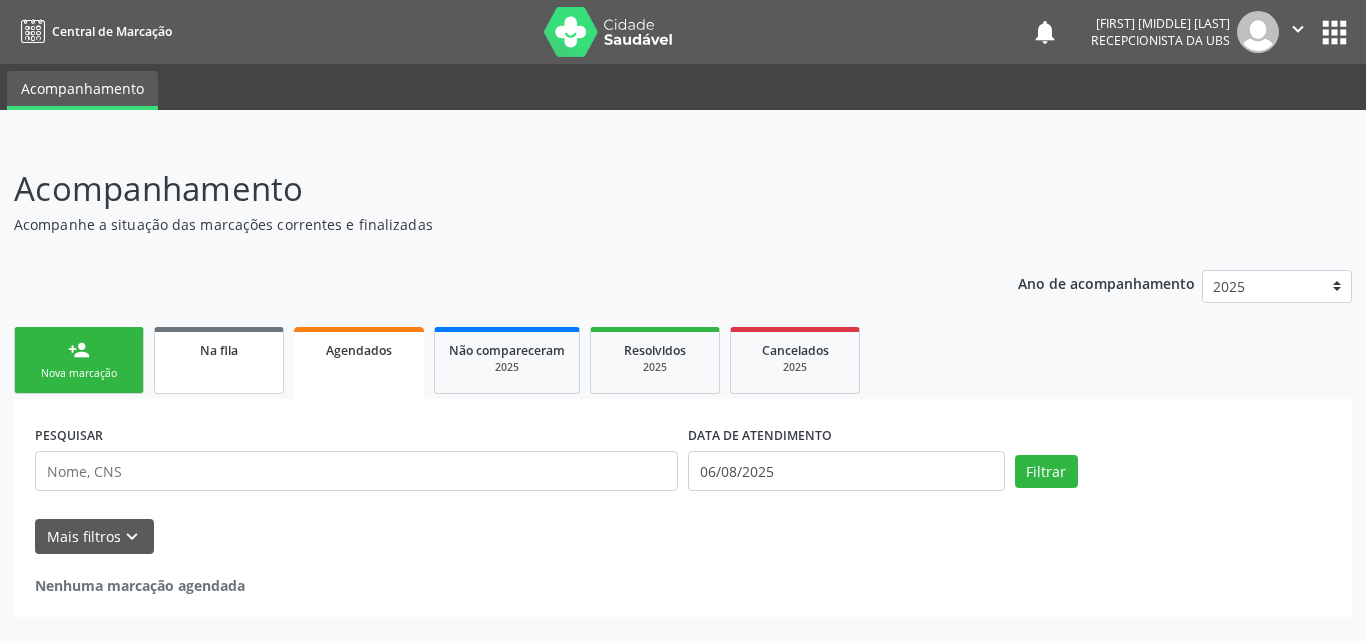 click on "Na fila" at bounding box center [219, 350] 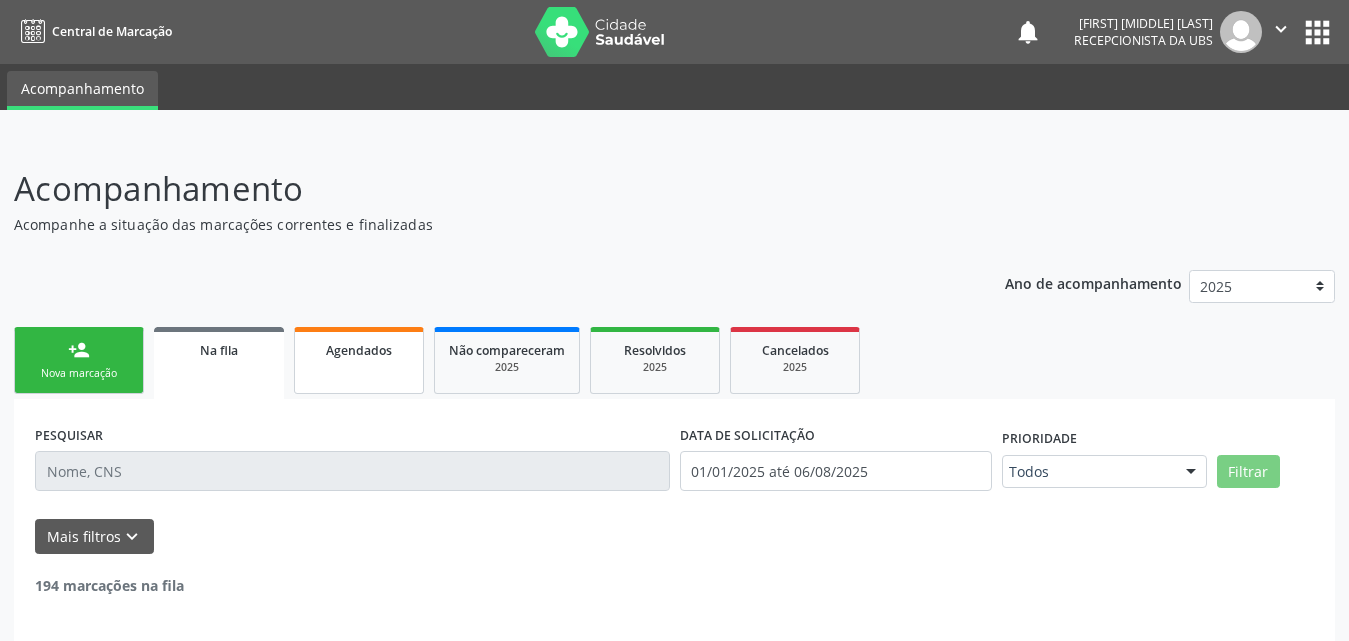 click on "Agendados" at bounding box center [359, 350] 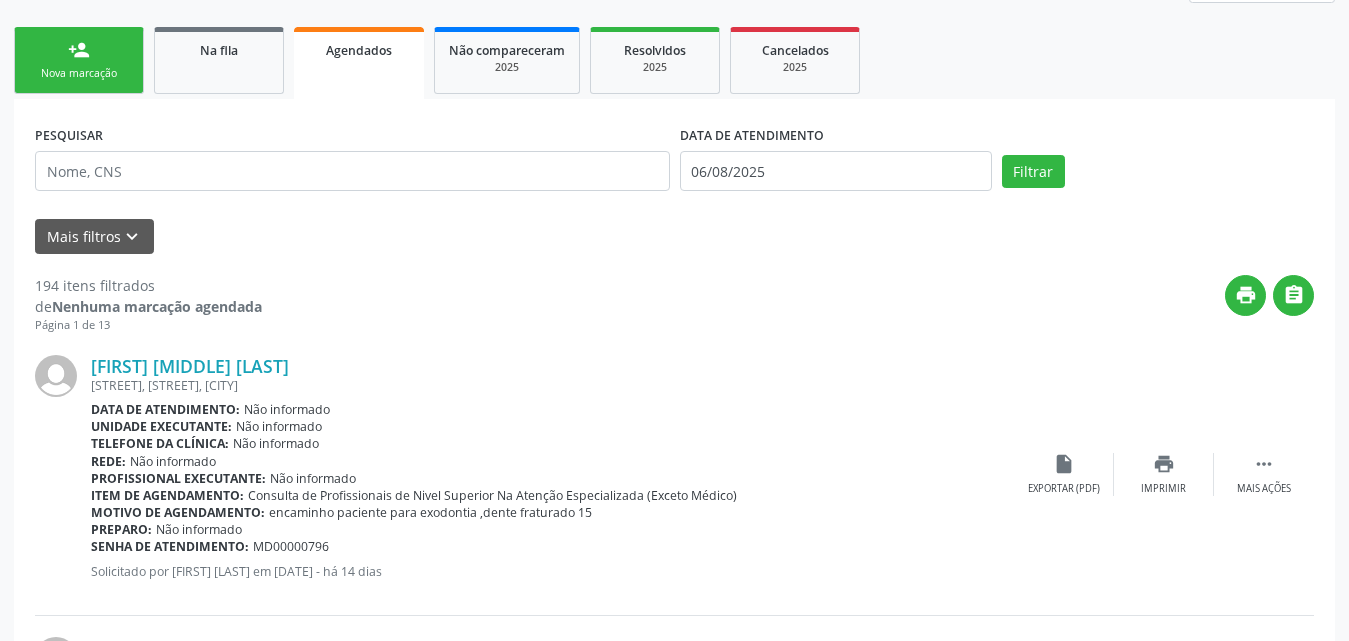 scroll, scrollTop: 0, scrollLeft: 0, axis: both 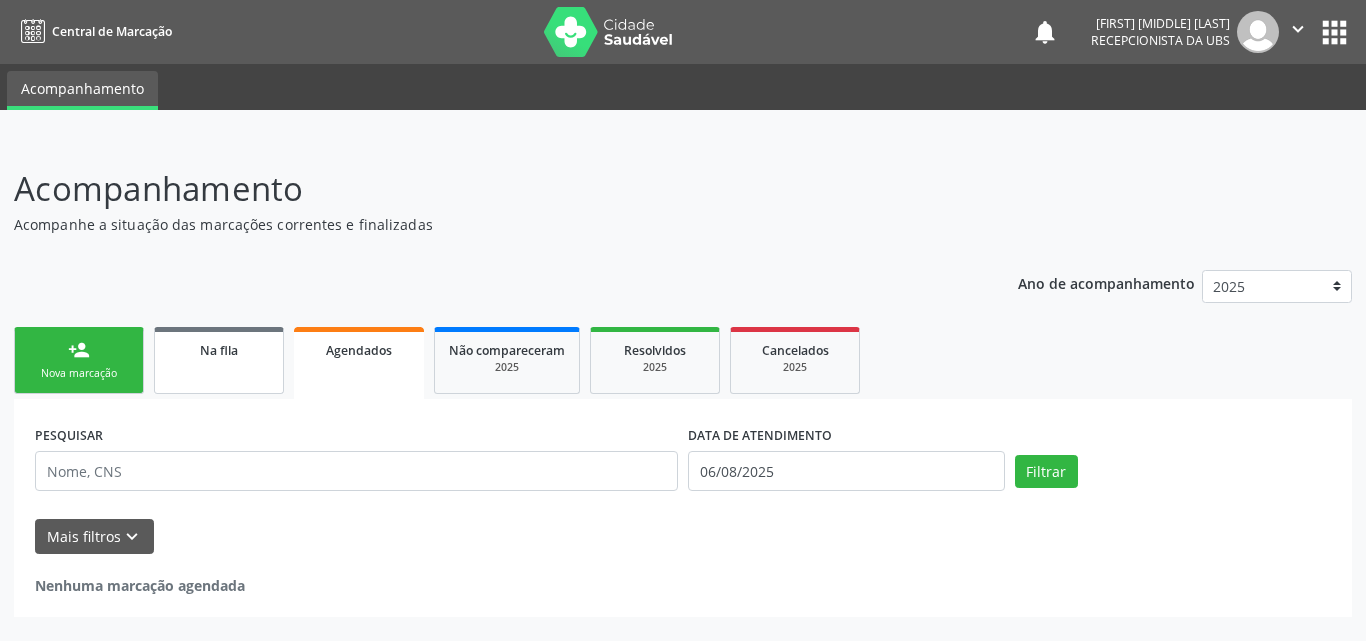 click on "Na fila" at bounding box center [219, 349] 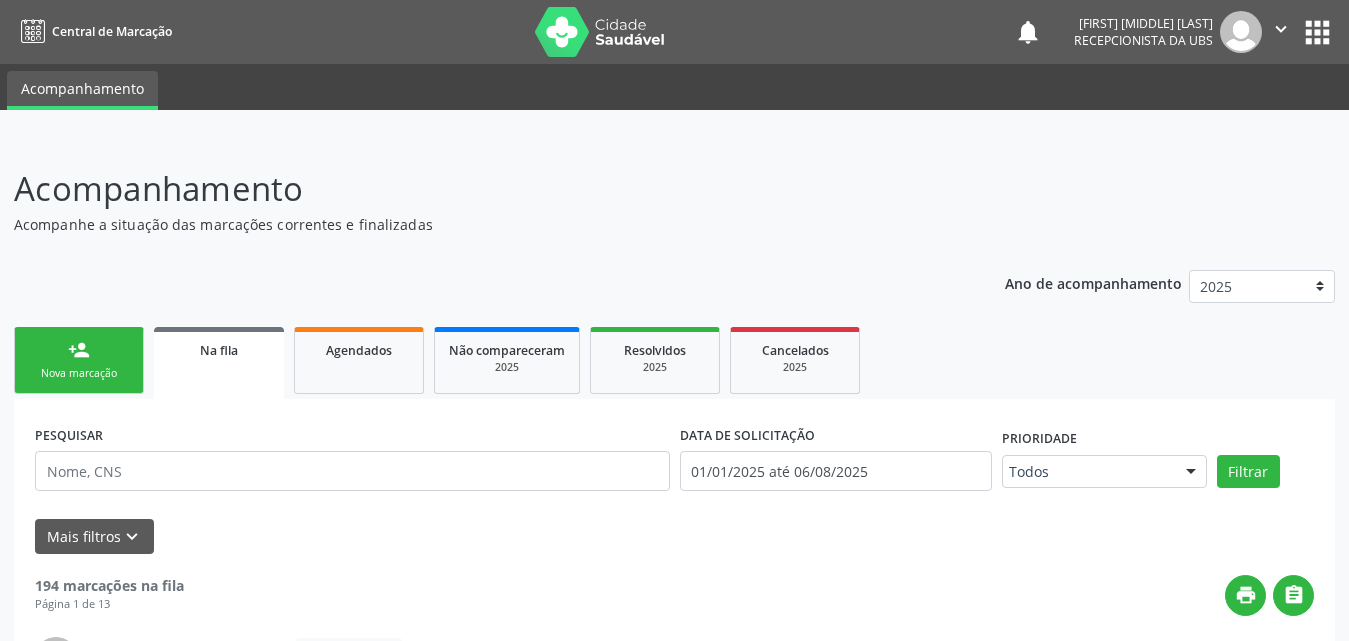 click on "Na fila" at bounding box center (219, 350) 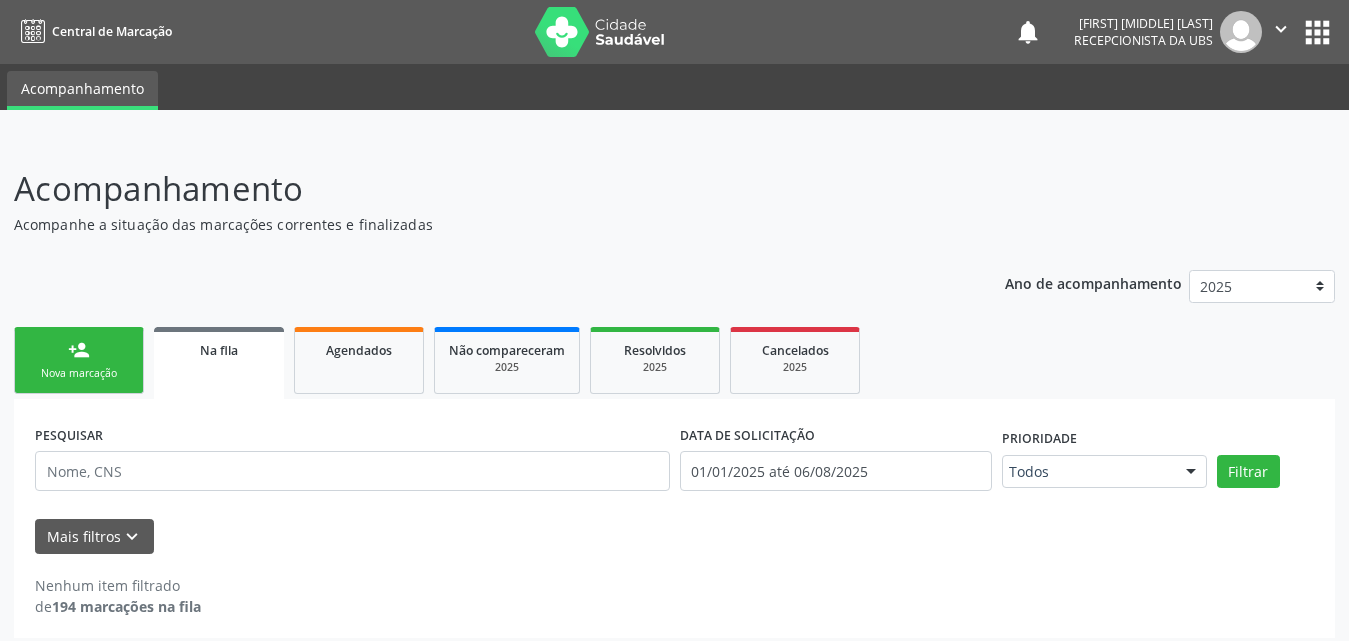 click on "person_add
Nova marcação" at bounding box center [79, 360] 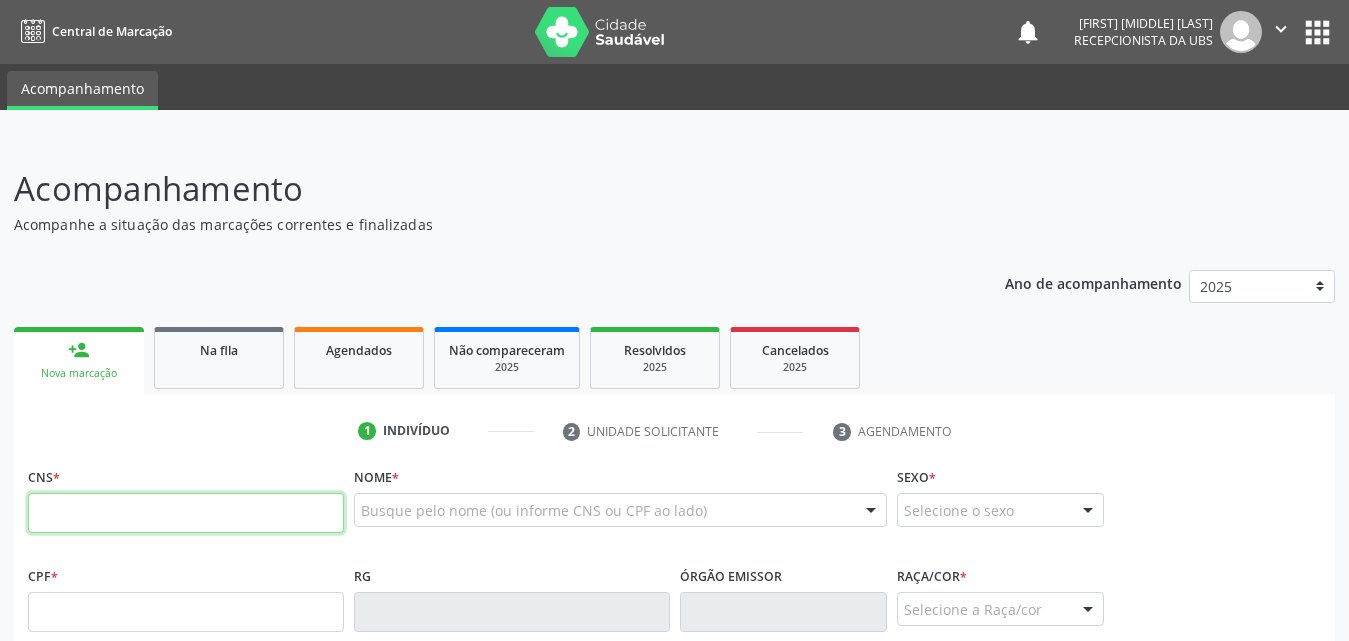 click at bounding box center (186, 513) 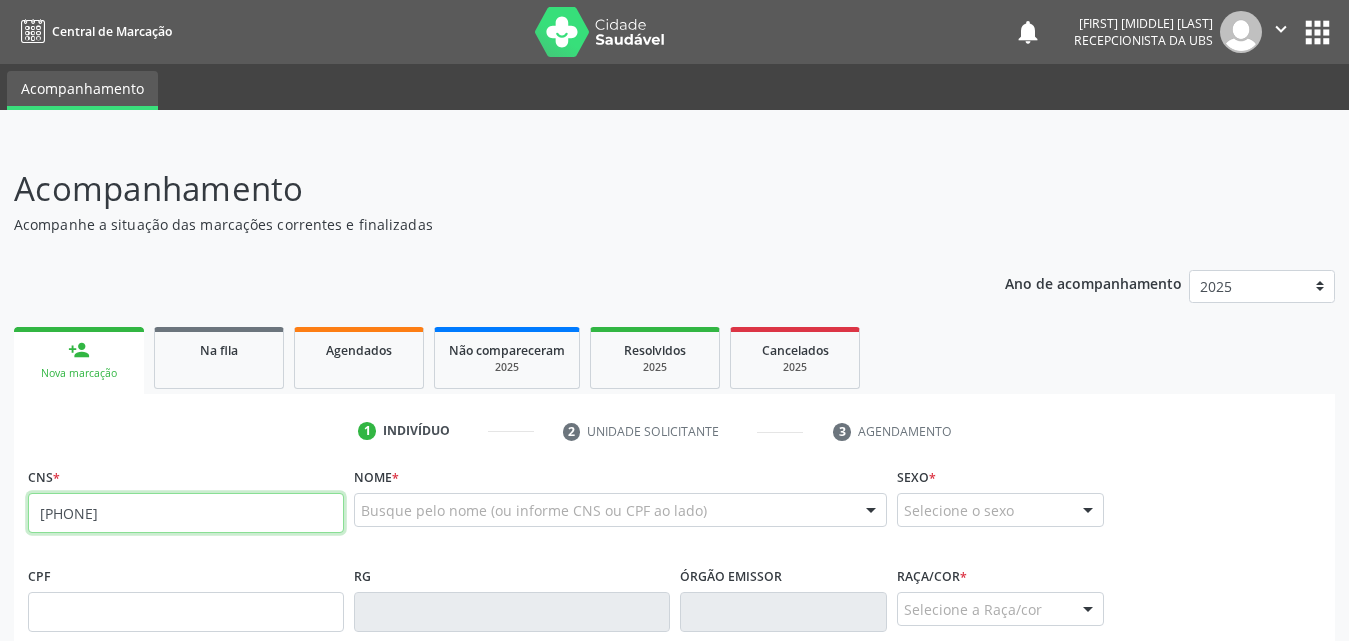 type on "700 8039 6487 1386" 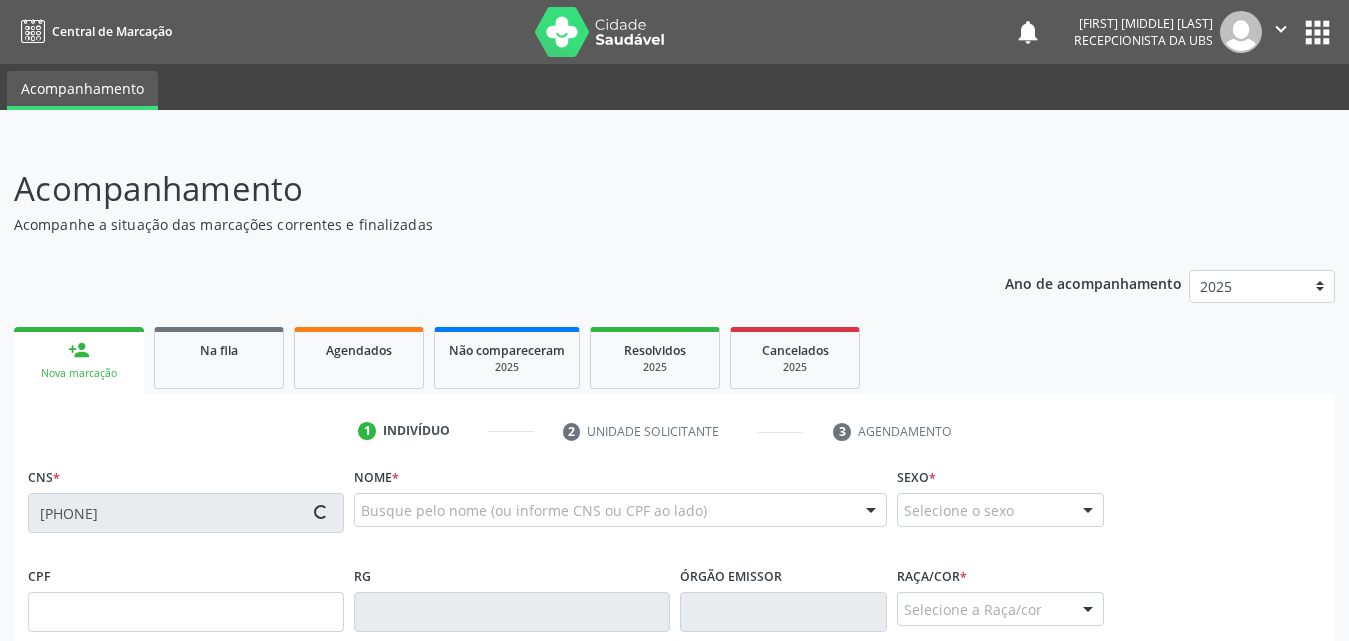 type on "001.674.724-02" 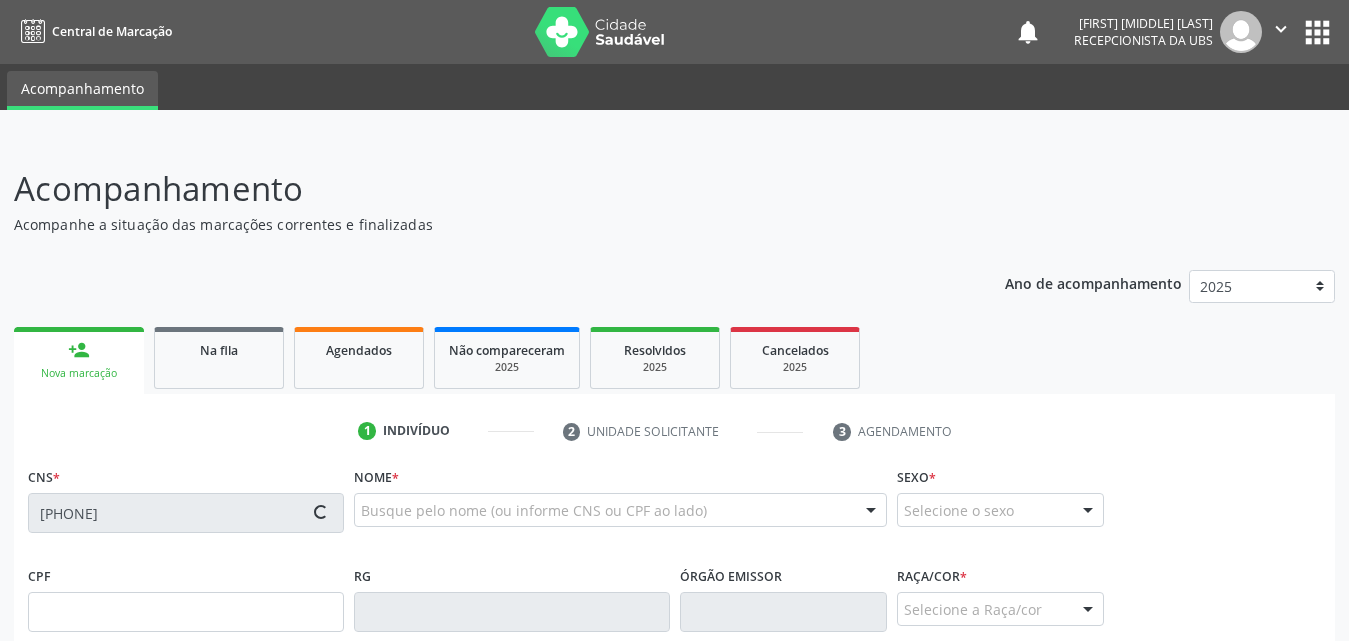 type on "21/01/2024" 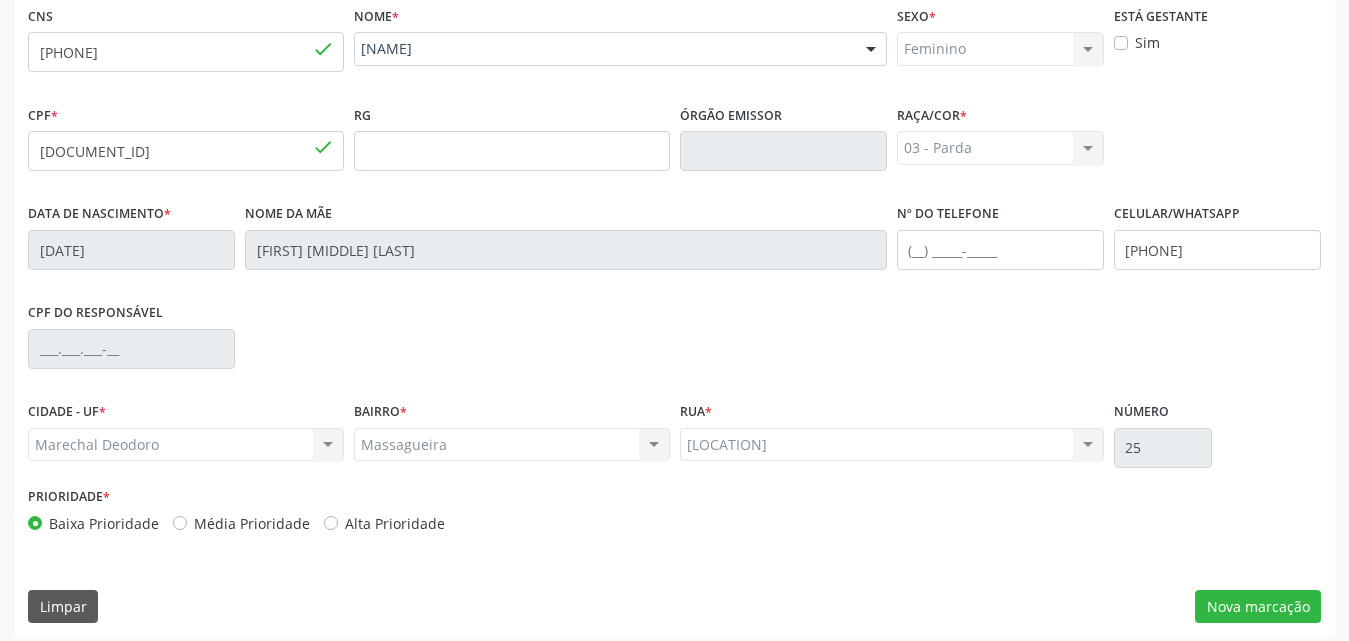 scroll, scrollTop: 471, scrollLeft: 0, axis: vertical 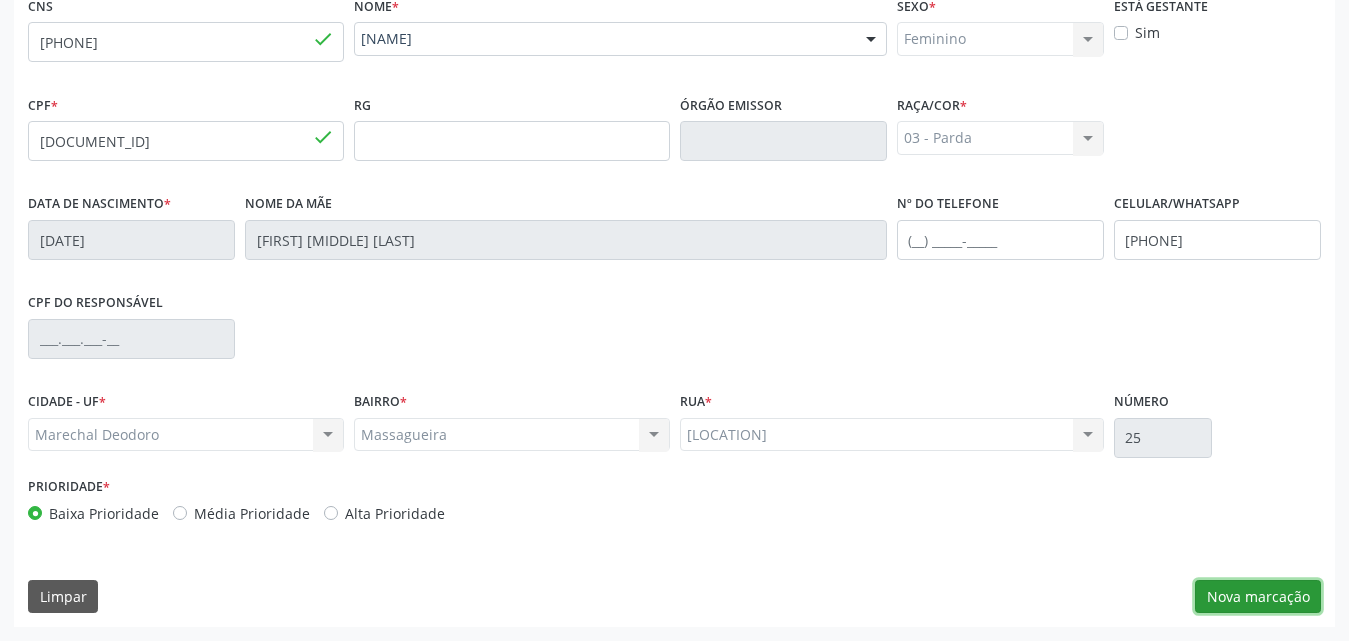 click on "Nova marcação" at bounding box center [1258, 597] 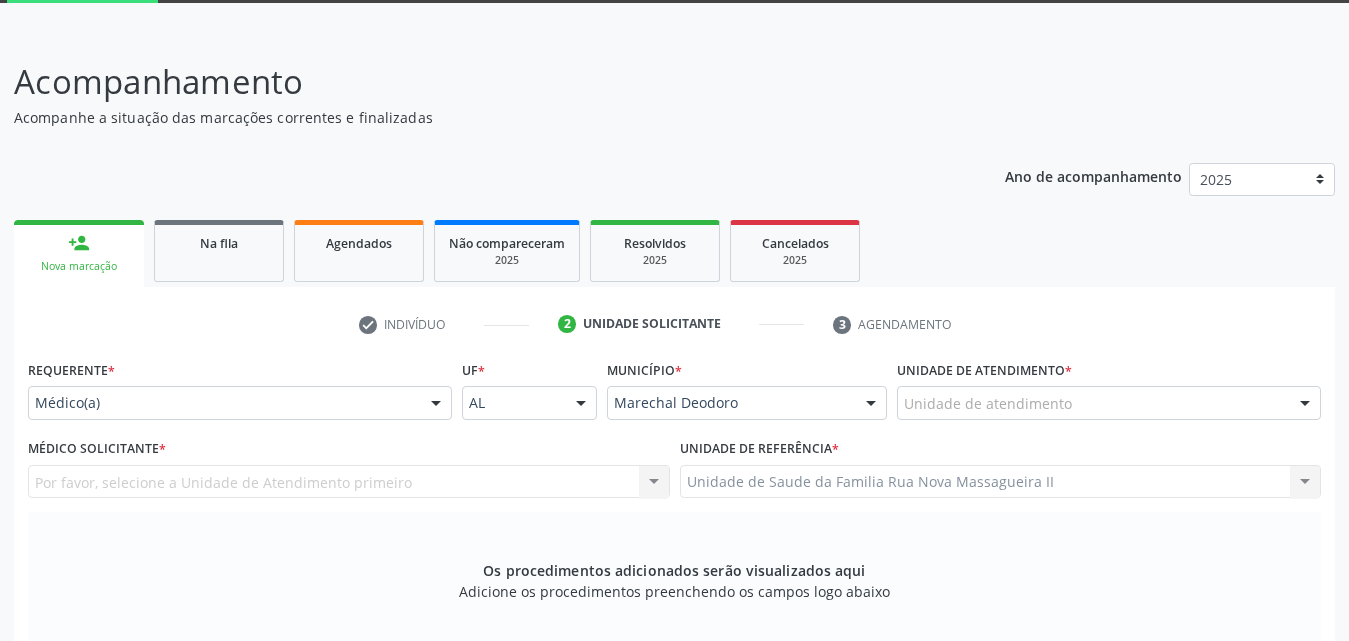 scroll, scrollTop: 171, scrollLeft: 0, axis: vertical 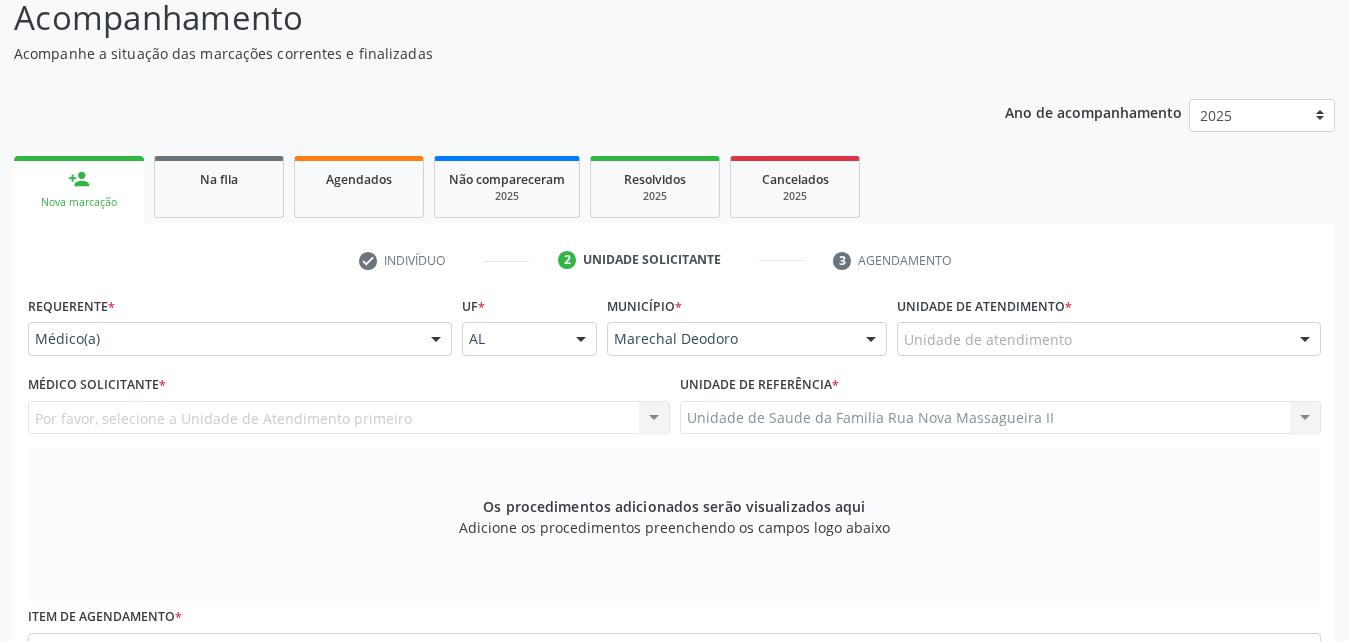 click at bounding box center [1305, 340] 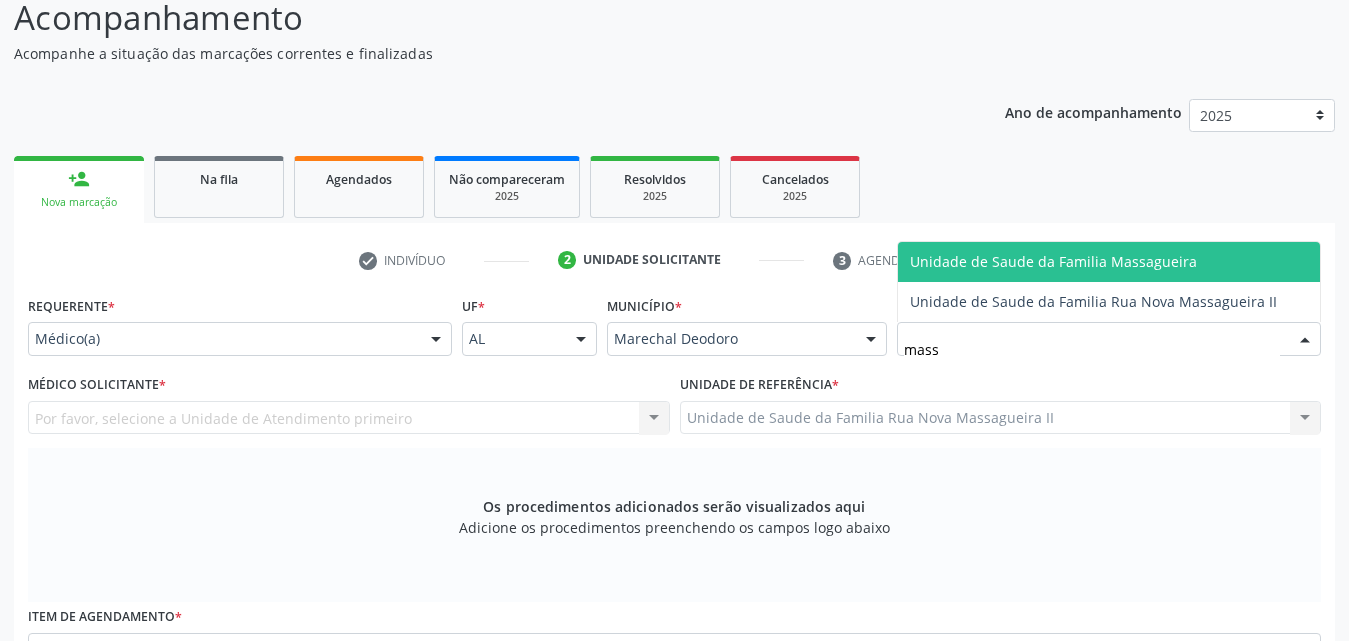 click on "Unidade de Saude da Familia Massagueira" at bounding box center [1053, 261] 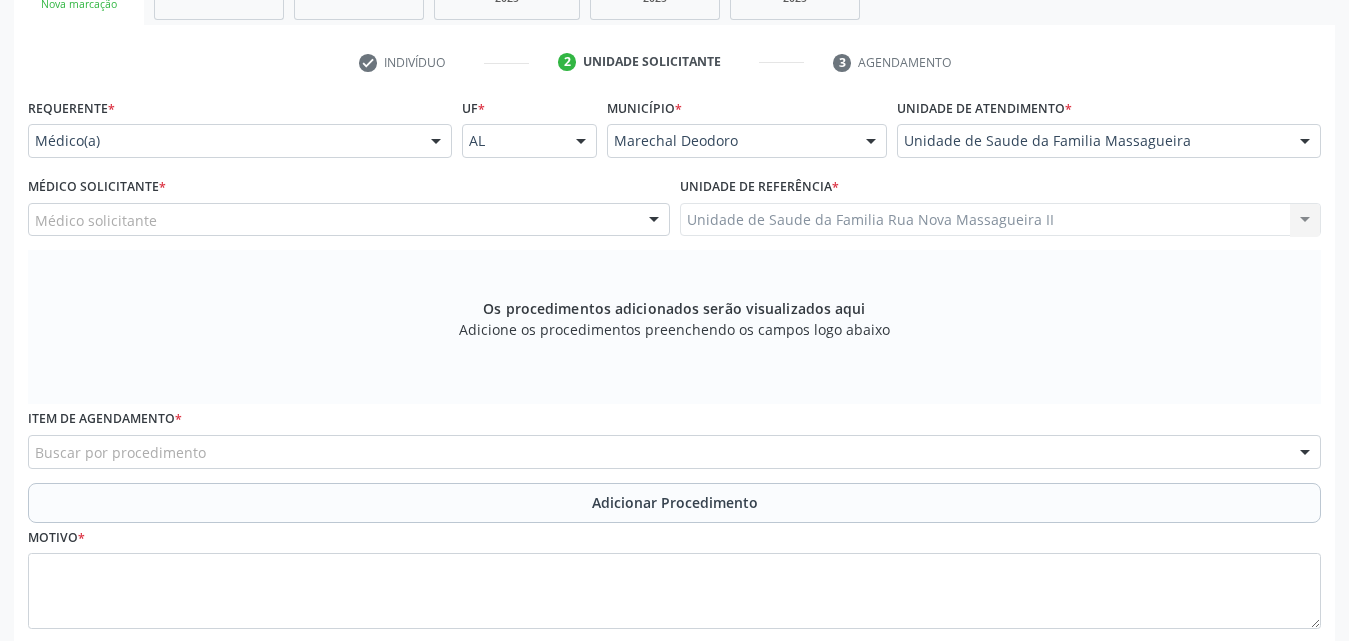 scroll, scrollTop: 371, scrollLeft: 0, axis: vertical 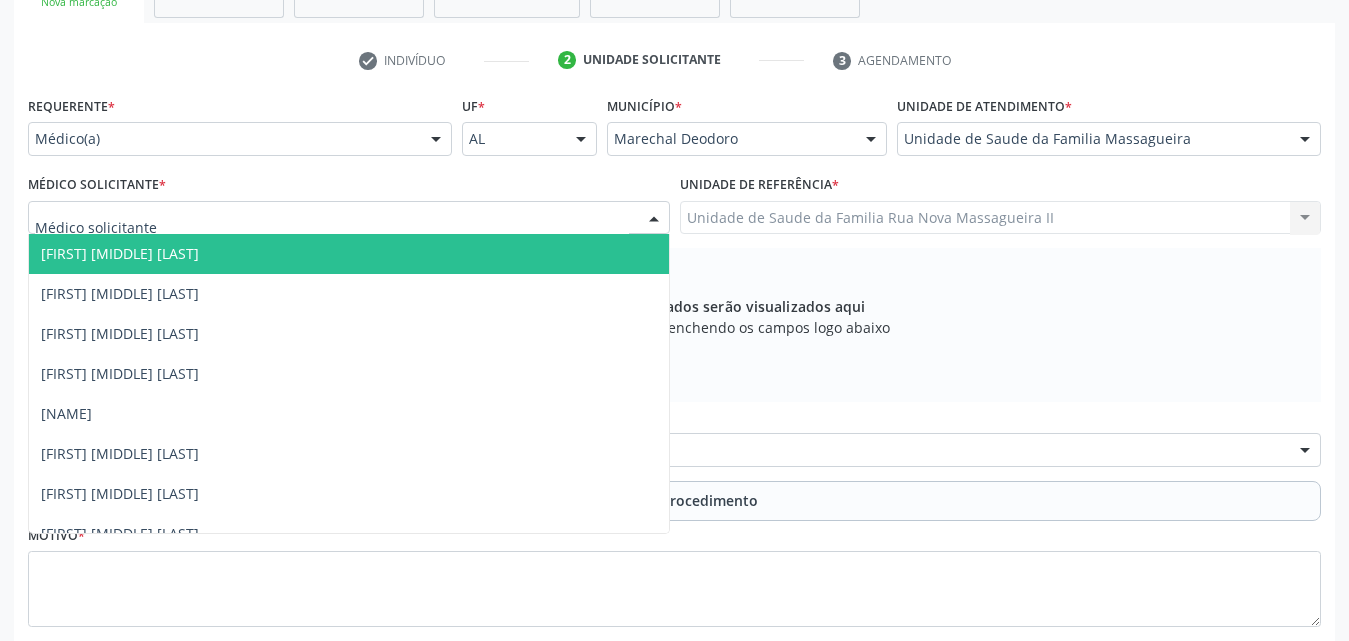 click at bounding box center [349, 218] 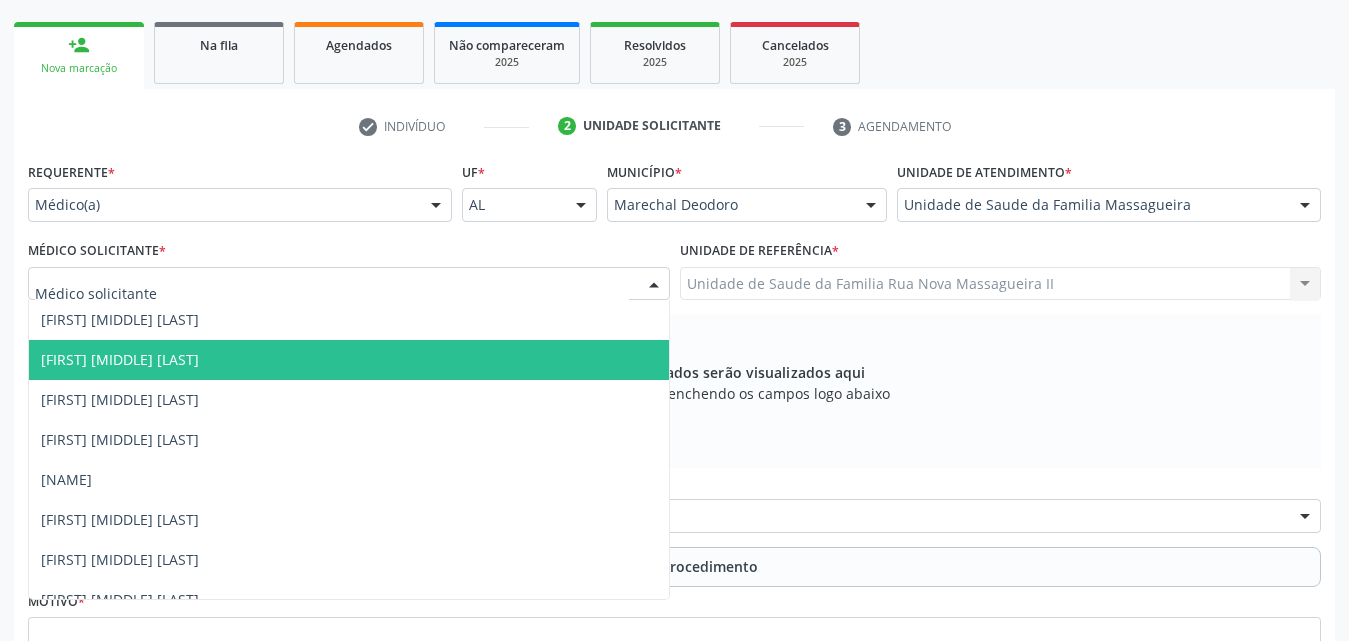 scroll, scrollTop: 271, scrollLeft: 0, axis: vertical 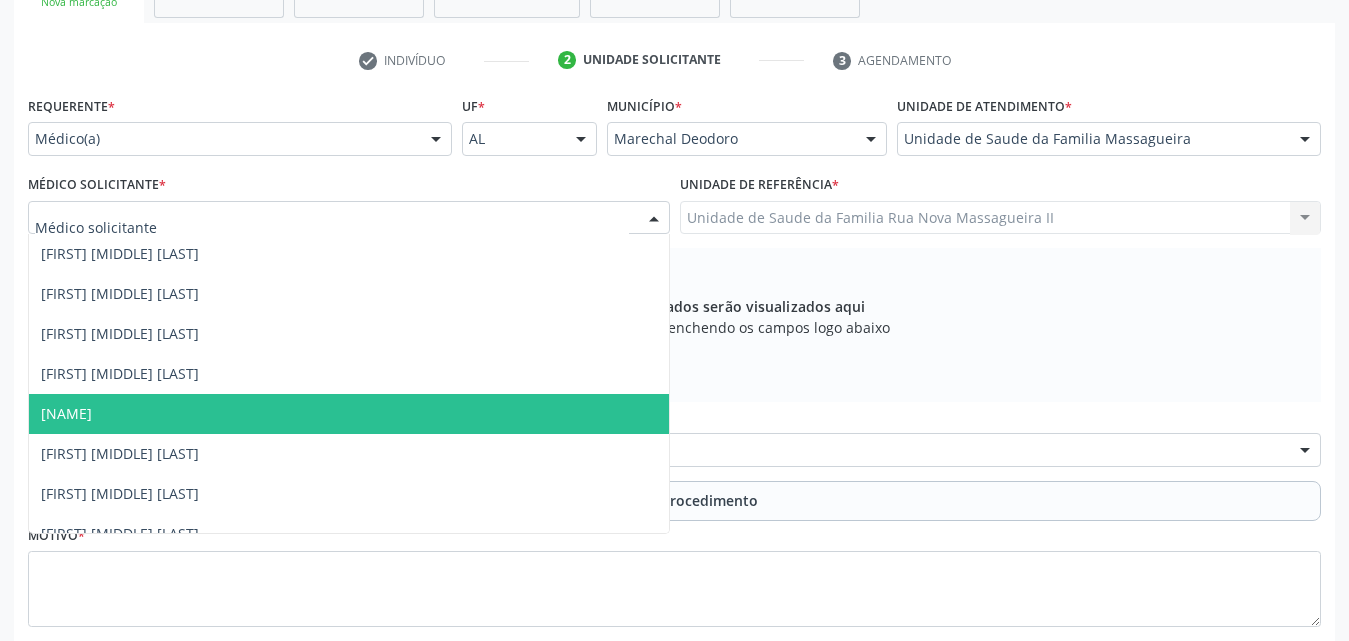 click on "Unidade de Saude da Familia Rua Nova Massagueira II         Unidade de Saude da Familia Rua Nova Massagueira II
Nenhum resultado encontrado para: "   "
Não há nenhuma opção para ser exibida." at bounding box center (1001, 218) 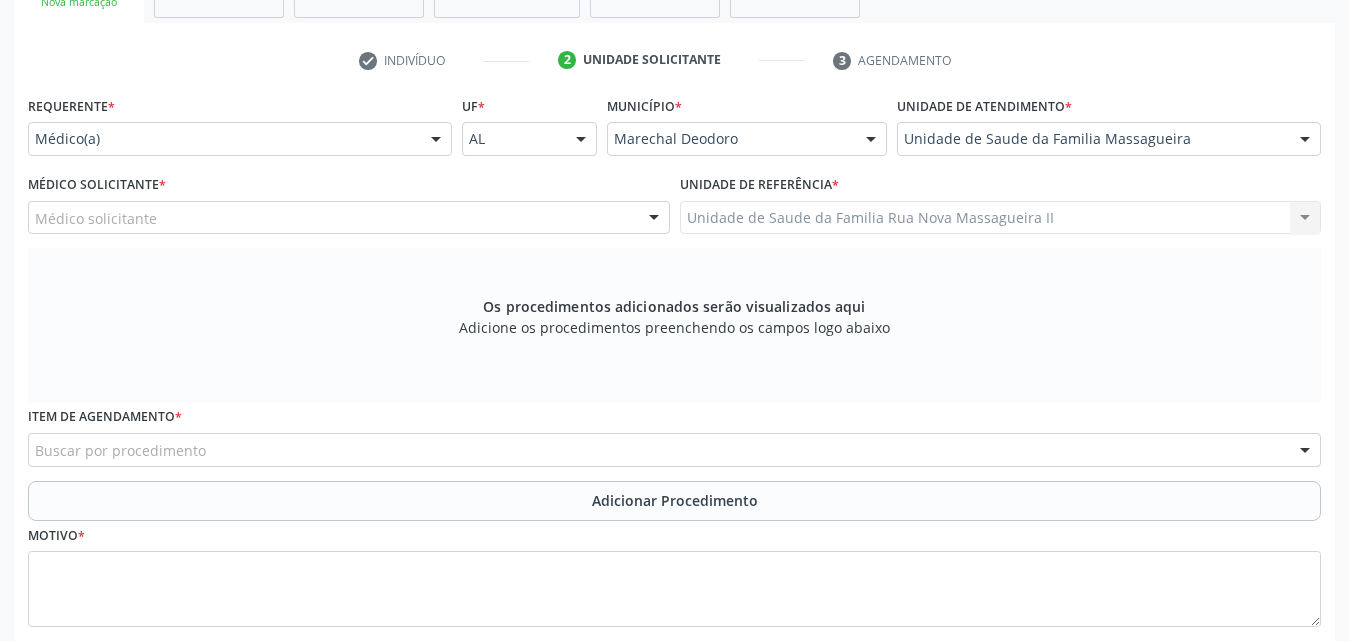 click on "Unidade de Saude da Familia Rua Nova Massagueira II         Unidade de Saude da Familia Rua Nova Massagueira II
Nenhum resultado encontrado para: "   "
Não há nenhuma opção para ser exibida." at bounding box center [1001, 218] 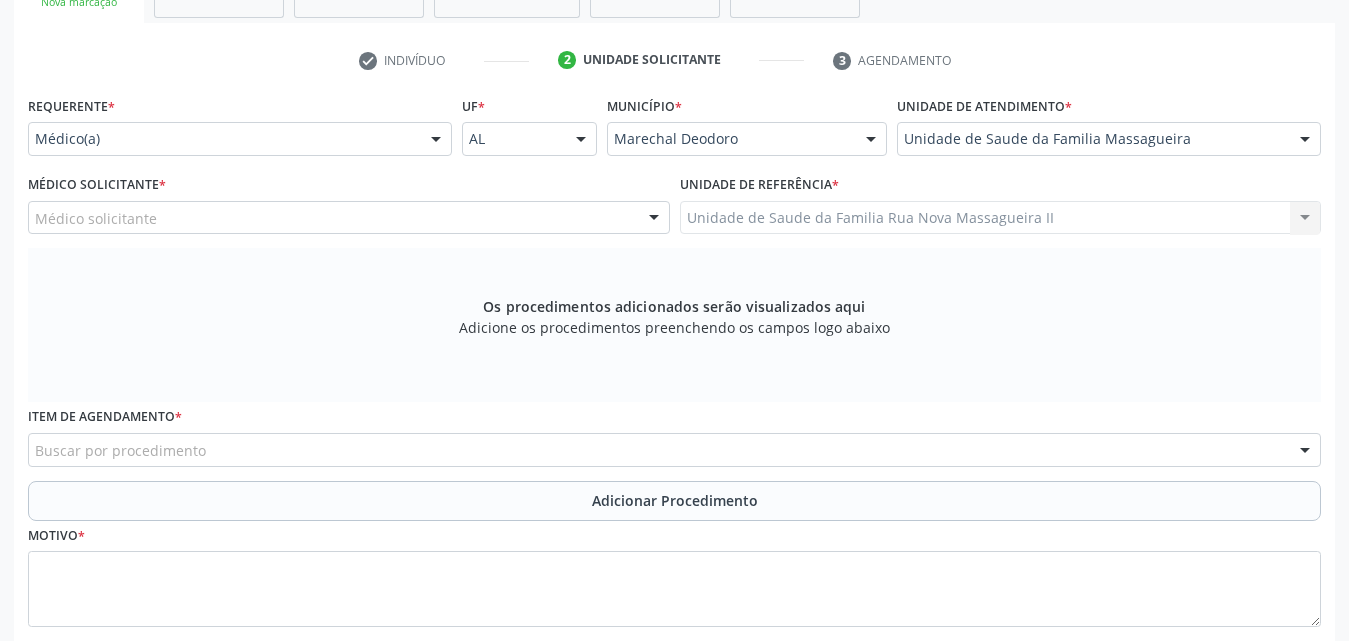 click at bounding box center [1305, 140] 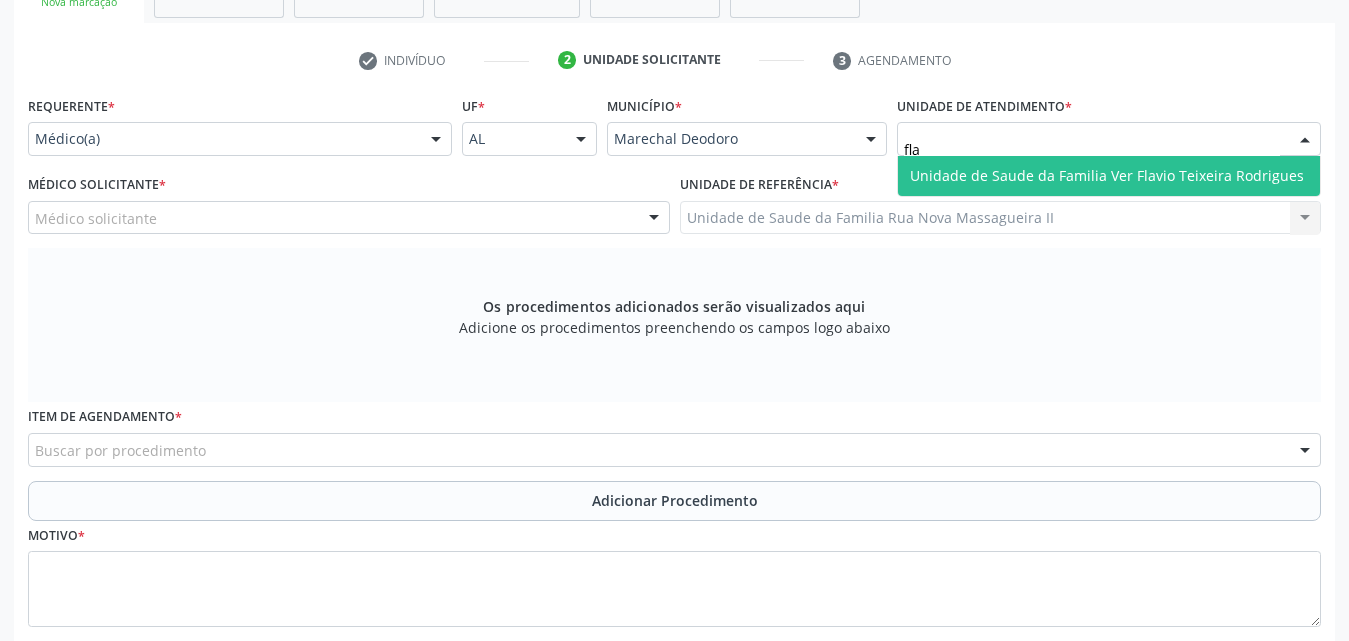 type on "flav" 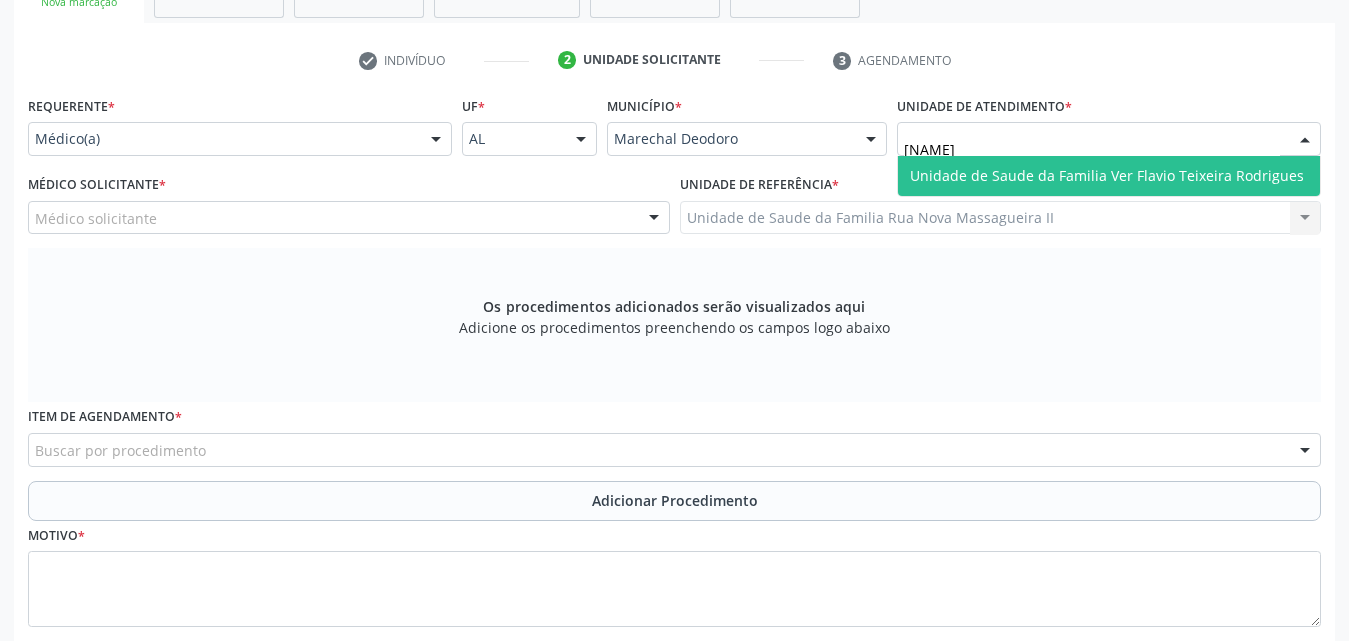 click on "Unidade de Saude da Familia Ver Flavio Teixeira Rodrigues" at bounding box center (1107, 175) 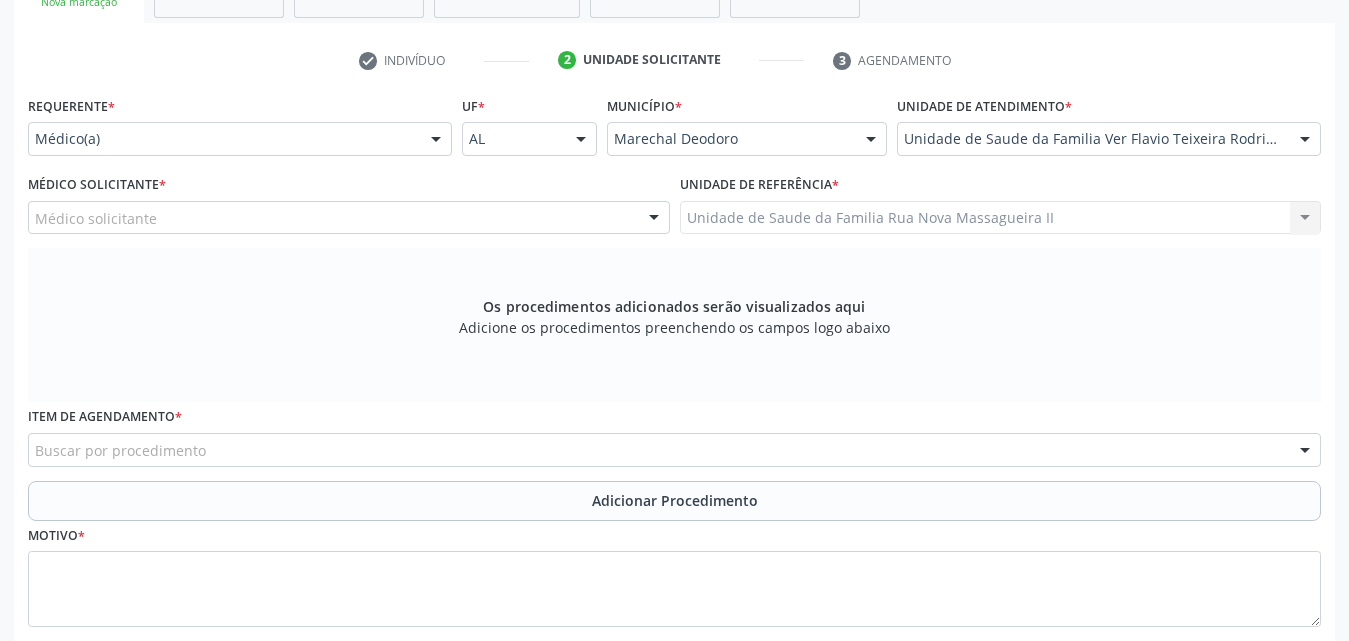 click at bounding box center (654, 219) 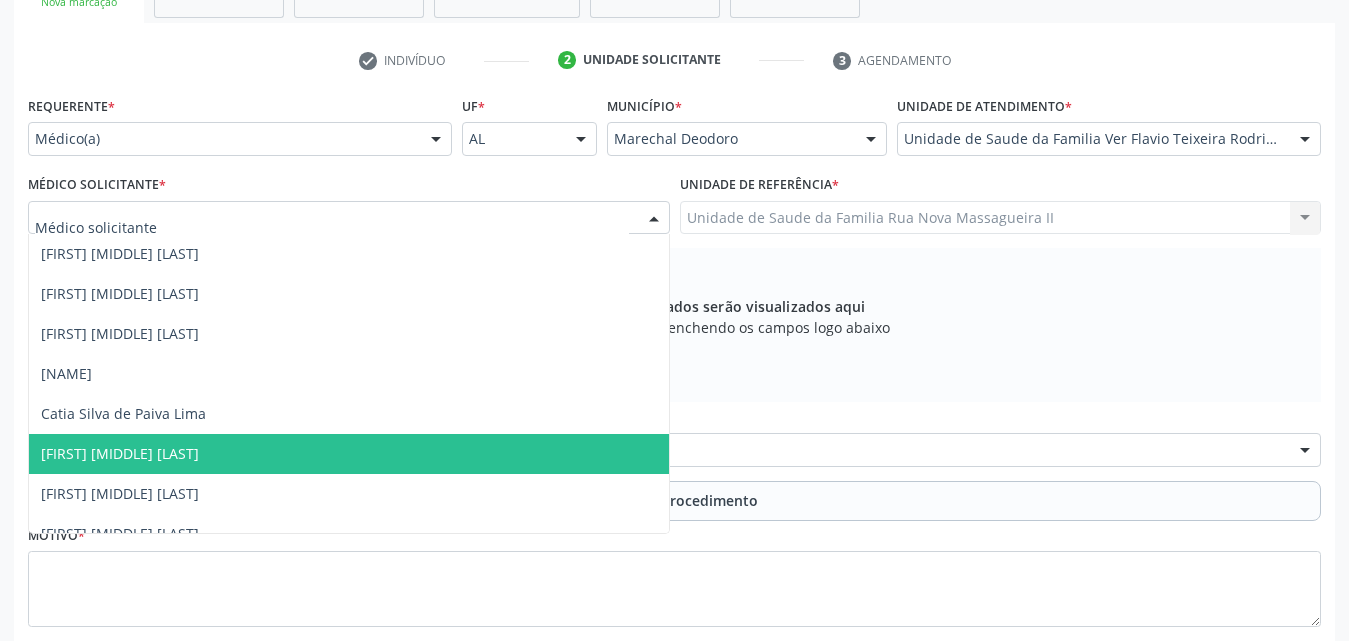 click on "Clerton Martins Neiva Monteiro" at bounding box center [349, 454] 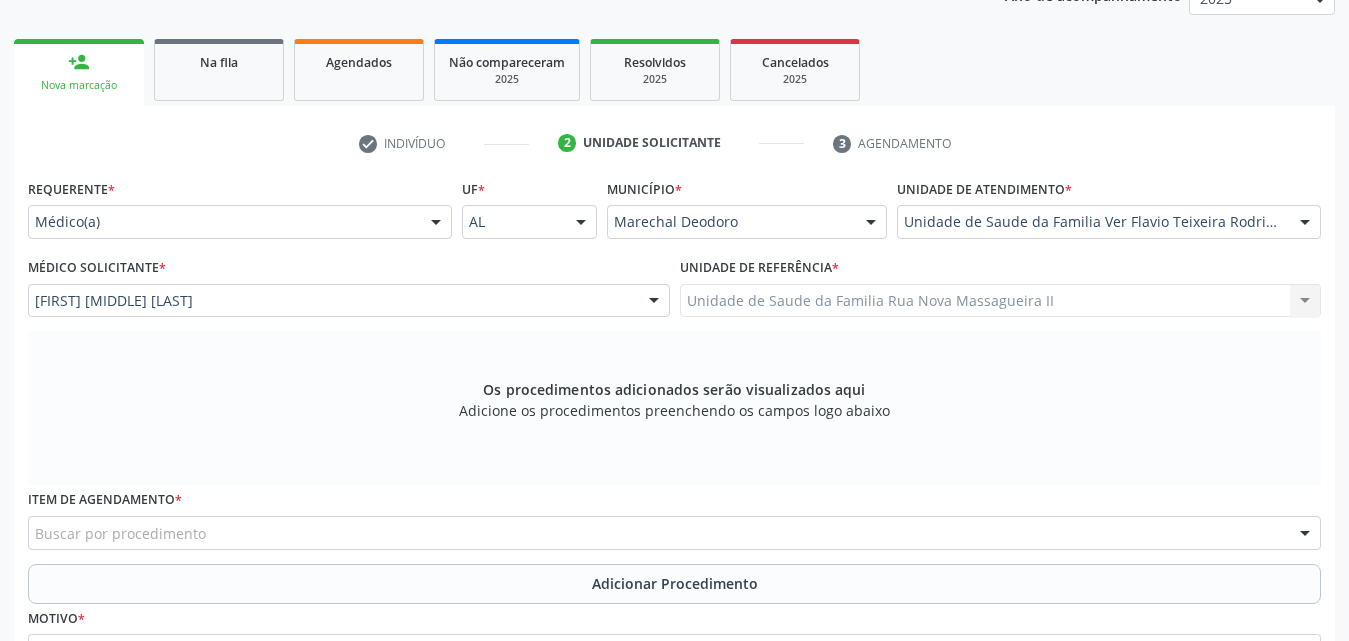 scroll, scrollTop: 488, scrollLeft: 0, axis: vertical 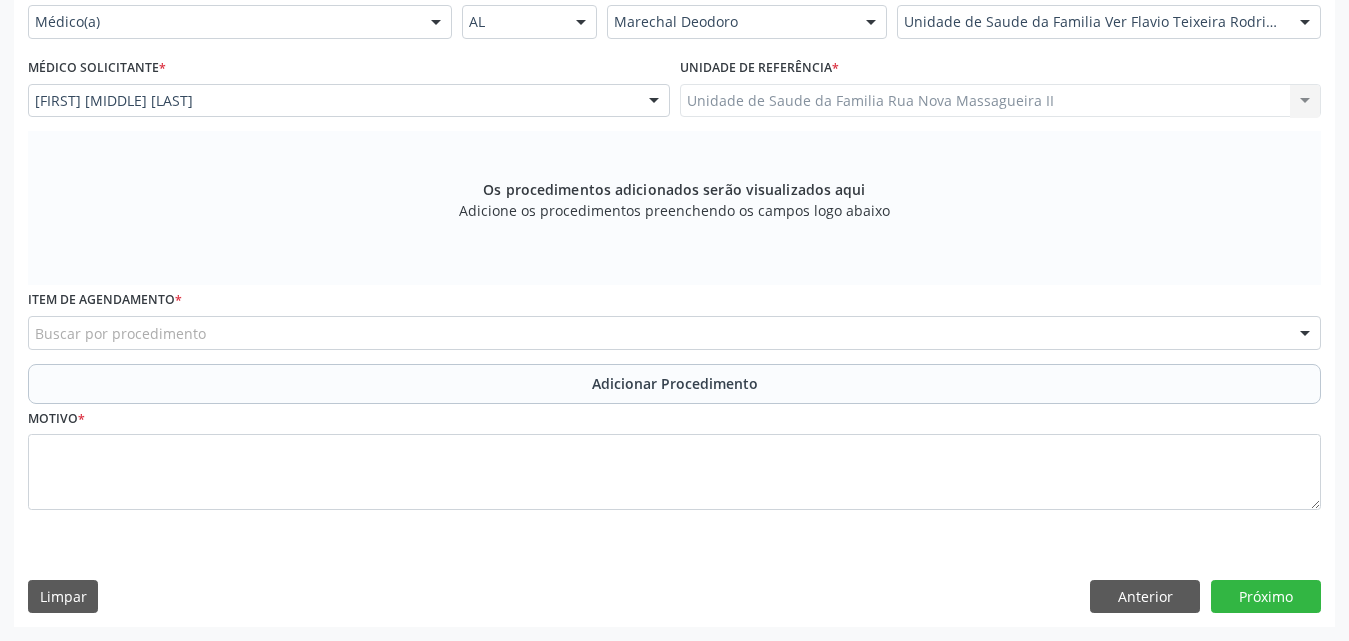 click on "Buscar por procedimento" at bounding box center (674, 333) 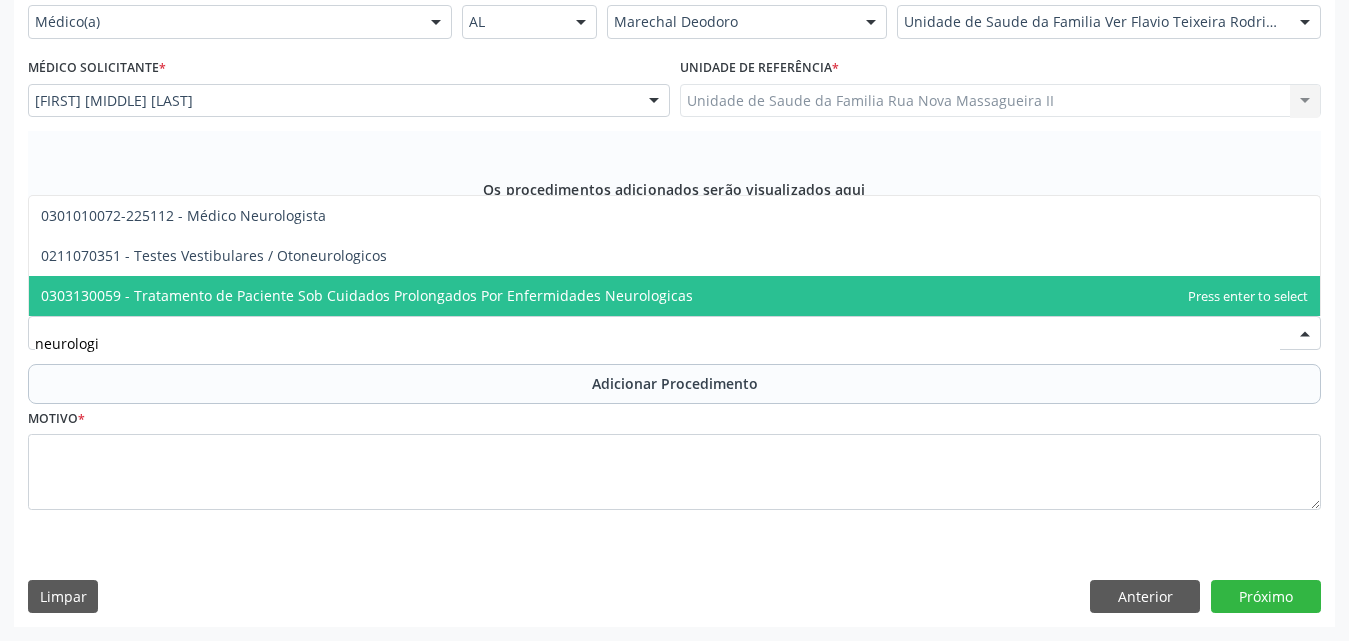 type on "neurologis" 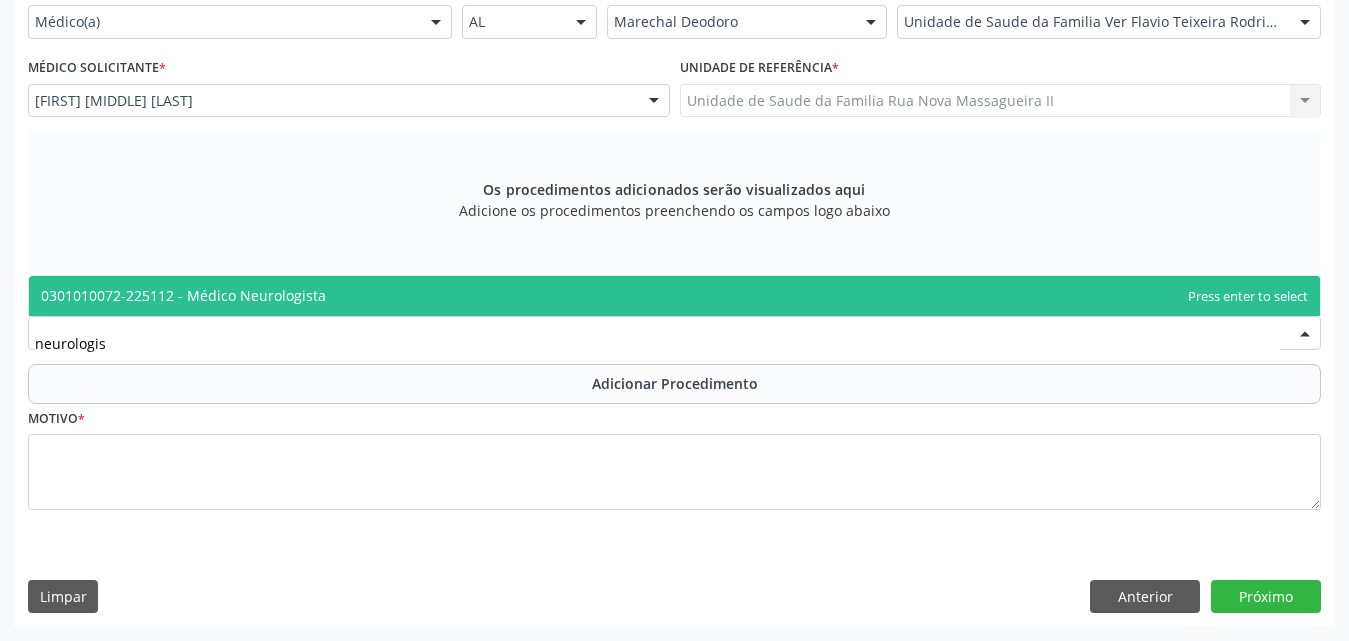 click on "0301010072-225112 - Médico Neurologista" at bounding box center [674, 296] 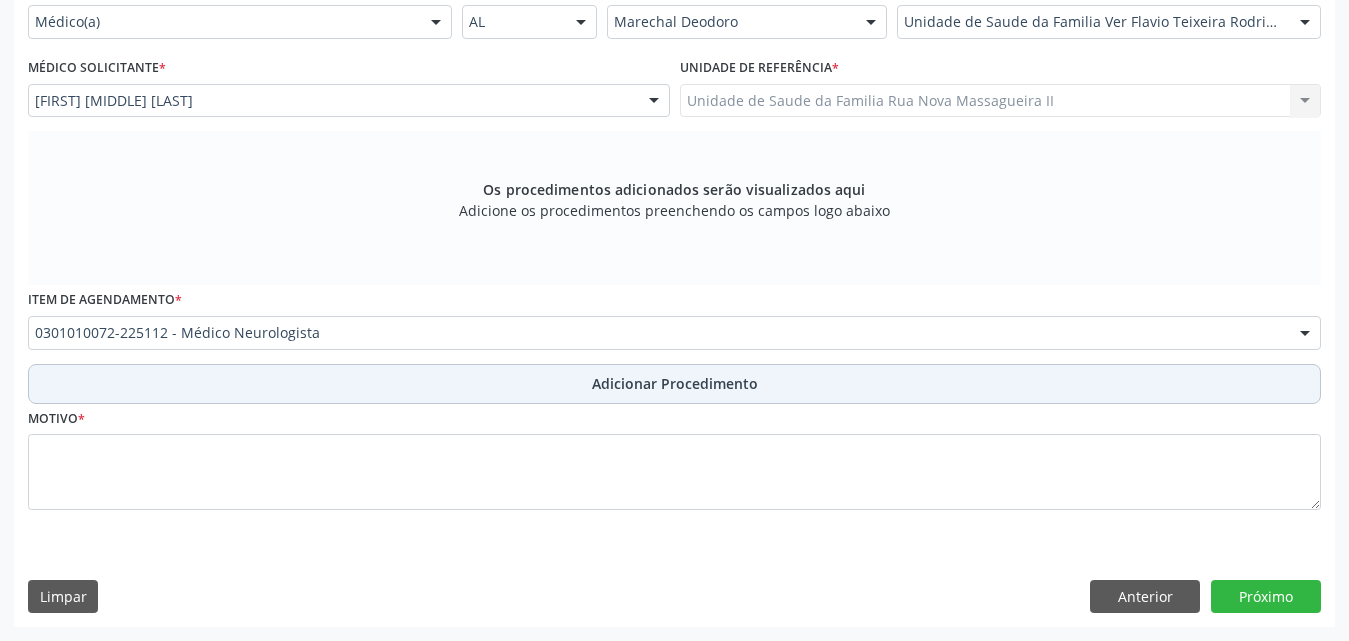click on "Adicionar Procedimento" at bounding box center [675, 383] 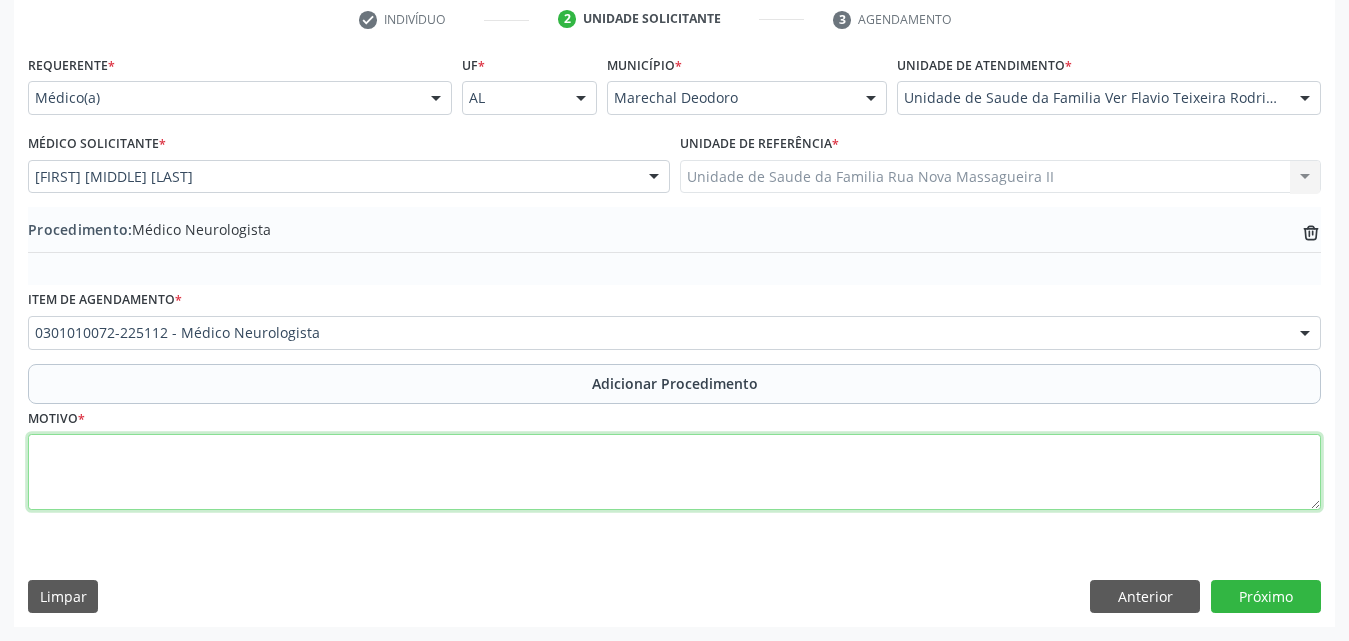 click at bounding box center (674, 472) 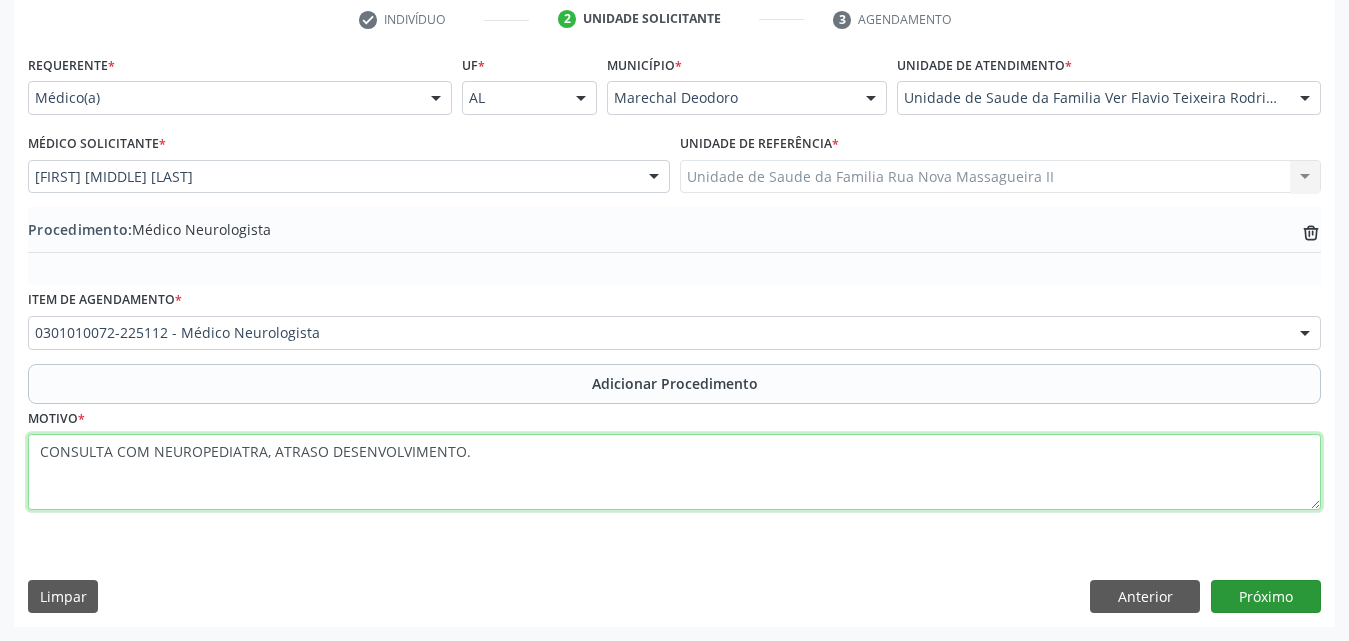 type on "CONSULTA COM NEUROPEDIATRA, ATRASO DESENVOLVIMENTO." 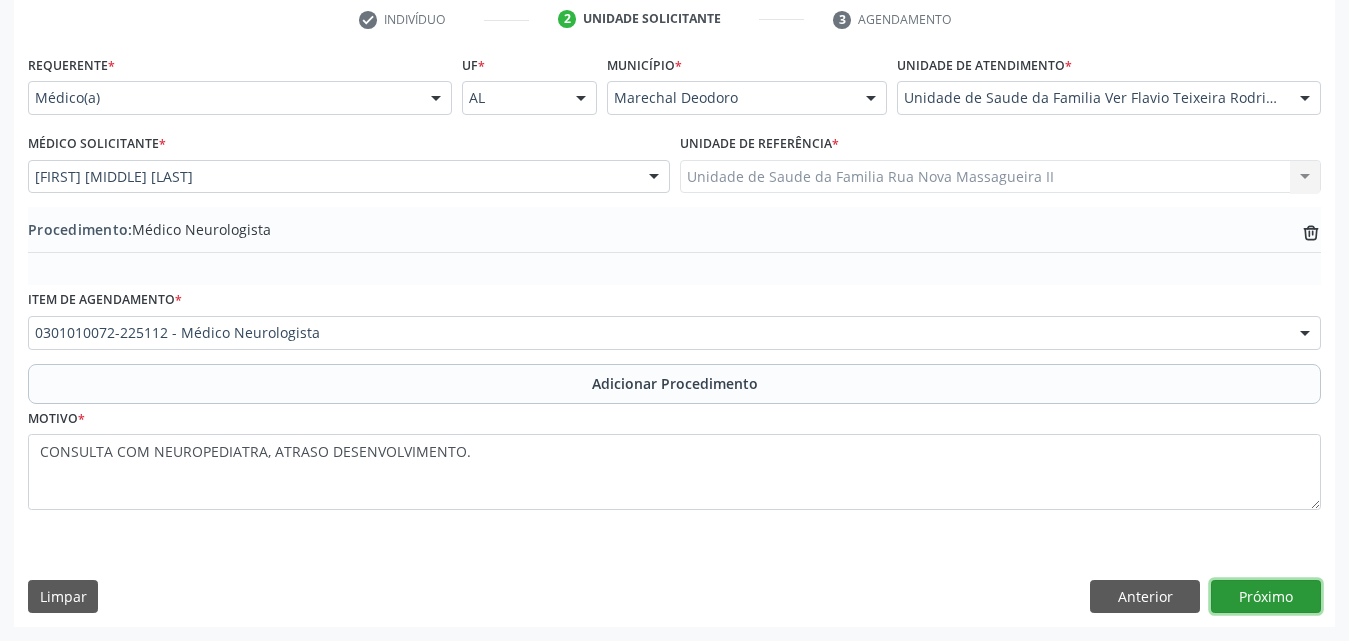 click on "Próximo" at bounding box center (1266, 597) 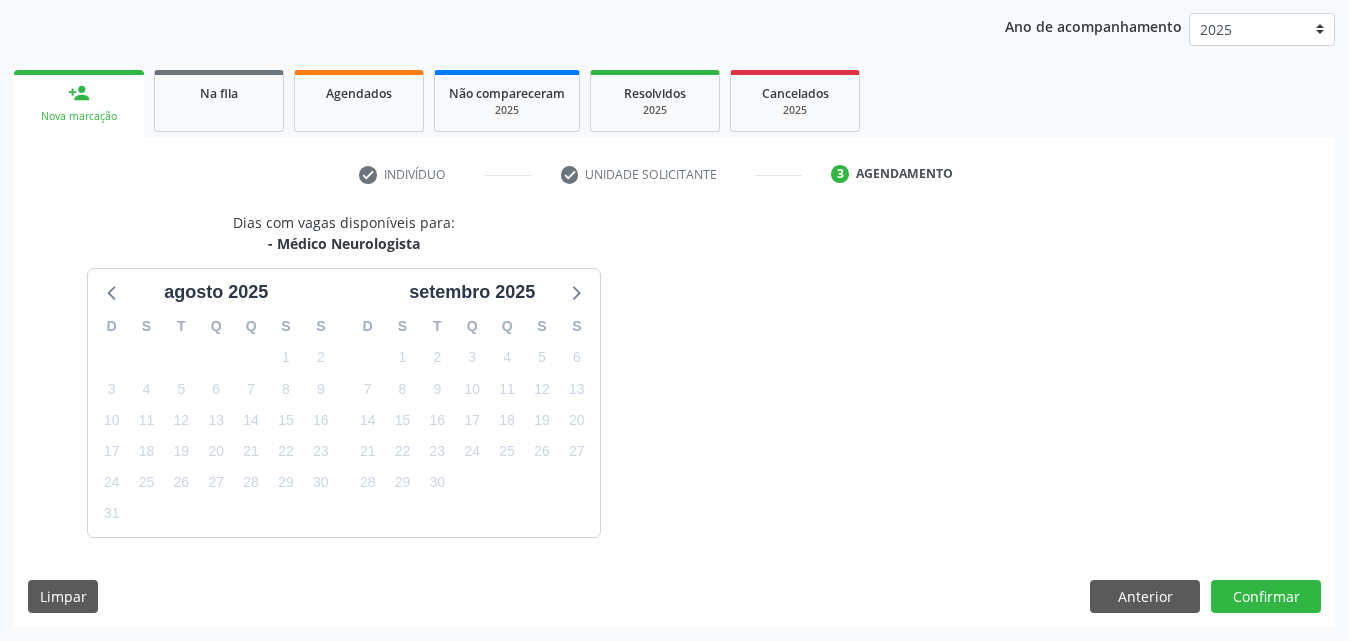 scroll, scrollTop: 316, scrollLeft: 0, axis: vertical 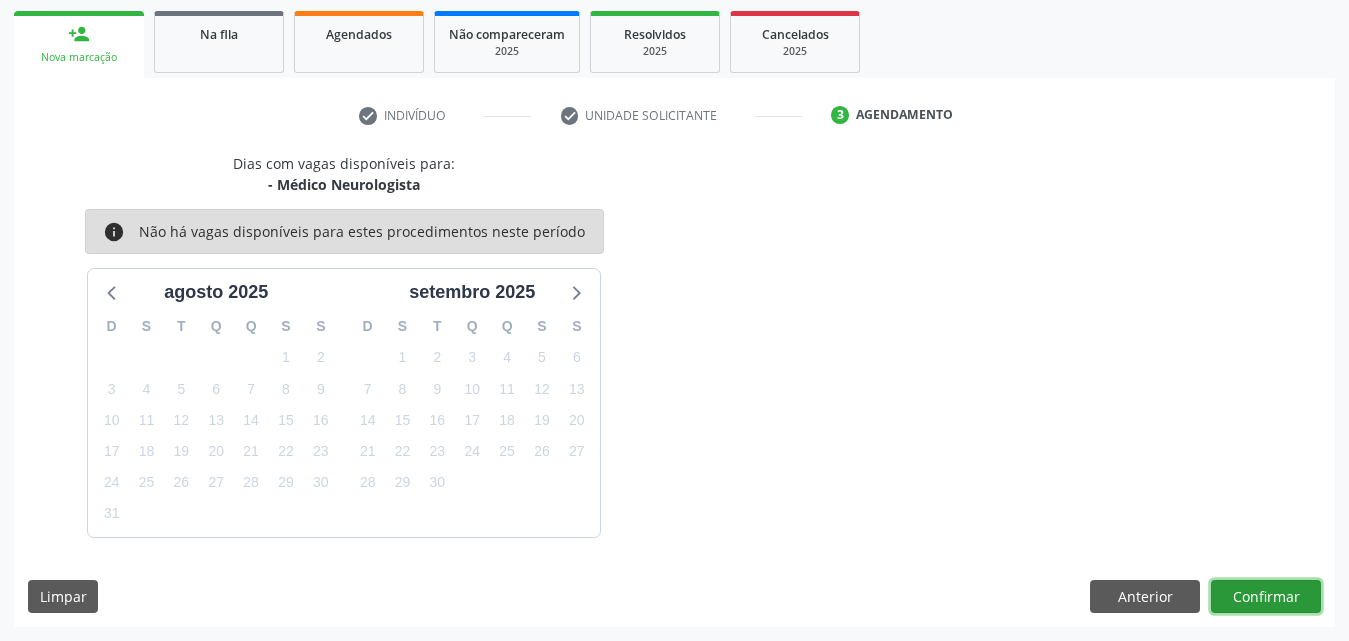 click on "Confirmar" at bounding box center (1266, 597) 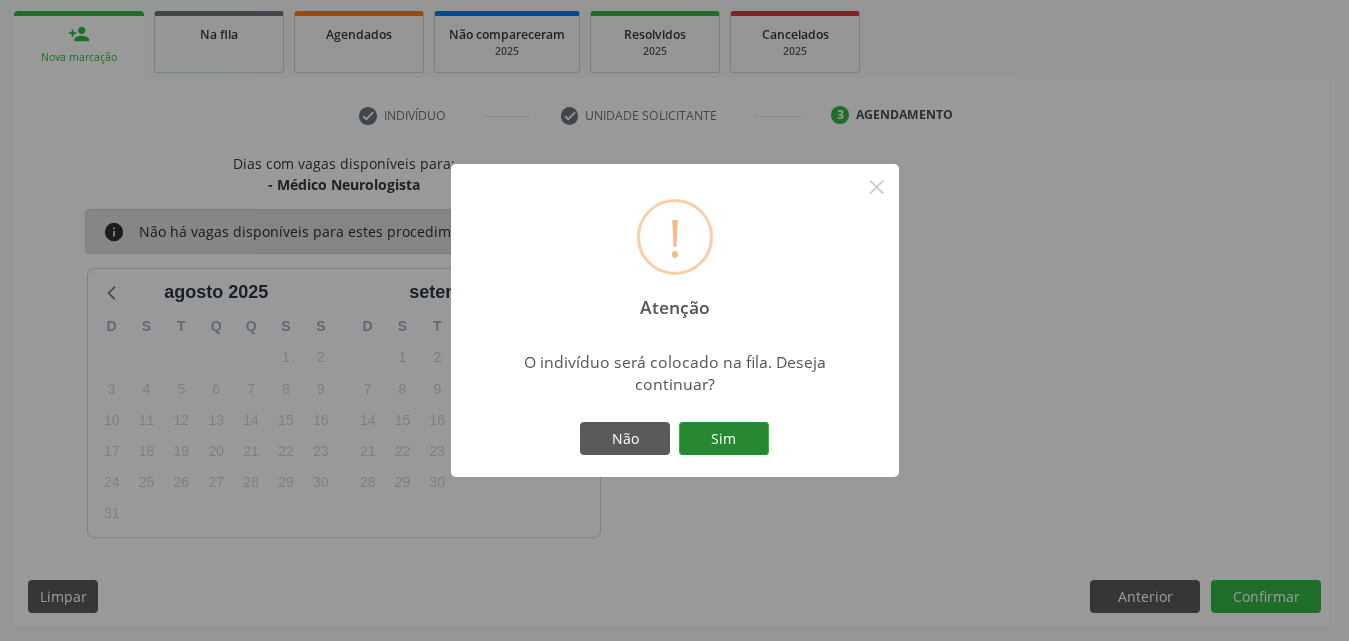 click on "Sim" at bounding box center (724, 439) 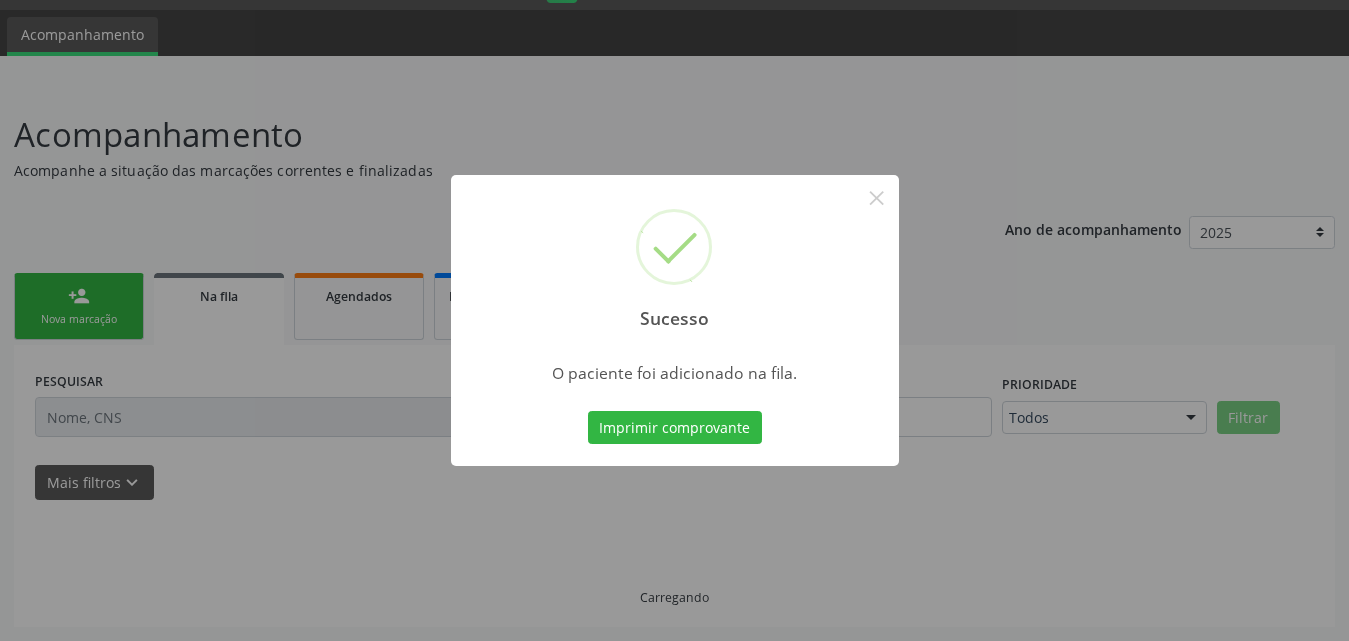 scroll, scrollTop: 54, scrollLeft: 0, axis: vertical 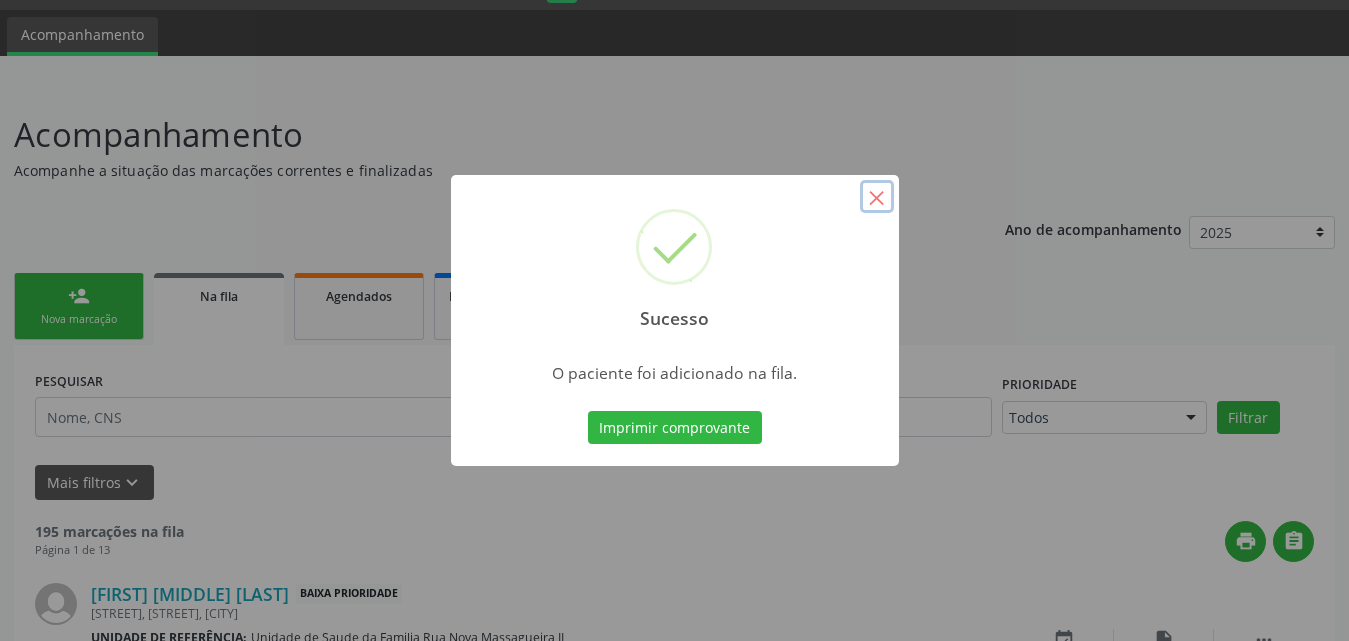 click on "×" at bounding box center (877, 197) 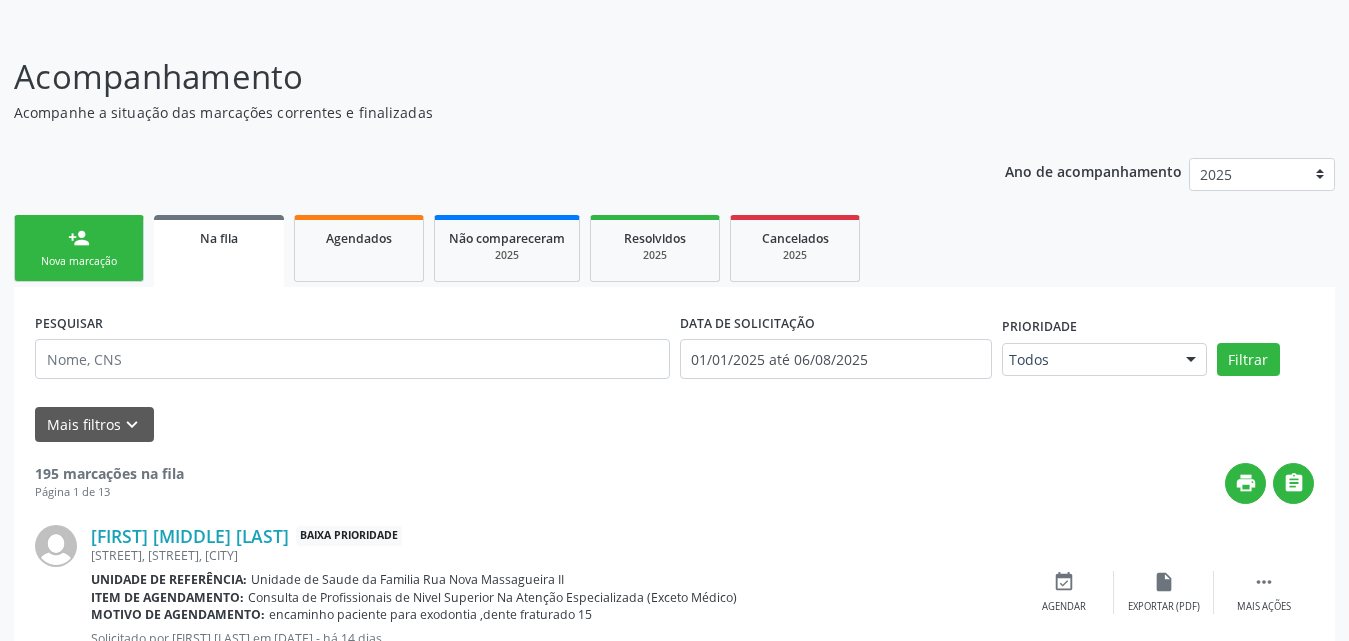 scroll, scrollTop: 54, scrollLeft: 0, axis: vertical 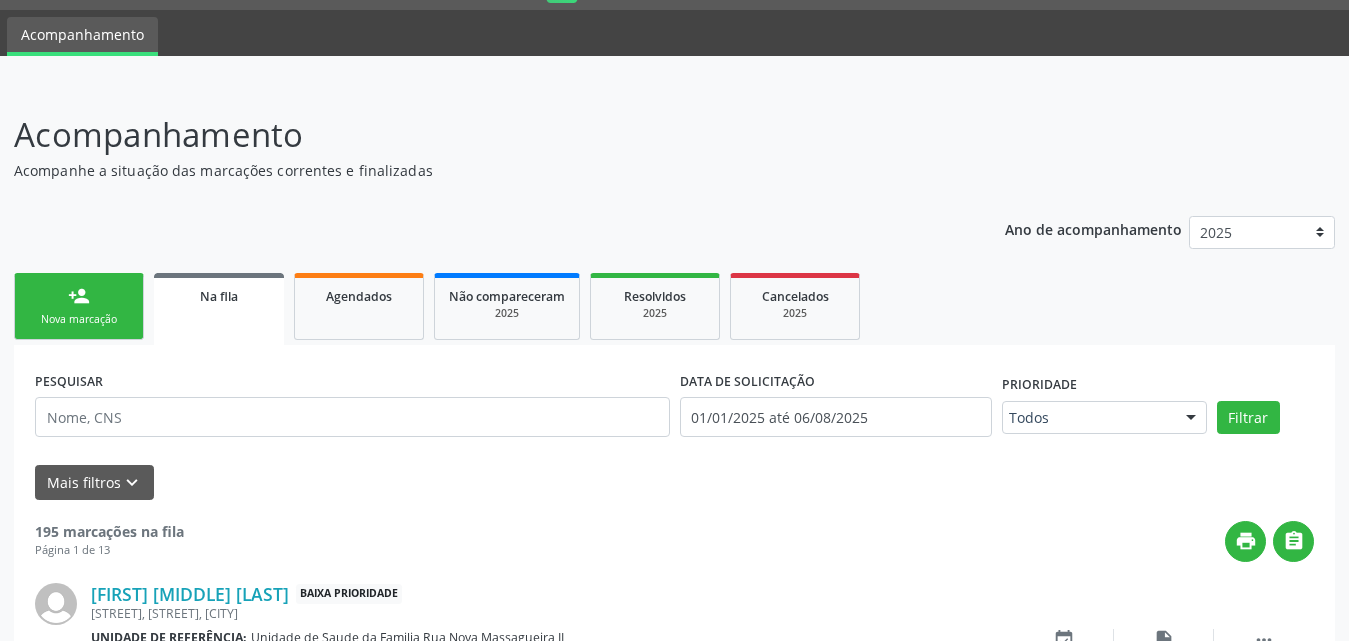 click on "Nova marcação" at bounding box center [79, 319] 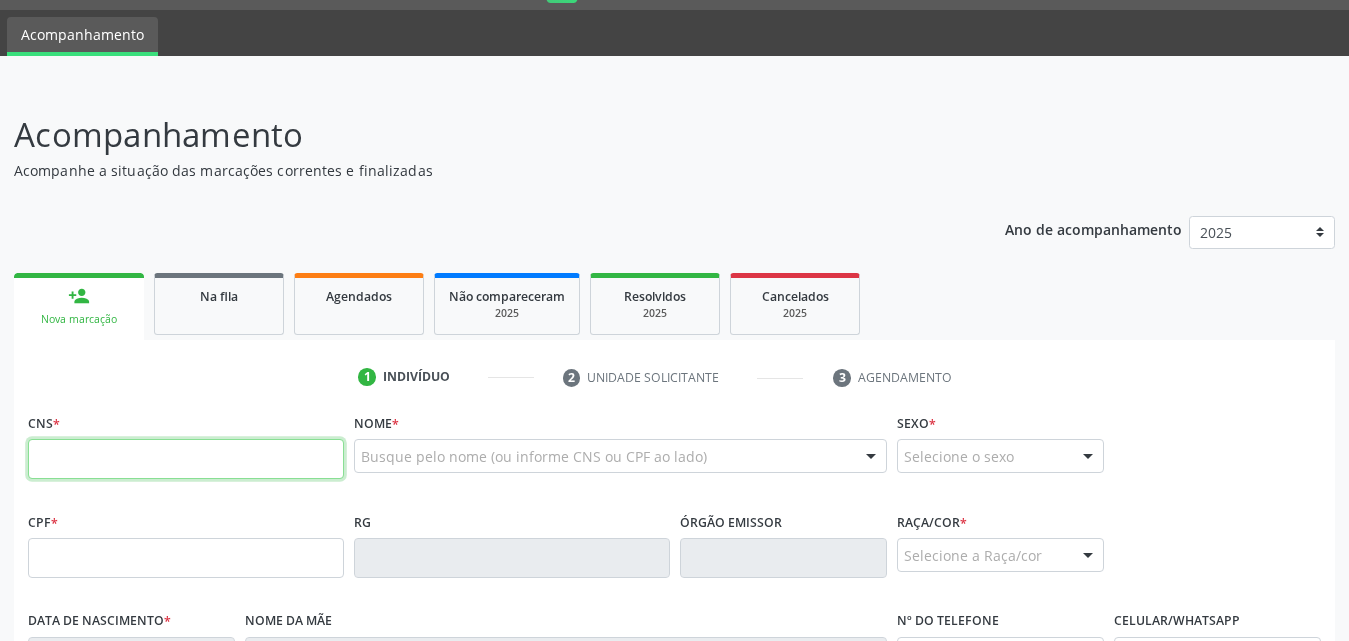 click at bounding box center [186, 459] 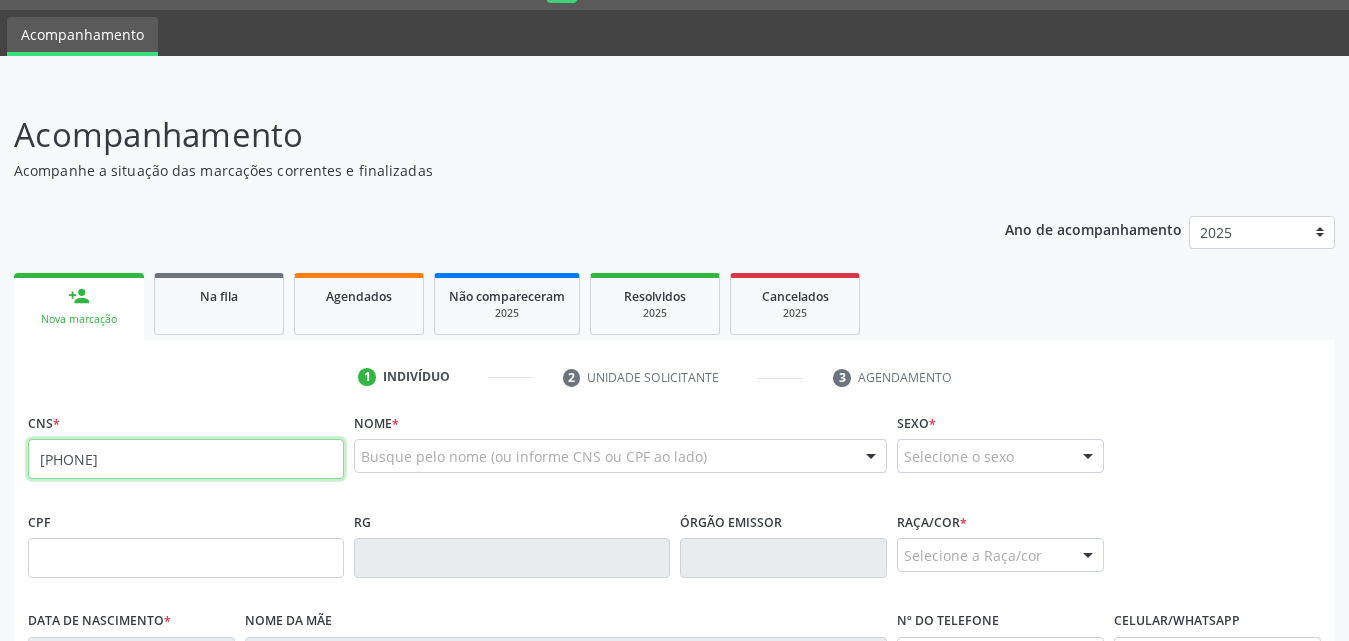 type on "706 4066 8207 3887" 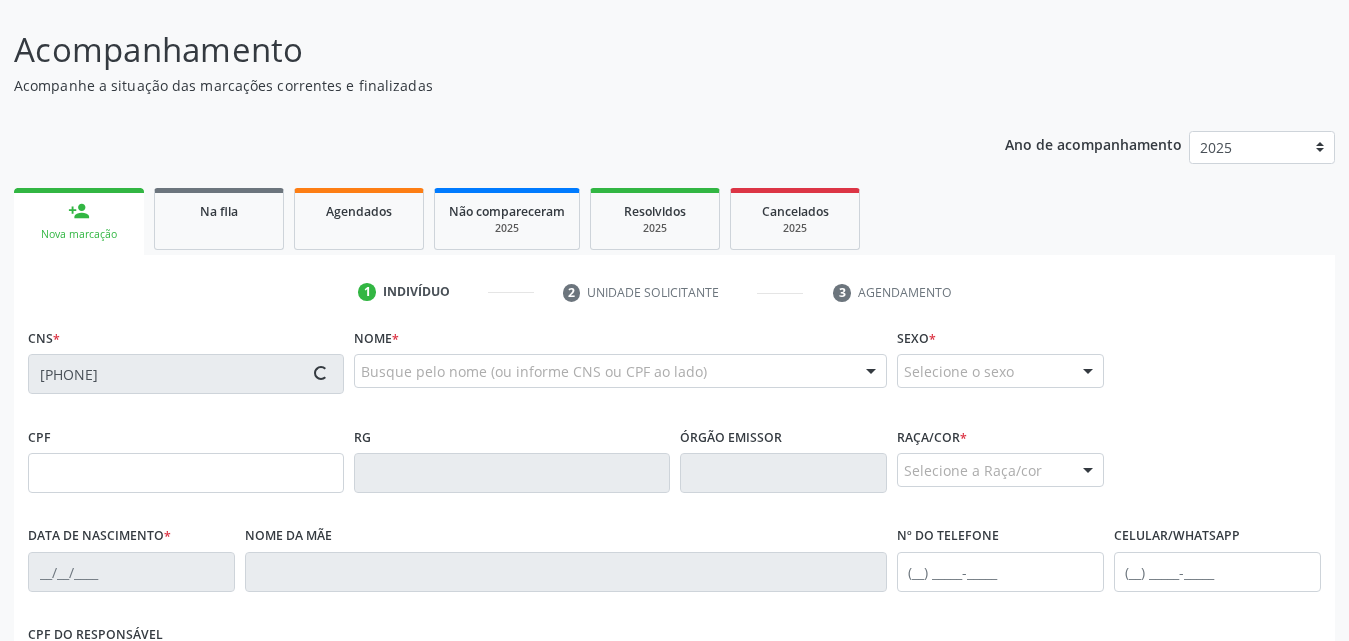 scroll, scrollTop: 254, scrollLeft: 0, axis: vertical 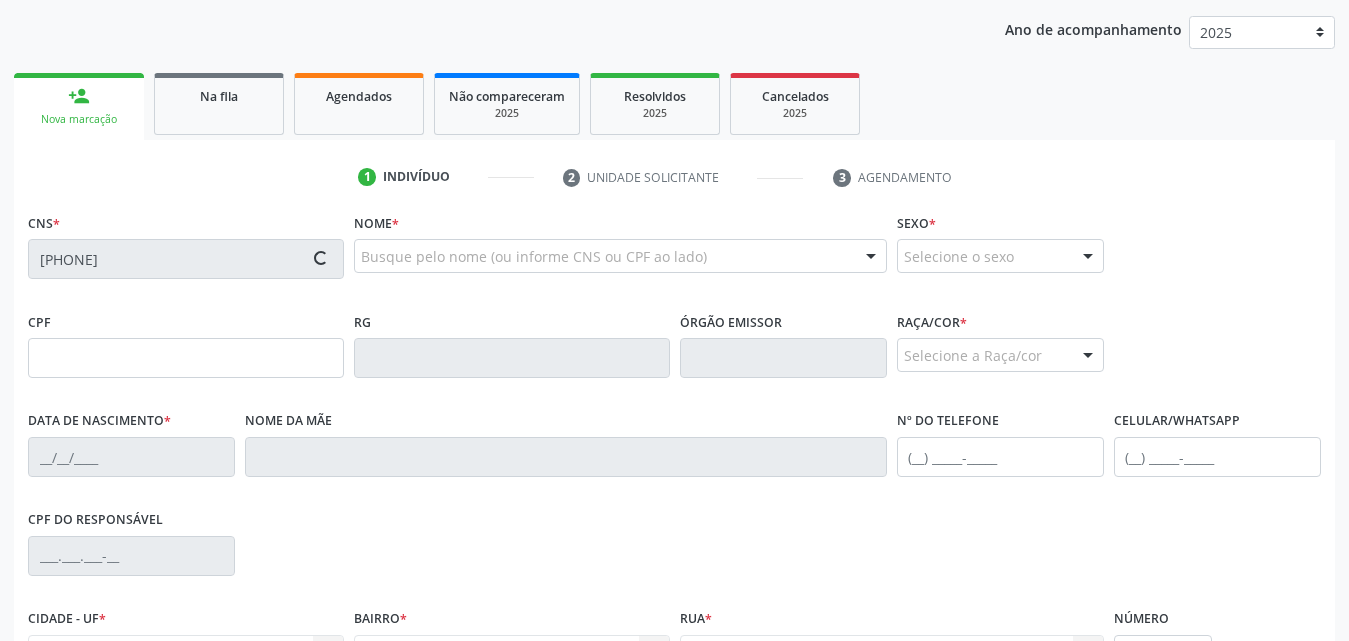 type on "092.829.494-35" 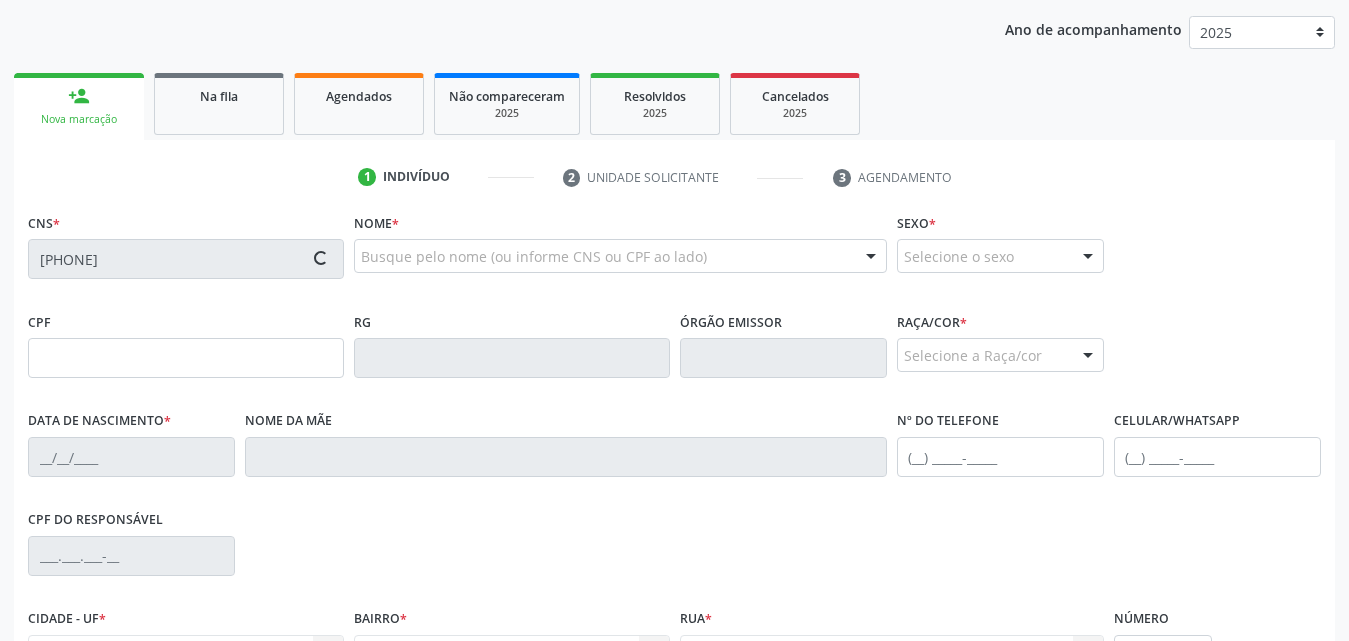 type on "28/06/1987" 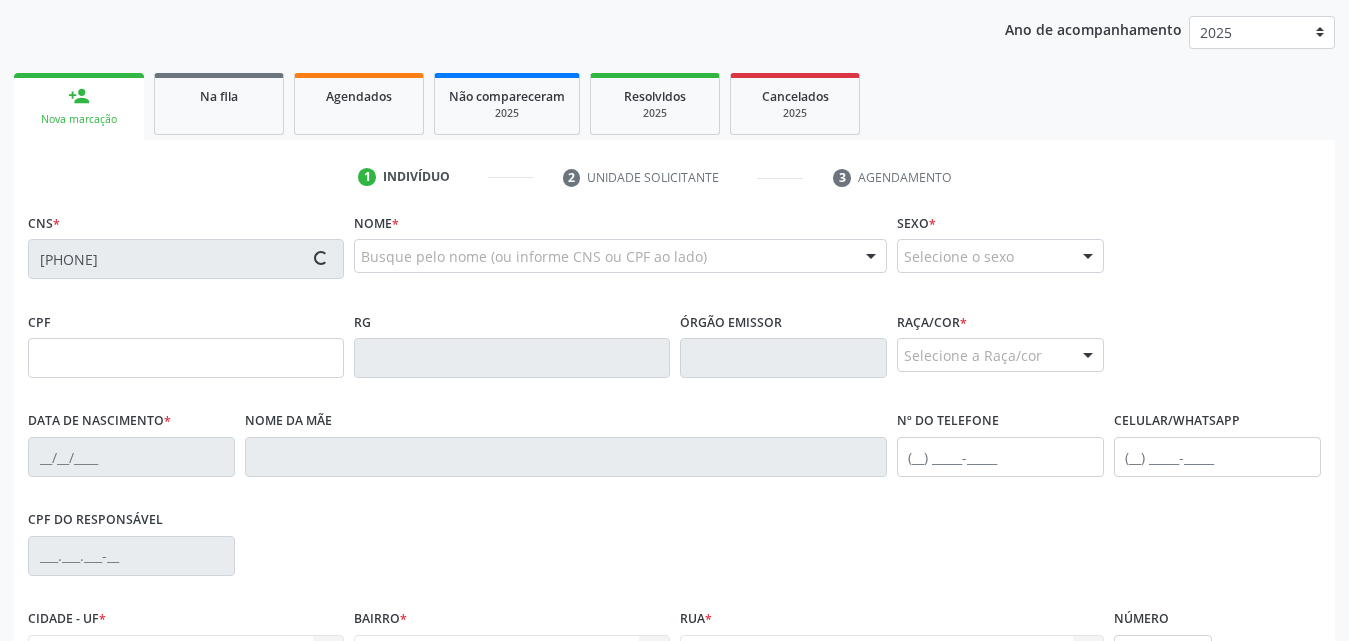 type on "Maria Aparecida Silva dos Santos" 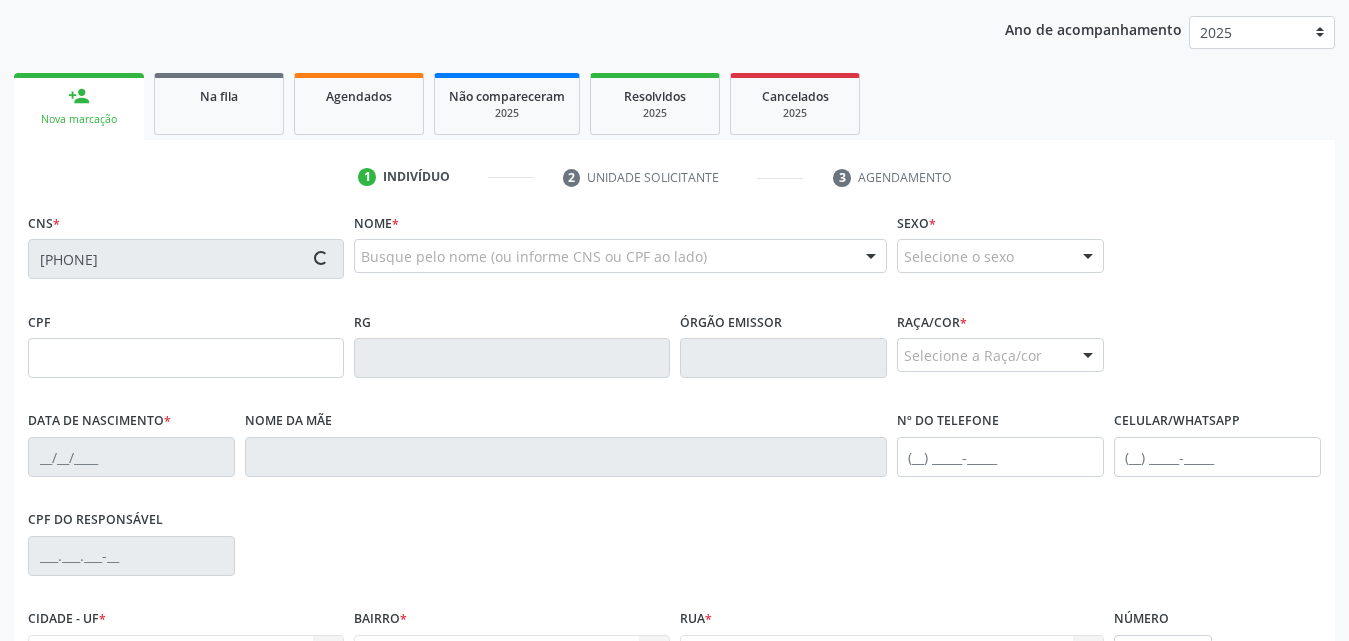 type on "(82) 98210-3650" 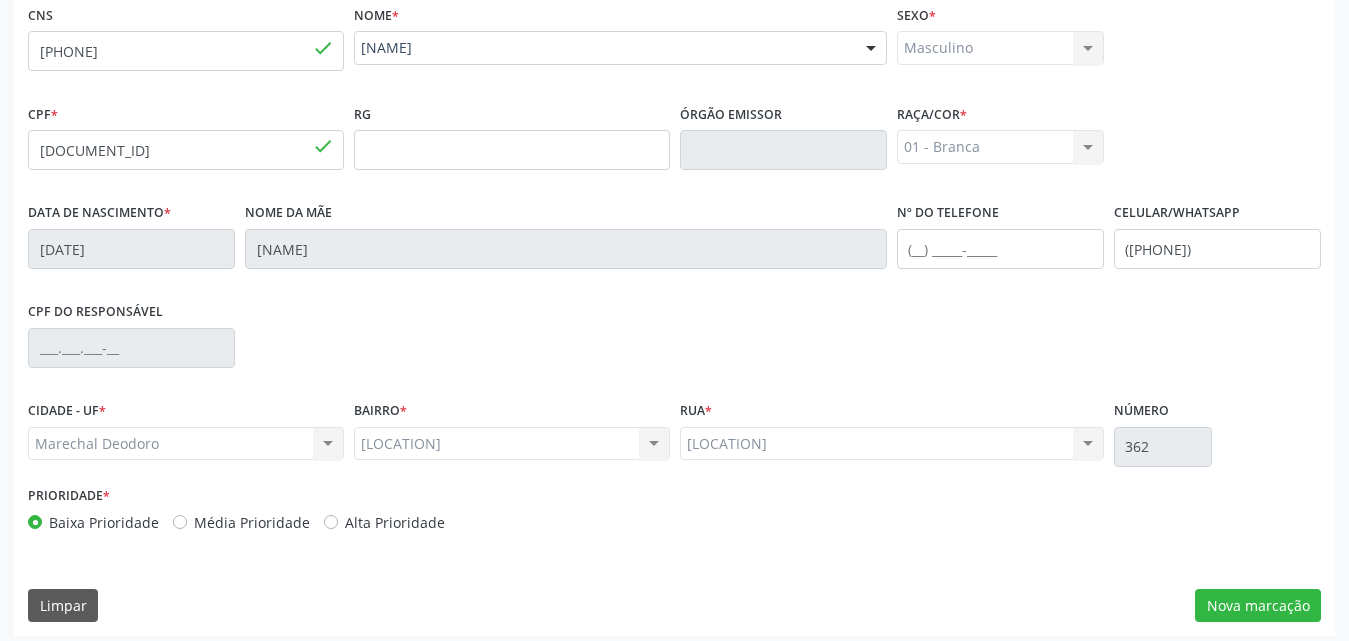 scroll, scrollTop: 471, scrollLeft: 0, axis: vertical 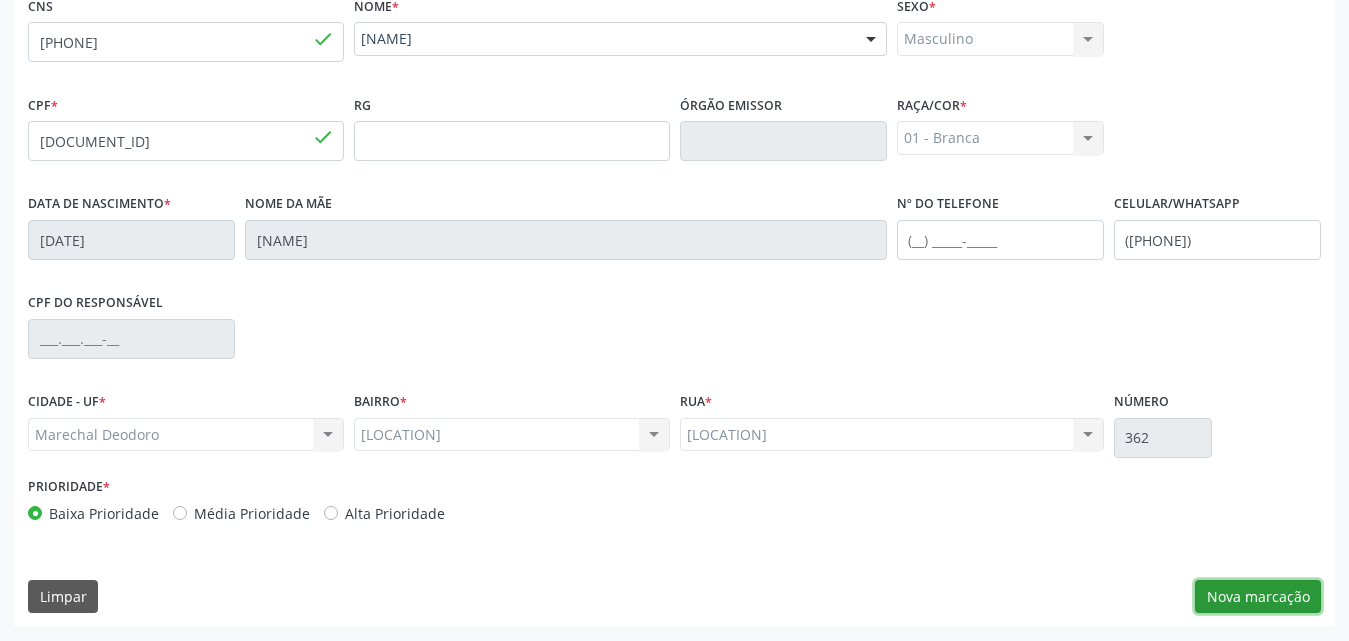click on "Nova marcação" at bounding box center (1258, 597) 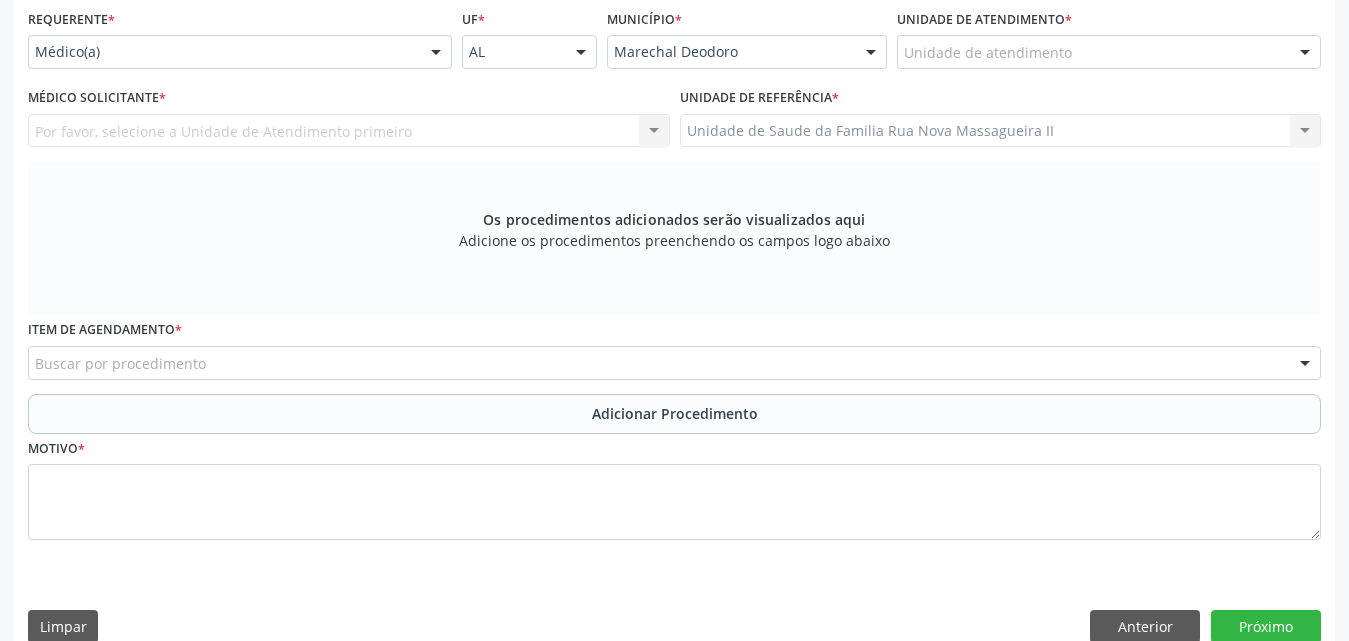 scroll, scrollTop: 171, scrollLeft: 0, axis: vertical 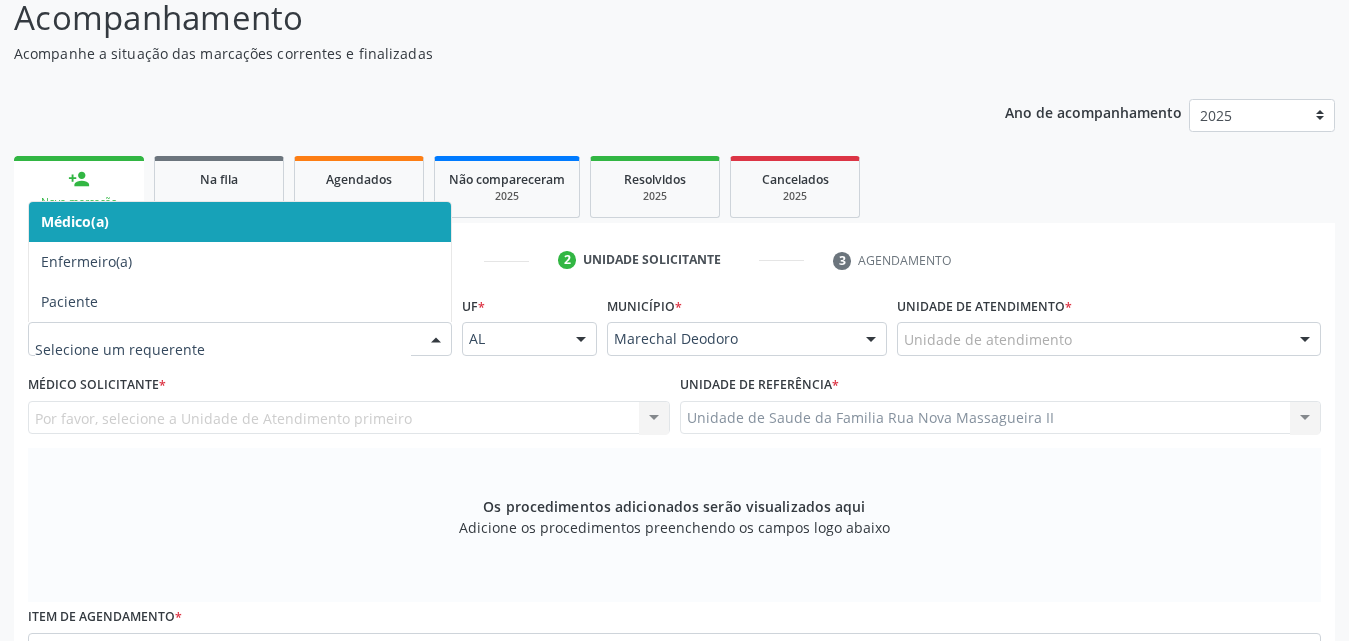 click at bounding box center [436, 340] 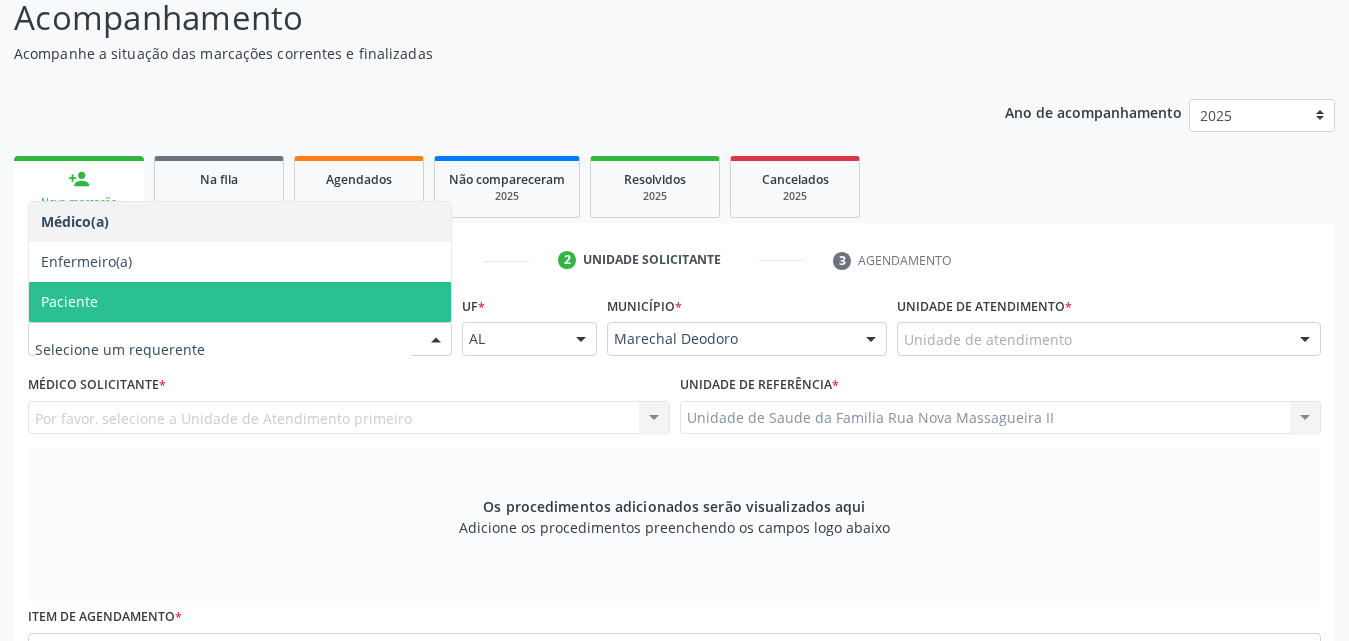 click on "Paciente" at bounding box center (240, 302) 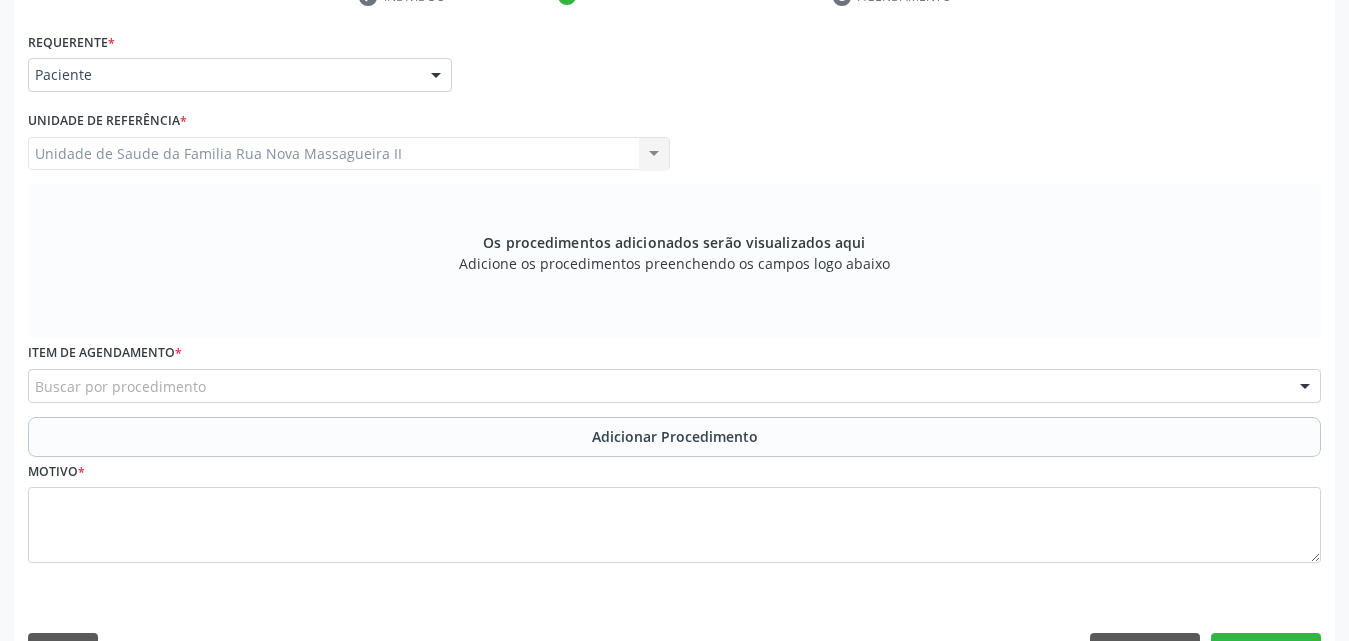 scroll, scrollTop: 471, scrollLeft: 0, axis: vertical 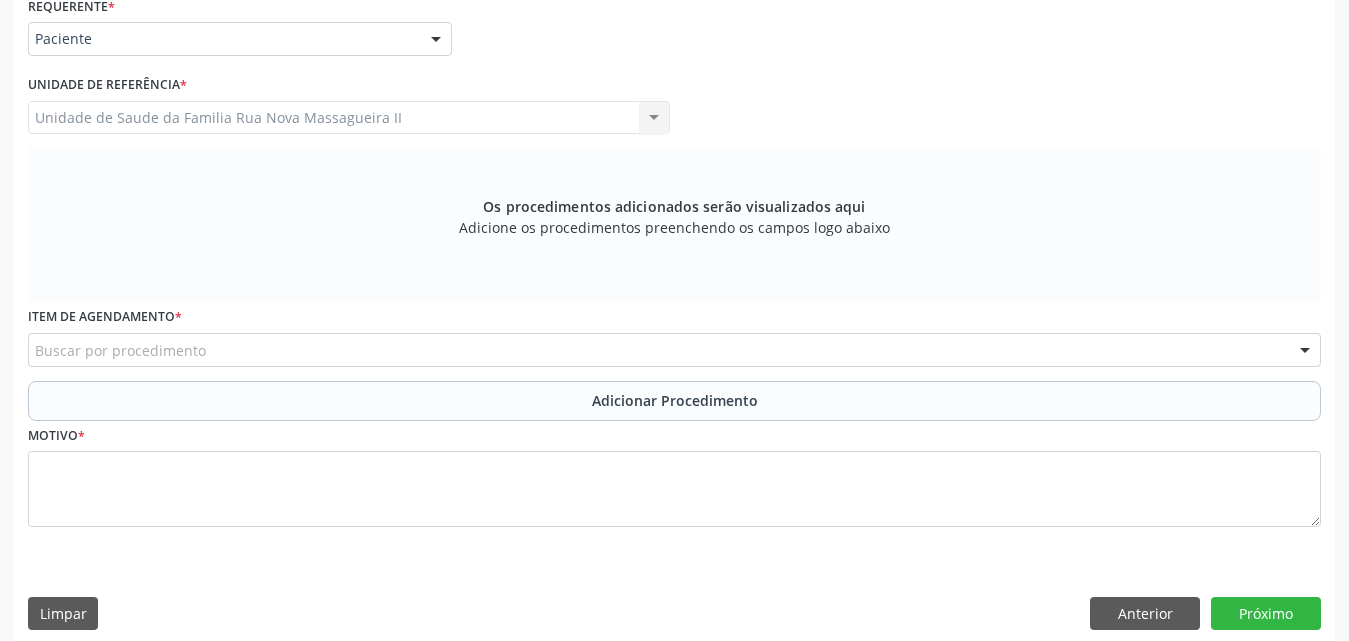 click on "Buscar por procedimento" at bounding box center (674, 350) 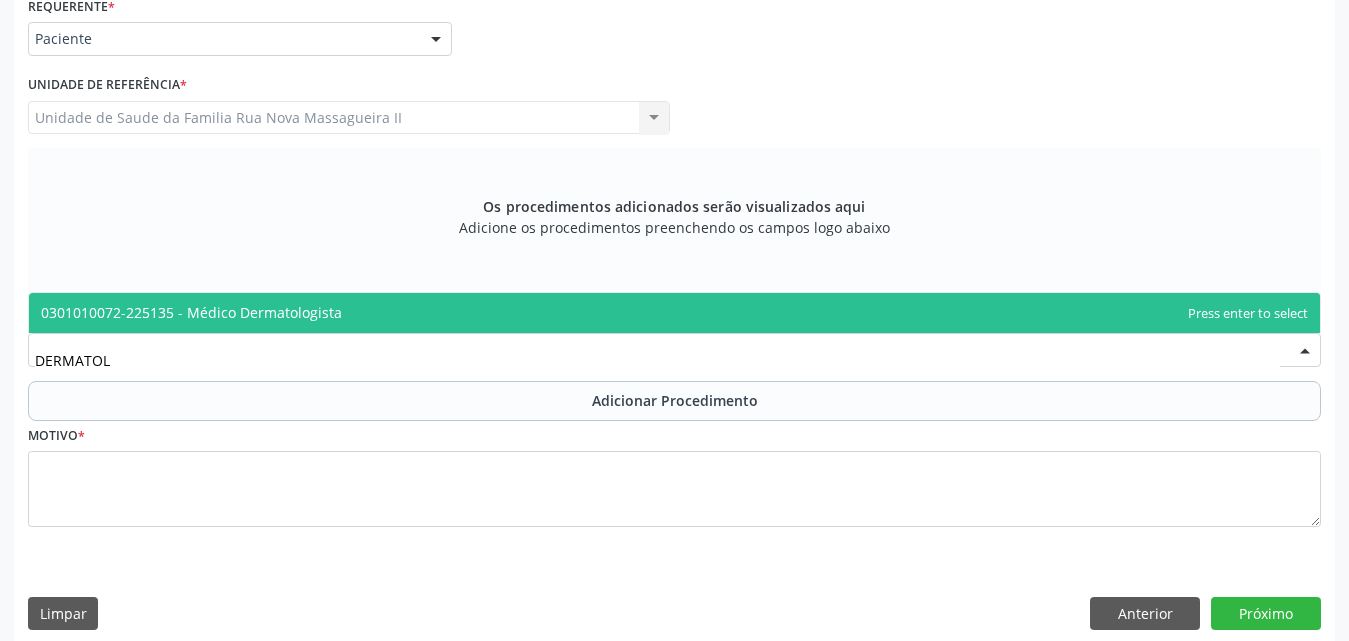 type on "DERMATOLO" 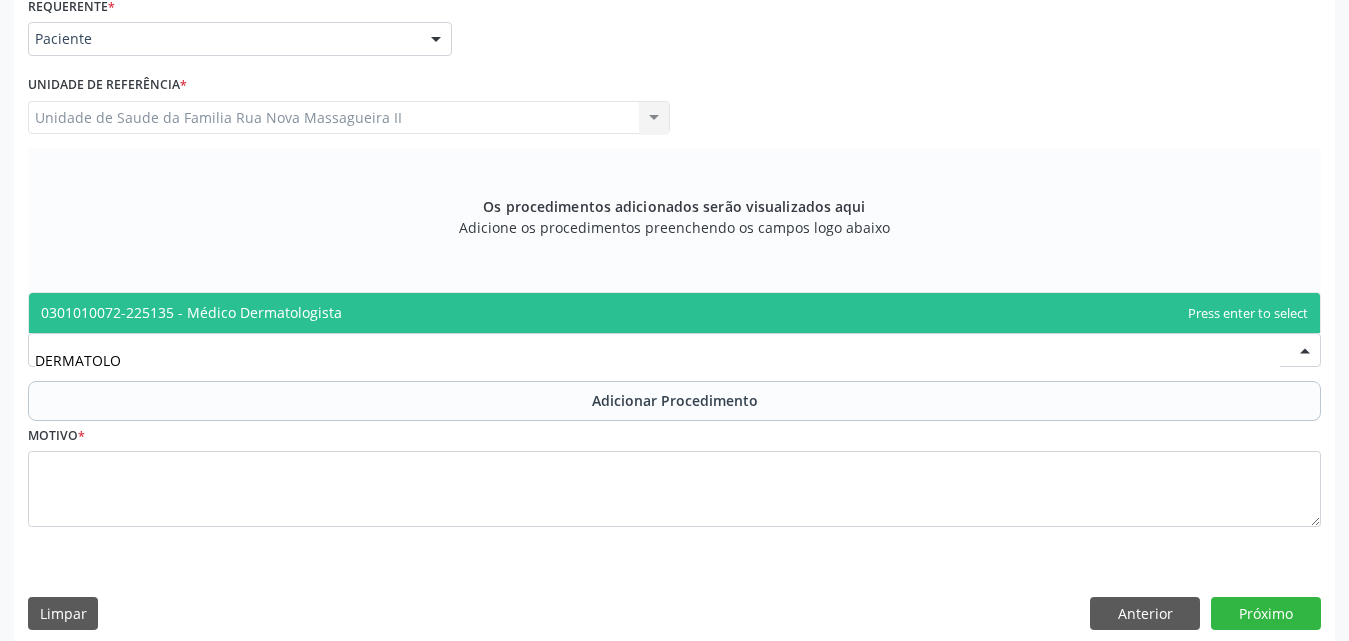 click on "0301010072-225135 - Médico Dermatologista" at bounding box center [191, 312] 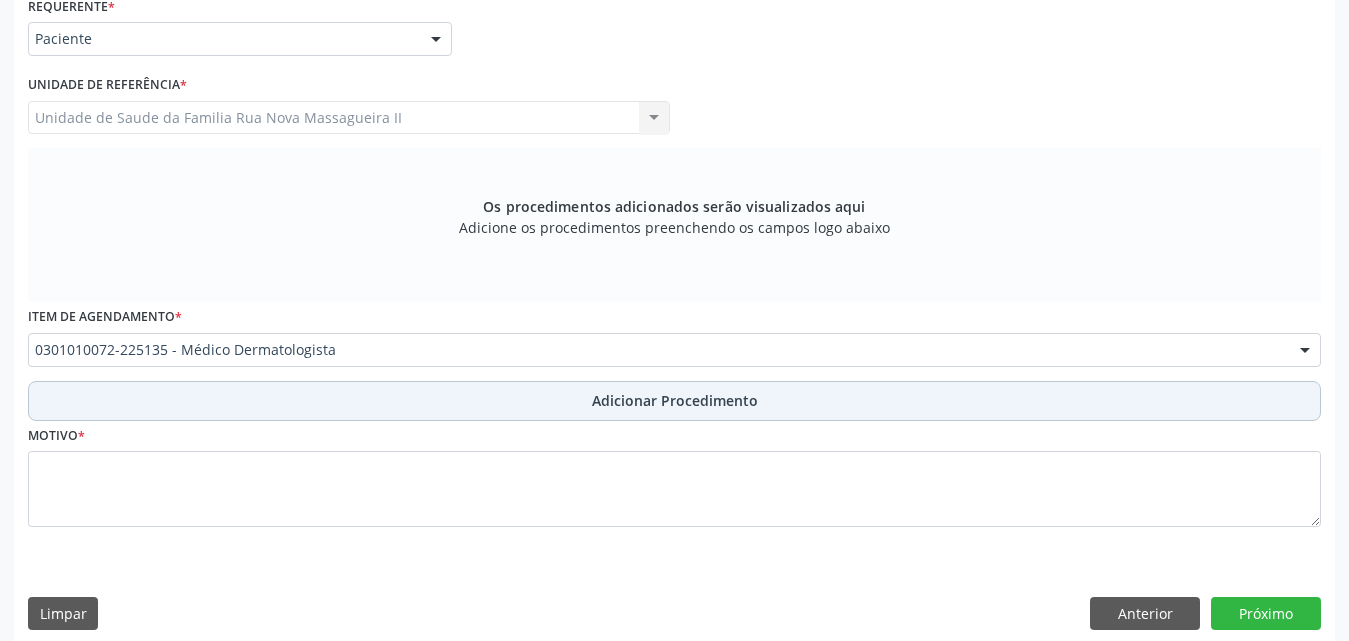click on "Adicionar Procedimento" at bounding box center [675, 400] 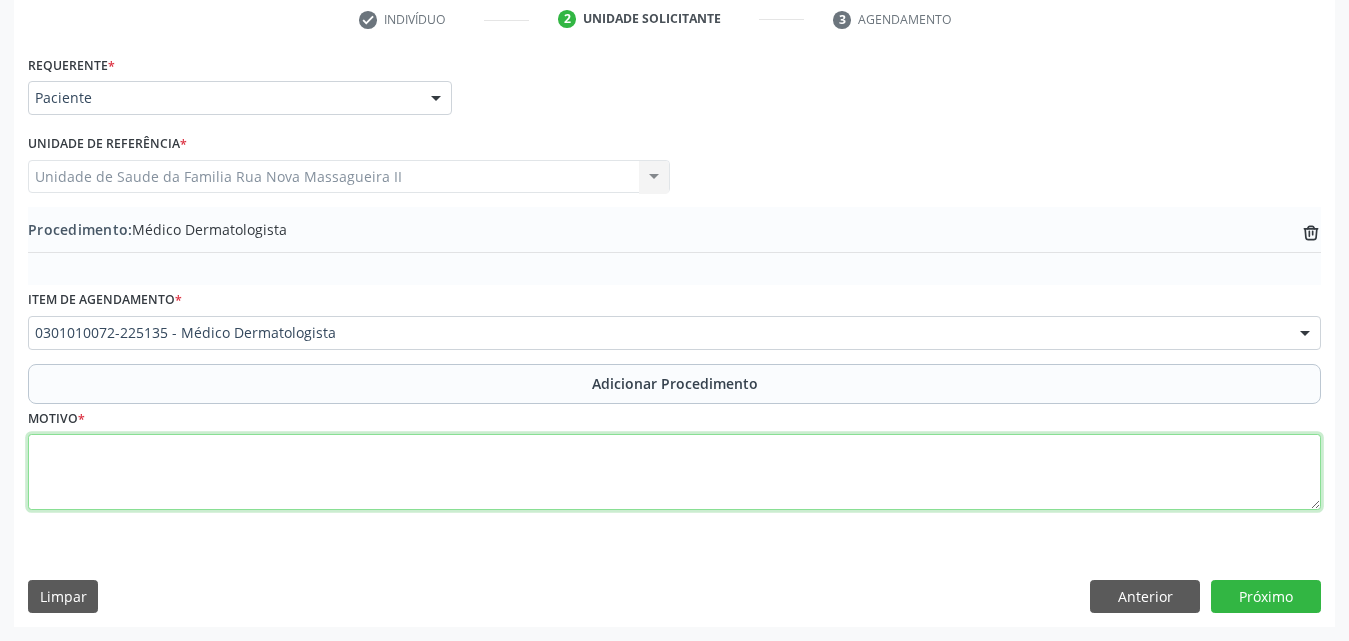 click at bounding box center (674, 472) 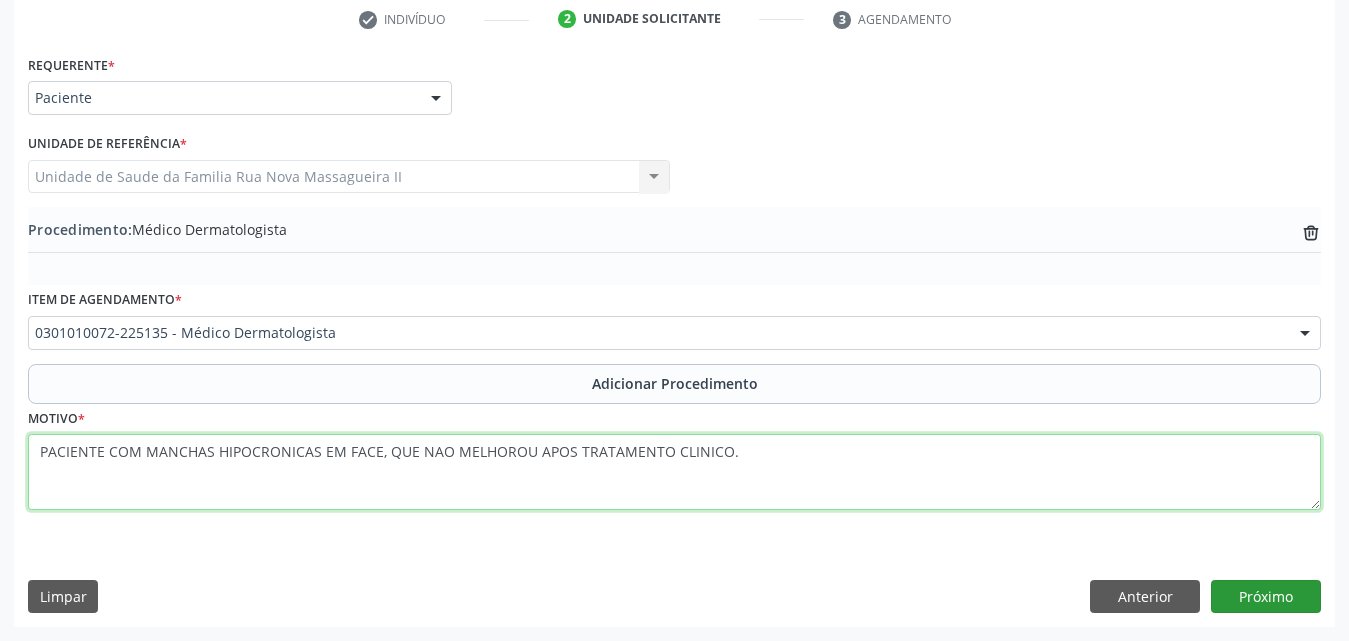 type on "PACIENTE COM MANCHAS HIPOCRONICAS EM FACE, QUE NAO MELHOROU APOS TRATAMENTO CLINICO." 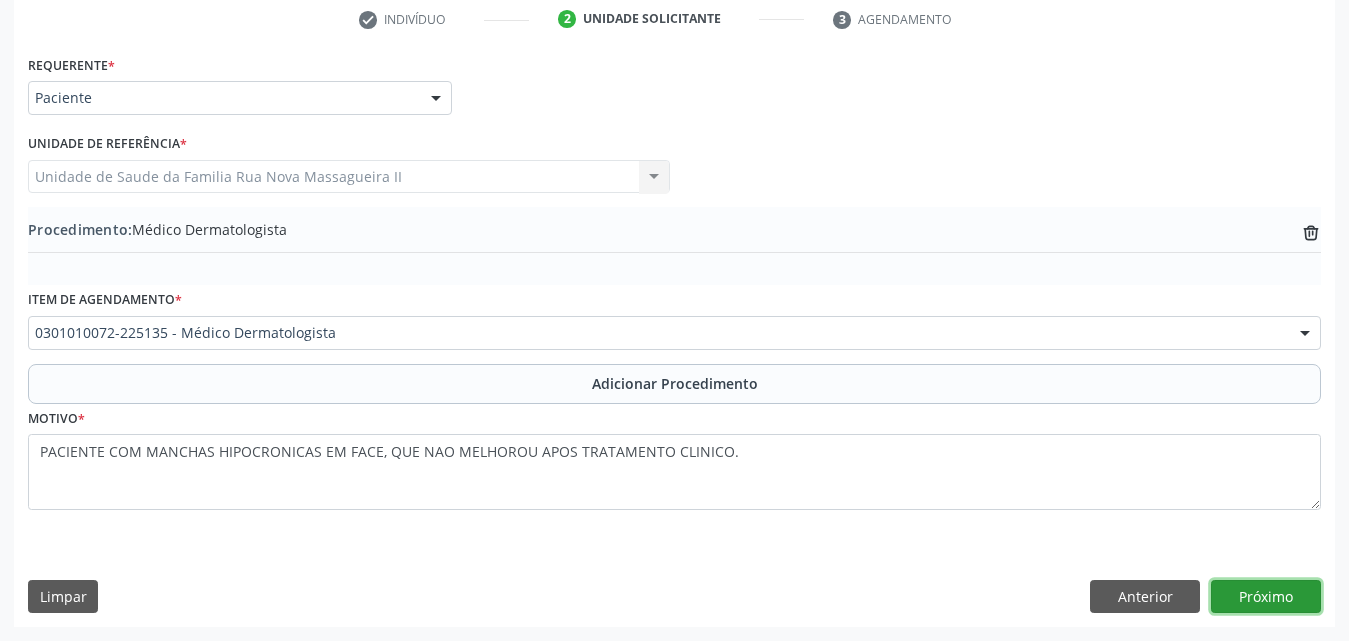click on "Próximo" at bounding box center (1266, 597) 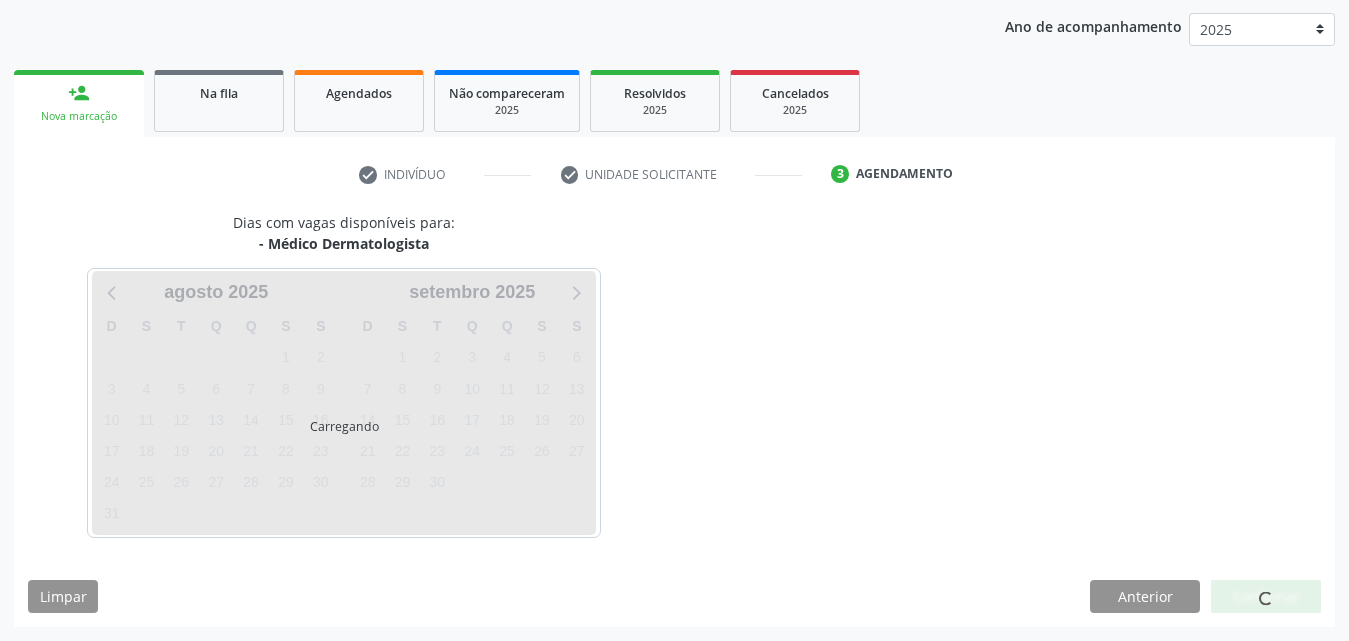 scroll, scrollTop: 316, scrollLeft: 0, axis: vertical 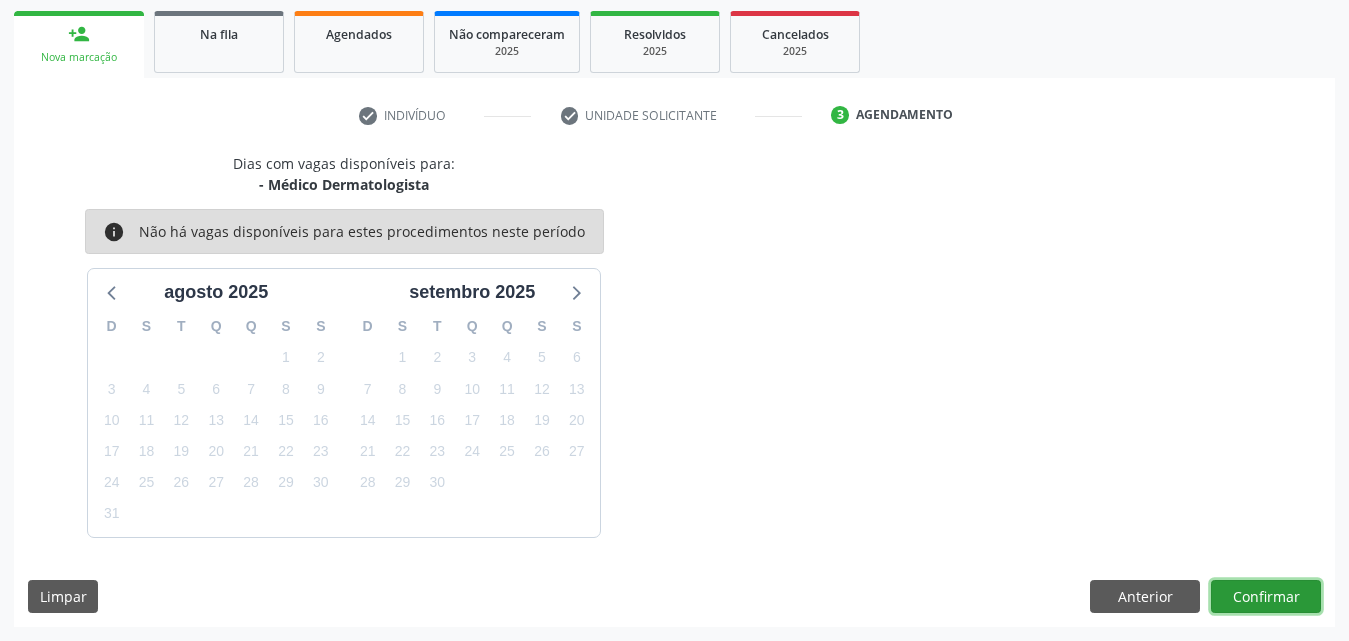 click on "Confirmar" at bounding box center (1266, 597) 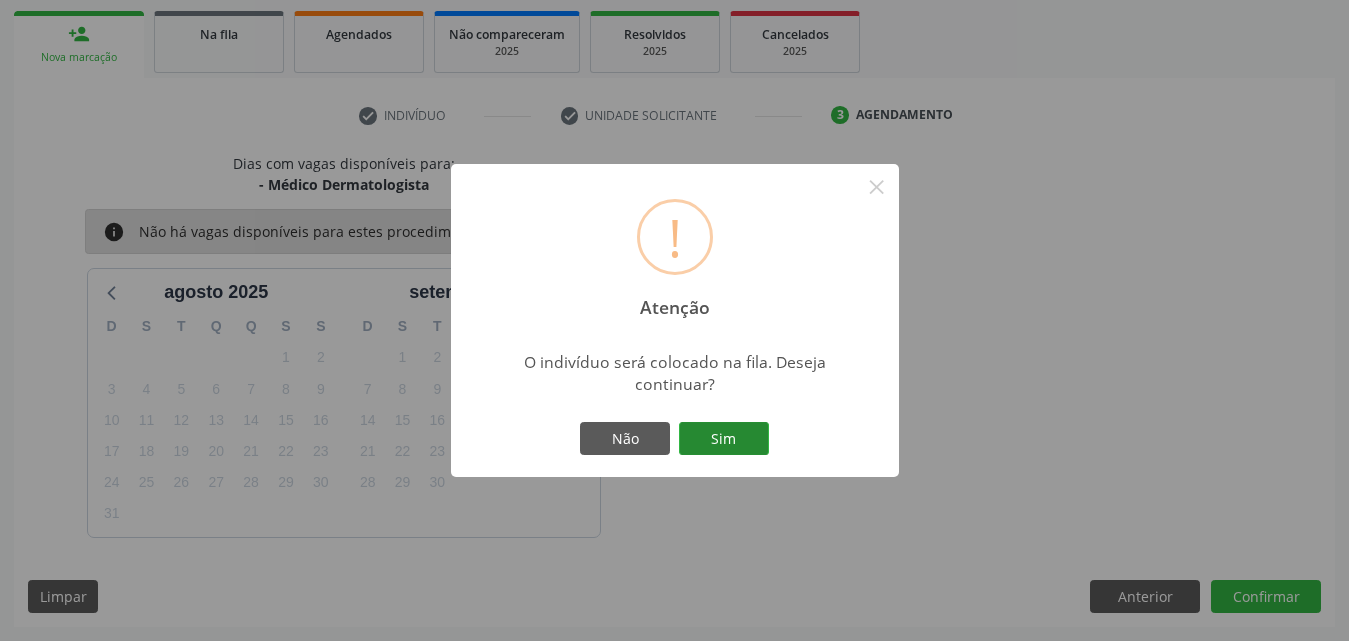 click on "Sim" at bounding box center (724, 439) 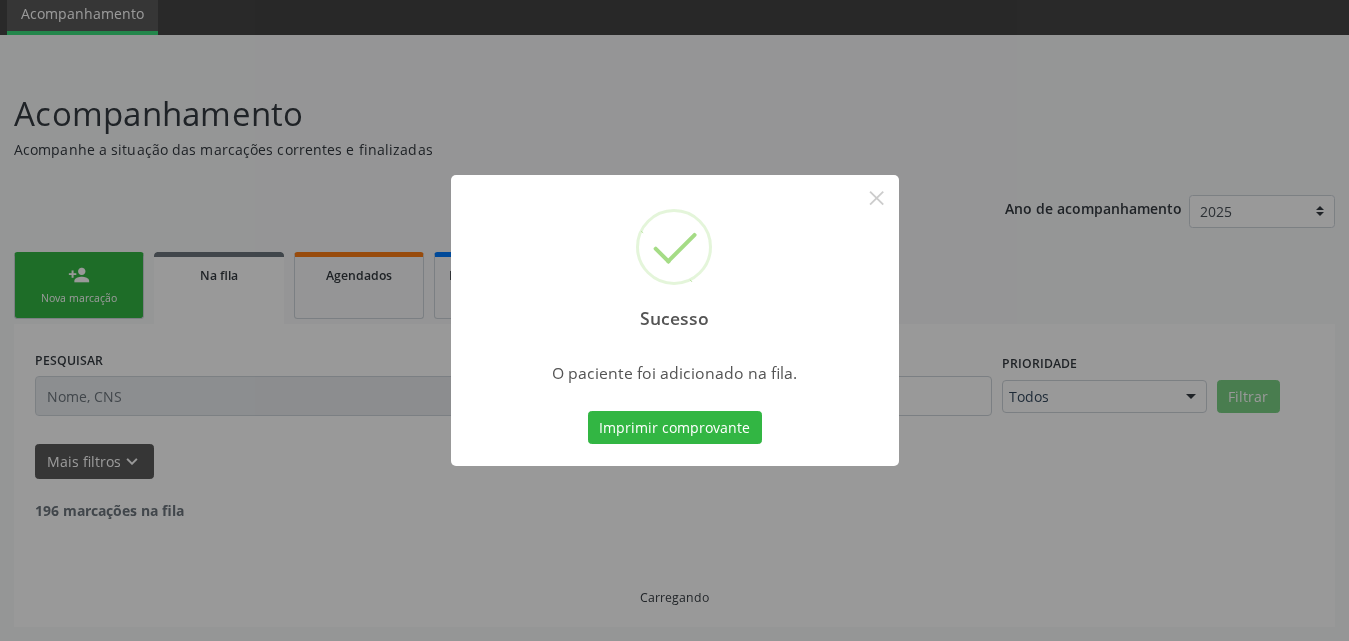 scroll, scrollTop: 54, scrollLeft: 0, axis: vertical 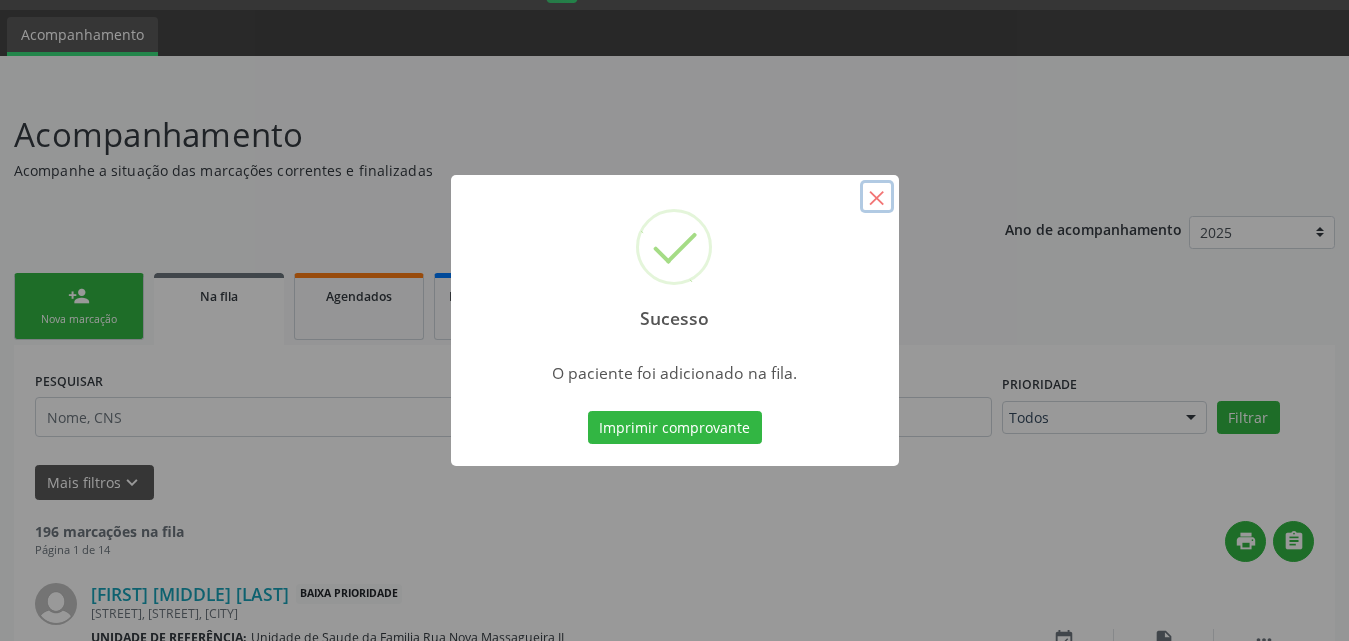 click on "×" at bounding box center [877, 197] 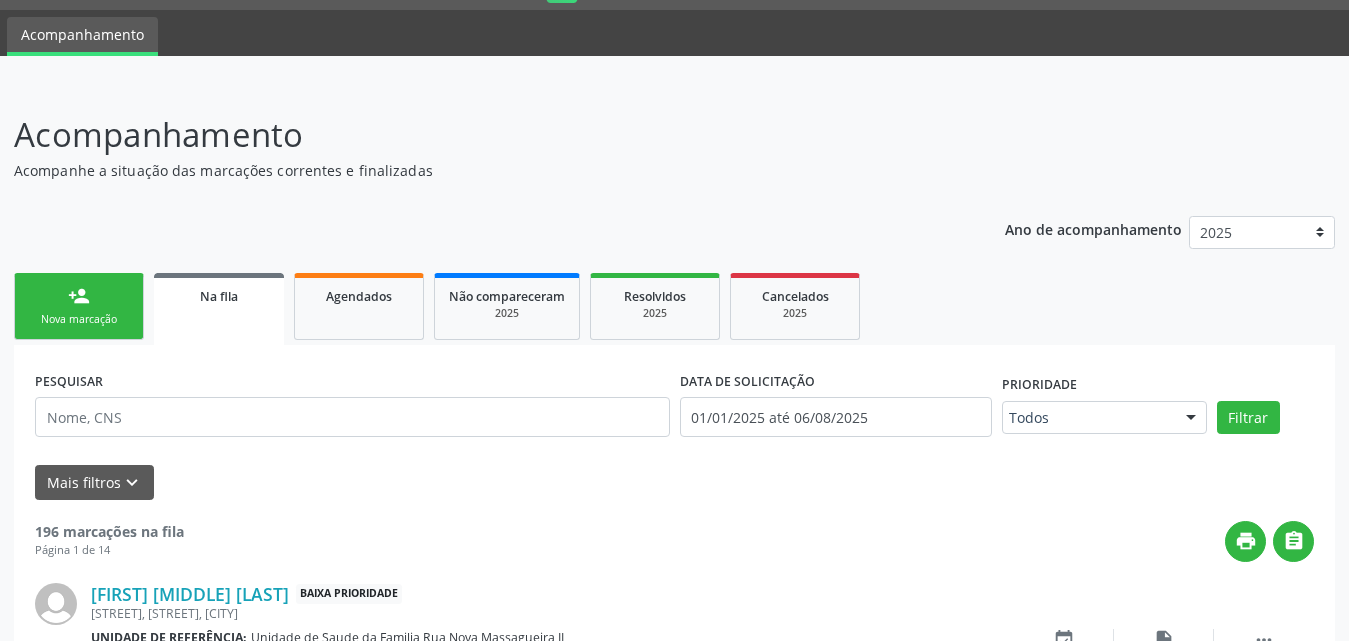 scroll, scrollTop: 254, scrollLeft: 0, axis: vertical 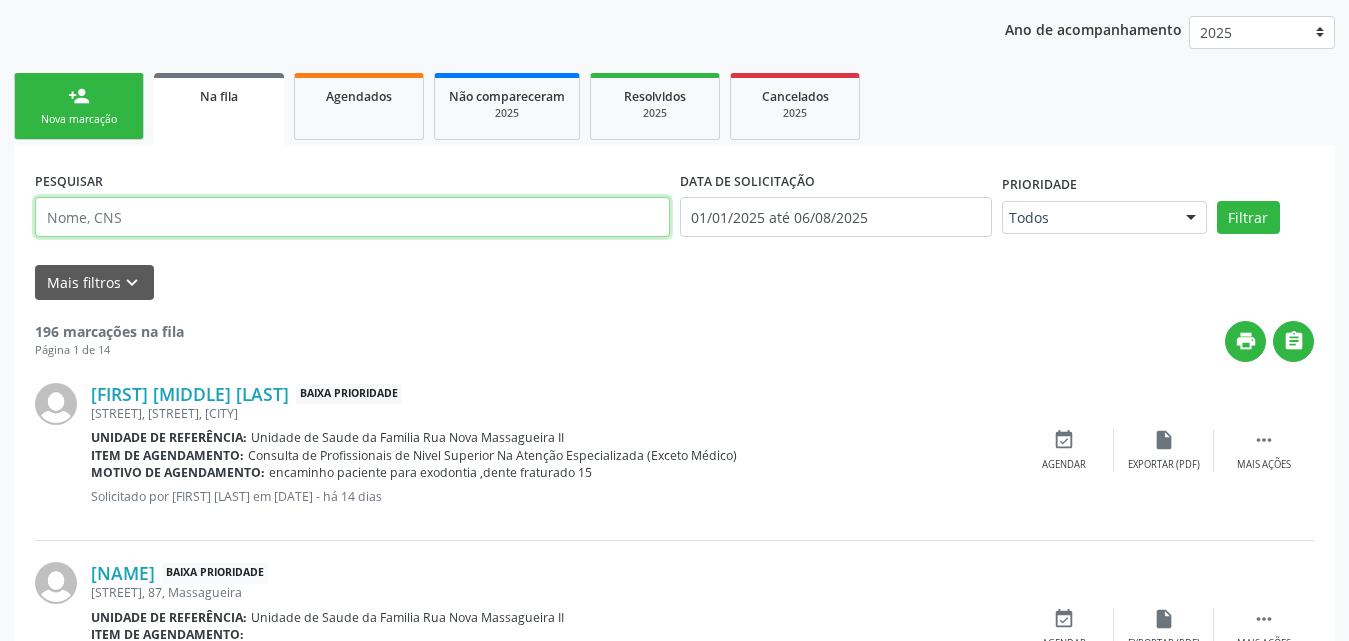 click at bounding box center (352, 217) 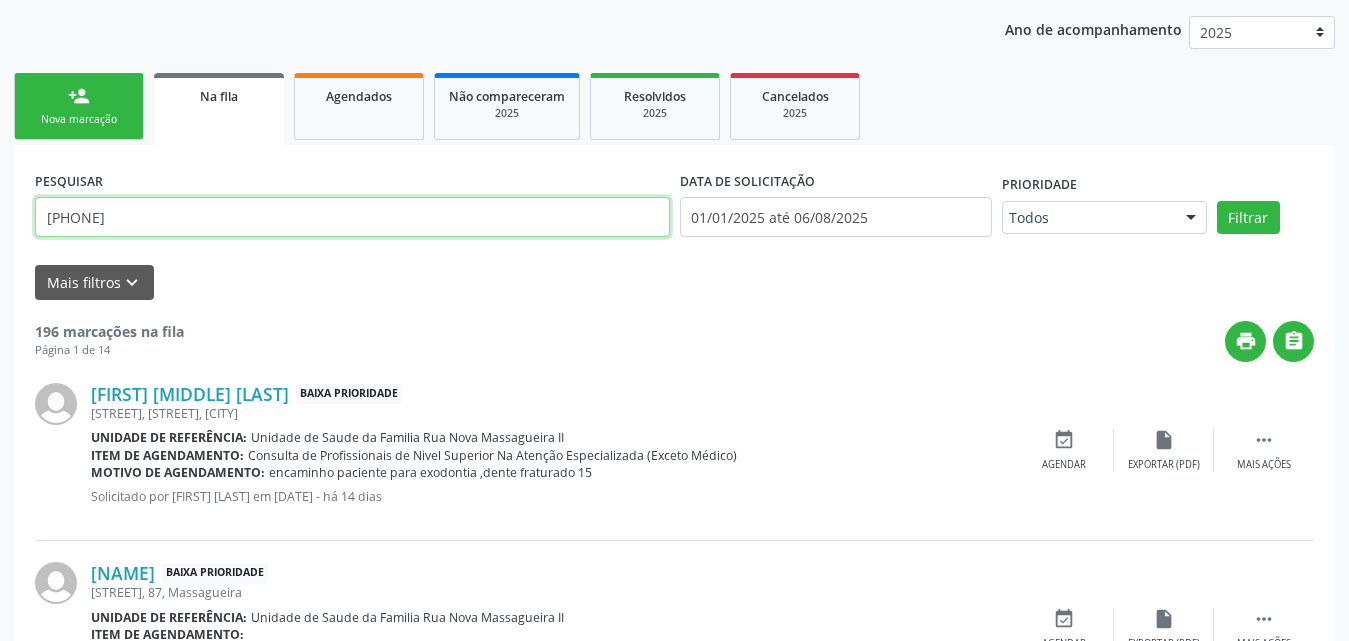 type on "705000897063959" 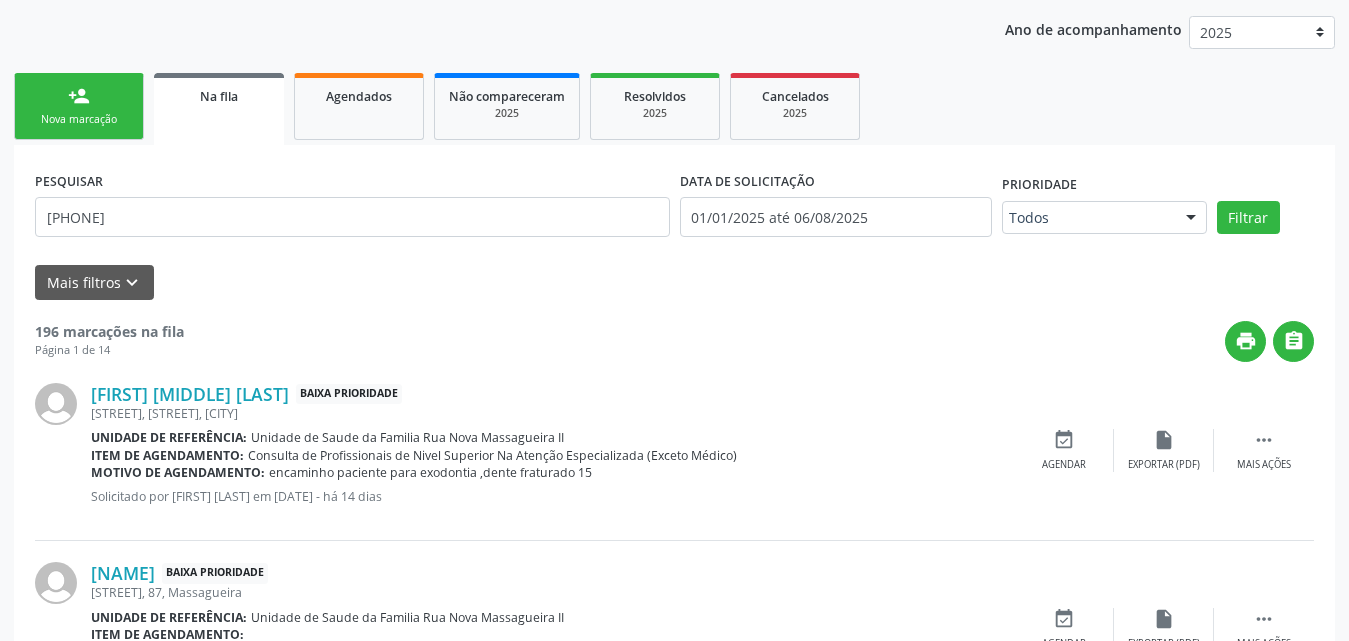 click on "Nova marcação" at bounding box center [79, 119] 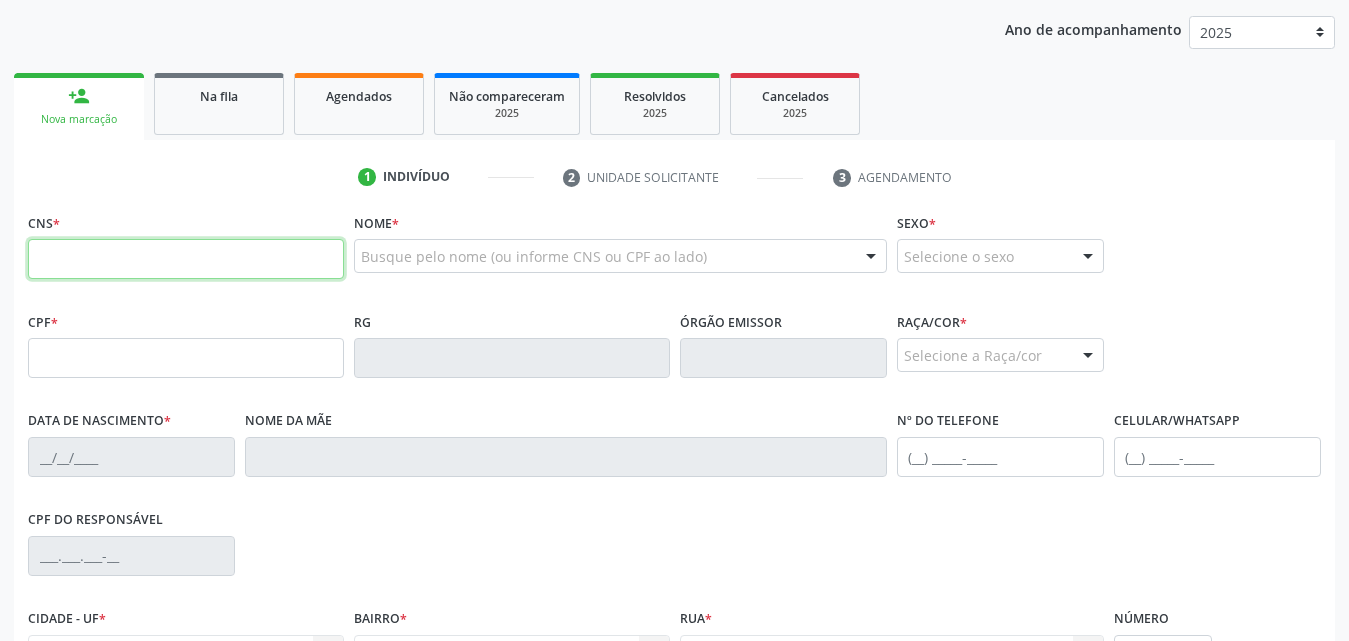 click at bounding box center [186, 259] 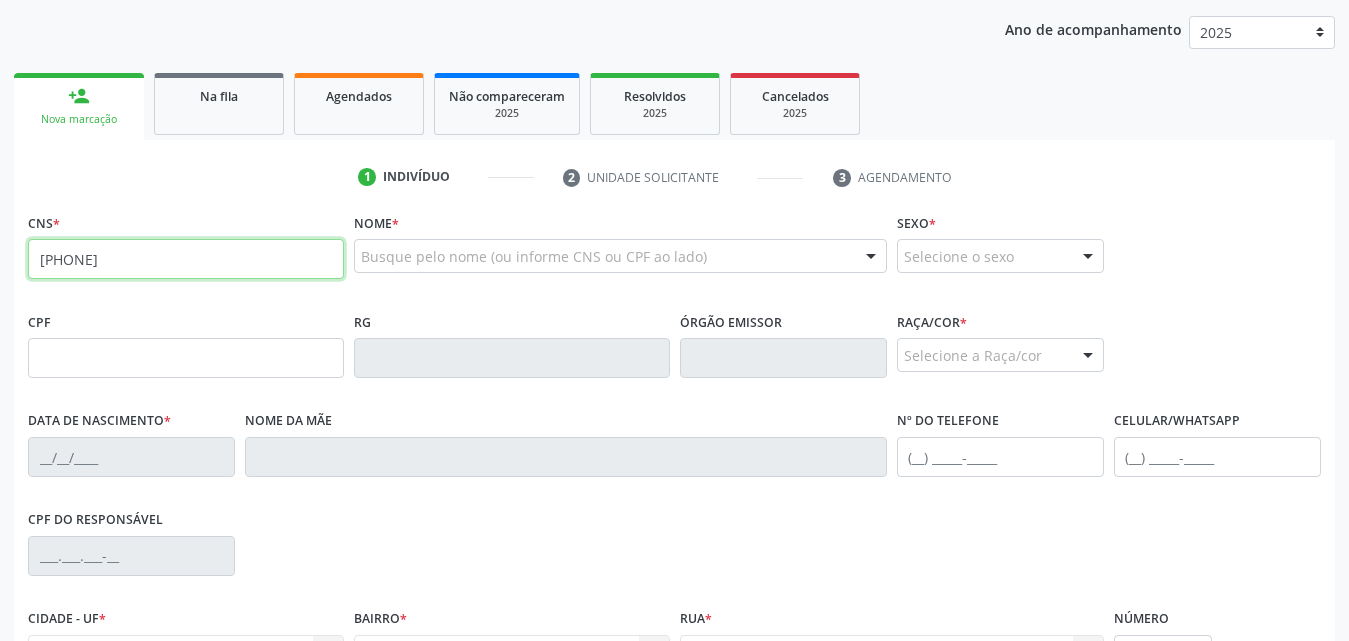 type on "705 0008 9706 3959" 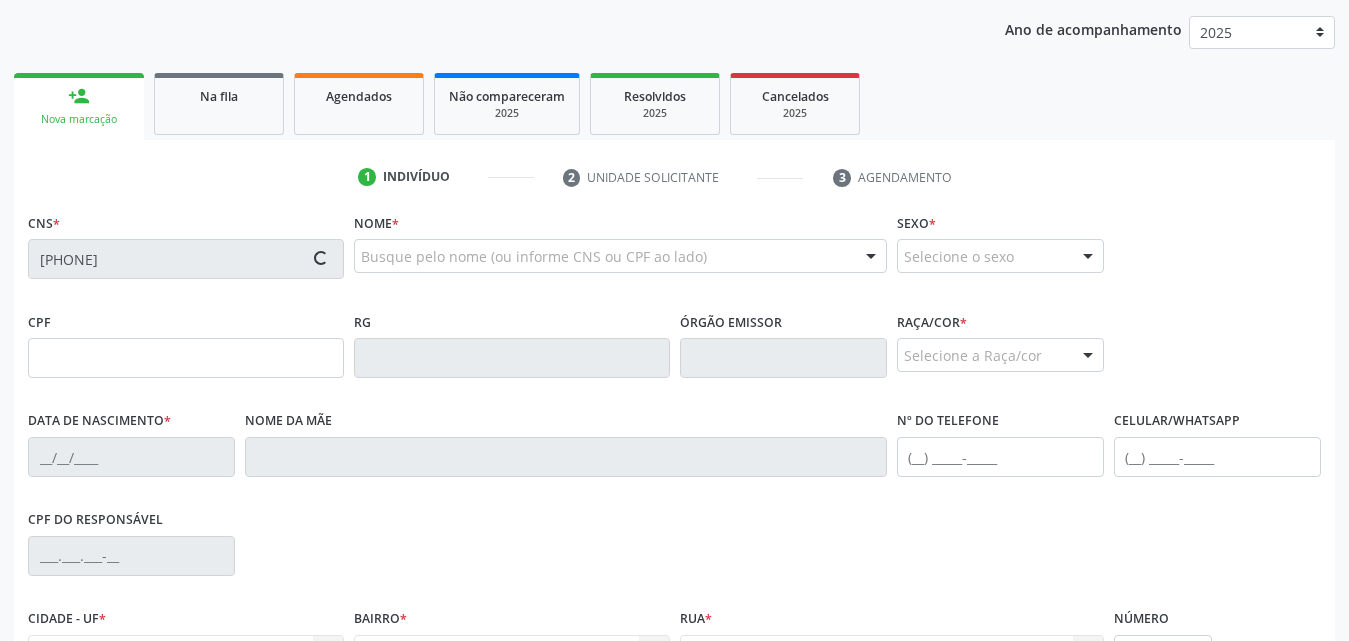 type on "03/12/1993" 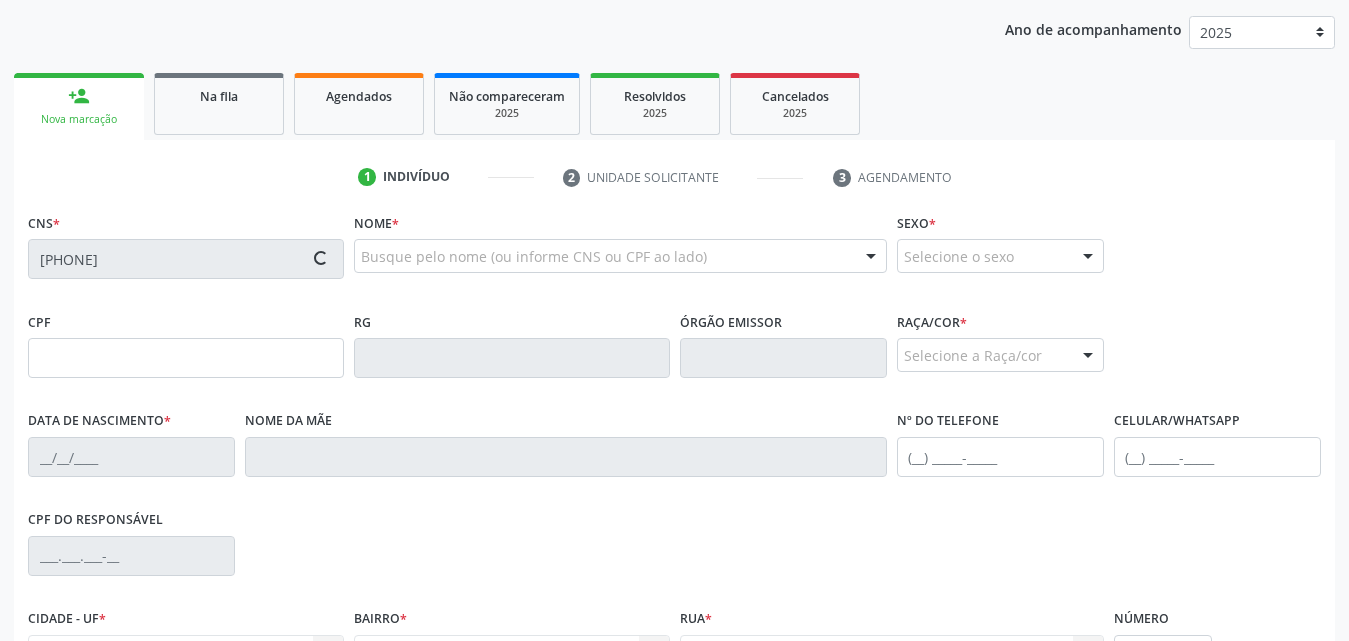 type on "Gedalva Soares Lima Barreto" 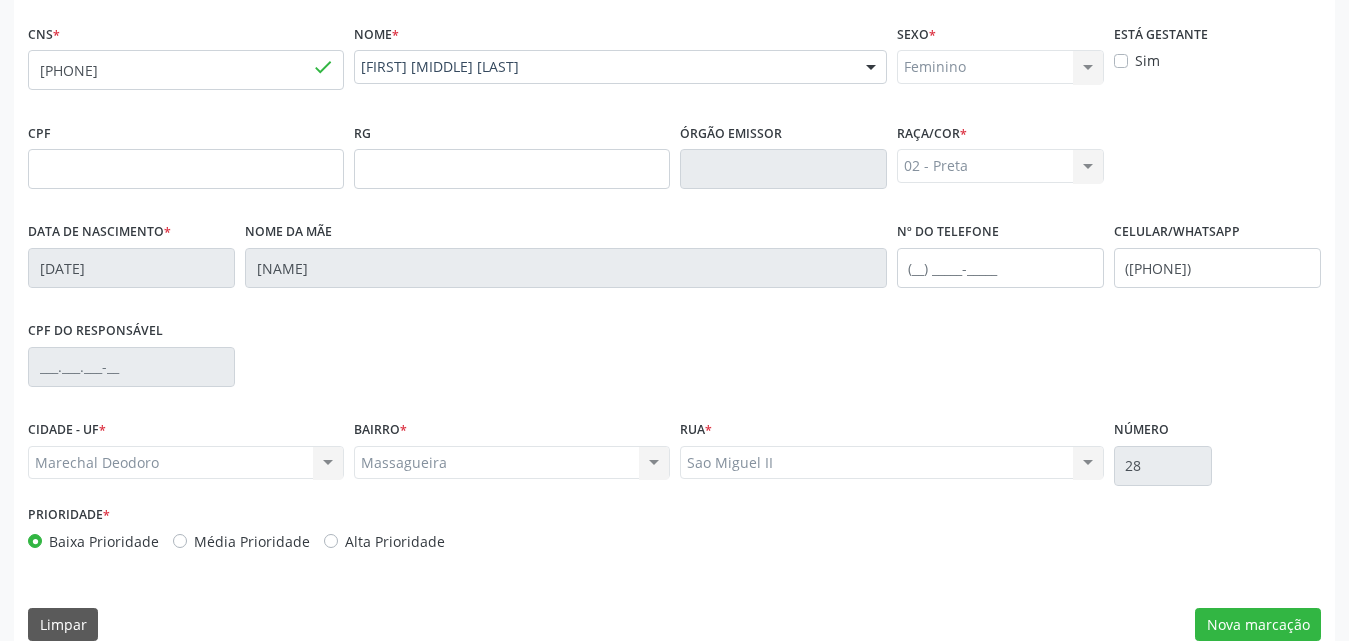 scroll, scrollTop: 471, scrollLeft: 0, axis: vertical 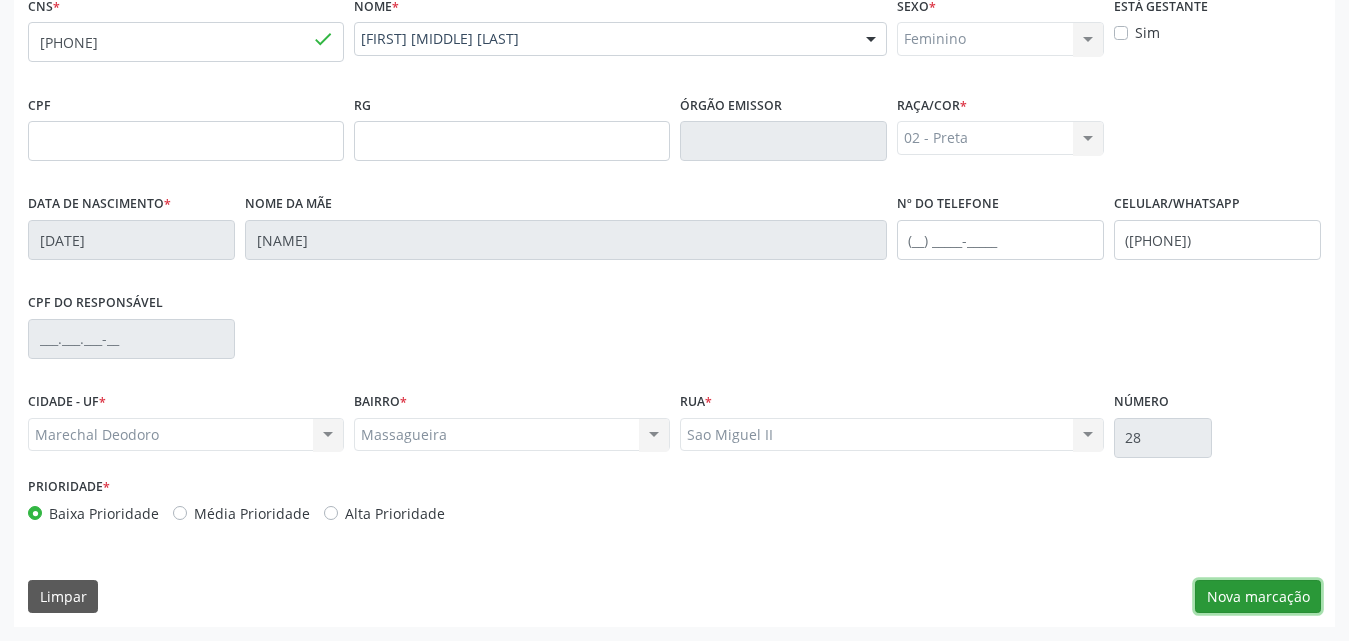 click on "Nova marcação" at bounding box center [1258, 597] 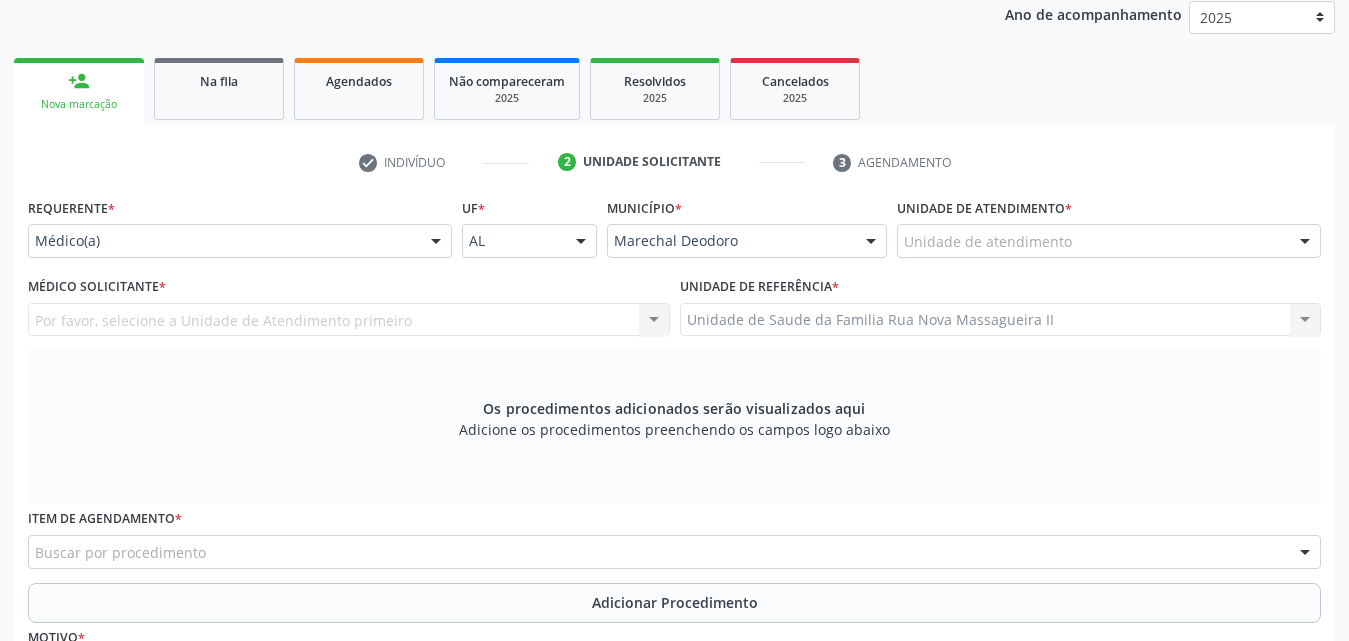 scroll, scrollTop: 271, scrollLeft: 0, axis: vertical 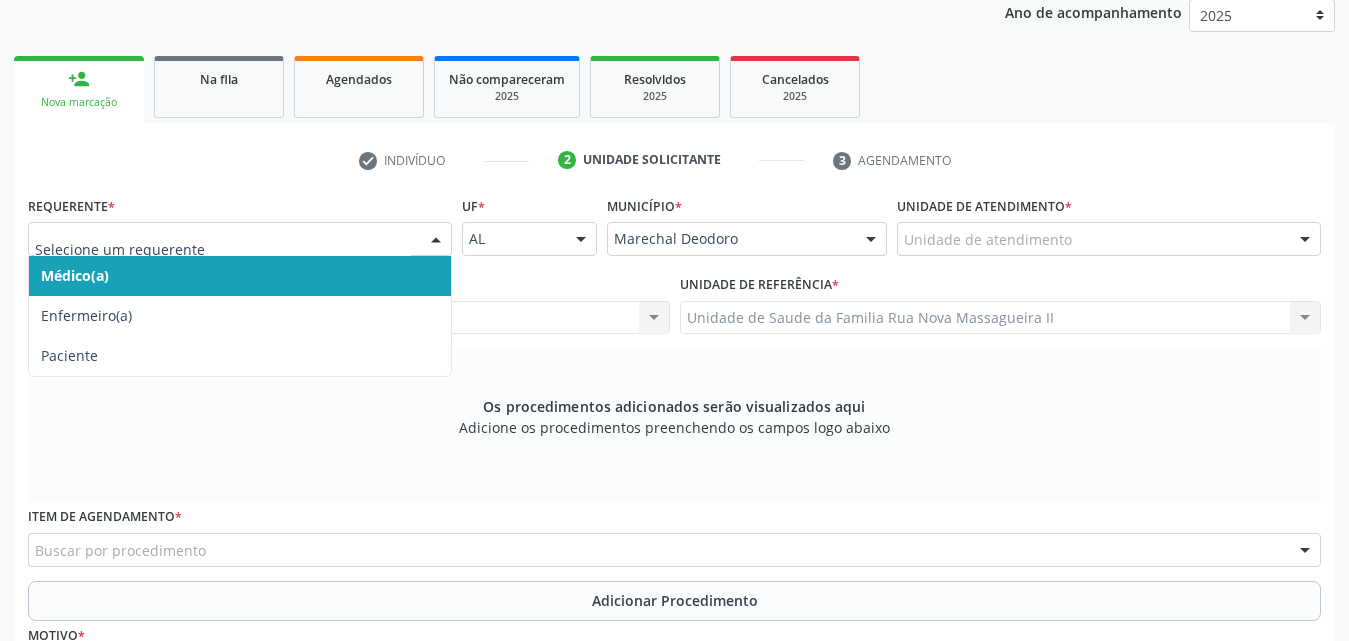 click at bounding box center [436, 240] 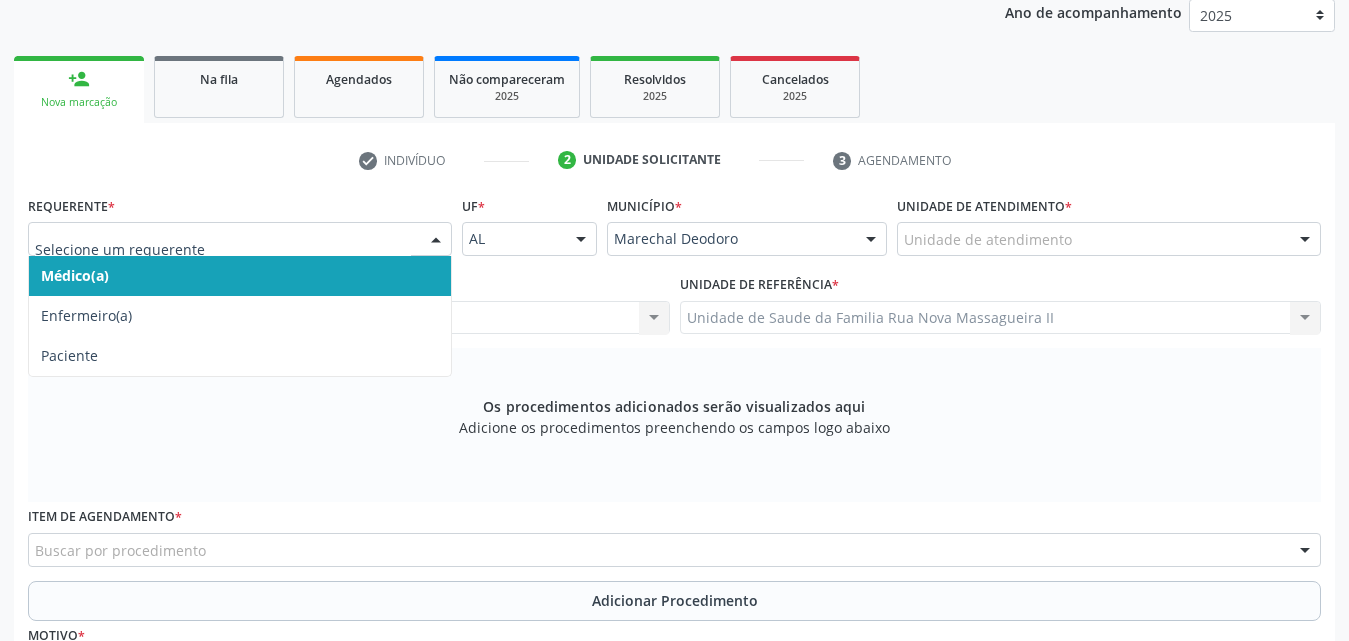 click on "Médico(a)" at bounding box center (240, 276) 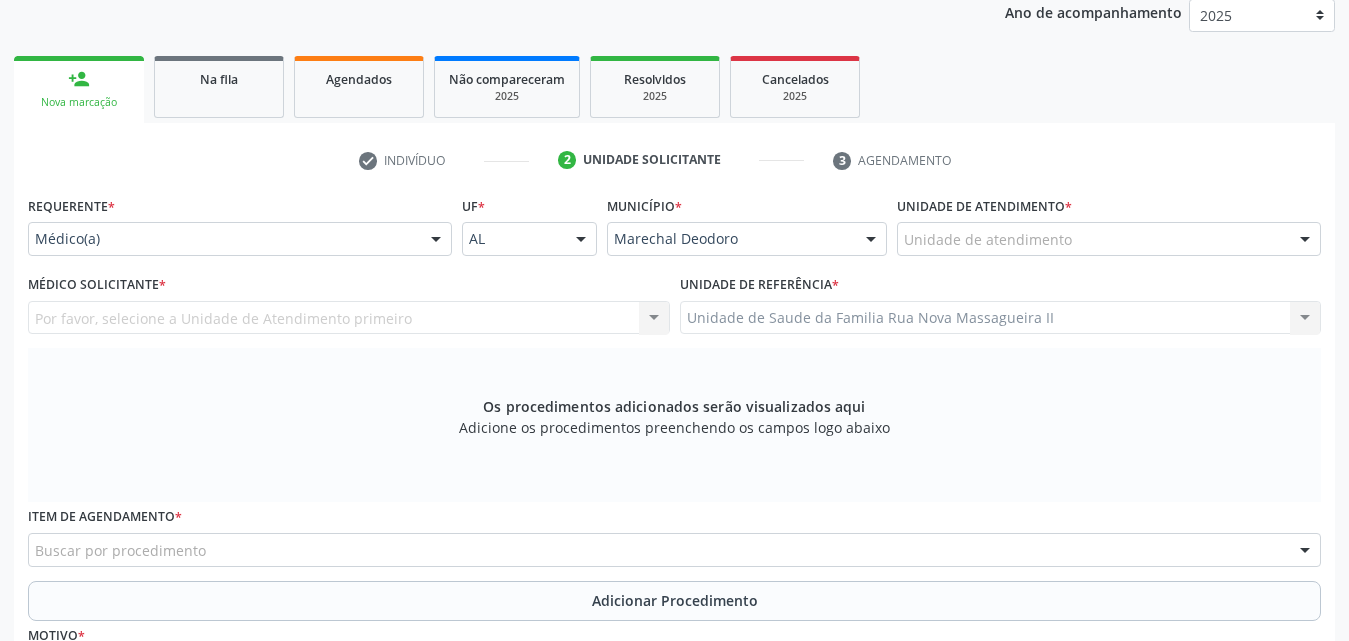 click at bounding box center [1305, 240] 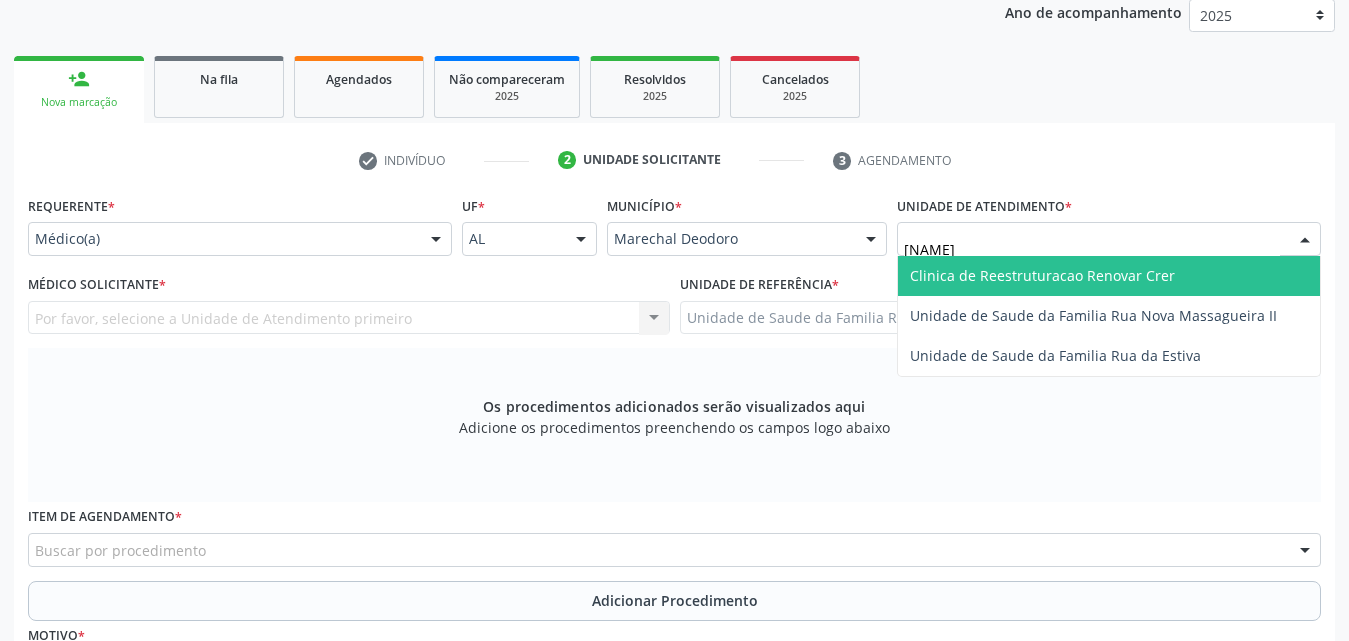 type on "RUA" 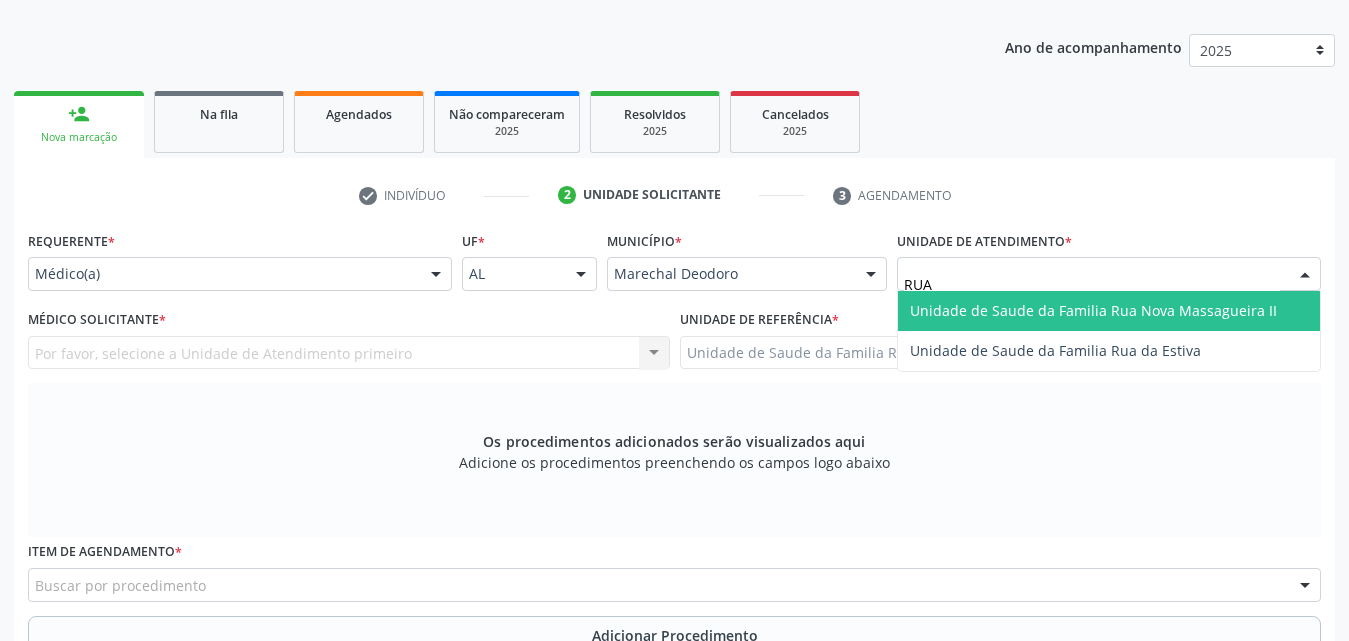scroll, scrollTop: 271, scrollLeft: 0, axis: vertical 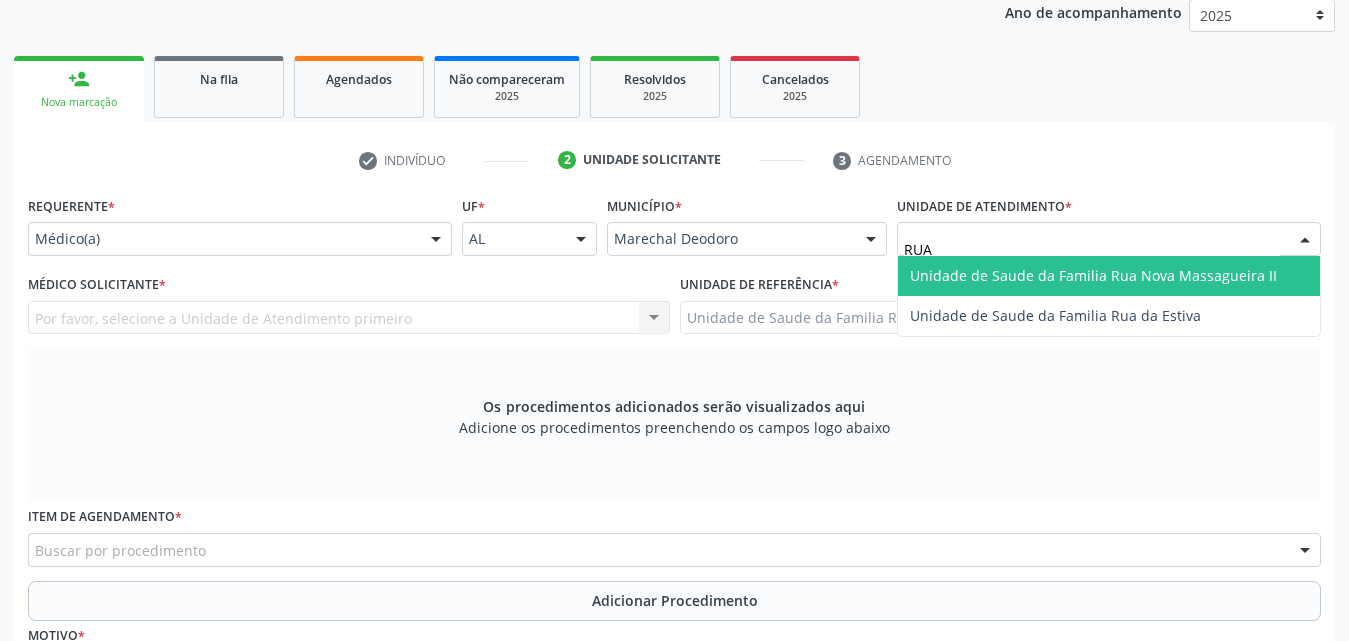 click on "Unidade de Saude da Familia Rua Nova Massagueira II" at bounding box center [1093, 275] 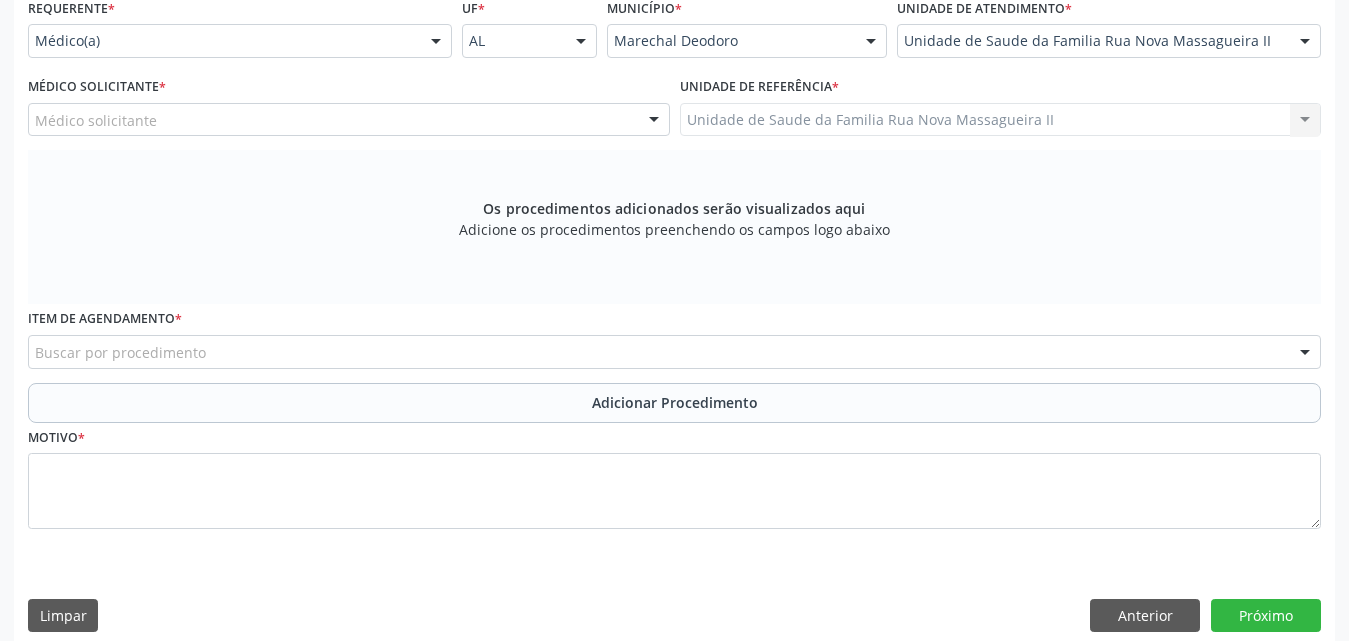 scroll, scrollTop: 471, scrollLeft: 0, axis: vertical 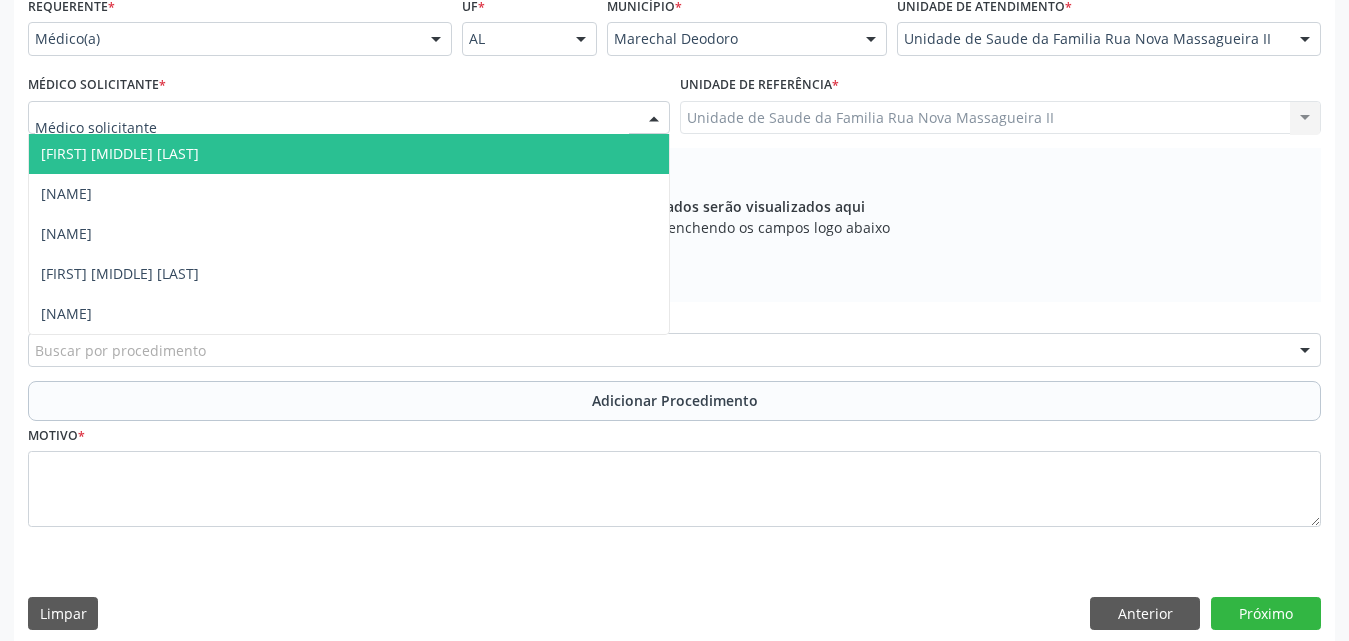click at bounding box center [654, 119] 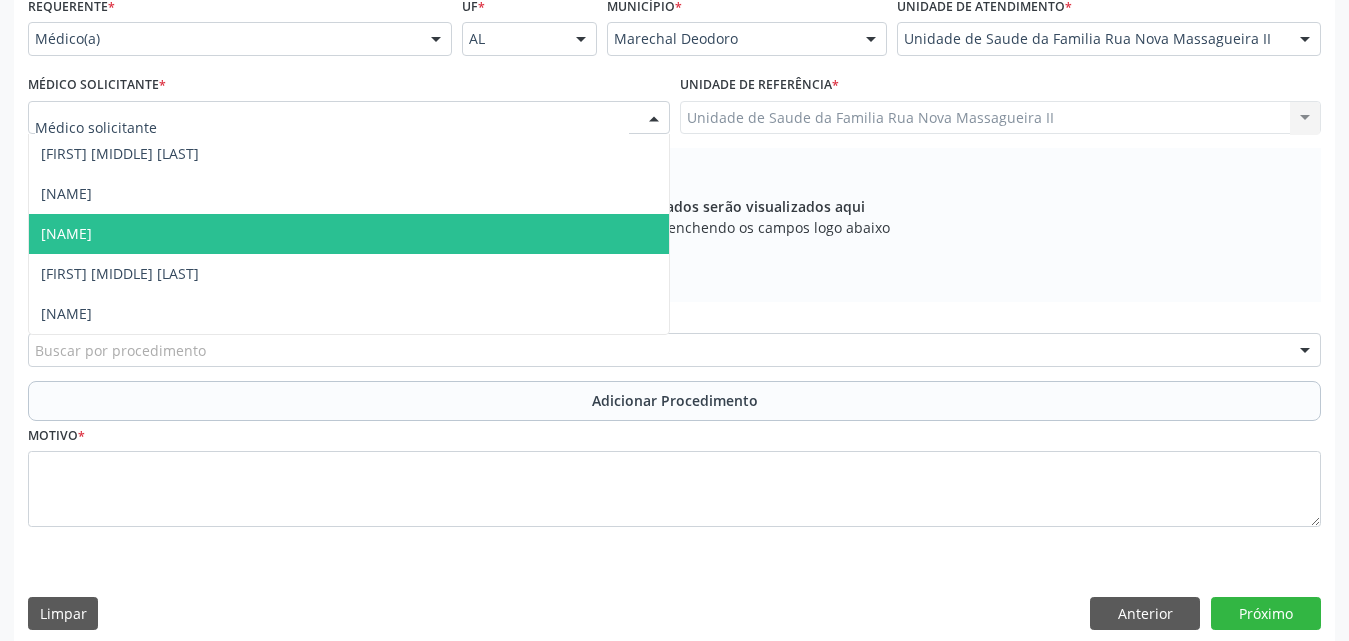 click on "Rodrigo Paranhos de Melo" at bounding box center (66, 233) 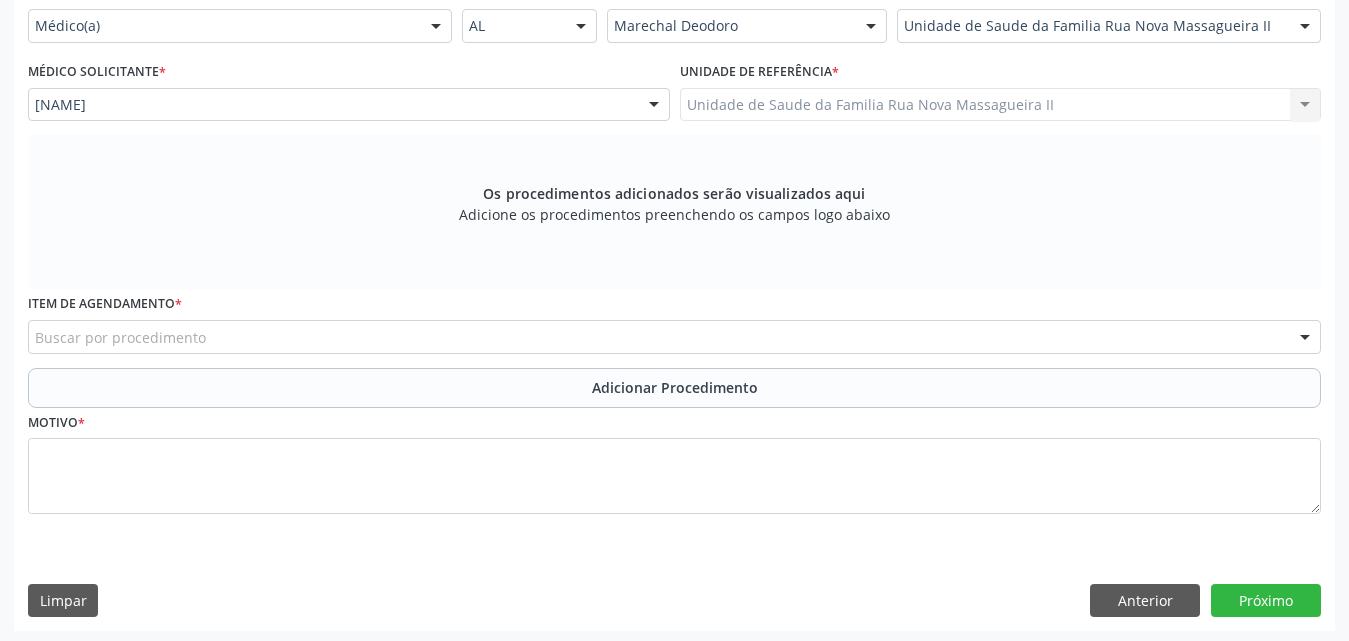scroll, scrollTop: 488, scrollLeft: 0, axis: vertical 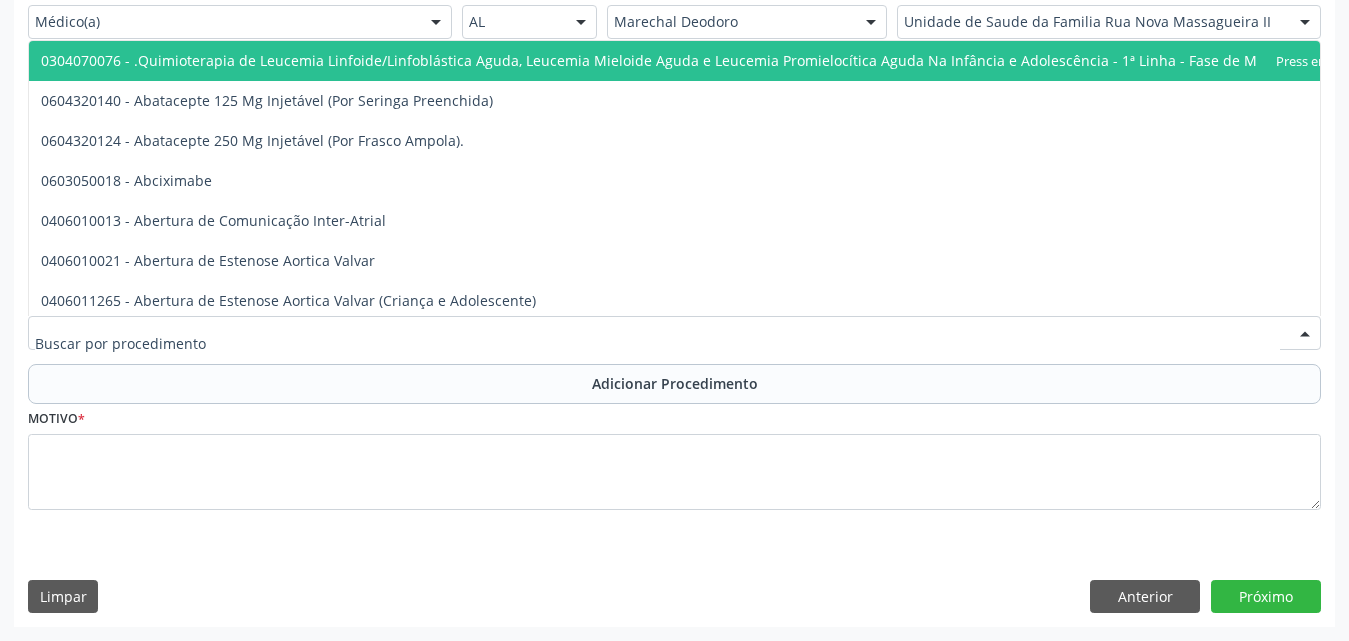 click at bounding box center (674, 333) 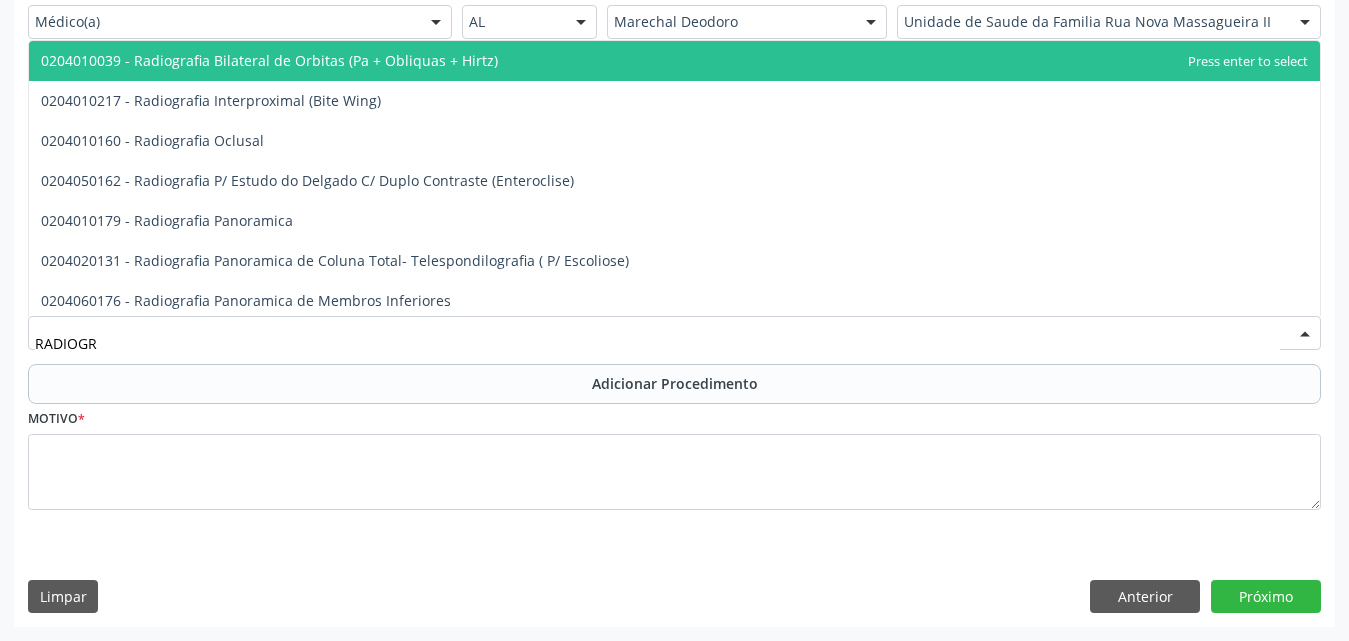 type on "RADIOGRA" 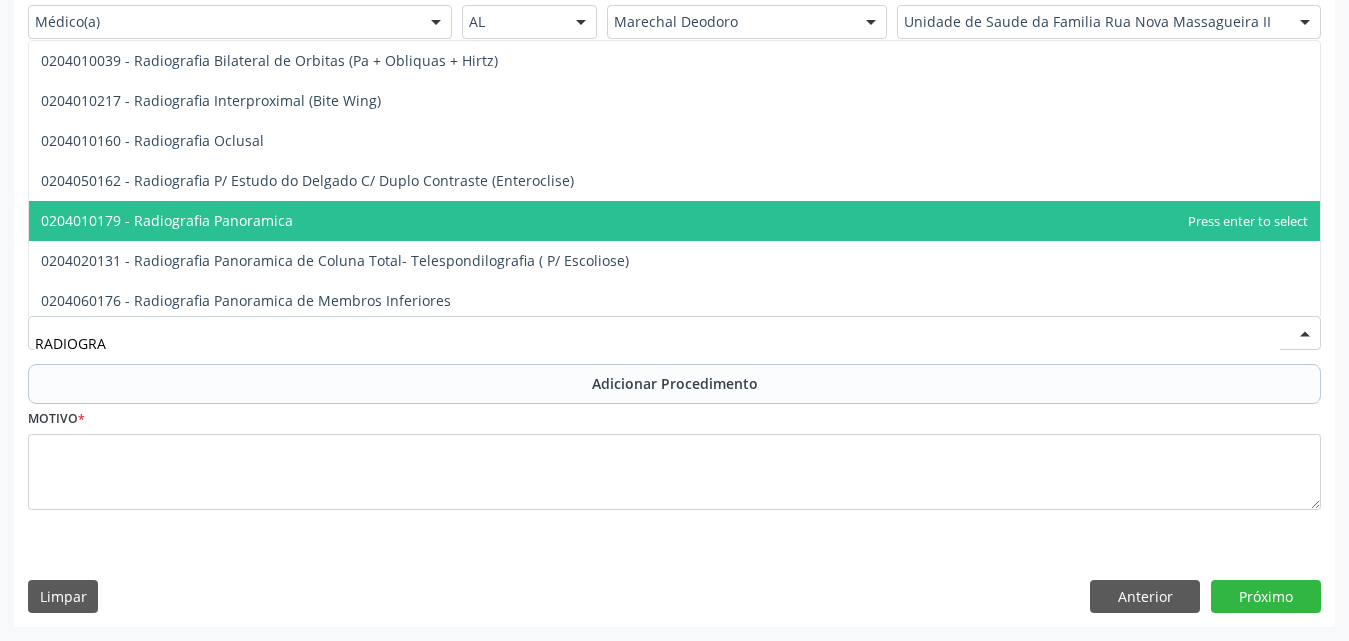 click on "0204010179 - Radiografia Panoramica" at bounding box center (167, 220) 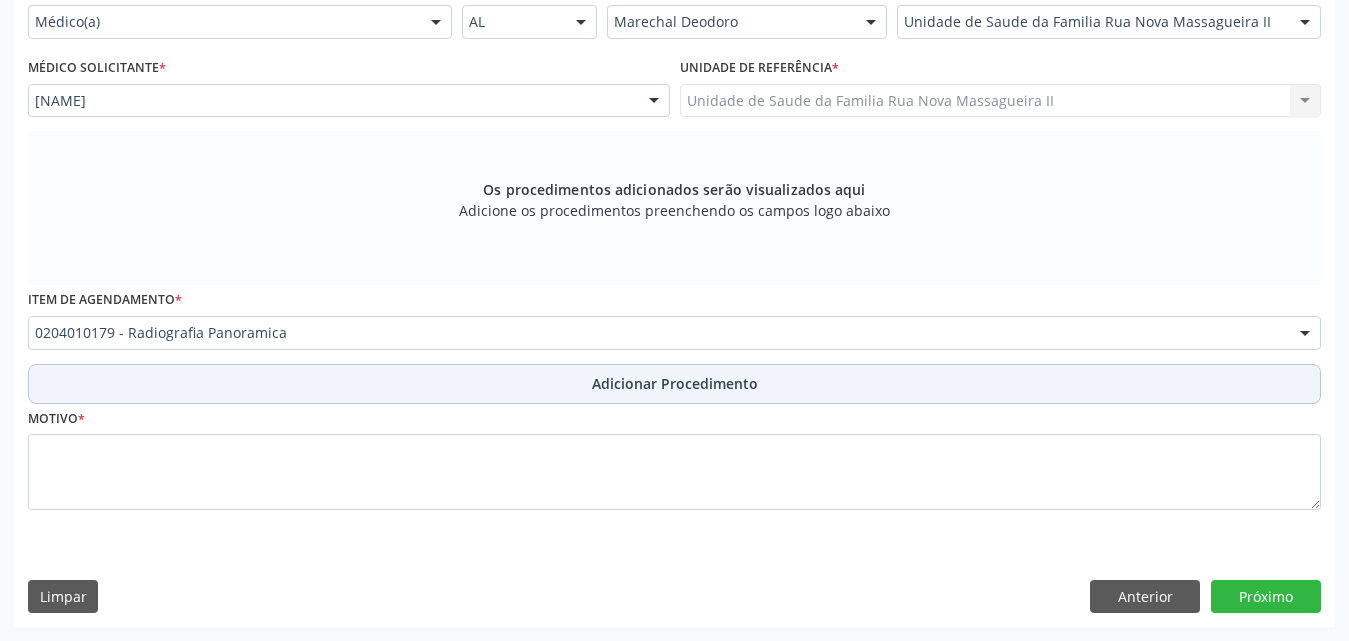 click on "Adicionar Procedimento" at bounding box center (675, 383) 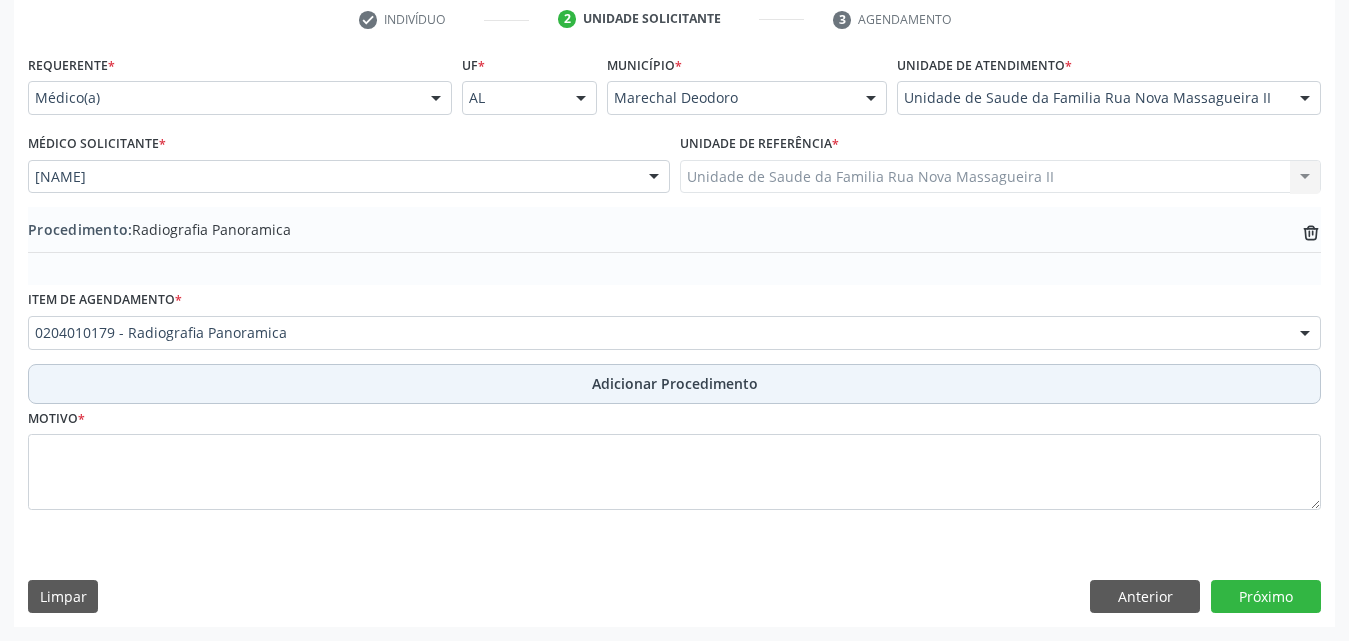 scroll, scrollTop: 412, scrollLeft: 0, axis: vertical 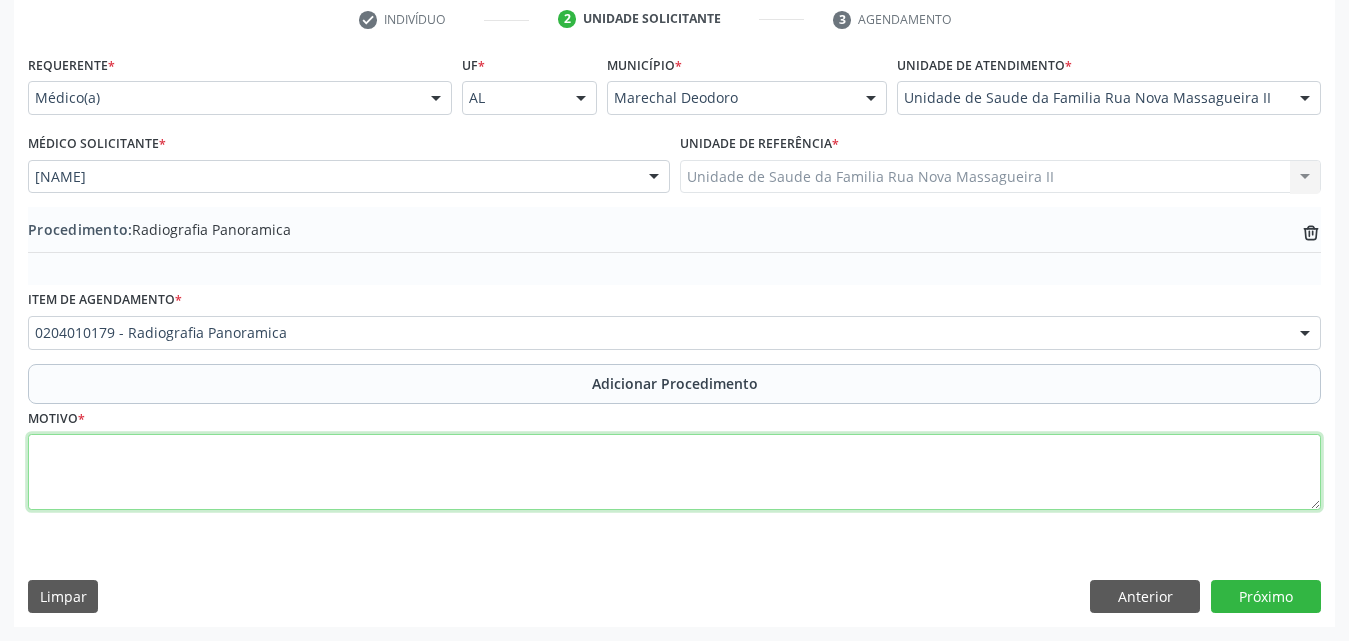 click at bounding box center [674, 472] 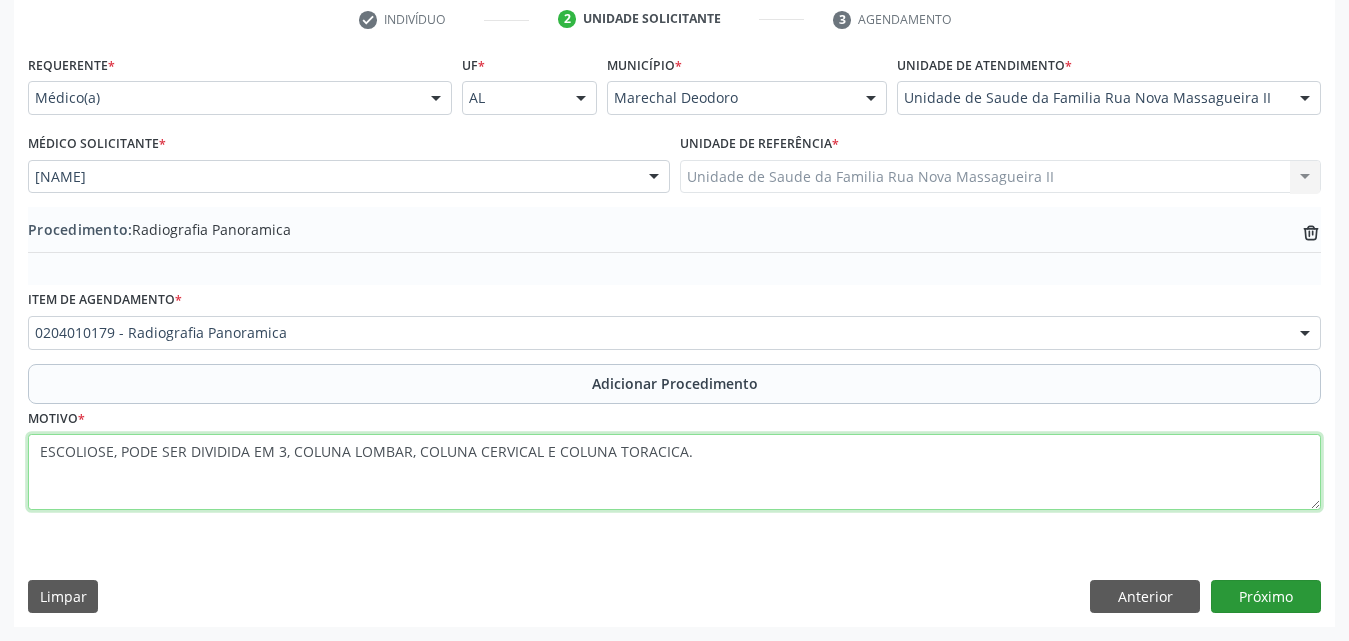 type on "ESCOLIOSE, PODE SER DIVIDIDA EM 3, COLUNA LOMBAR, COLUNA CERVICAL E COLUNA TORACICA." 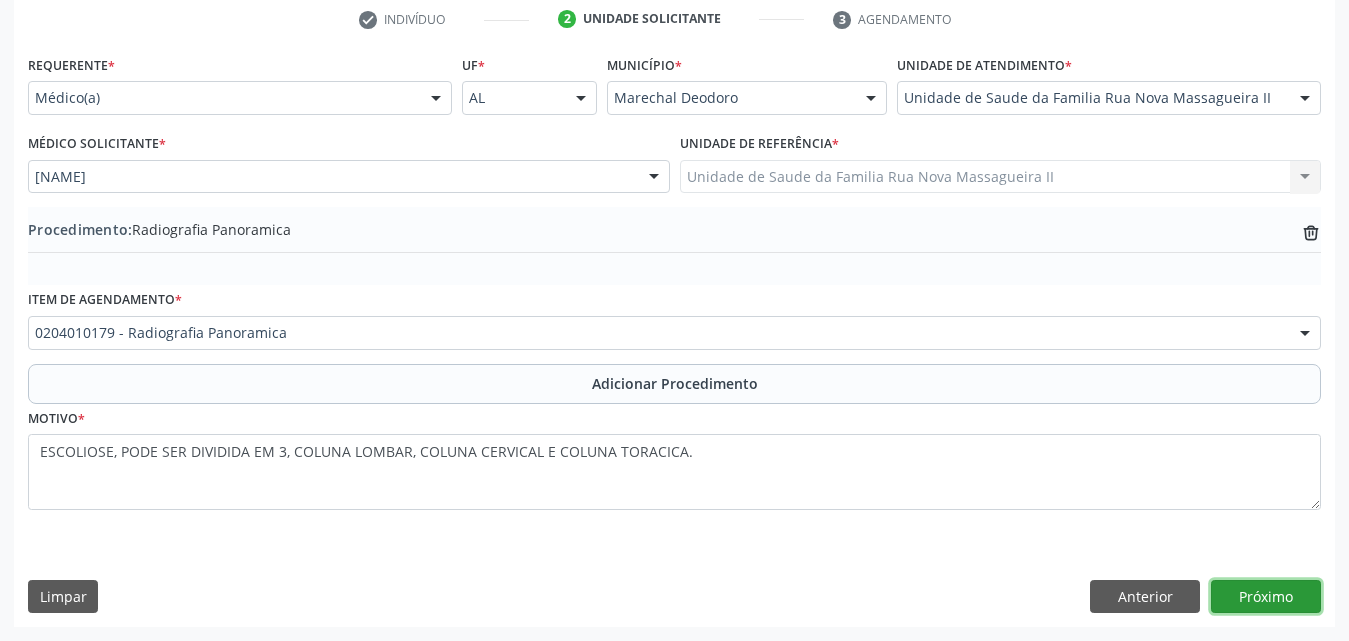 click on "Próximo" at bounding box center (1266, 597) 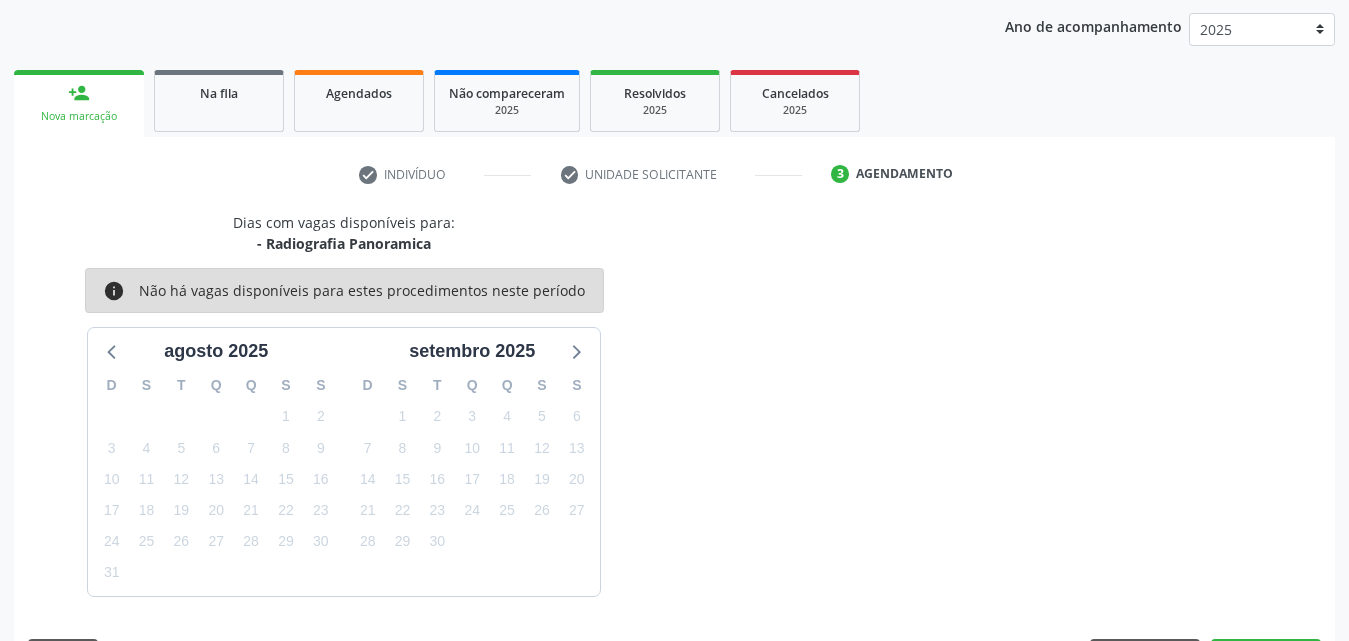 scroll, scrollTop: 316, scrollLeft: 0, axis: vertical 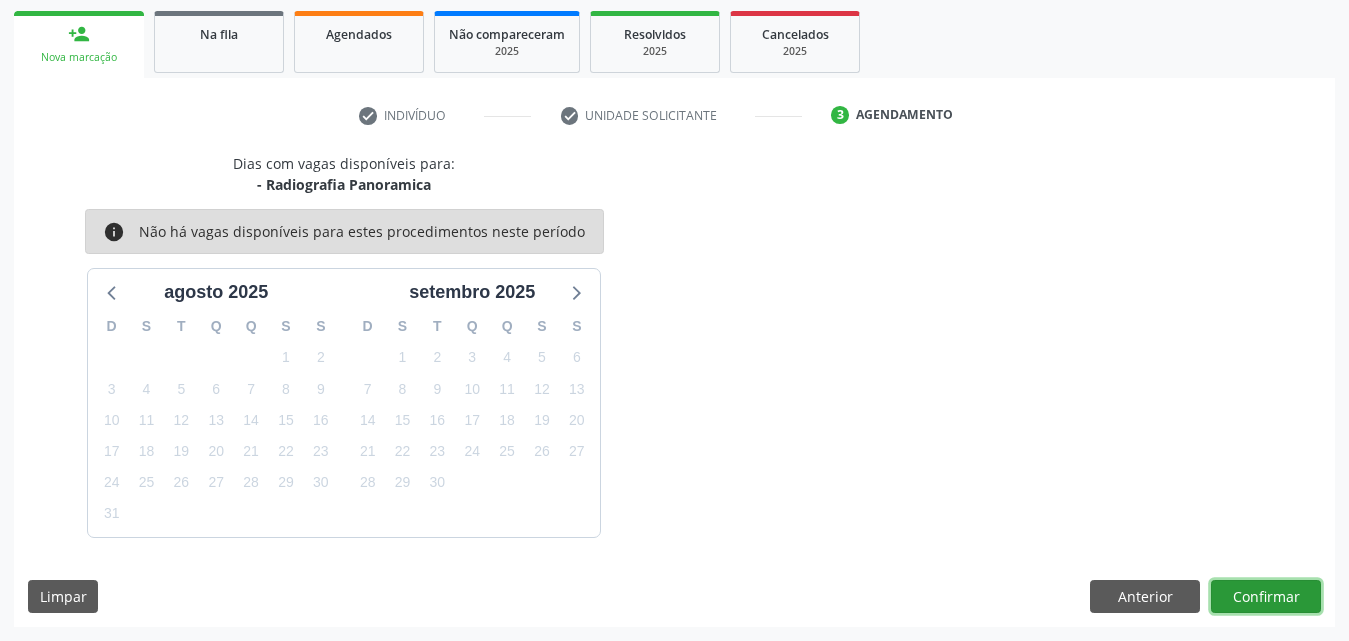click on "Confirmar" at bounding box center [1266, 597] 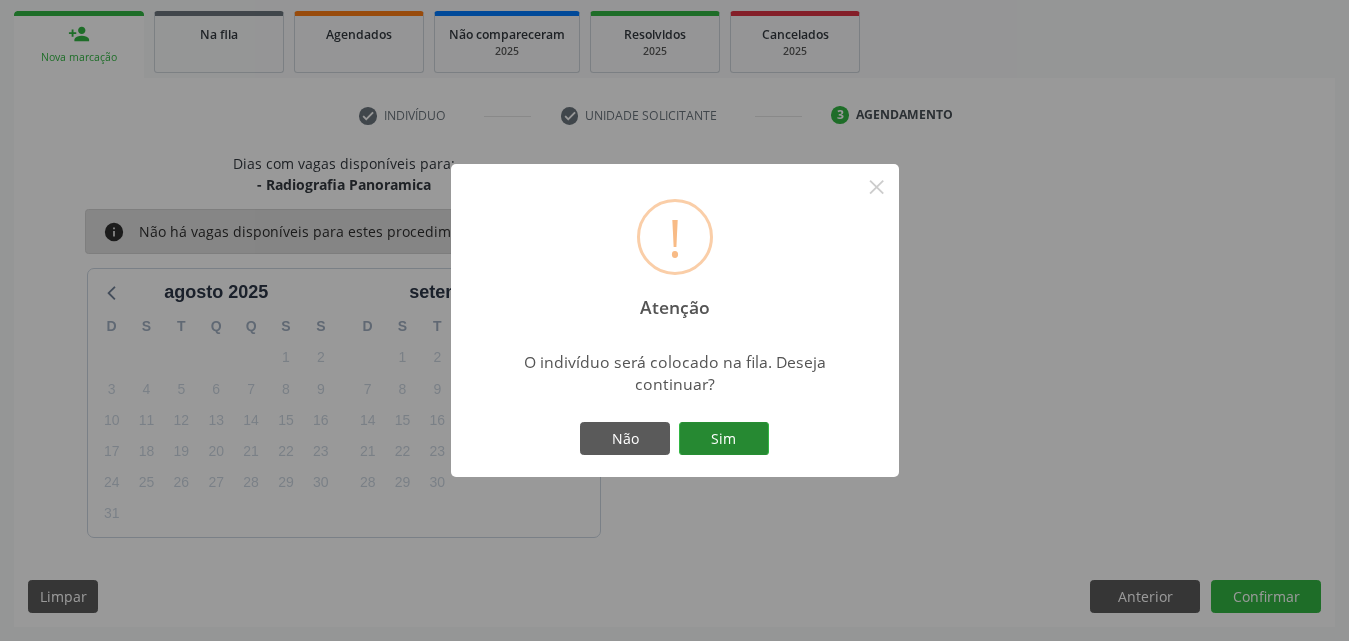 click on "Sim" at bounding box center (724, 439) 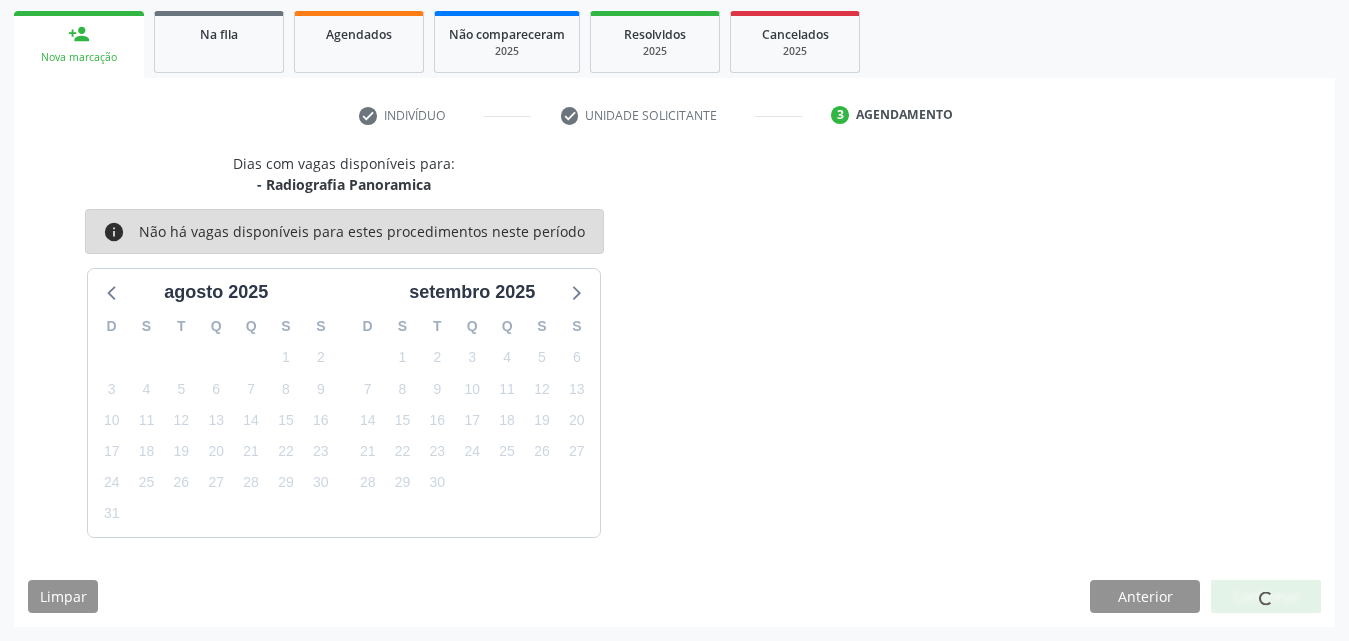 scroll, scrollTop: 54, scrollLeft: 0, axis: vertical 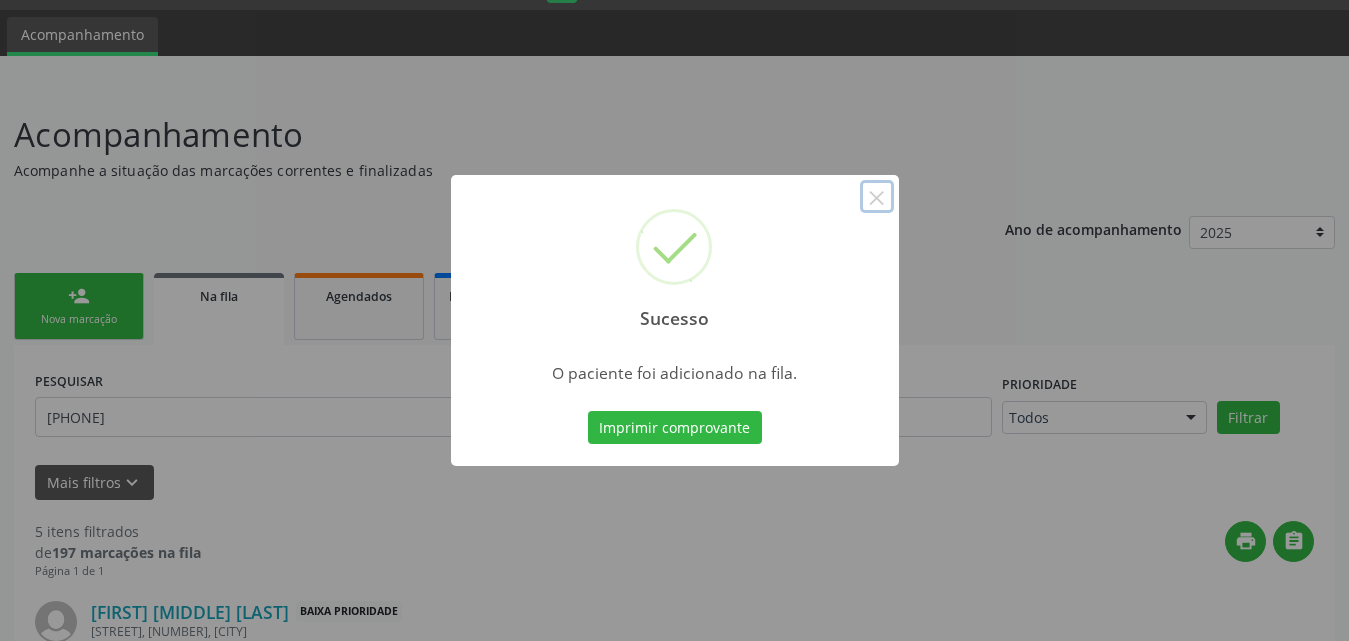 drag, startPoint x: 873, startPoint y: 190, endPoint x: 875, endPoint y: 180, distance: 10.198039 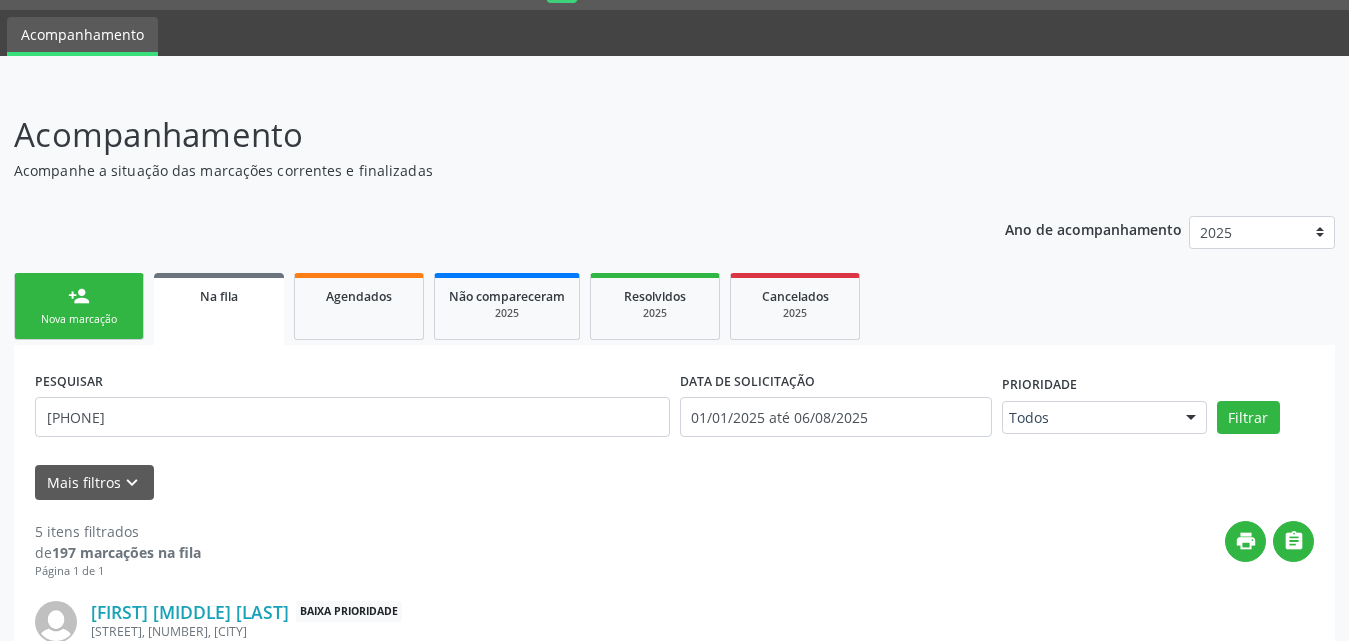 click on "person_add
Nova marcação" at bounding box center [79, 306] 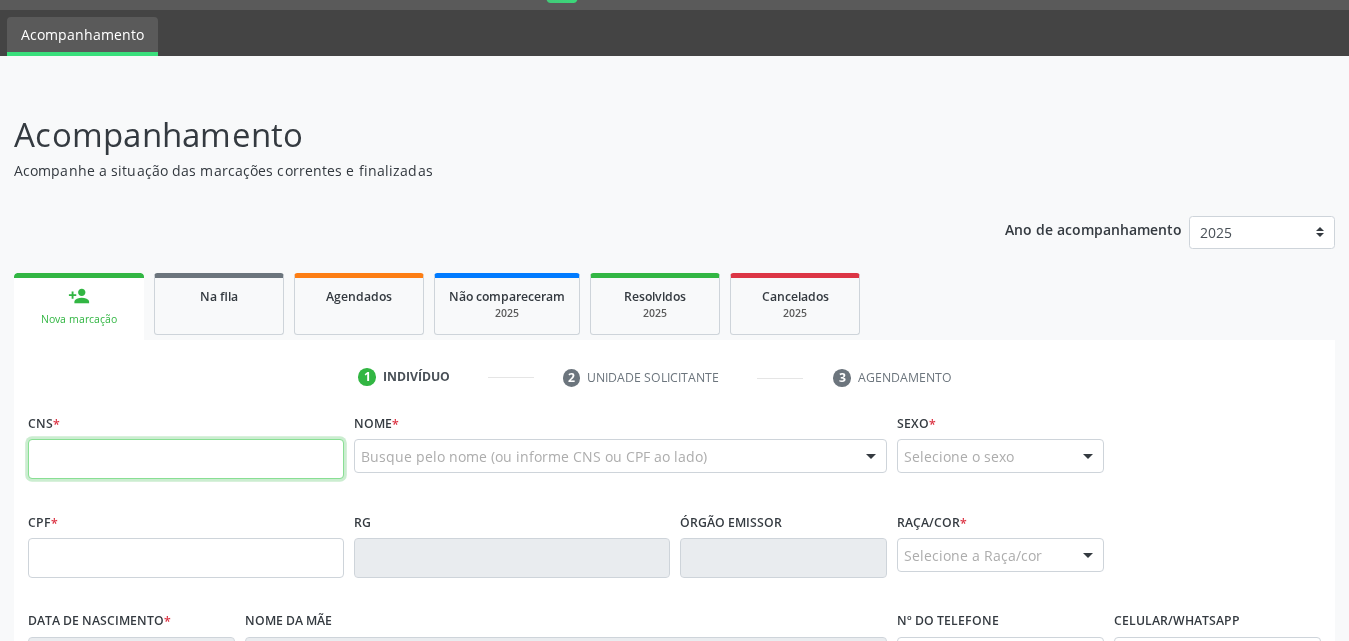 click at bounding box center [186, 459] 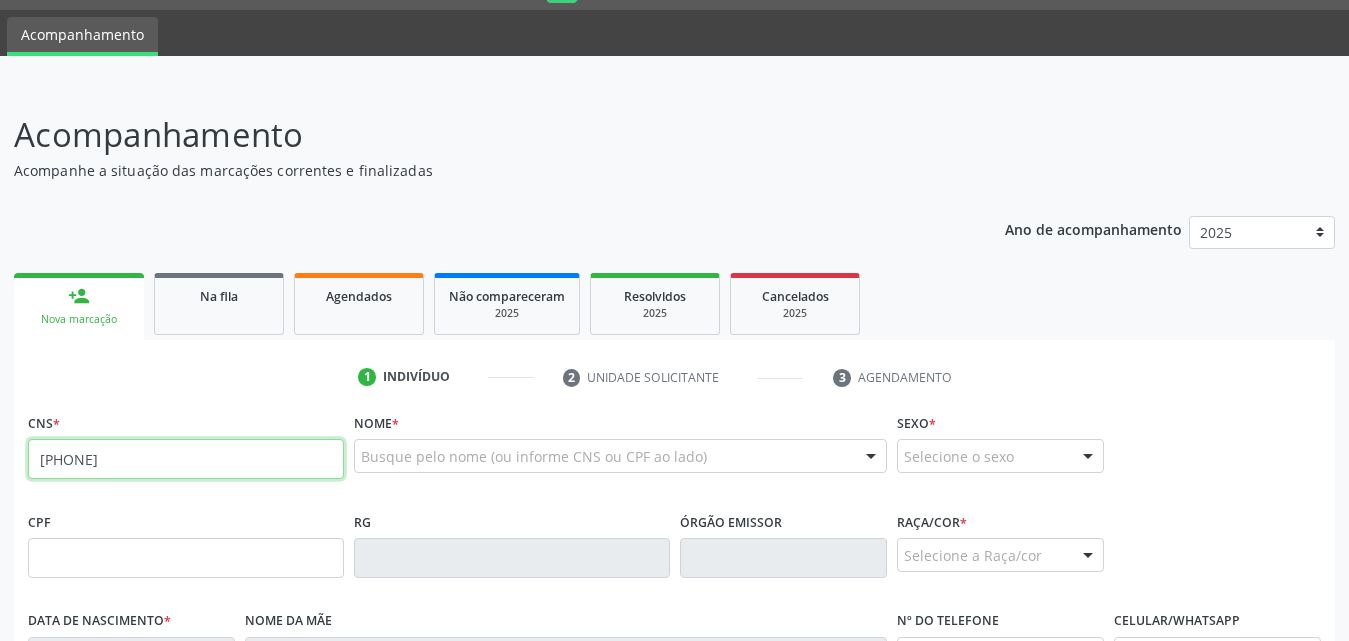 type on "708 0093 6815 1520" 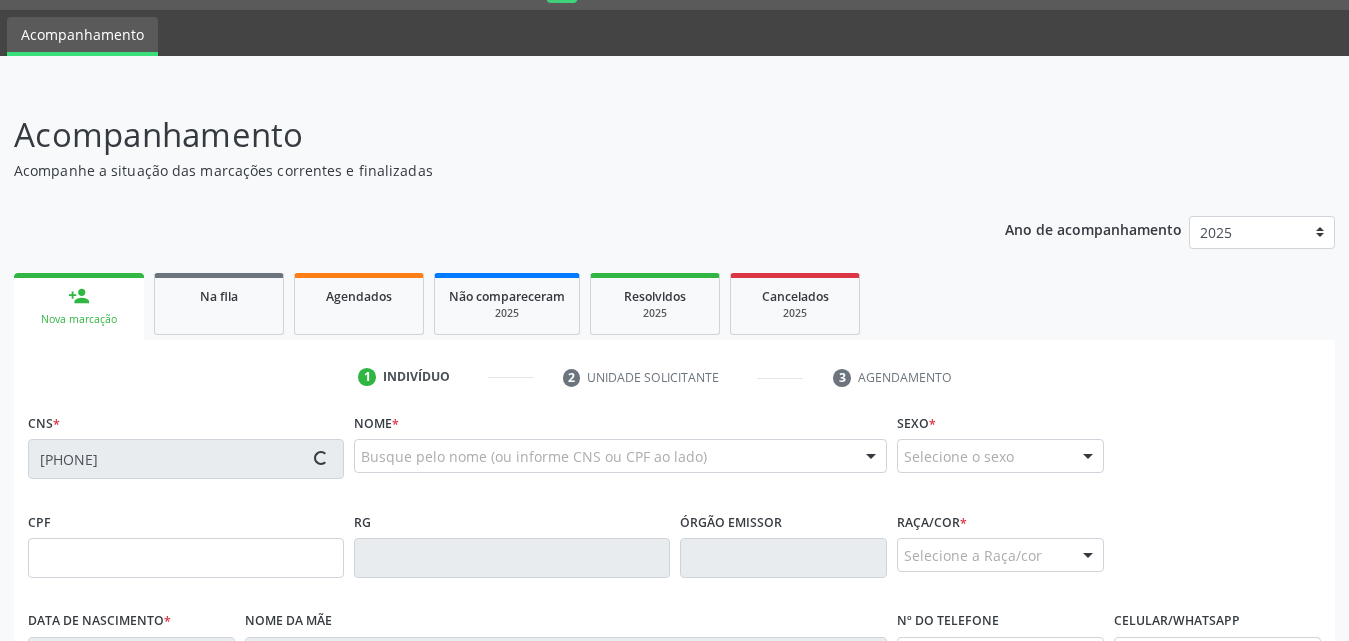 type on "[DOCUMENT_ID]" 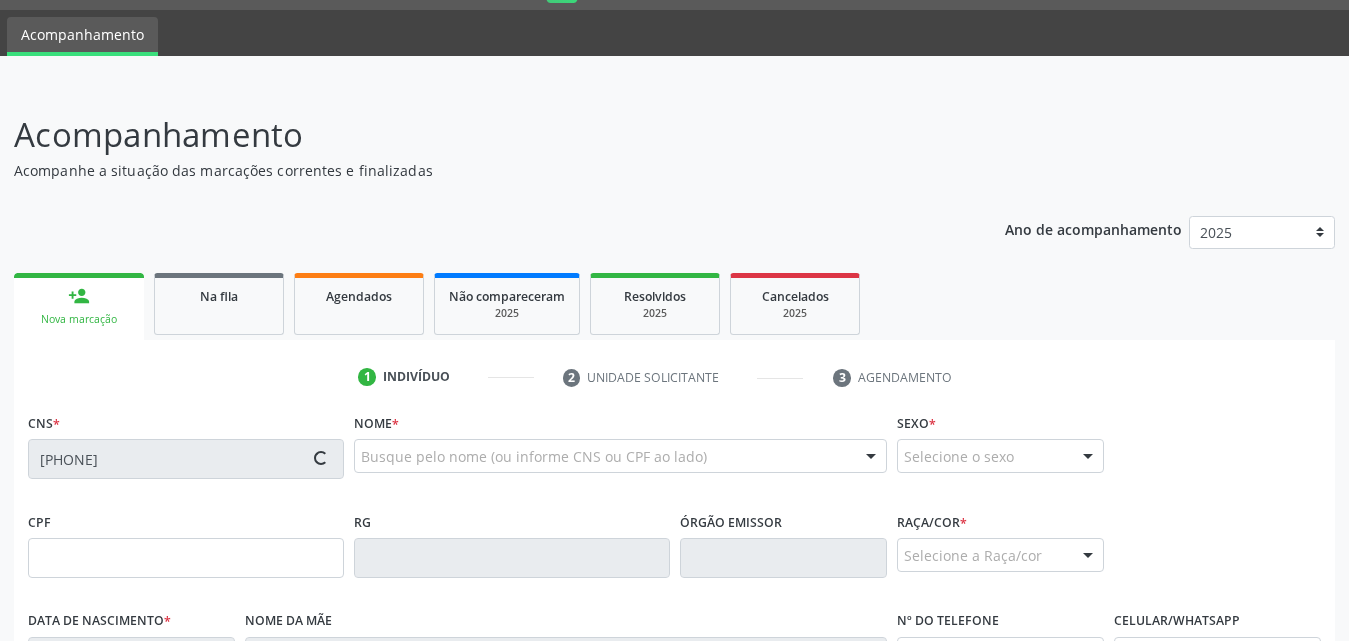 type on "[DATE]" 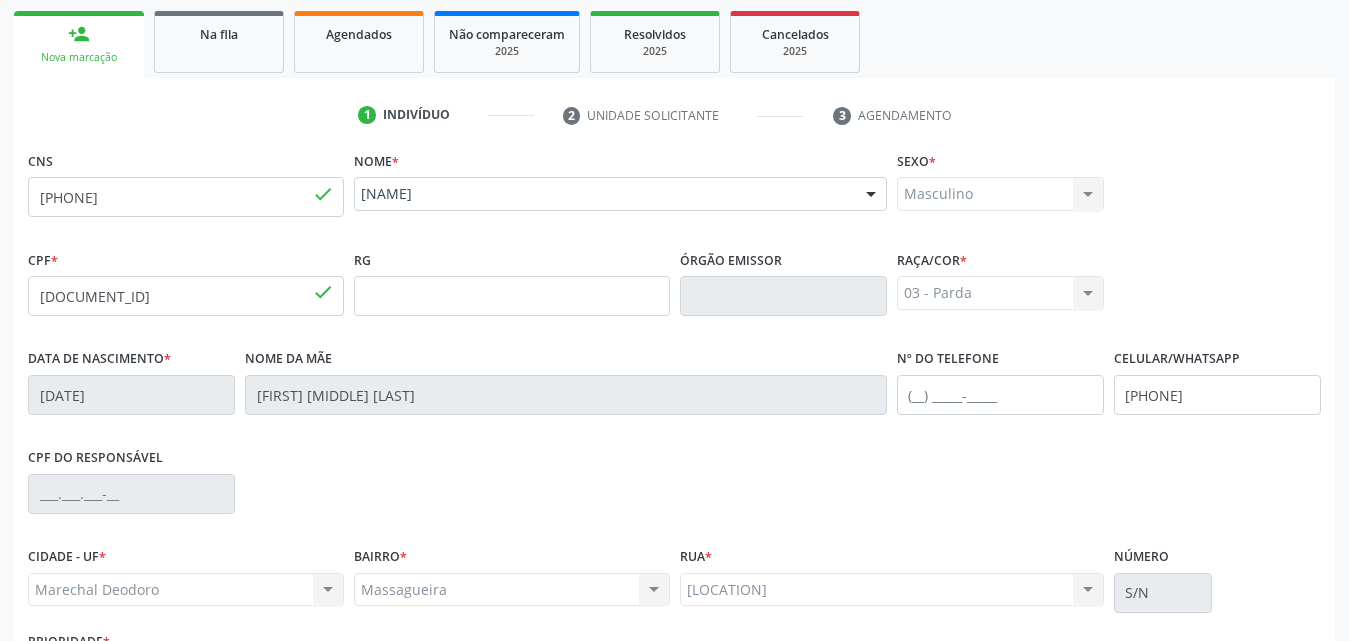 scroll, scrollTop: 471, scrollLeft: 0, axis: vertical 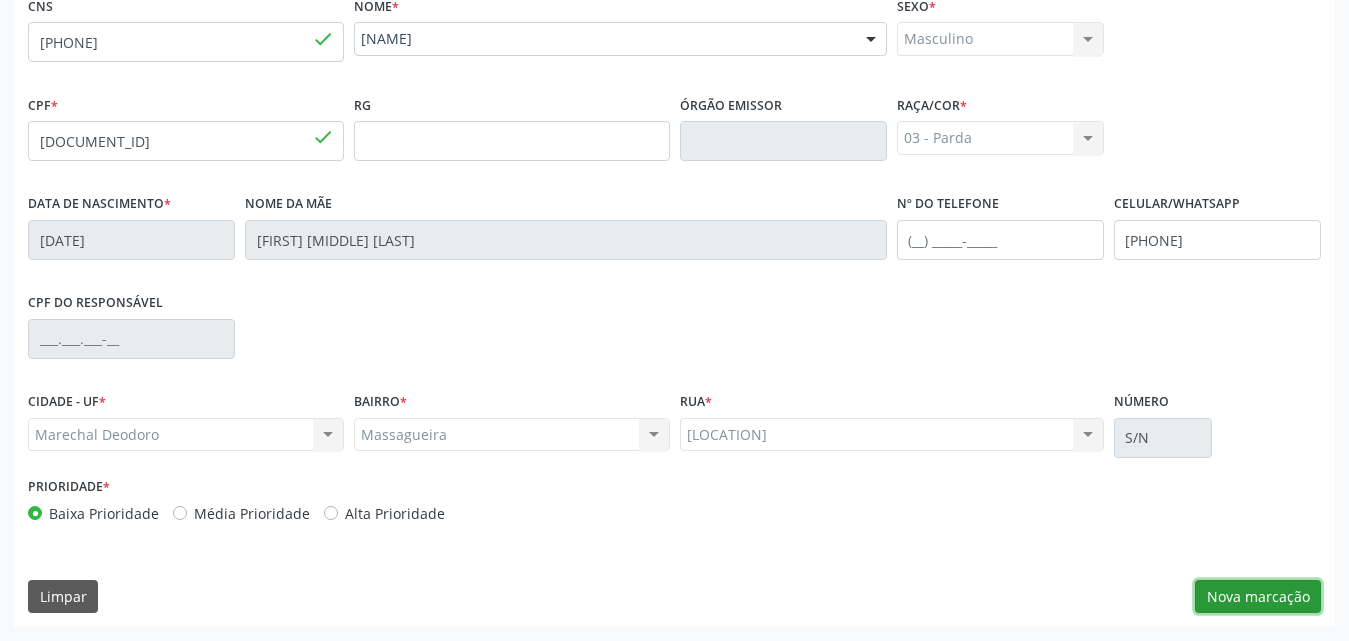 click on "Nova marcação" at bounding box center (1258, 597) 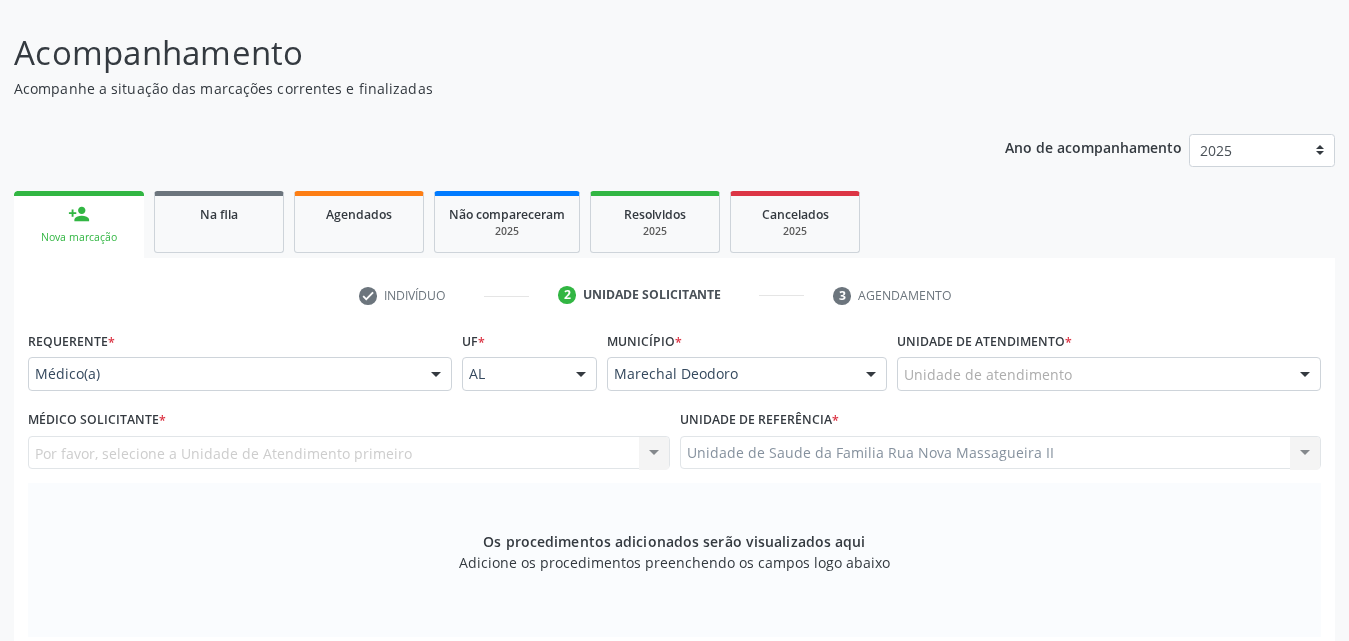 scroll, scrollTop: 171, scrollLeft: 0, axis: vertical 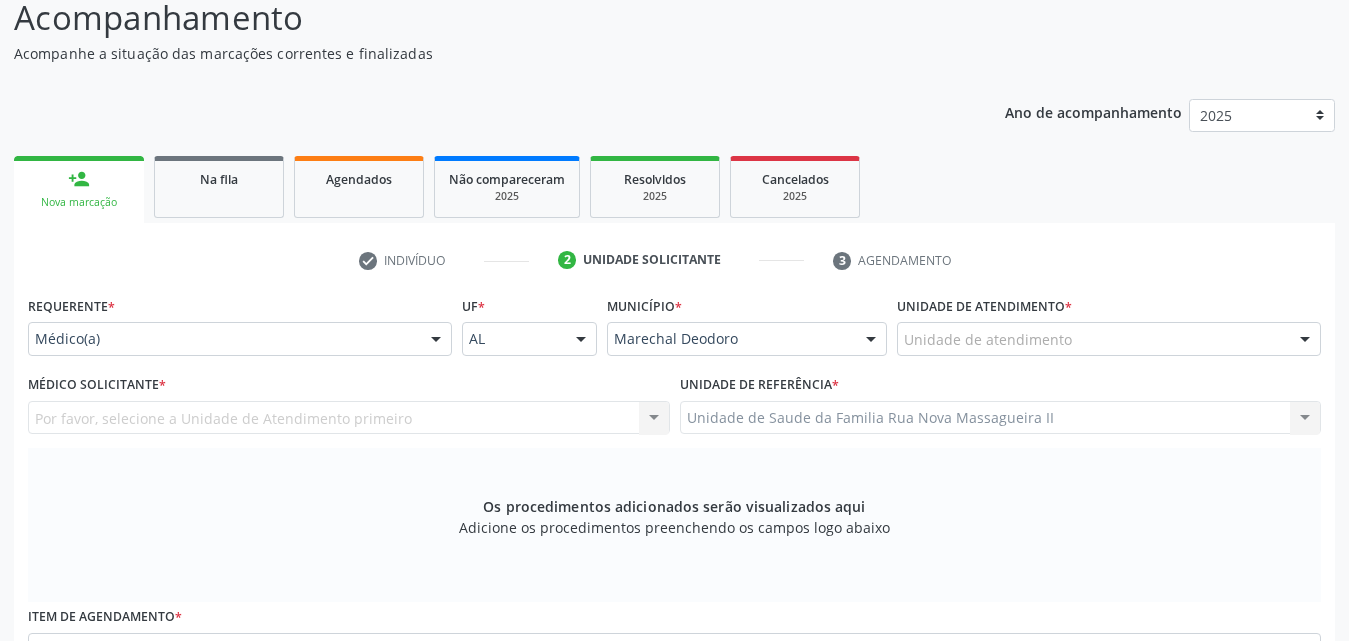 click at bounding box center (436, 340) 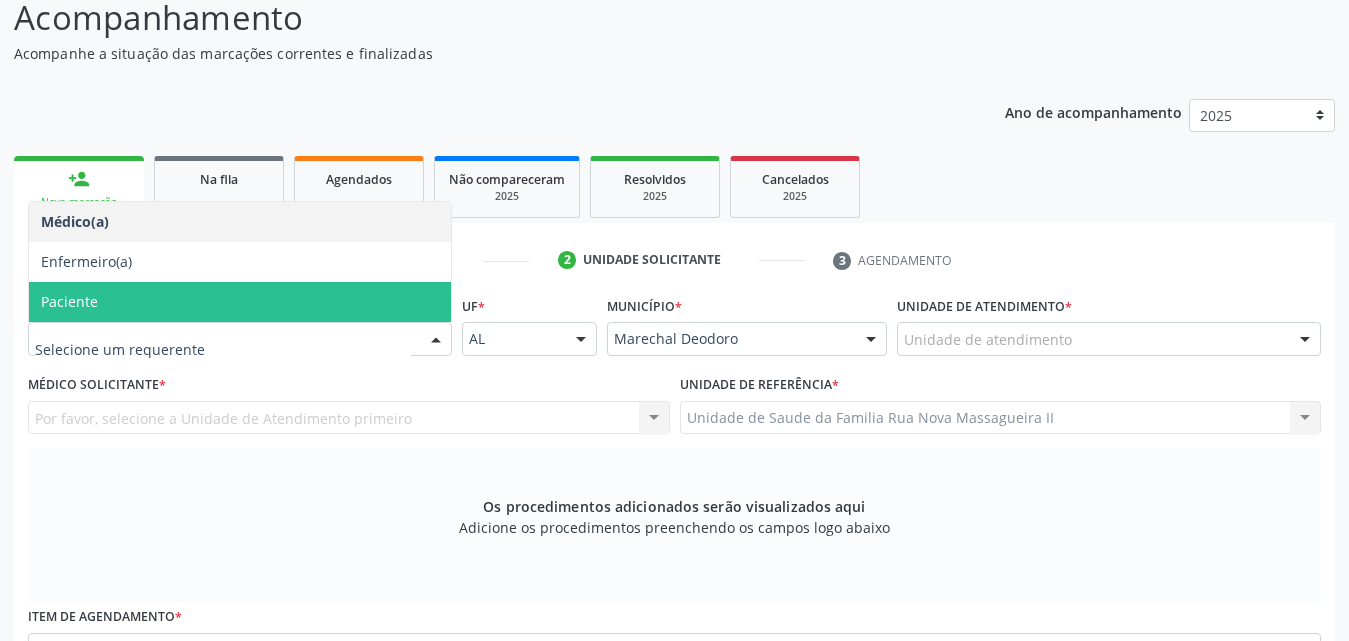 click on "Paciente" at bounding box center (240, 302) 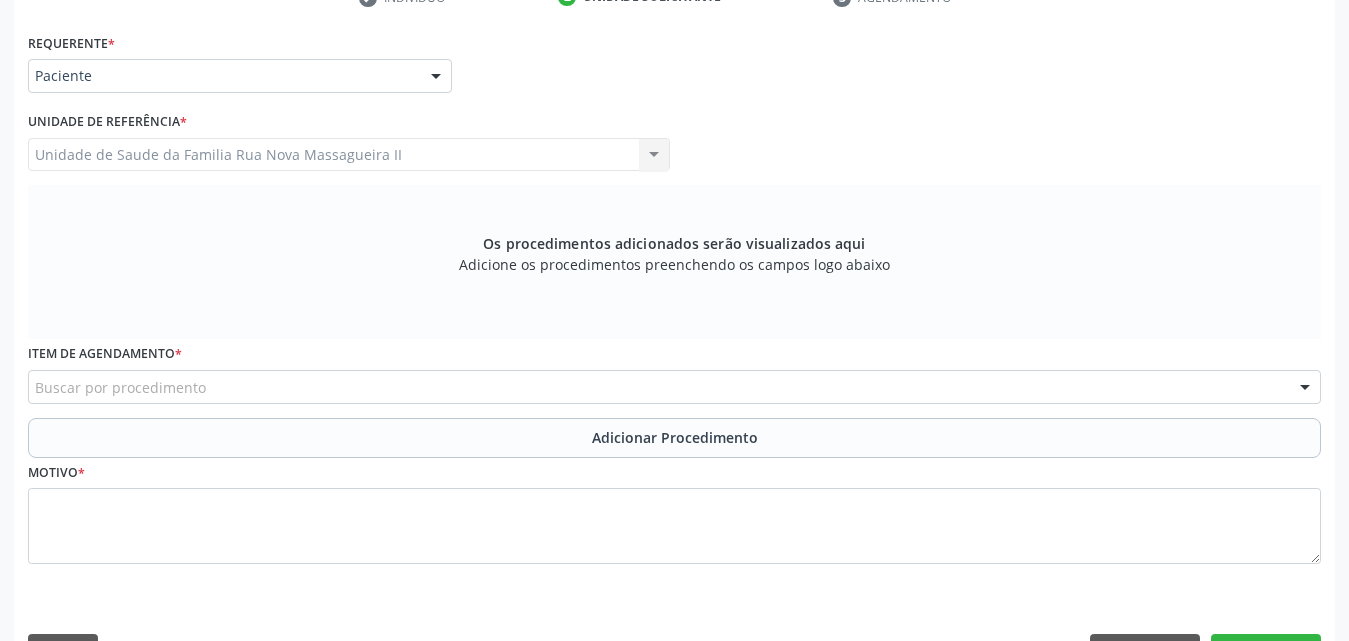 scroll, scrollTop: 488, scrollLeft: 0, axis: vertical 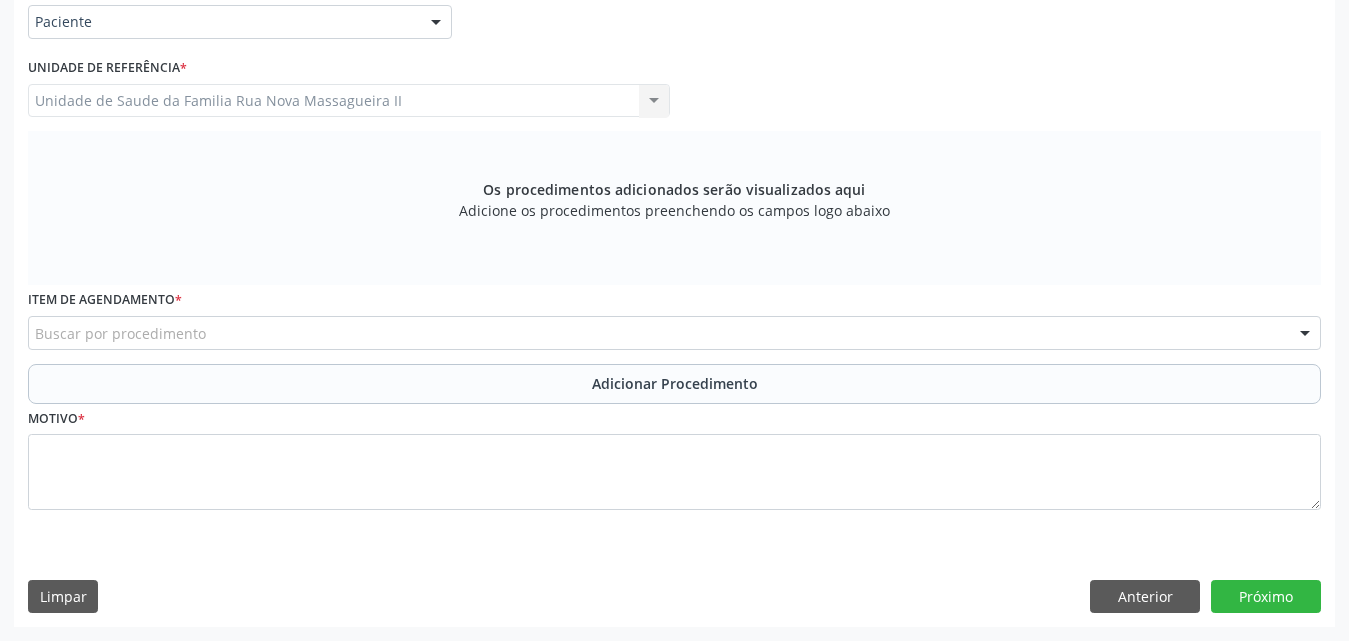 click on "Buscar por procedimento" at bounding box center [674, 333] 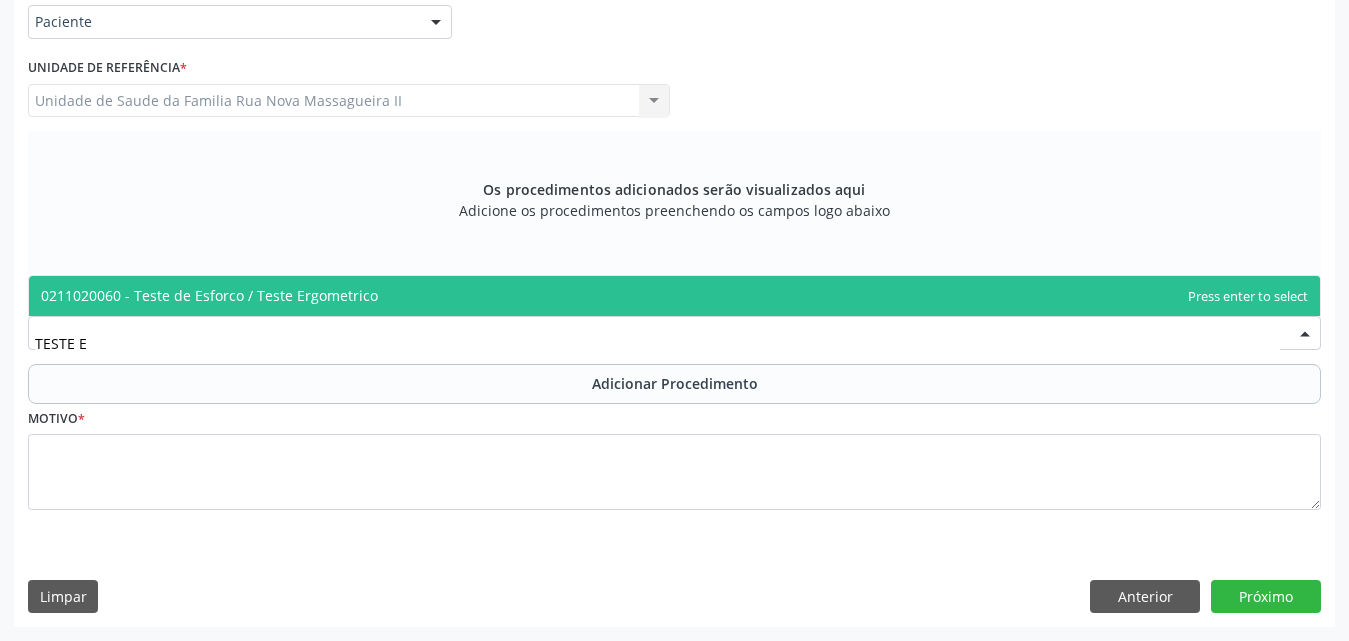 type on "TESTE ER" 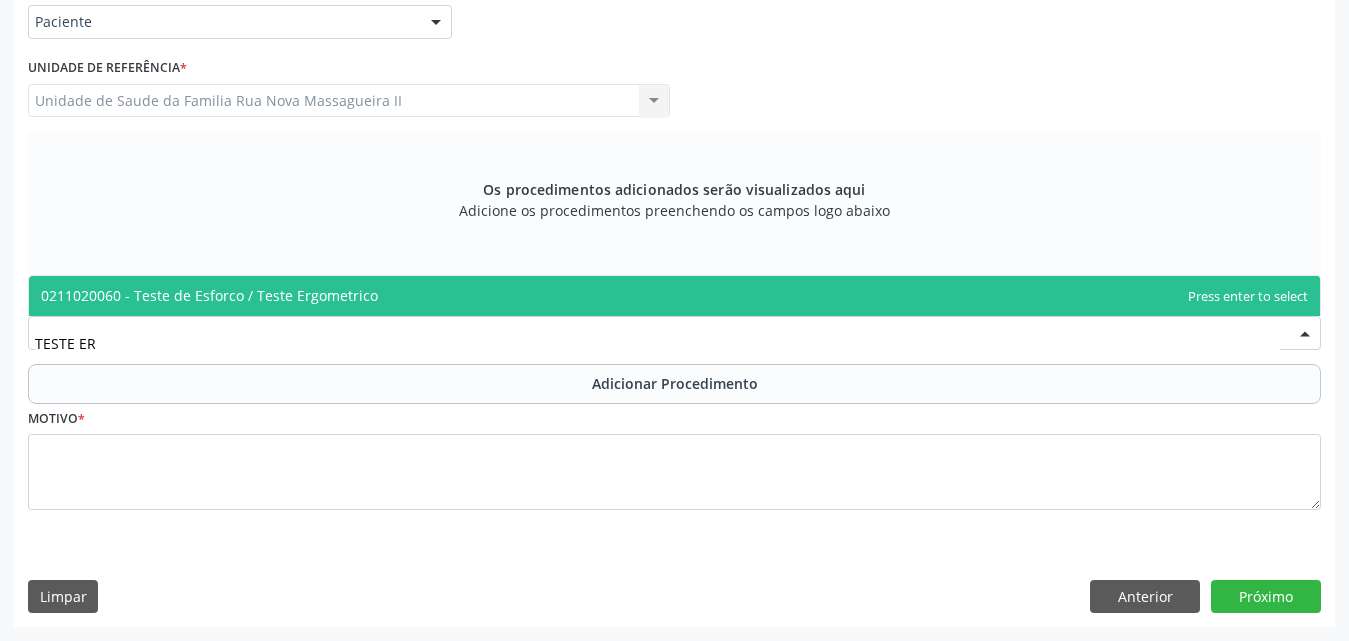 click on "0211020060 - Teste de Esforco / Teste Ergometrico" at bounding box center [209, 295] 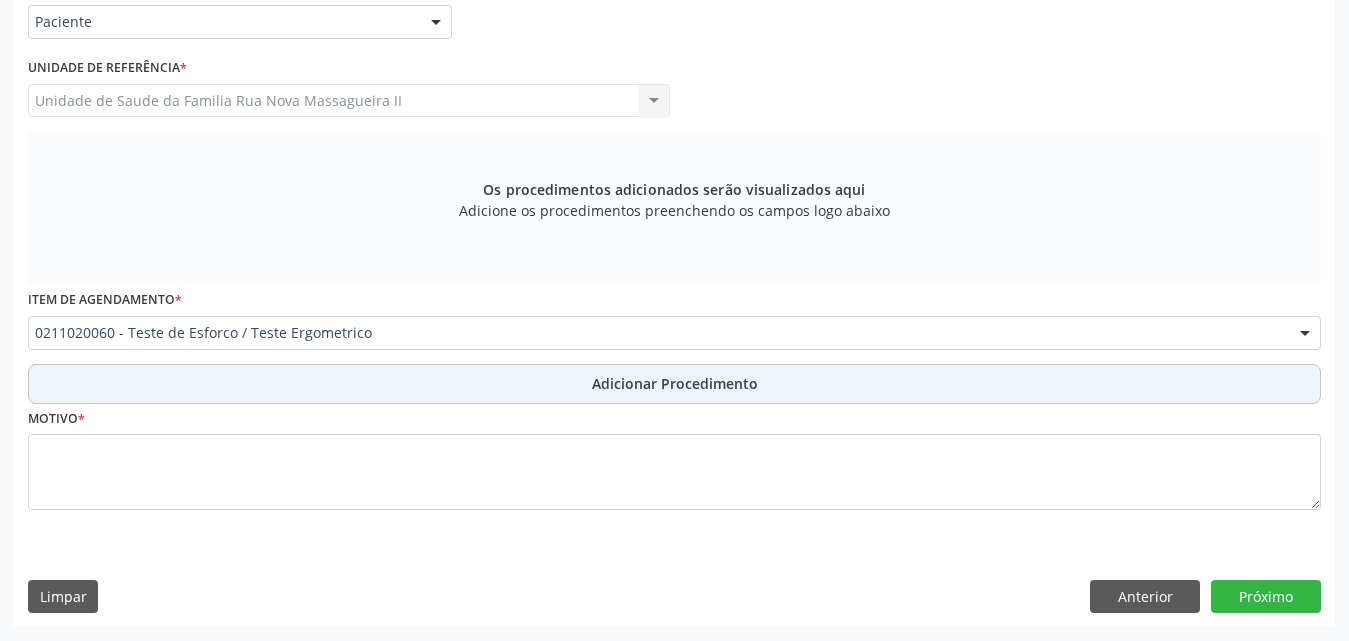 click on "Adicionar Procedimento" at bounding box center (675, 383) 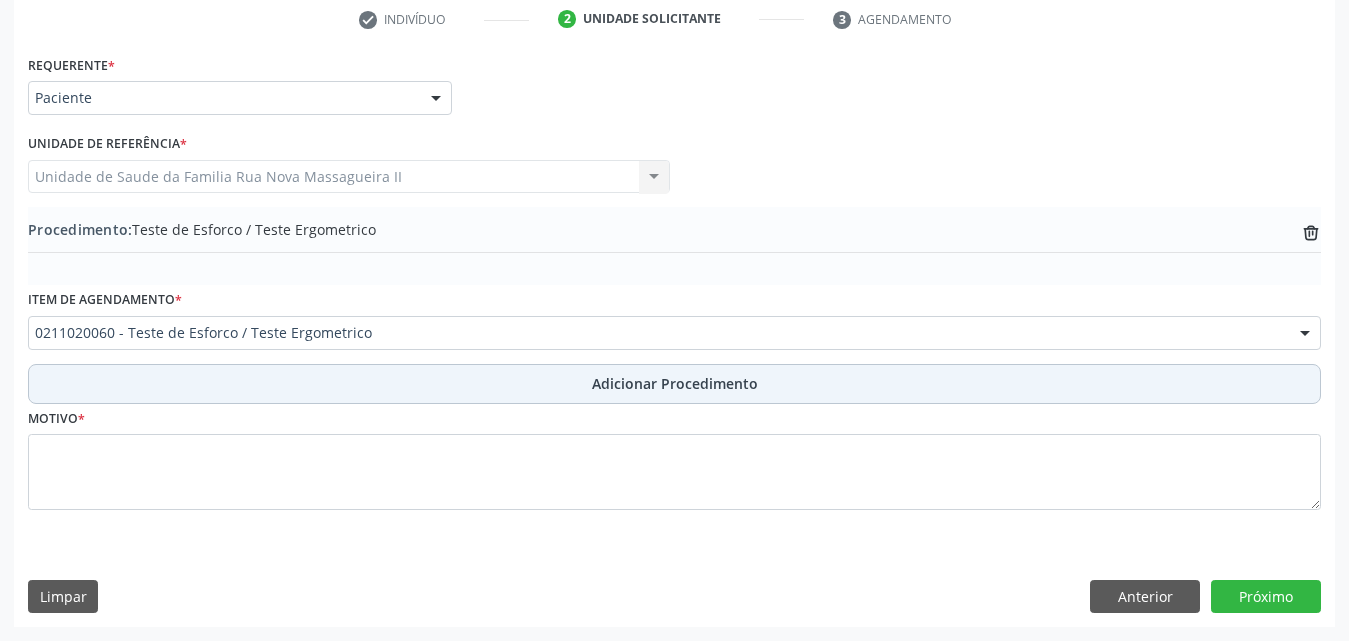 scroll, scrollTop: 412, scrollLeft: 0, axis: vertical 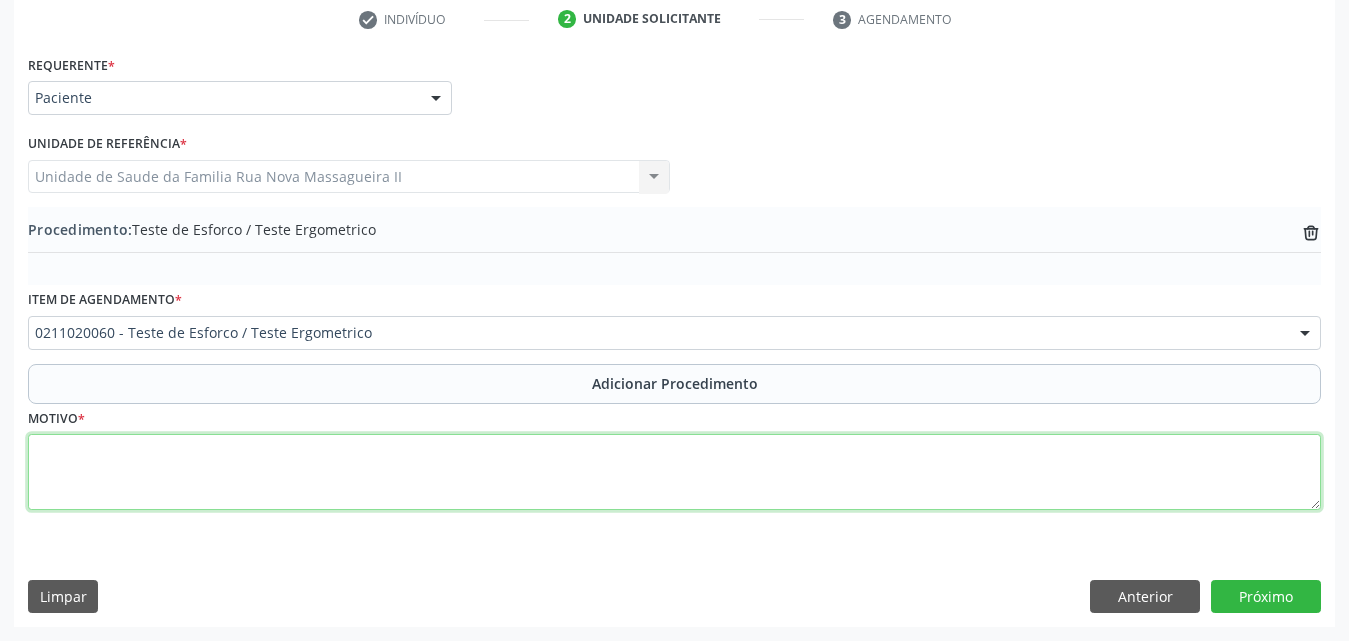 drag, startPoint x: 199, startPoint y: 479, endPoint x: 702, endPoint y: 287, distance: 538.39856 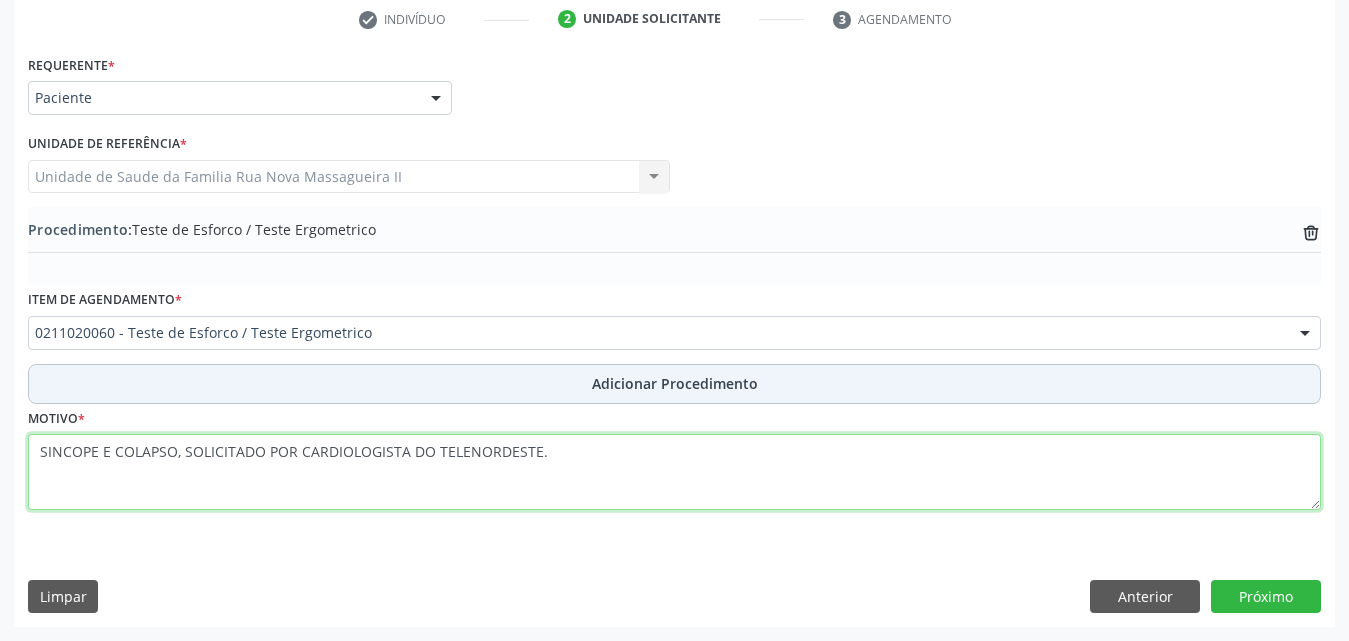 type on "SINCOPE E COLAPSO, SOLICITADO POR CARDIOLOGISTA DO TELENORDESTE." 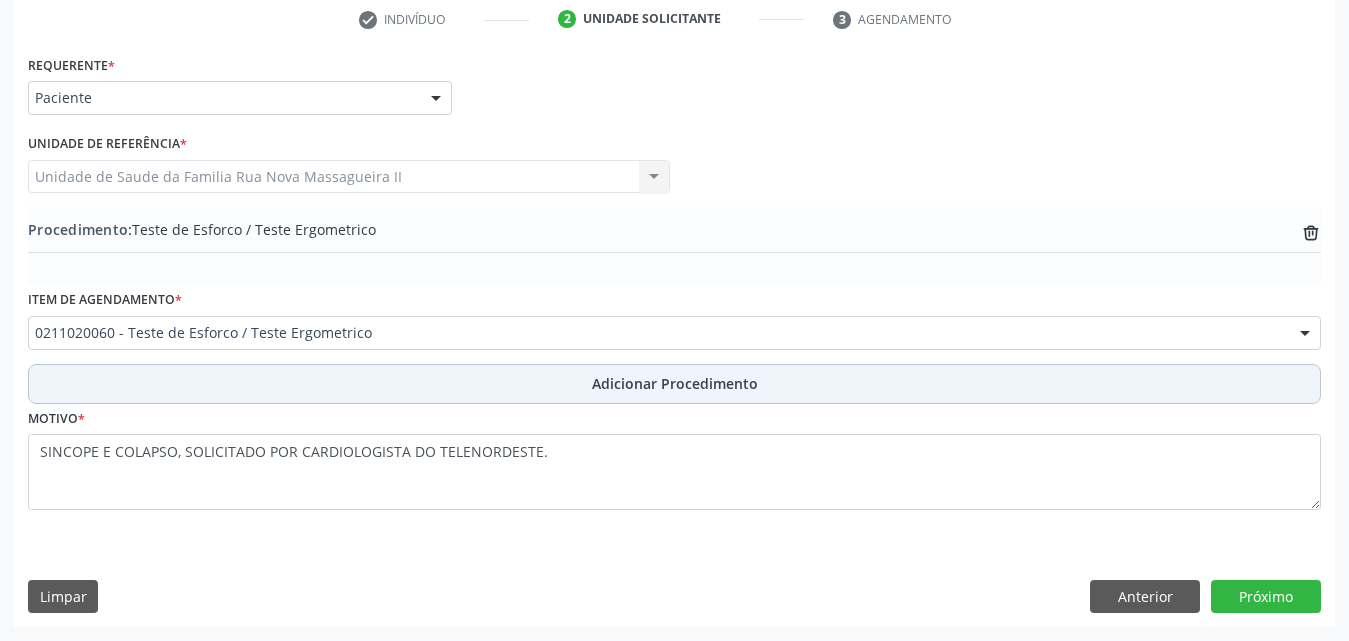 click on "Adicionar Procedimento" at bounding box center (674, 384) 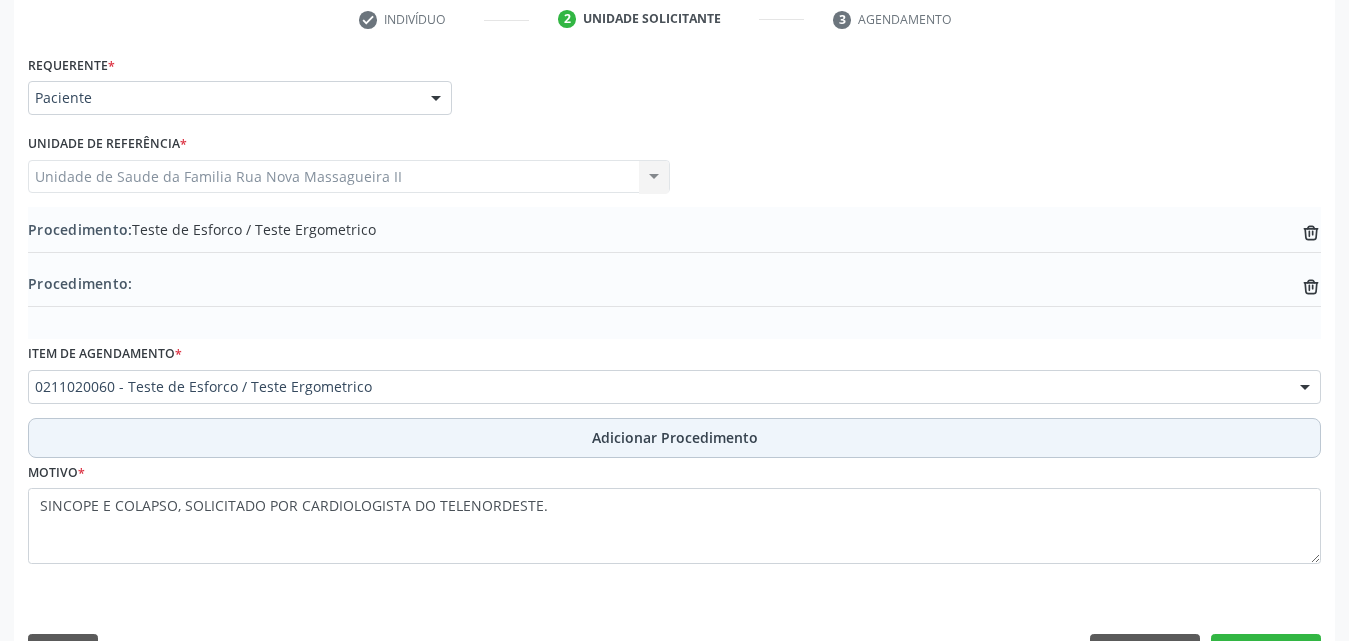 click on "Adicionar Procedimento" at bounding box center [674, 438] 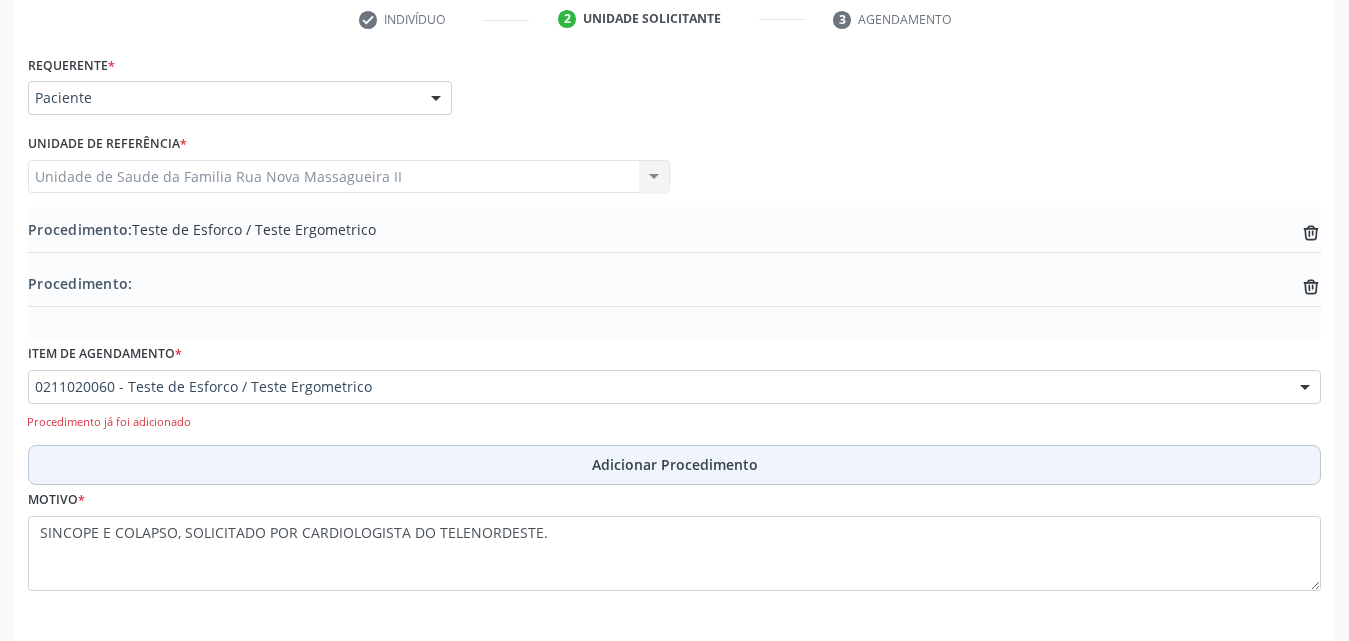 click on "Adicionar Procedimento" at bounding box center (674, 465) 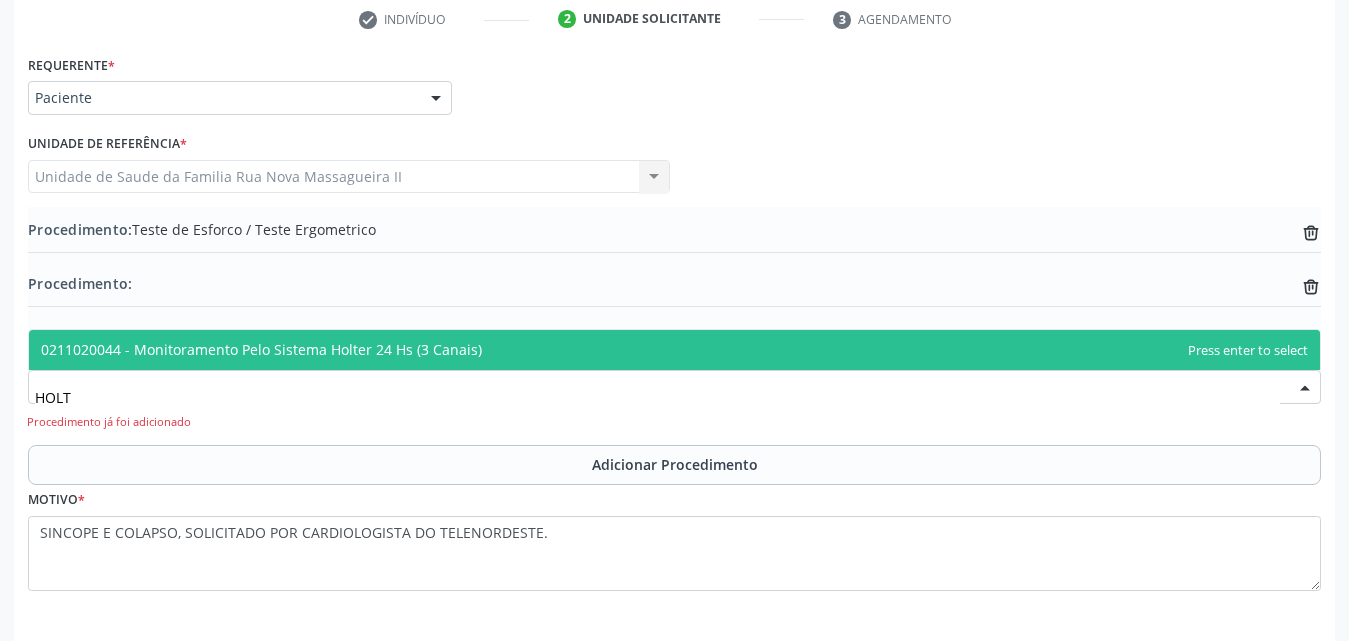 type on "HOLTE" 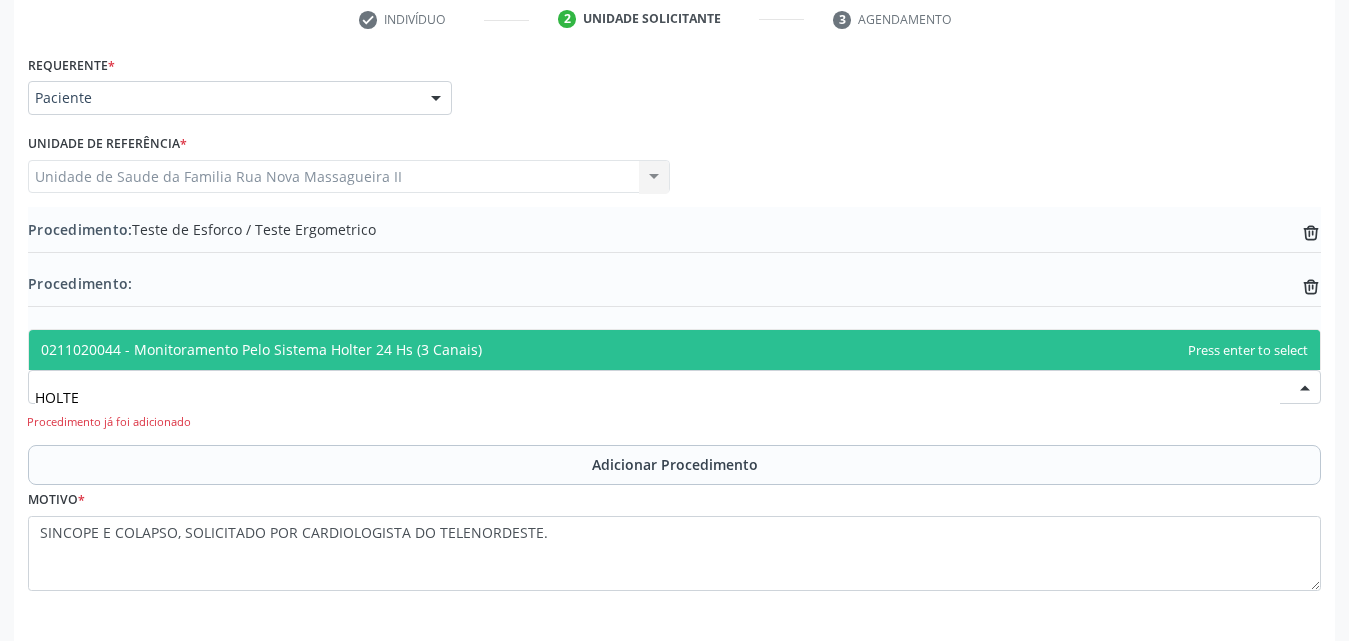click on "0211020044 - Monitoramento Pelo Sistema Holter 24 Hs (3 Canais)" at bounding box center [261, 349] 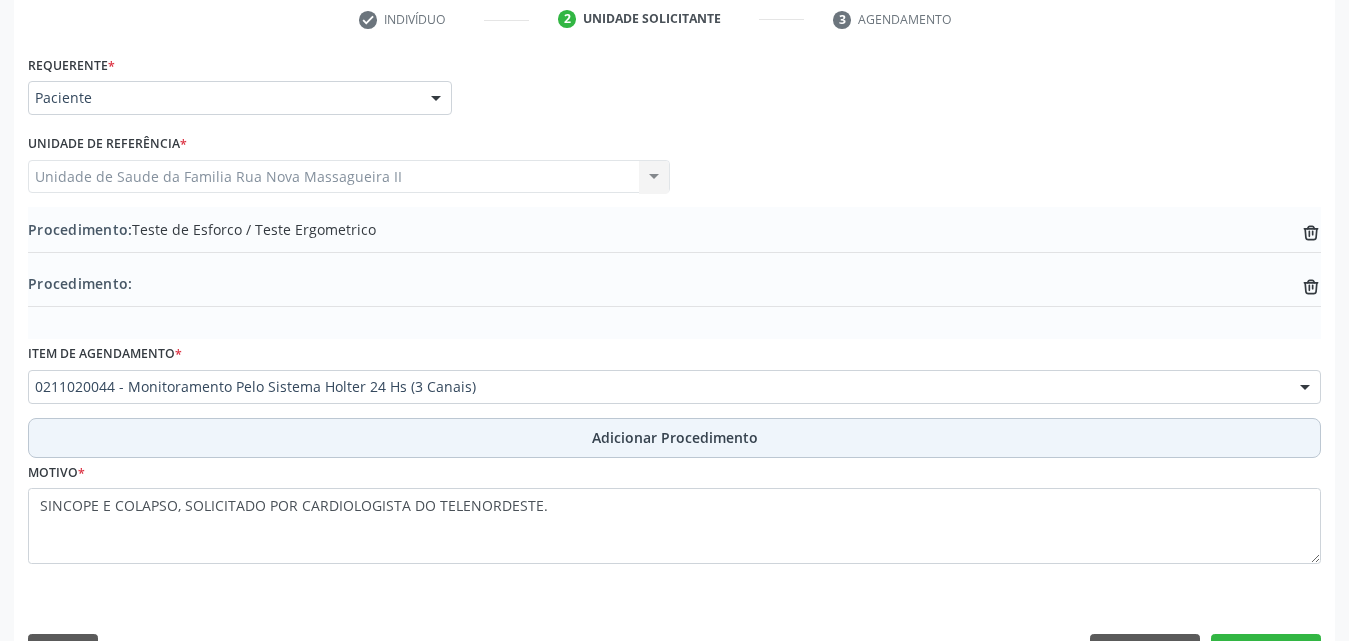 click on "Adicionar Procedimento" at bounding box center (675, 437) 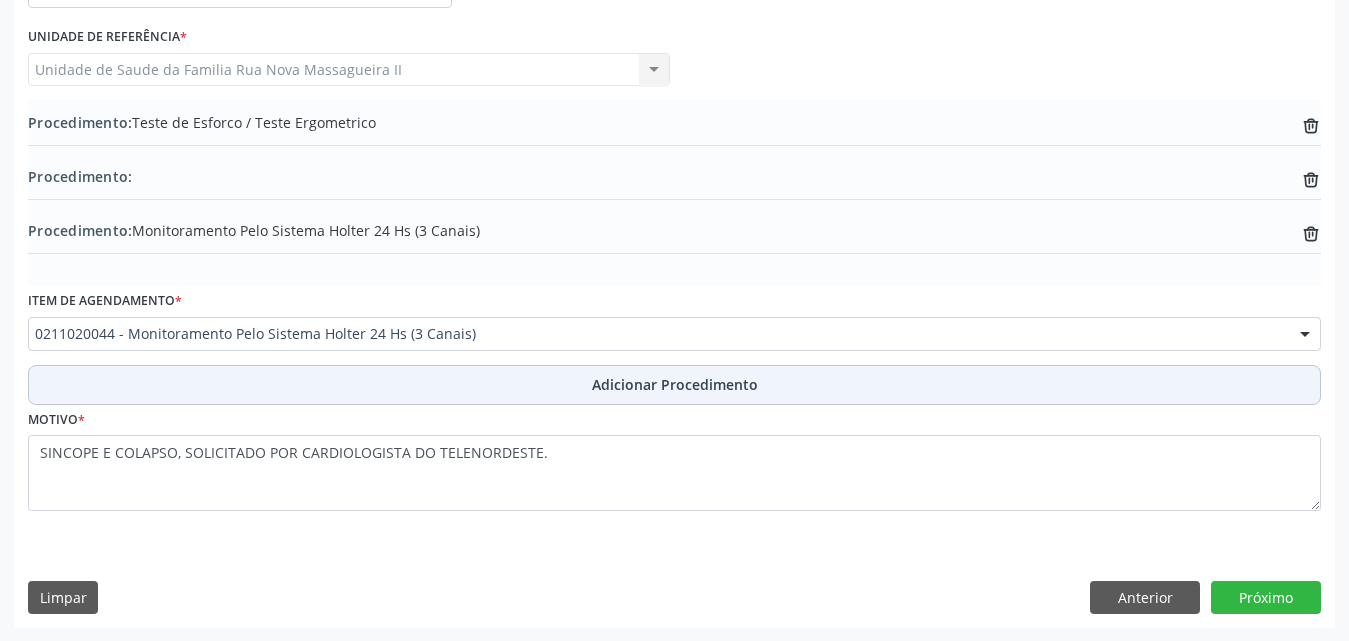scroll, scrollTop: 520, scrollLeft: 0, axis: vertical 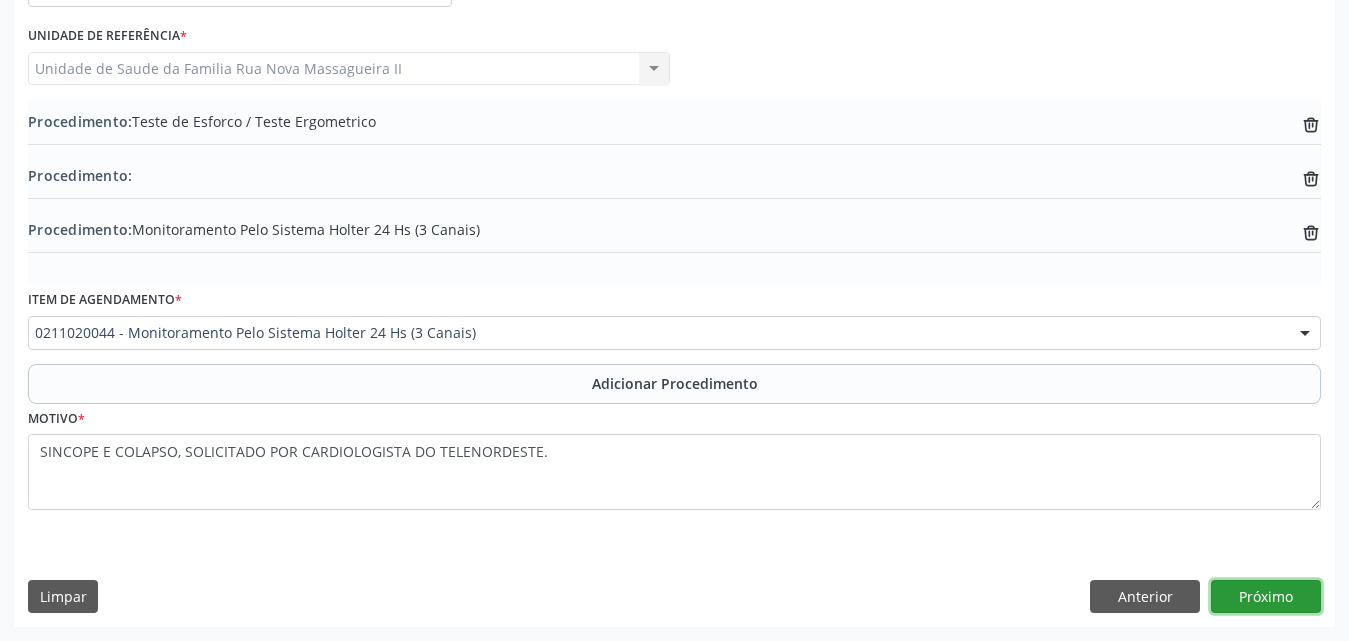 click on "Próximo" at bounding box center (1266, 597) 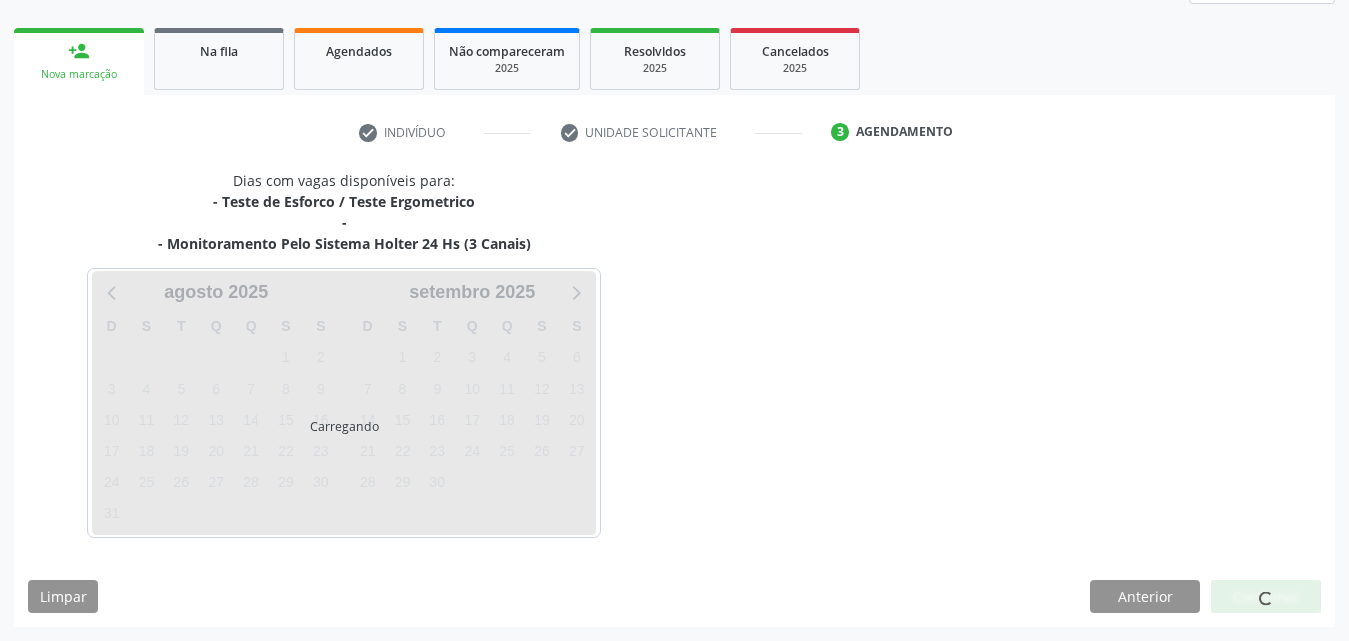 scroll, scrollTop: 358, scrollLeft: 0, axis: vertical 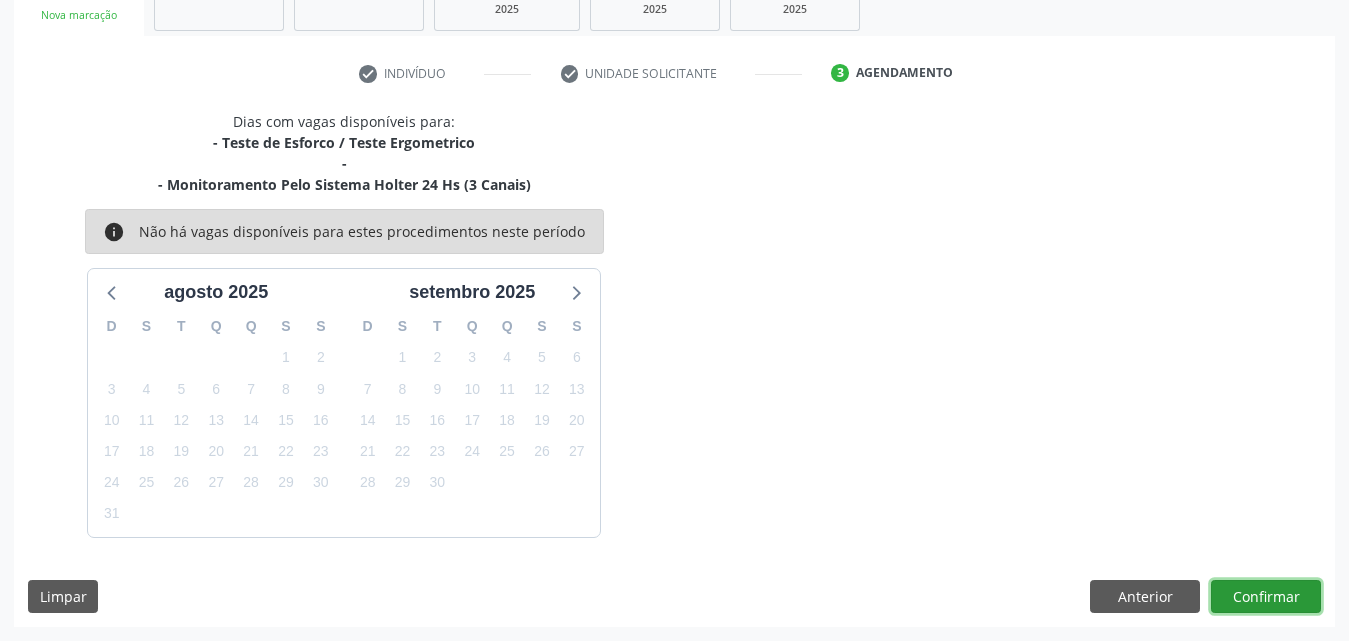 click on "Confirmar" at bounding box center [1266, 597] 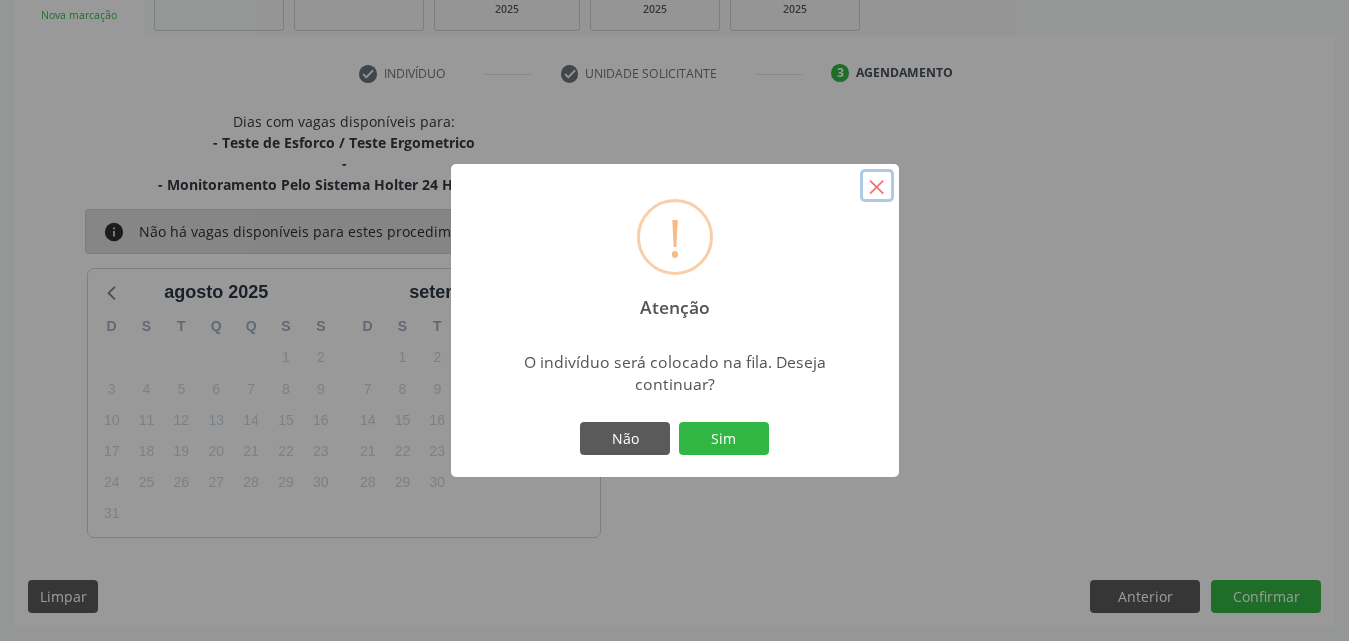 click on "×" at bounding box center [877, 186] 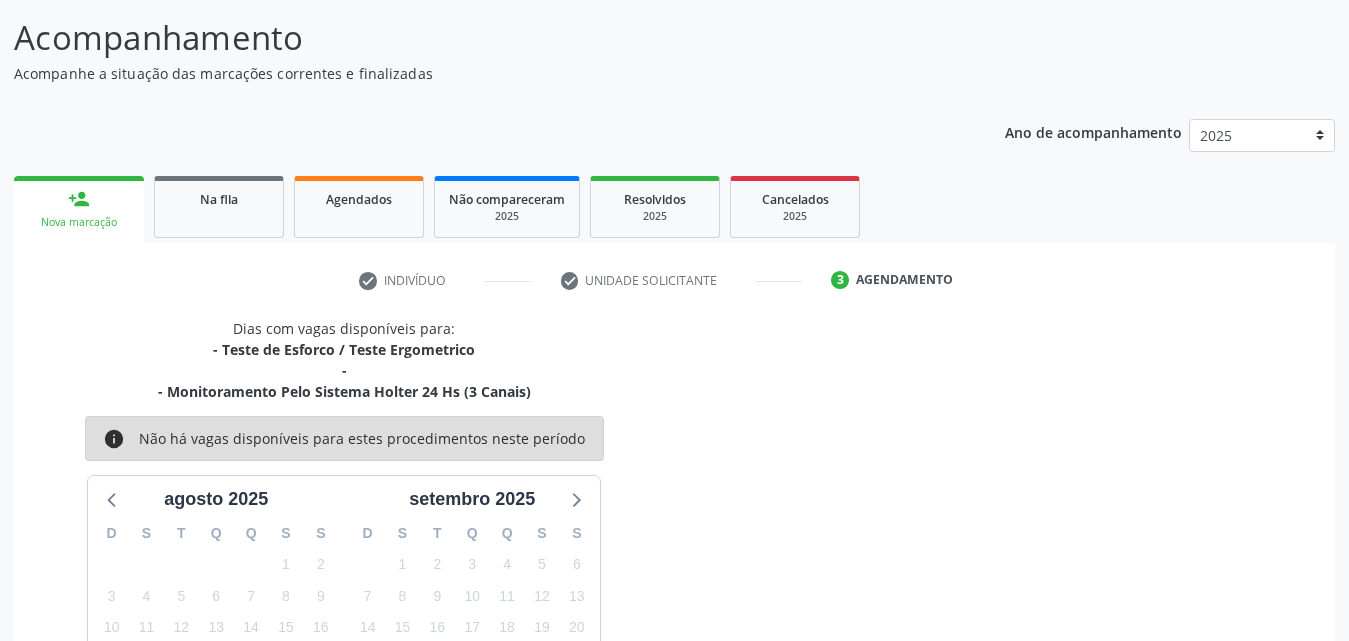 scroll, scrollTop: 0, scrollLeft: 0, axis: both 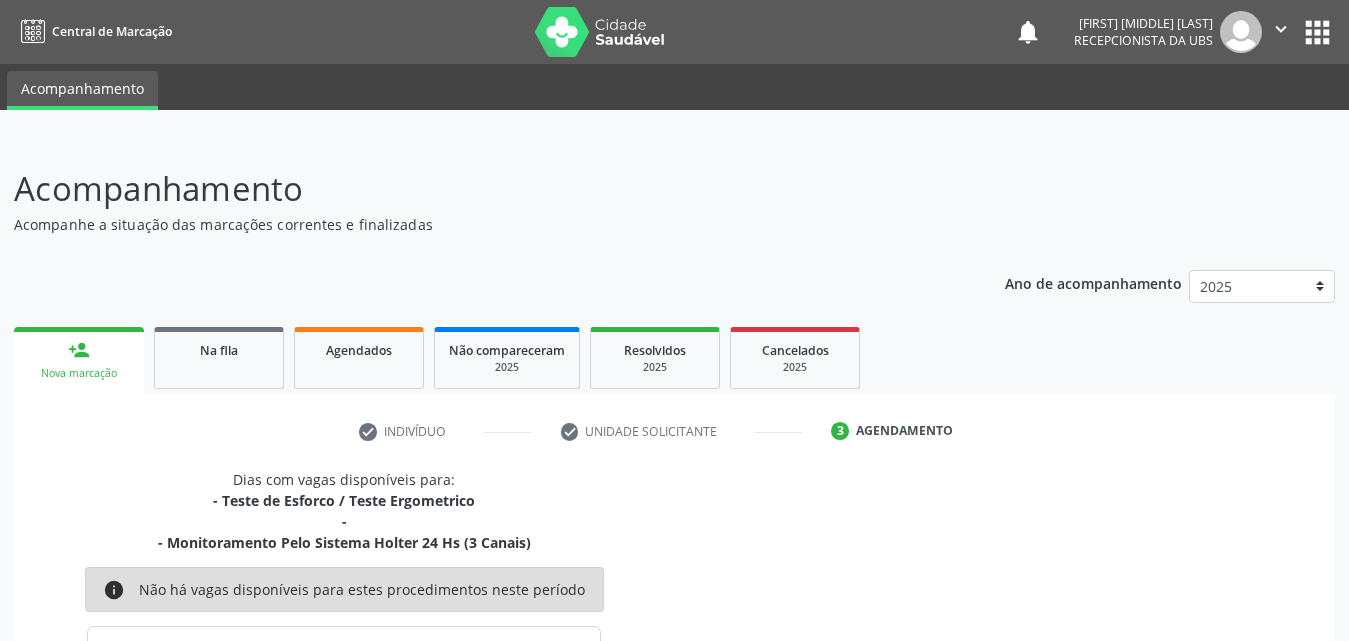 click on "person_add" at bounding box center (79, 350) 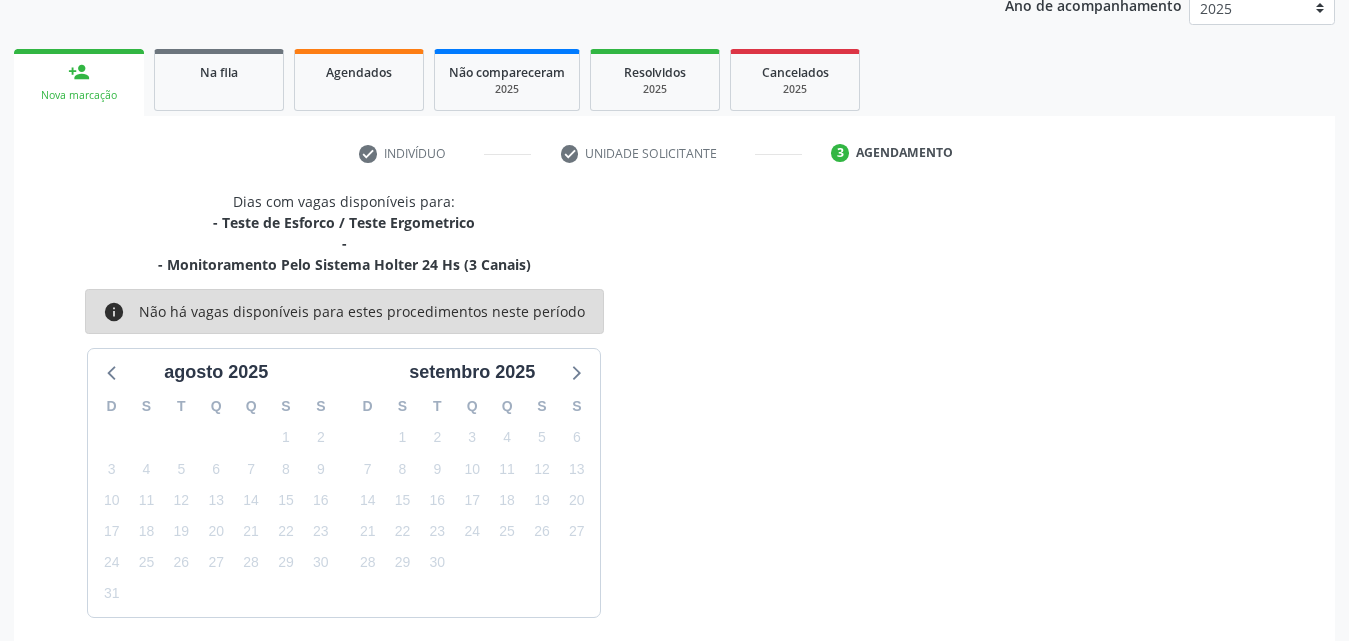 scroll, scrollTop: 358, scrollLeft: 0, axis: vertical 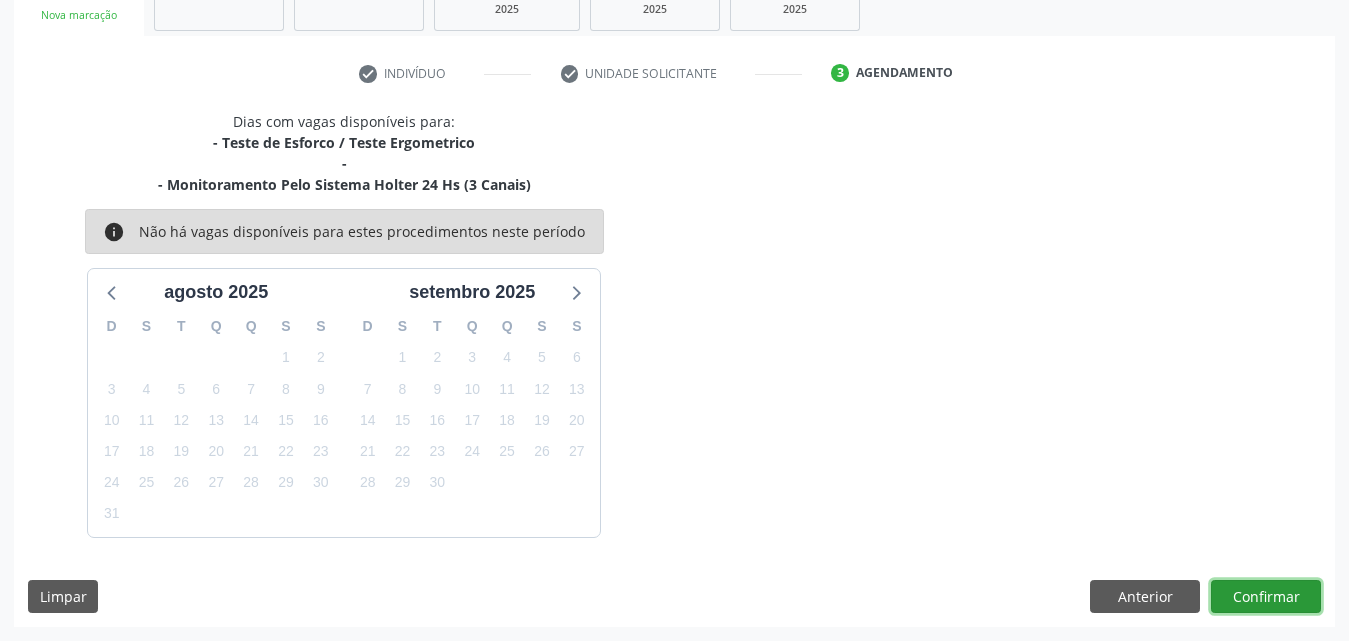click on "Confirmar" at bounding box center (1266, 597) 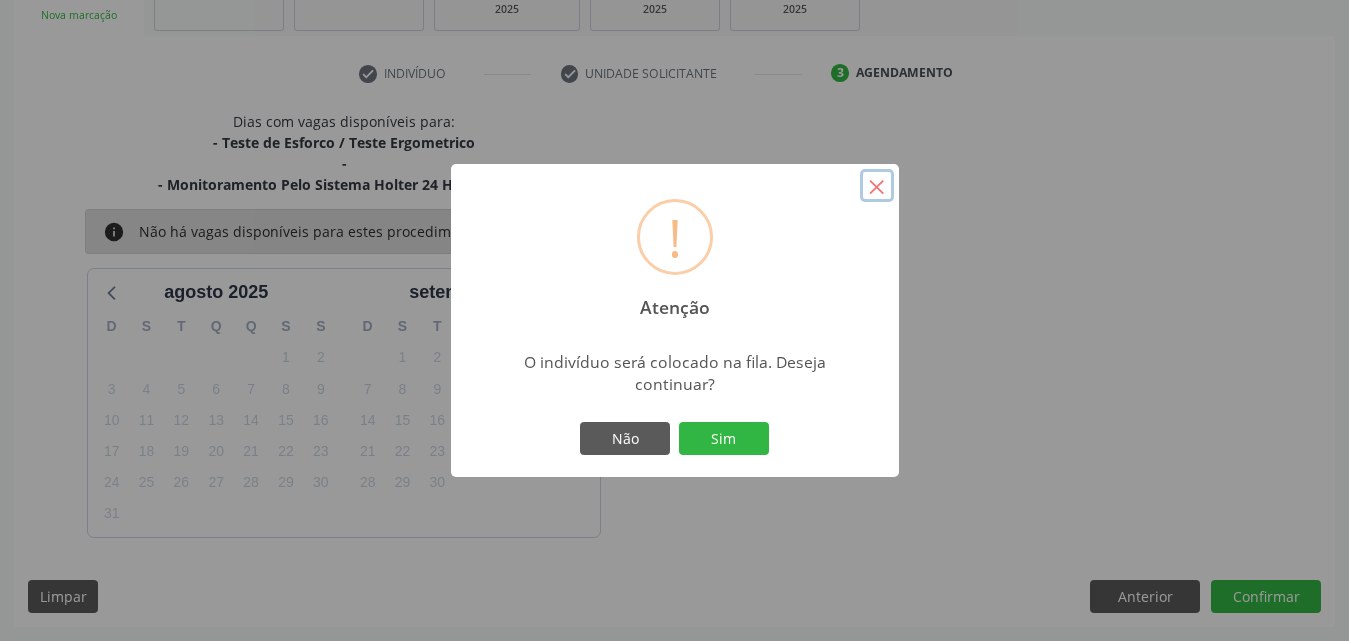 click on "×" at bounding box center (877, 186) 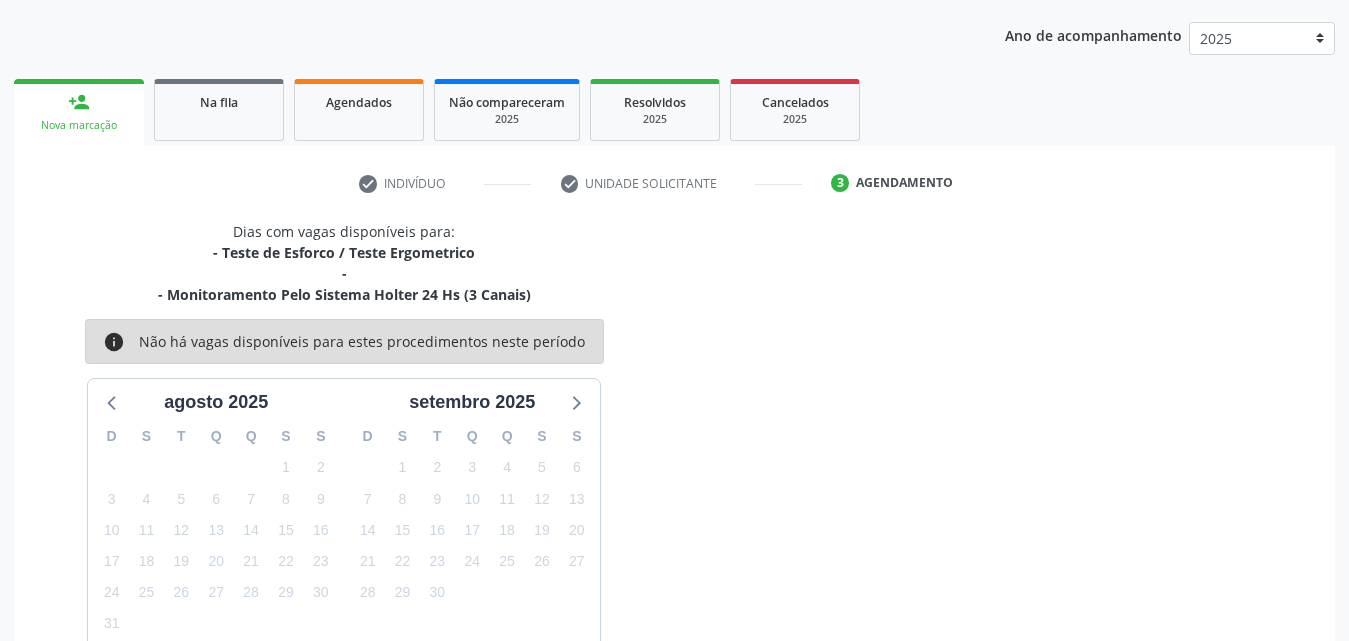 scroll, scrollTop: 58, scrollLeft: 0, axis: vertical 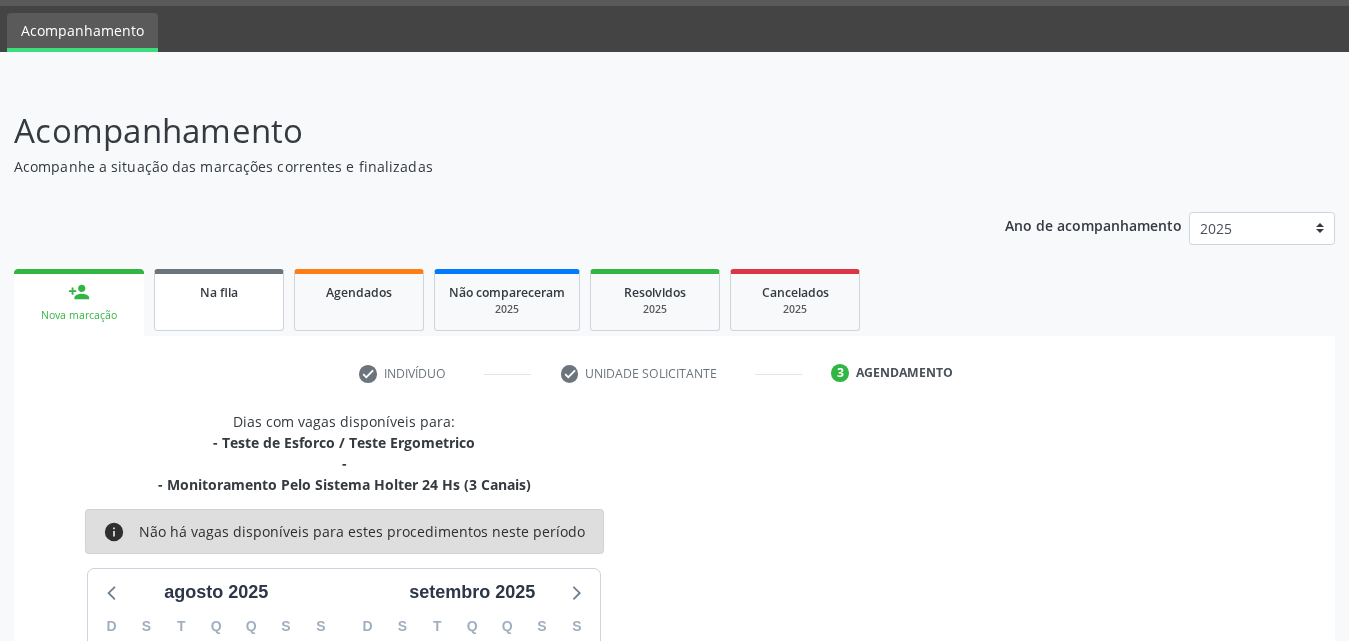 click on "Na fila" at bounding box center [219, 291] 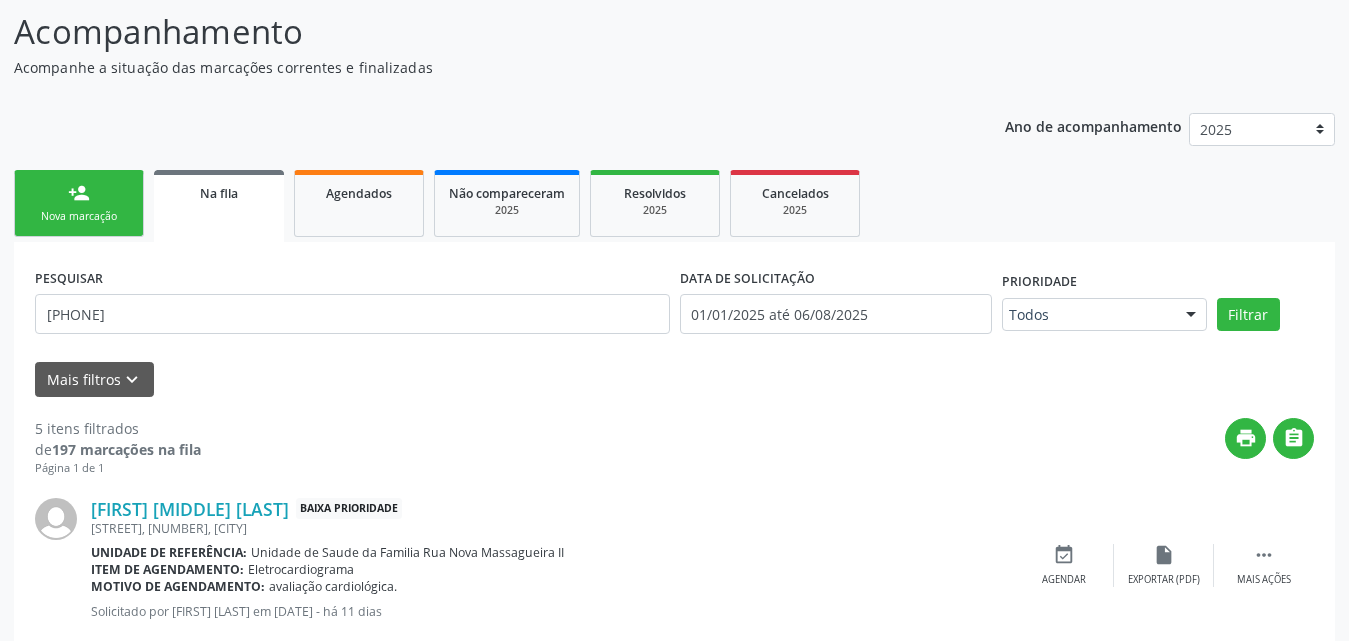 scroll, scrollTop: 0, scrollLeft: 0, axis: both 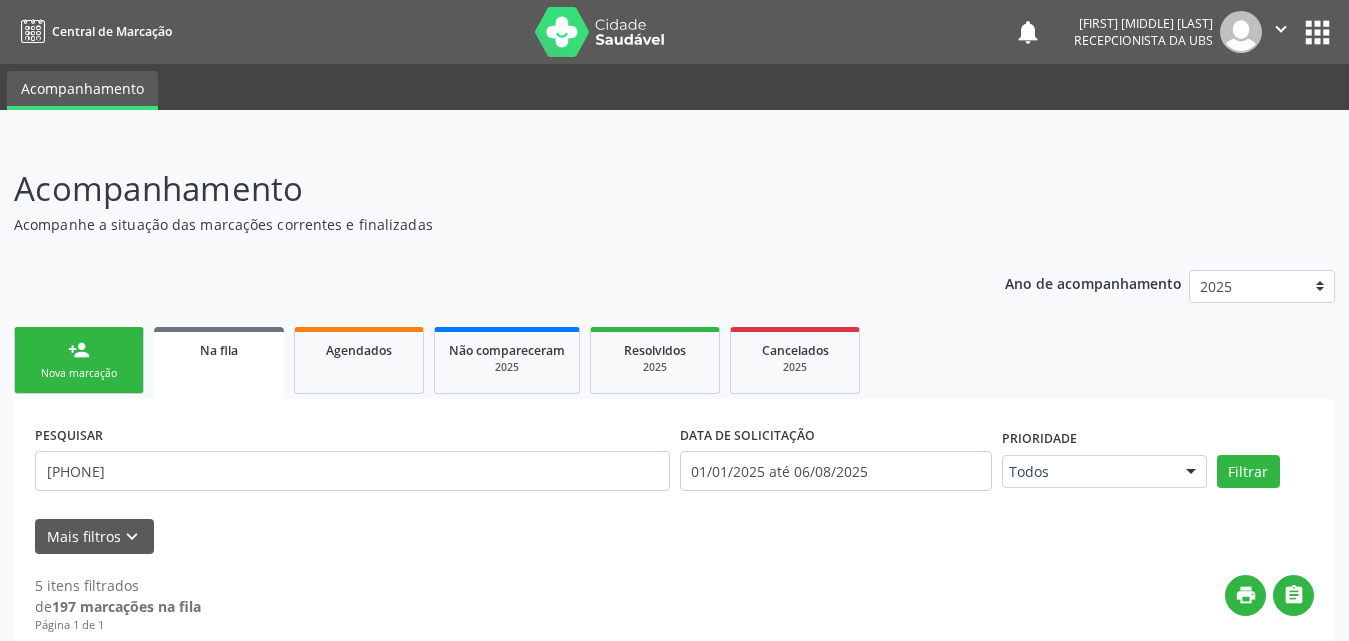 click on "Na fila" at bounding box center [219, 349] 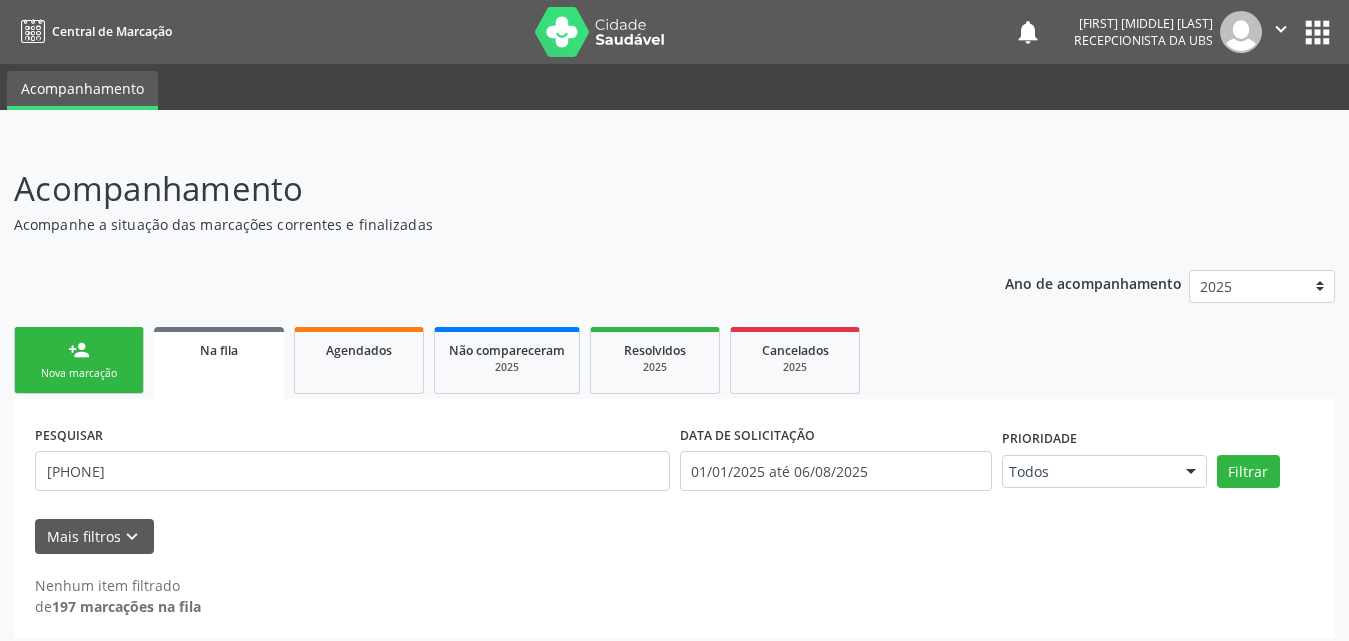 click on "Na fila" at bounding box center [219, 350] 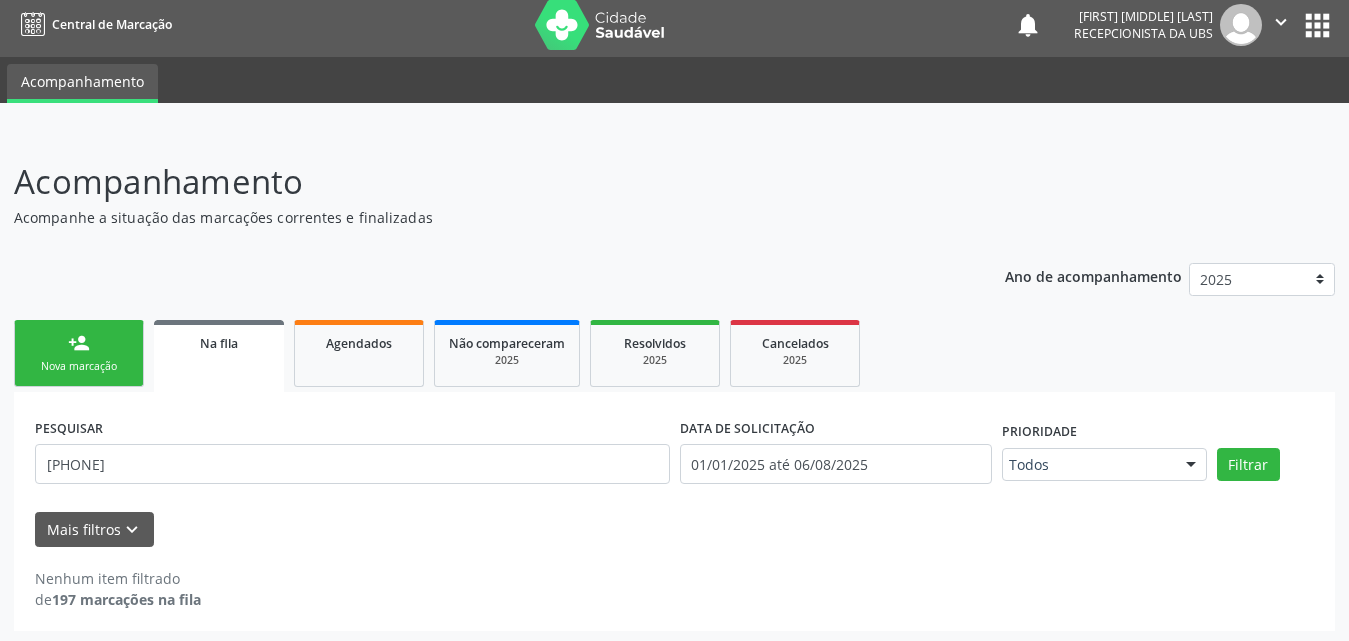 scroll, scrollTop: 11, scrollLeft: 0, axis: vertical 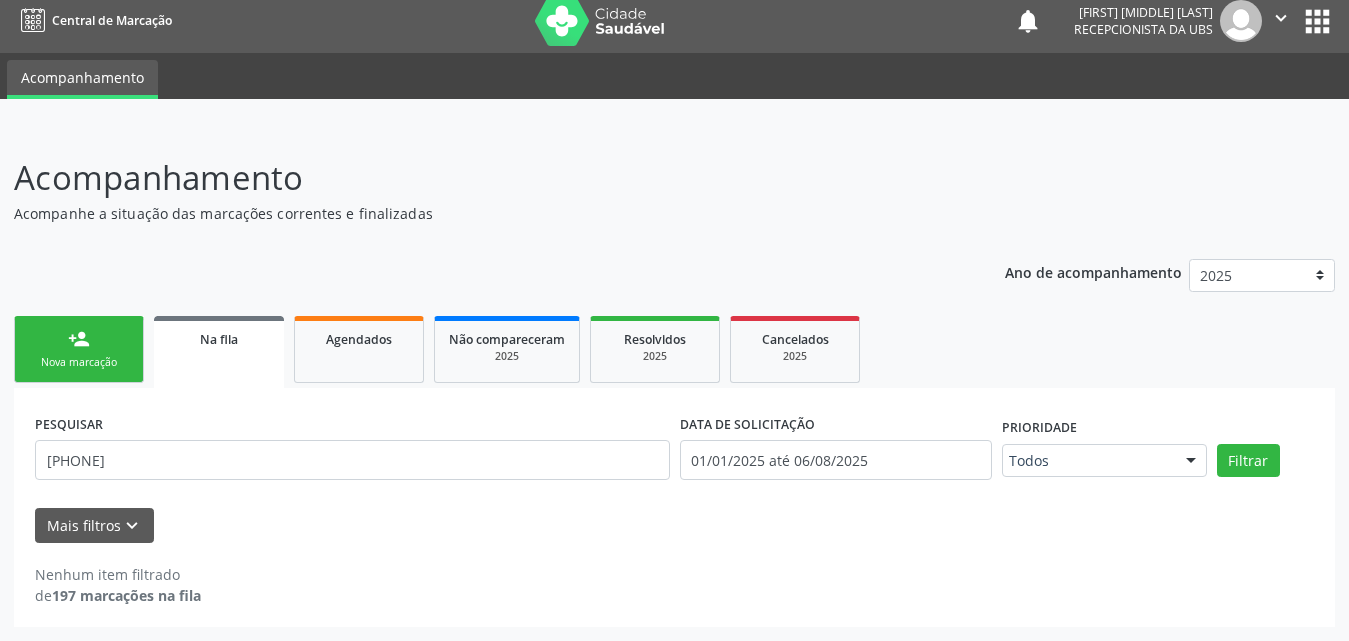 click on "Nova marcação" at bounding box center [79, 362] 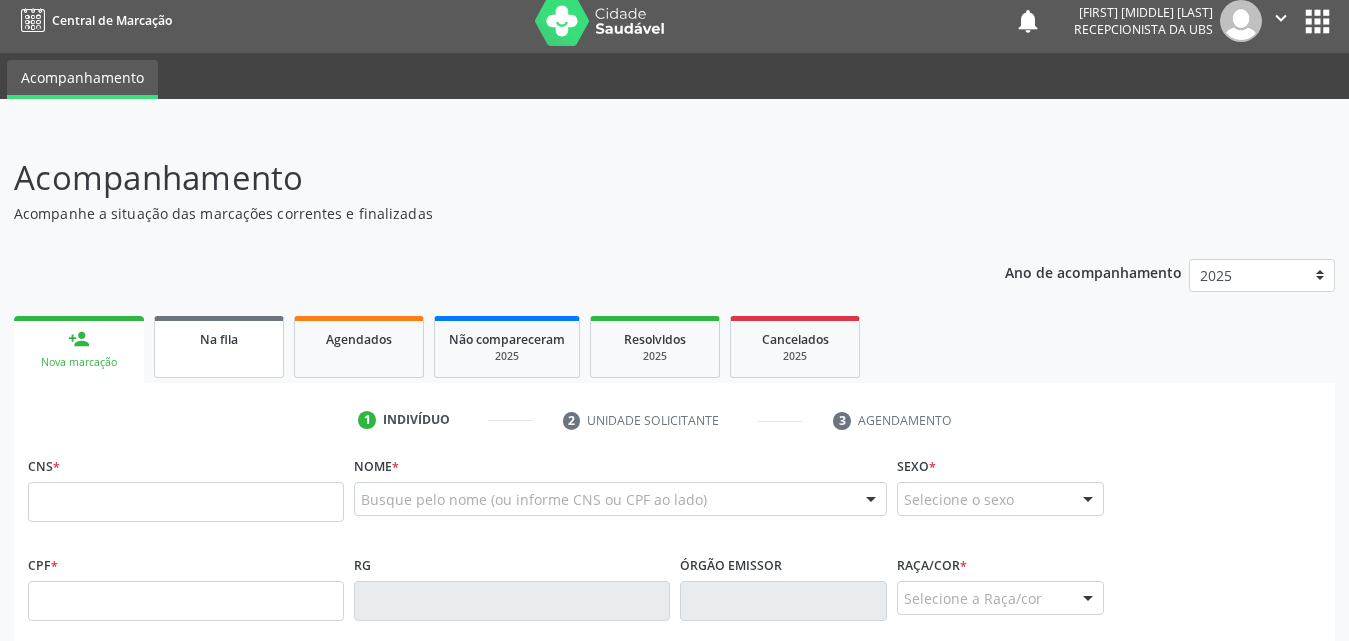 click on "Na fila" at bounding box center [219, 347] 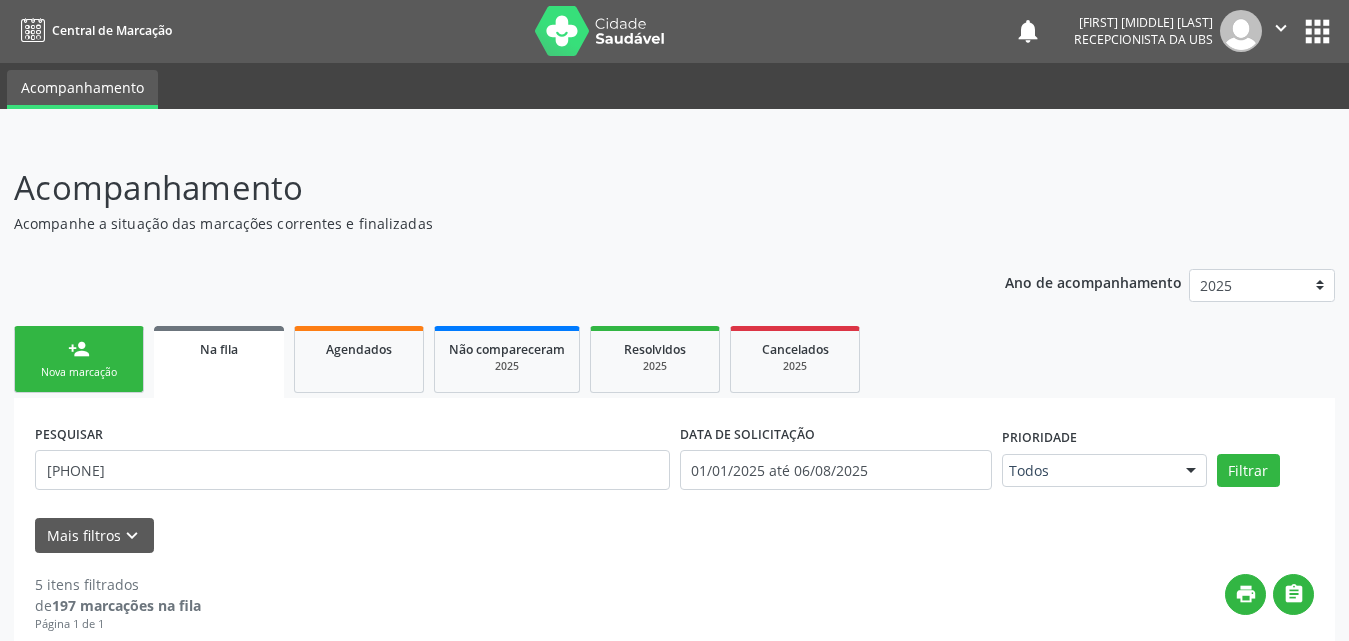 scroll, scrollTop: 0, scrollLeft: 0, axis: both 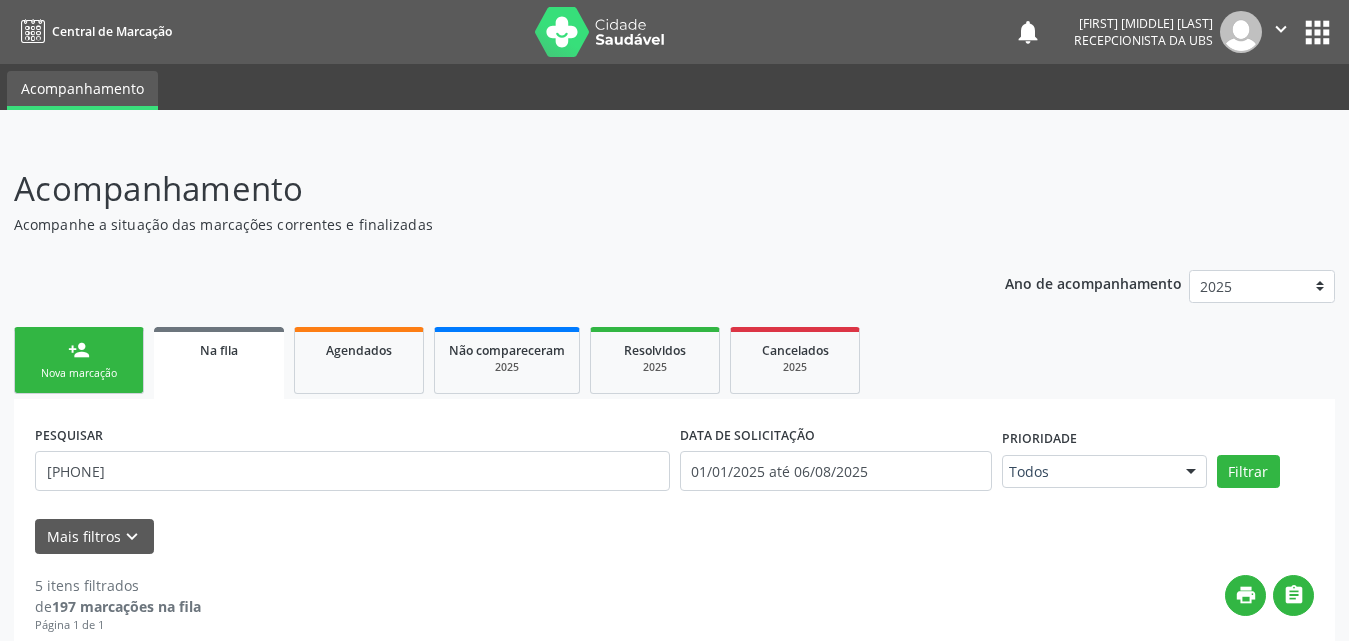 click on "Na fila" at bounding box center [219, 363] 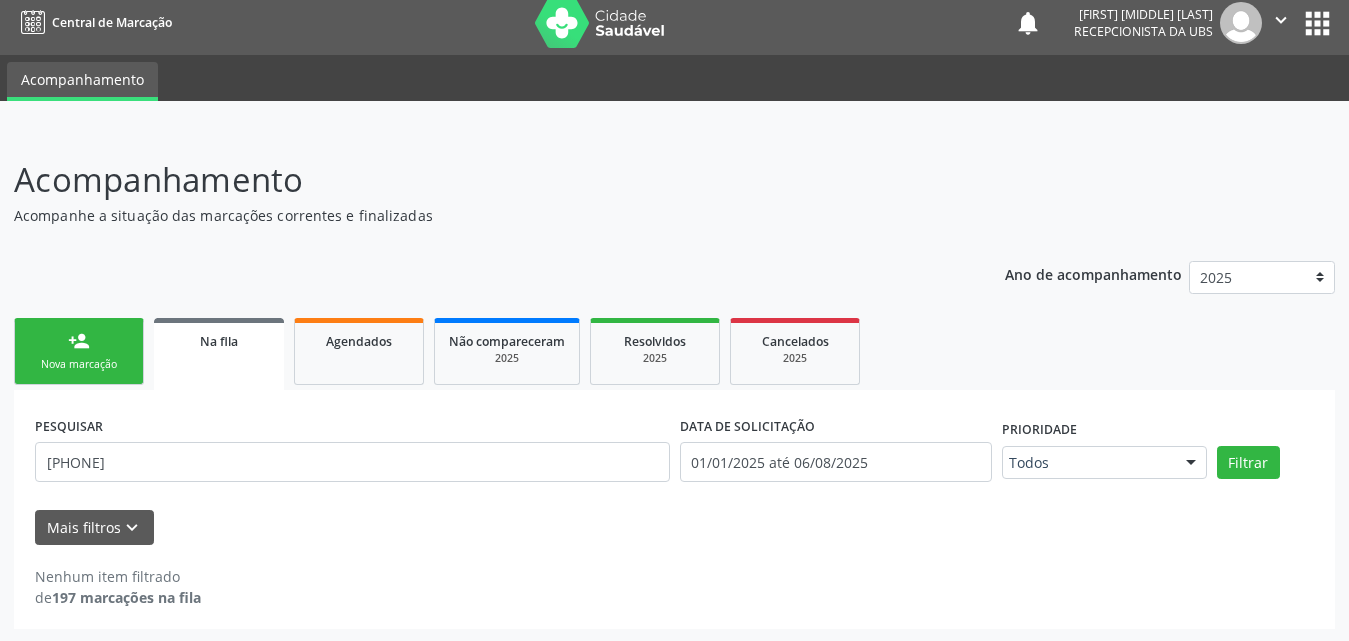 scroll, scrollTop: 11, scrollLeft: 0, axis: vertical 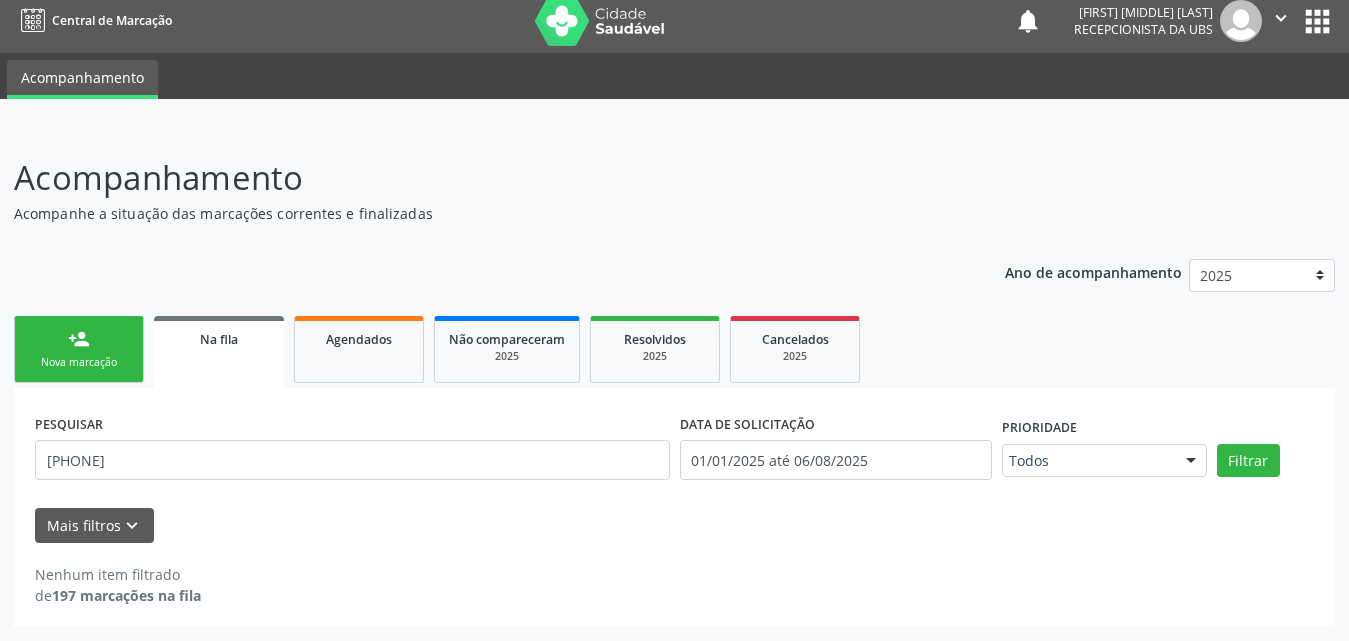 click on "Na fila" at bounding box center (219, 338) 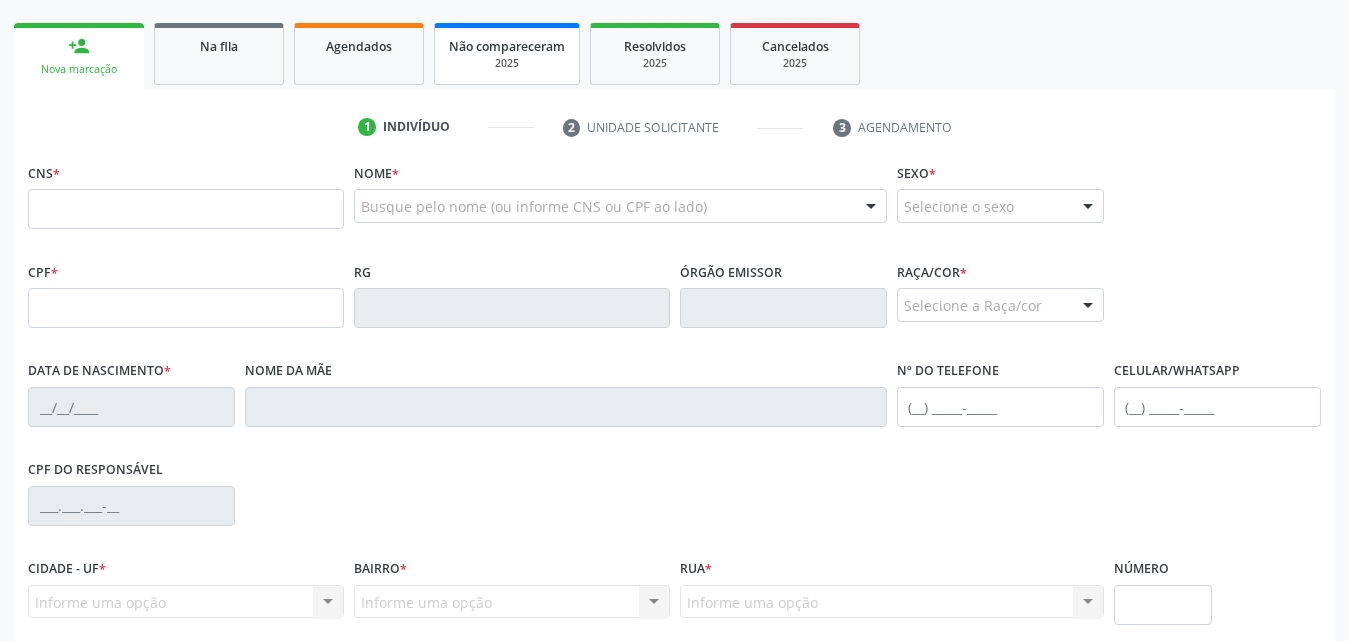 scroll, scrollTop: 0, scrollLeft: 0, axis: both 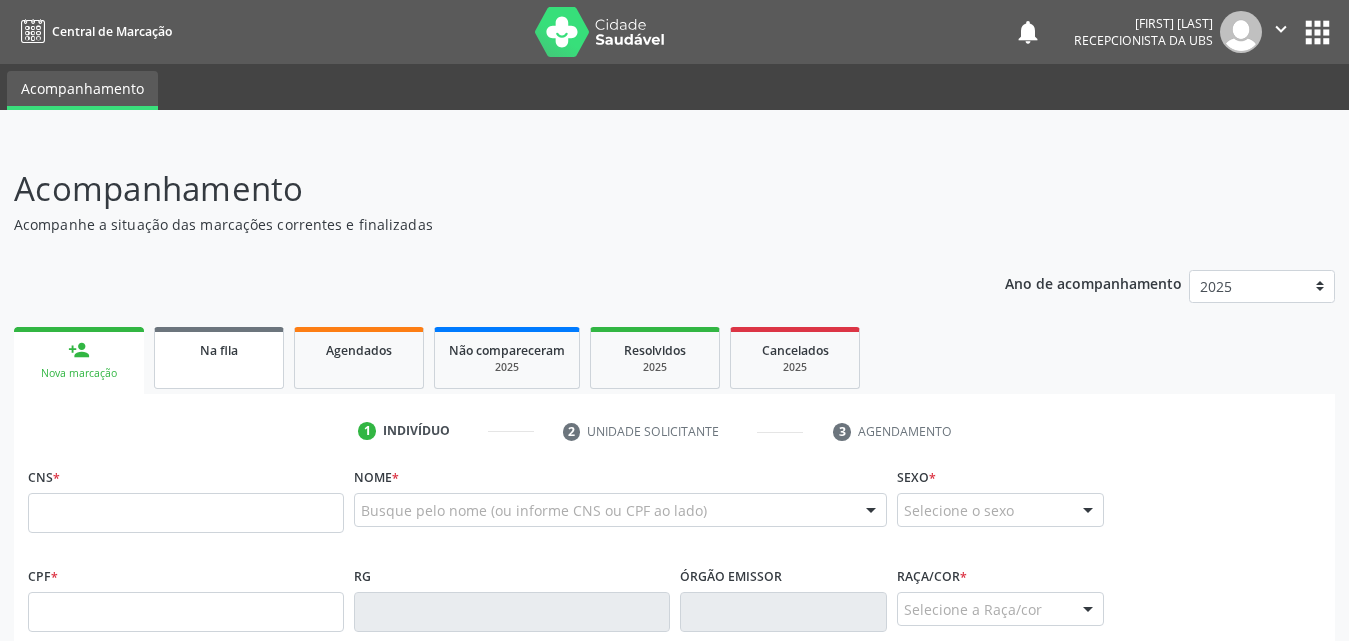 click on "Na fila" at bounding box center (219, 349) 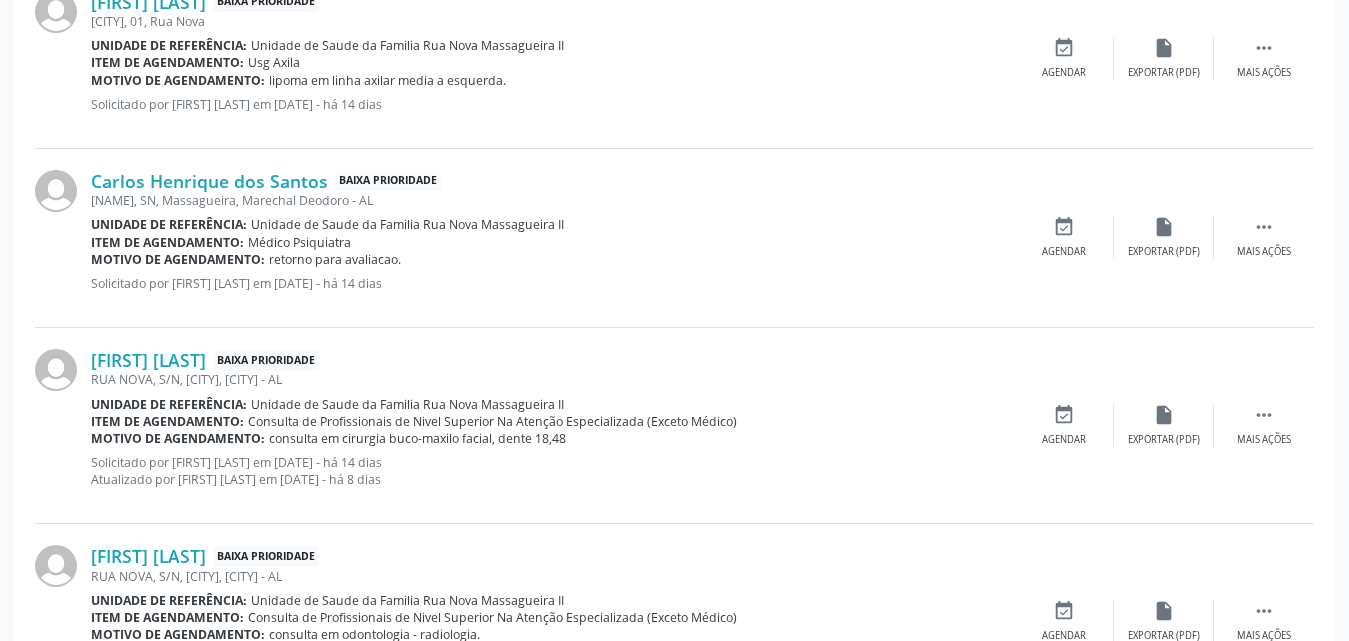 scroll, scrollTop: 2806, scrollLeft: 0, axis: vertical 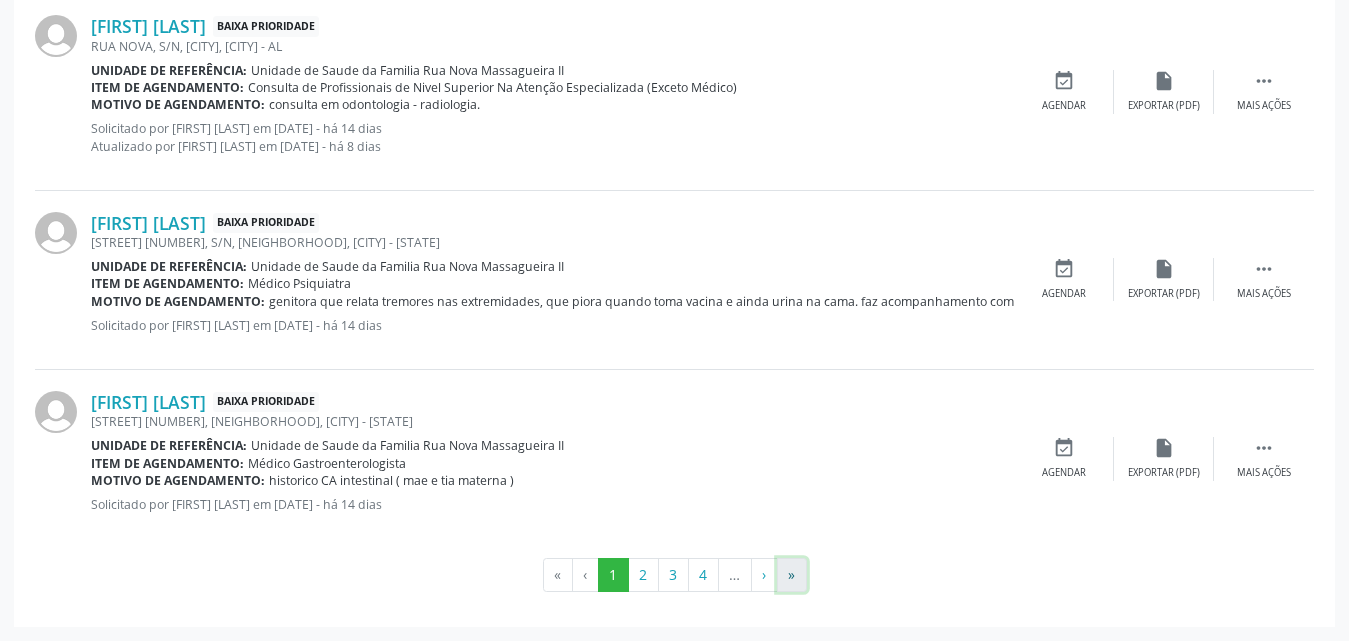click on "»" at bounding box center [792, 575] 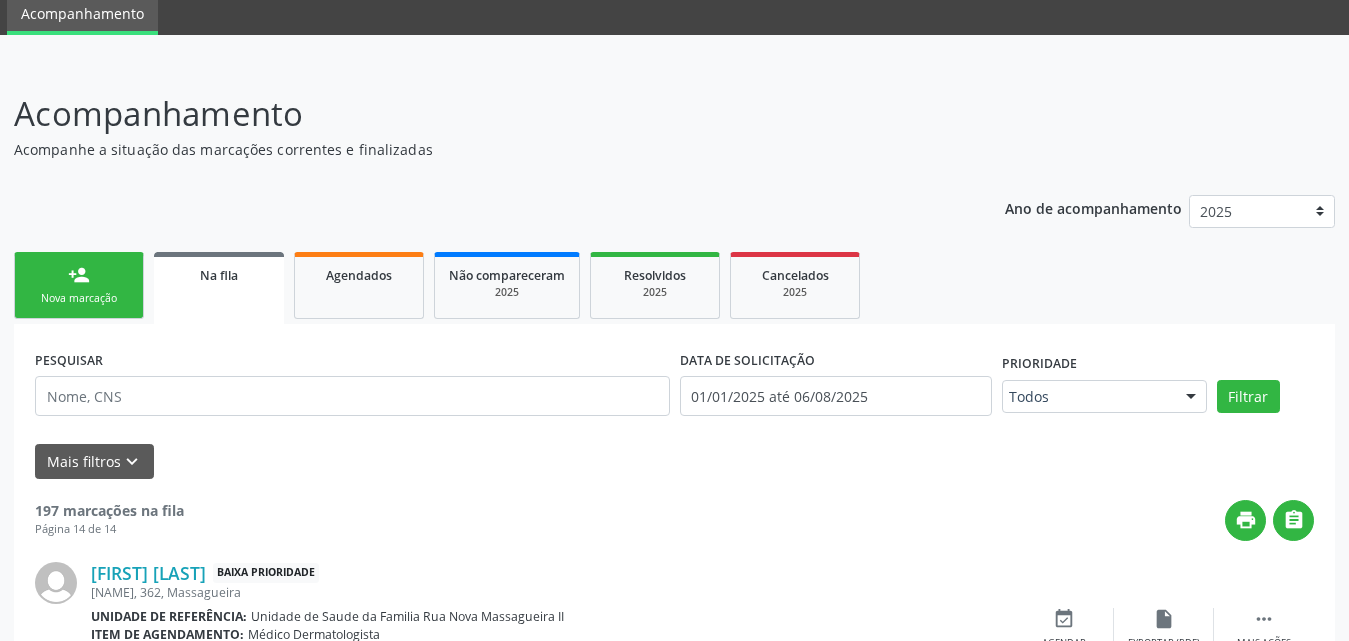 scroll, scrollTop: 425, scrollLeft: 0, axis: vertical 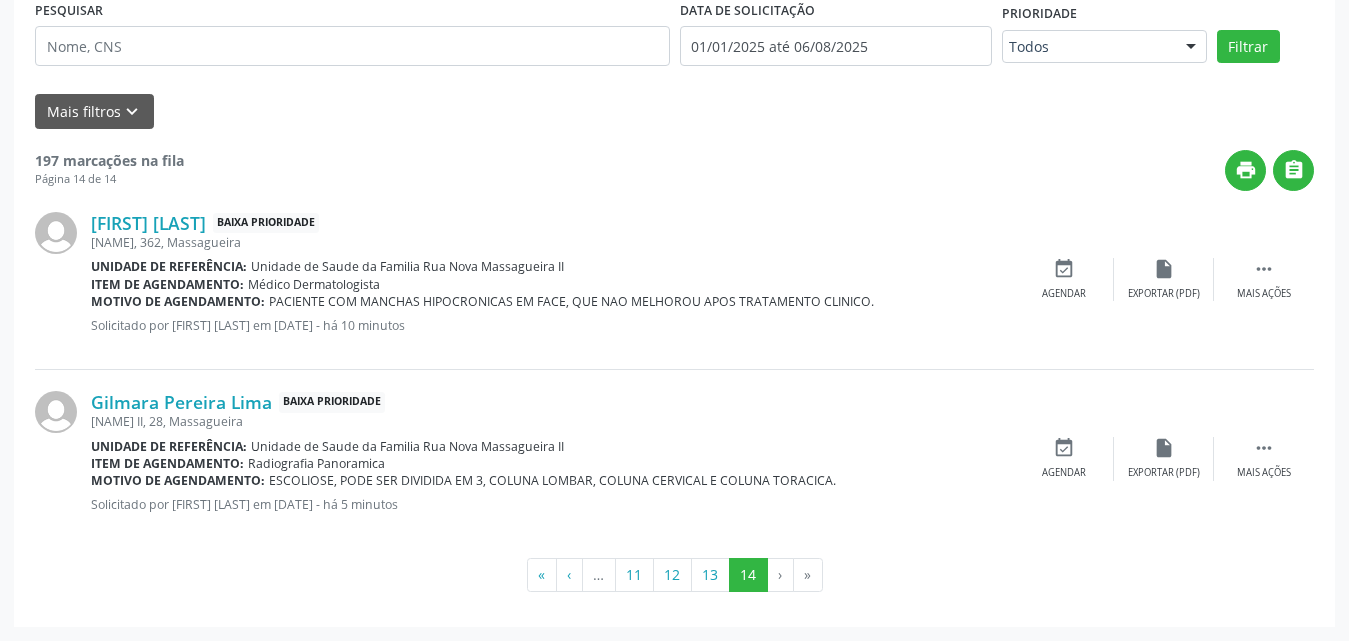 click on "›" at bounding box center (781, 575) 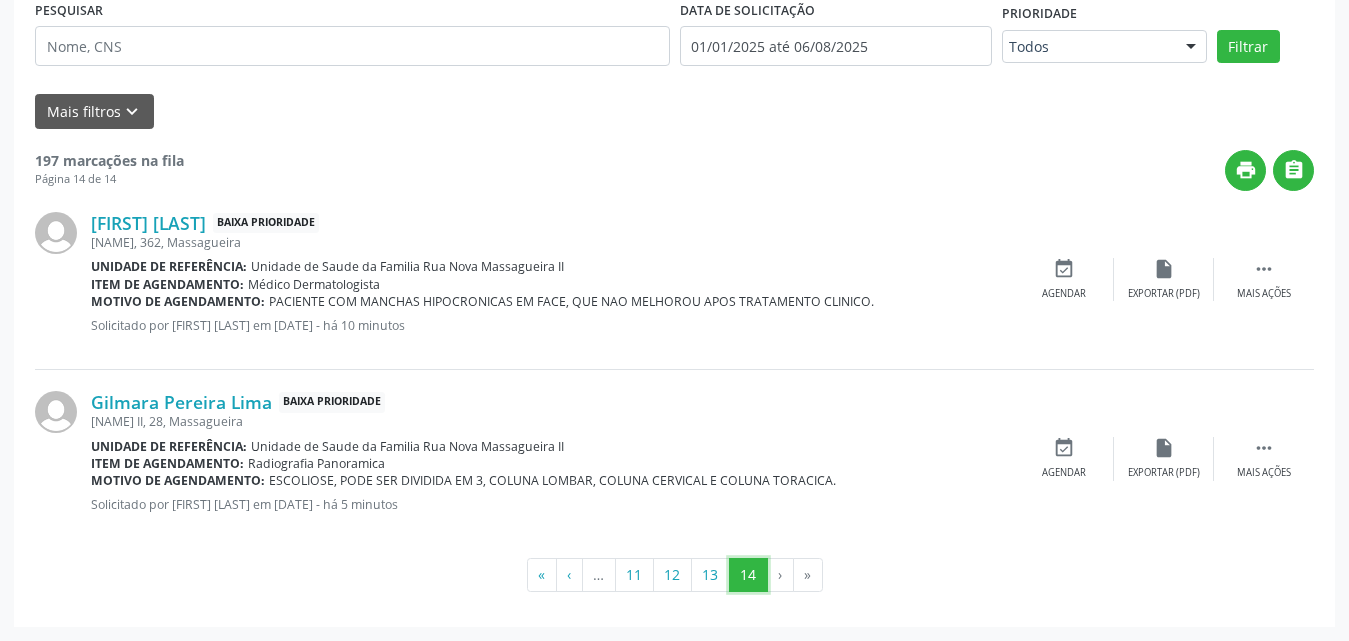 click on "14" at bounding box center [748, 575] 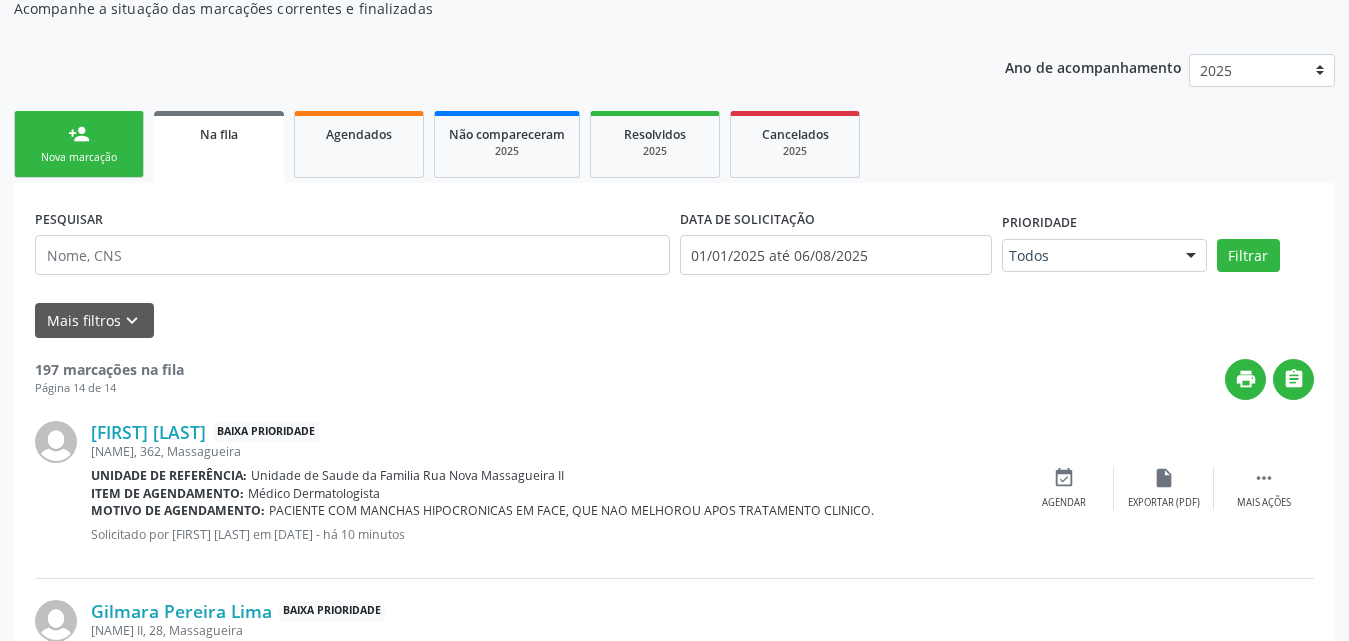 scroll, scrollTop: 0, scrollLeft: 0, axis: both 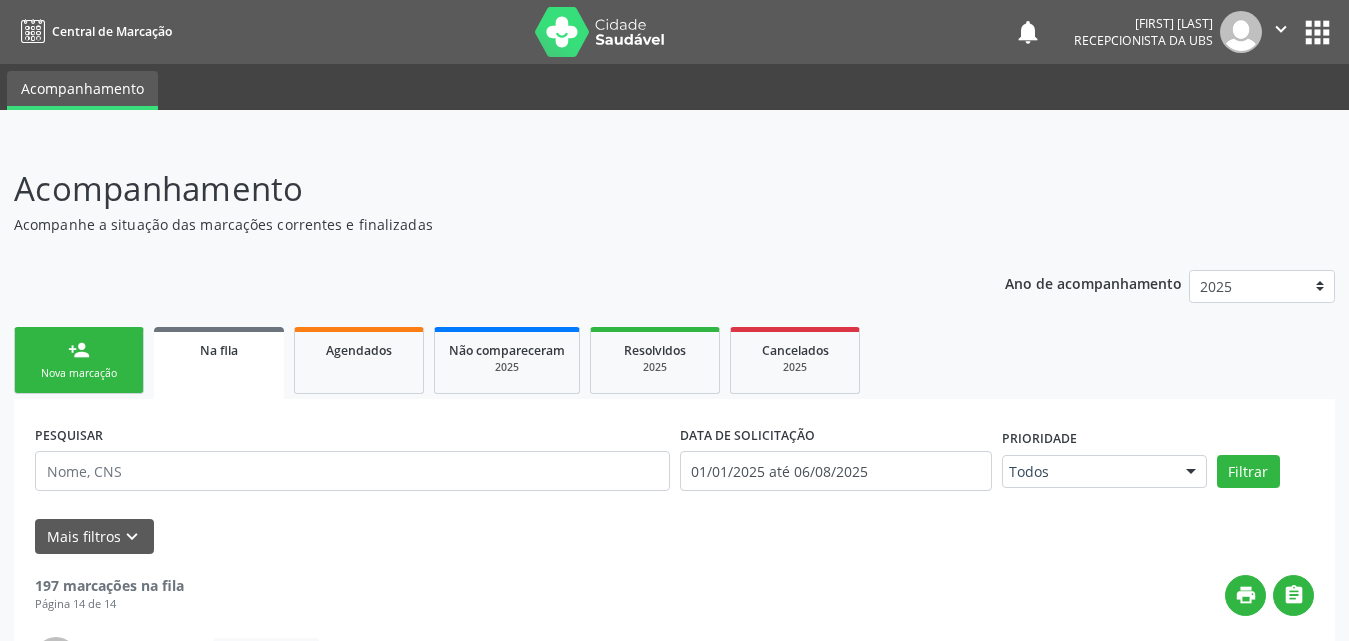 click on "person_add
Nova marcação" at bounding box center [79, 360] 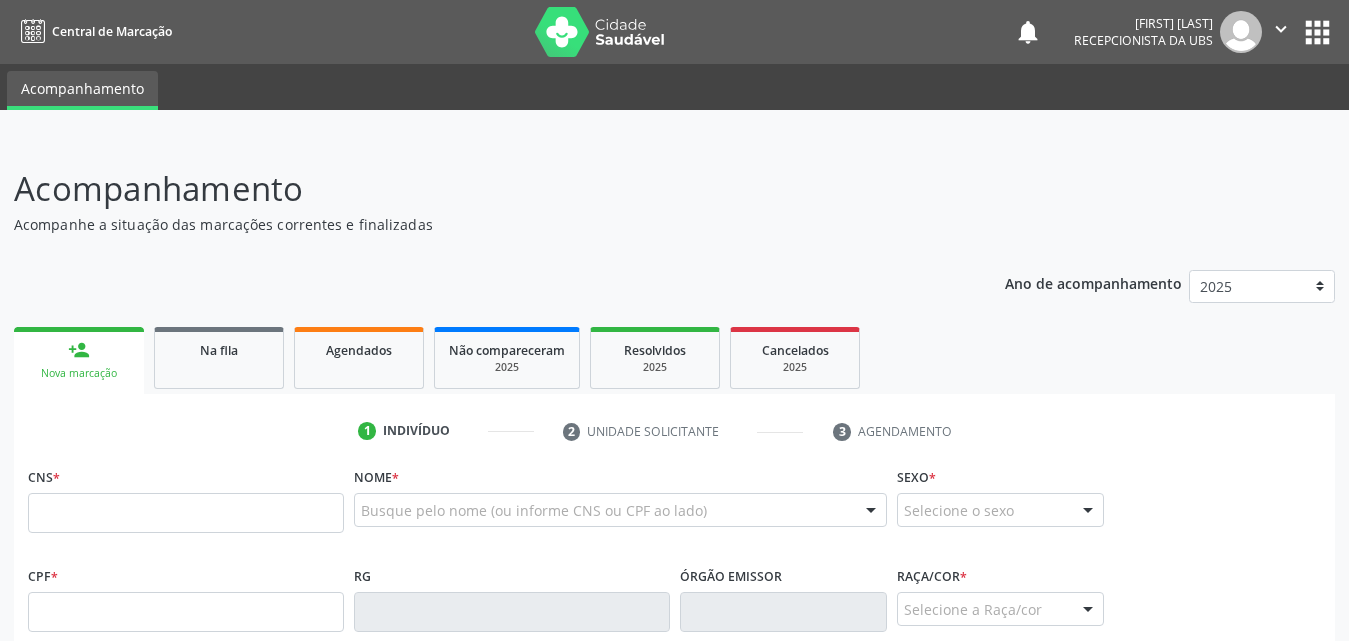 scroll, scrollTop: 300, scrollLeft: 0, axis: vertical 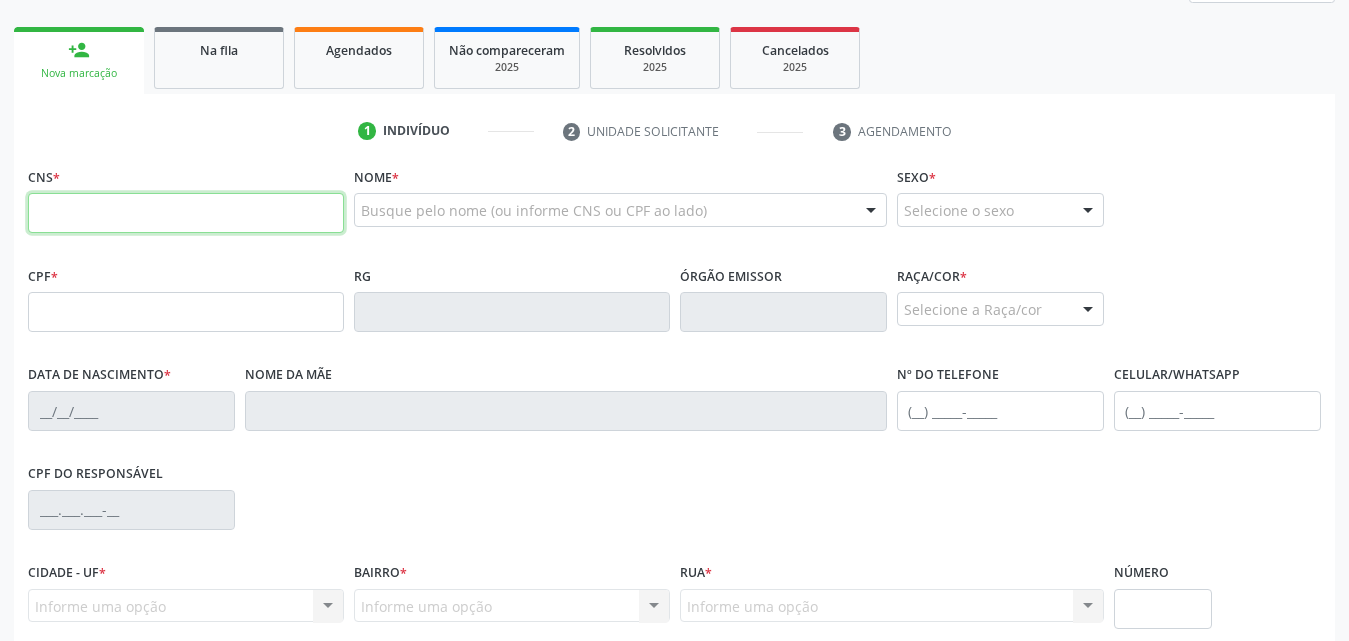 click at bounding box center (186, 213) 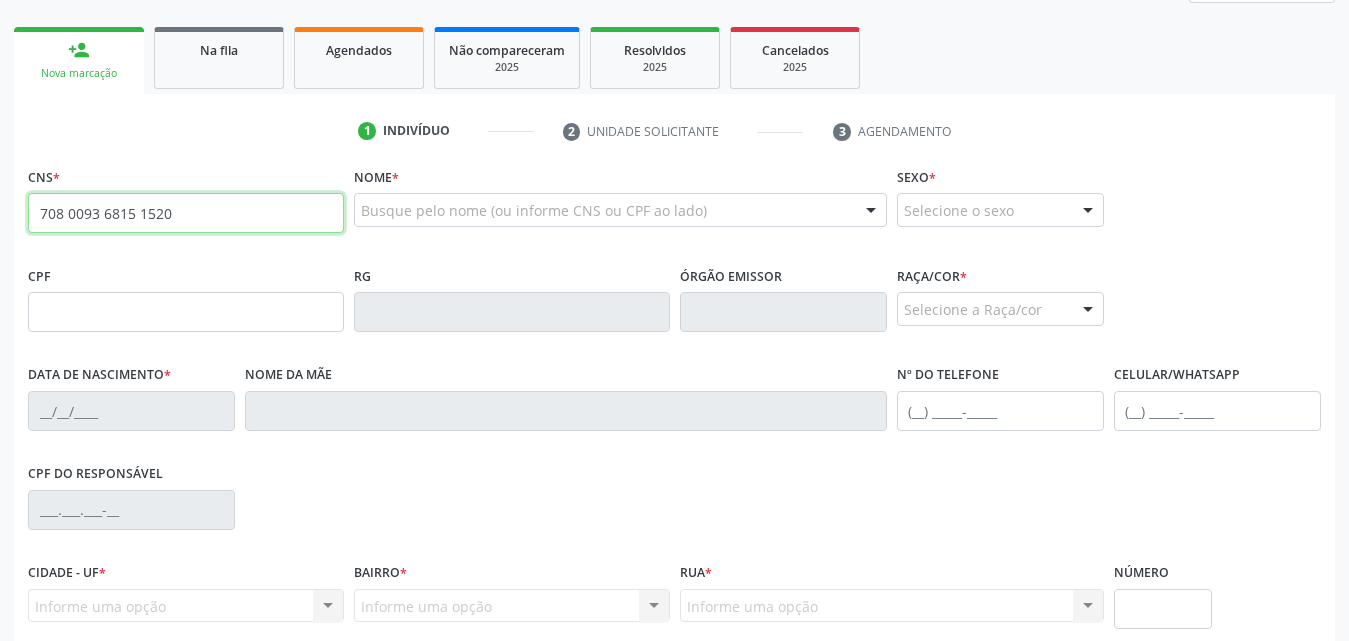 type on "708 0093 6815 1520" 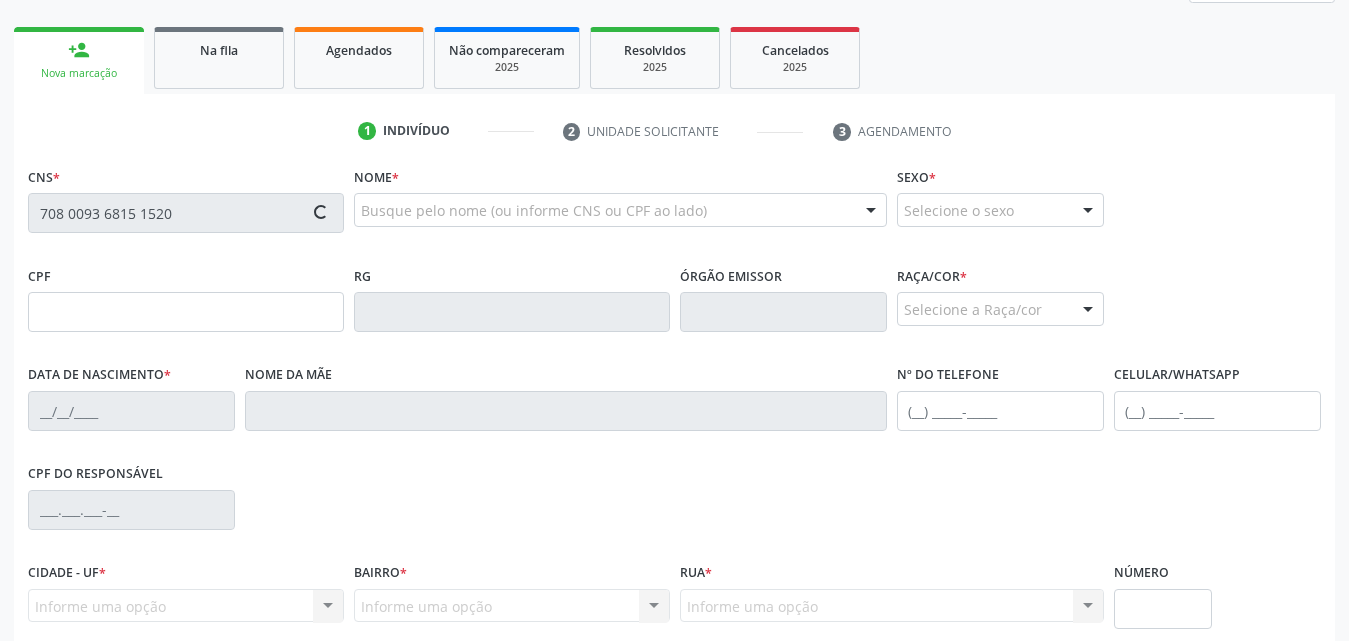 type on "[DOCUMENT_ID]" 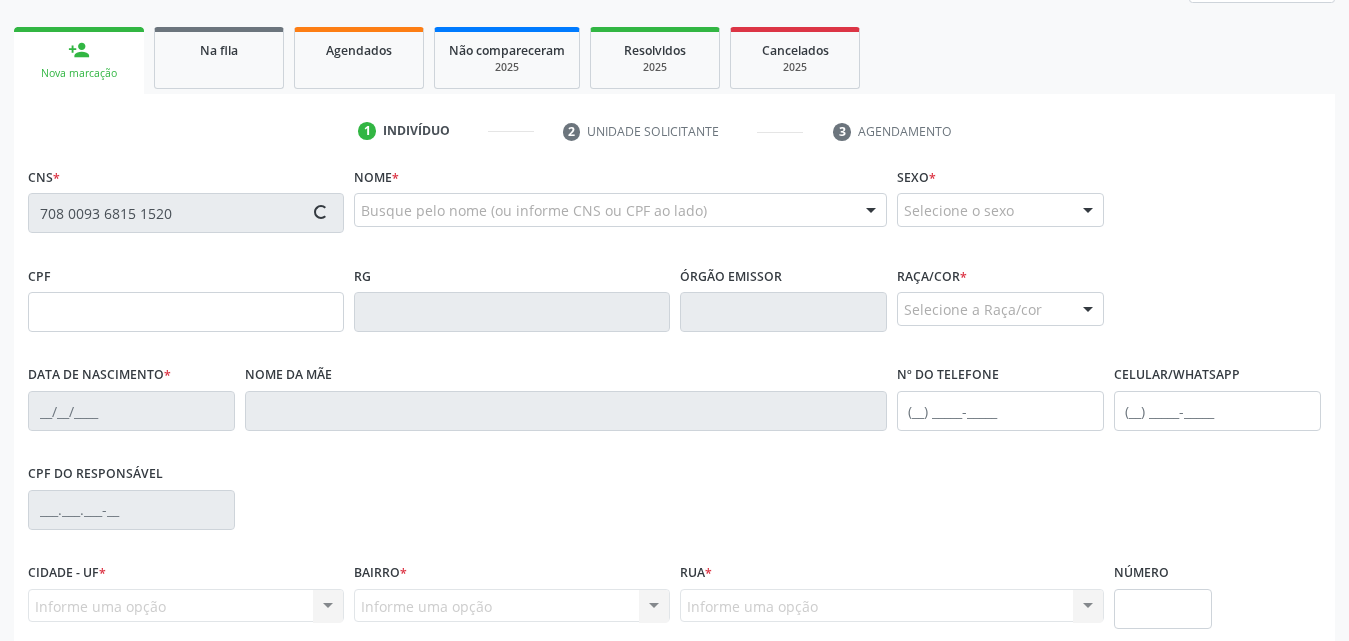 type on "[DATE]" 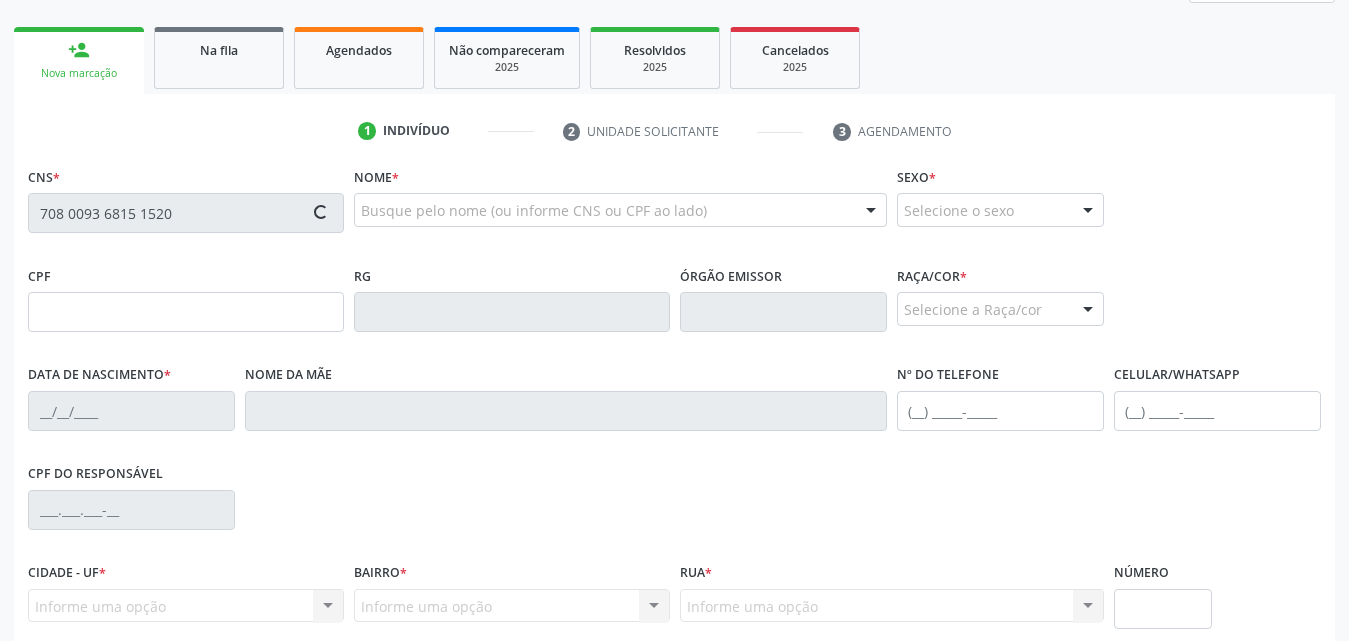 type on "[FIRST] [LAST]" 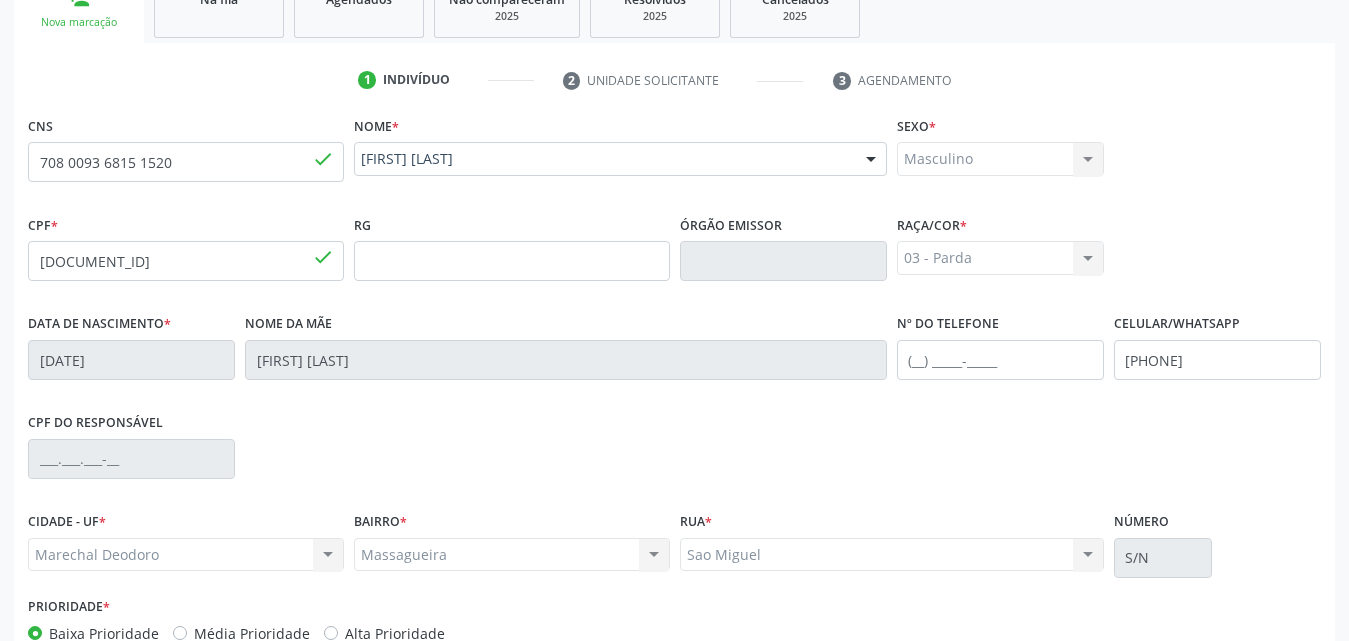 scroll, scrollTop: 471, scrollLeft: 0, axis: vertical 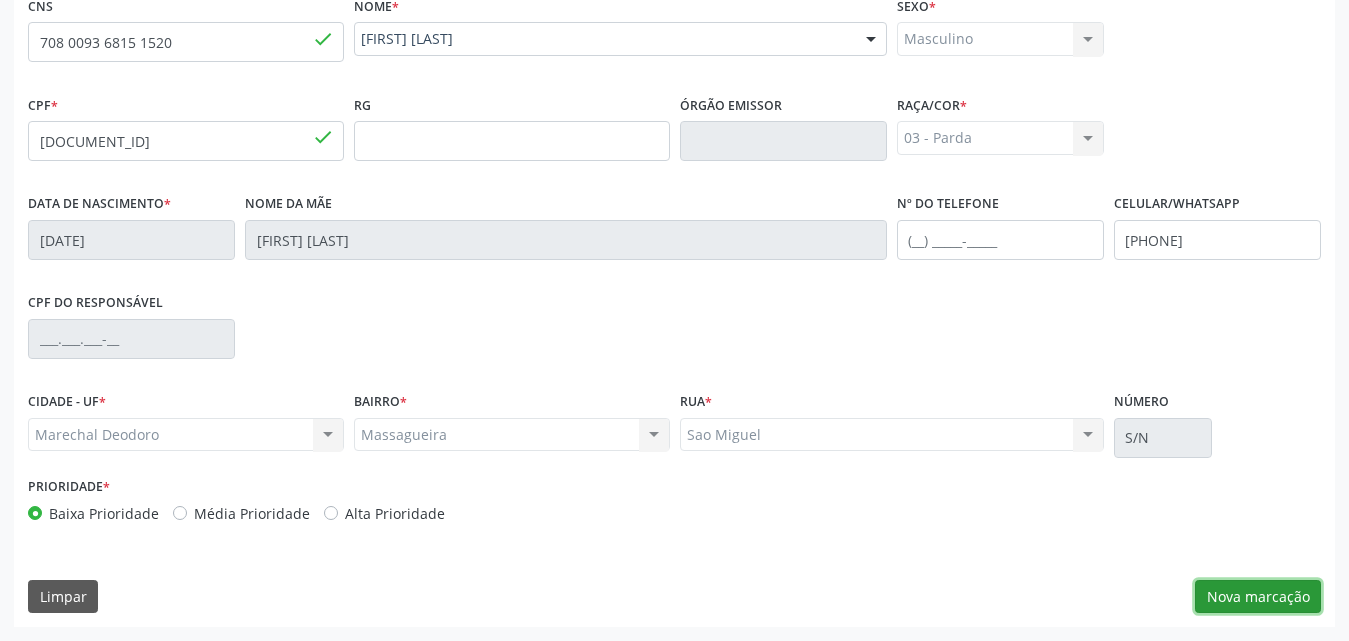 click on "Nova marcação" at bounding box center [1258, 597] 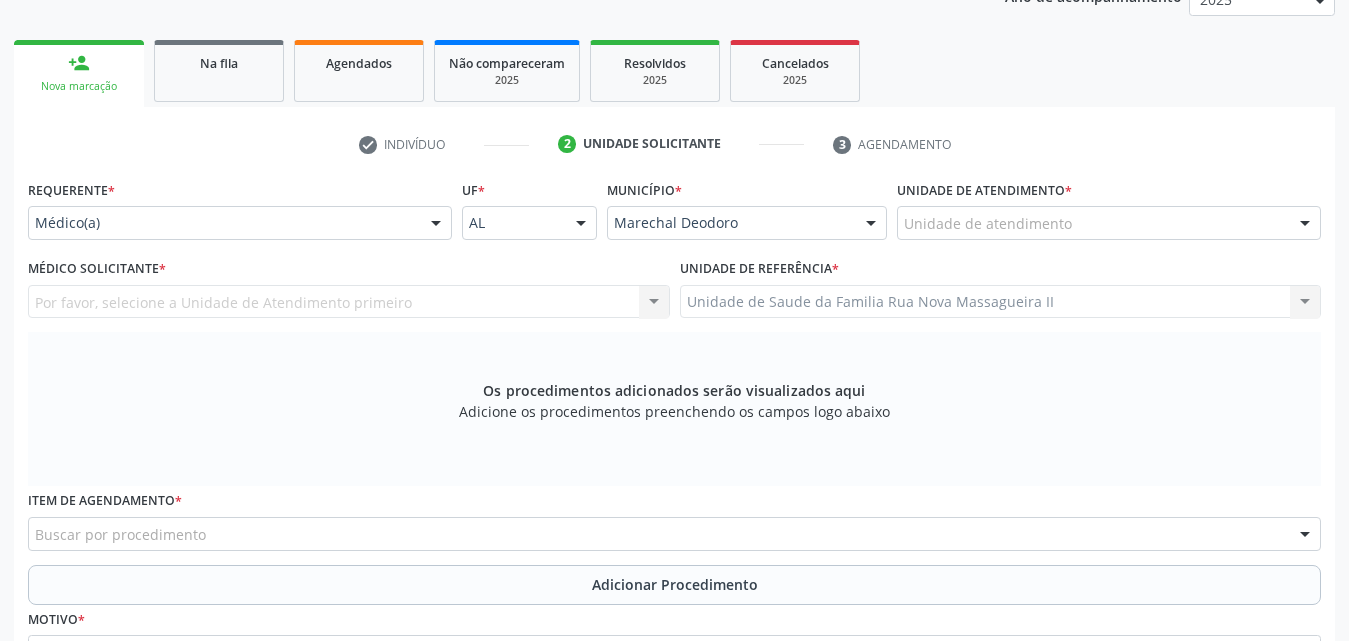 scroll, scrollTop: 171, scrollLeft: 0, axis: vertical 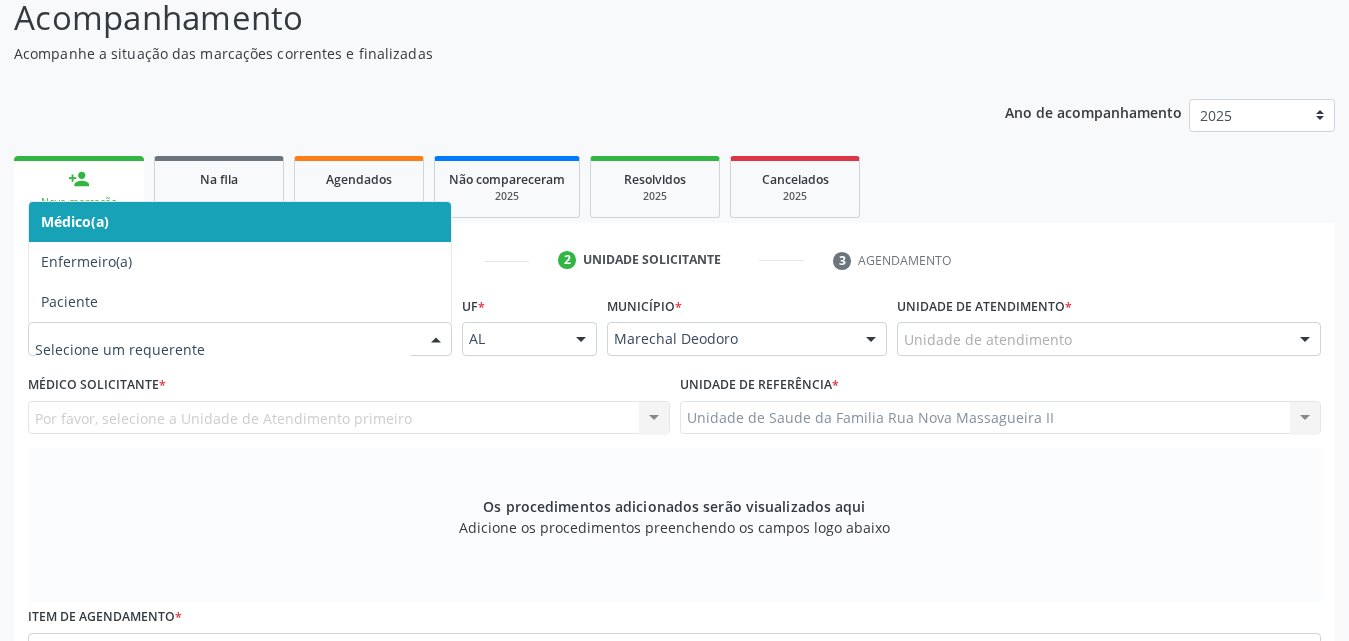 click at bounding box center [436, 340] 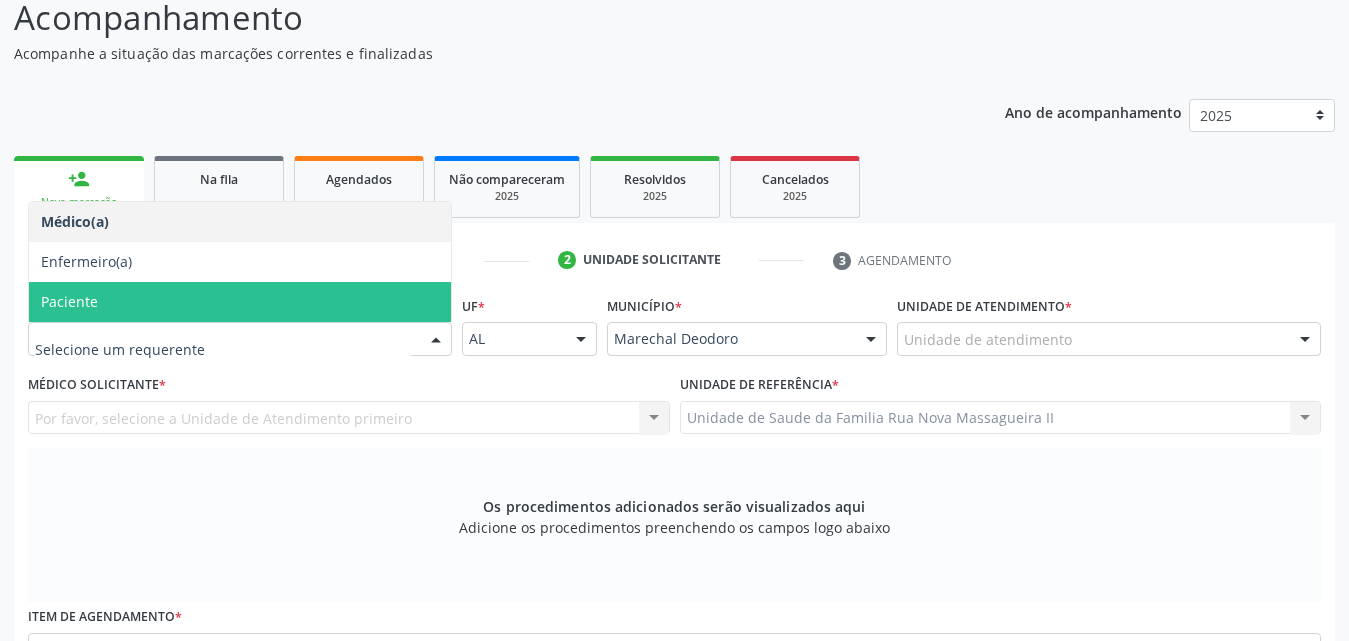 click on "Paciente" at bounding box center (240, 302) 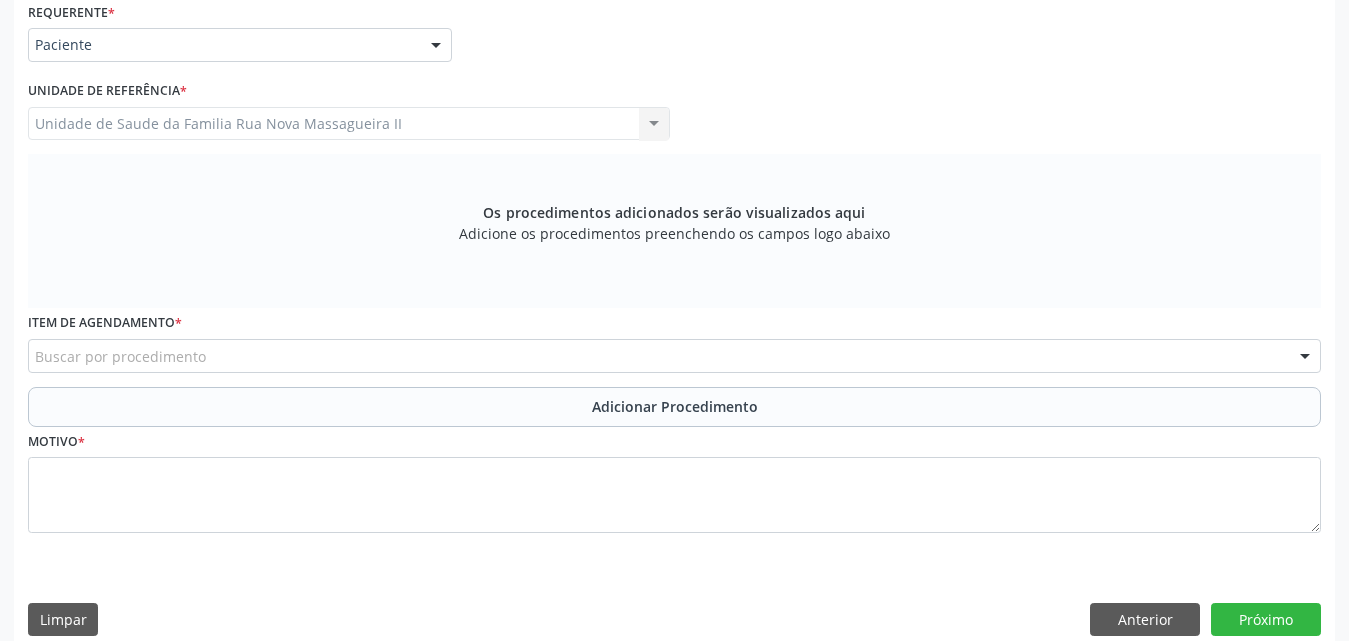 scroll, scrollTop: 488, scrollLeft: 0, axis: vertical 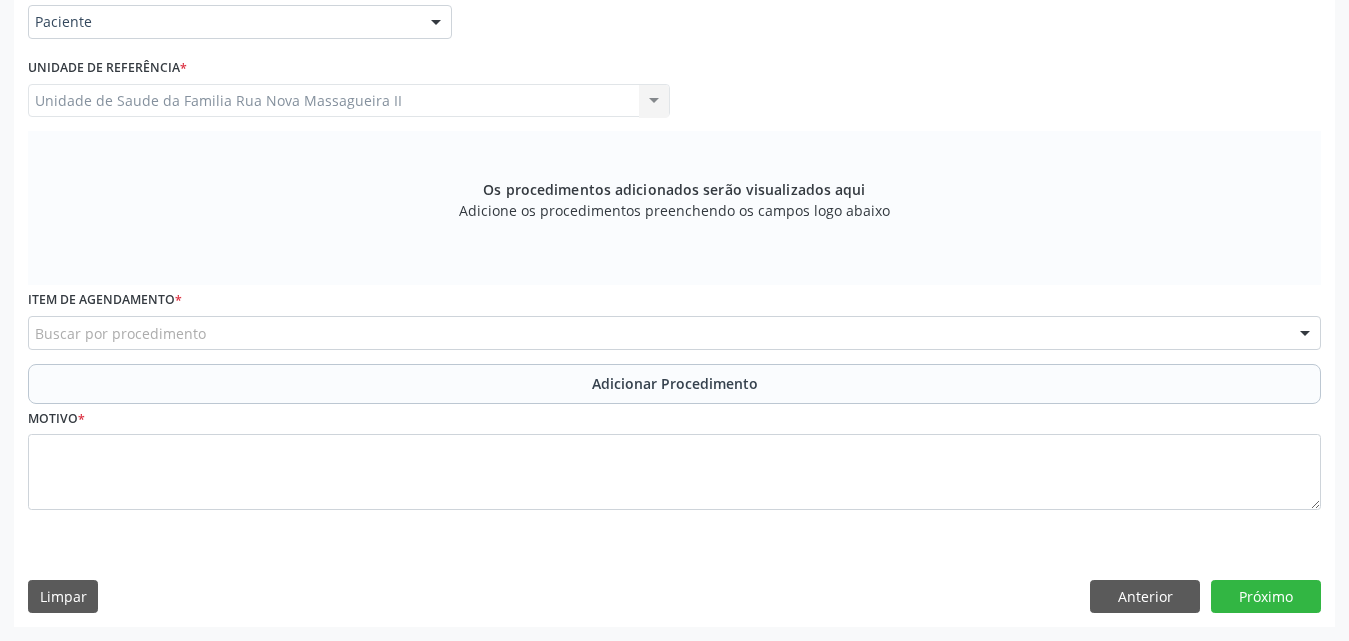 click on "Buscar por procedimento" at bounding box center (674, 333) 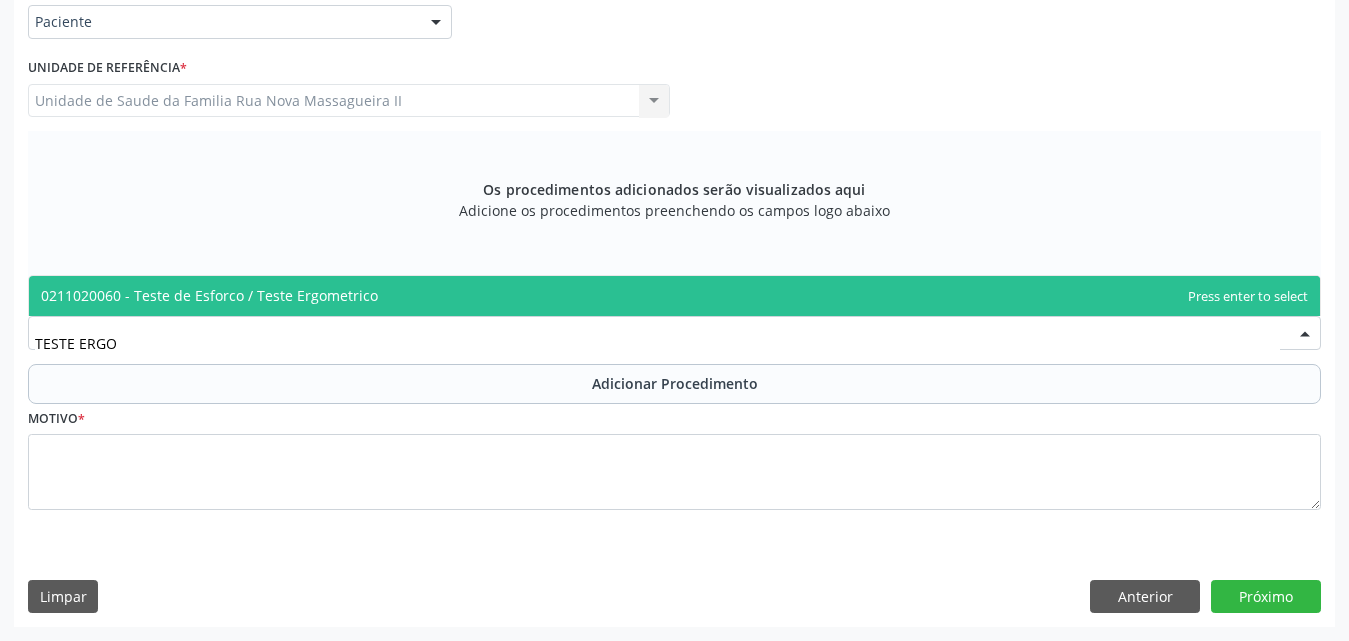 click on "0211020060 - Teste de Esforco / Teste Ergometrico" at bounding box center [209, 295] 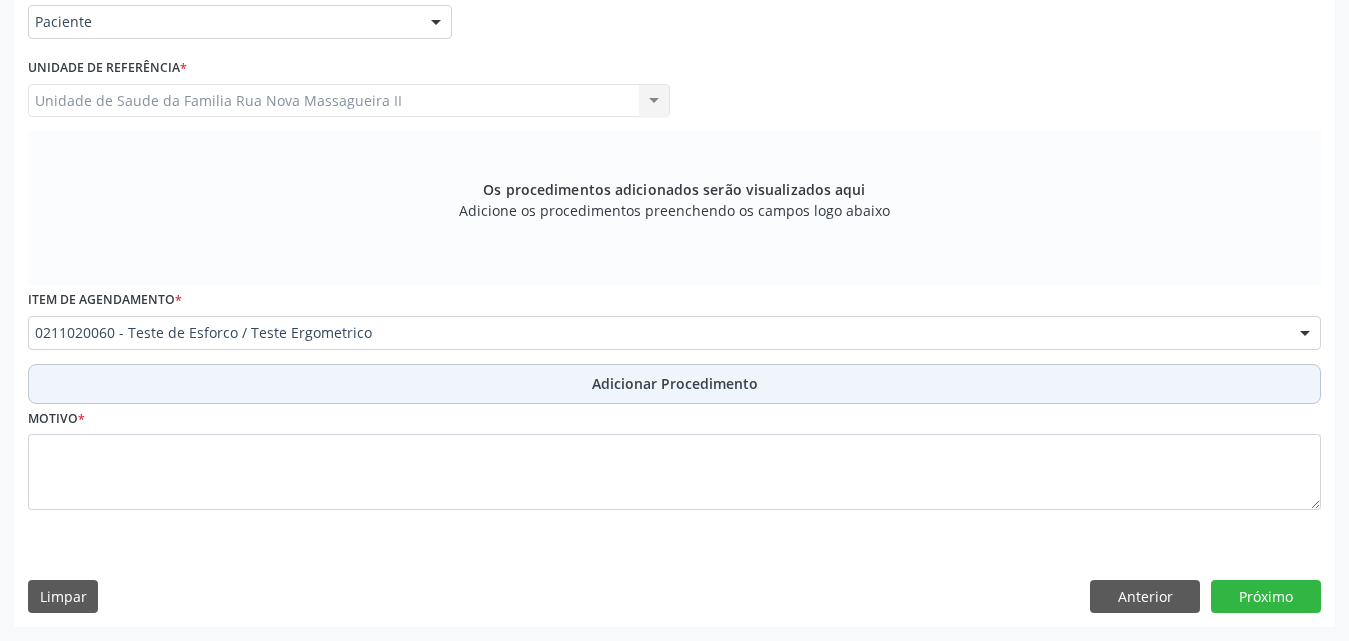 click on "Adicionar Procedimento" at bounding box center (675, 383) 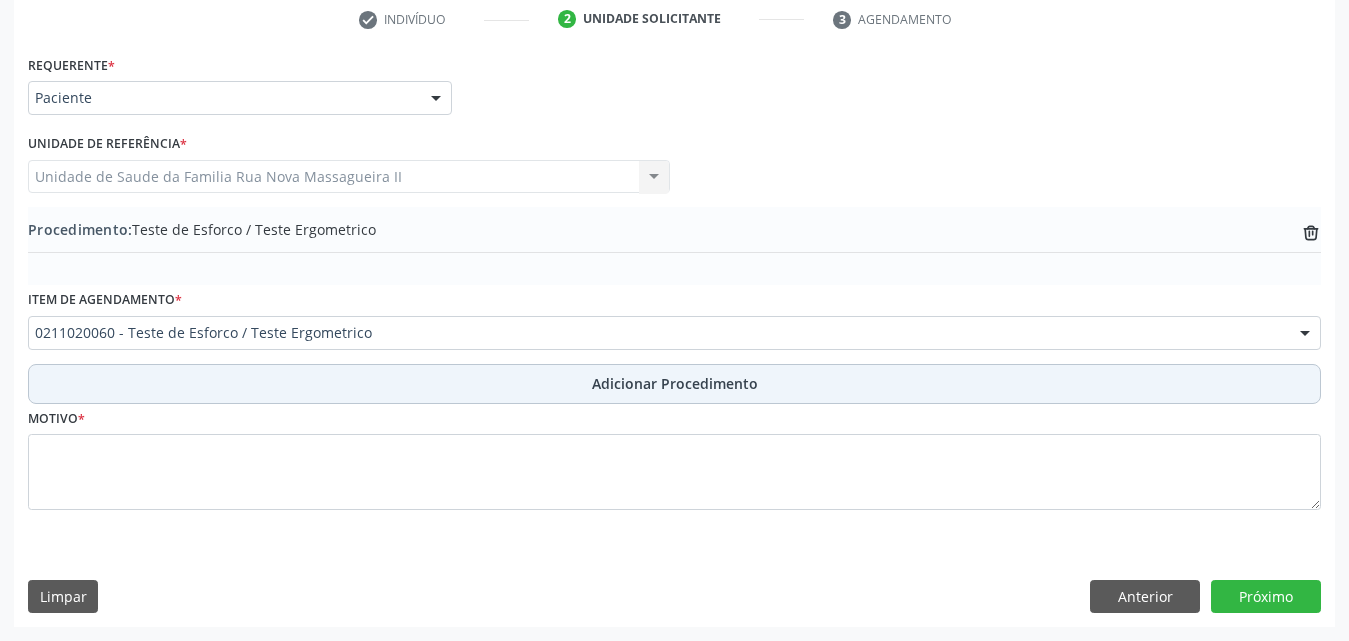 scroll, scrollTop: 412, scrollLeft: 0, axis: vertical 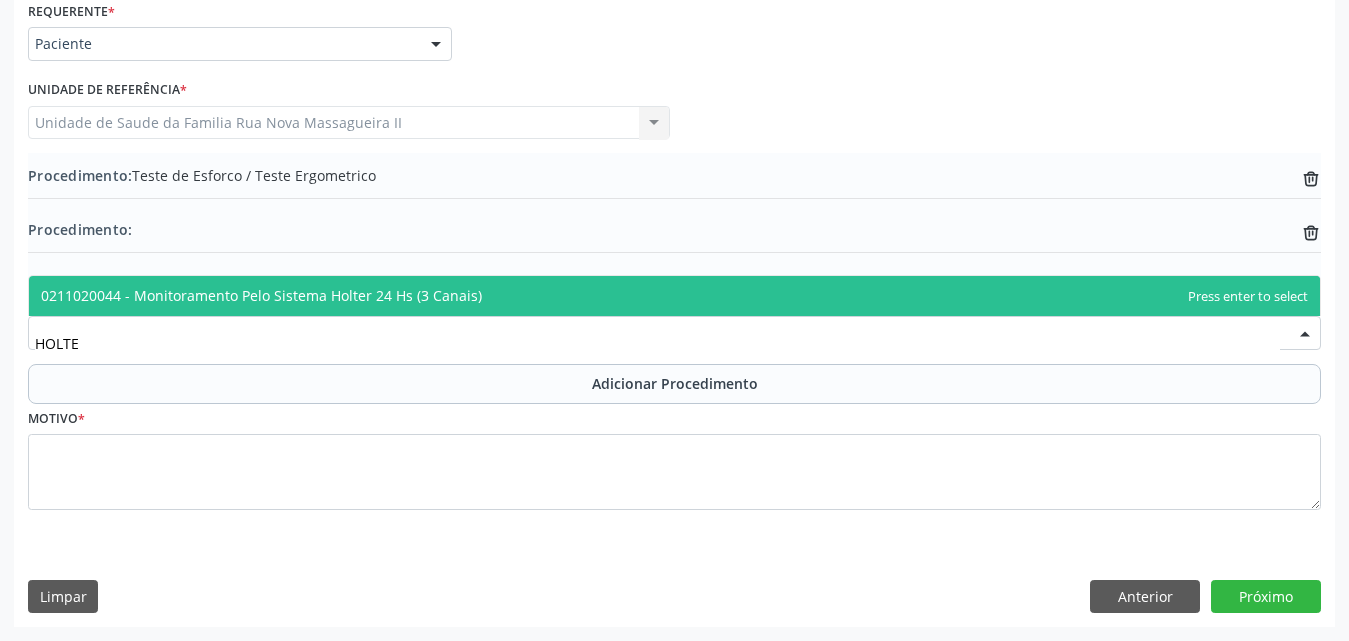 type on "HOLTER" 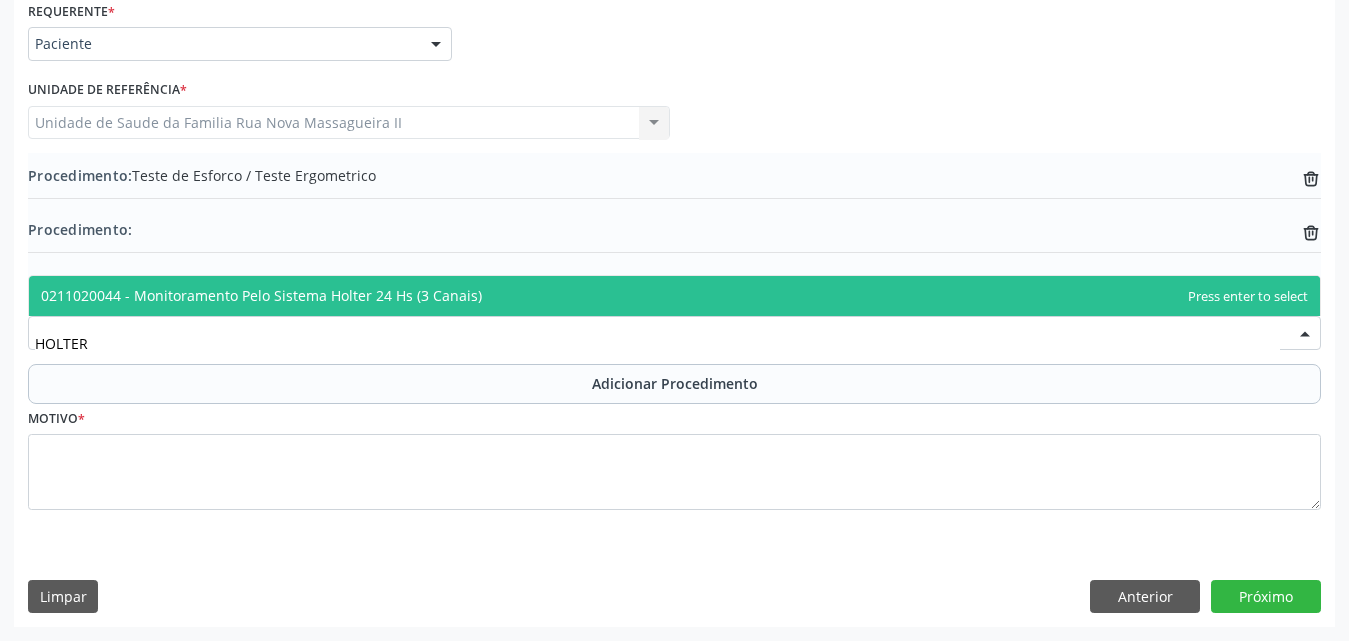 click on "0211020044 - Monitoramento Pelo Sistema Holter 24 Hs (3 Canais)" at bounding box center [261, 295] 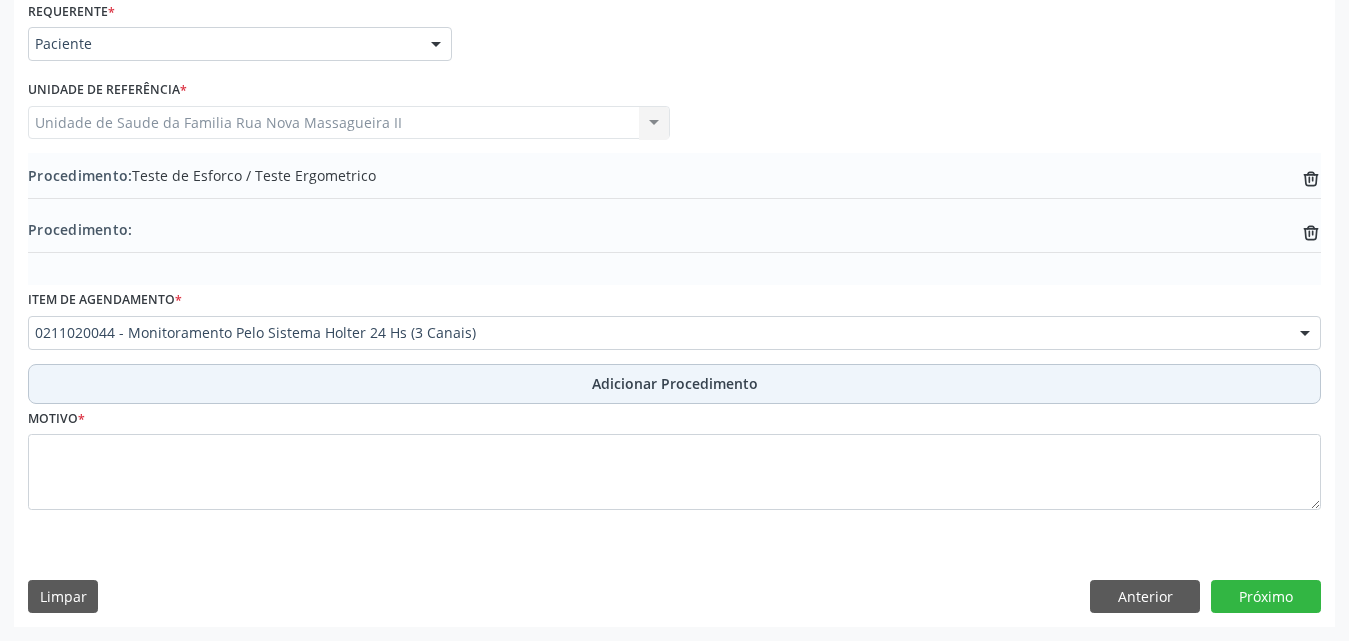 click on "Adicionar Procedimento" at bounding box center [674, 384] 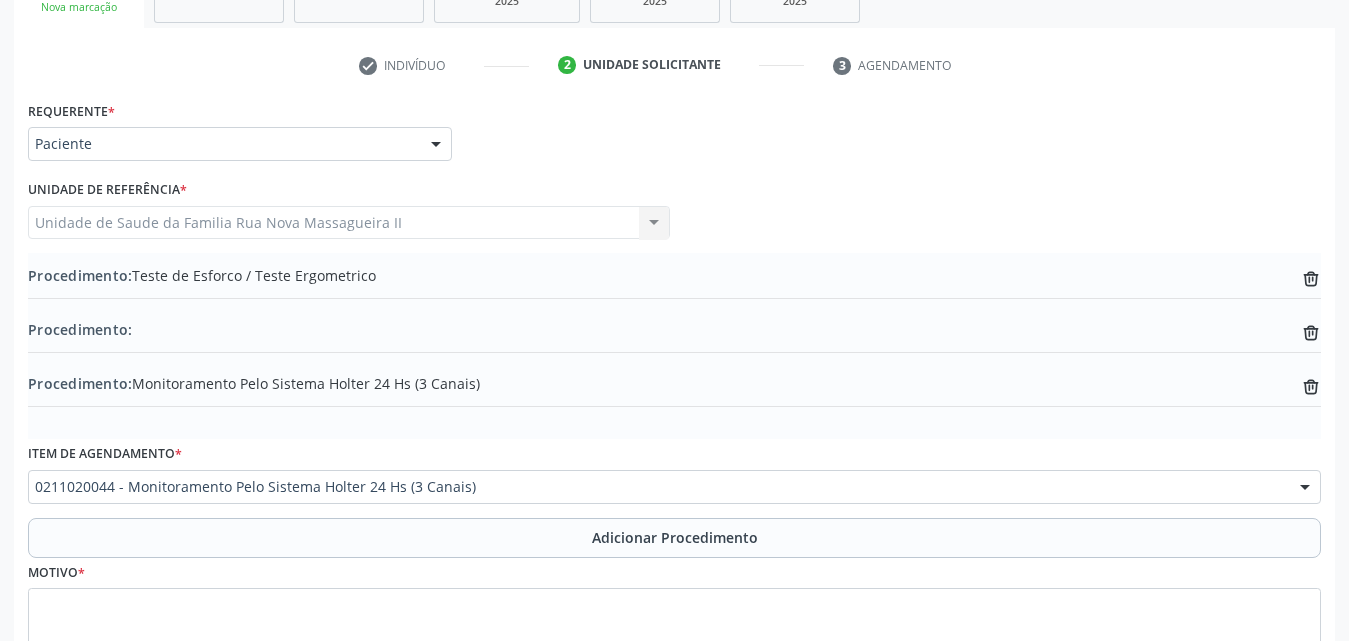 scroll, scrollTop: 520, scrollLeft: 0, axis: vertical 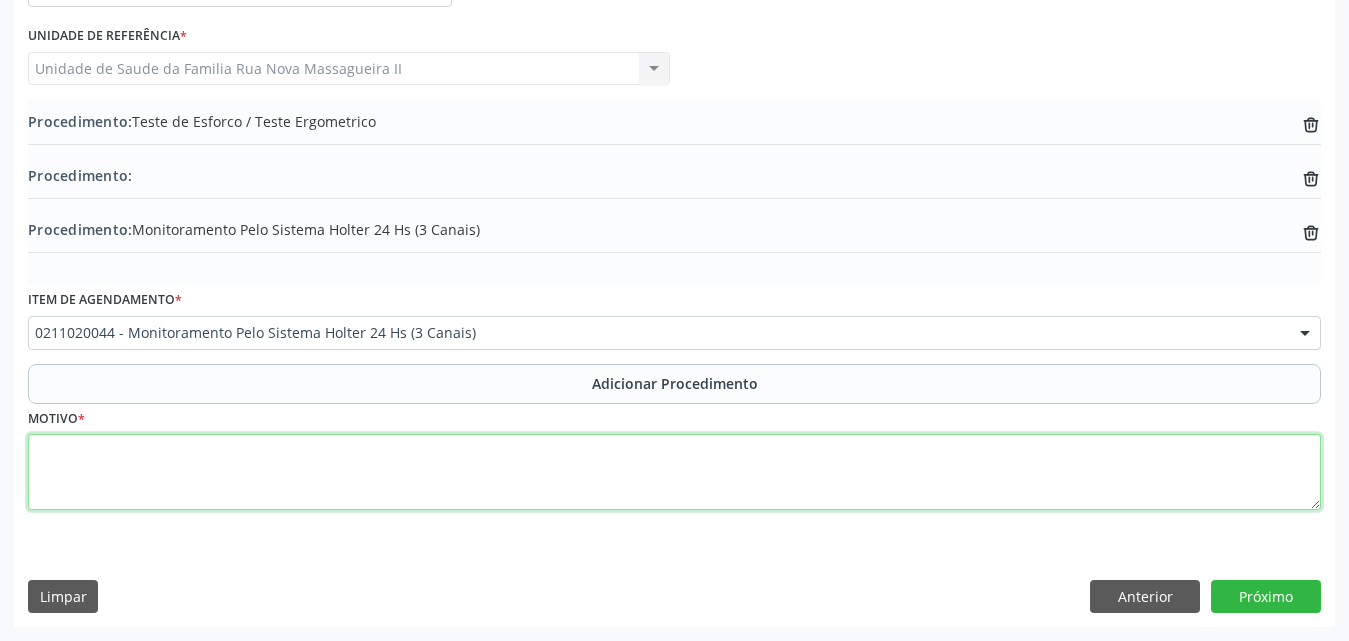 click at bounding box center (674, 472) 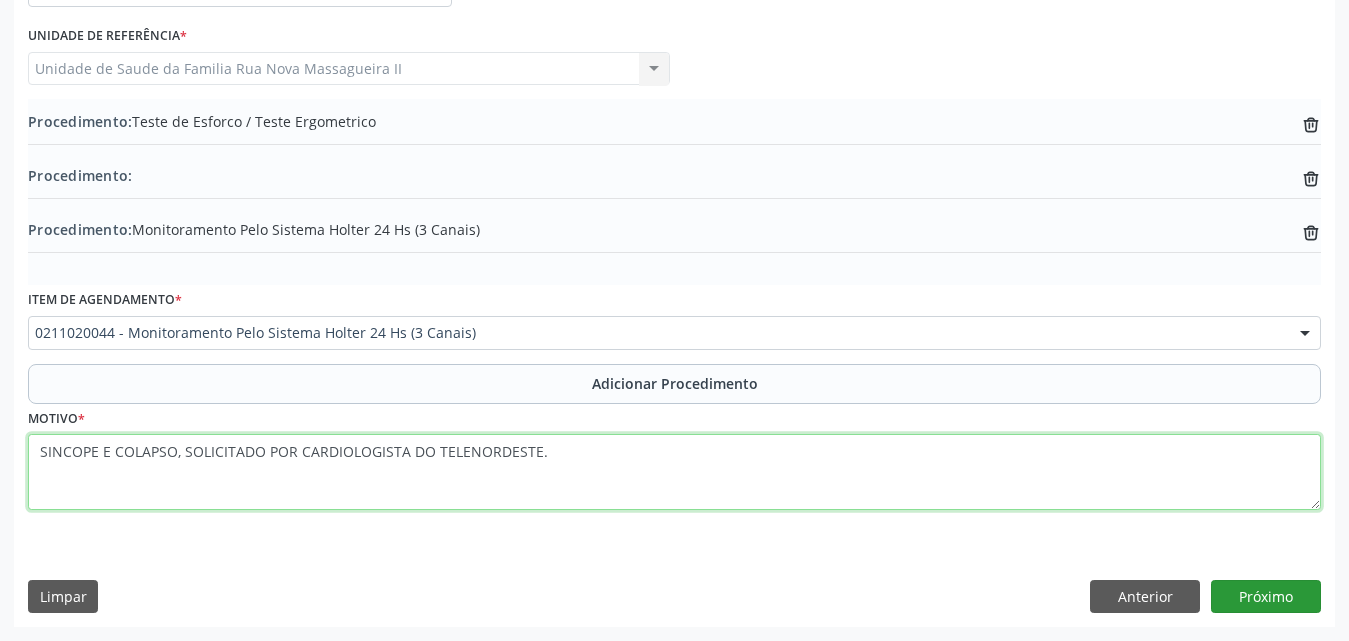 type on "SINCOPE E COLAPSO, SOLICITADO POR CARDIOLOGISTA DO TELENORDESTE." 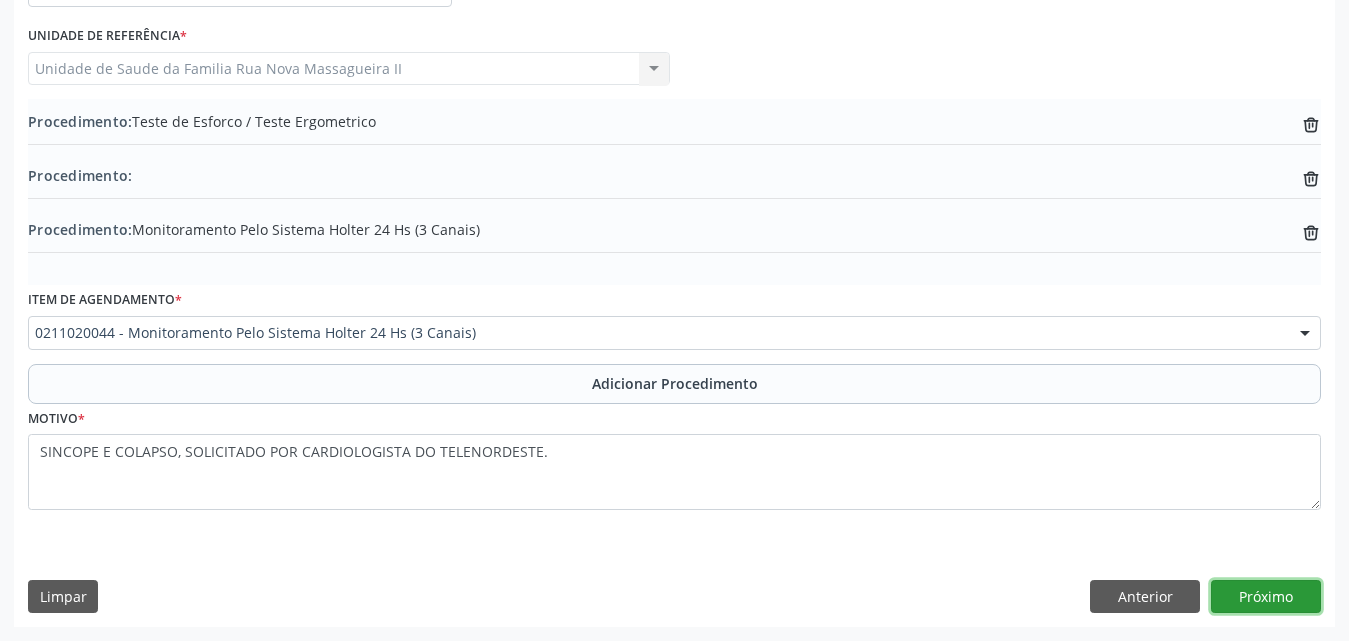 click on "Próximo" at bounding box center (1266, 597) 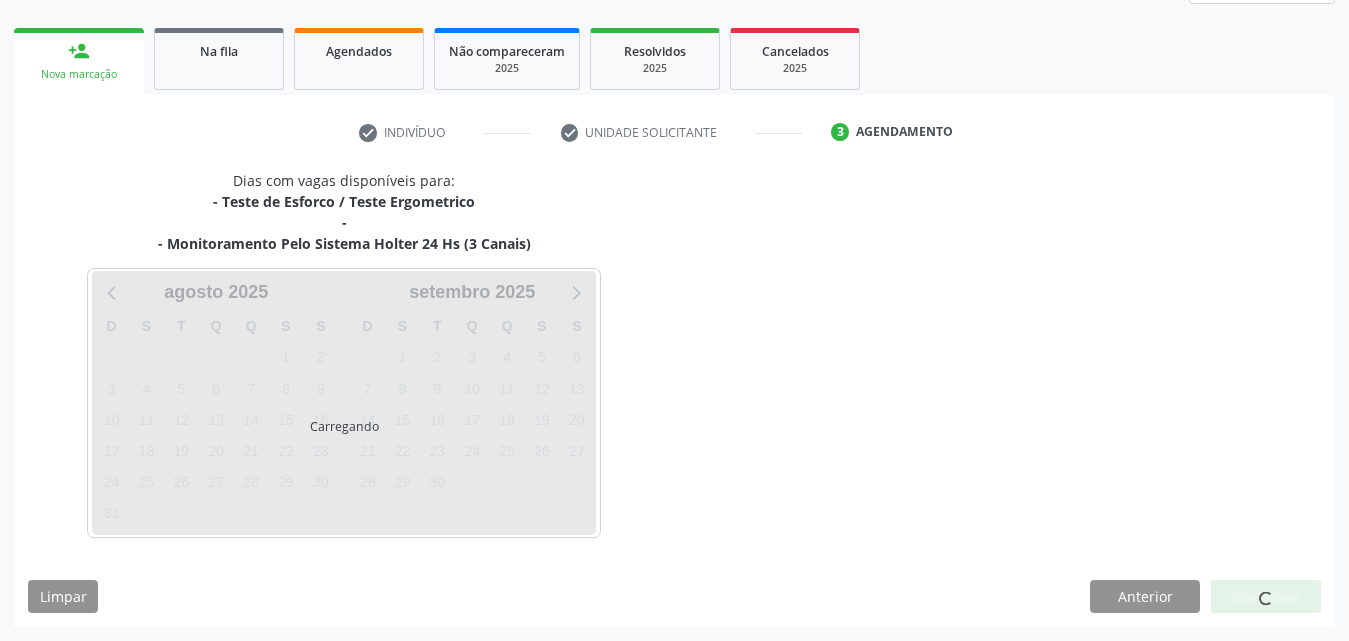 scroll, scrollTop: 358, scrollLeft: 0, axis: vertical 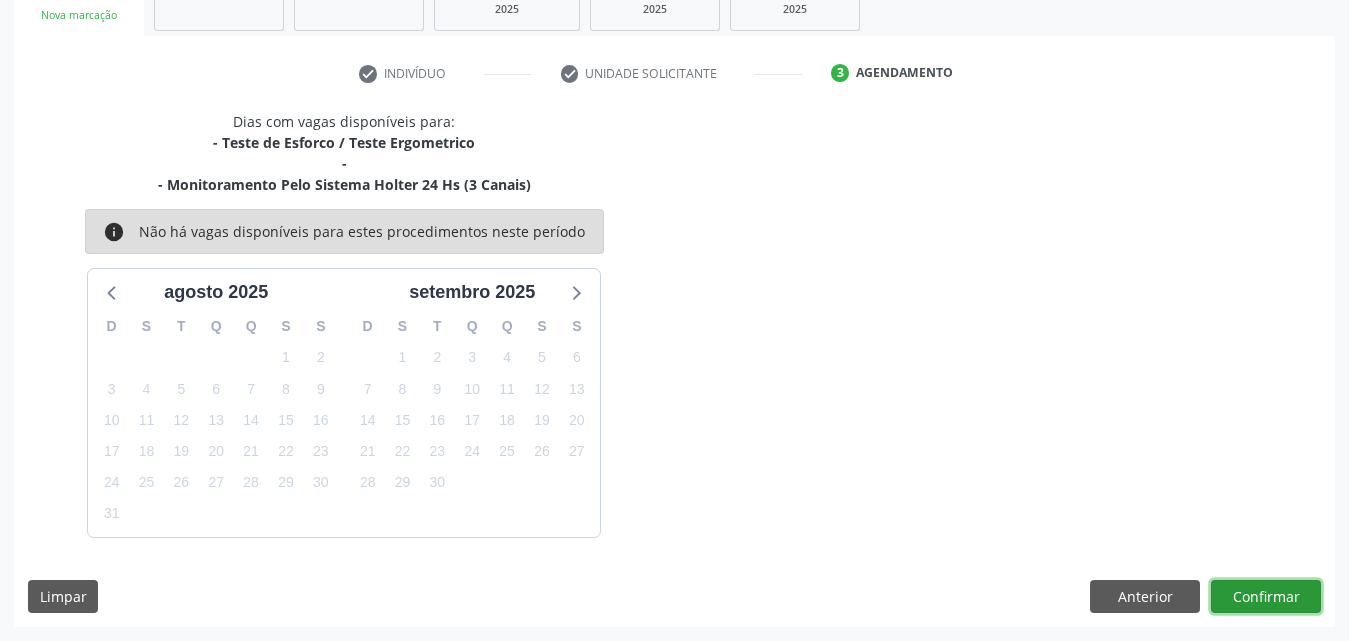 click on "Confirmar" at bounding box center (1266, 597) 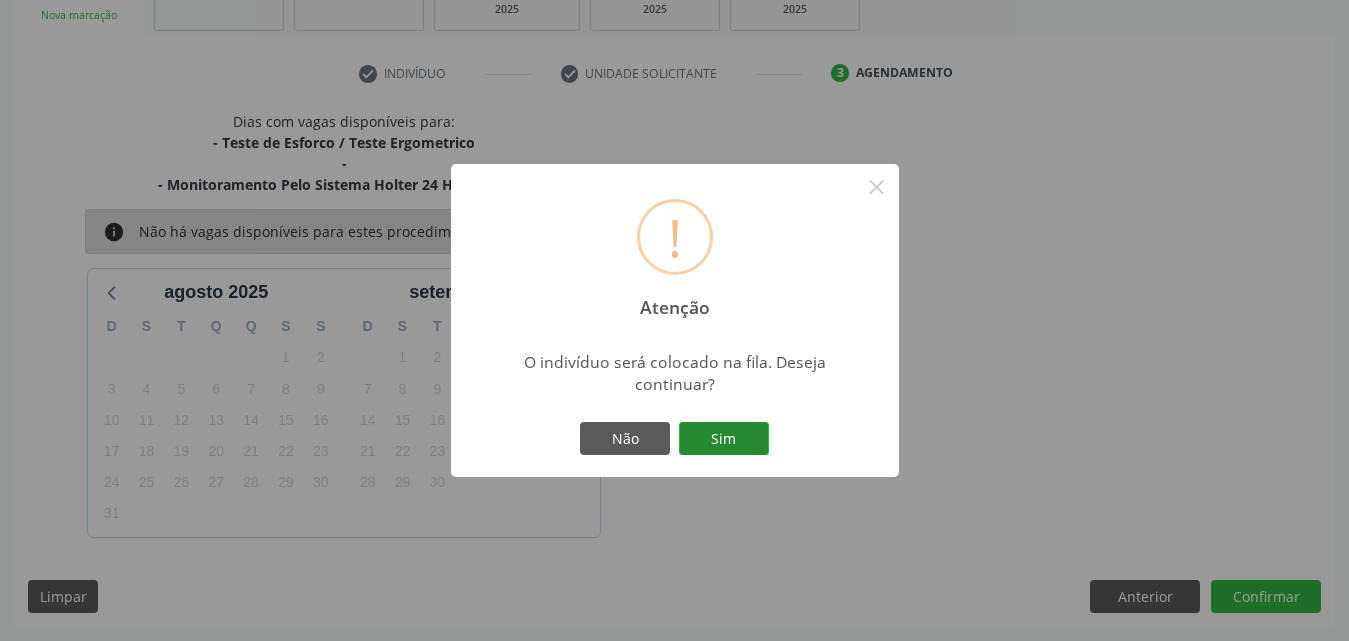 click on "Sim" at bounding box center (724, 439) 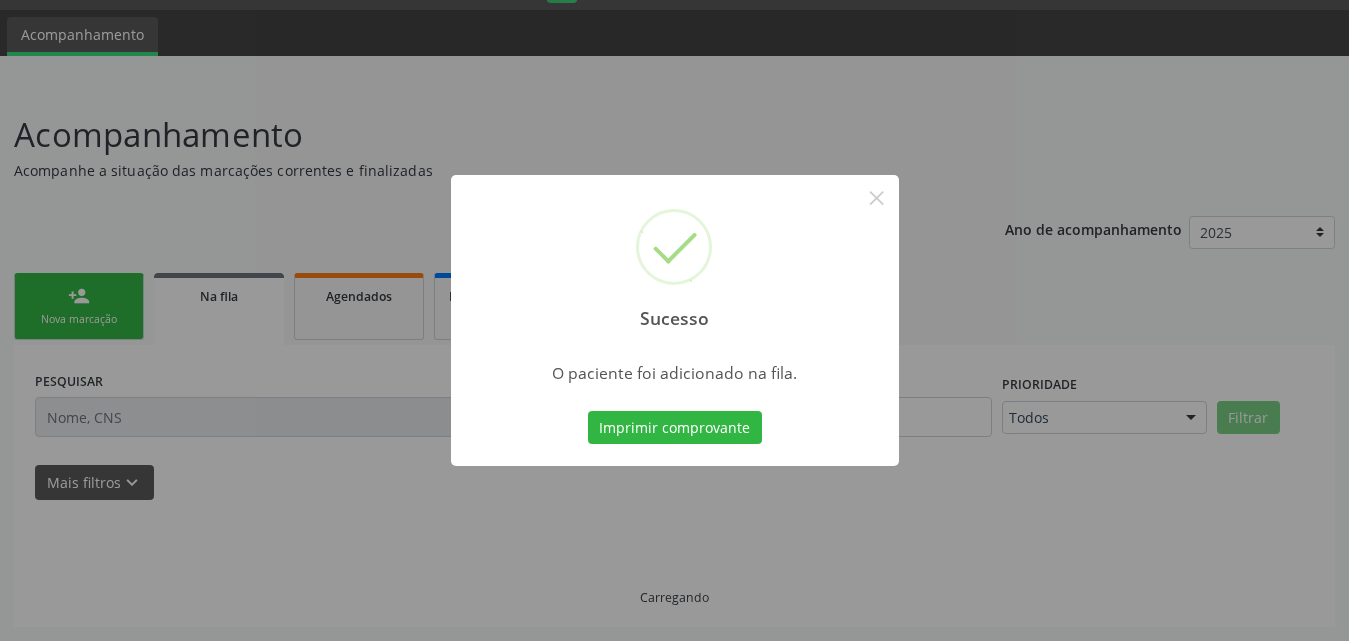 scroll, scrollTop: 54, scrollLeft: 0, axis: vertical 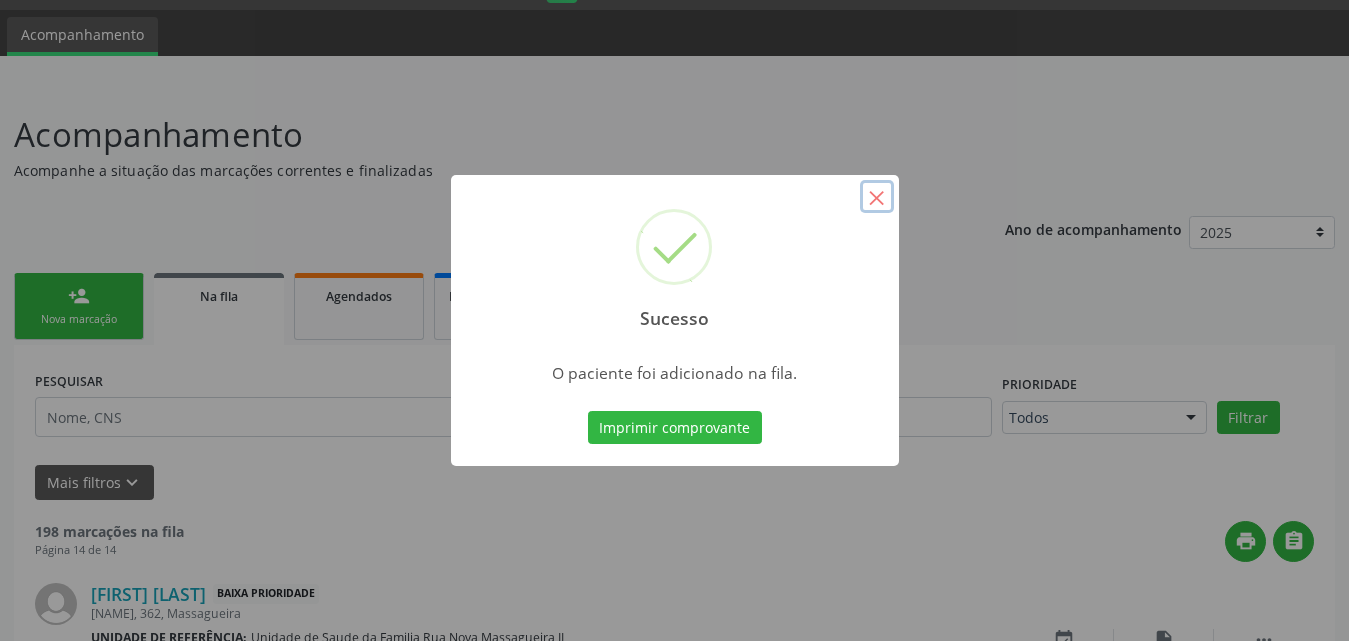 click on "×" at bounding box center [877, 197] 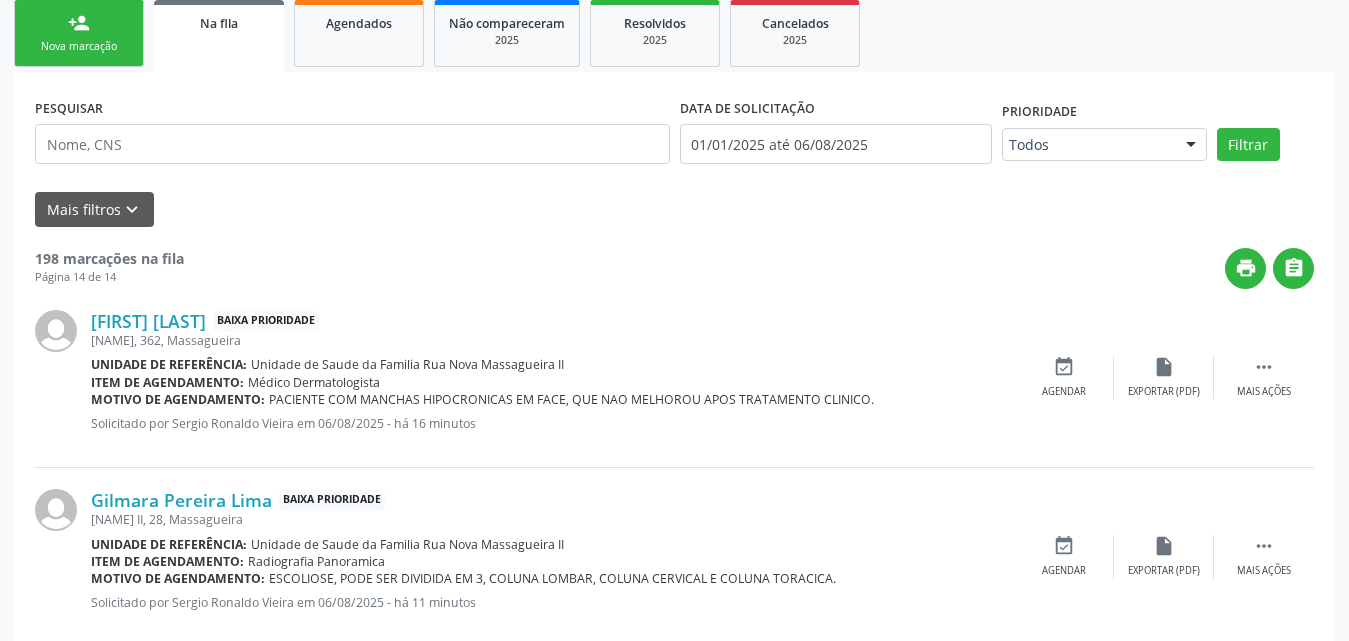 scroll, scrollTop: 604, scrollLeft: 0, axis: vertical 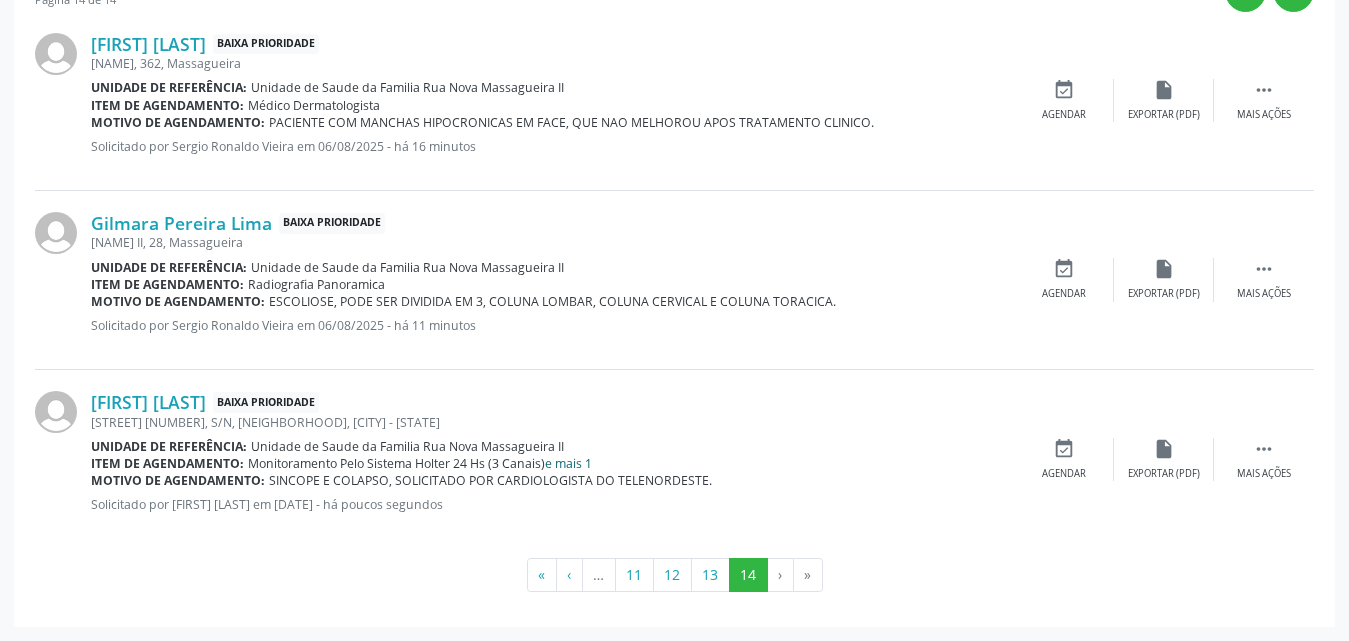 click on "e mais 1" at bounding box center (568, 463) 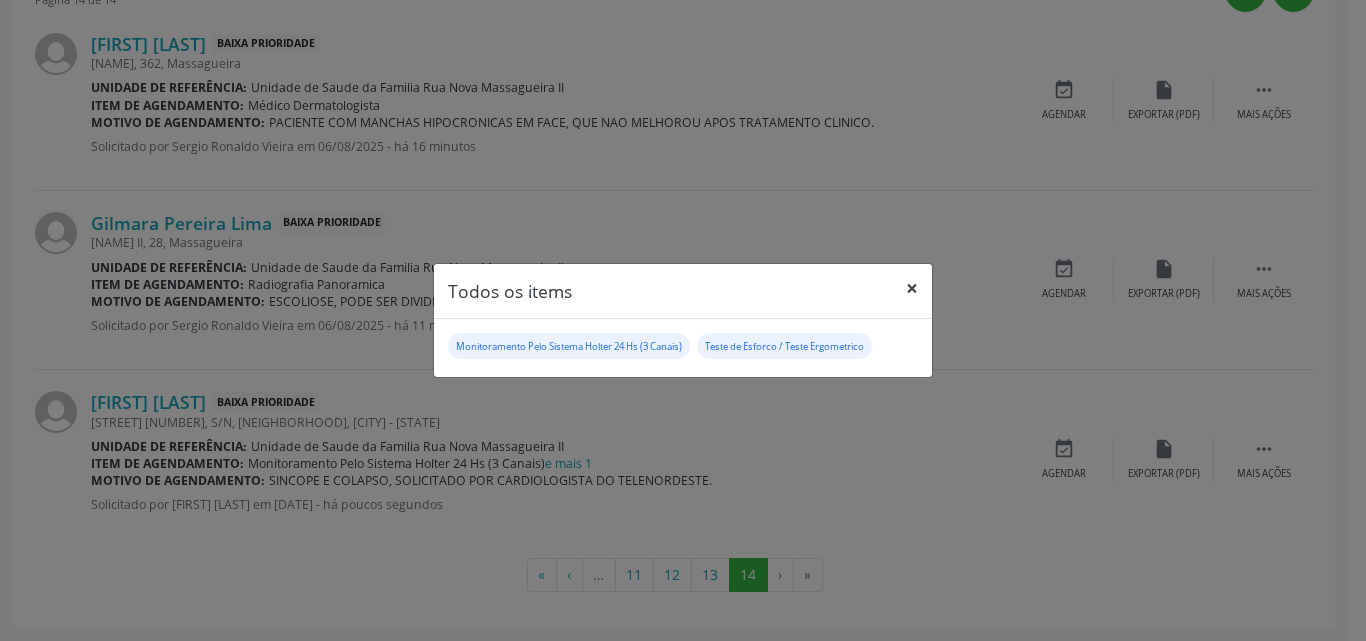 click on "×" at bounding box center [912, 288] 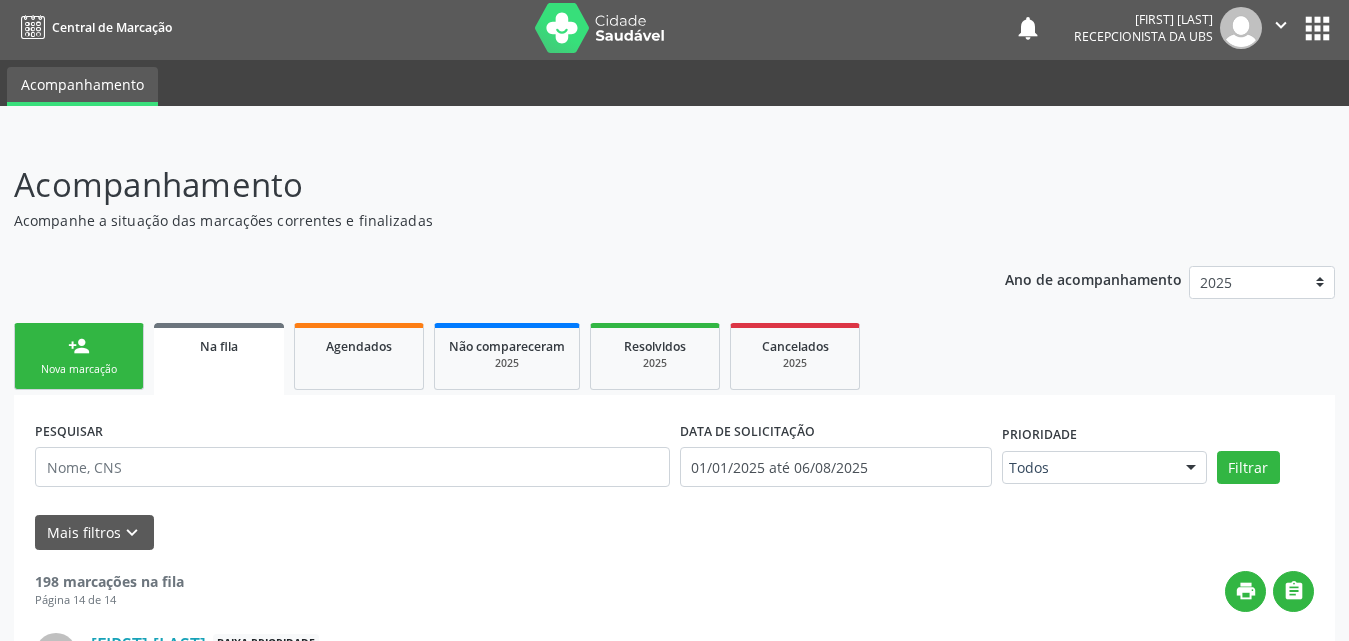 scroll, scrollTop: 0, scrollLeft: 0, axis: both 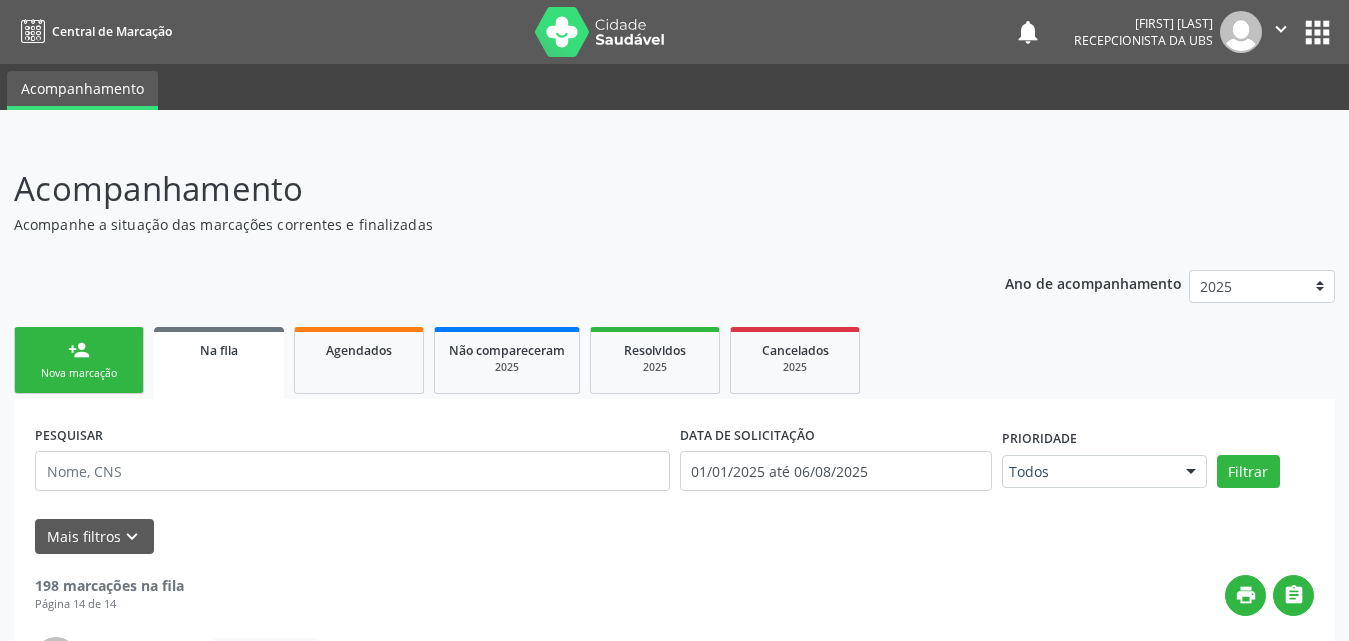click on "person_add
Nova marcação" at bounding box center (79, 360) 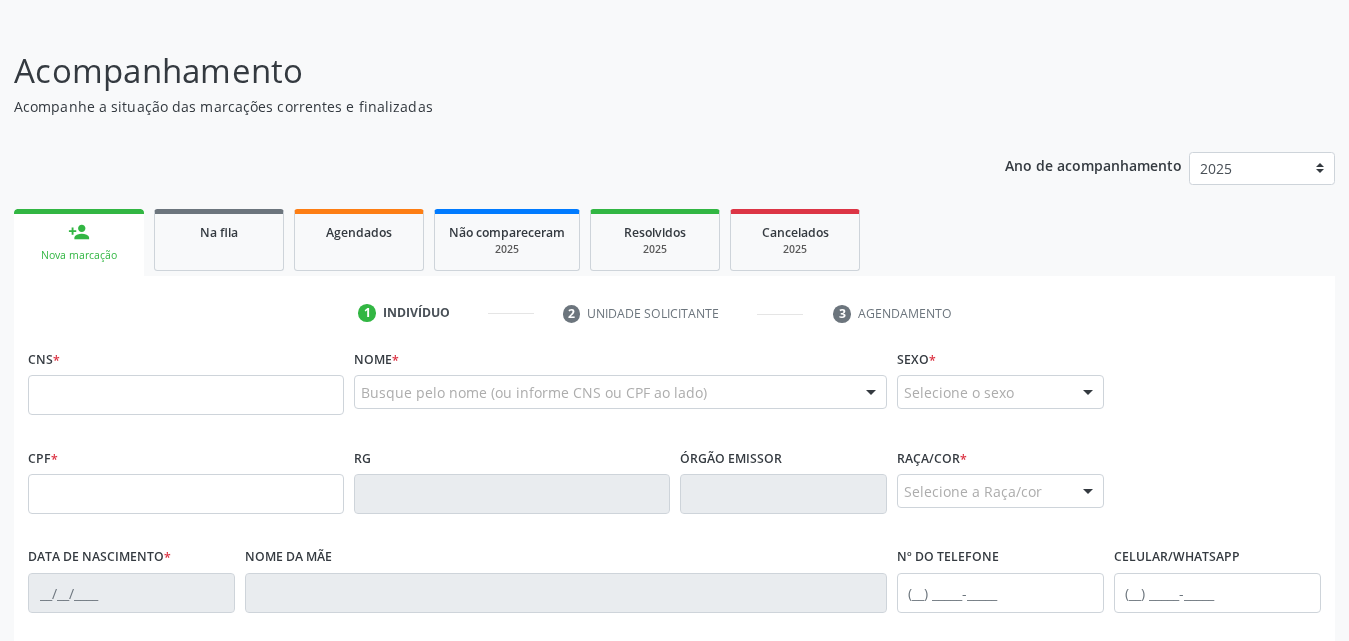 scroll, scrollTop: 300, scrollLeft: 0, axis: vertical 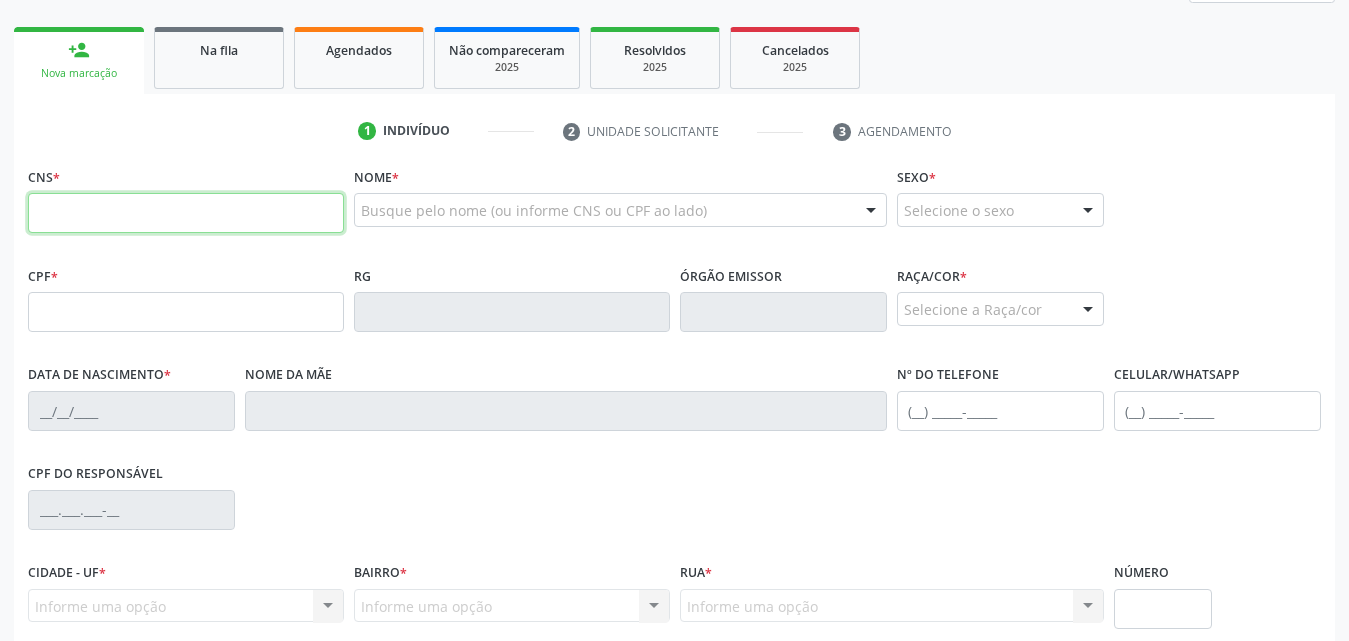 click at bounding box center [186, 213] 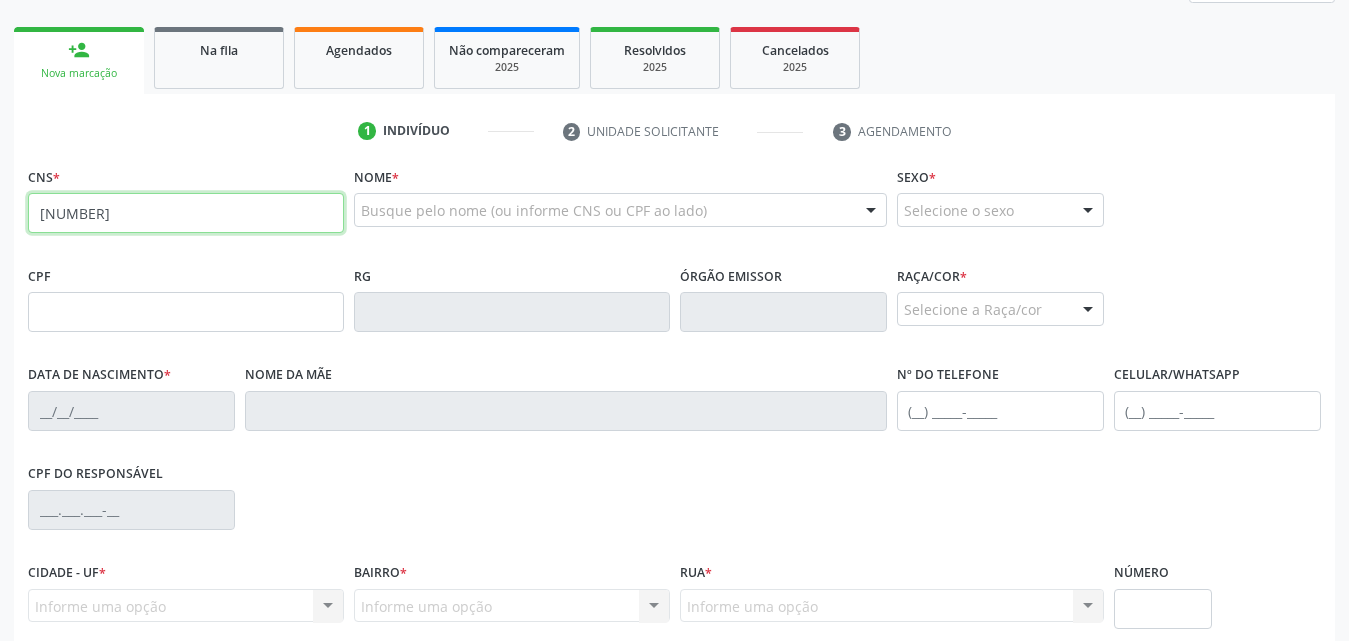 type on "[NUMBER]" 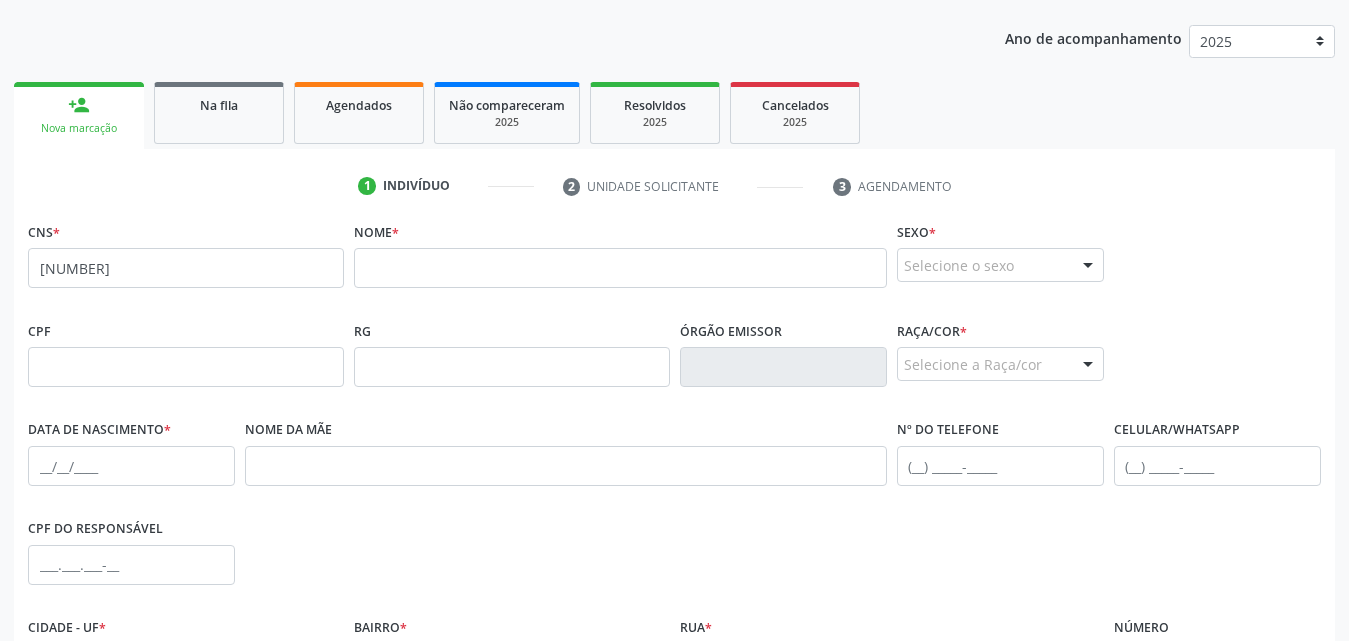 scroll, scrollTop: 300, scrollLeft: 0, axis: vertical 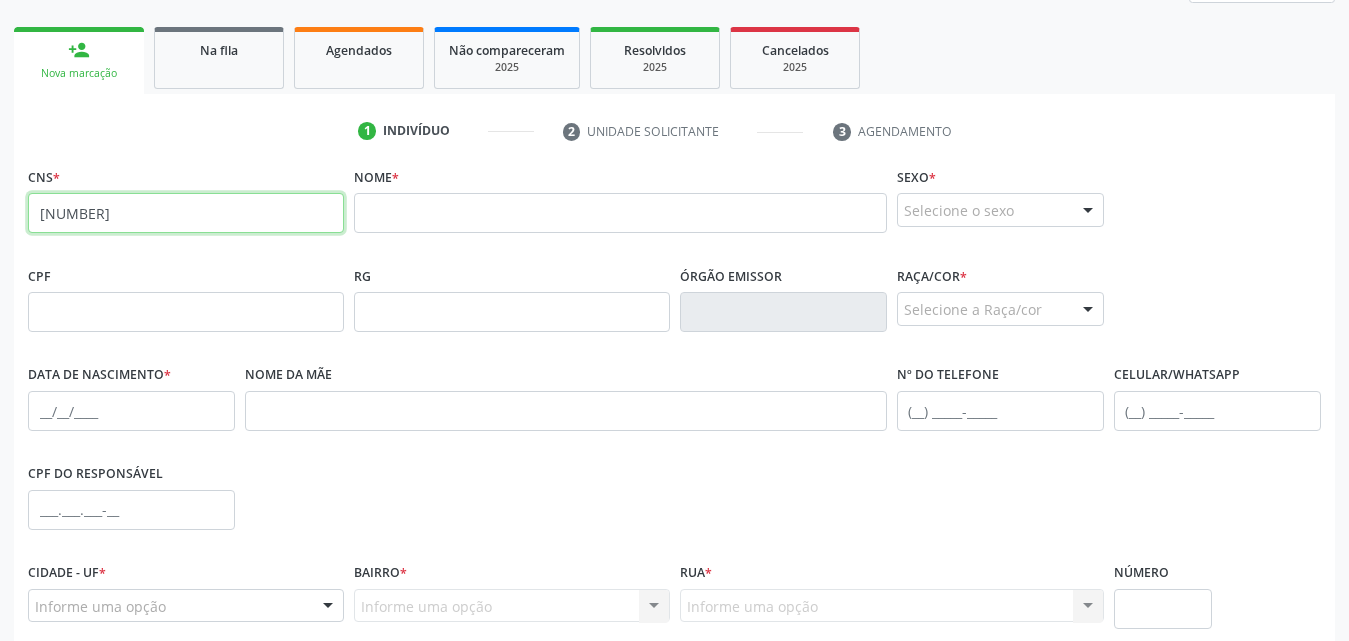 click on "[NUMBER]" at bounding box center [186, 213] 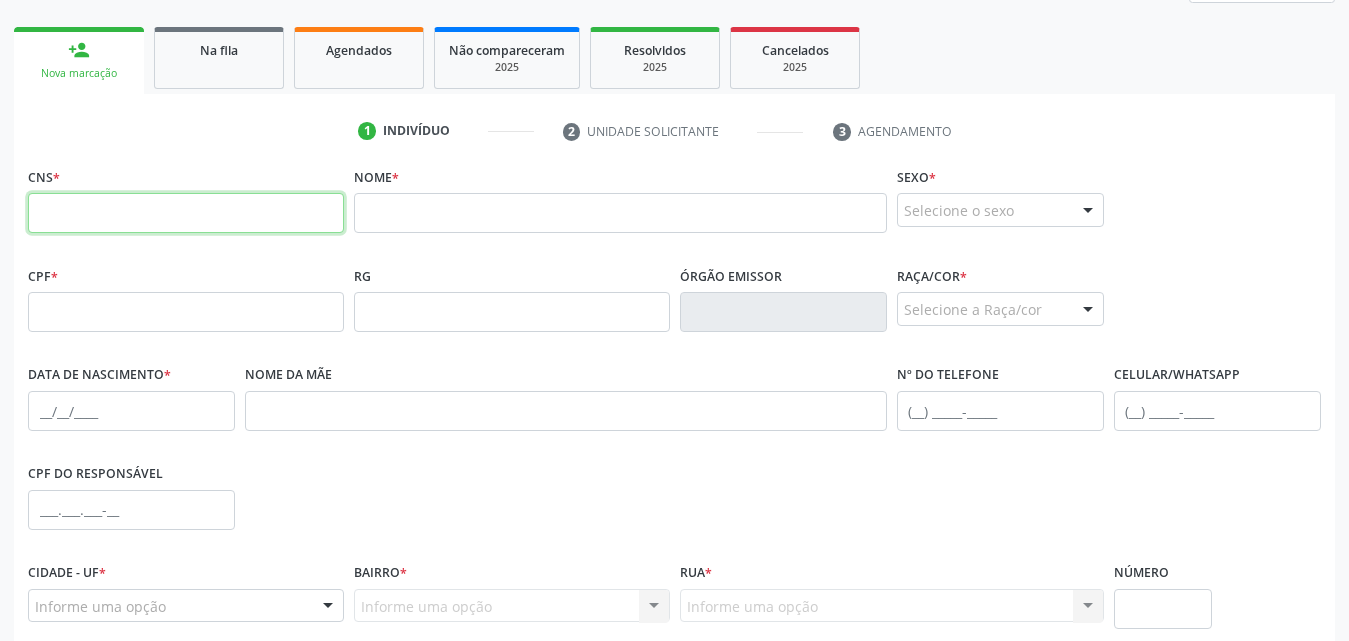 paste on "[PHONE]" 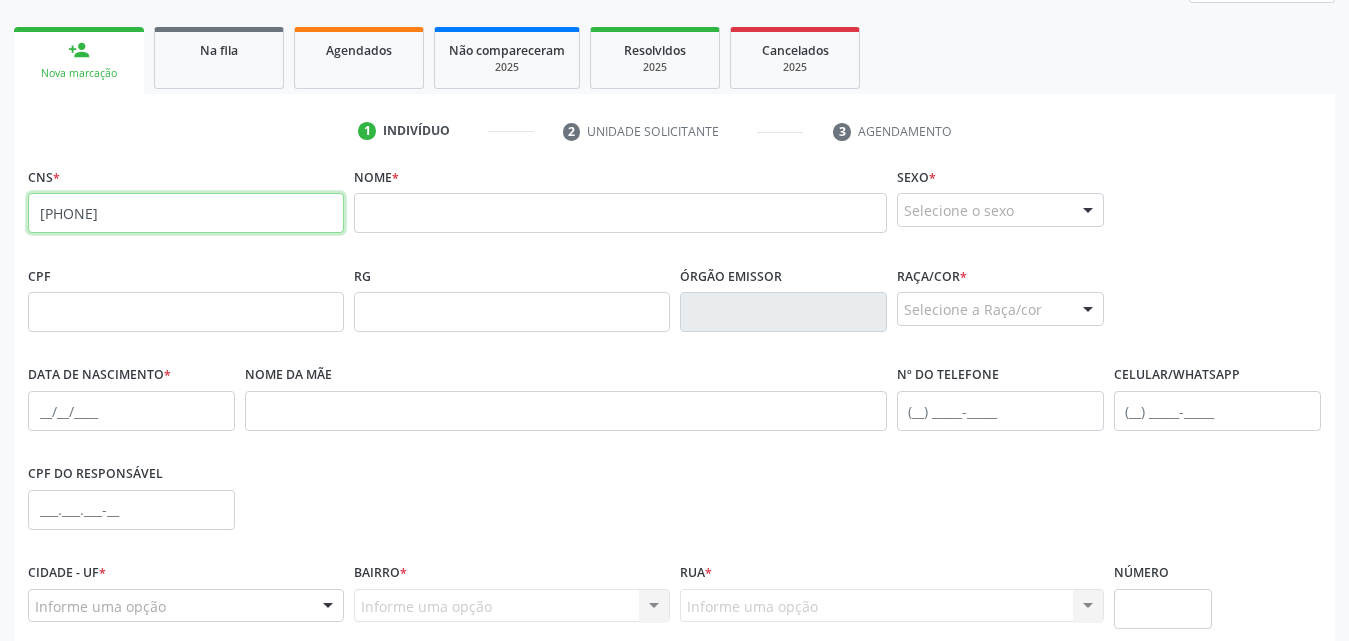 type on "[PHONE]" 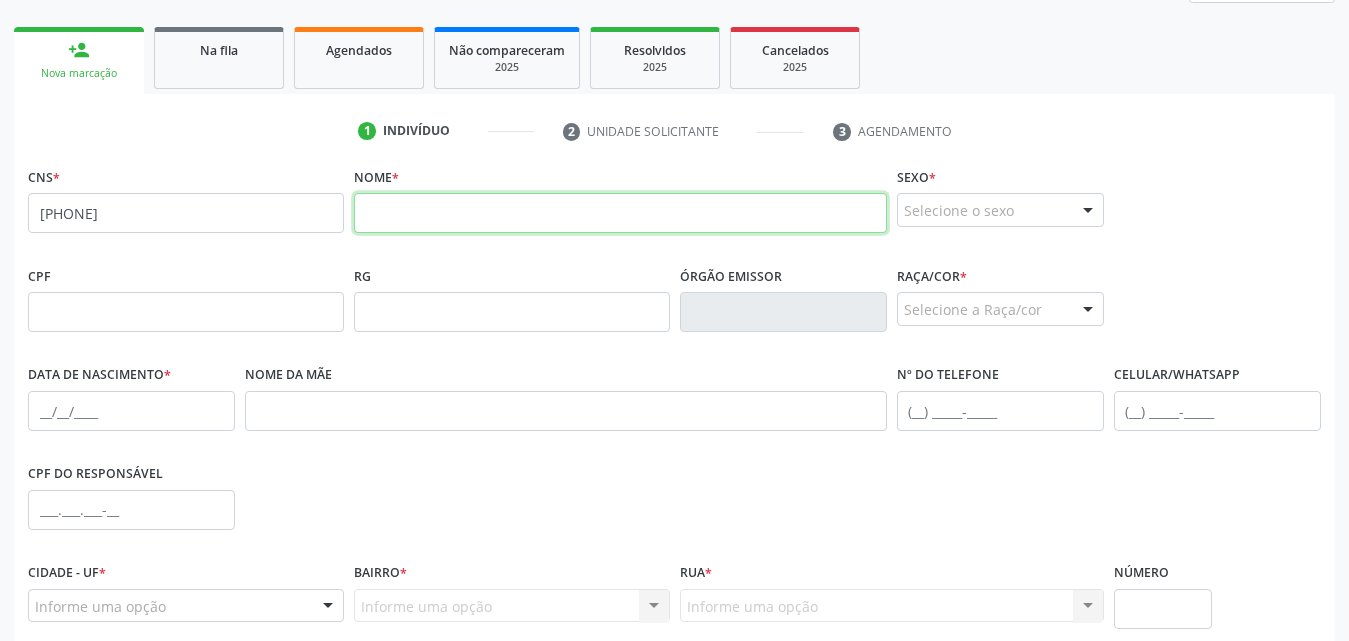 click at bounding box center (620, 213) 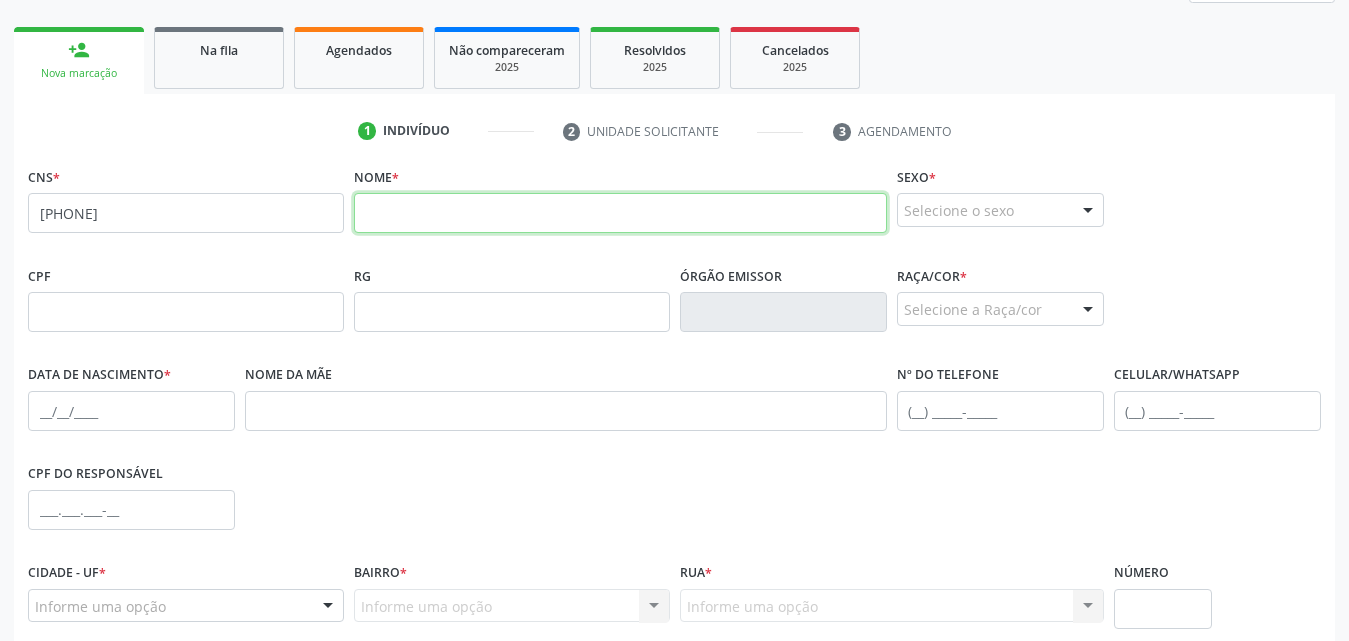 paste on "[FIRST] [LAST]" 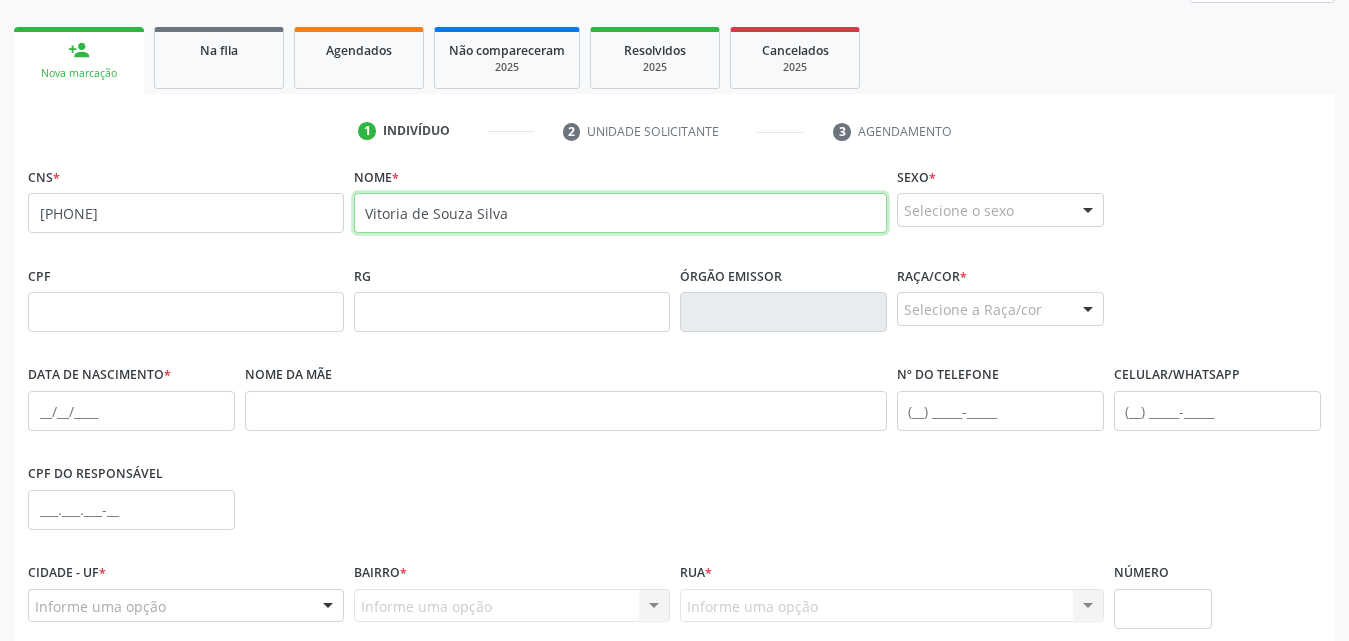 type on "Vitoria de Souza Silva" 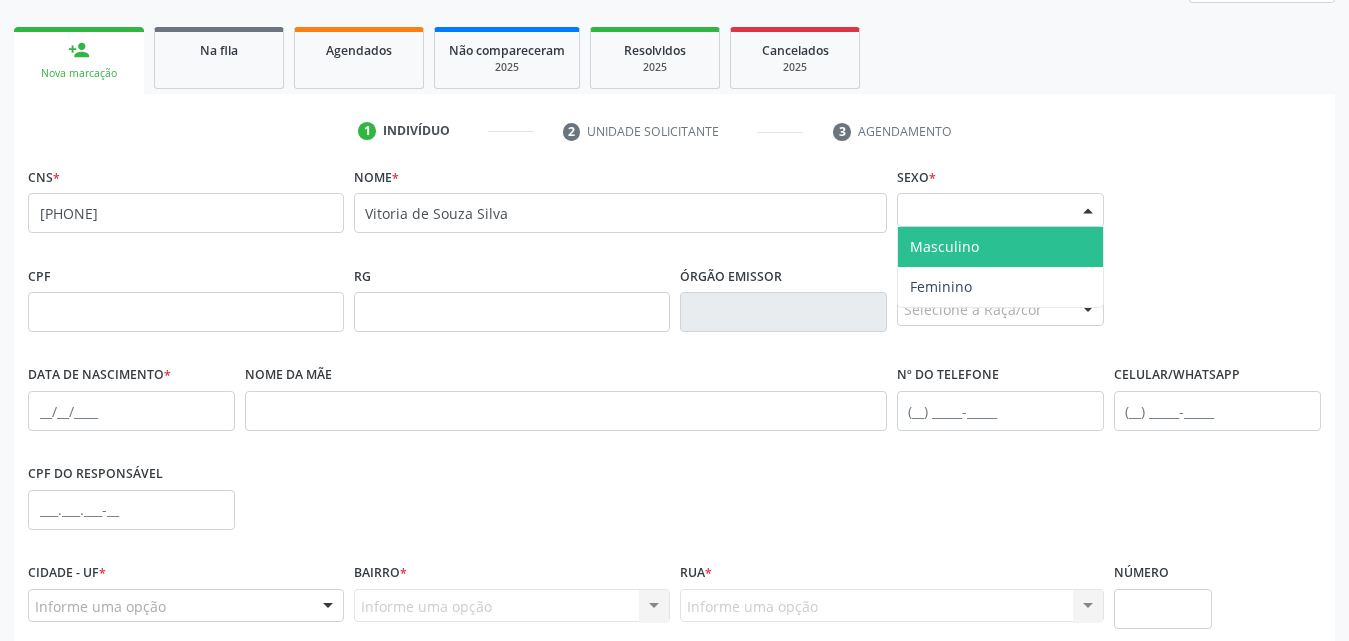 click at bounding box center [1088, 211] 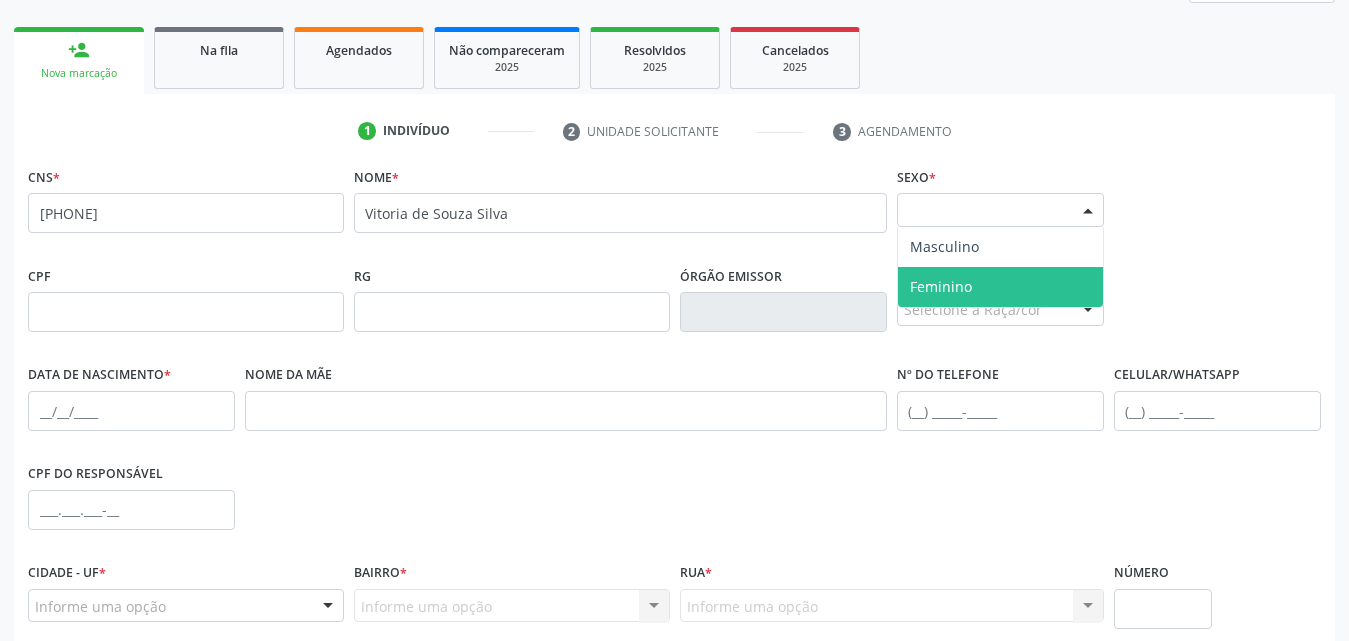 click on "Feminino" at bounding box center [941, 286] 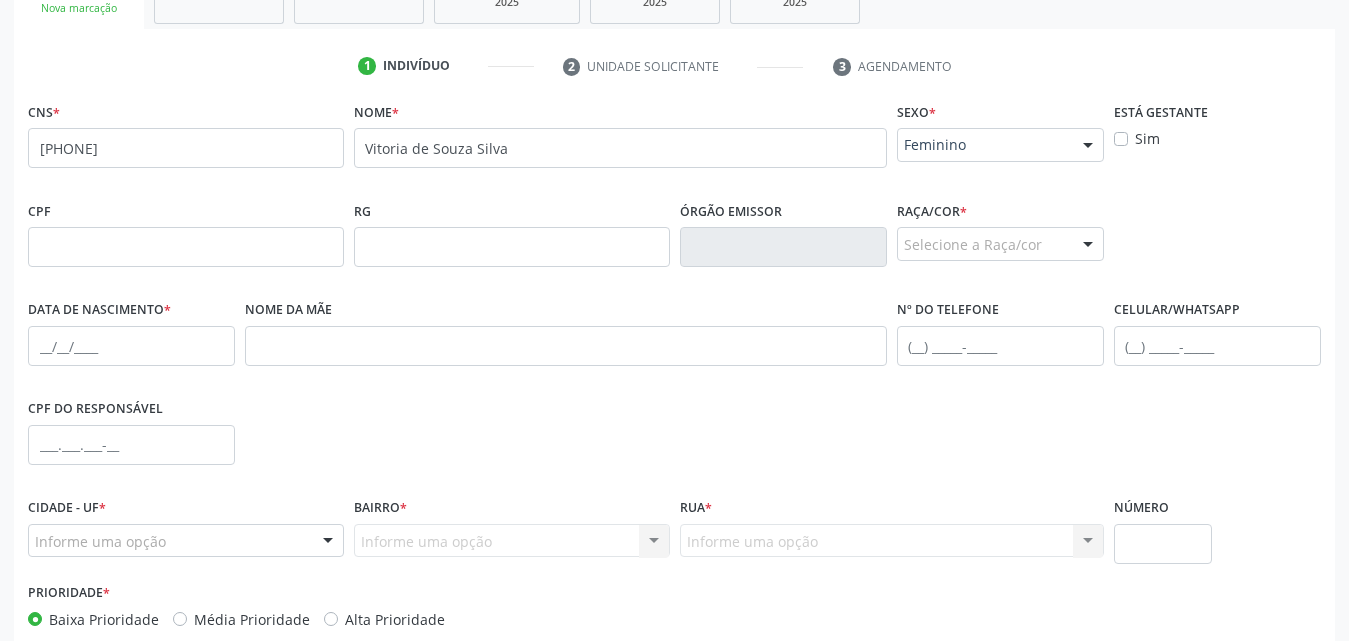 scroll, scrollTop: 400, scrollLeft: 0, axis: vertical 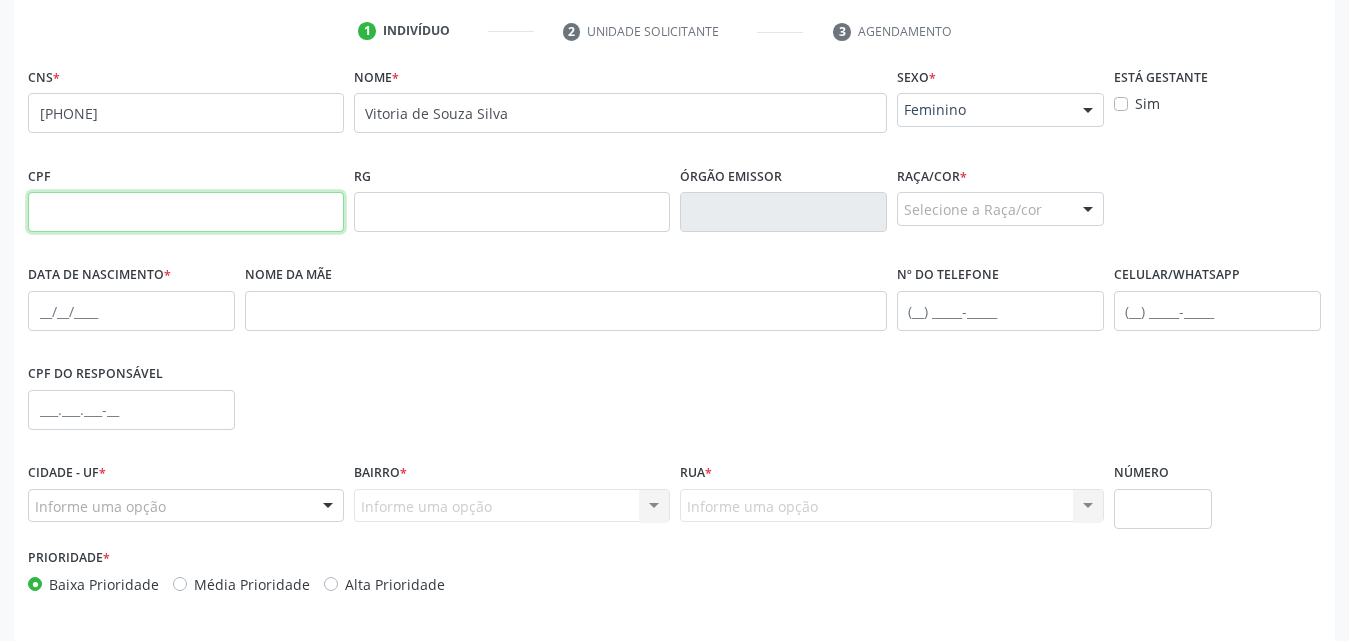 click at bounding box center (186, 212) 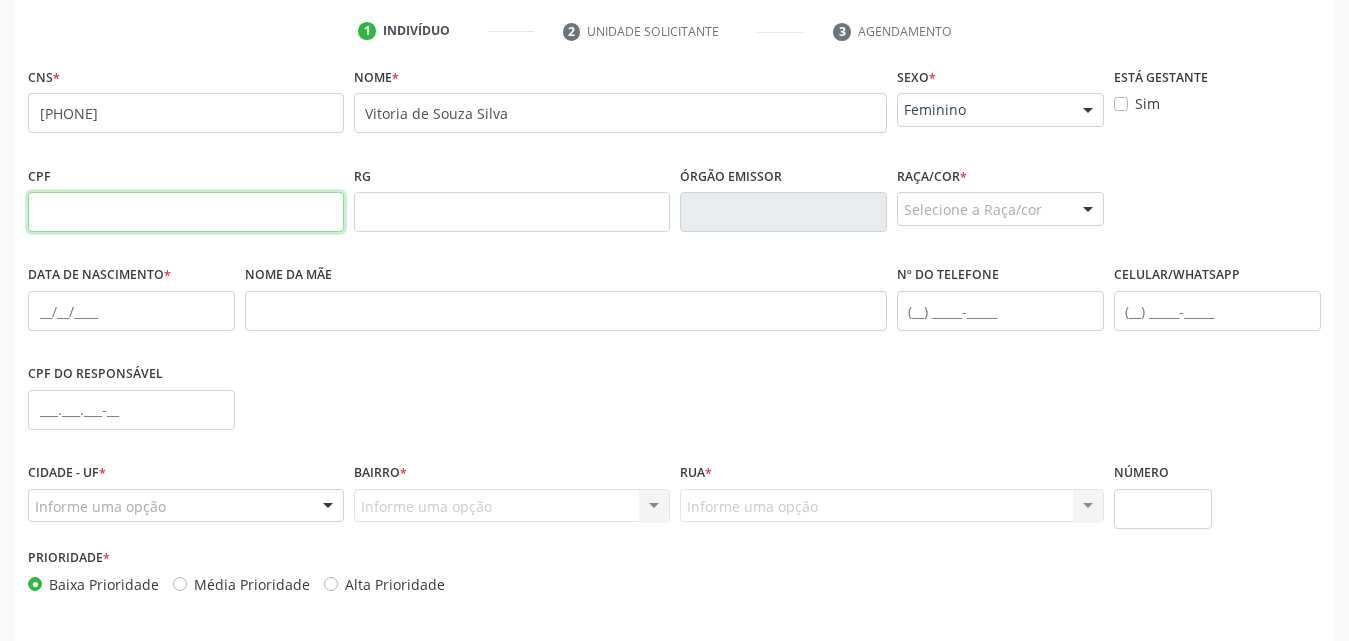 paste on "[CPF_NUMBER]" 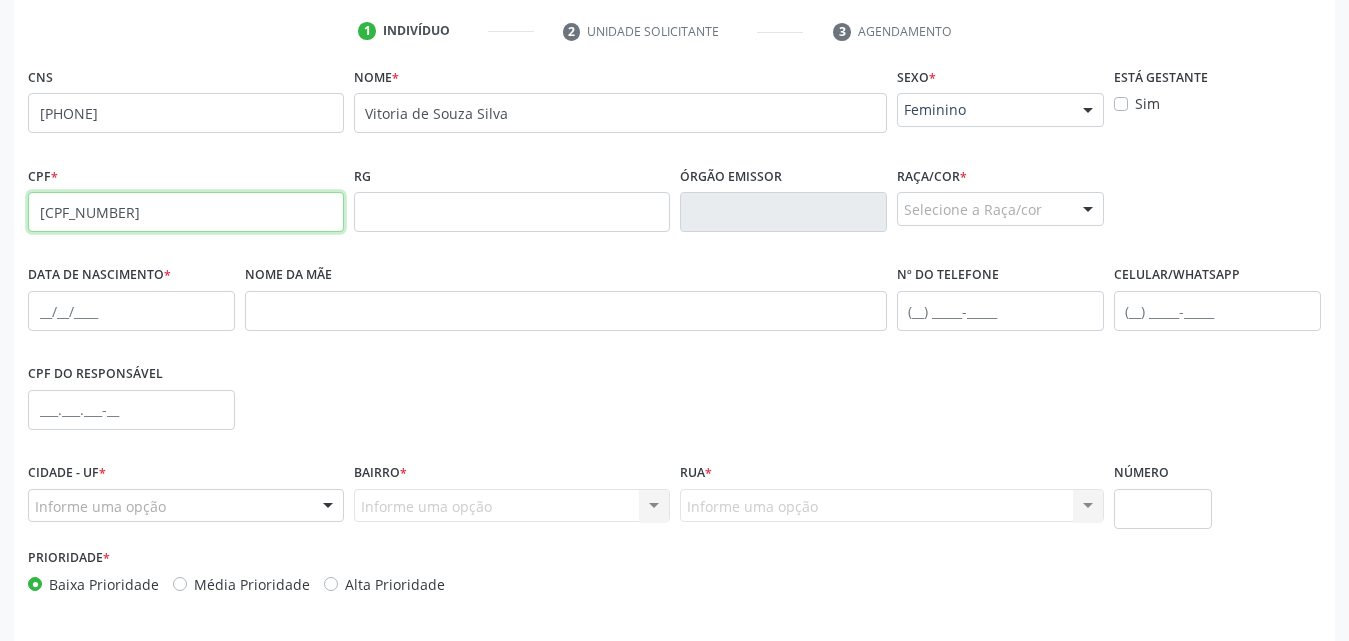 type on "[CPF_NUMBER]" 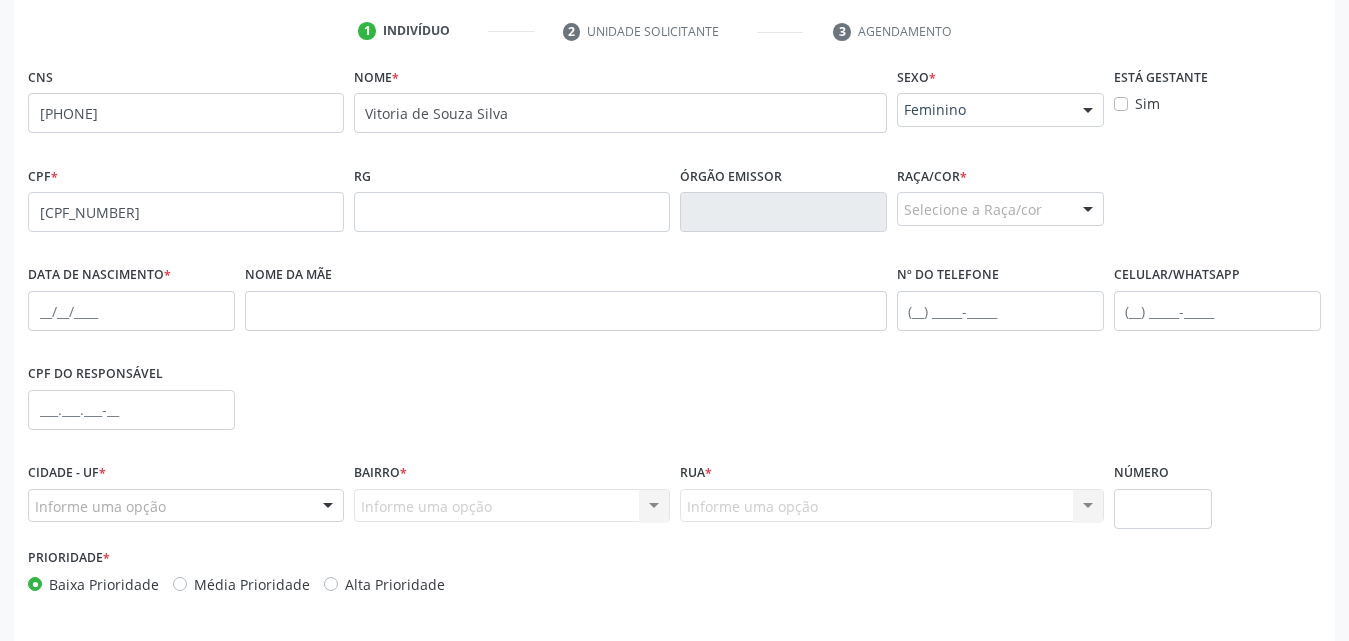 click at bounding box center (1088, 210) 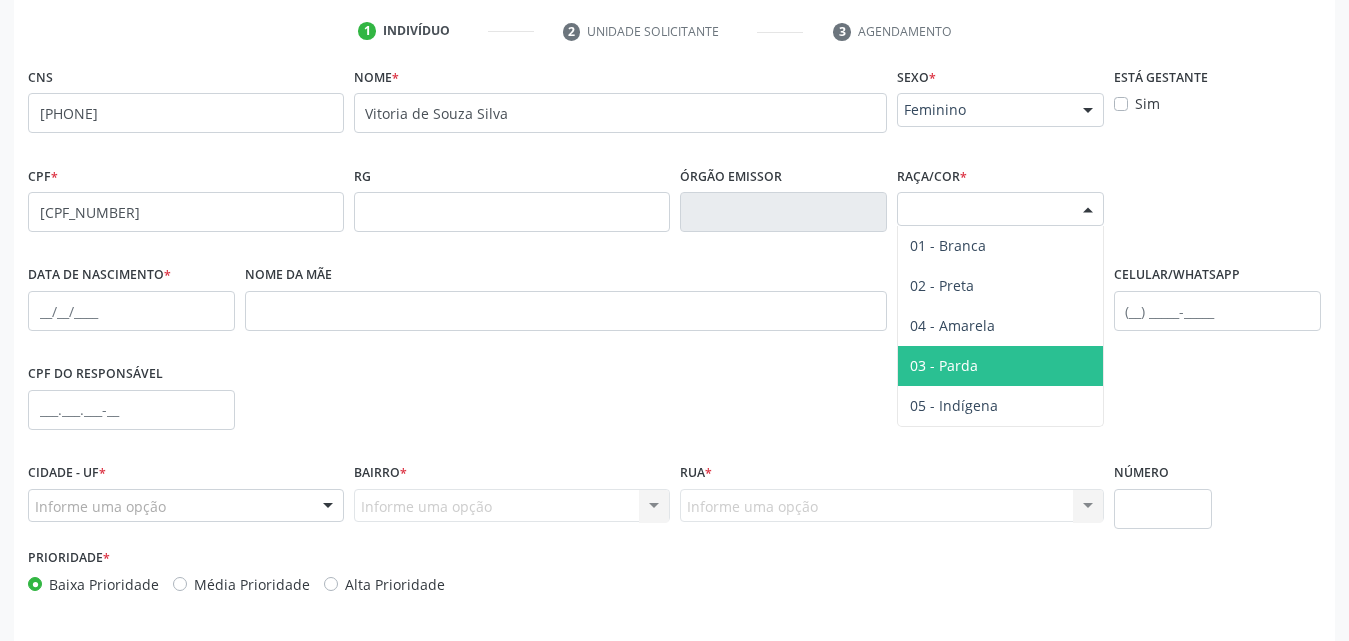 click on "03 - Parda" at bounding box center (1000, 366) 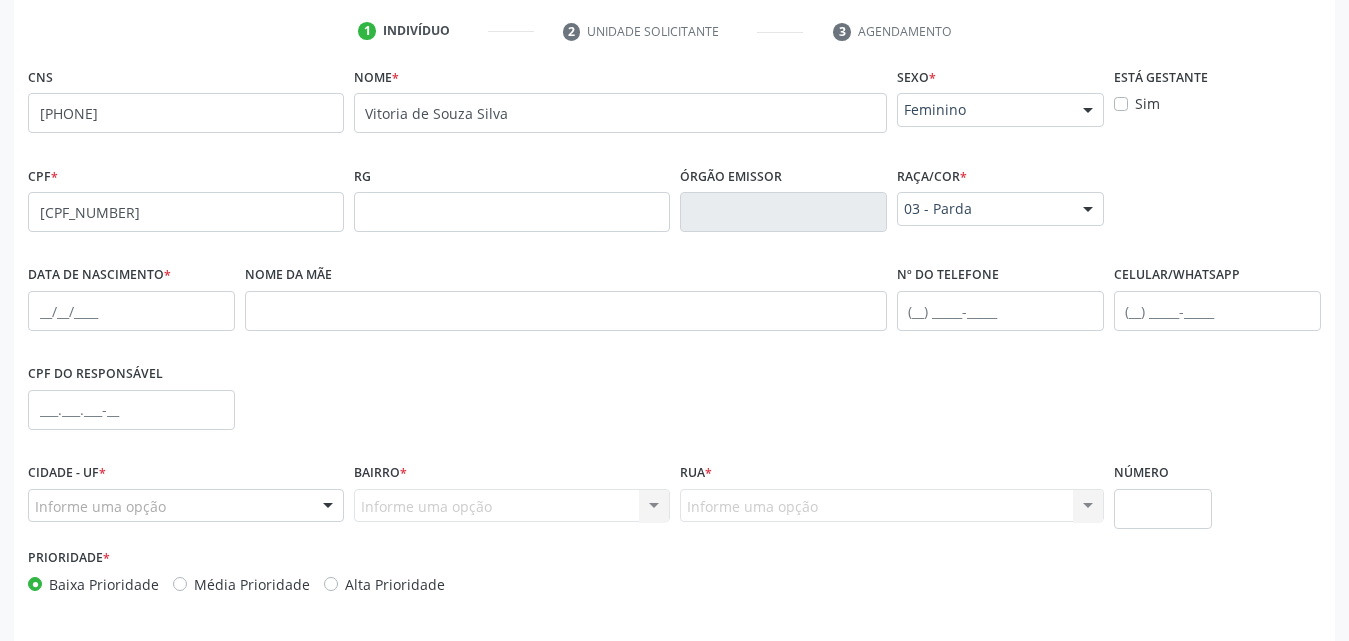 scroll, scrollTop: 471, scrollLeft: 0, axis: vertical 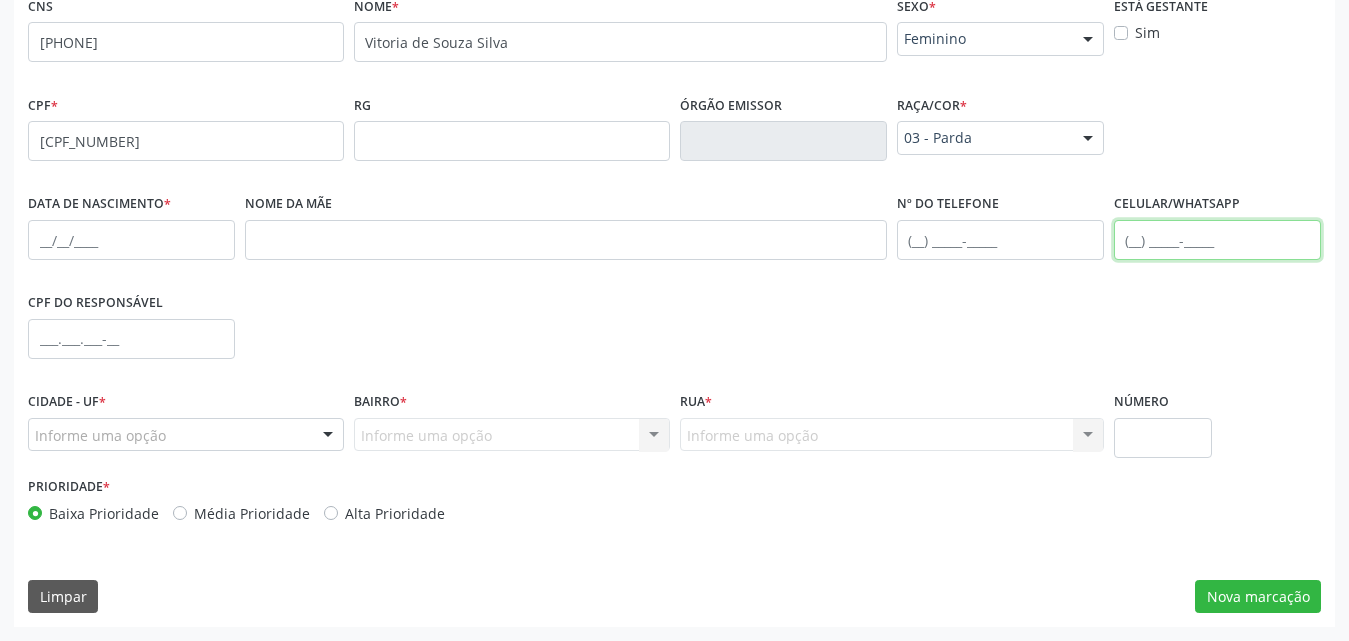 click at bounding box center (1217, 240) 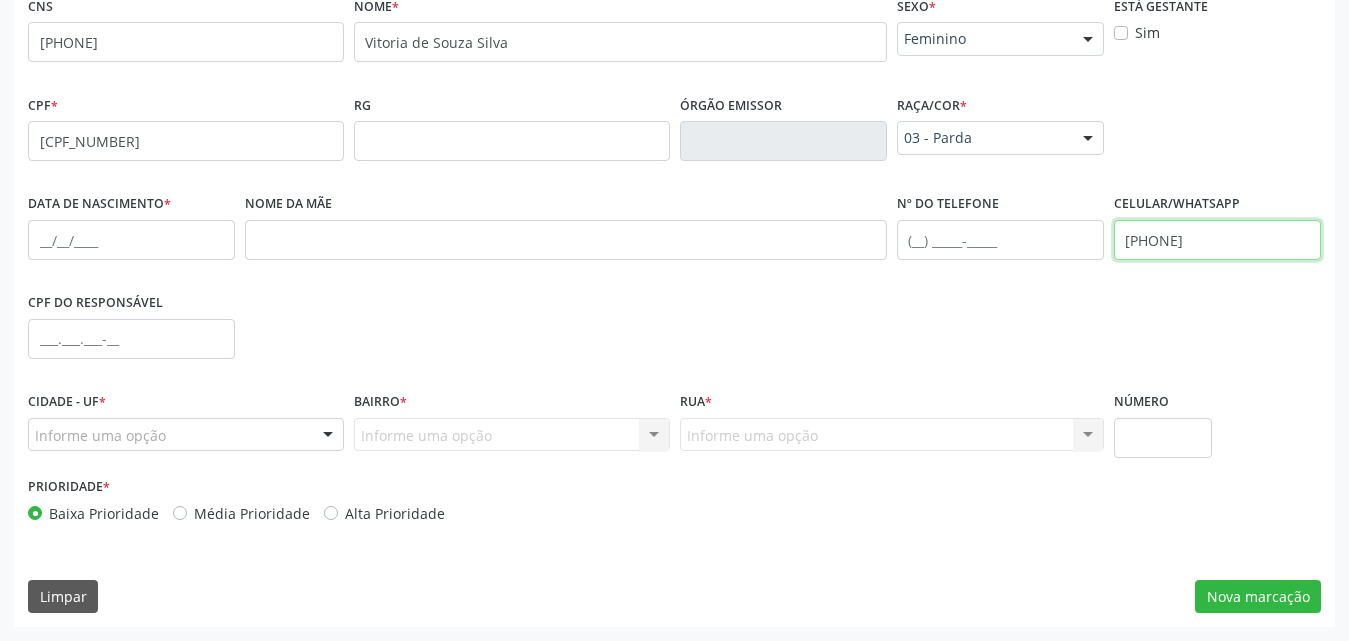 type on "[PHONE]" 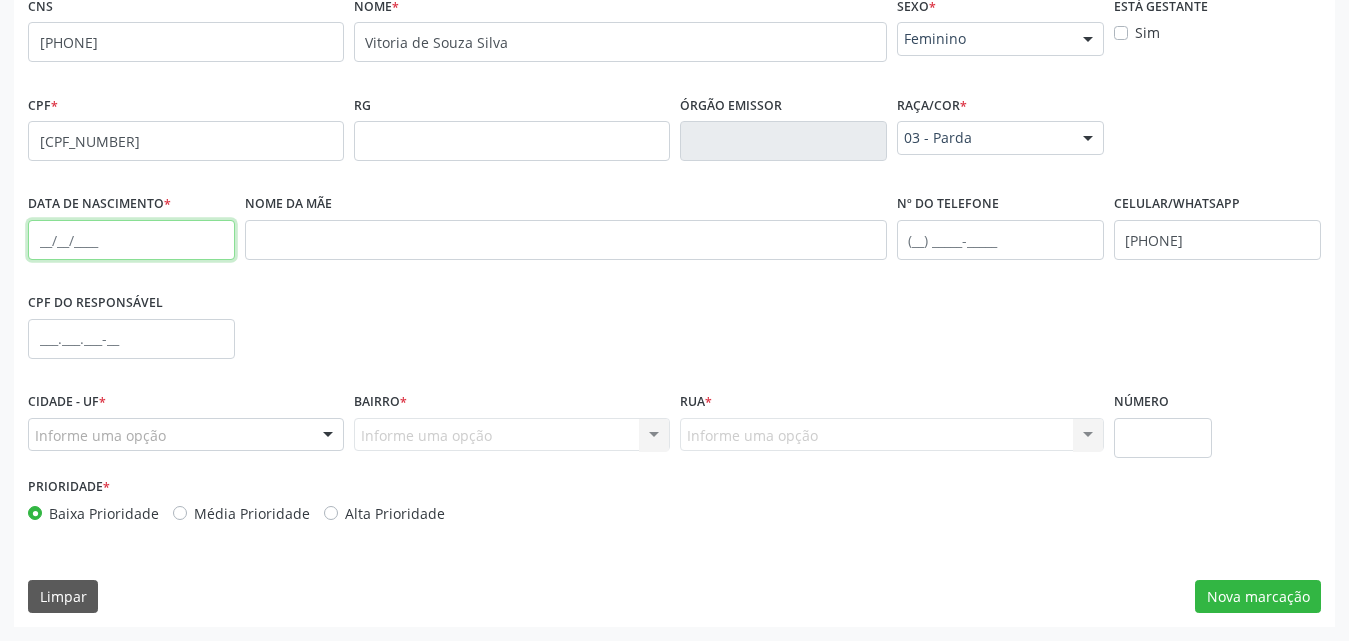 click at bounding box center (131, 240) 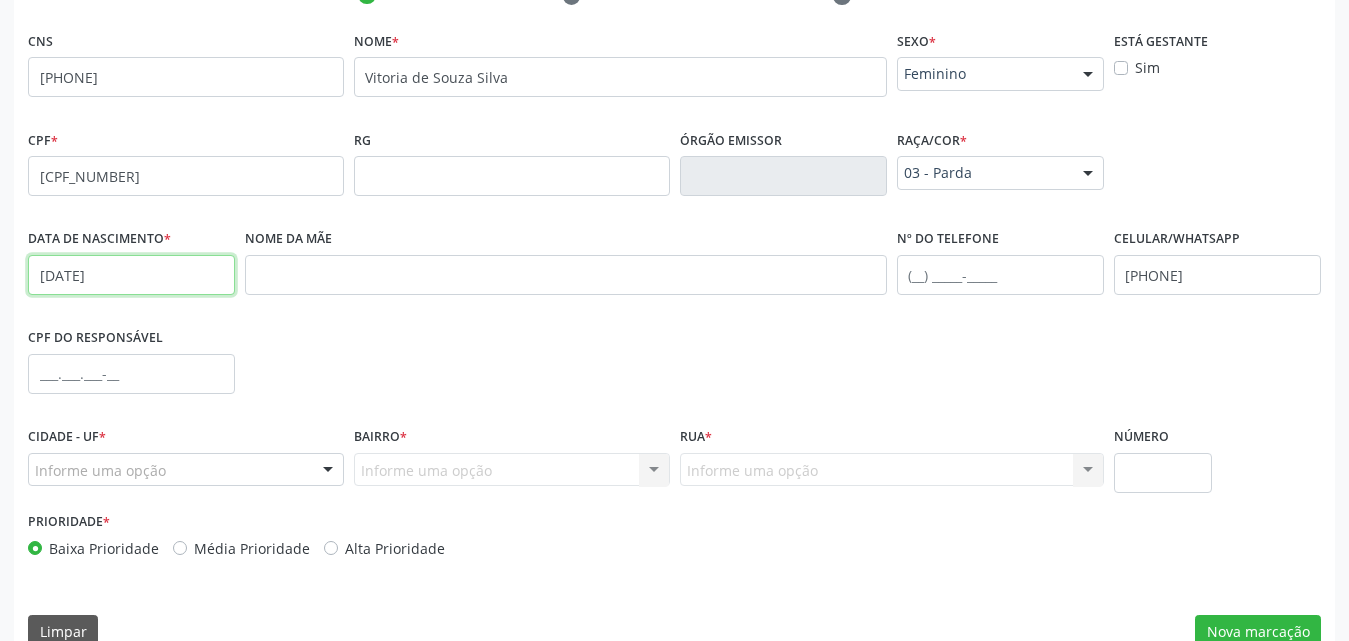 scroll, scrollTop: 471, scrollLeft: 0, axis: vertical 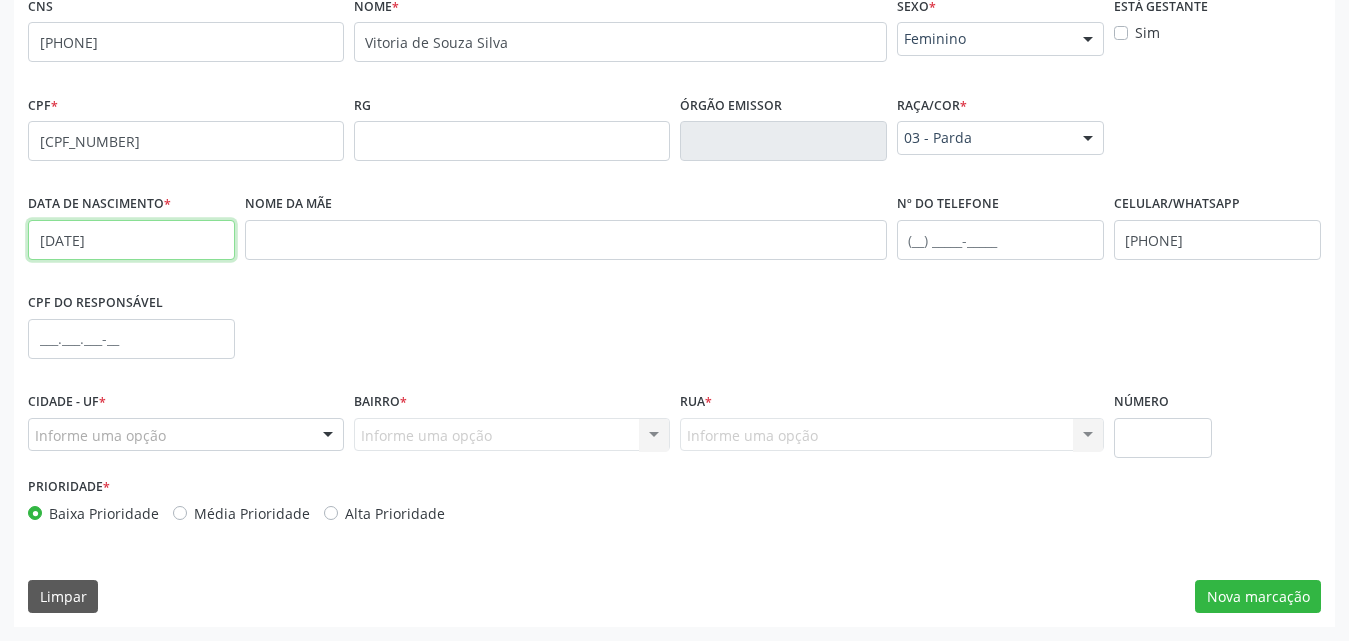 type on "[DATE]" 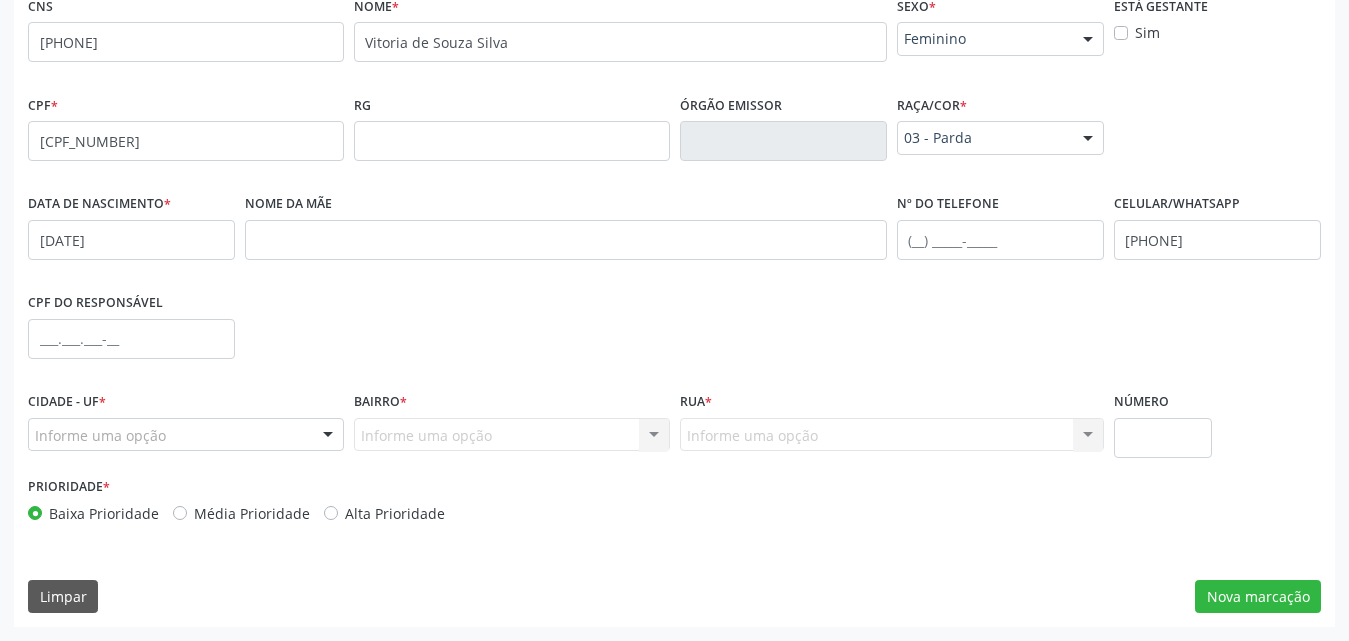 click at bounding box center (328, 436) 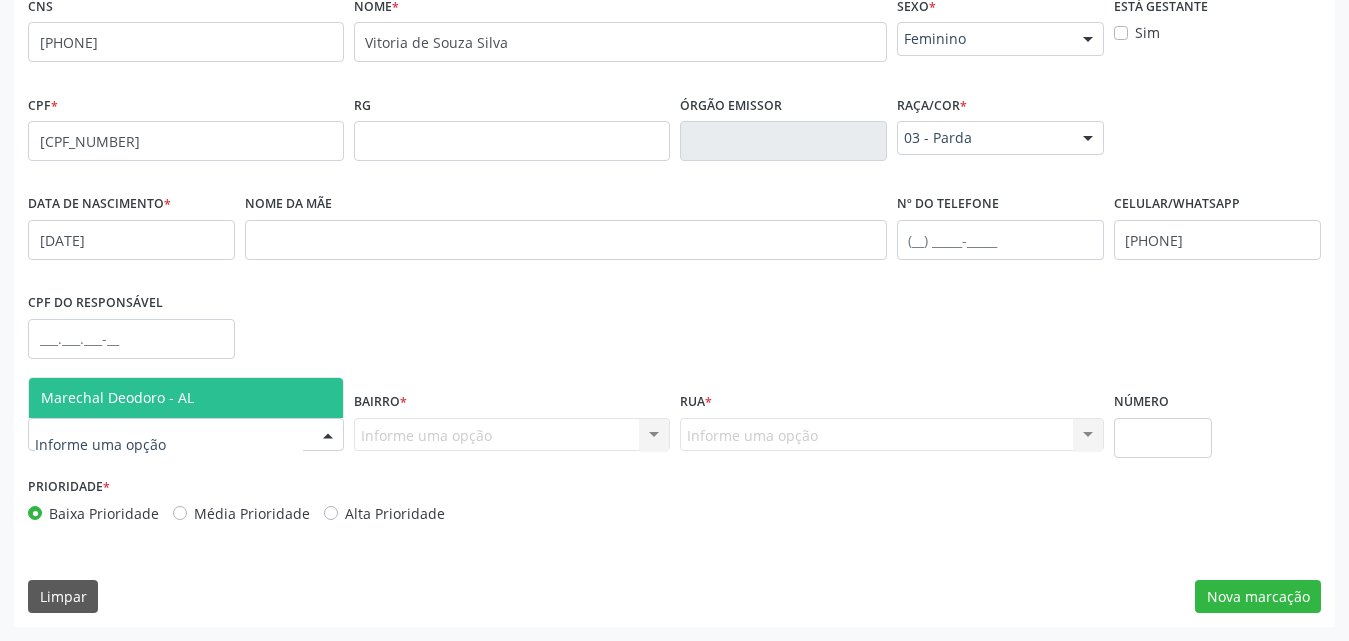 click on "Marechal Deodoro - AL" at bounding box center [186, 398] 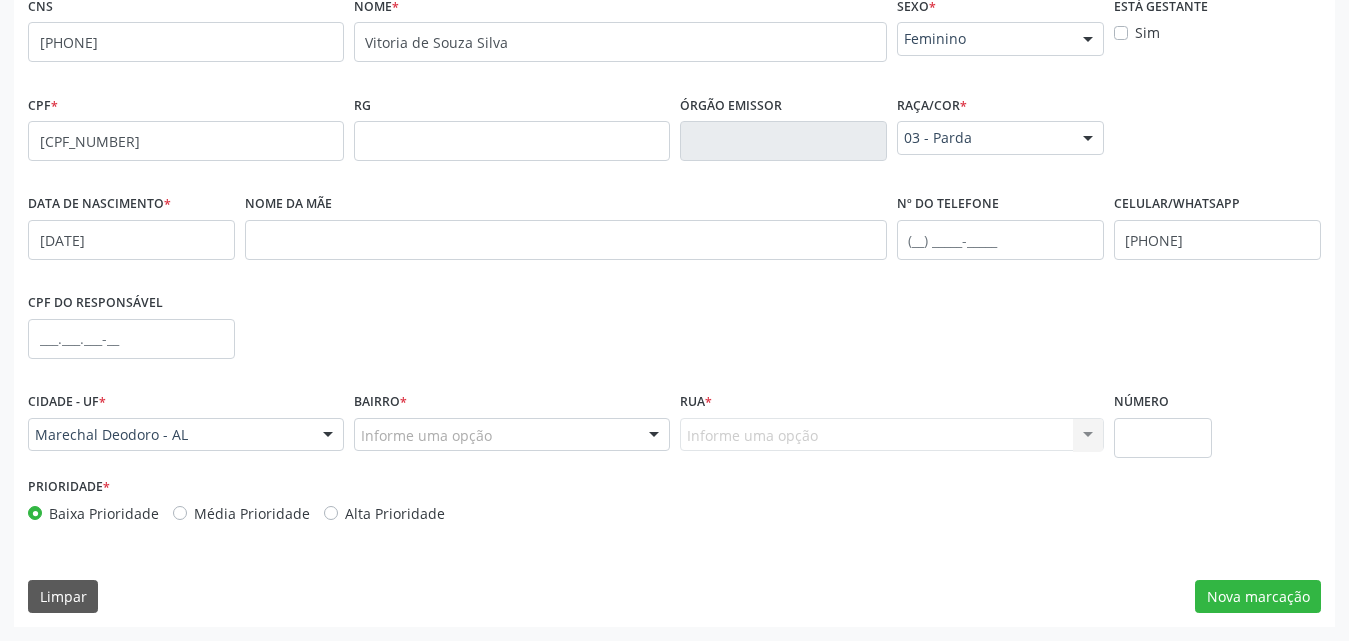 click on "Informe uma opção" at bounding box center [512, 435] 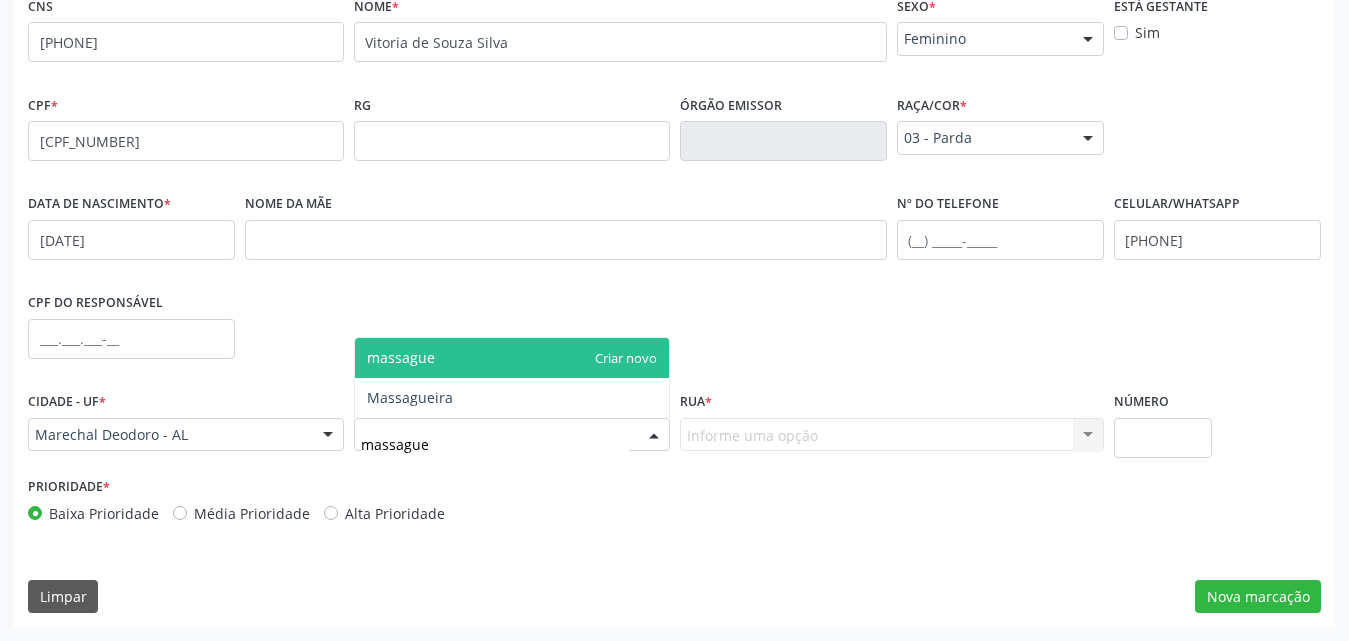 type on "massaguei" 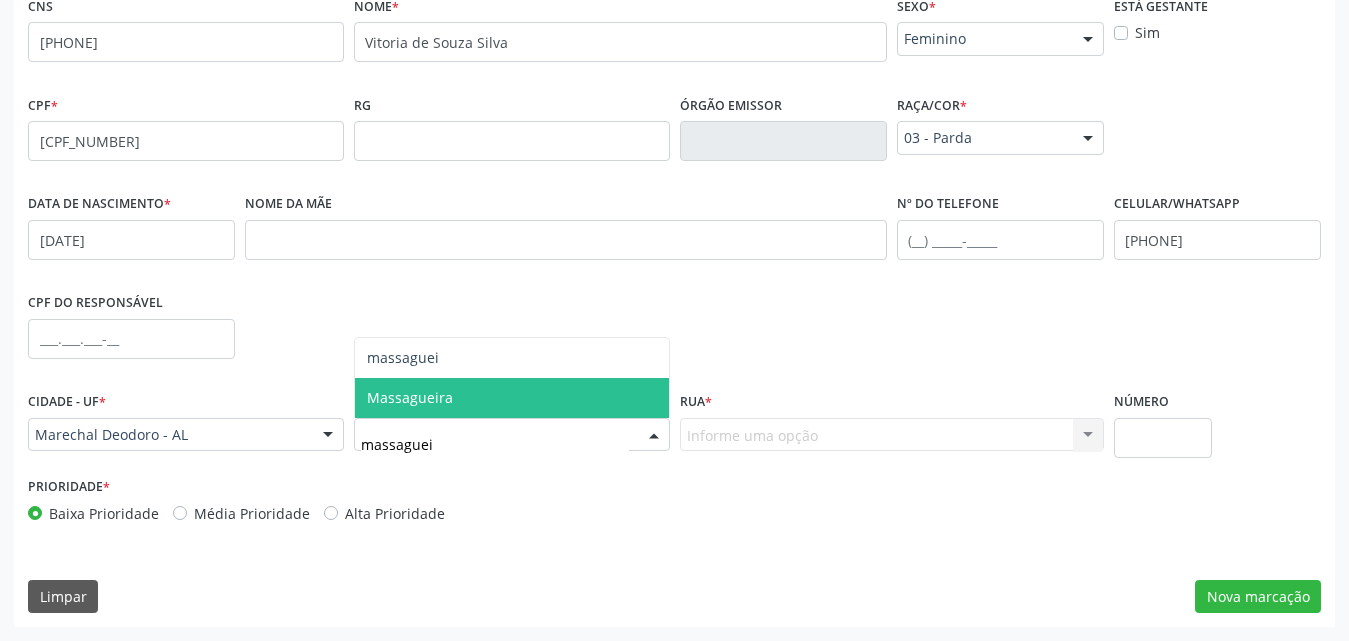 click on "Massagueira" at bounding box center [512, 398] 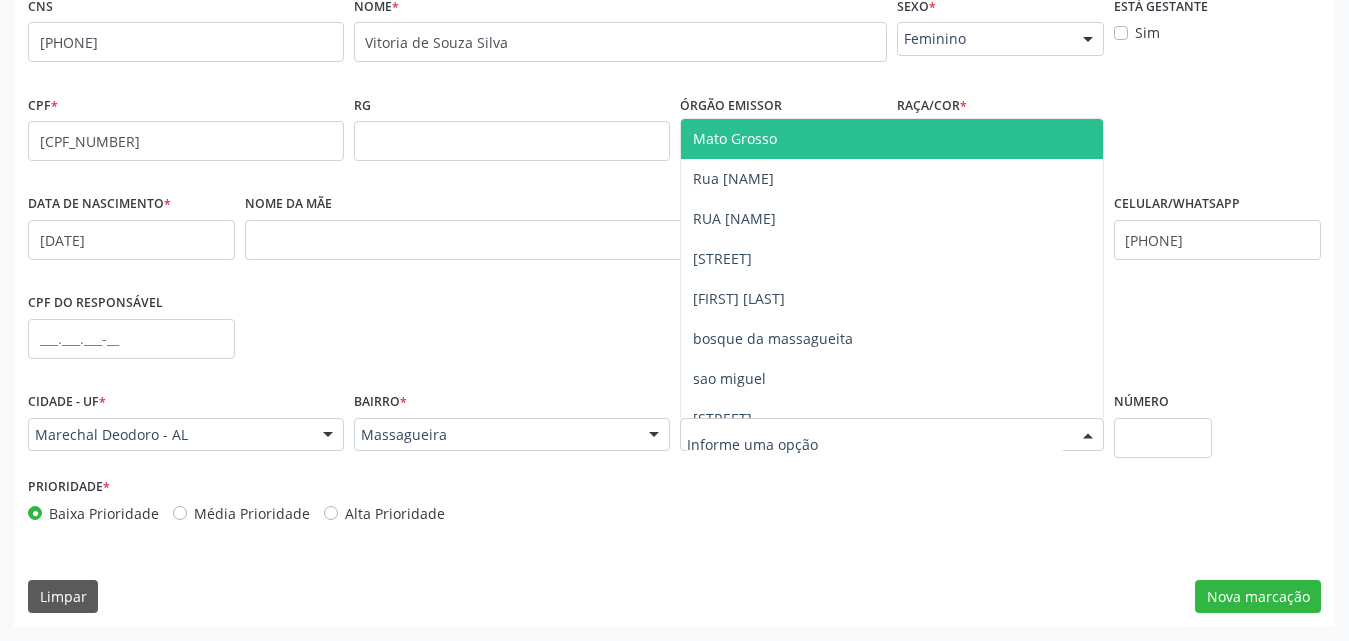 click at bounding box center [892, 435] 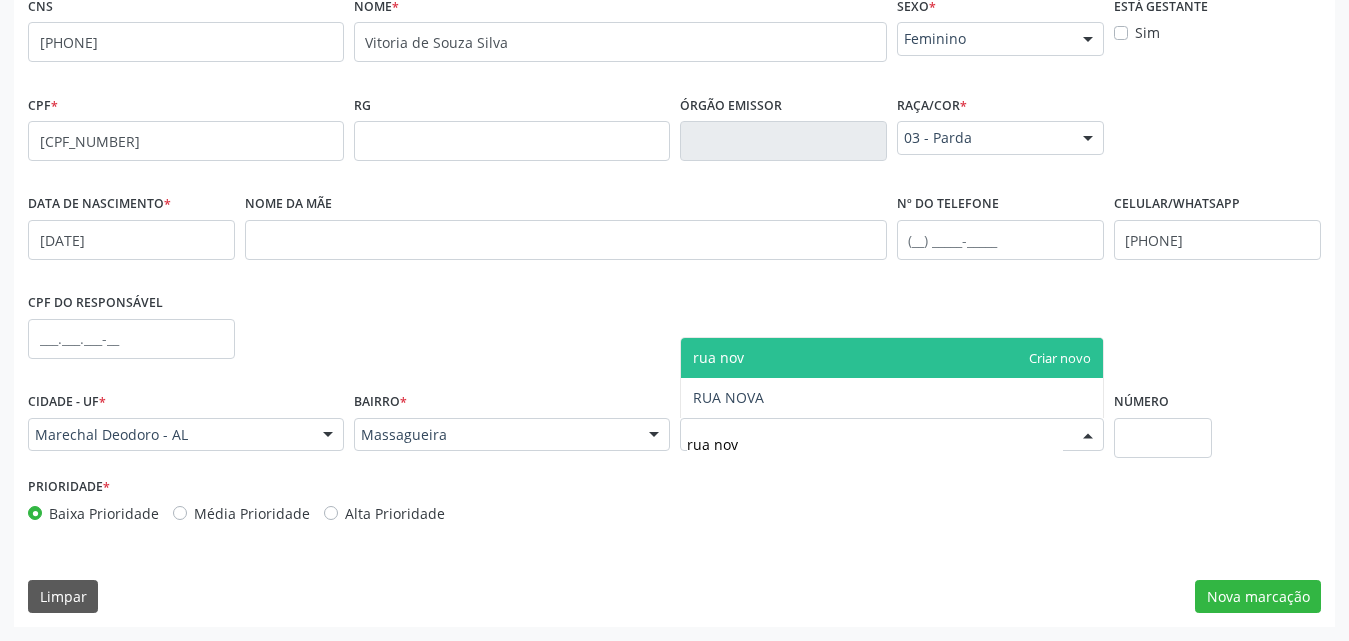 type on "[STREET]" 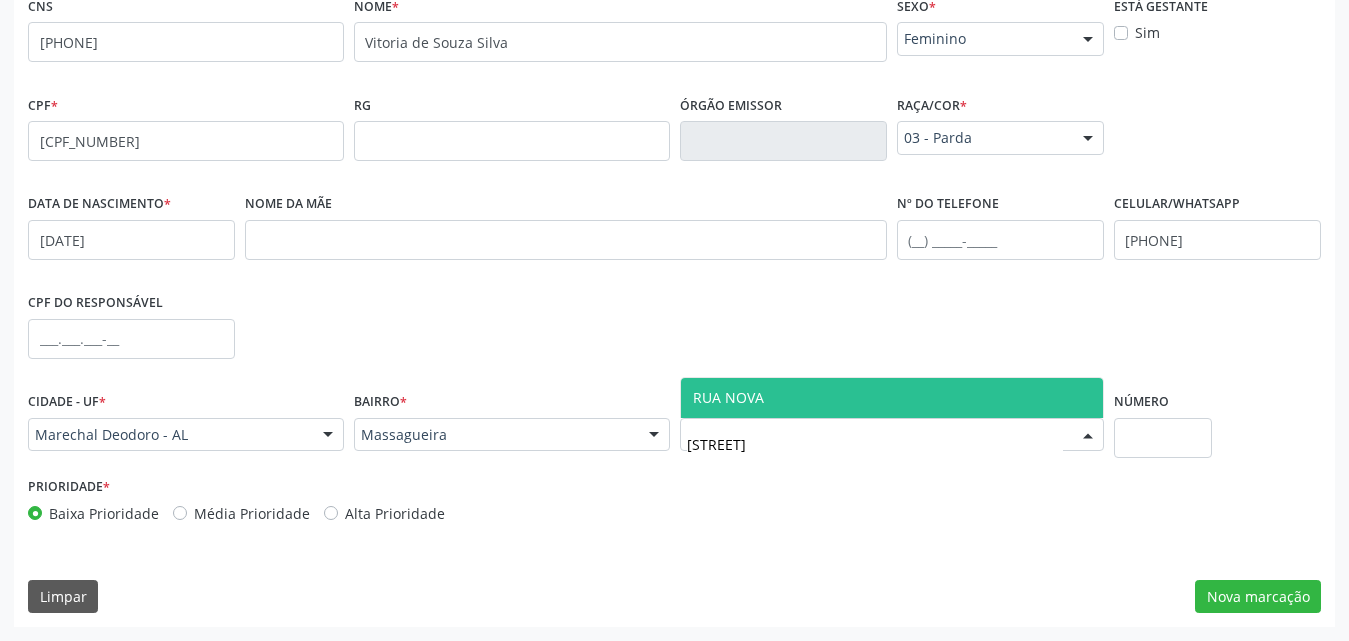click on "RUA NOVA" at bounding box center [892, 398] 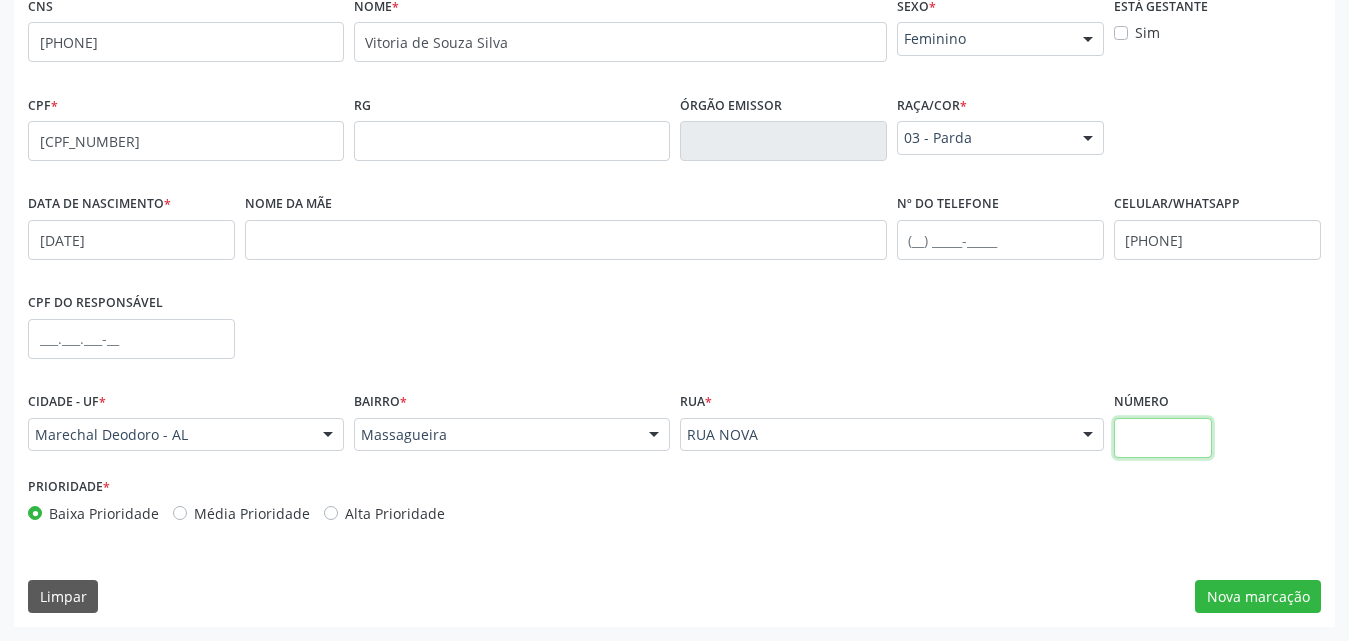 click at bounding box center (1163, 438) 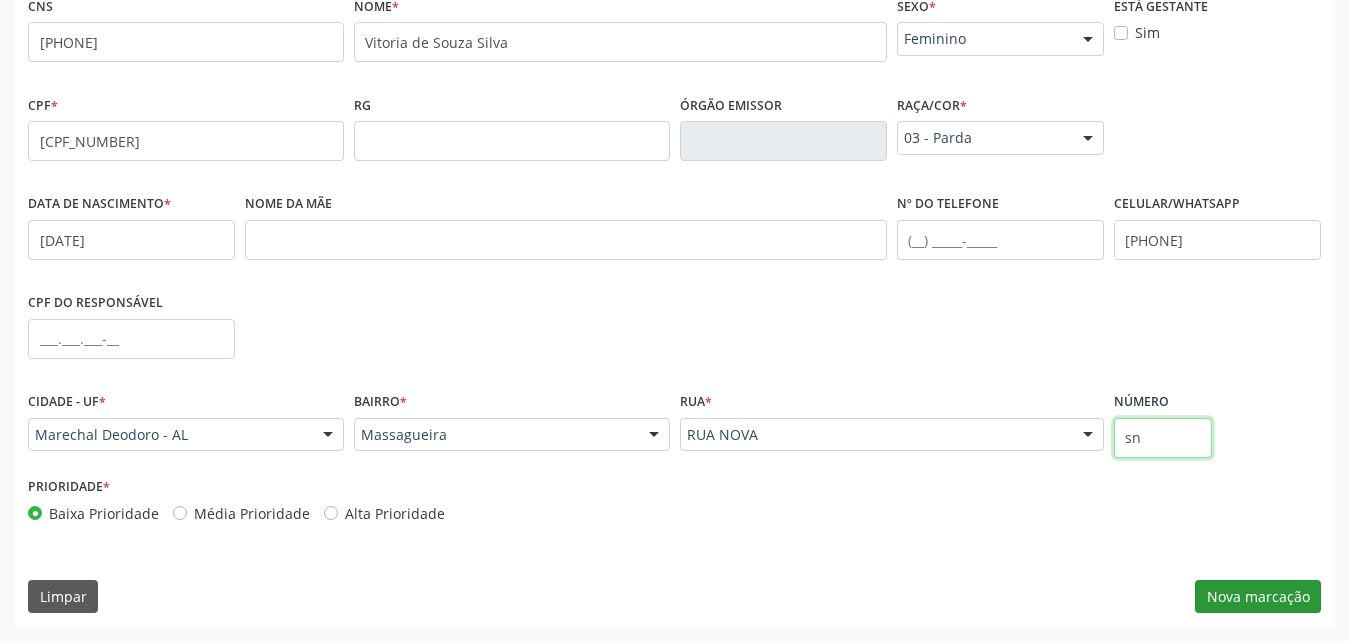 type on "sn" 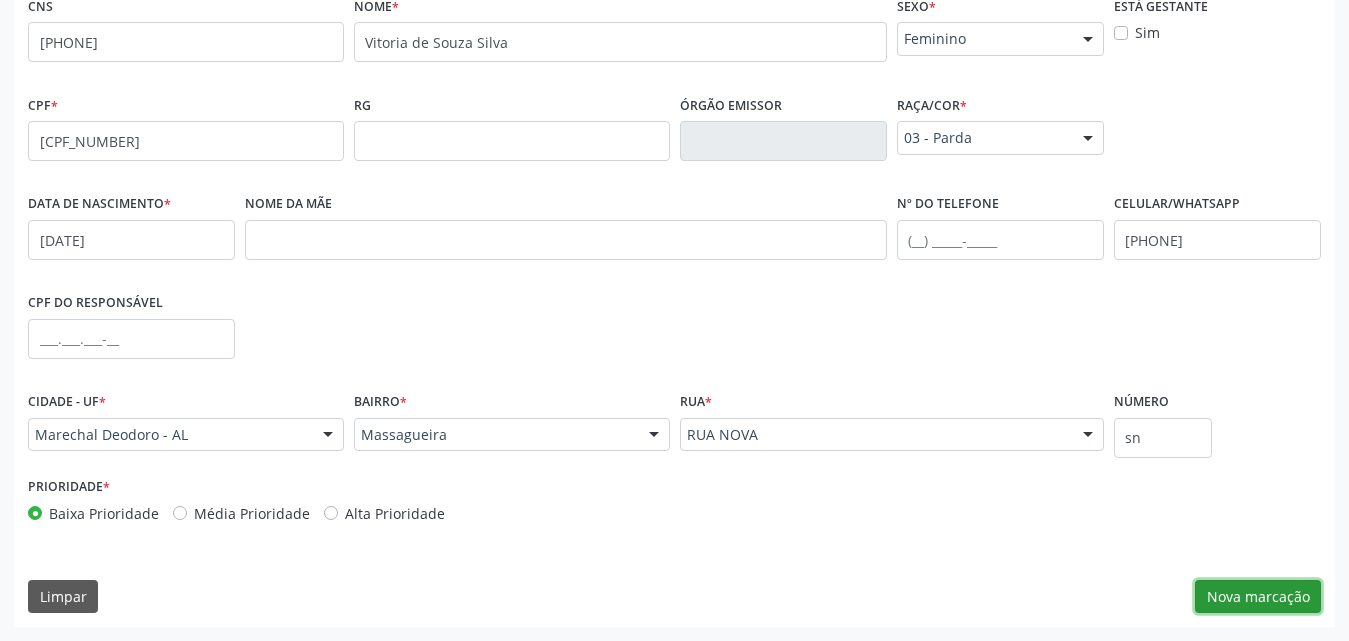 click on "Nova marcação" at bounding box center [1258, 597] 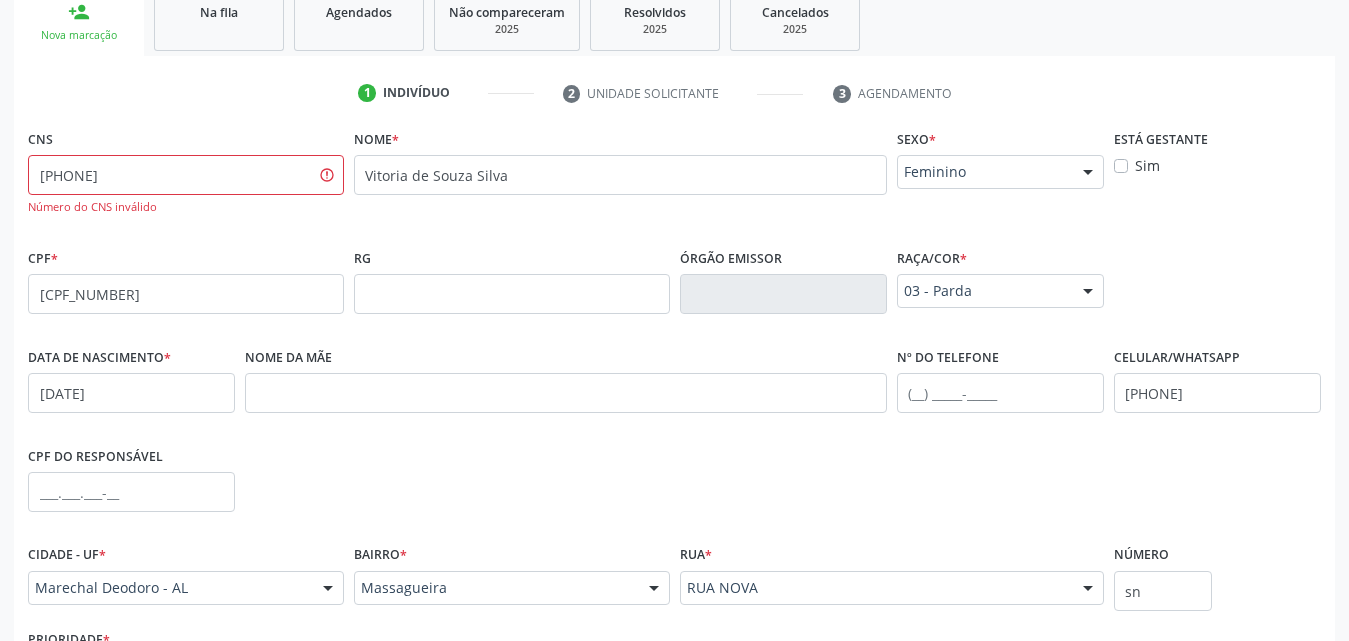 scroll, scrollTop: 91, scrollLeft: 0, axis: vertical 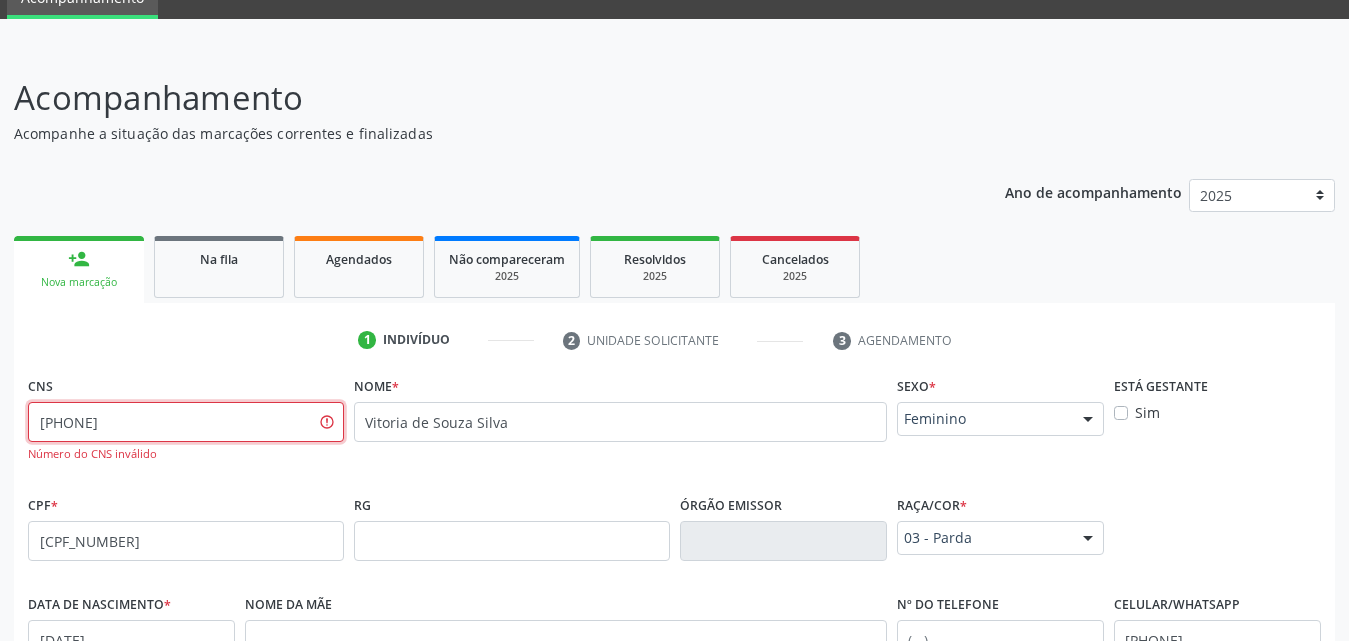click on "[PHONE]" at bounding box center [186, 422] 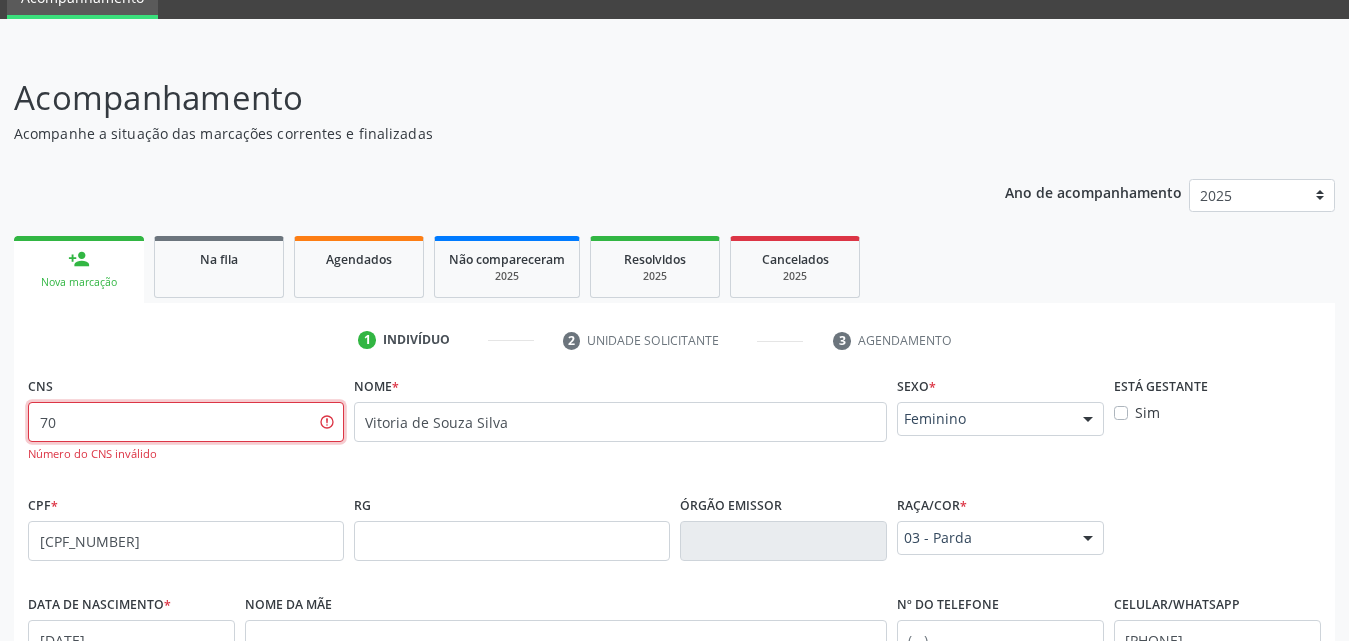type on "7" 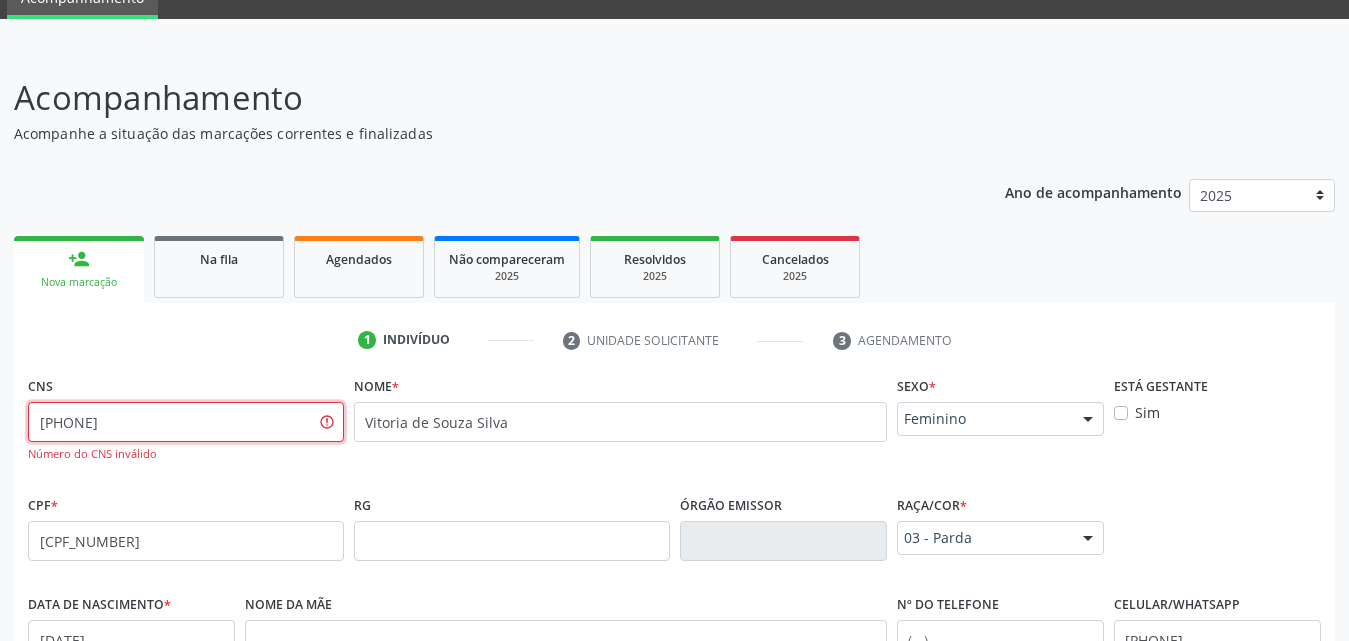 type on "[PHONE]" 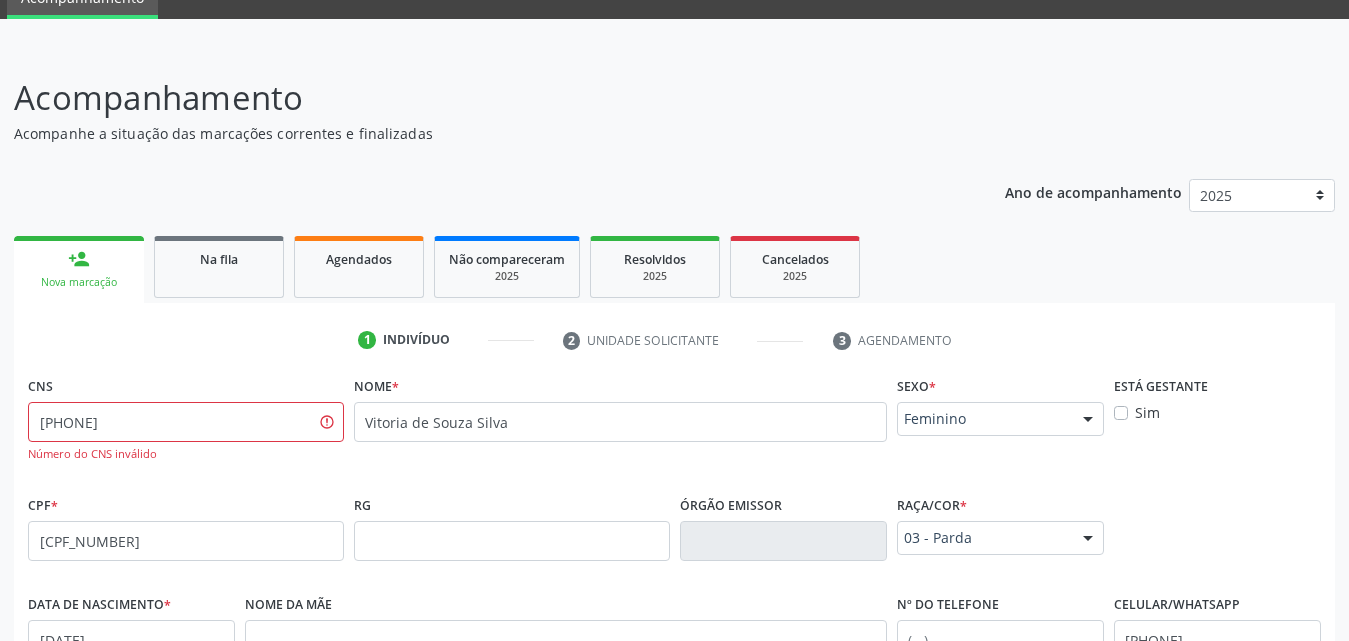 click on "CPF
*
[CPF_NUMBER]       none" at bounding box center [186, 526] 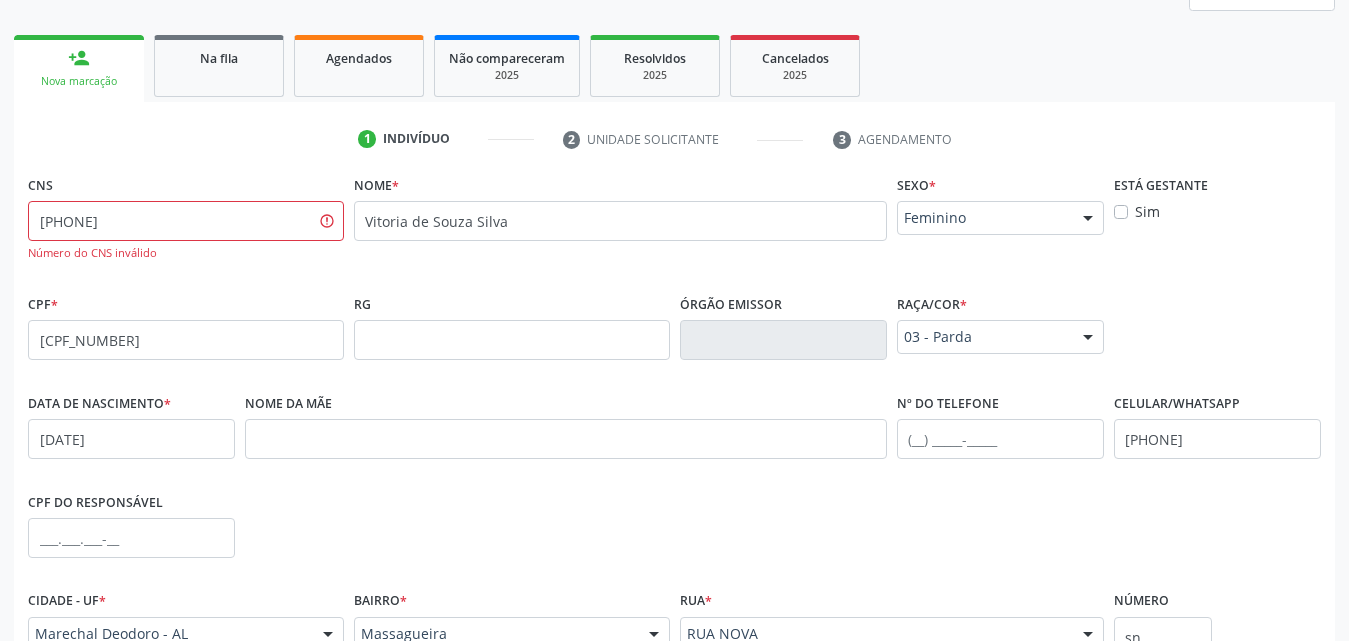 scroll, scrollTop: 291, scrollLeft: 0, axis: vertical 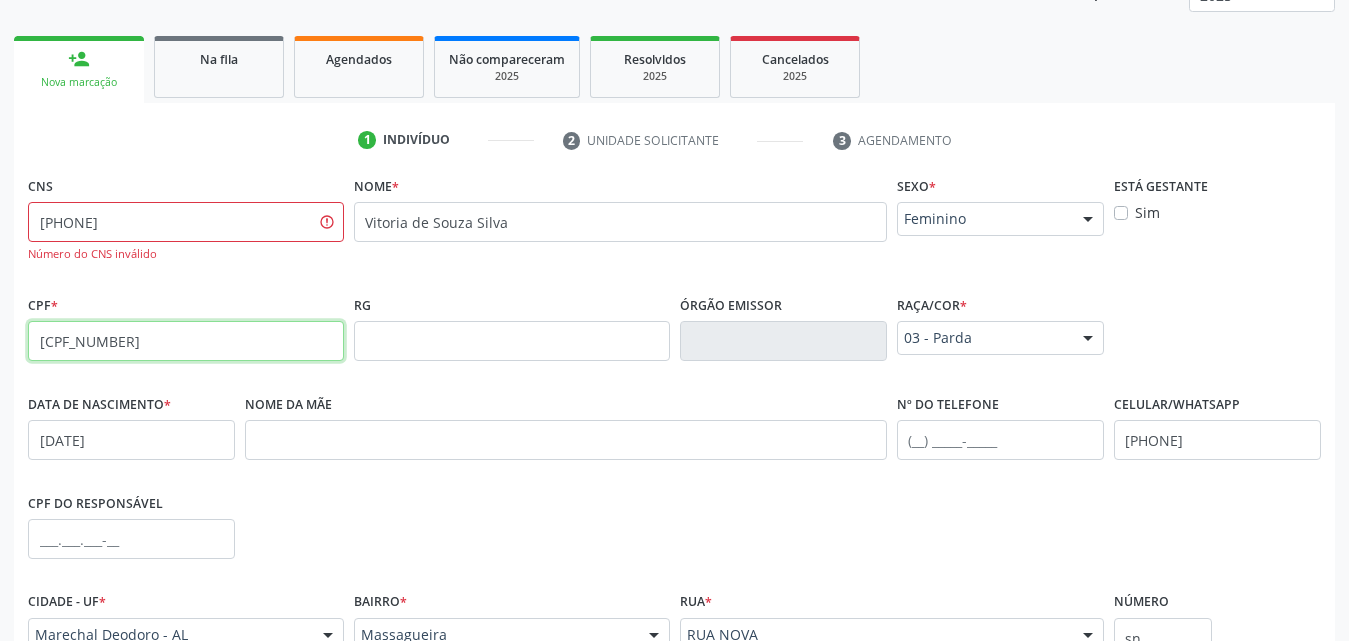 drag, startPoint x: 38, startPoint y: 342, endPoint x: 151, endPoint y: 346, distance: 113.07078 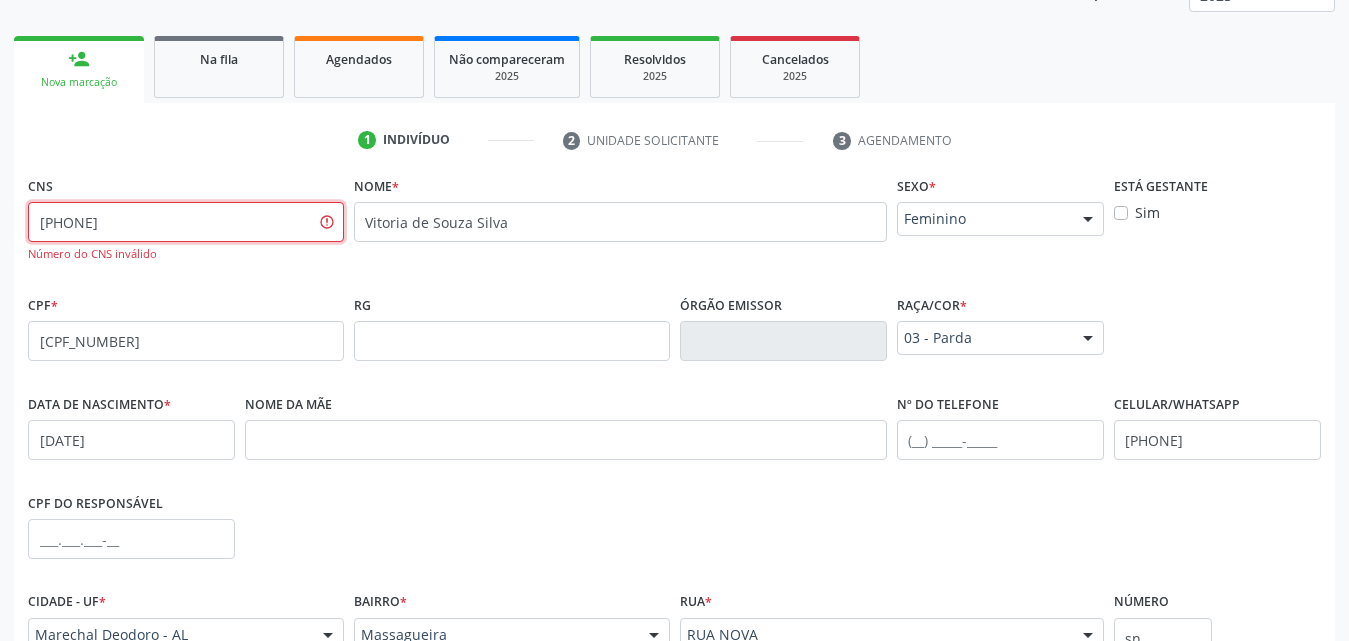 click on "[PHONE]" at bounding box center (186, 222) 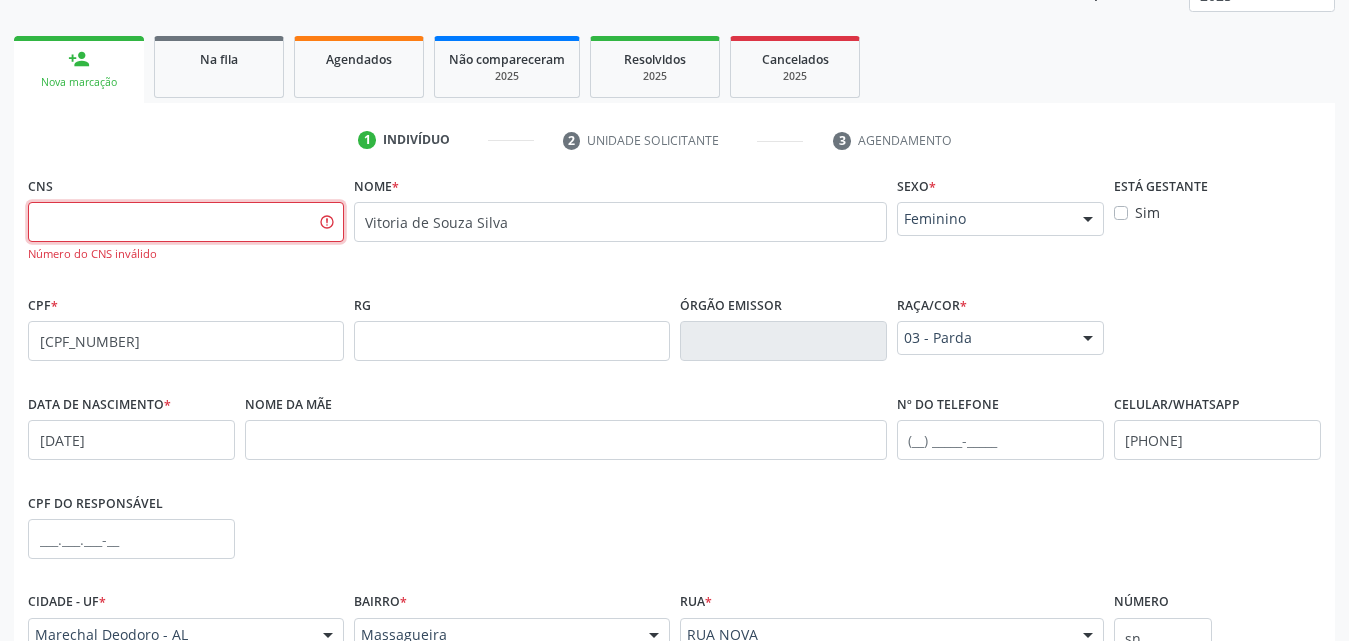 paste on "[NUMBER]" 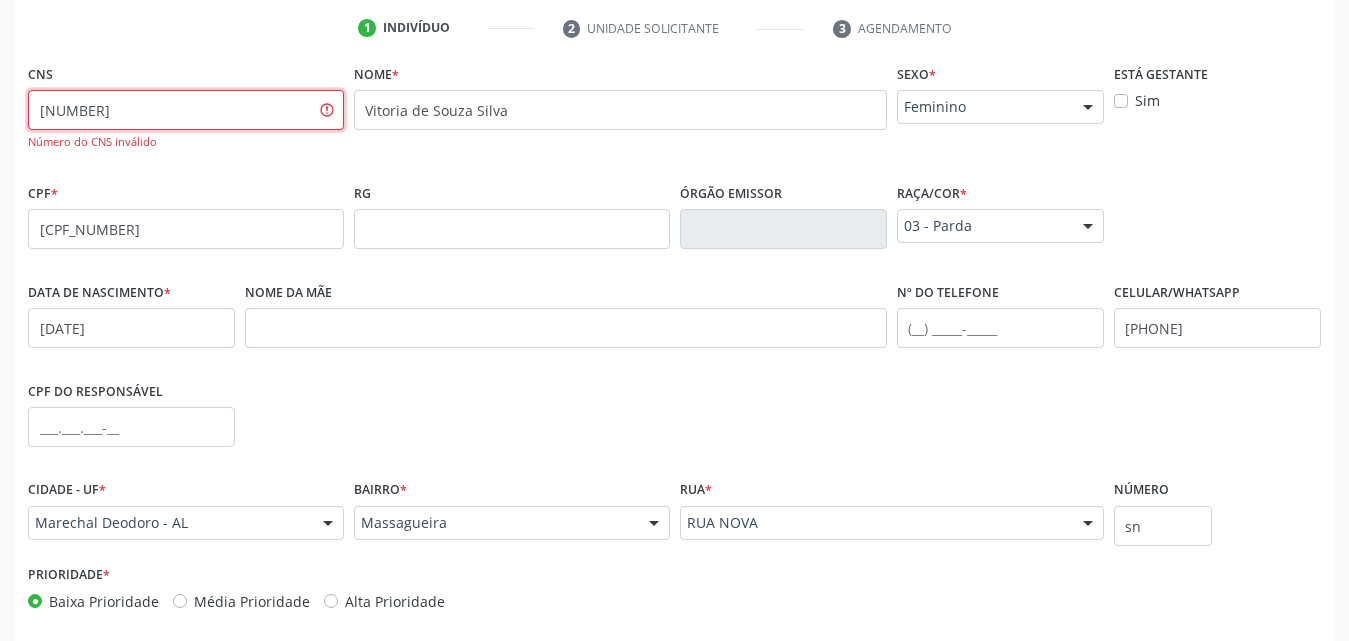scroll, scrollTop: 491, scrollLeft: 0, axis: vertical 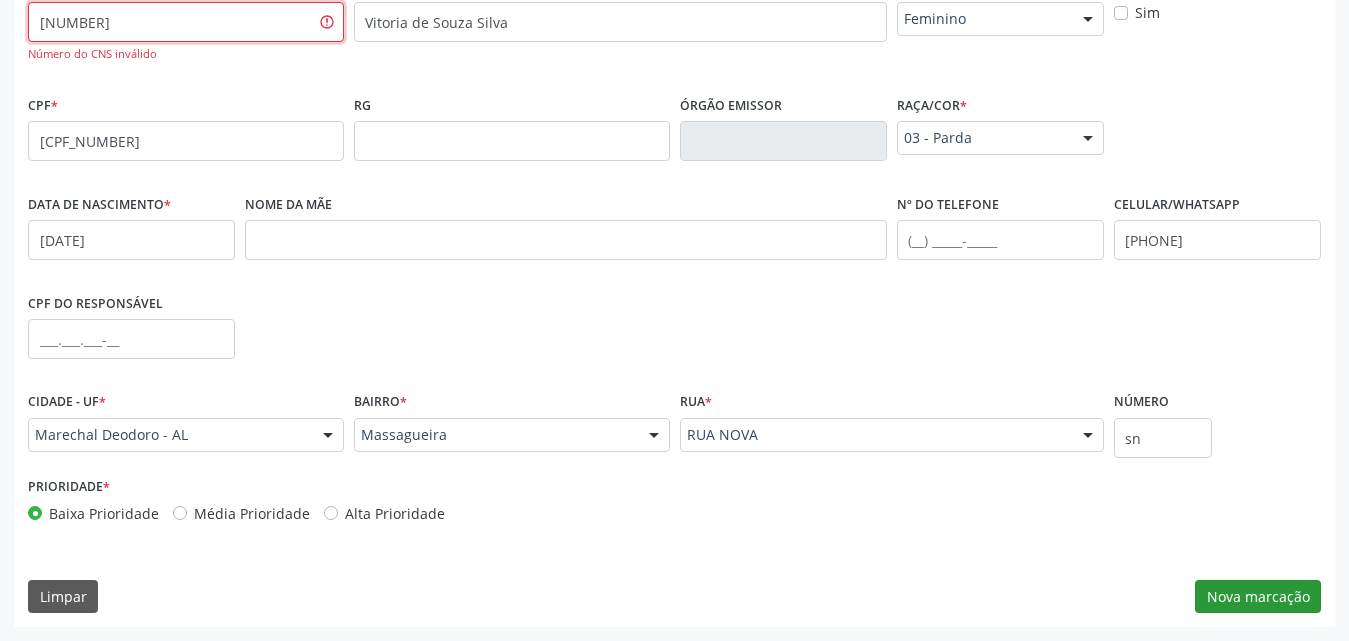 type on "[NUMBER]" 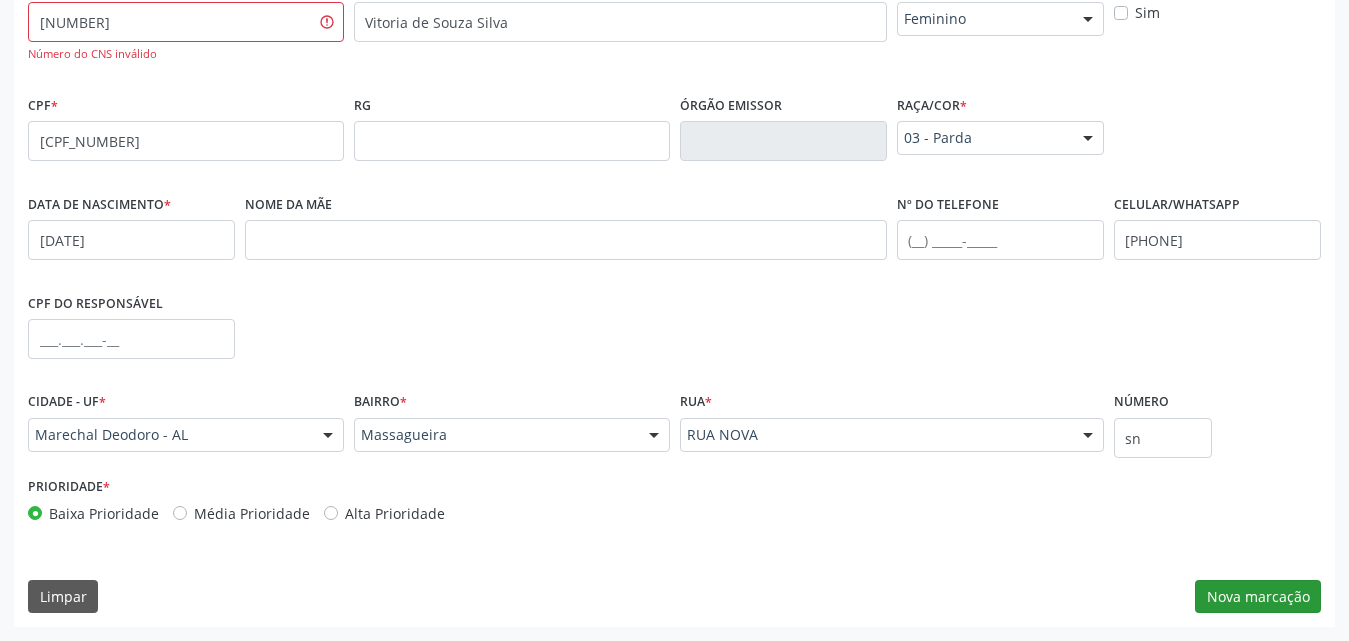 click on "CNS
[CNS_NUMBER]
Número do CNS inválido
none
Nome
*
Vitoria de Souza Silva
Sexo
*
Feminino         Masculino   Feminino
Nenhum resultado encontrado para: "   "
Não há nenhuma opção para ser exibida.
Está gestante
Sim
CPF
*
[CPF_NUMBER]       none
RG
Órgão emissor
Raça/cor
*
03 - Parda         01 - Branca   02 - Preta   04 - Amarela   03 - Parda   05 - Indígena
Nenhum resultado encontrado para: "   "
Não há nenhuma opção para ser exibida.
Data de nascimento
*
17/08/2004
Nome da mãe
Nº do Telefone
Celular/WhatsApp
(82) 9933-6024
CPF do responsável
Cidade - UF
*
"" at bounding box center (674, 299) 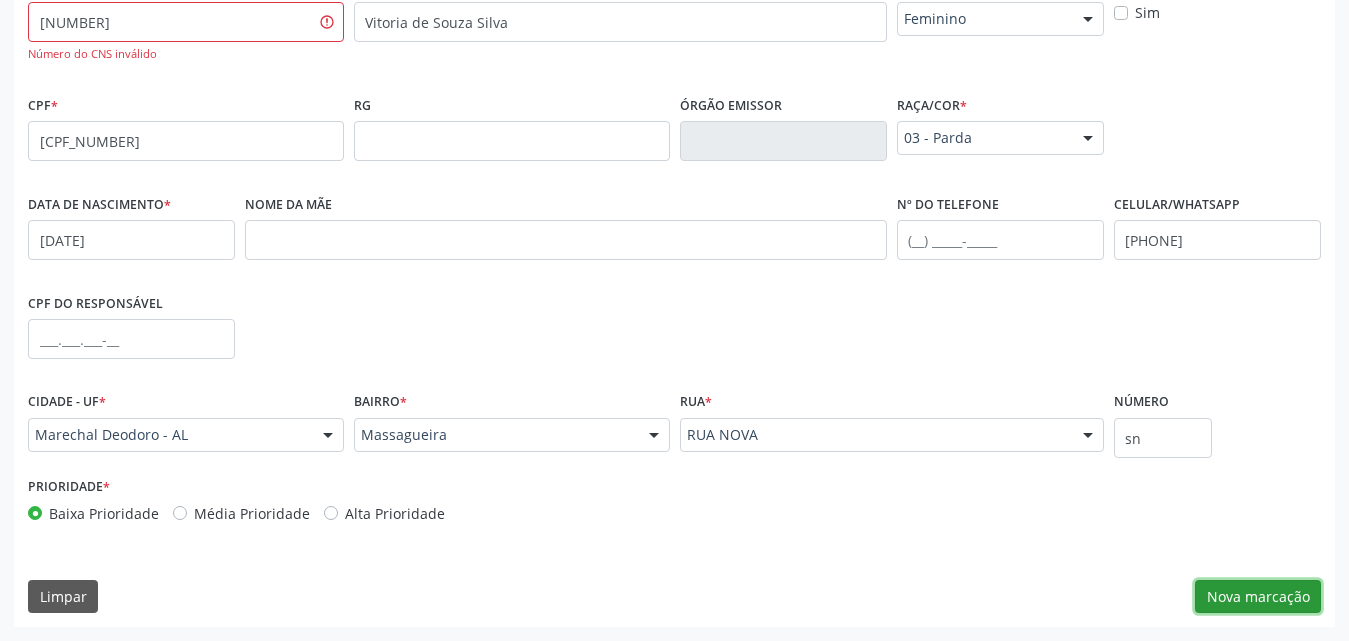 click on "Nova marcação" at bounding box center [1258, 597] 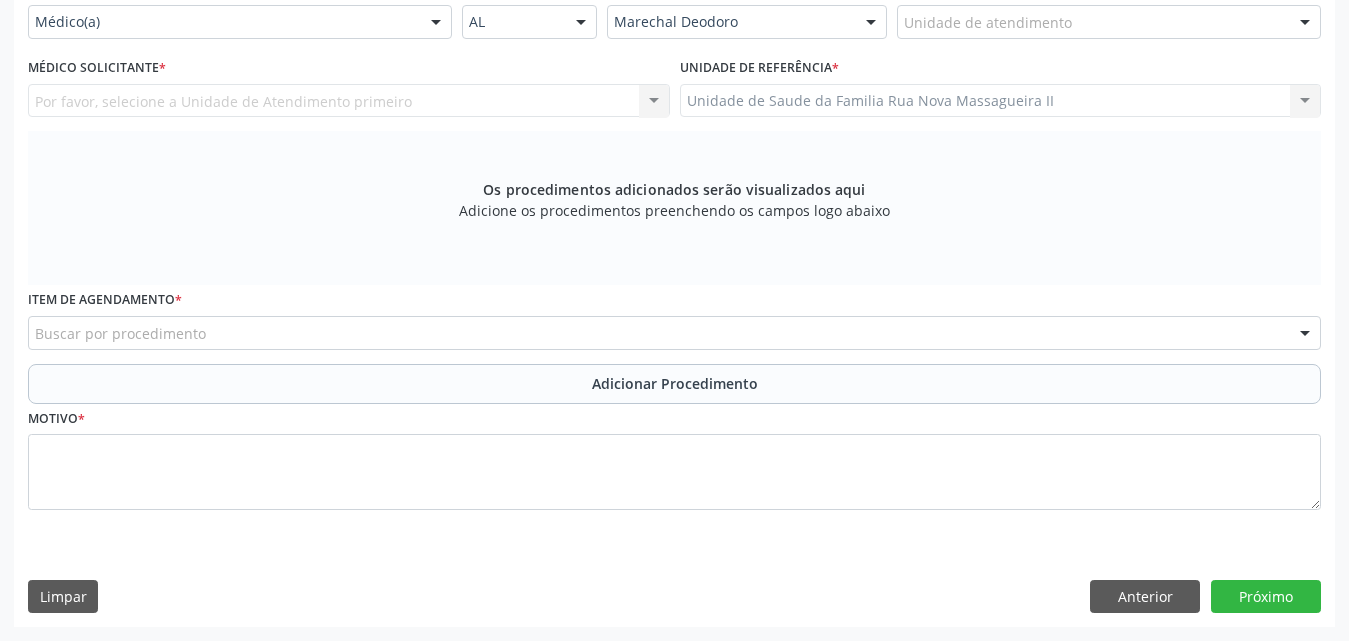 scroll, scrollTop: 388, scrollLeft: 0, axis: vertical 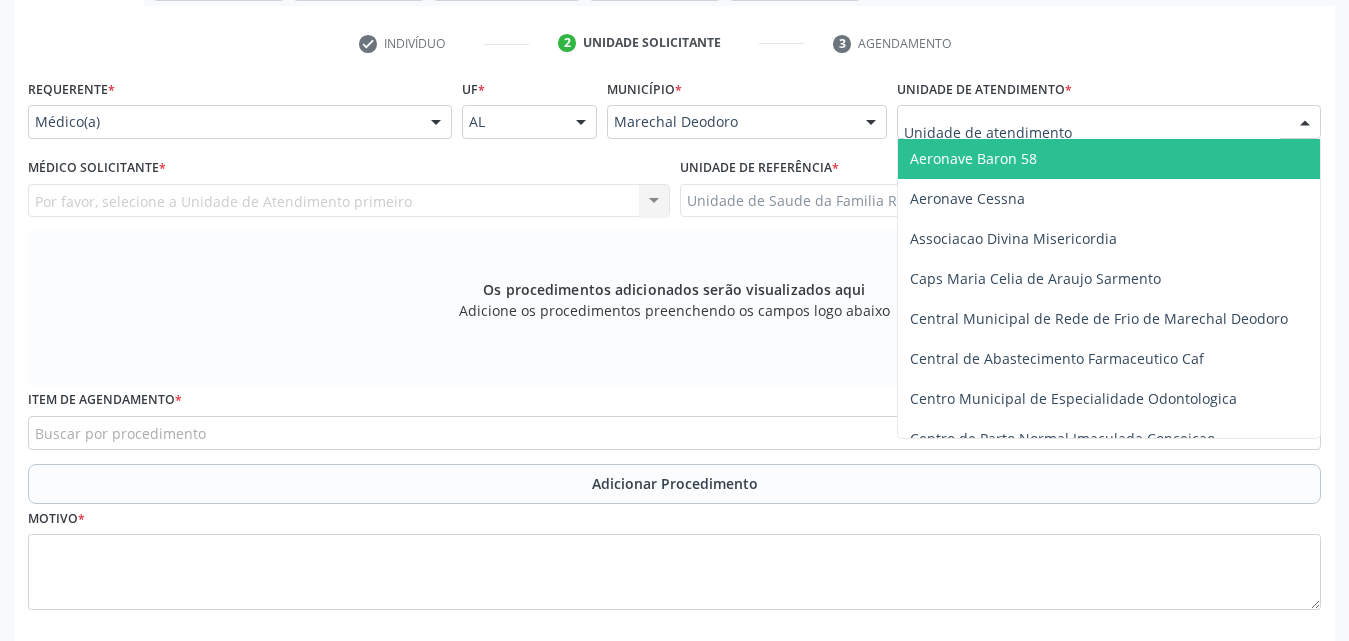 click at bounding box center (1305, 123) 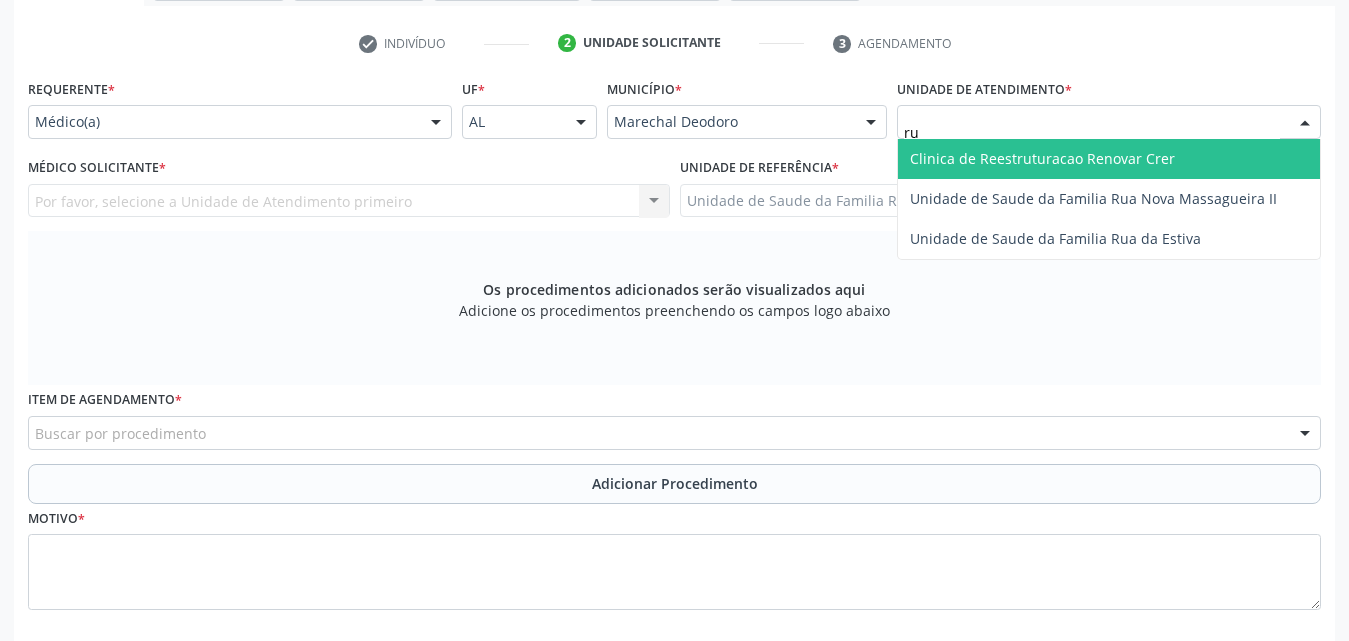 type on "[STREET]" 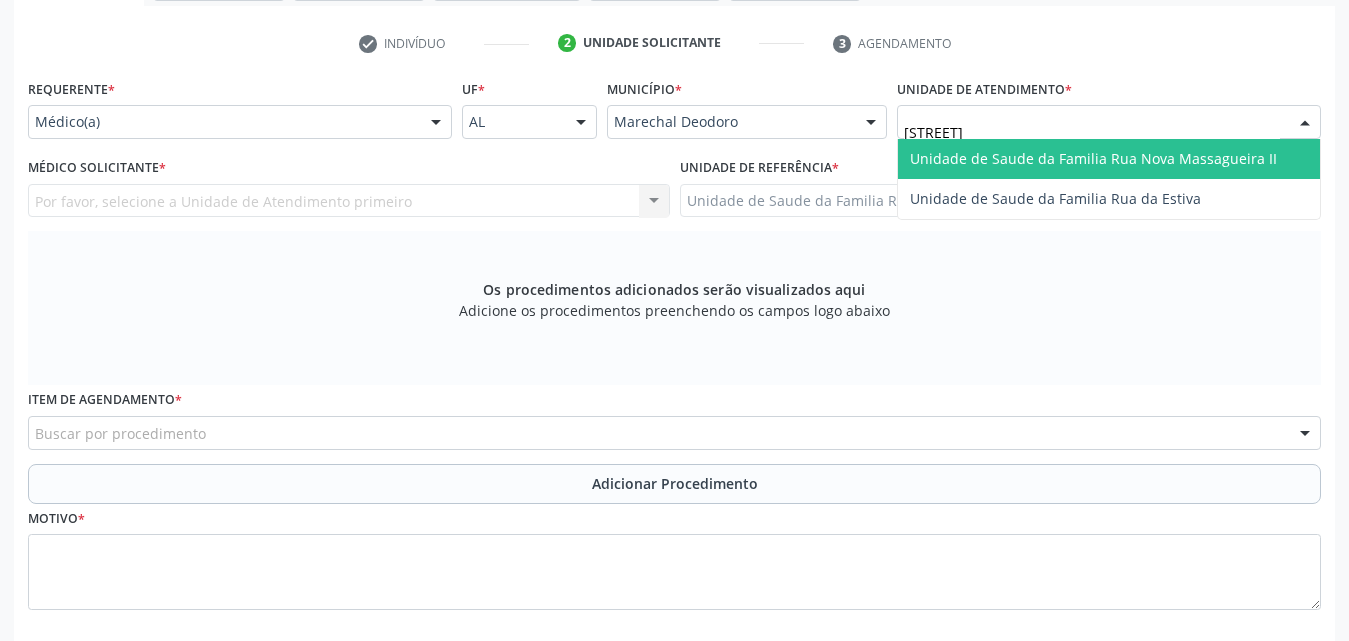 click on "Unidade de Saude da Familia Rua Nova Massagueira II" at bounding box center [1093, 158] 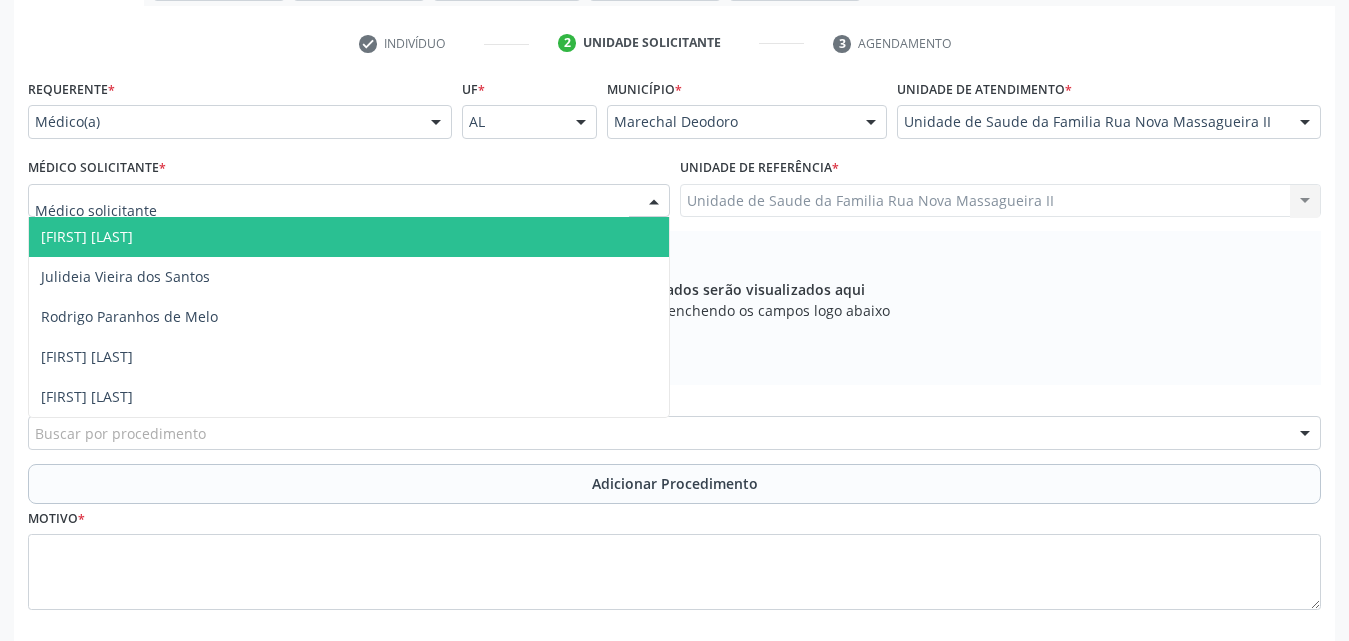 click at bounding box center [349, 201] 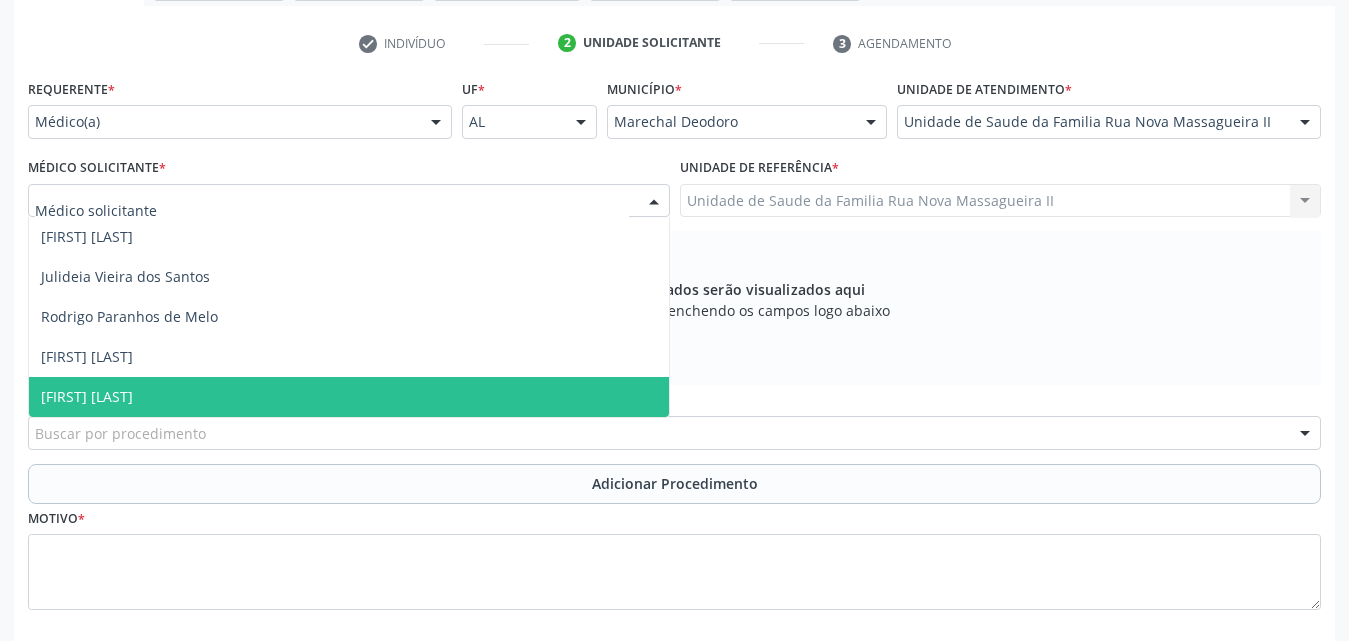drag, startPoint x: 213, startPoint y: 290, endPoint x: 204, endPoint y: 389, distance: 99.40825 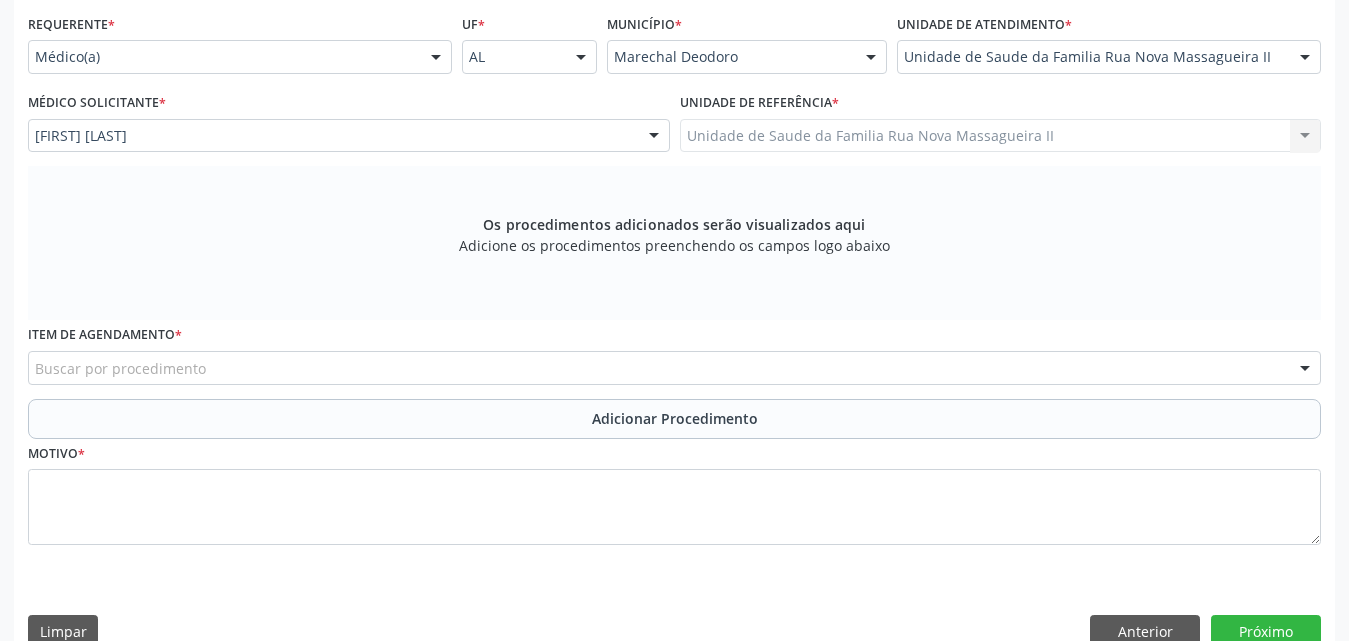 scroll, scrollTop: 488, scrollLeft: 0, axis: vertical 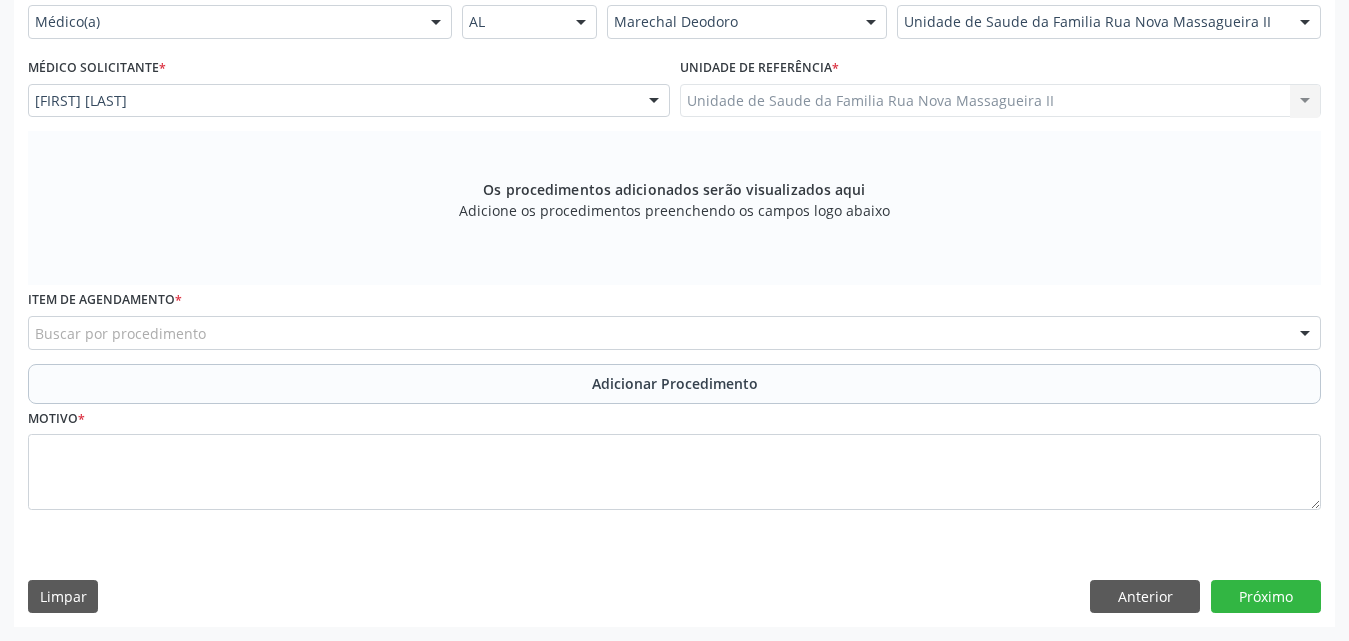 click on "Buscar por procedimento" at bounding box center [674, 333] 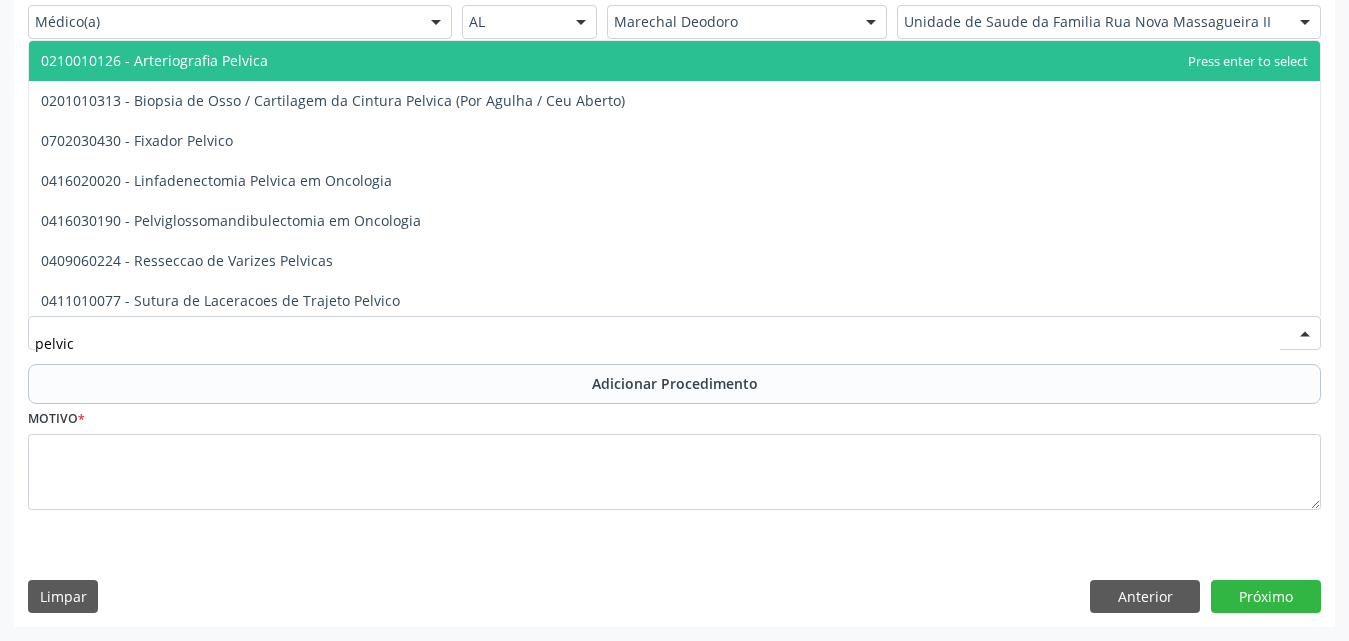 type on "pelvica" 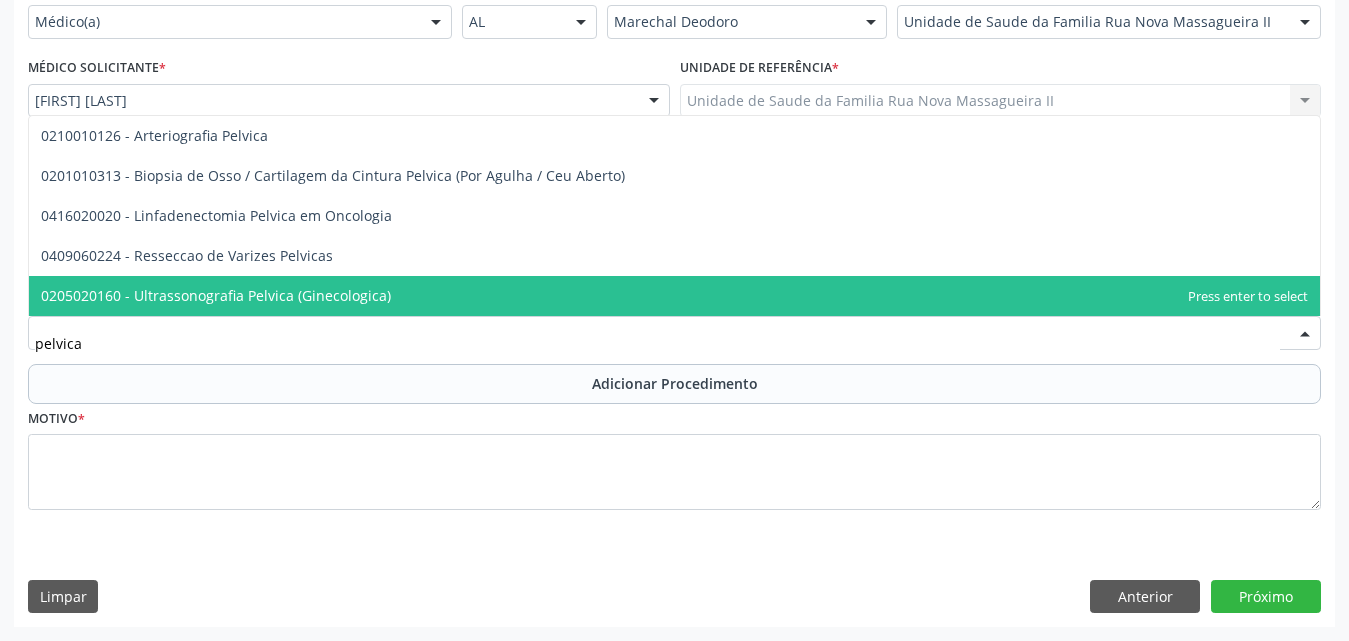 click on "0205020160 - Ultrassonografia Pelvica (Ginecologica)" at bounding box center [216, 295] 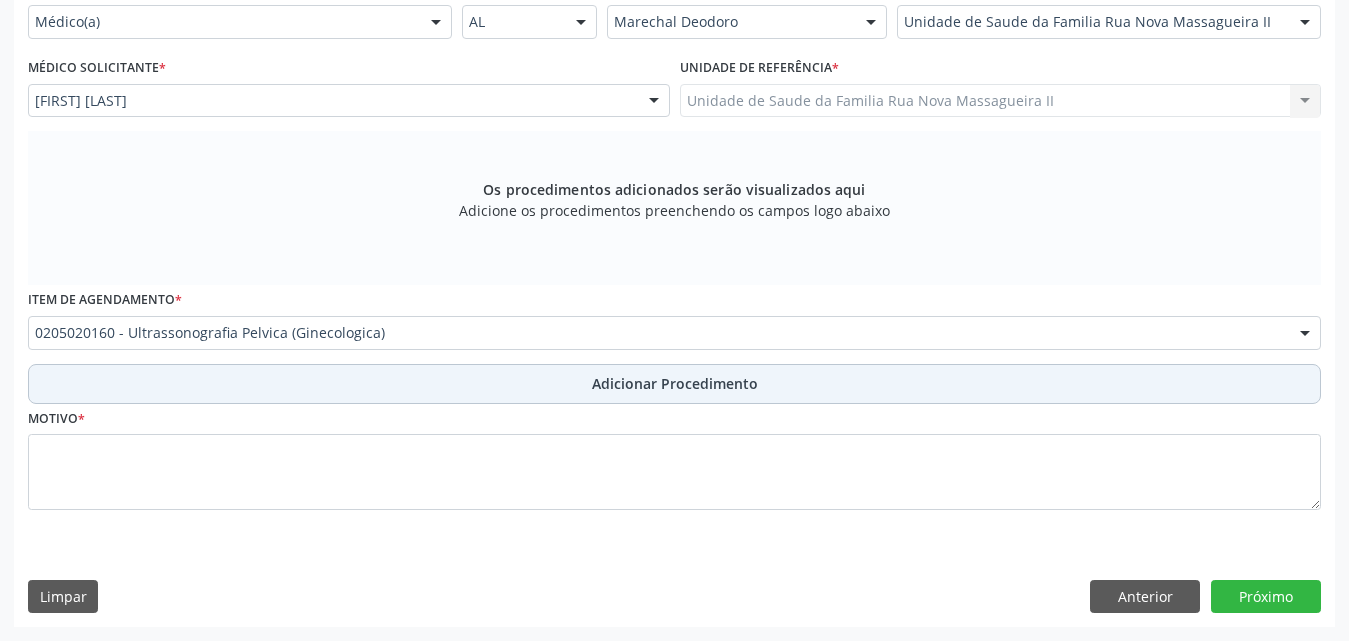 click on "Adicionar Procedimento" at bounding box center (675, 383) 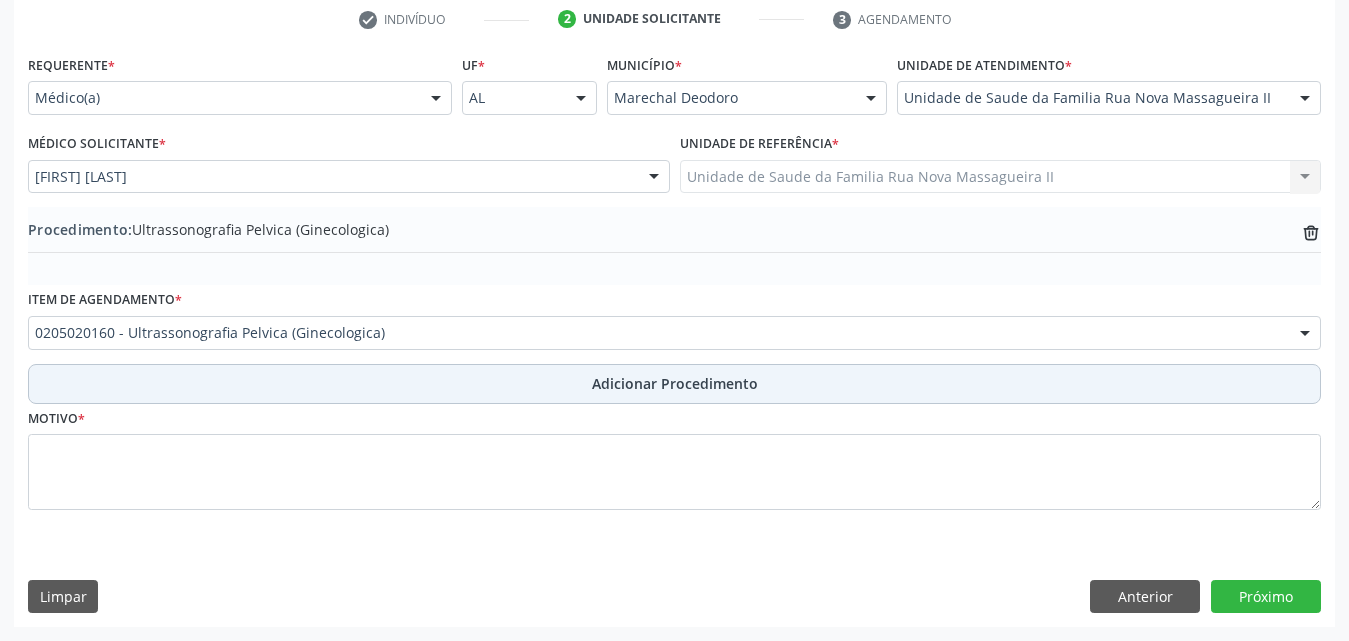 scroll, scrollTop: 412, scrollLeft: 0, axis: vertical 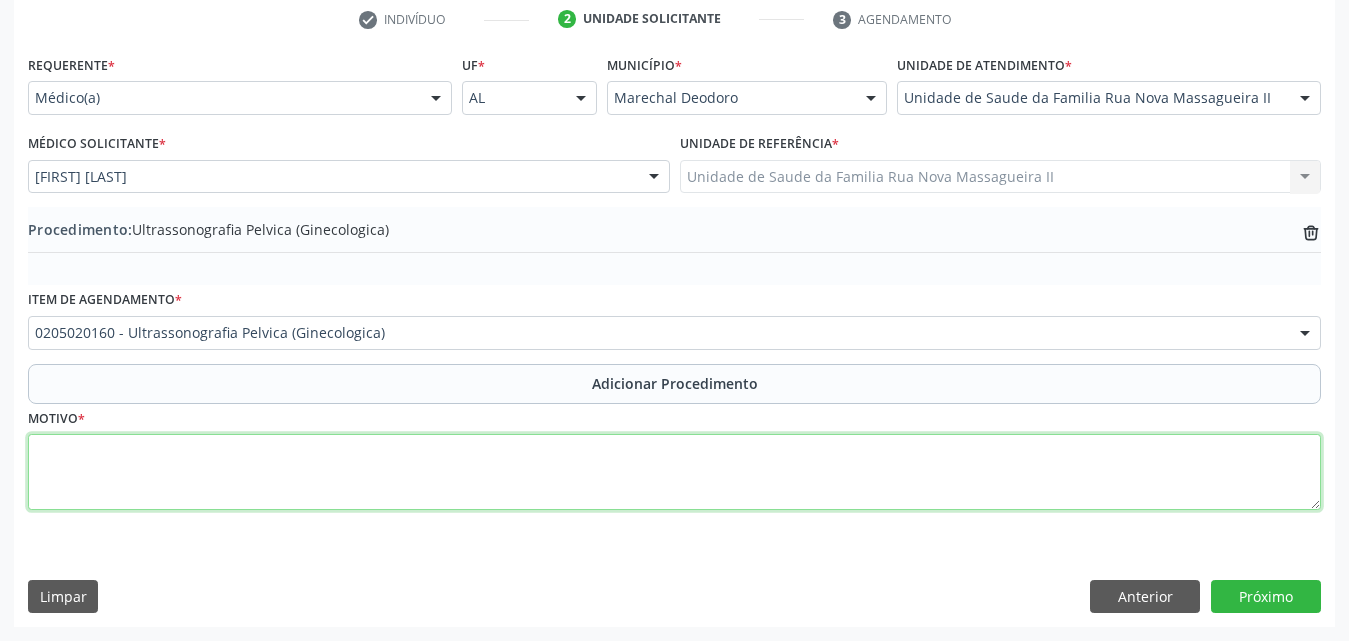 click at bounding box center [674, 472] 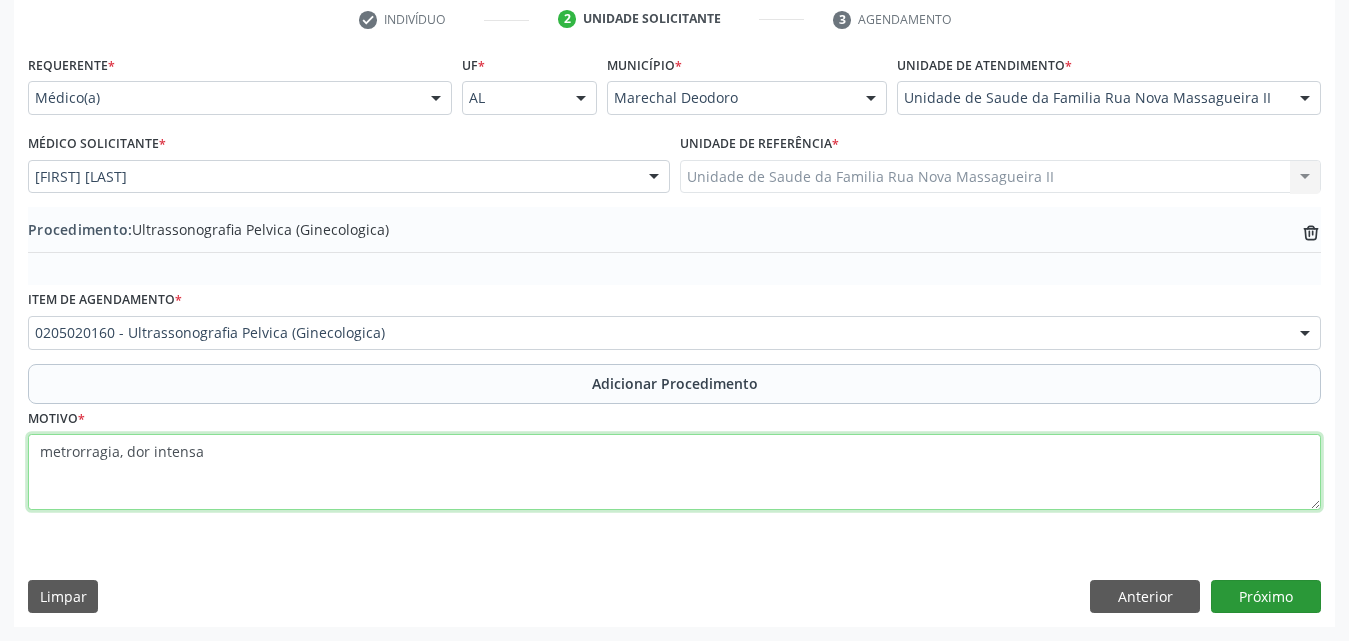 type on "metrorragia, dor intensa" 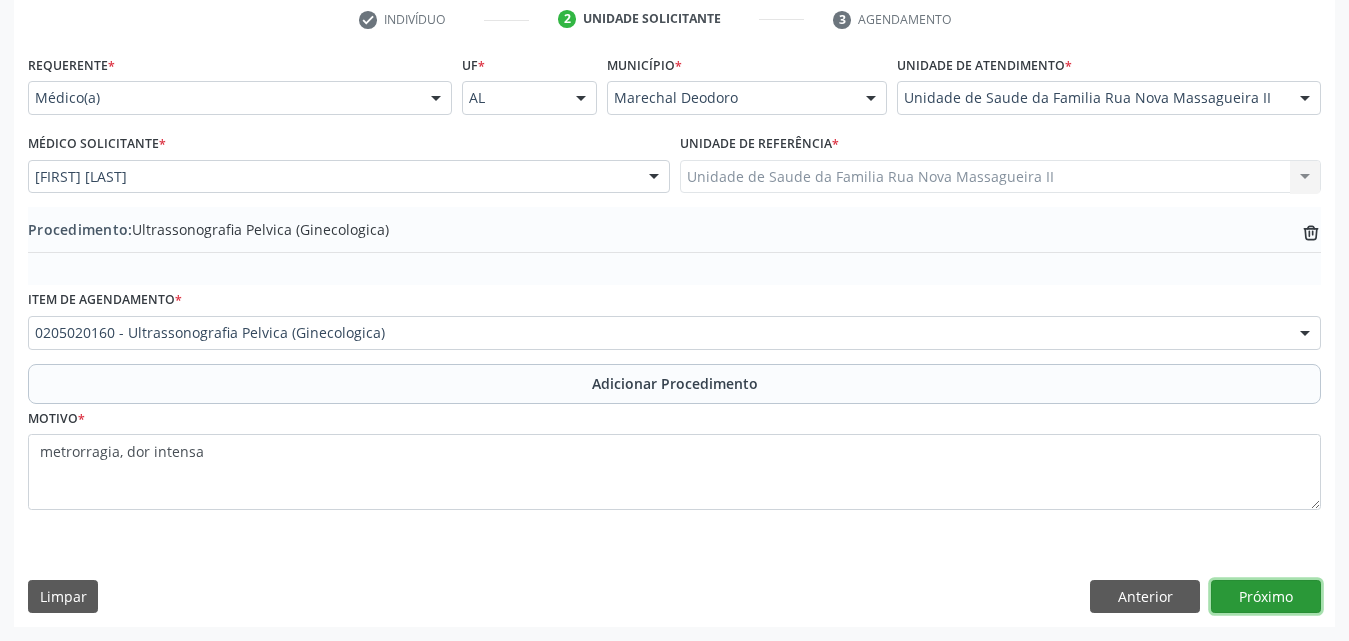 click on "Próximo" at bounding box center (1266, 597) 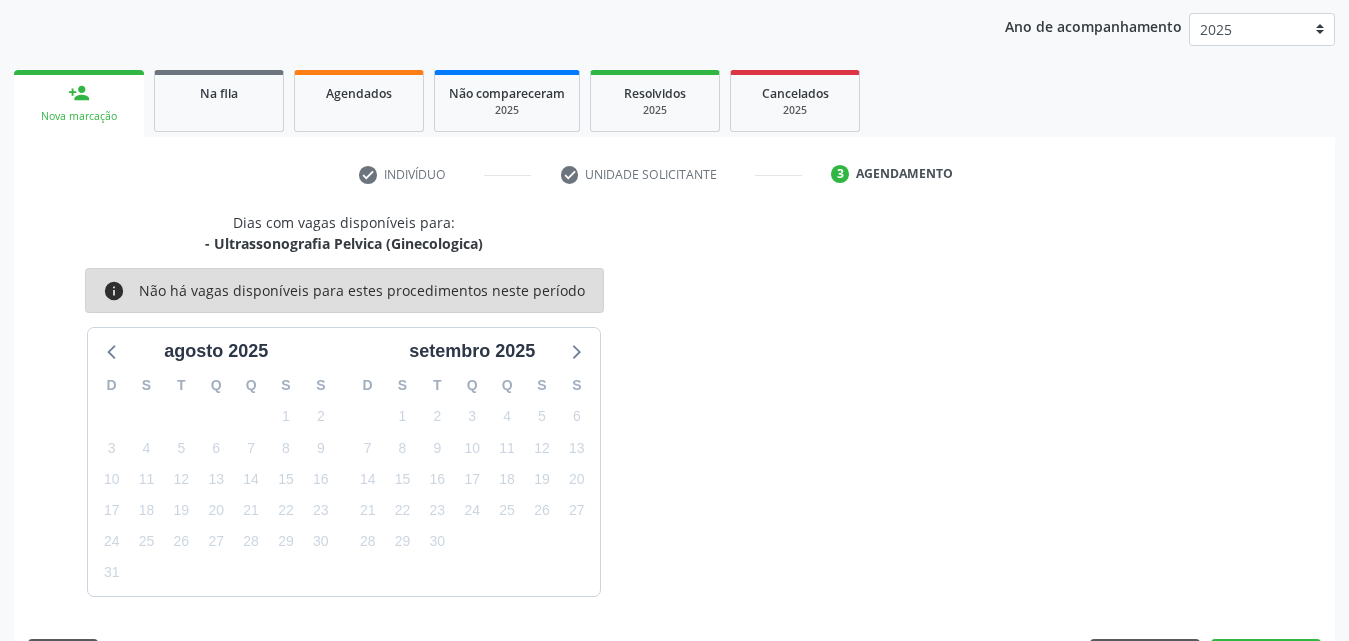 scroll, scrollTop: 316, scrollLeft: 0, axis: vertical 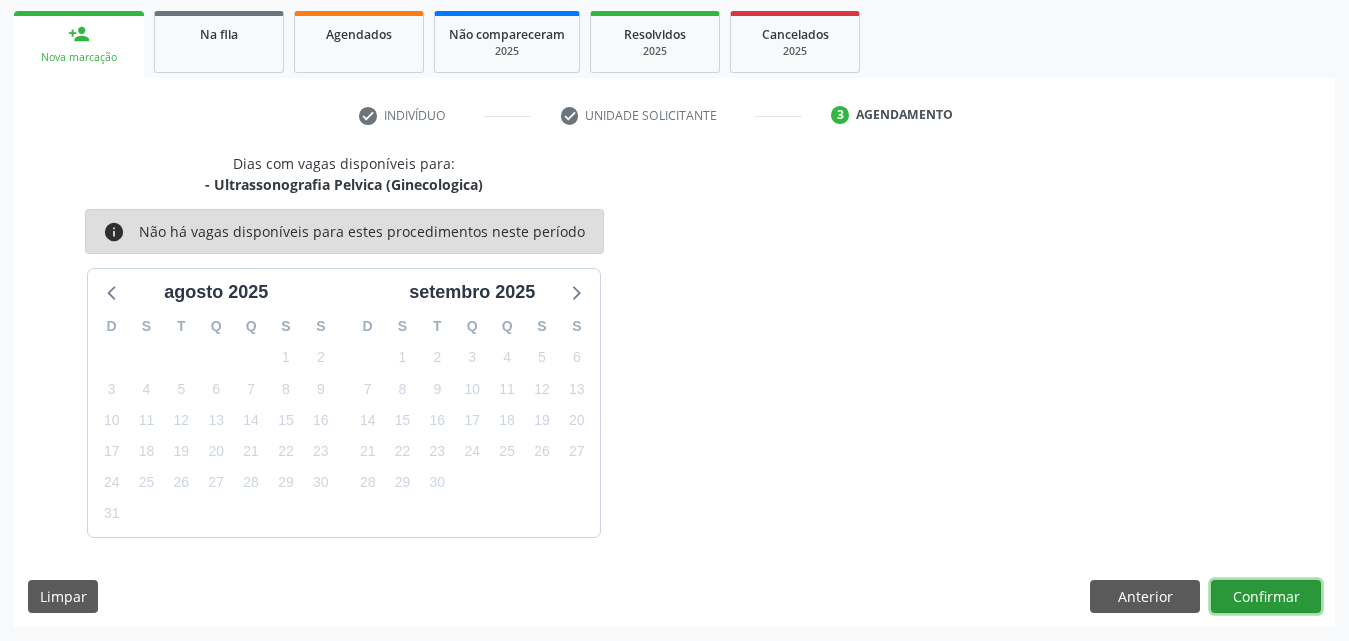 click on "Confirmar" at bounding box center (1266, 597) 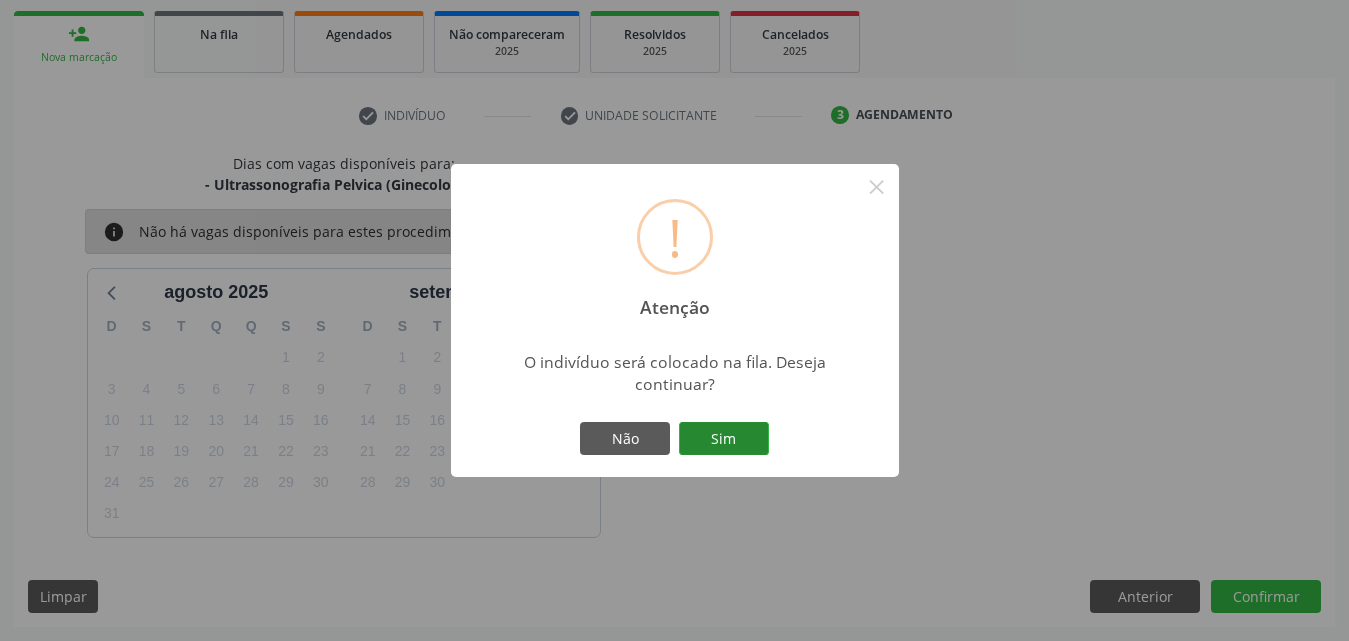 click on "Sim" at bounding box center [724, 439] 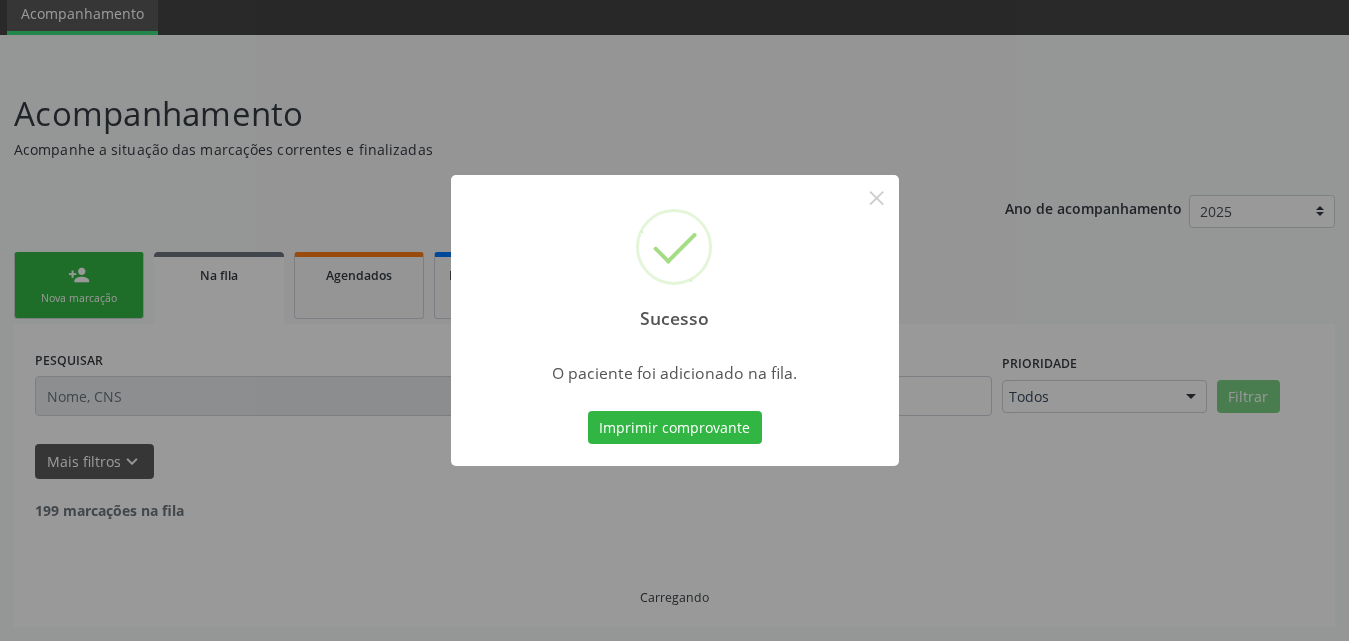 scroll, scrollTop: 54, scrollLeft: 0, axis: vertical 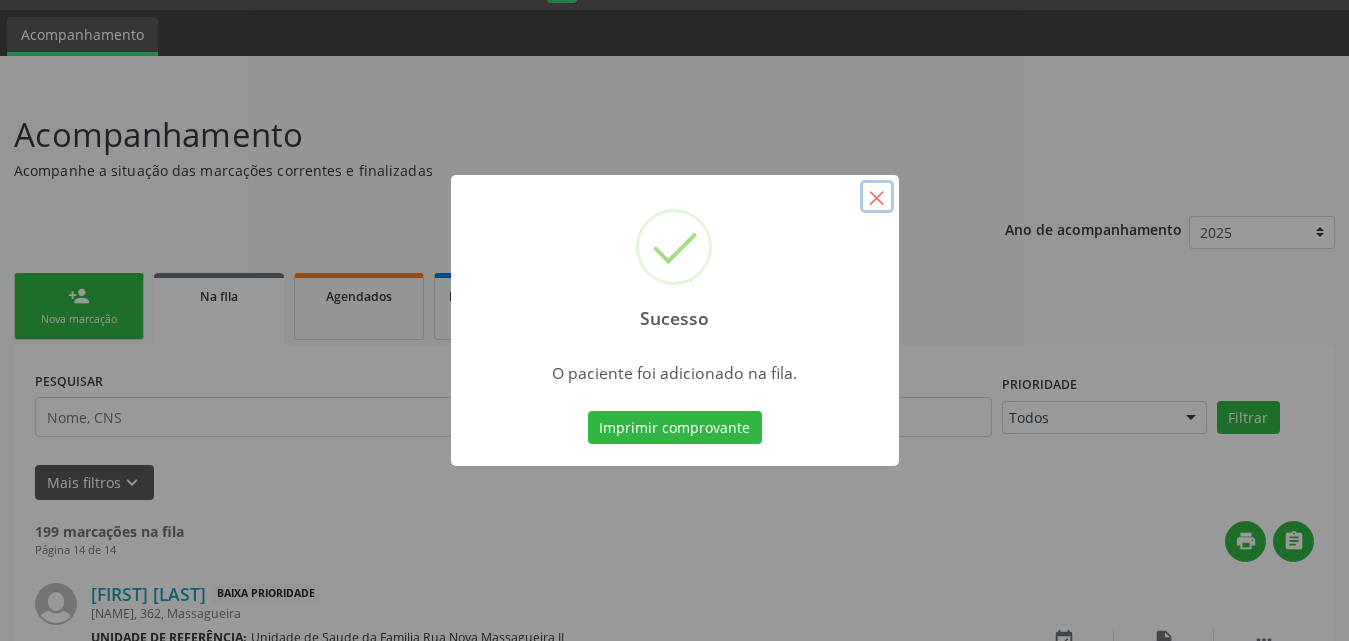 click on "×" at bounding box center (877, 197) 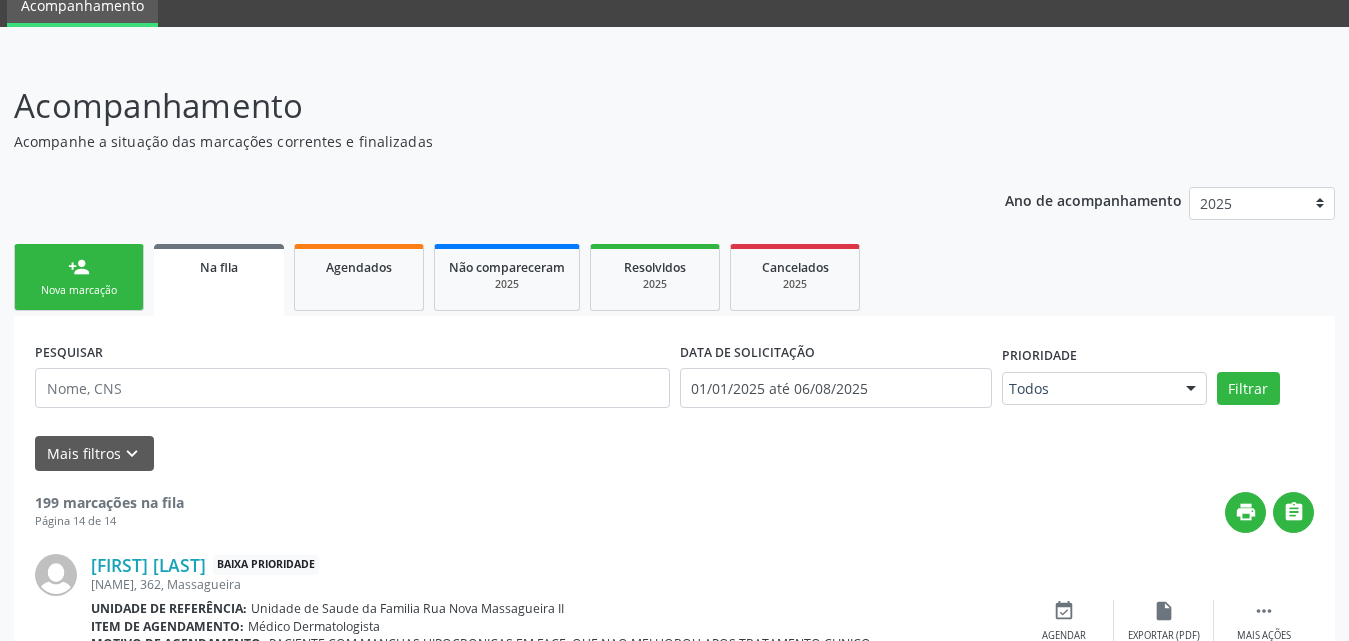 scroll, scrollTop: 0, scrollLeft: 0, axis: both 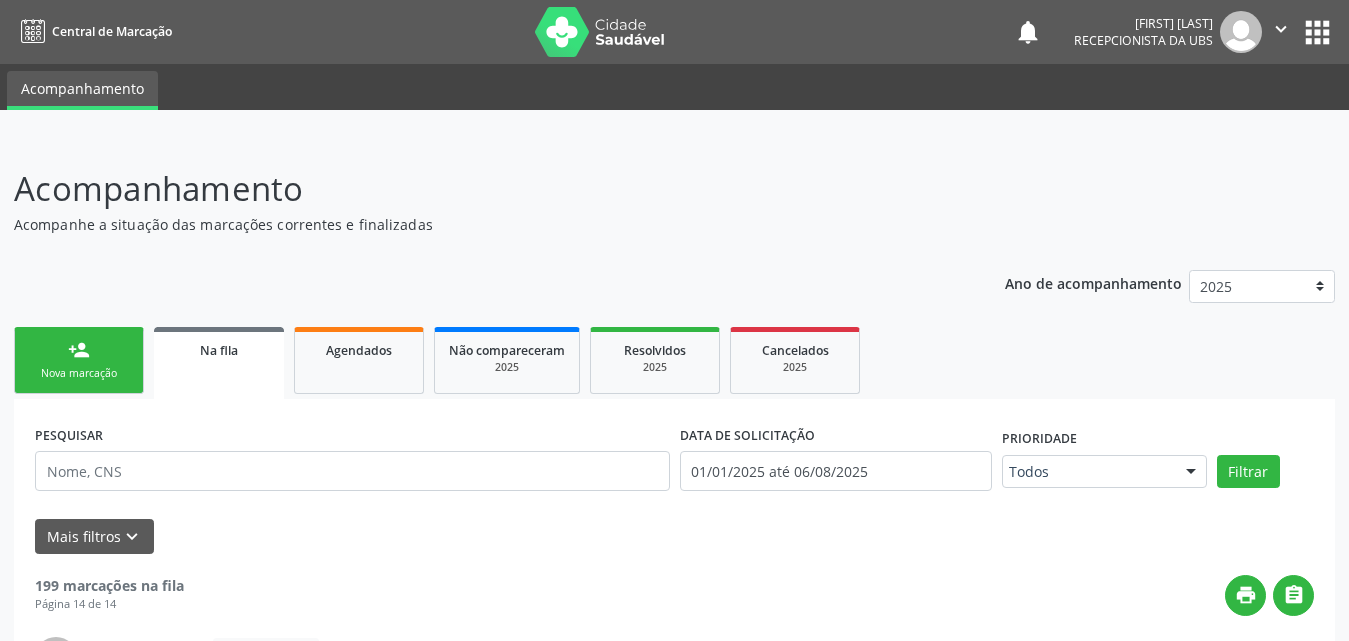 click on "Nova marcação" at bounding box center (79, 373) 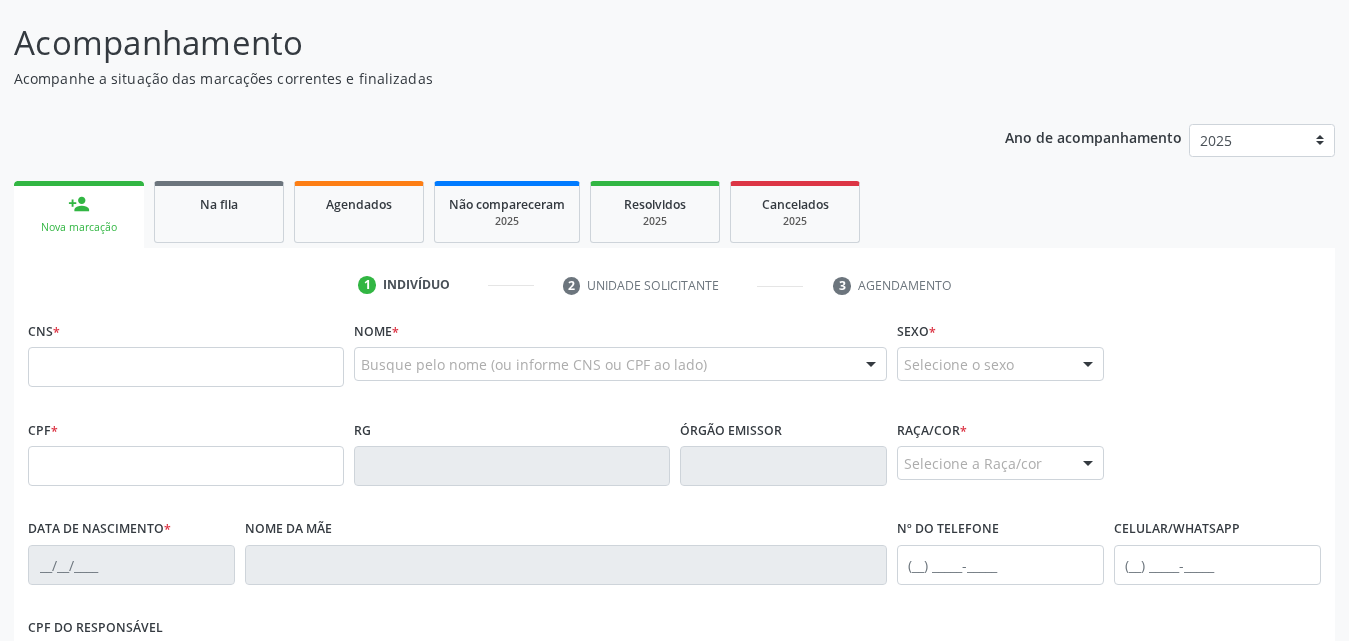 scroll, scrollTop: 300, scrollLeft: 0, axis: vertical 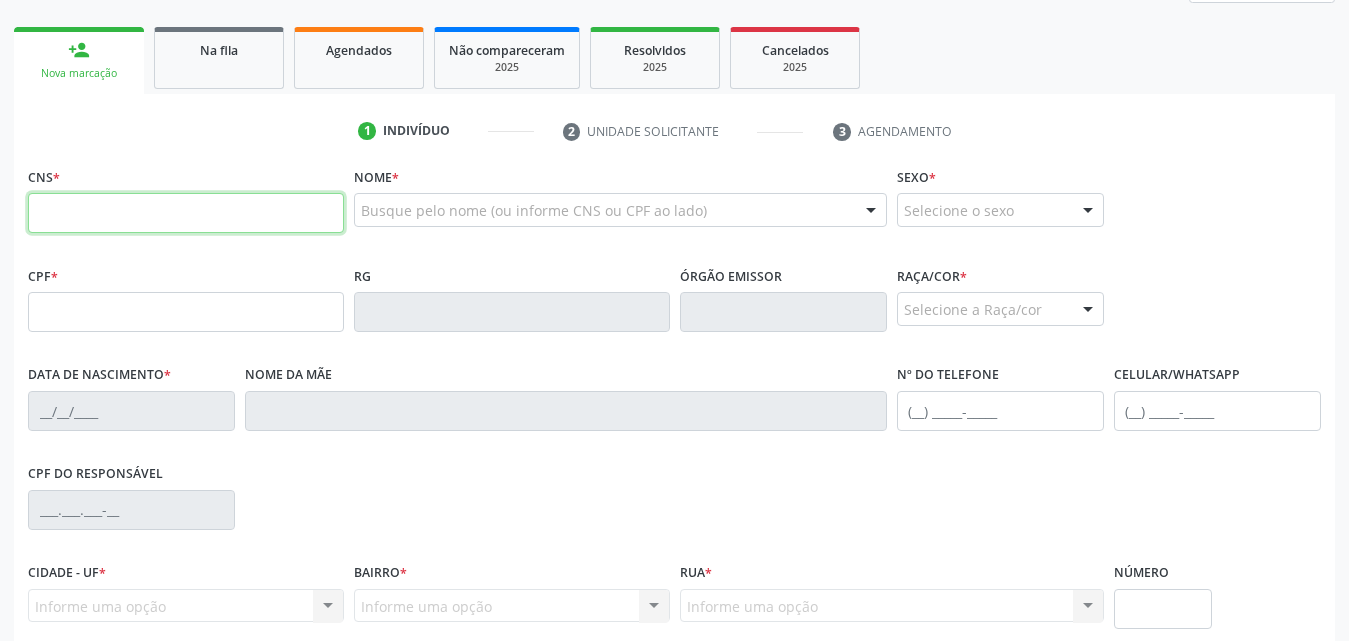 click at bounding box center [186, 213] 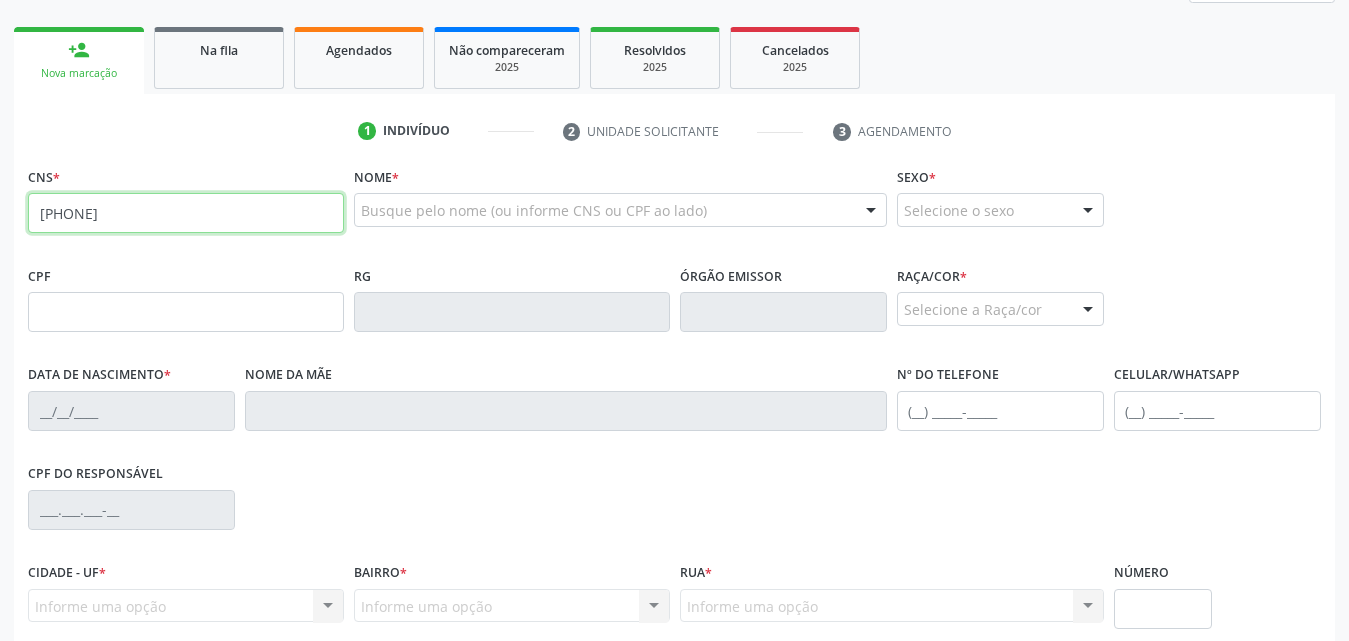 type on "[PHONE]" 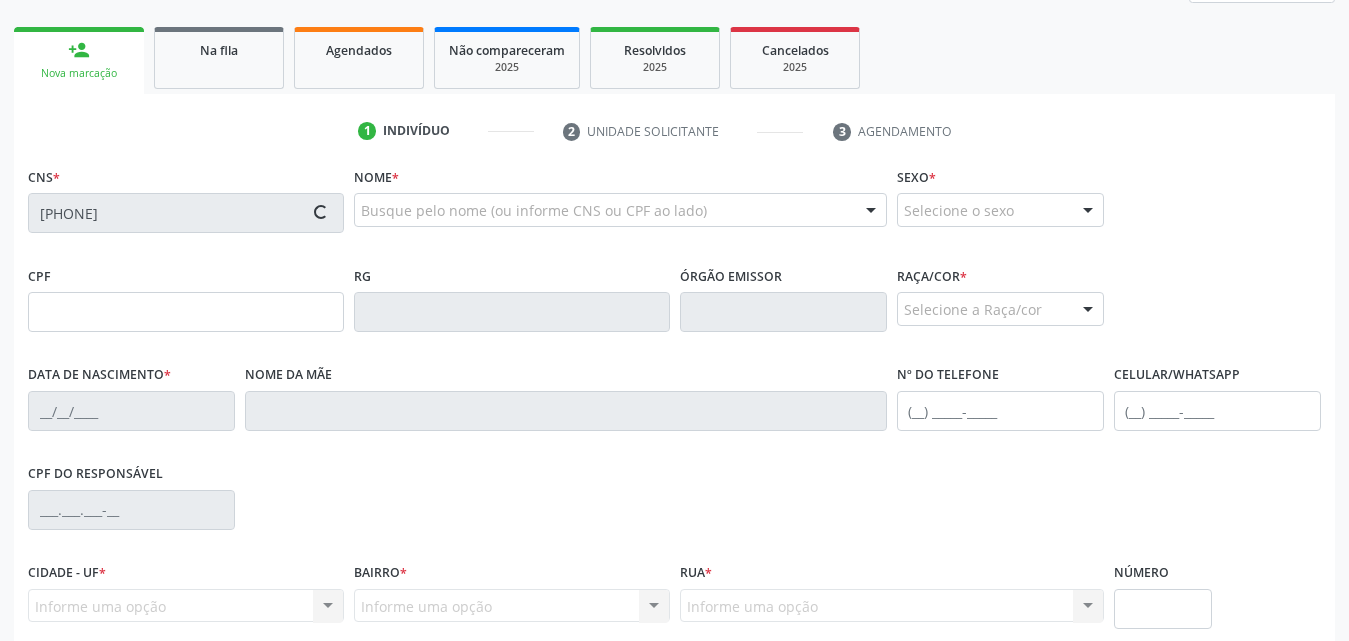 type on "[DOCUMENT_ID]" 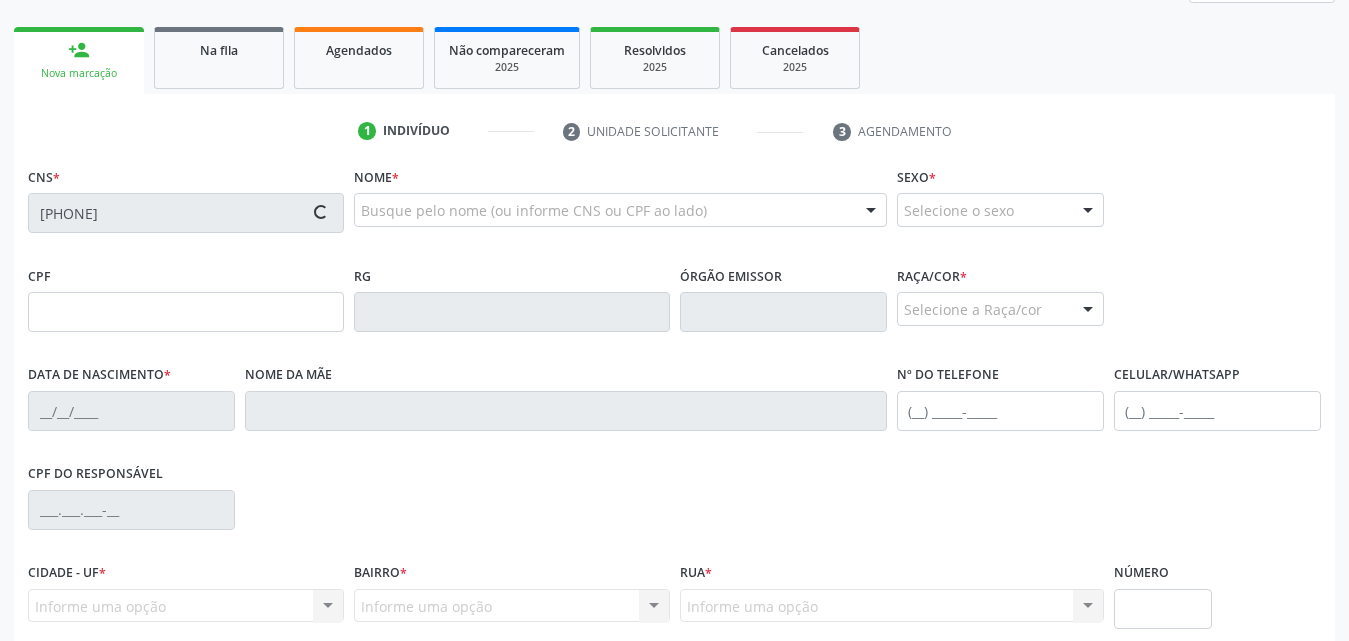type on "01/07/2002" 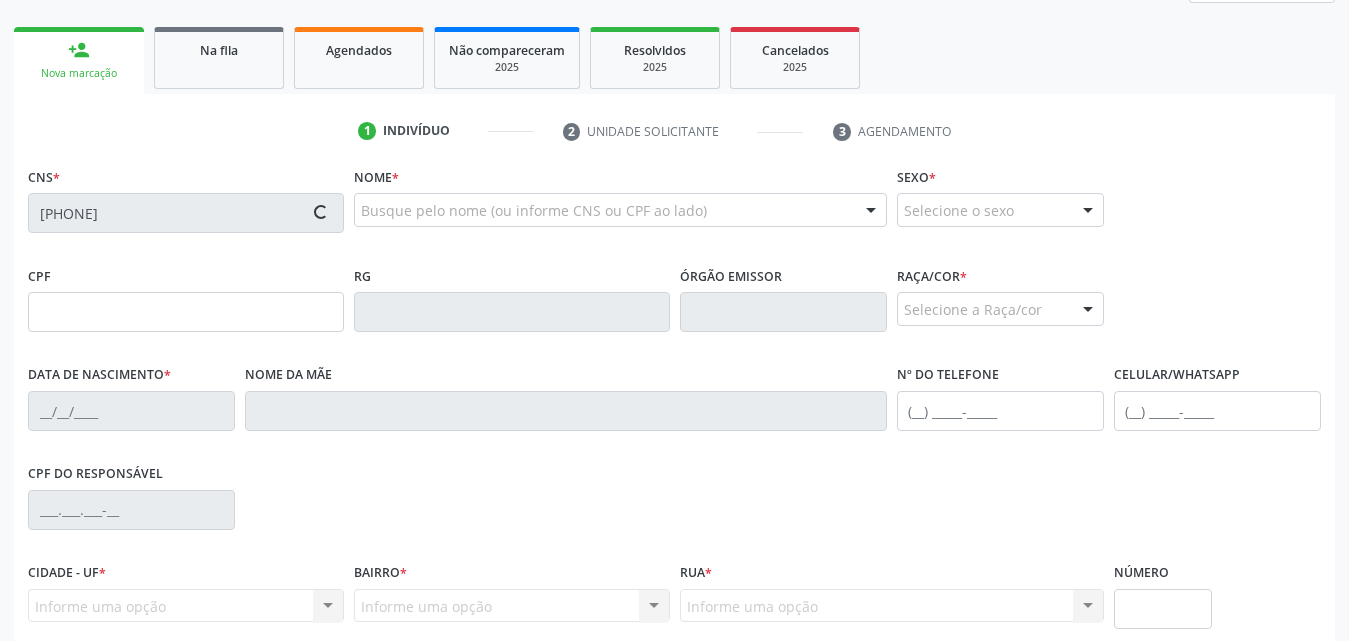 type on "[FIRST] [LAST]" 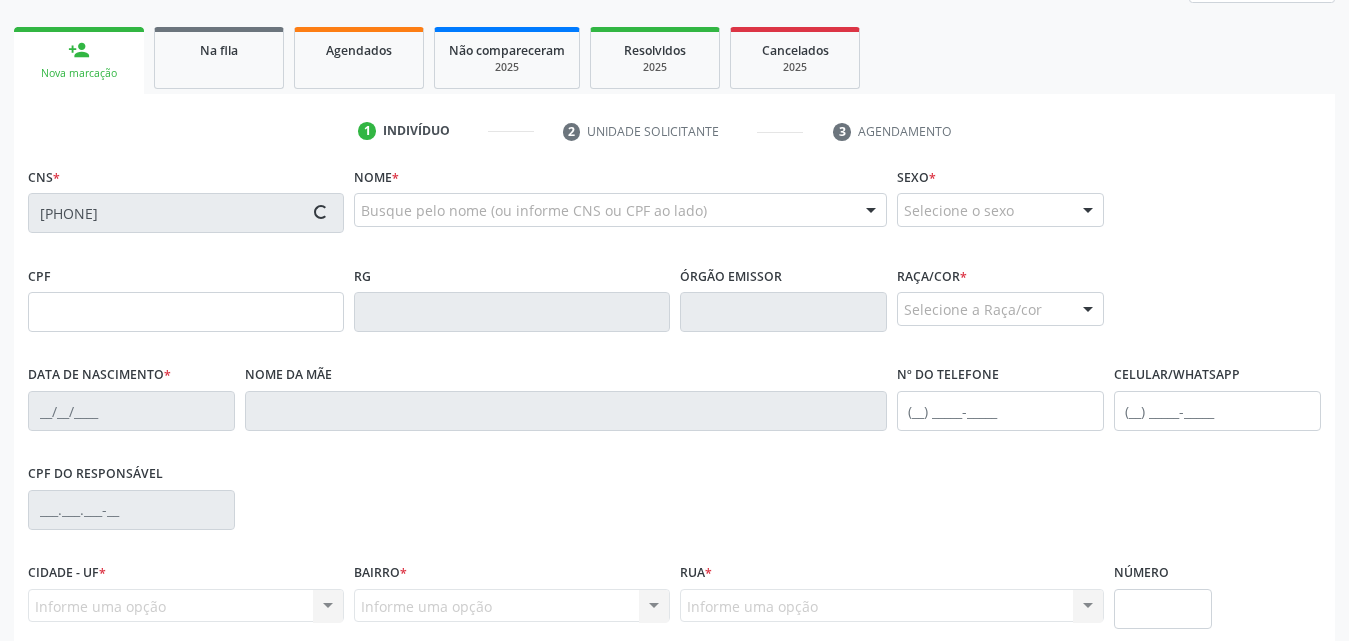 type on "S/N" 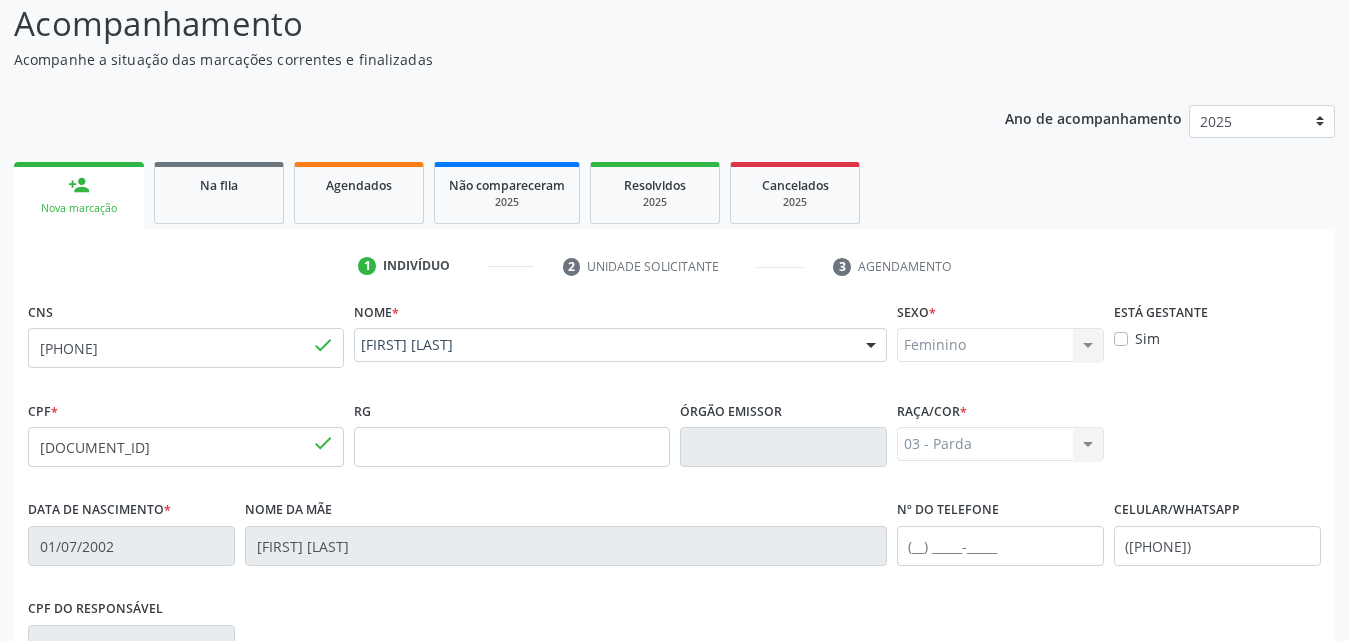 scroll, scrollTop: 200, scrollLeft: 0, axis: vertical 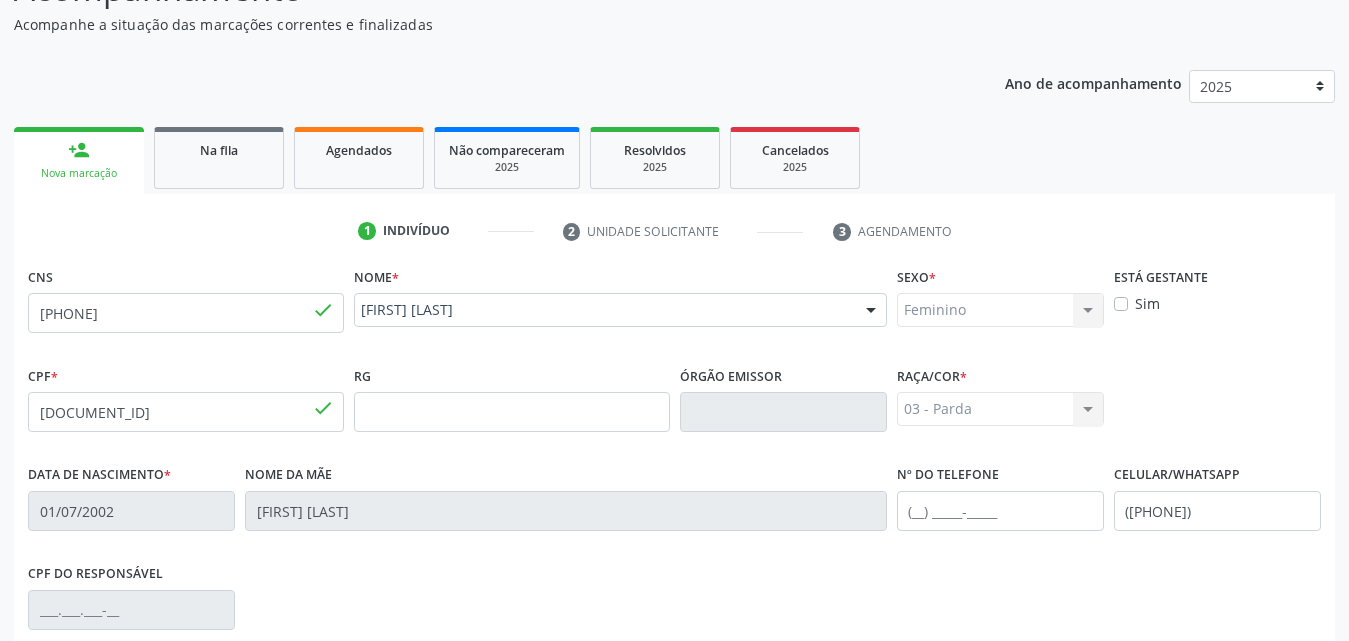 click on "Sim" at bounding box center [1147, 303] 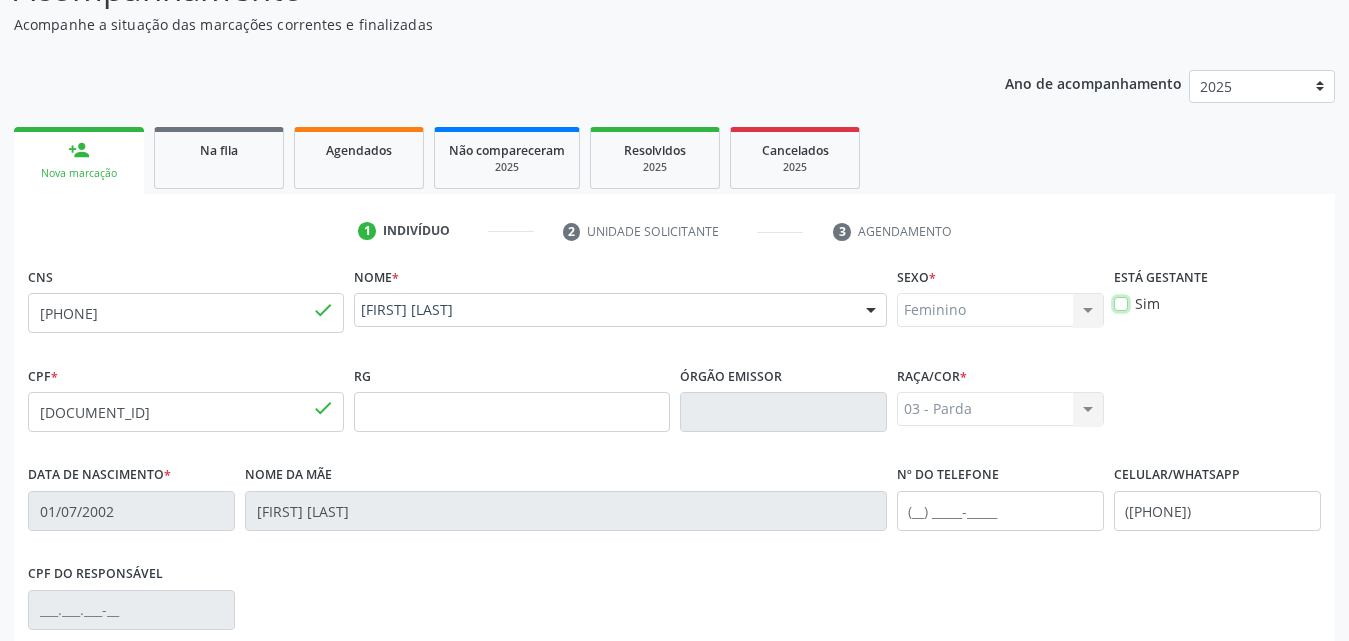 click on "Sim" at bounding box center [1121, 302] 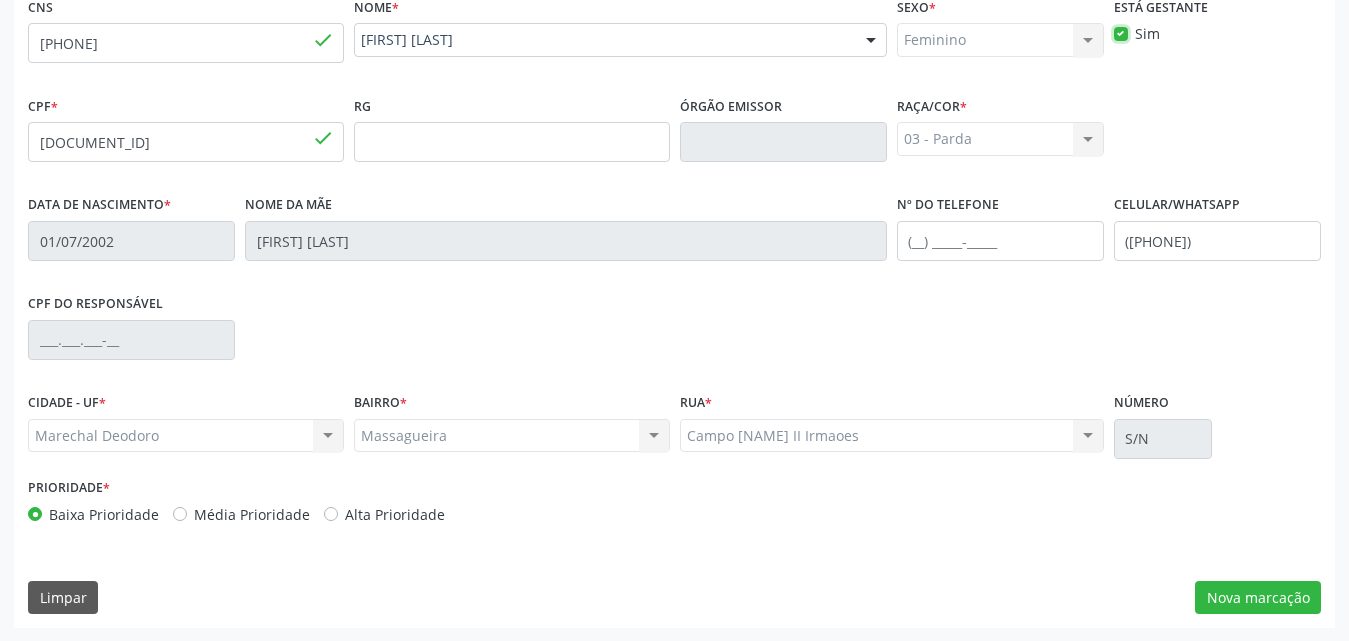 scroll, scrollTop: 471, scrollLeft: 0, axis: vertical 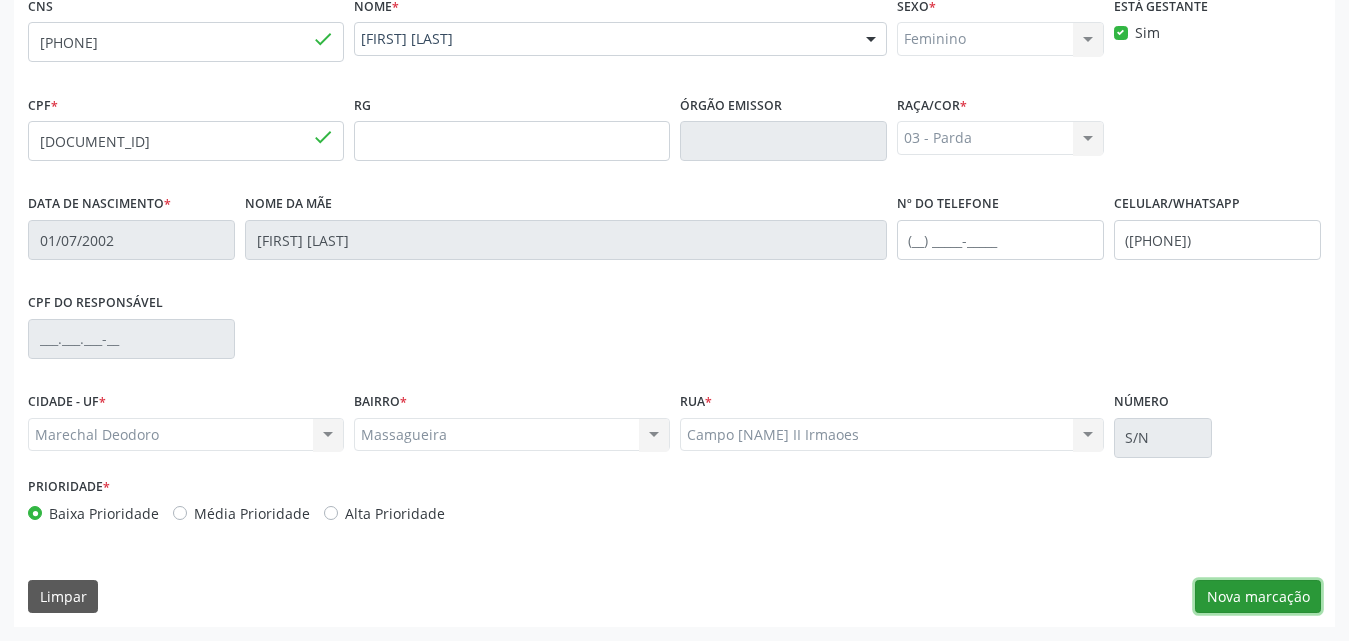 click on "Nova marcação" at bounding box center (1258, 597) 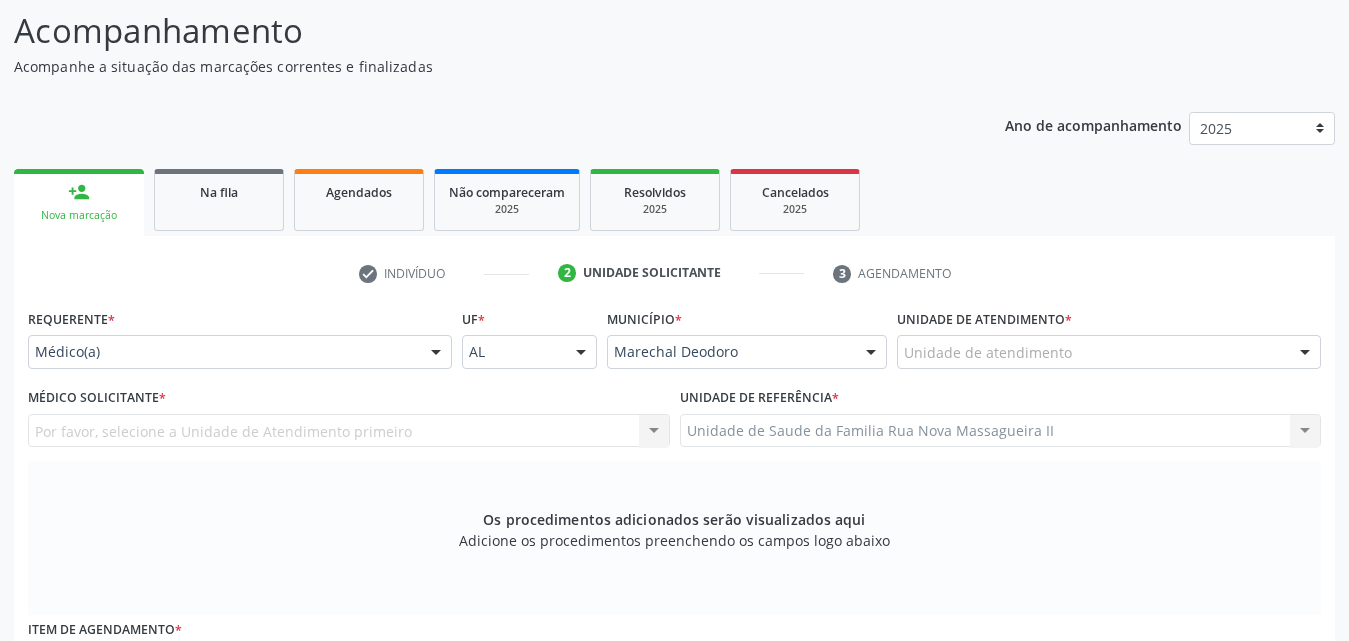 scroll, scrollTop: 271, scrollLeft: 0, axis: vertical 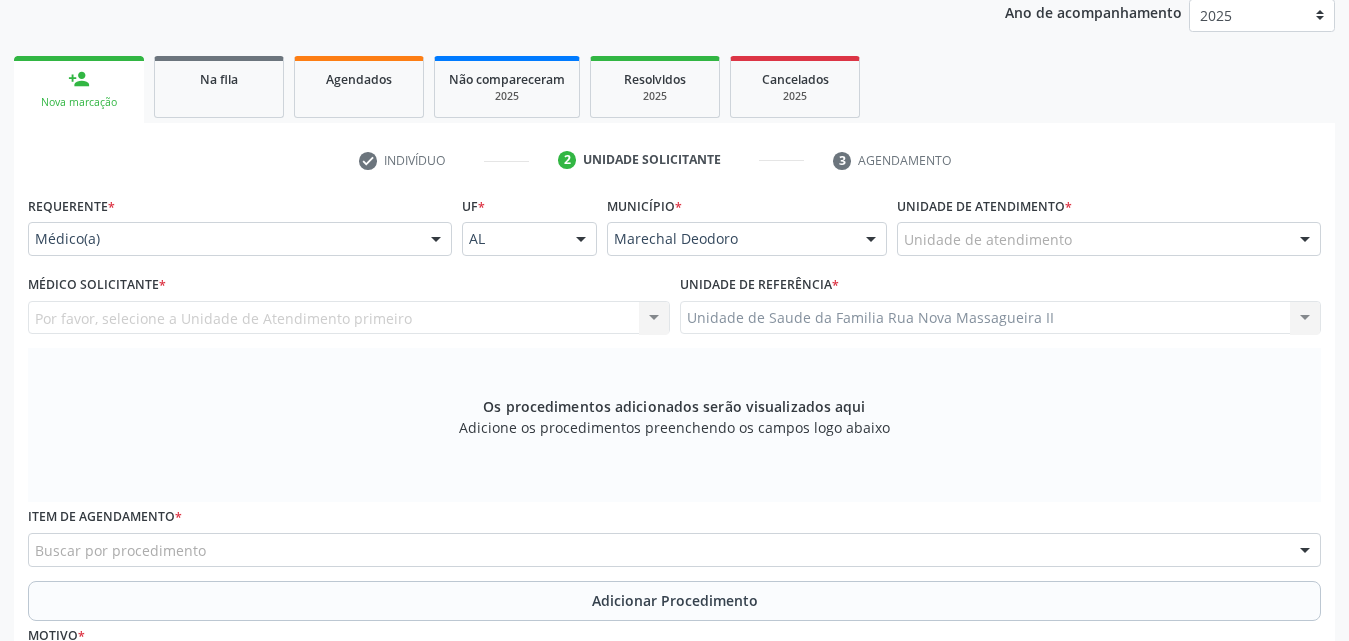 click on "Unidade de atendimento" at bounding box center [1109, 239] 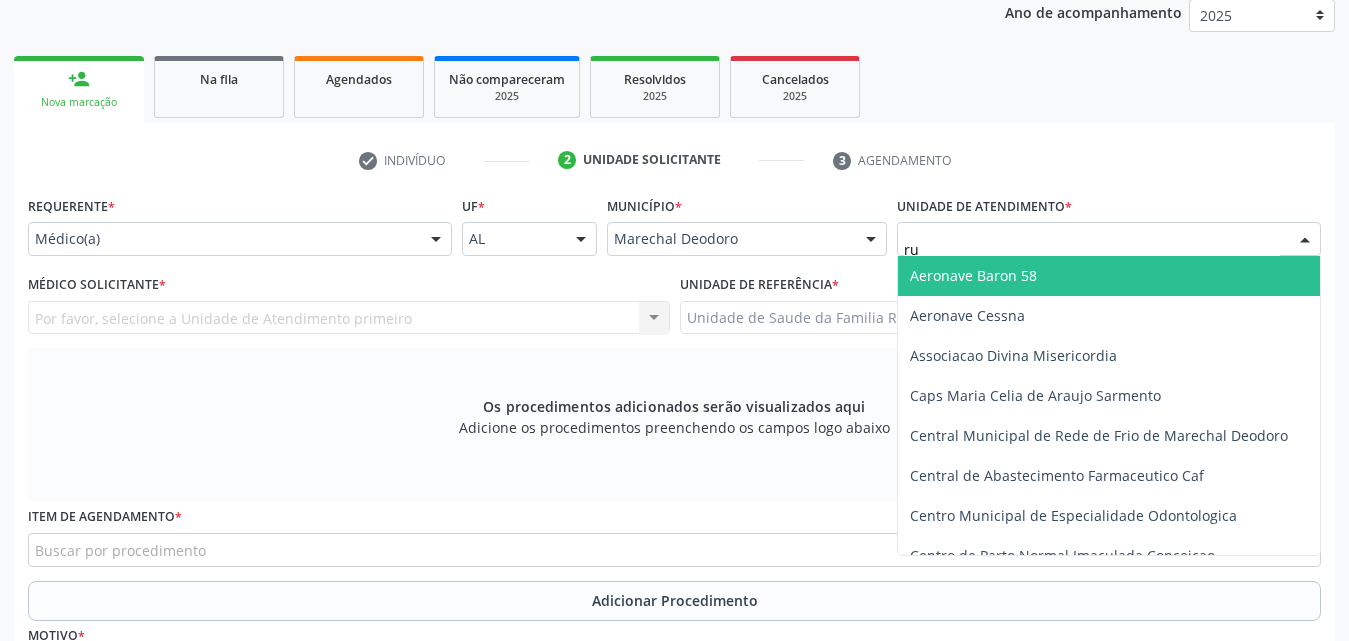 type on "[STREET]" 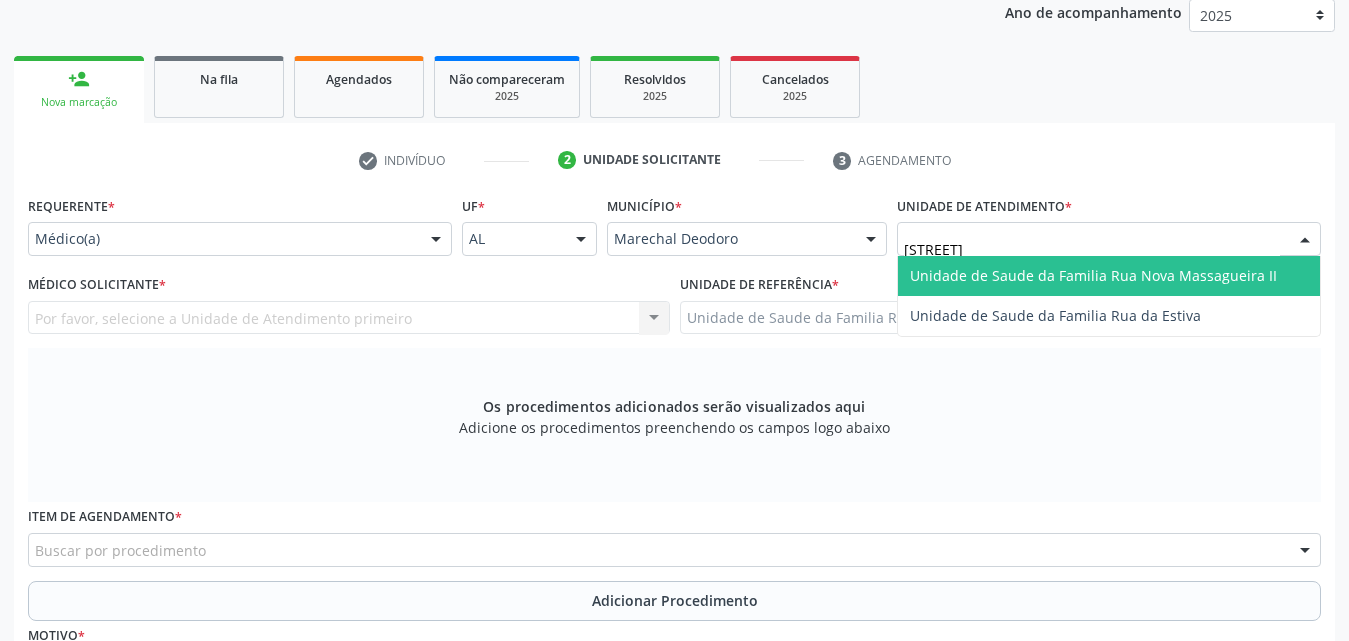 click on "Unidade de Saude da Familia Rua Nova Massagueira II" at bounding box center (1093, 275) 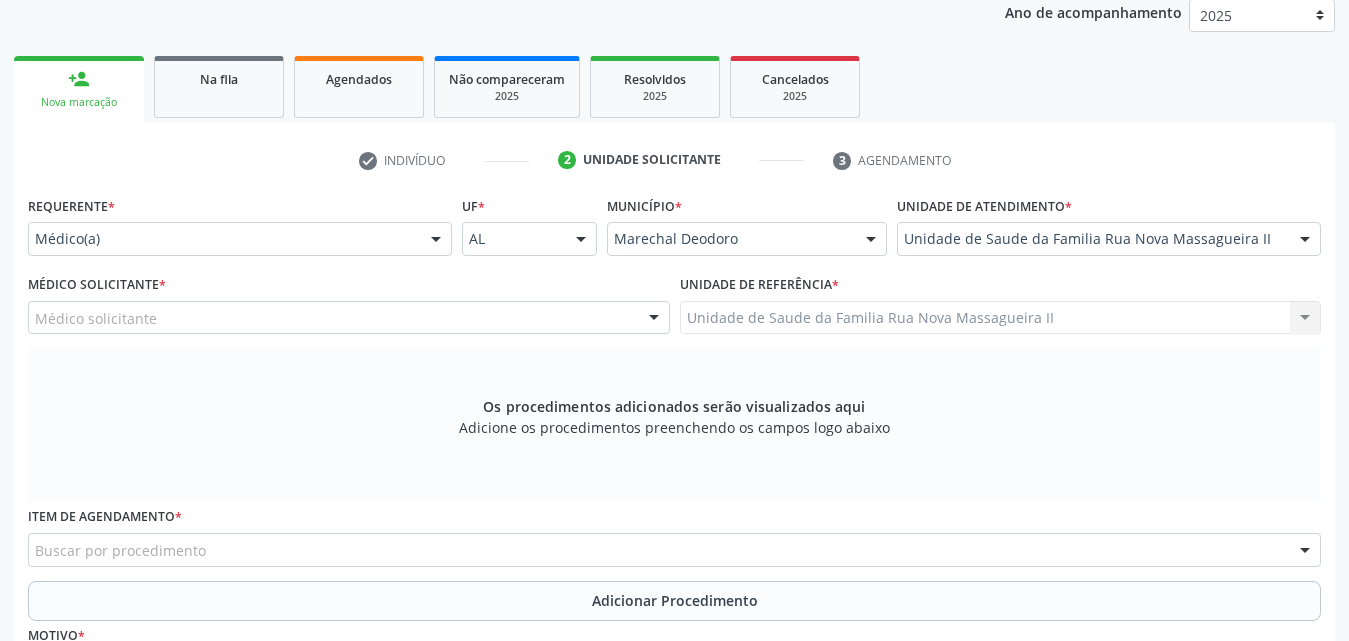 click at bounding box center [654, 319] 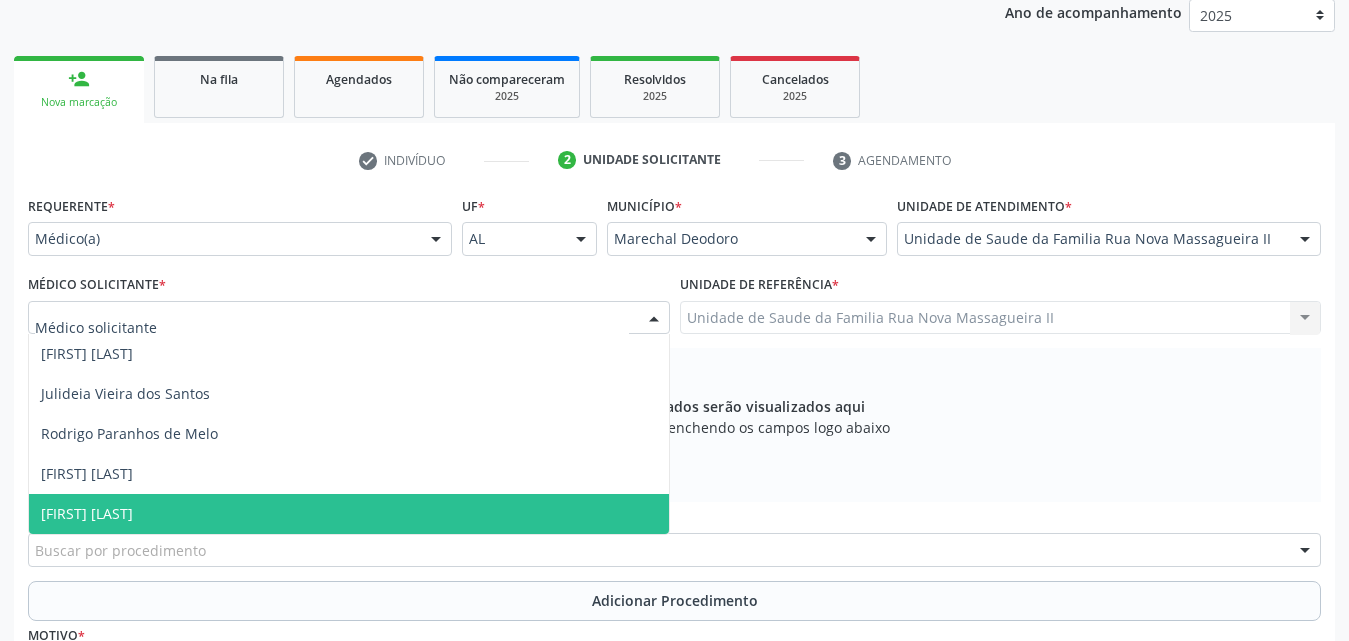 click on "[FIRST] [LAST]" at bounding box center (87, 513) 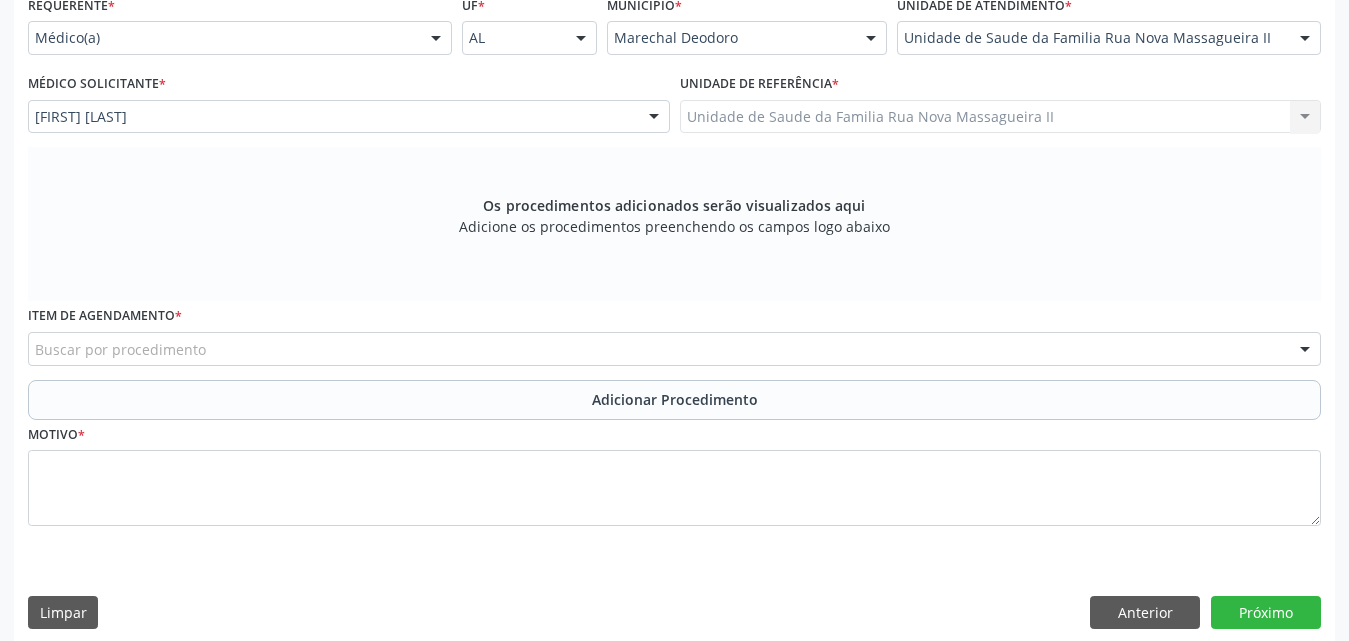 scroll, scrollTop: 488, scrollLeft: 0, axis: vertical 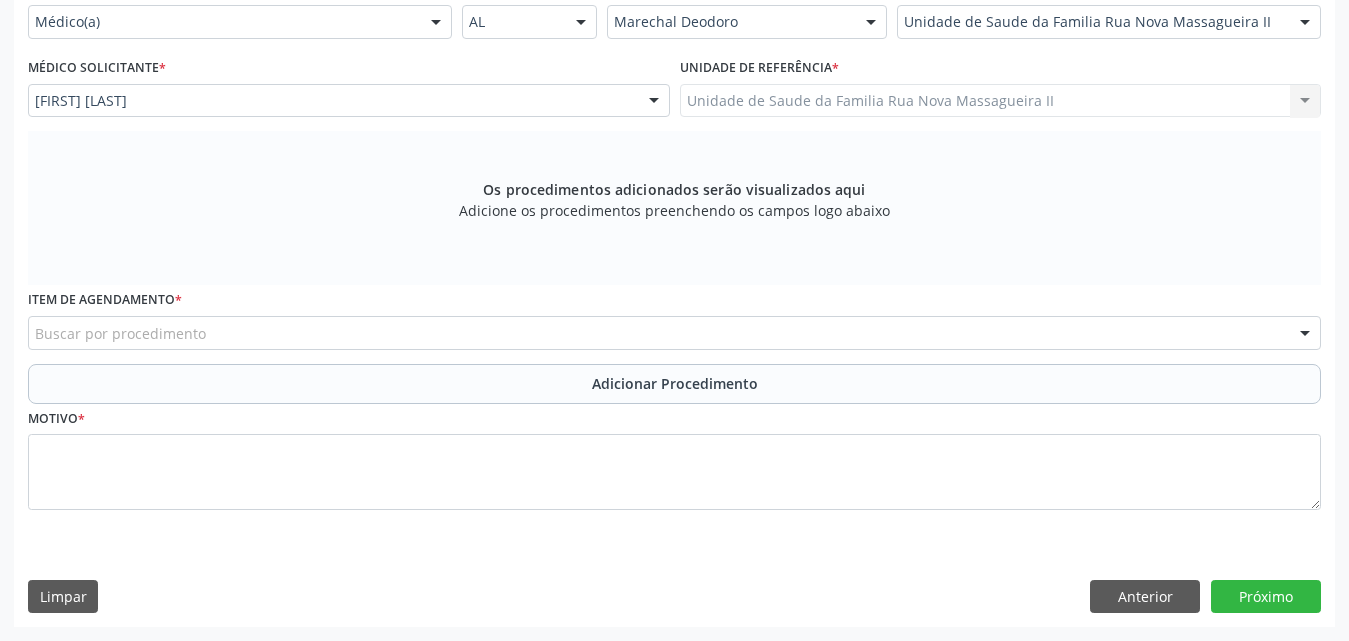 click on "Buscar por procedimento" at bounding box center [674, 333] 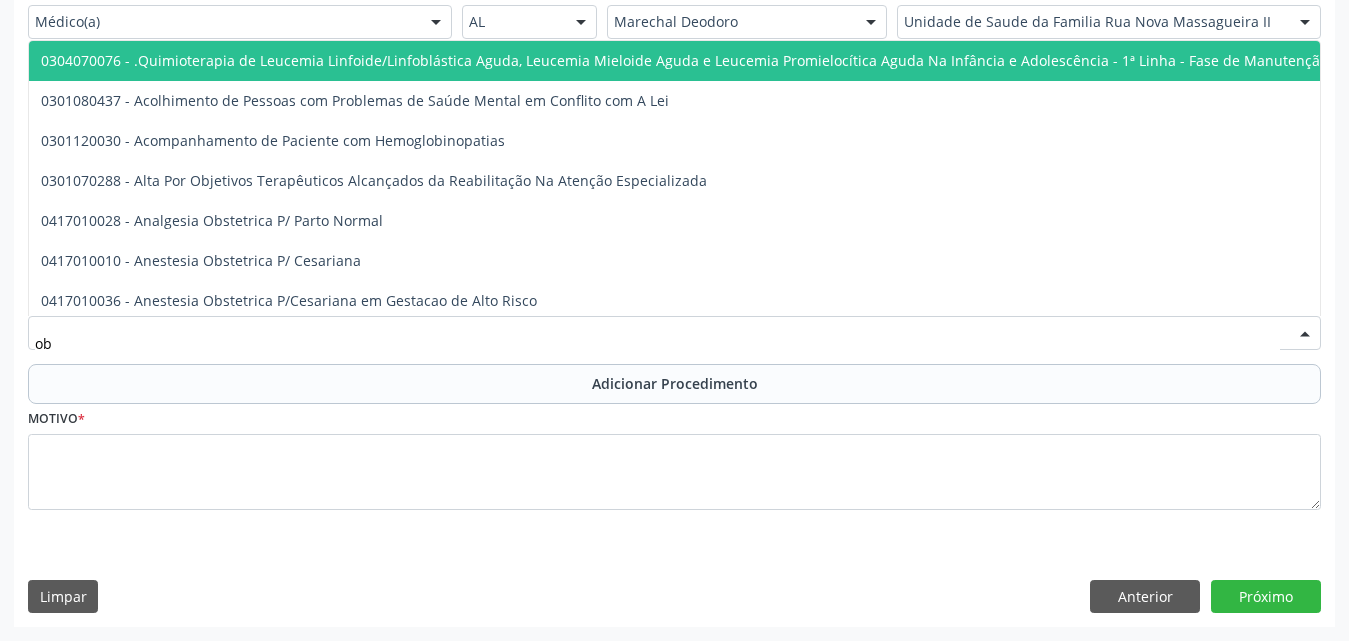 type on "o" 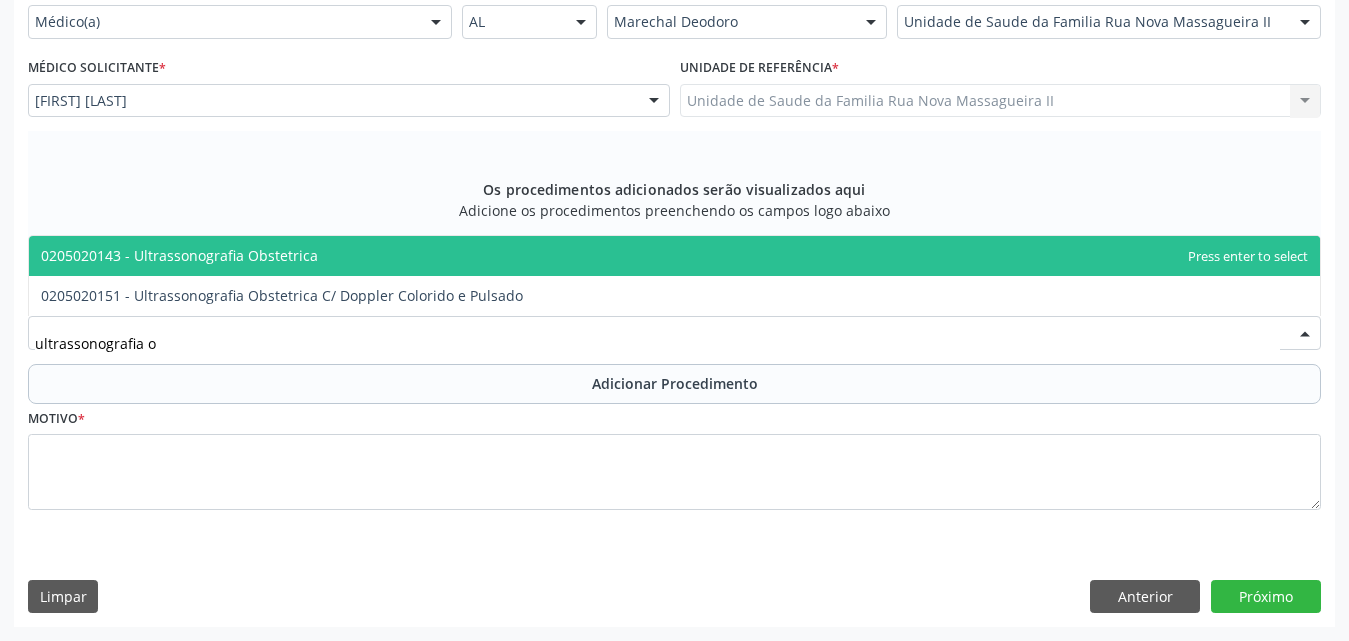 type on "ultrassonografia ob" 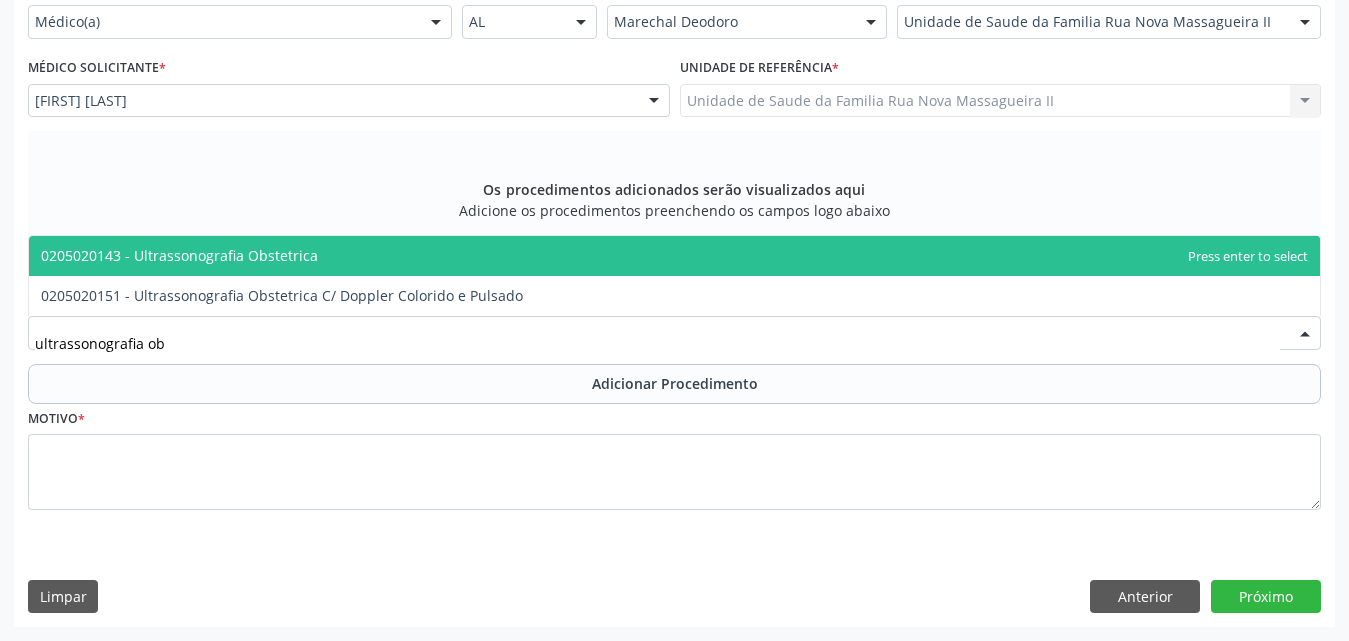 click on "0205020143 - Ultrassonografia Obstetrica" at bounding box center (674, 256) 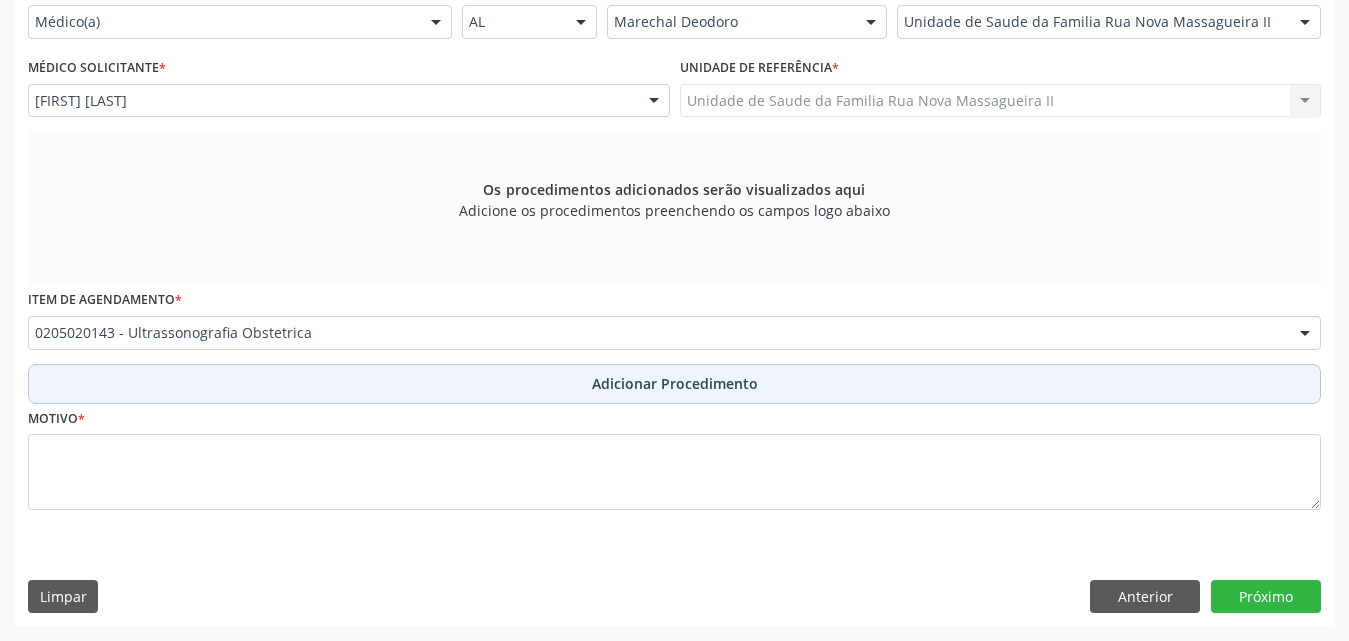 click on "Adicionar Procedimento" at bounding box center (675, 383) 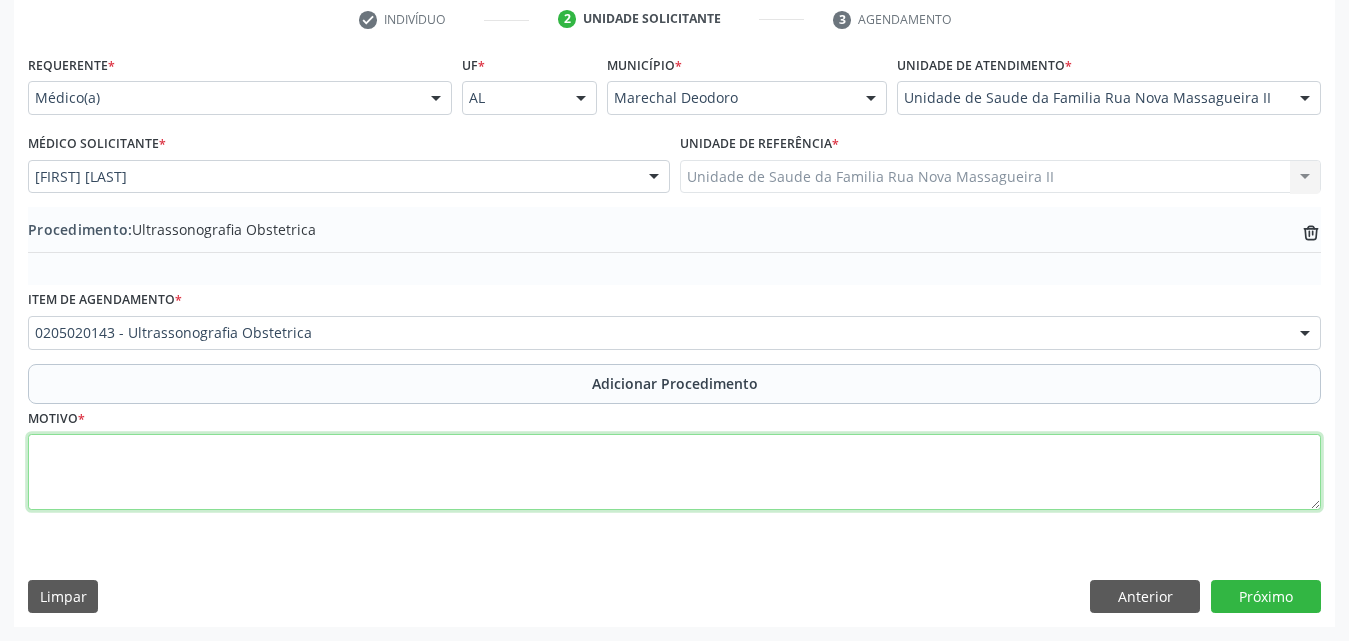 click at bounding box center (674, 472) 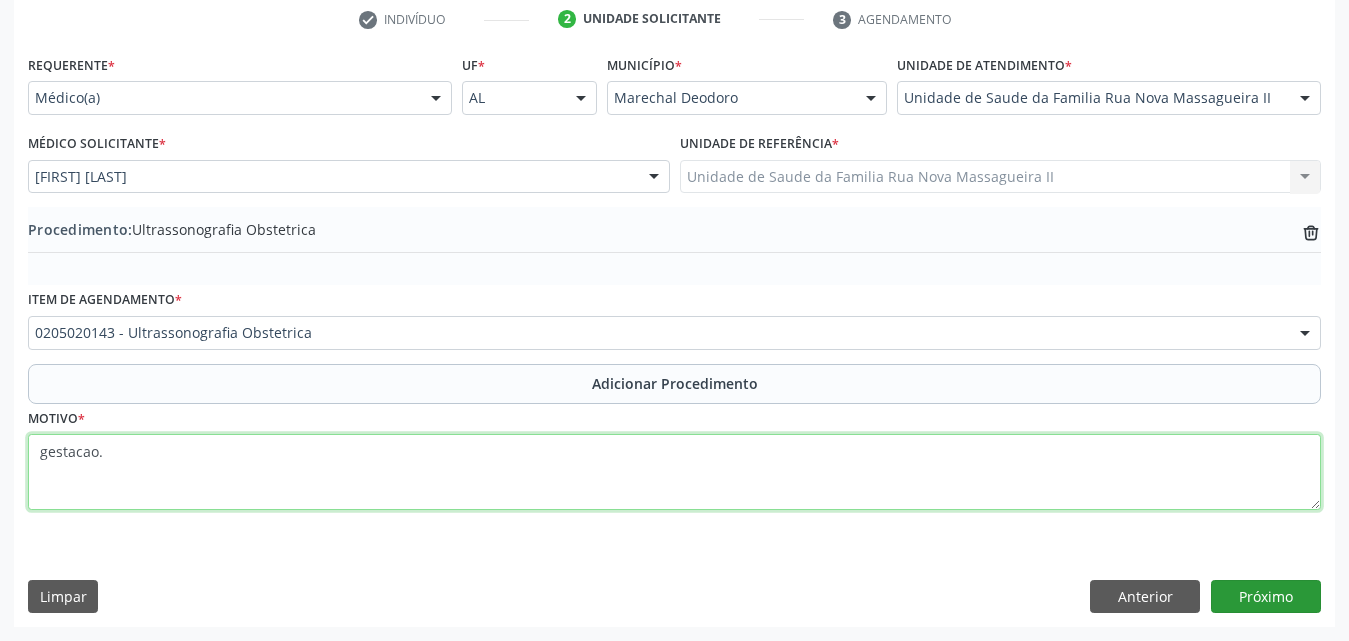 type on "gestacao." 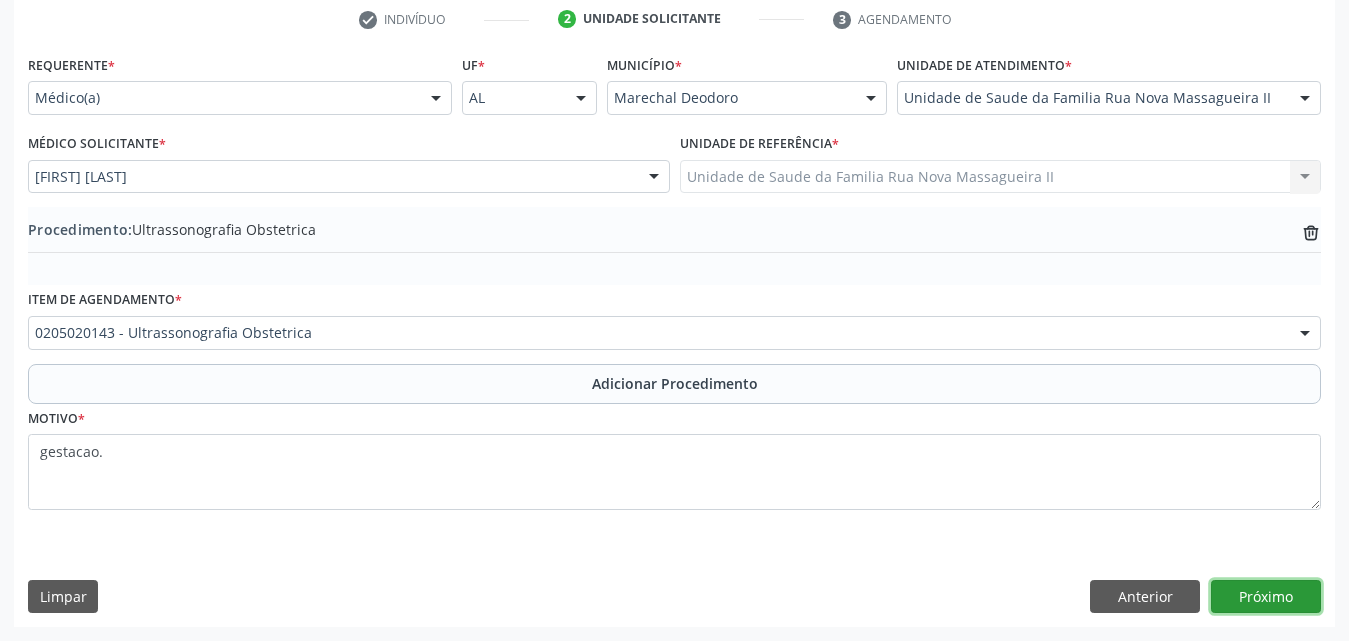 click on "Próximo" at bounding box center (1266, 597) 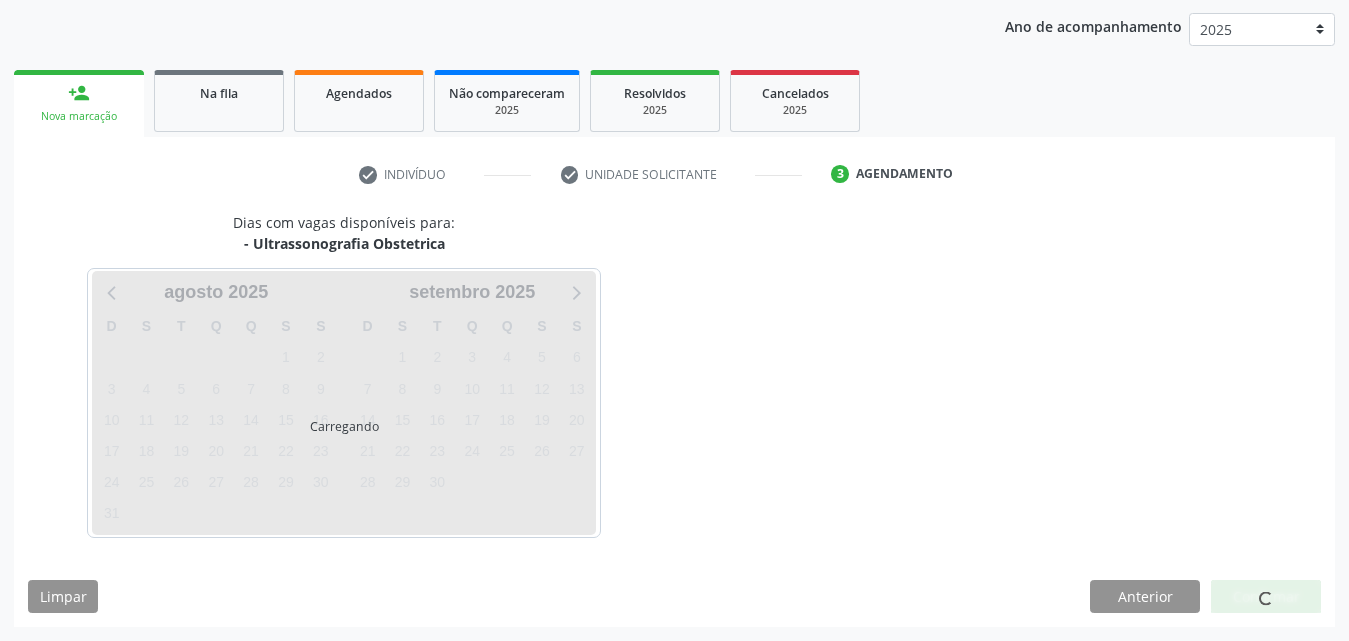 scroll, scrollTop: 316, scrollLeft: 0, axis: vertical 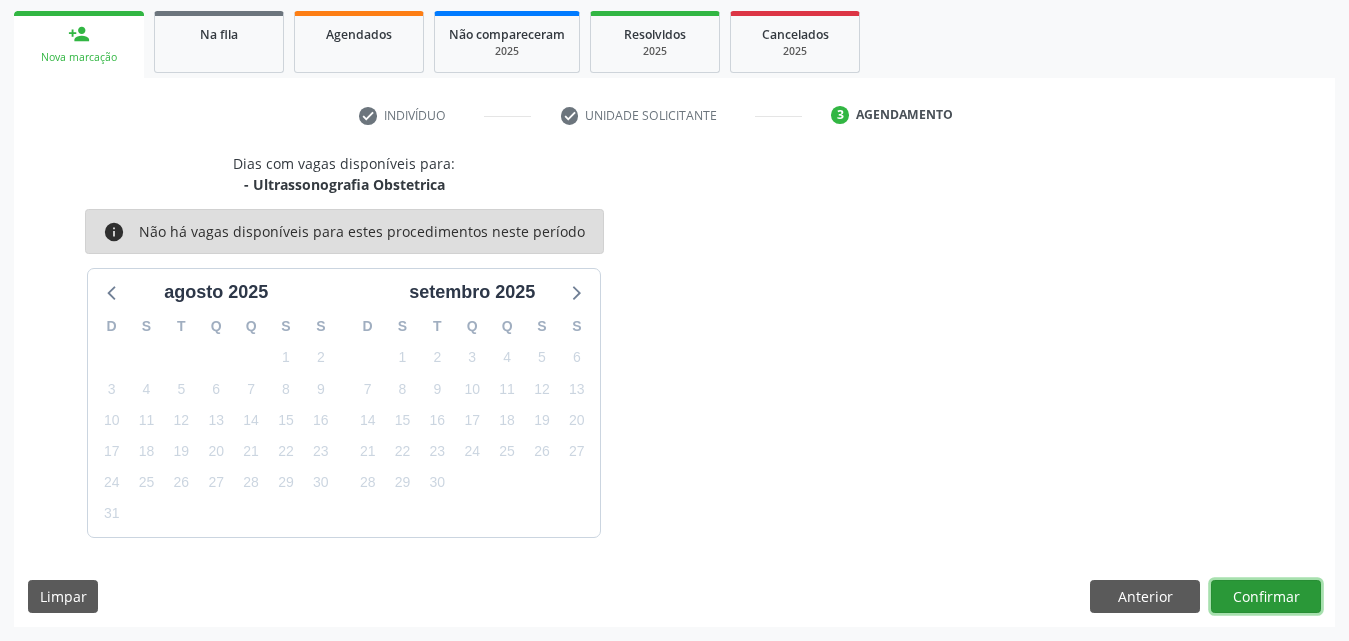 click on "Confirmar" at bounding box center [1266, 597] 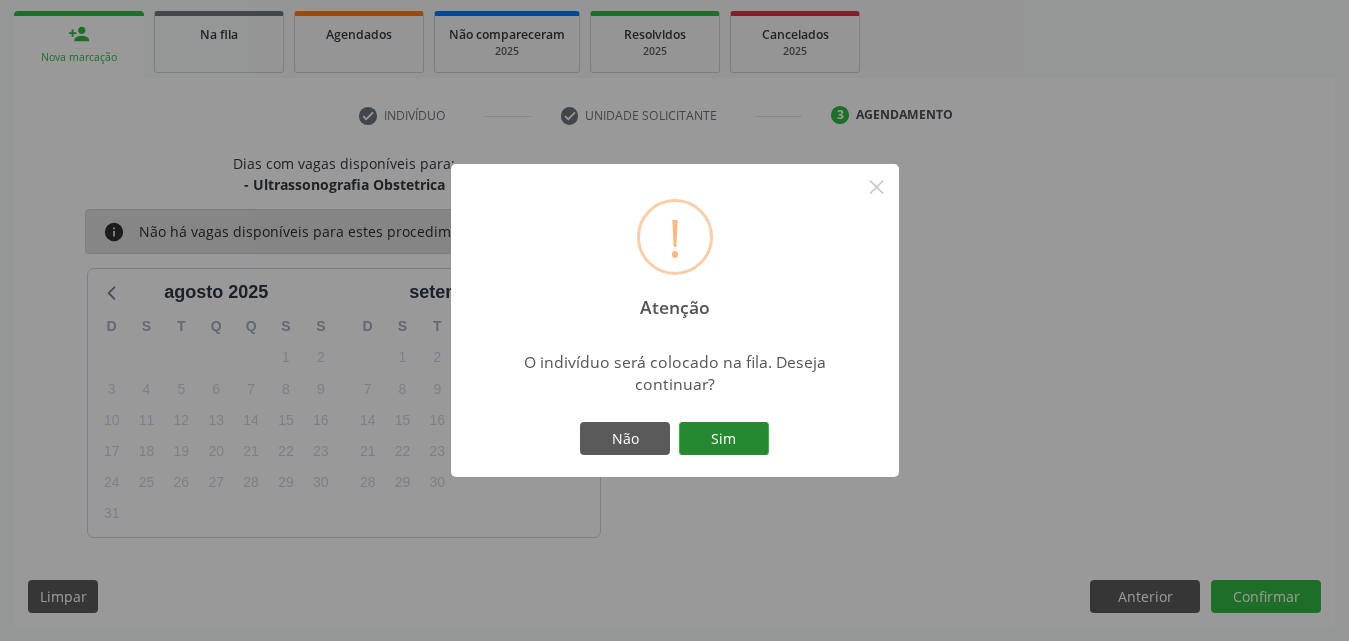 click on "Sim" at bounding box center (724, 439) 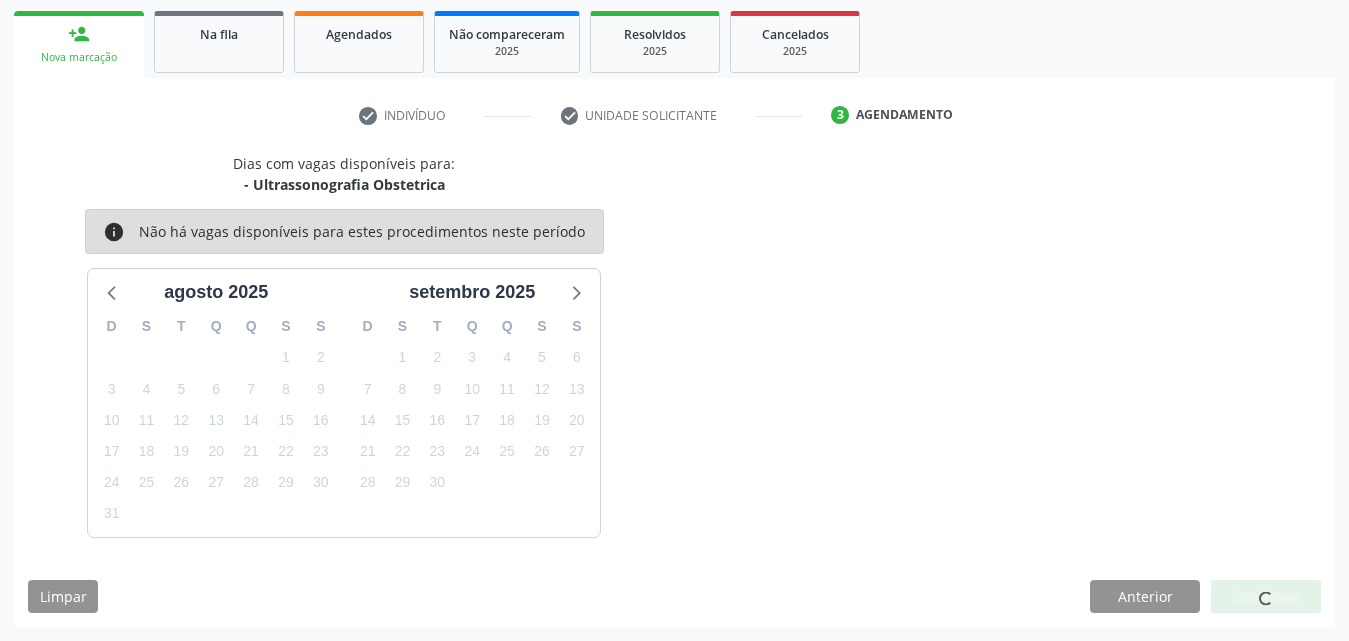 scroll, scrollTop: 54, scrollLeft: 0, axis: vertical 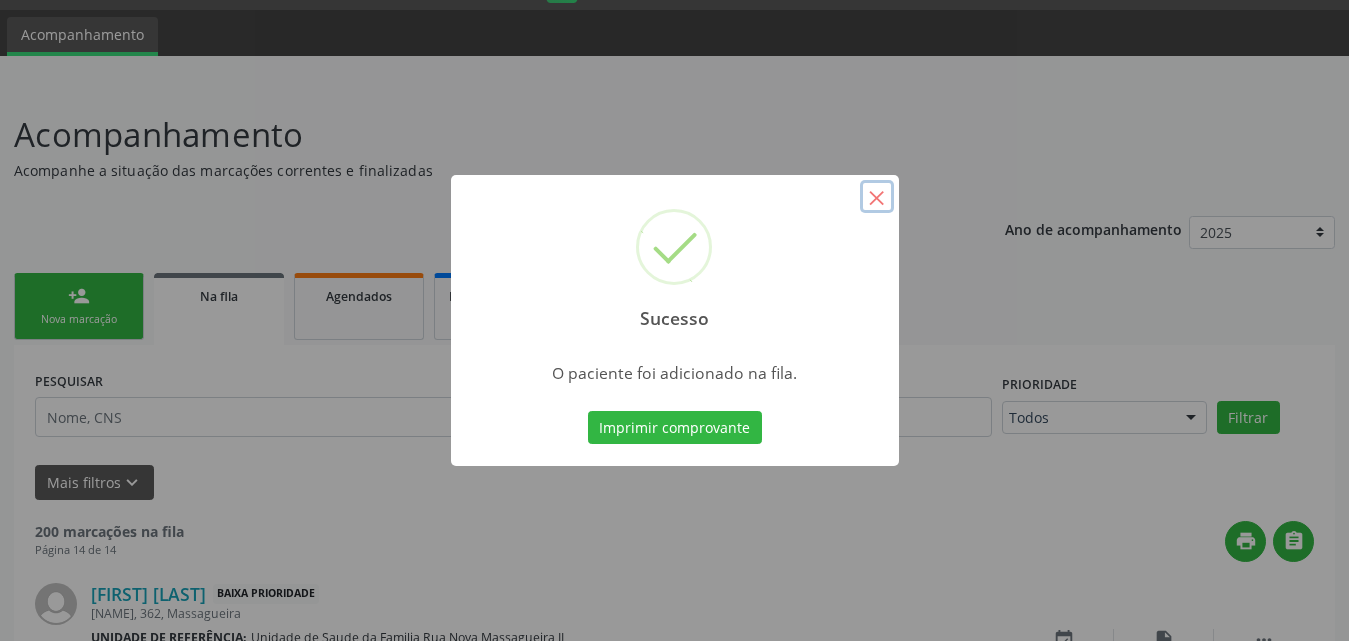 click on "×" at bounding box center (877, 197) 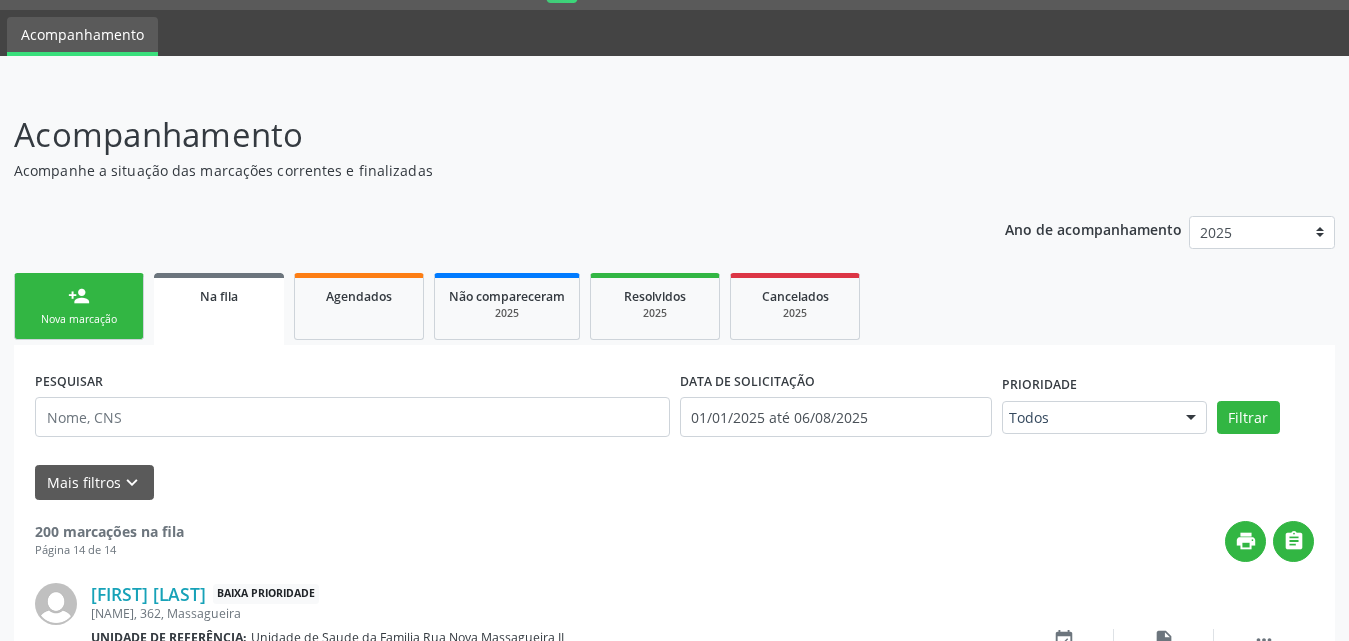 click on "person_add
Nova marcação" at bounding box center (79, 306) 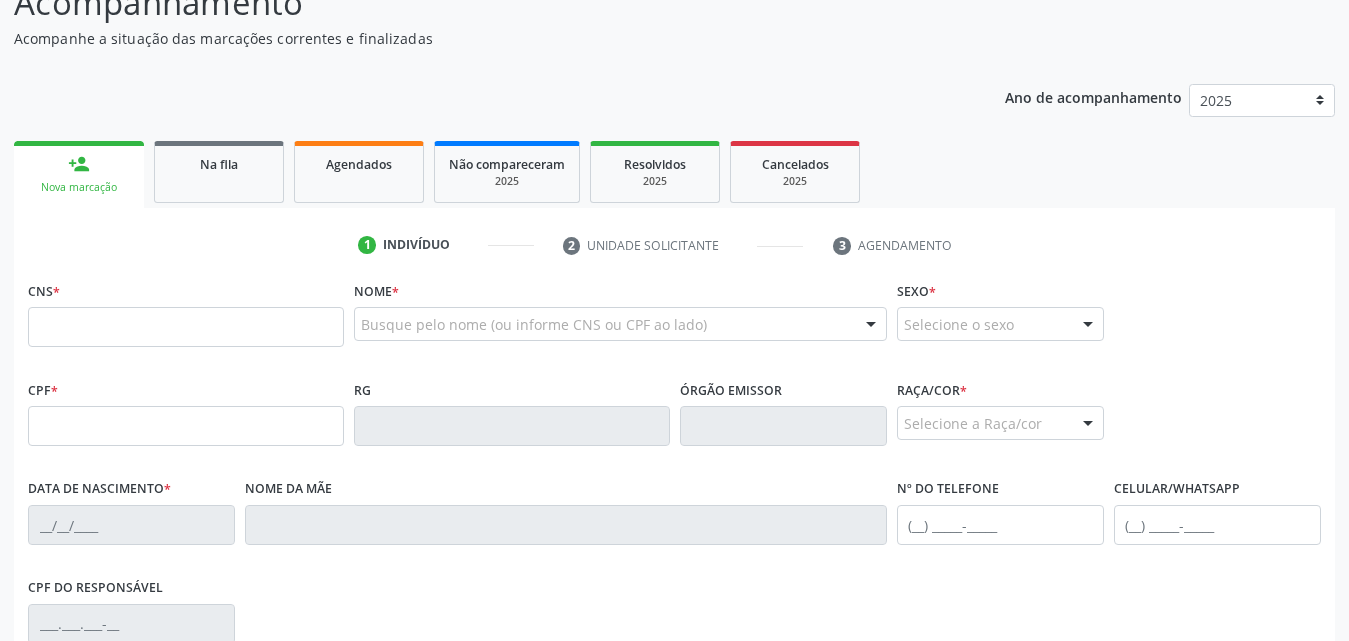 scroll, scrollTop: 254, scrollLeft: 0, axis: vertical 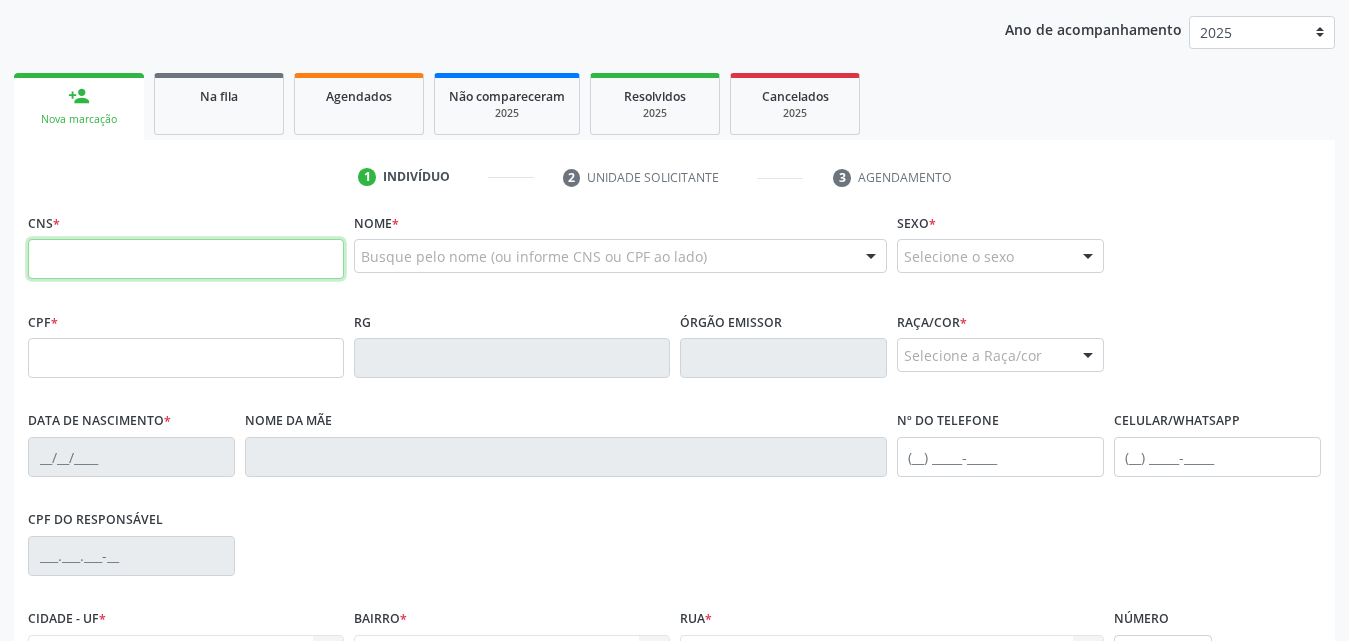 click at bounding box center (186, 259) 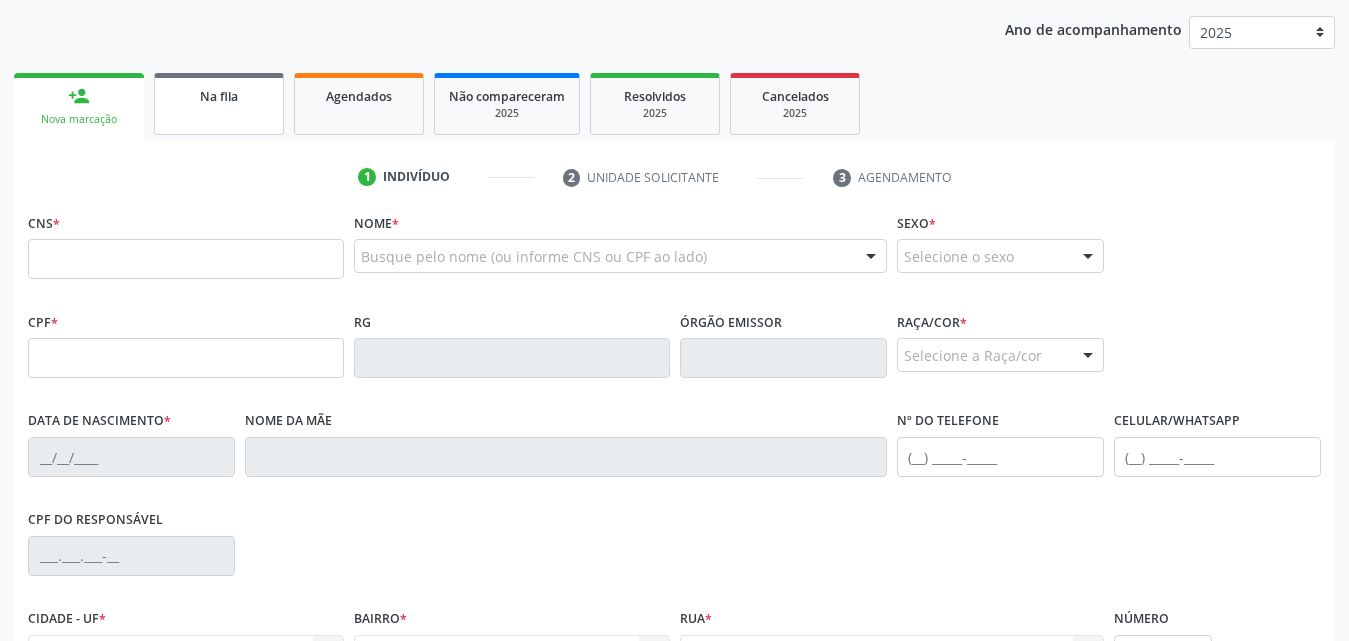 click on "Na fila" at bounding box center (219, 95) 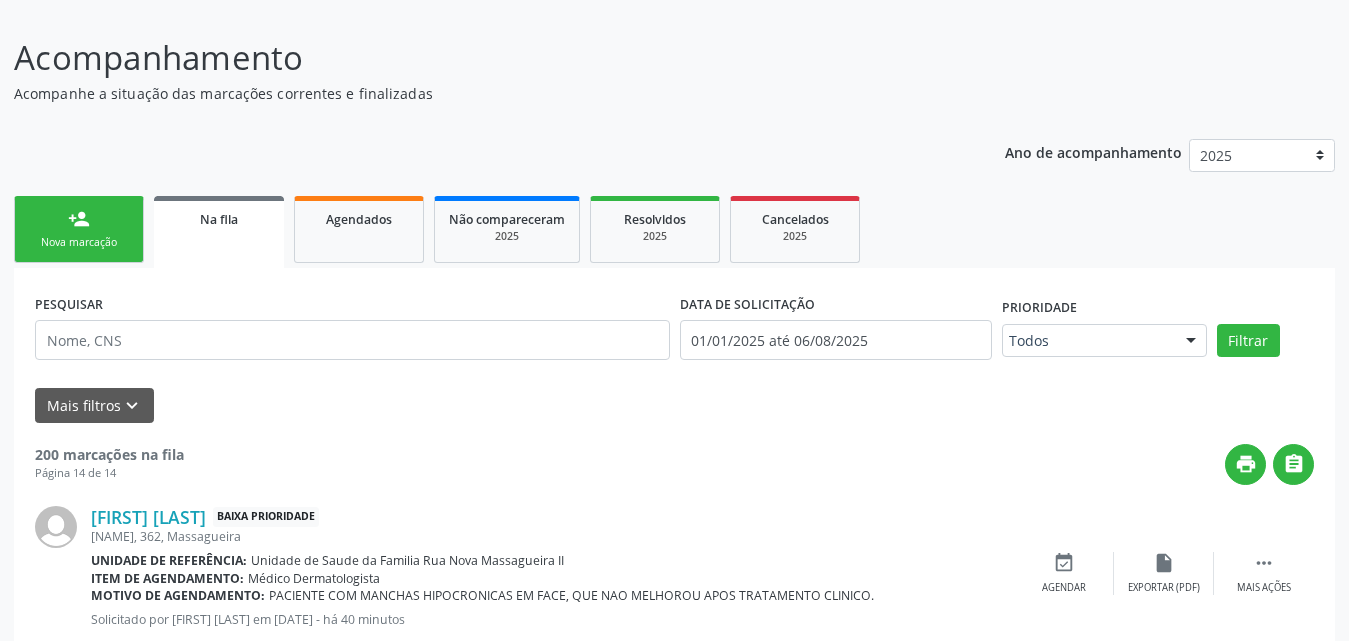 scroll, scrollTop: 0, scrollLeft: 0, axis: both 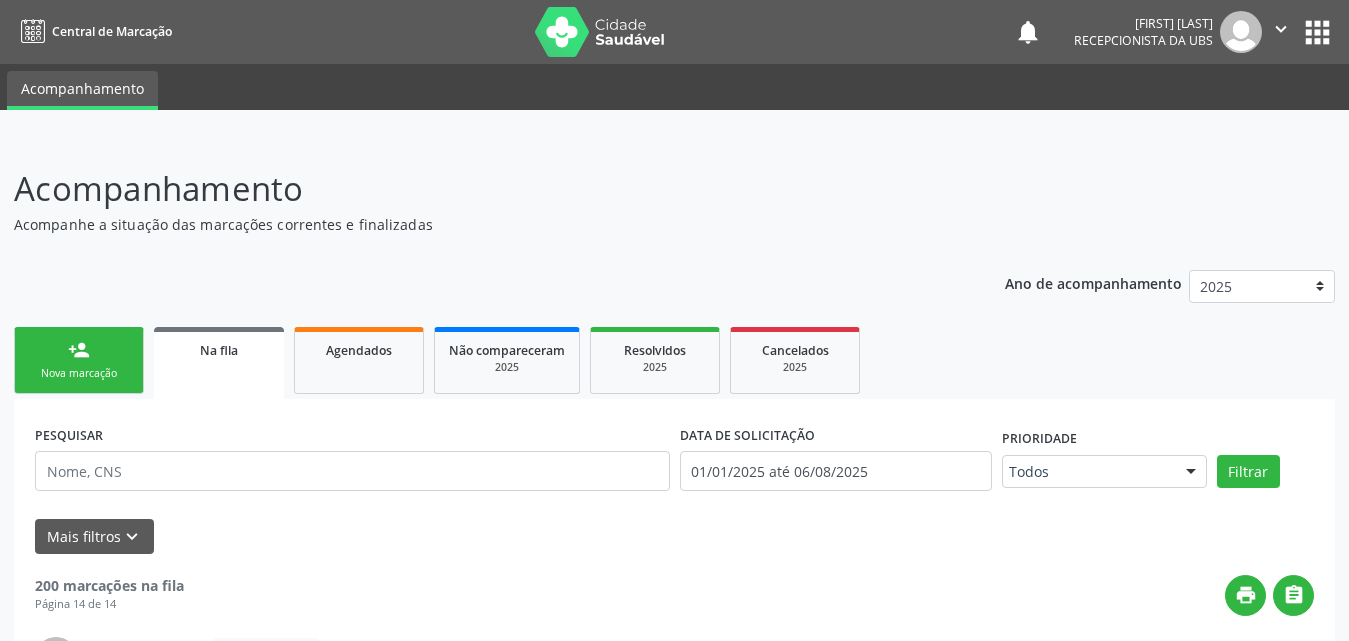 click on "Nova marcação" at bounding box center (79, 373) 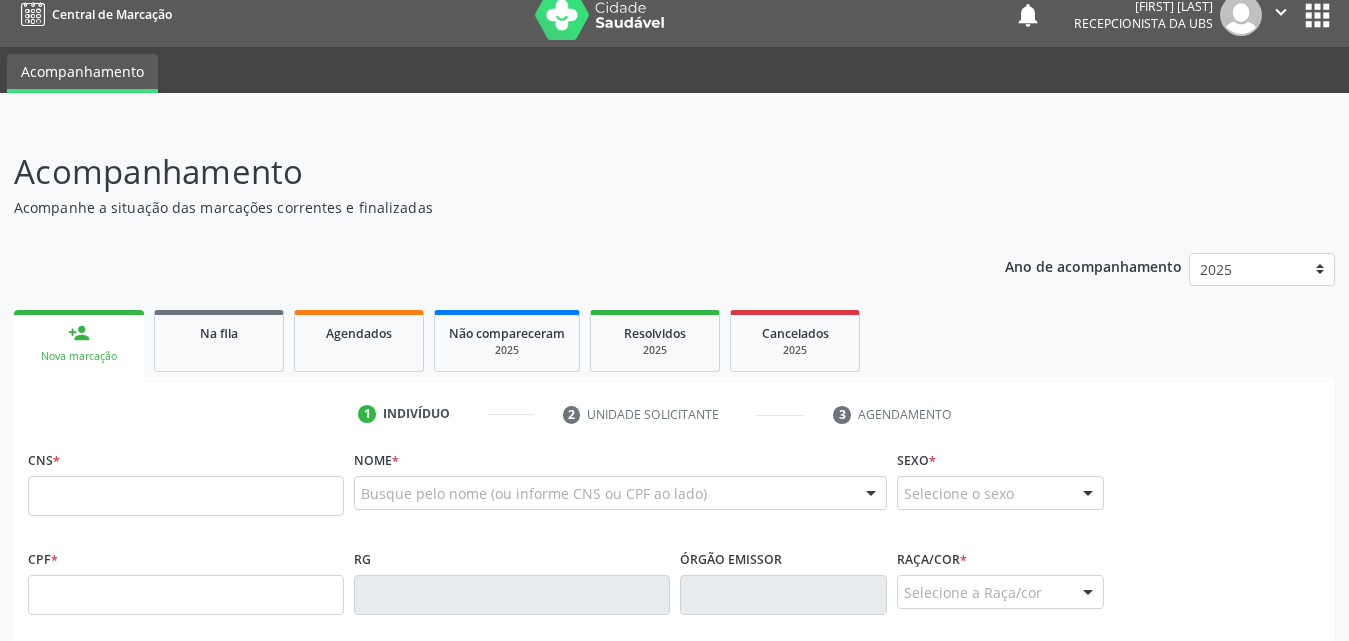 scroll, scrollTop: 200, scrollLeft: 0, axis: vertical 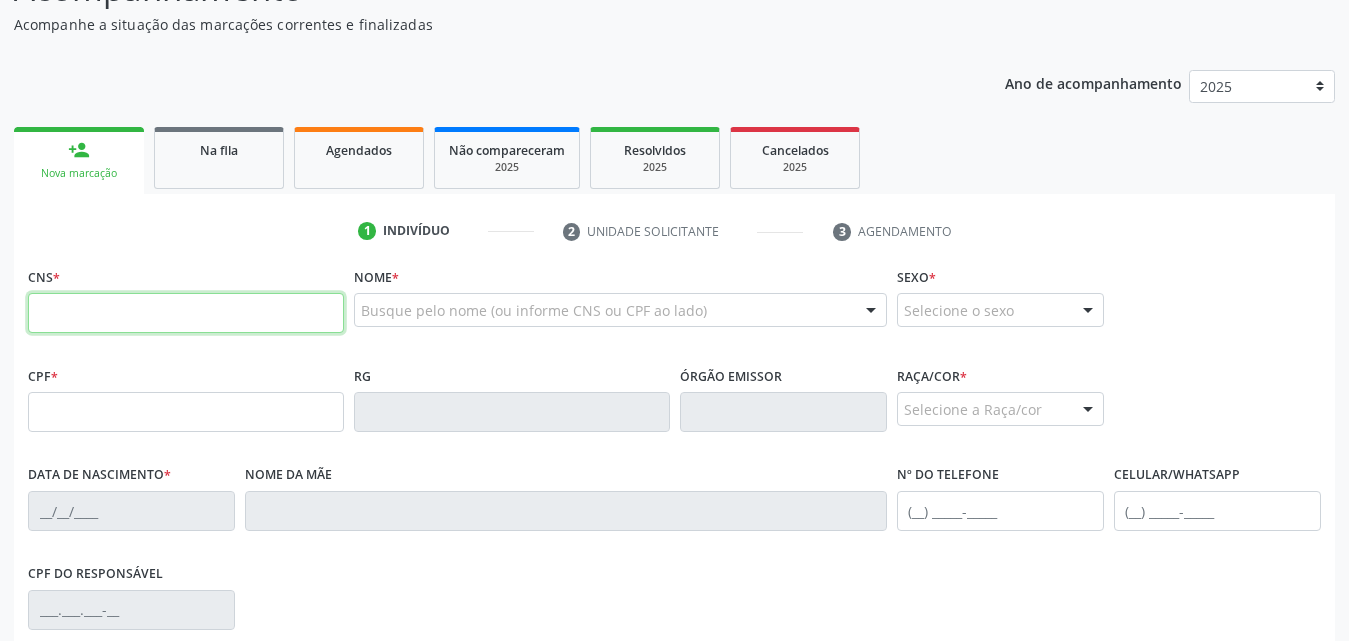 click at bounding box center [186, 313] 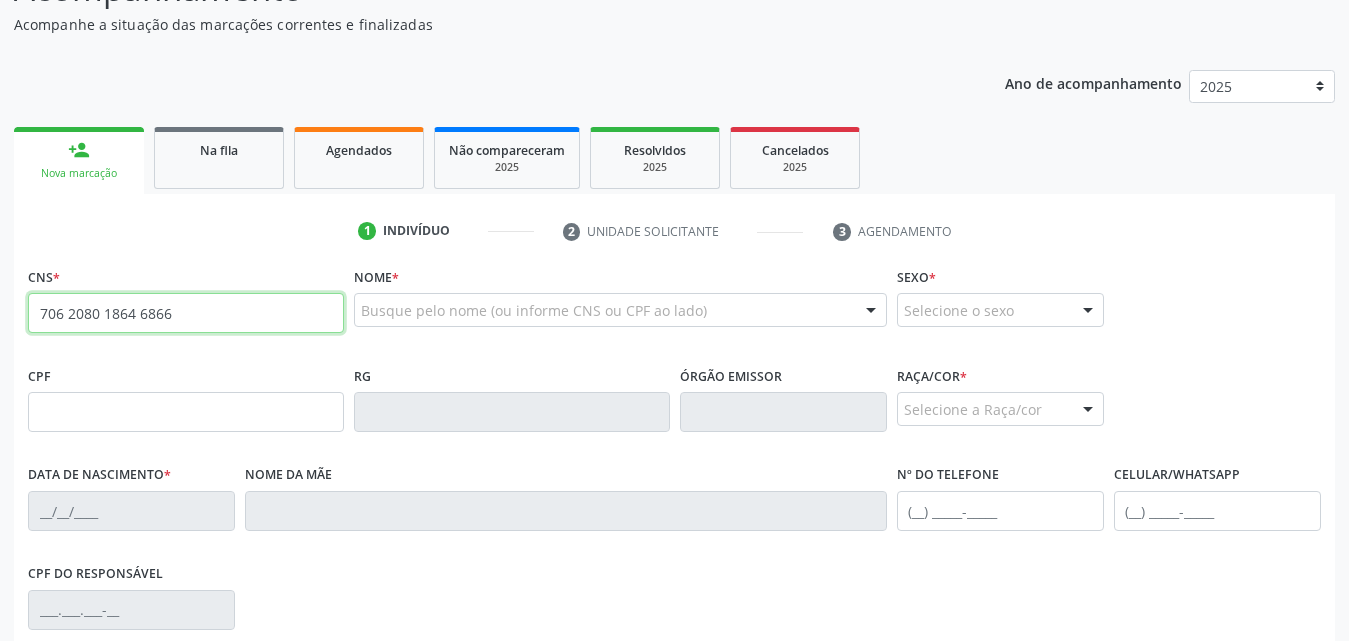 type on "706 2080 1864 6866" 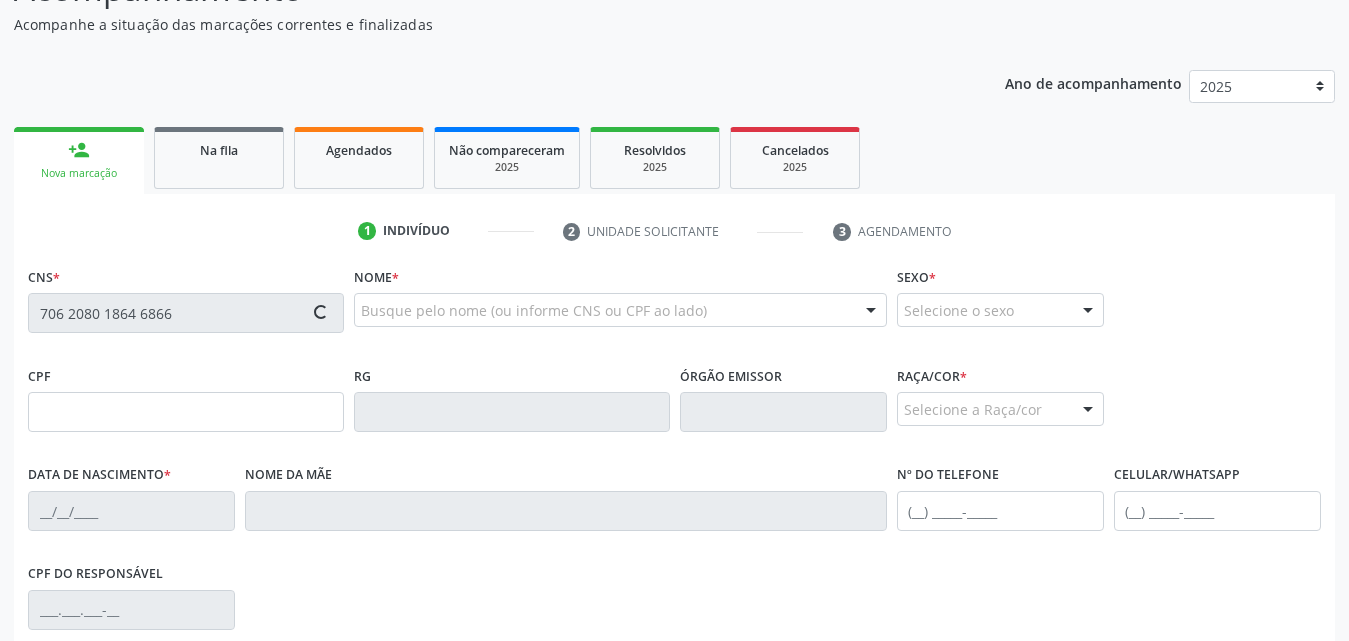 type on "[DOCUMENT_ID]" 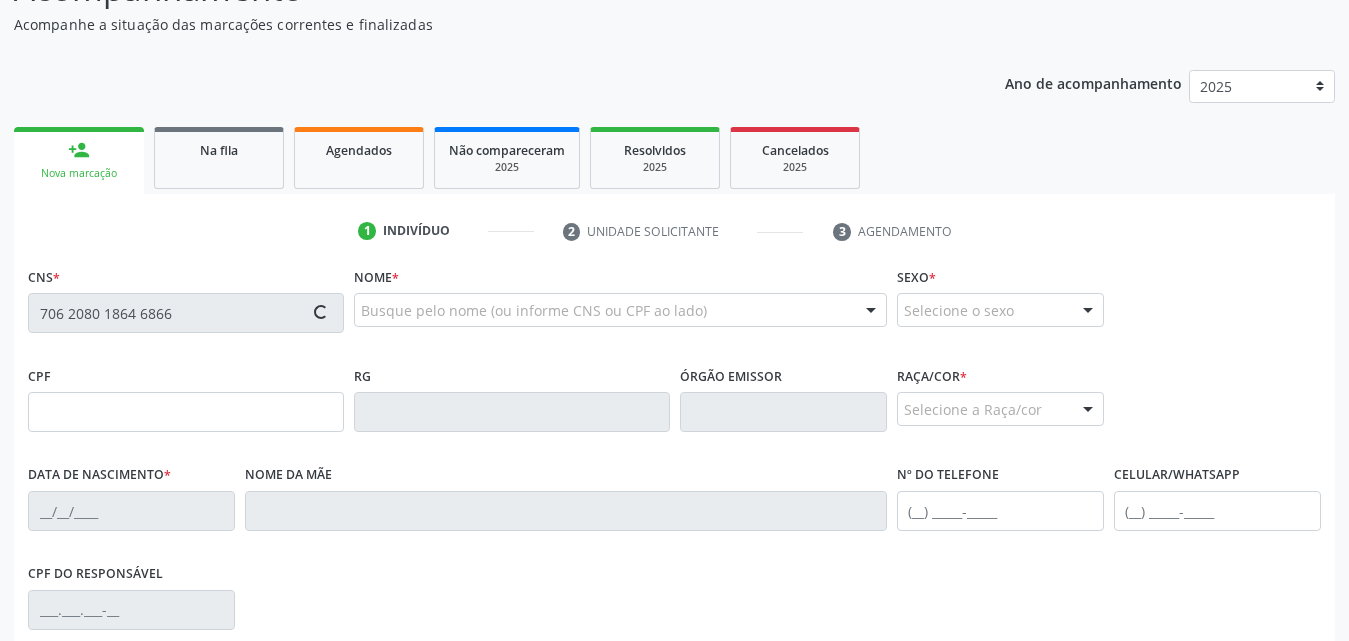 type on "[DATE]" 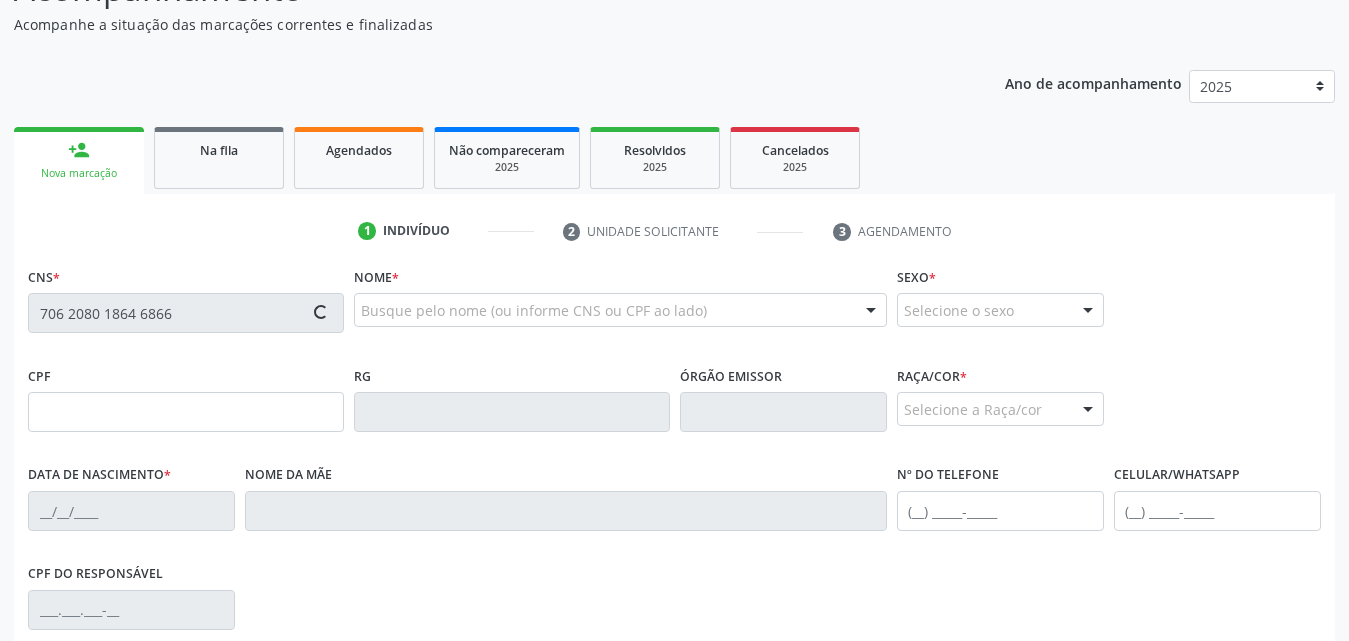 type on "[FIRST] [LAST]" 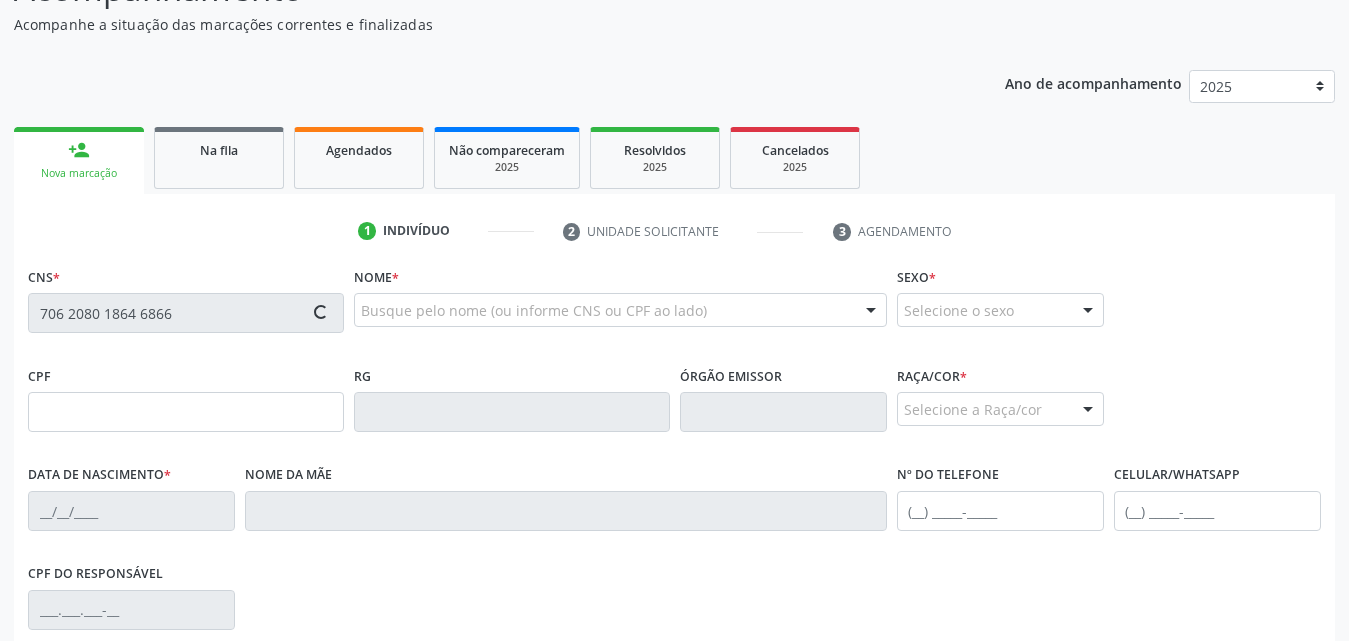 type on "(82) [PHONE]" 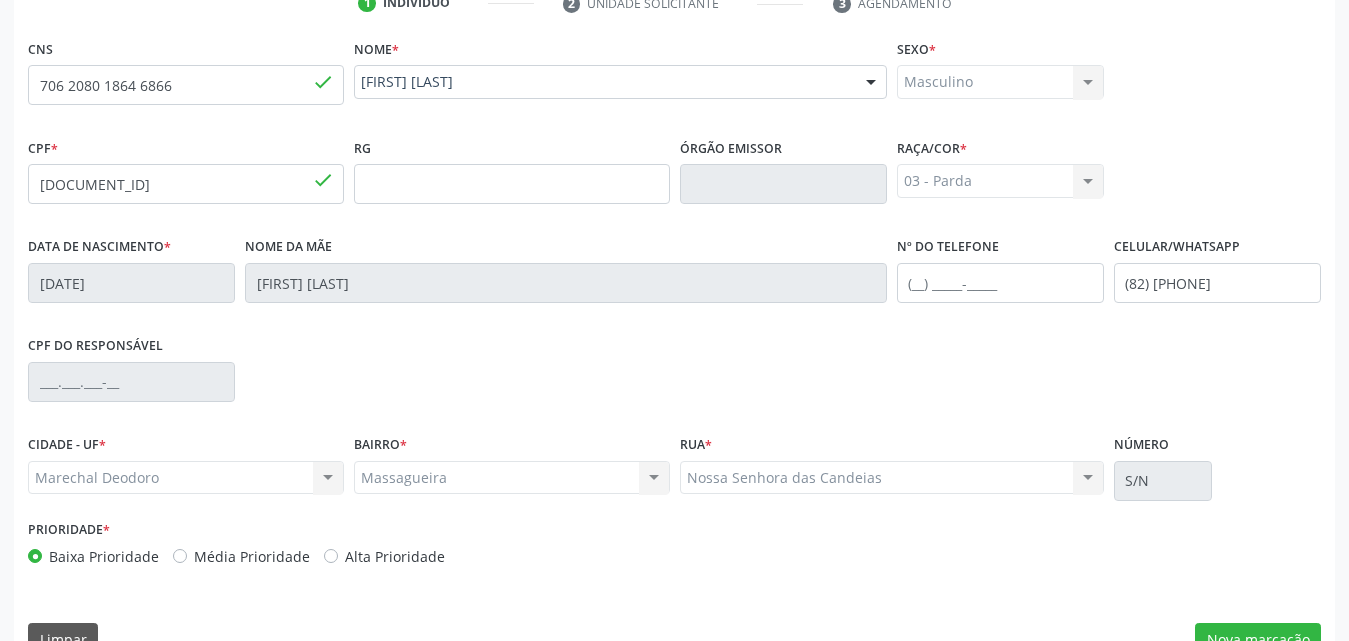 scroll, scrollTop: 471, scrollLeft: 0, axis: vertical 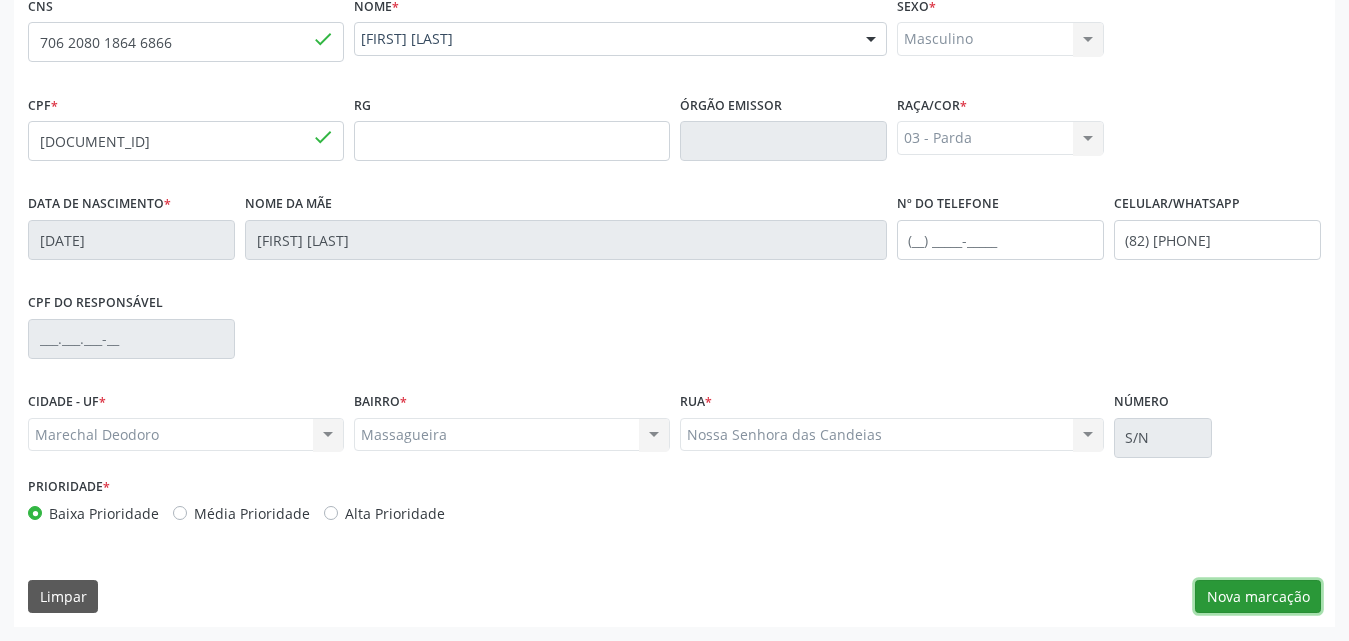 click on "Nova marcação" at bounding box center [1258, 597] 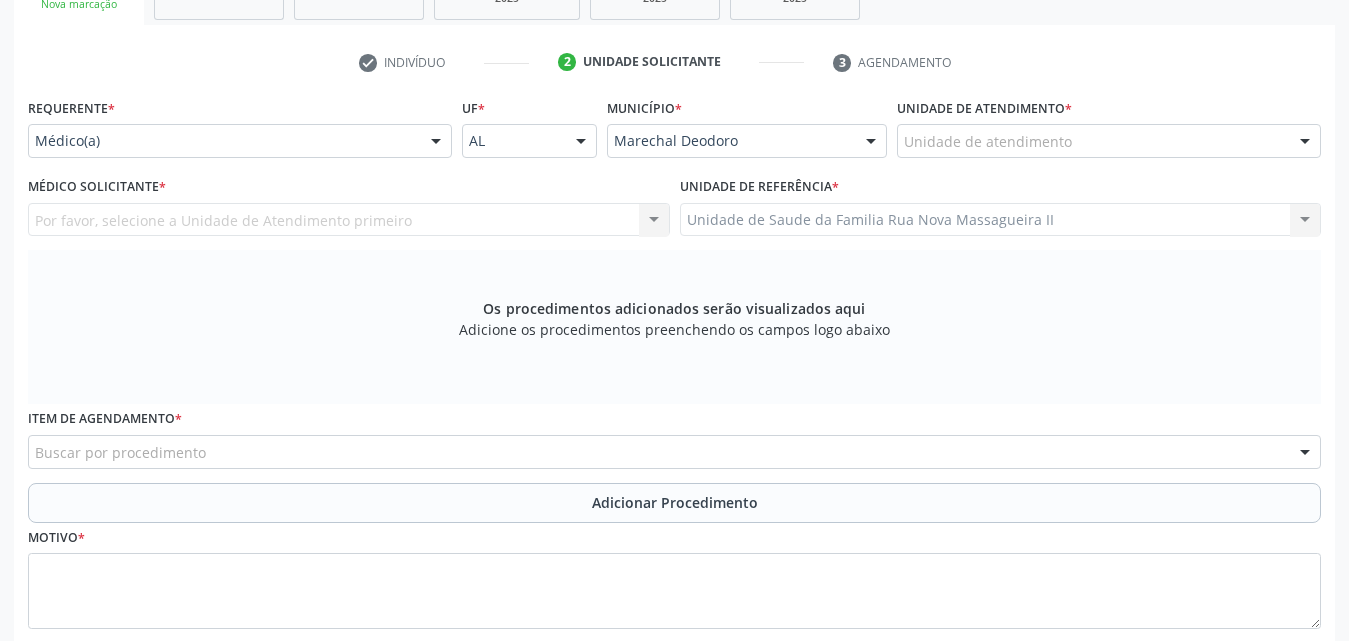 scroll, scrollTop: 371, scrollLeft: 0, axis: vertical 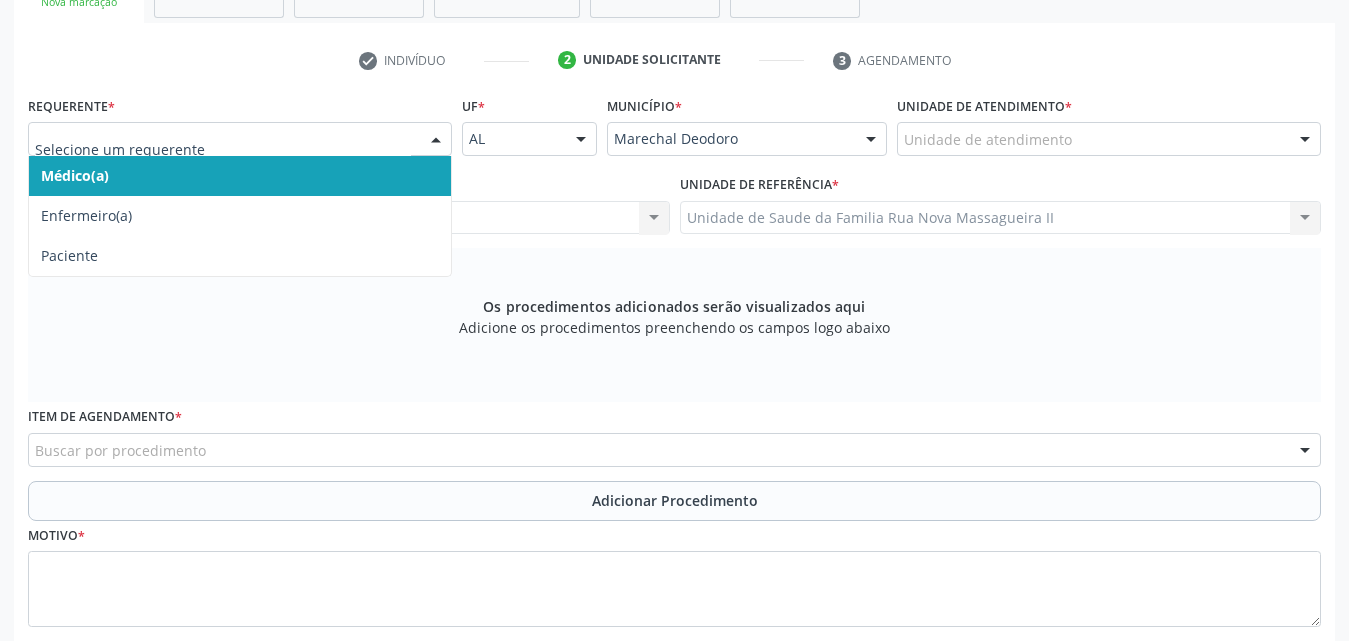 click at bounding box center (436, 140) 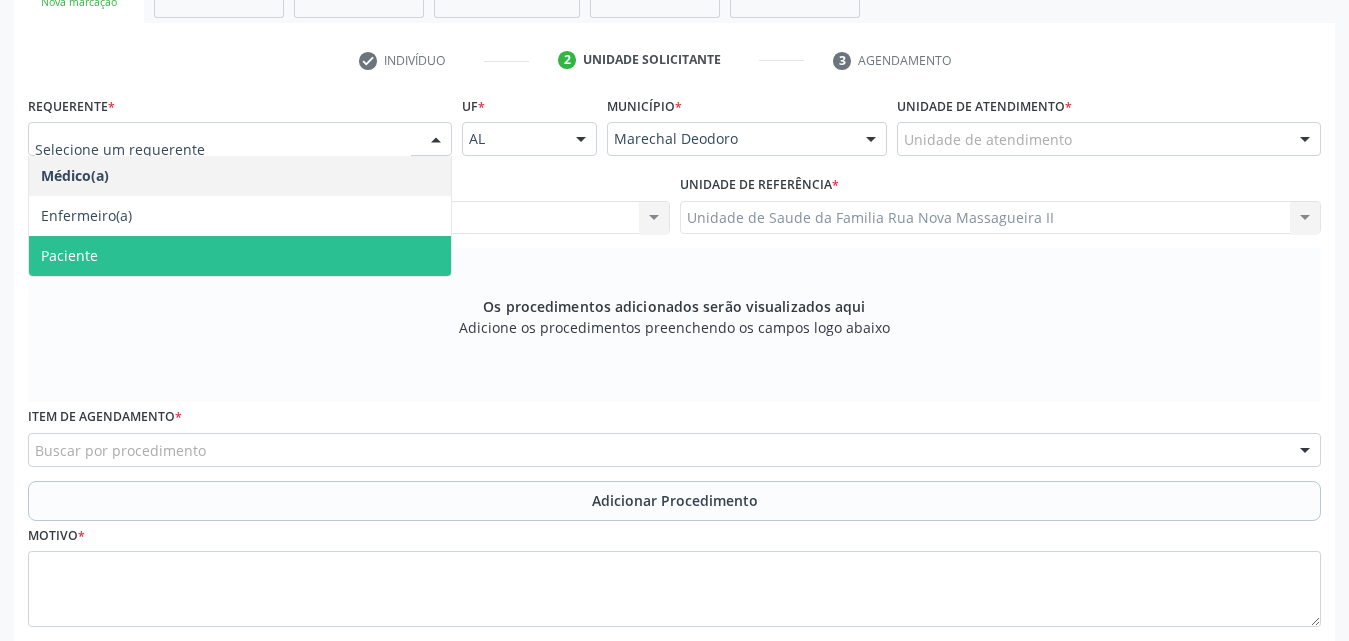 click on "Paciente" at bounding box center (240, 256) 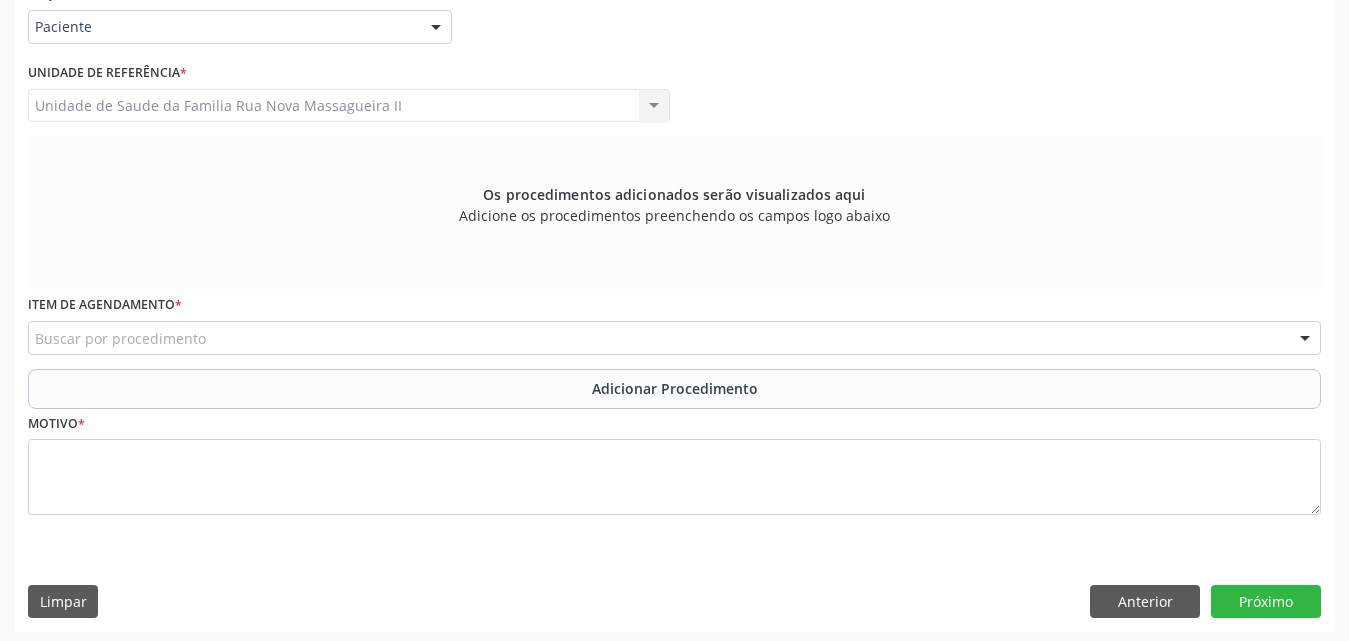 scroll, scrollTop: 488, scrollLeft: 0, axis: vertical 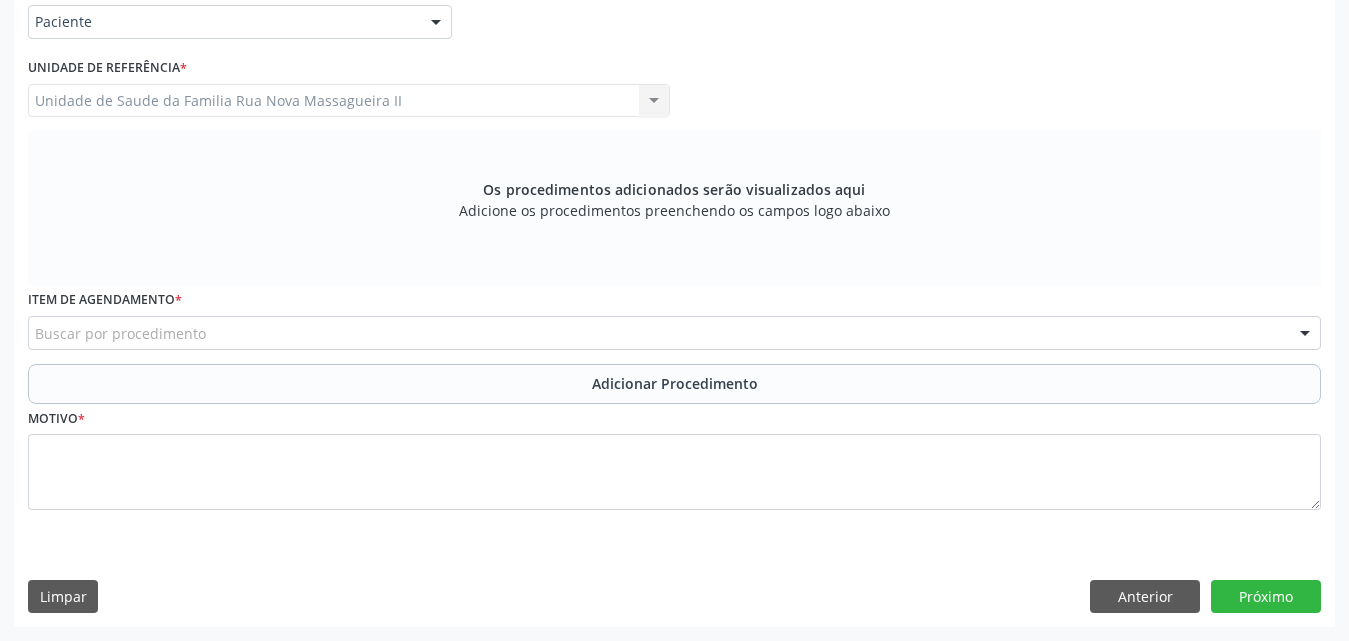 click on "Buscar por procedimento" at bounding box center (674, 333) 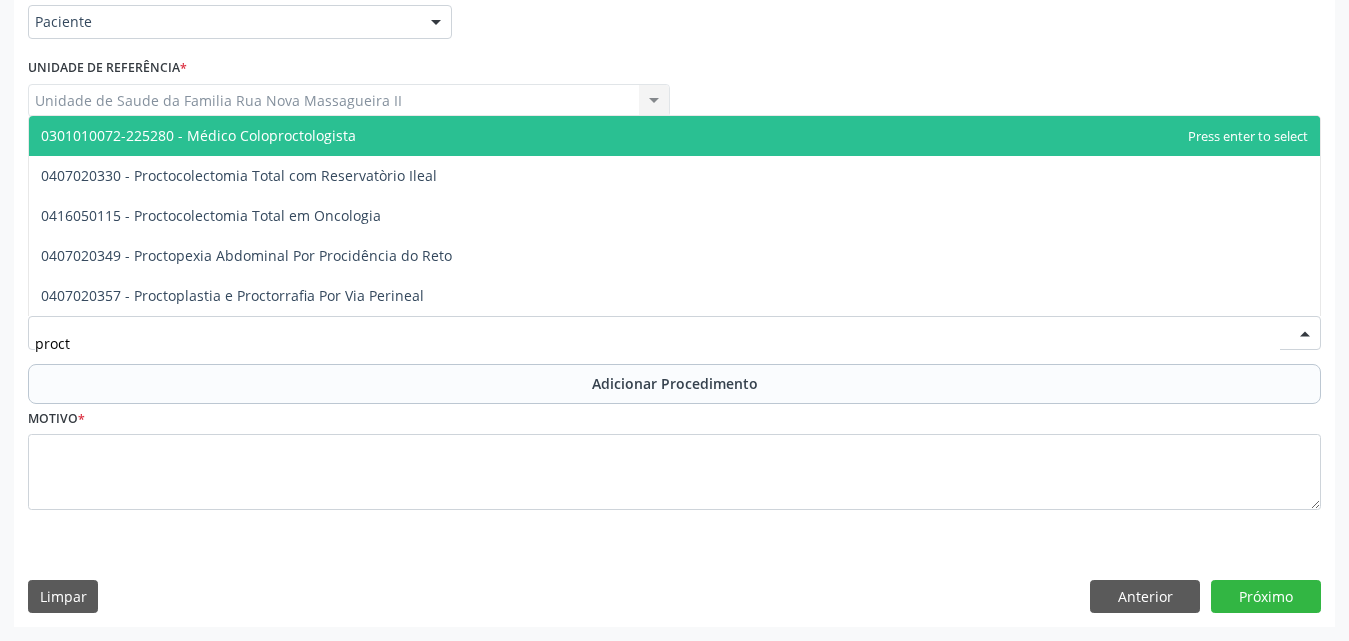 type on "procto" 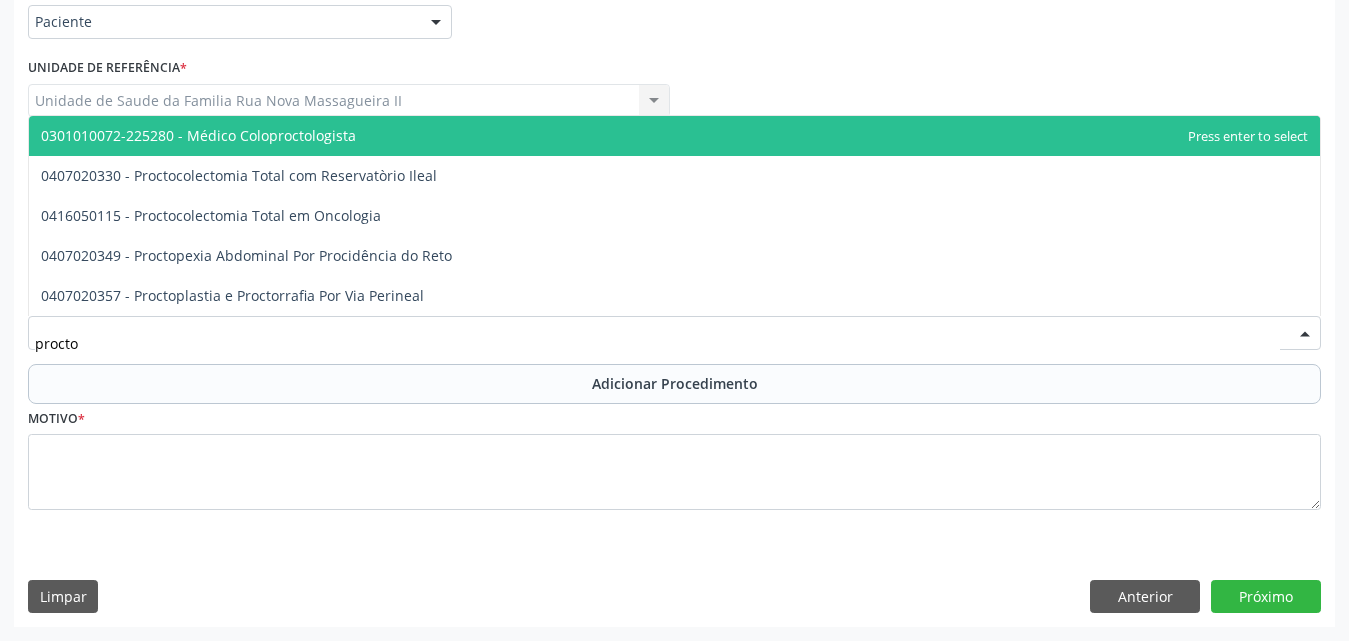 click on "0301010072-225280 - Médico Coloproctologista" at bounding box center [674, 136] 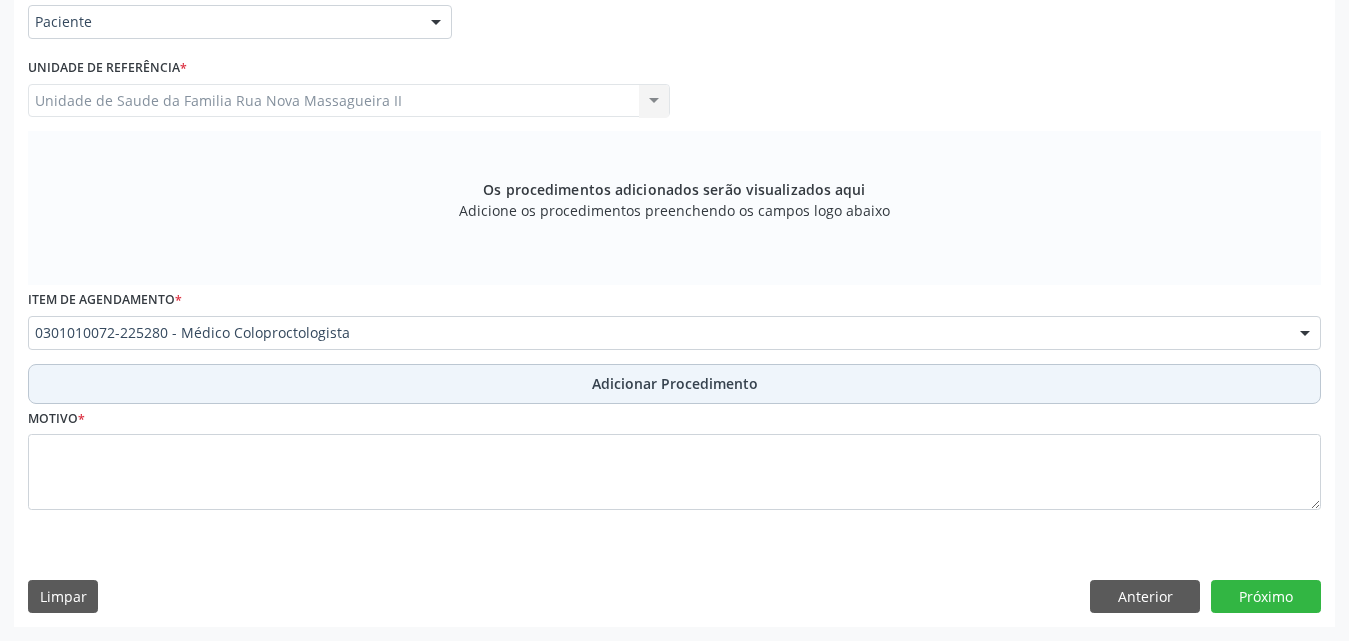 click on "Adicionar Procedimento" at bounding box center [675, 383] 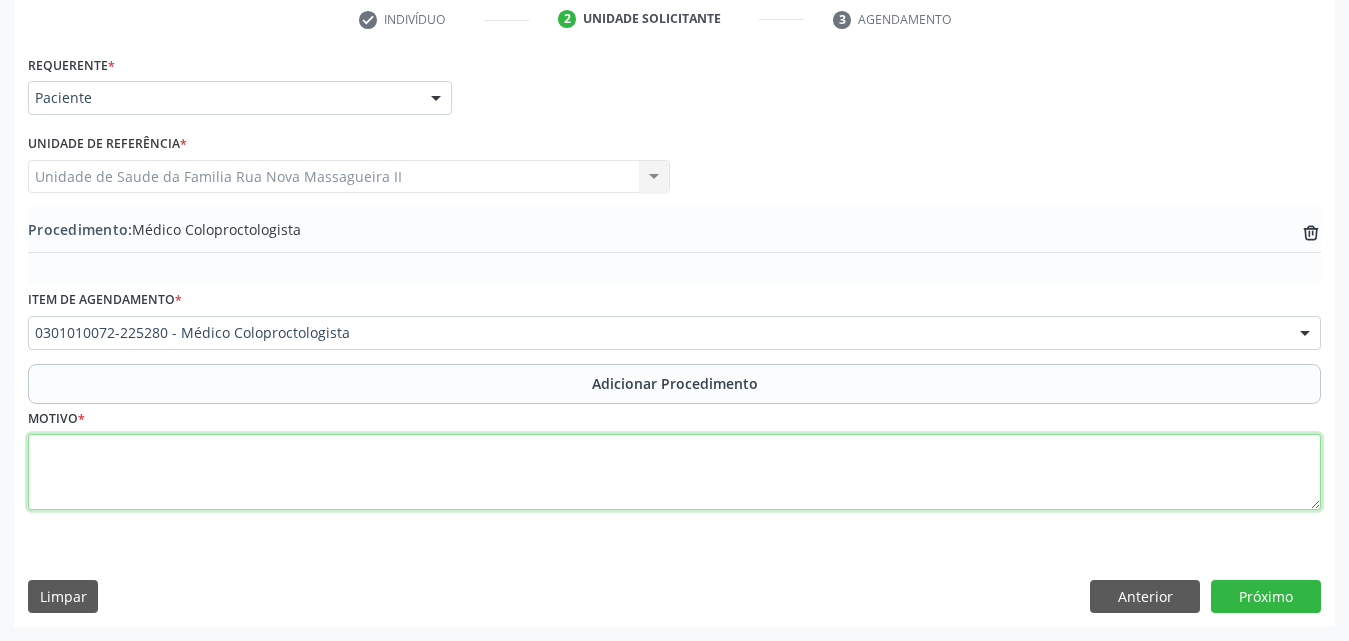 drag, startPoint x: 131, startPoint y: 477, endPoint x: 348, endPoint y: 409, distance: 227.40492 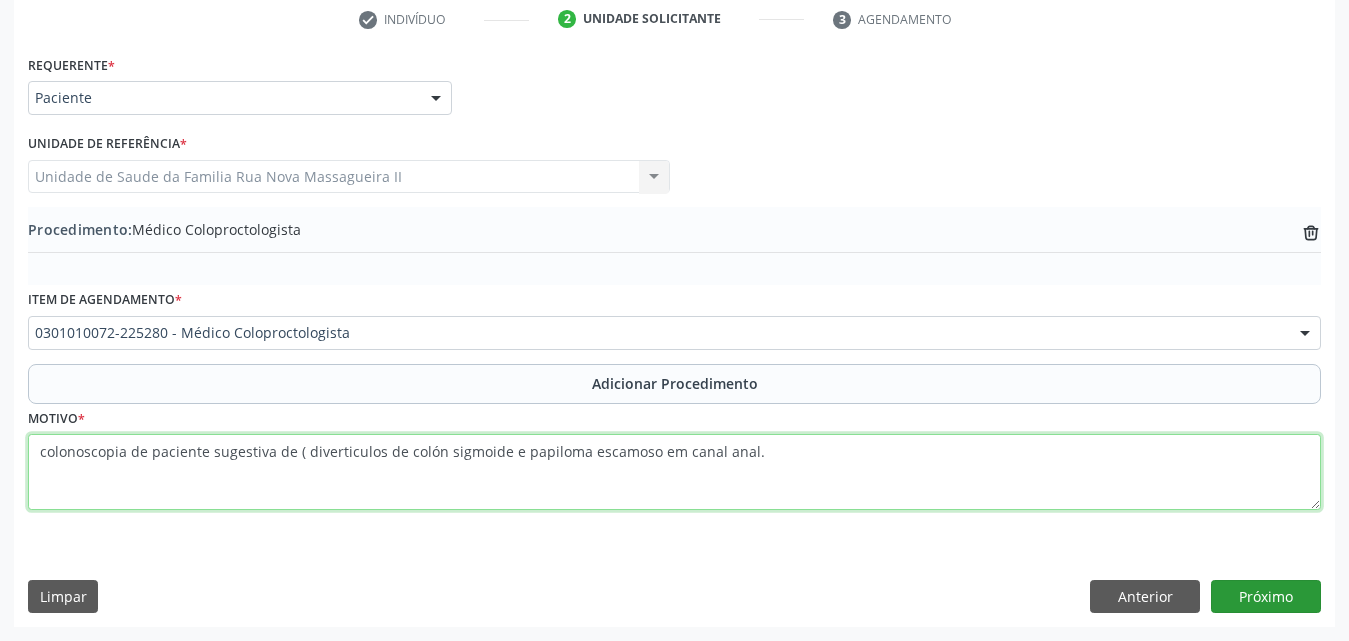 type on "colonoscopia de paciente sugestiva de ( diverticulos de colón sigmoide e papiloma escamoso em canal anal." 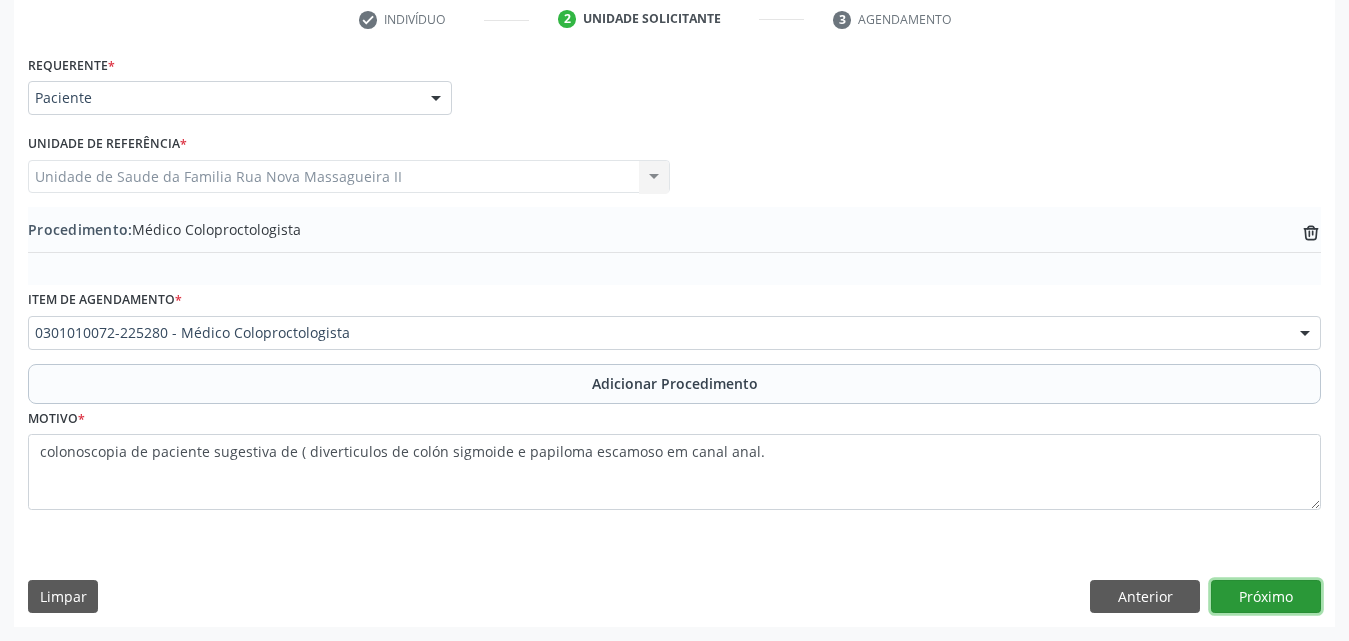 click on "Próximo" at bounding box center (1266, 597) 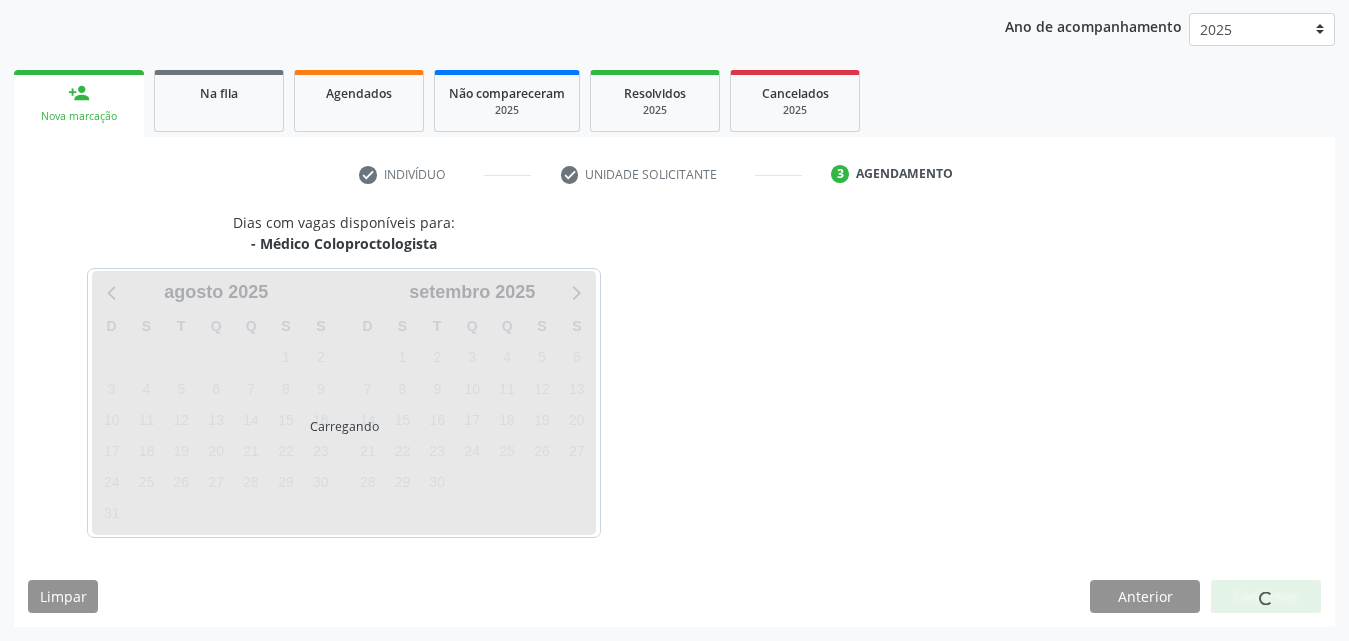 scroll, scrollTop: 316, scrollLeft: 0, axis: vertical 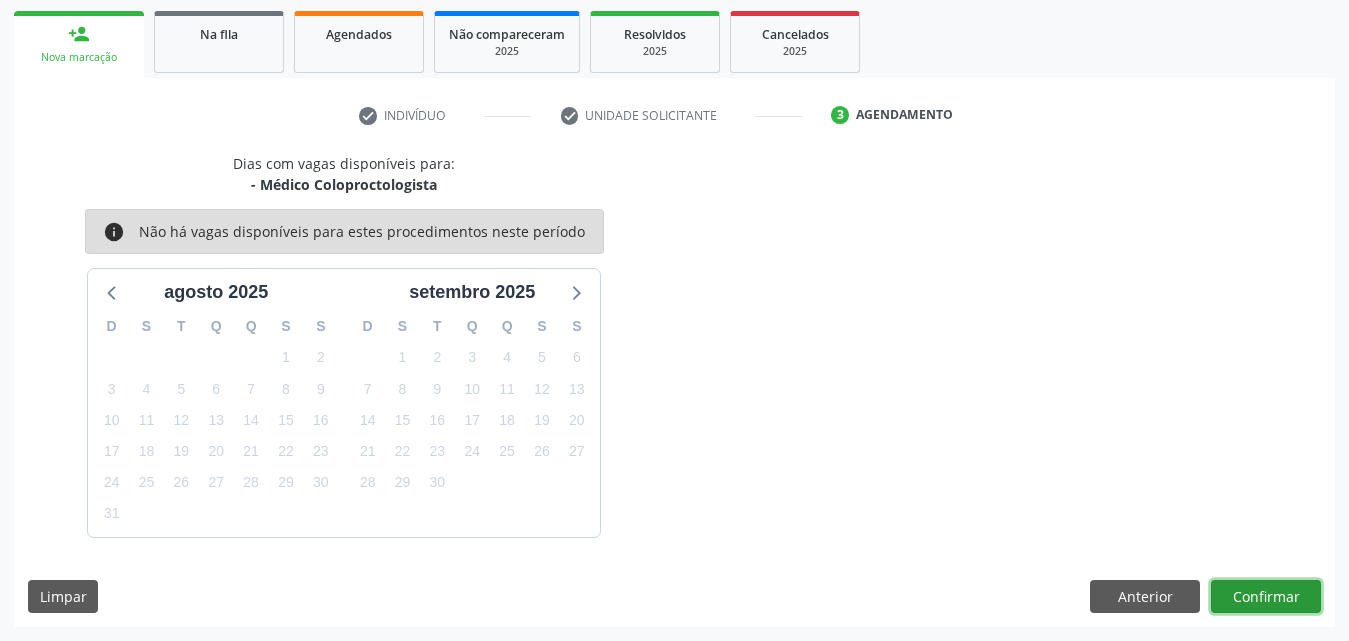 click on "Confirmar" at bounding box center (1266, 597) 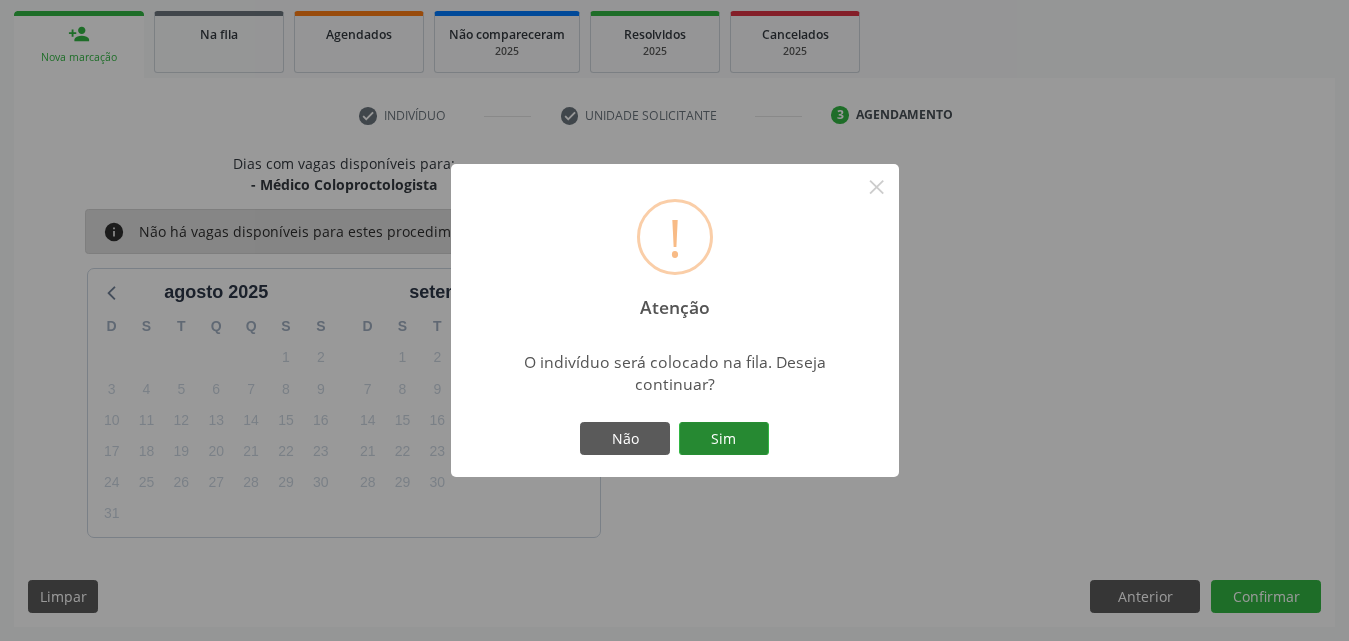 click on "Sim" at bounding box center (724, 439) 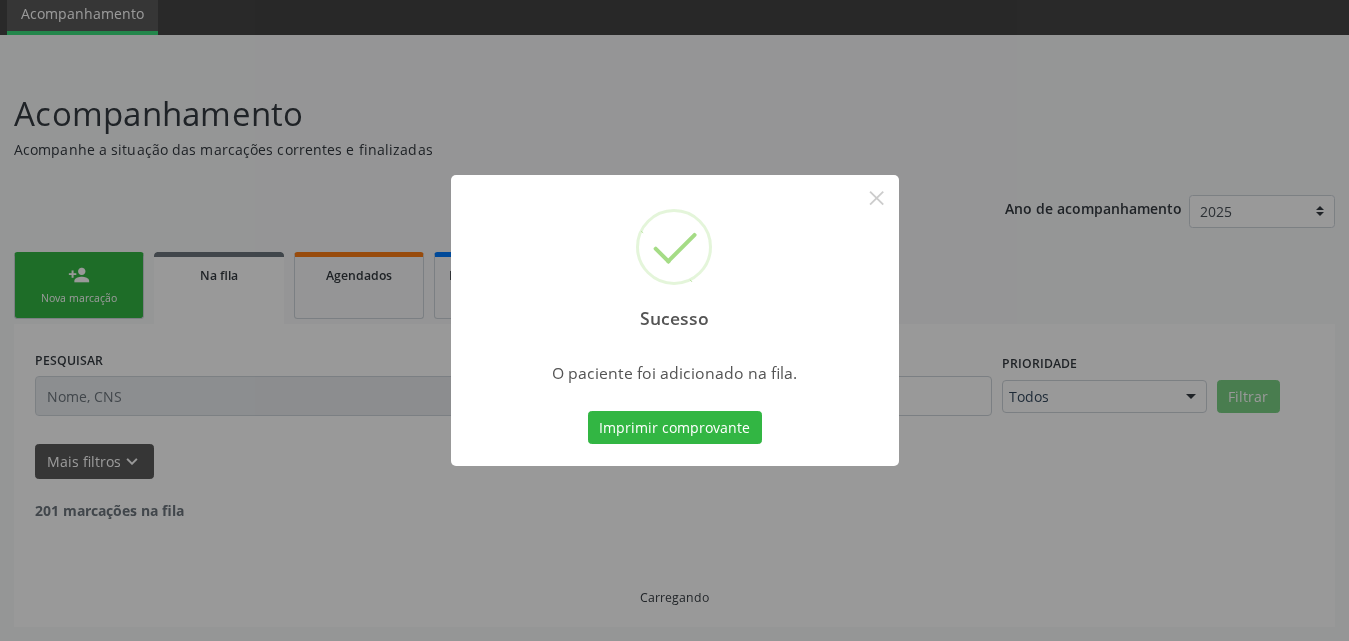 scroll, scrollTop: 54, scrollLeft: 0, axis: vertical 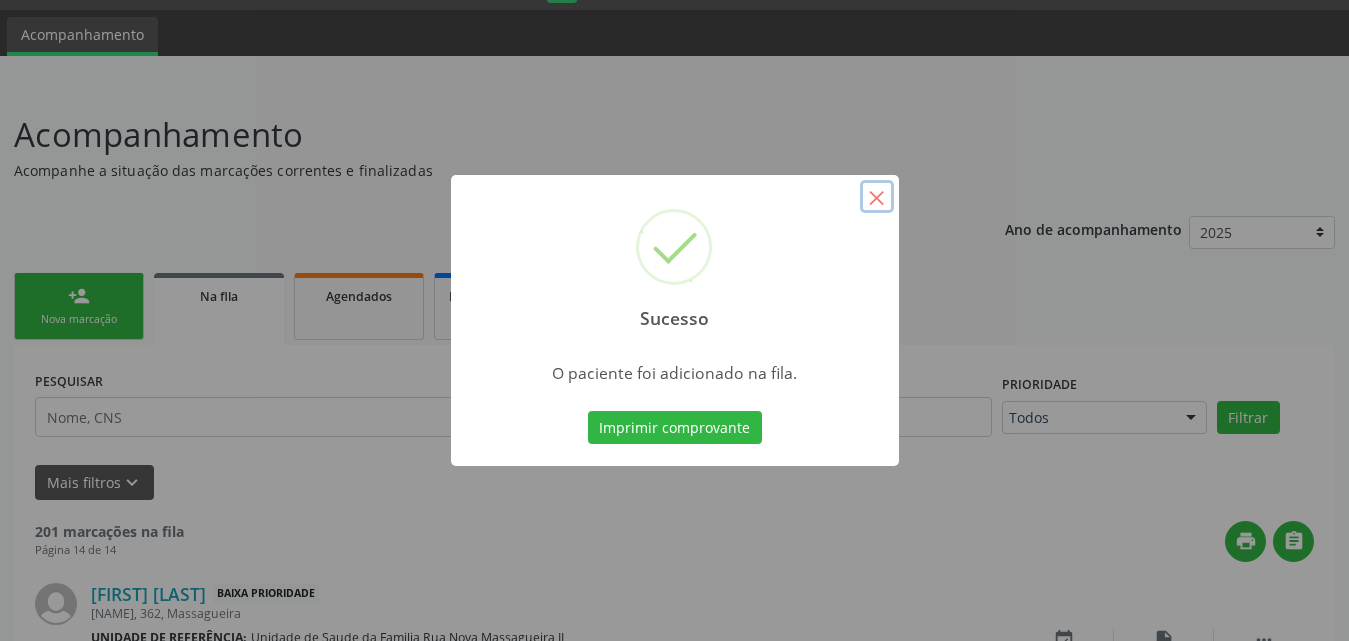 click on "×" at bounding box center (877, 197) 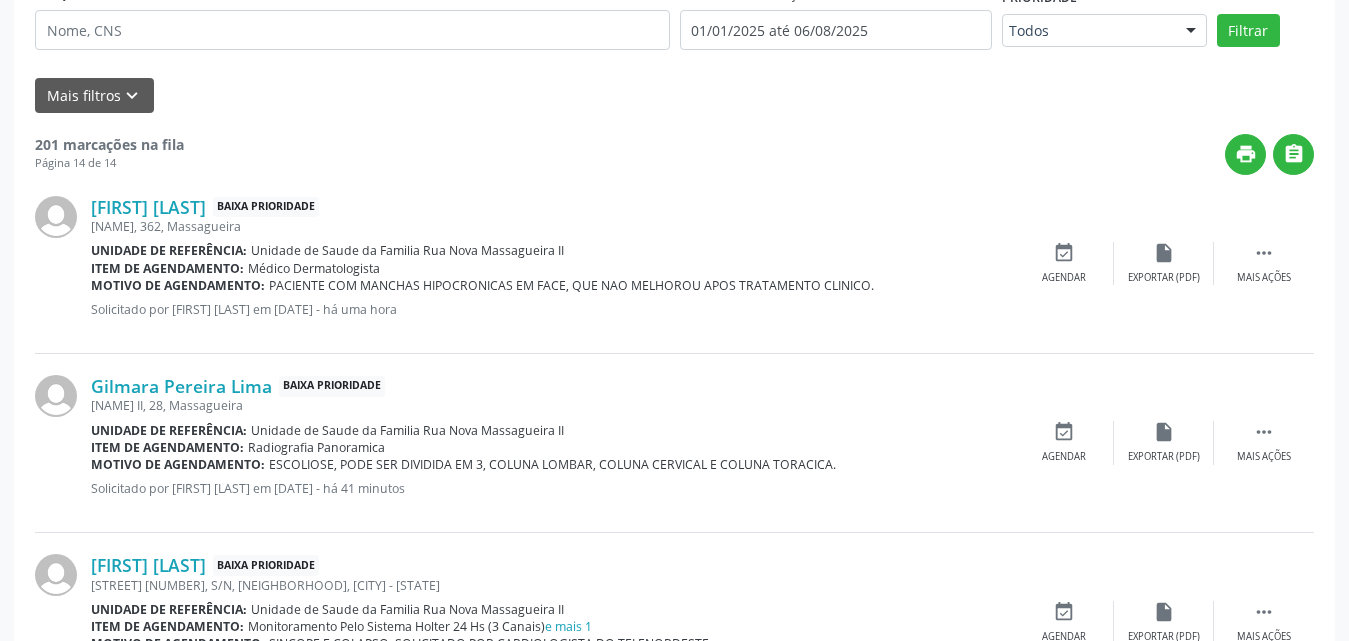 scroll, scrollTop: 41, scrollLeft: 0, axis: vertical 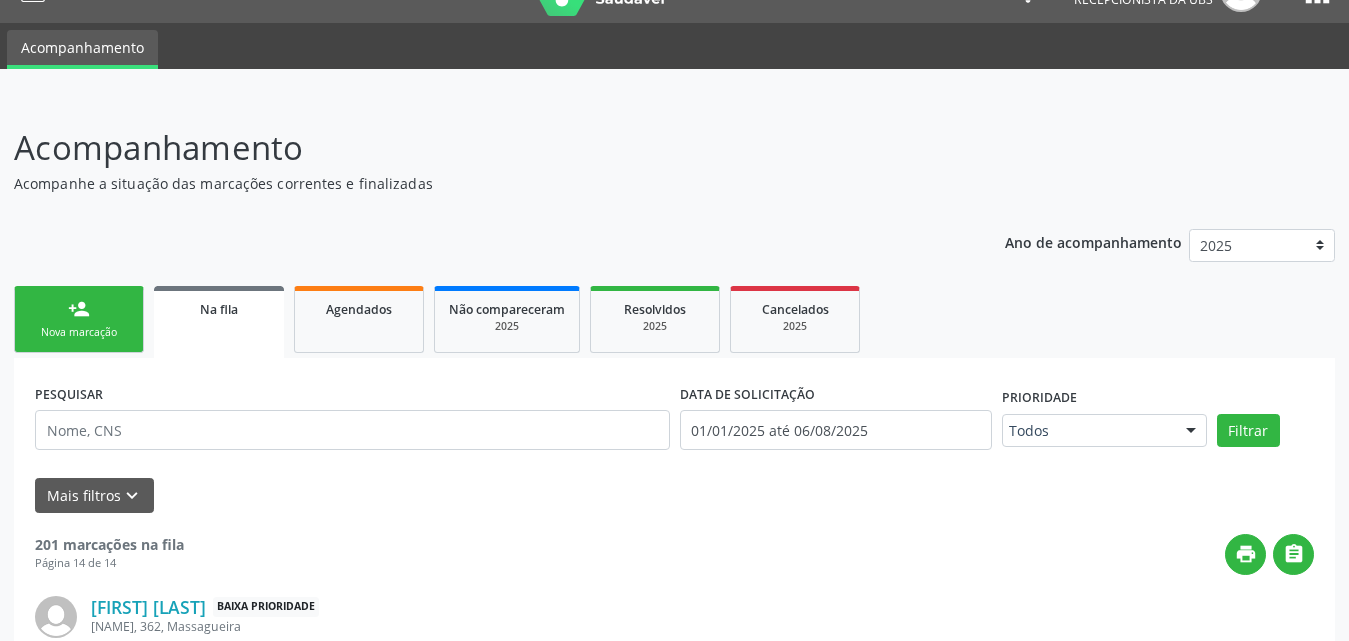 click on "Nova marcação" at bounding box center [79, 332] 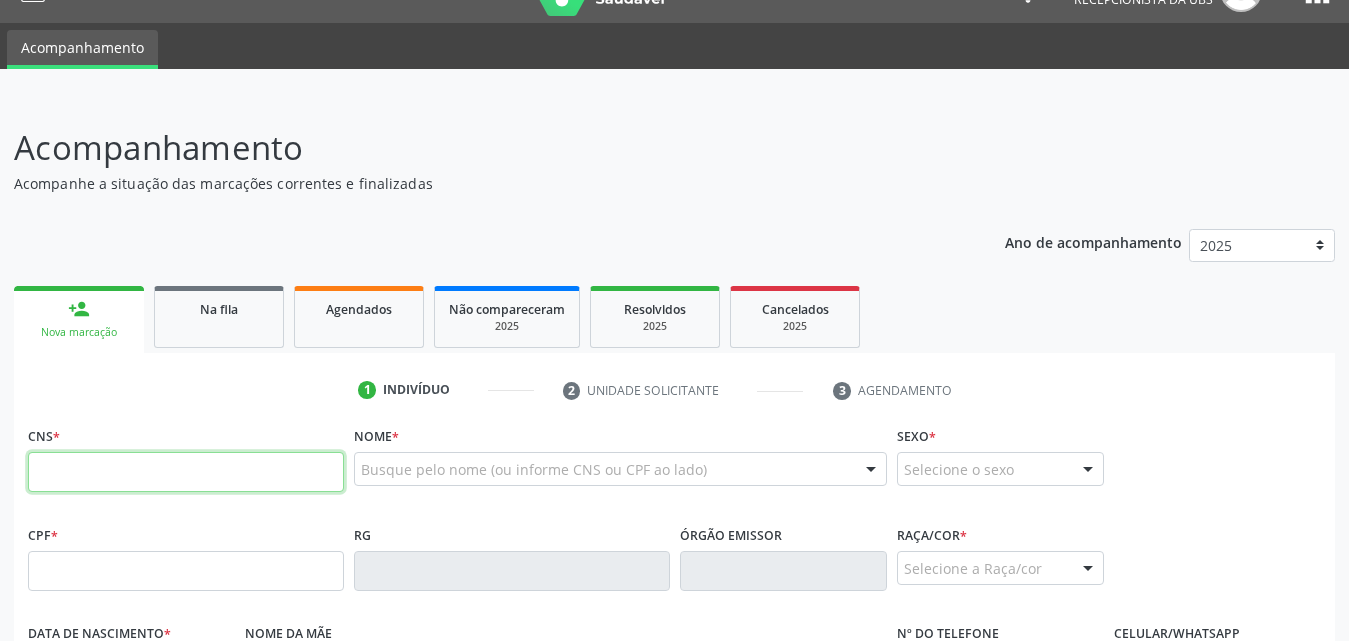 click at bounding box center [186, 472] 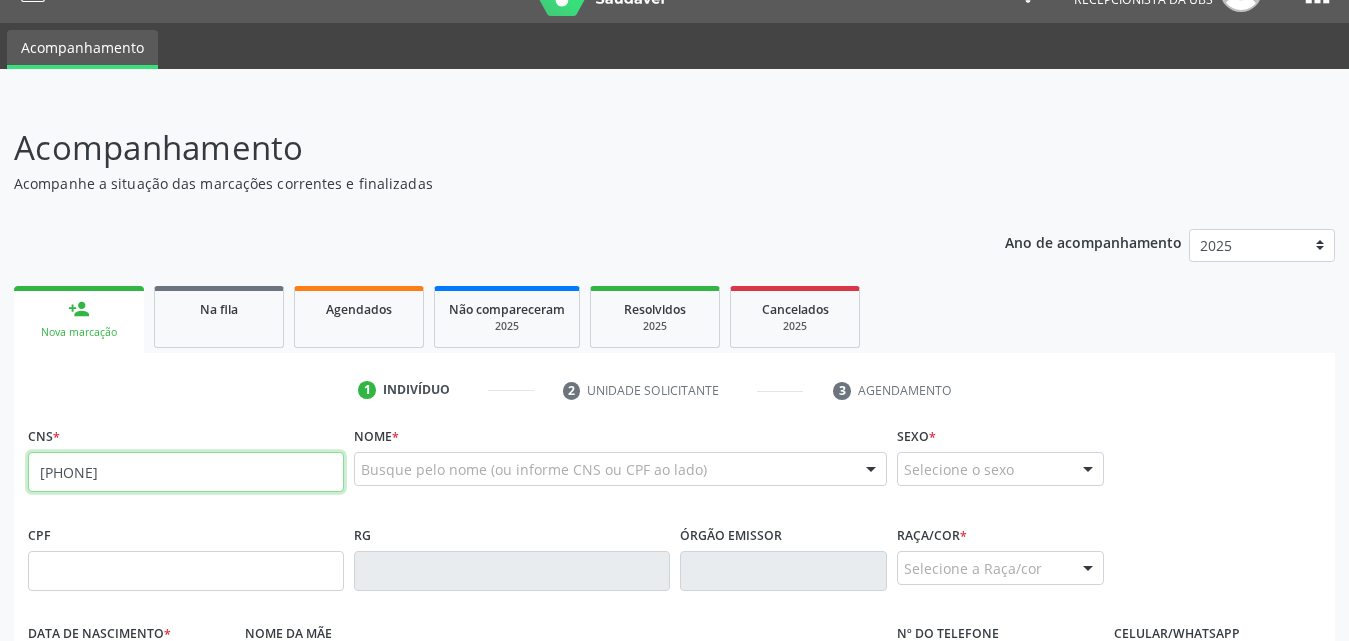 type on "[PHONE]" 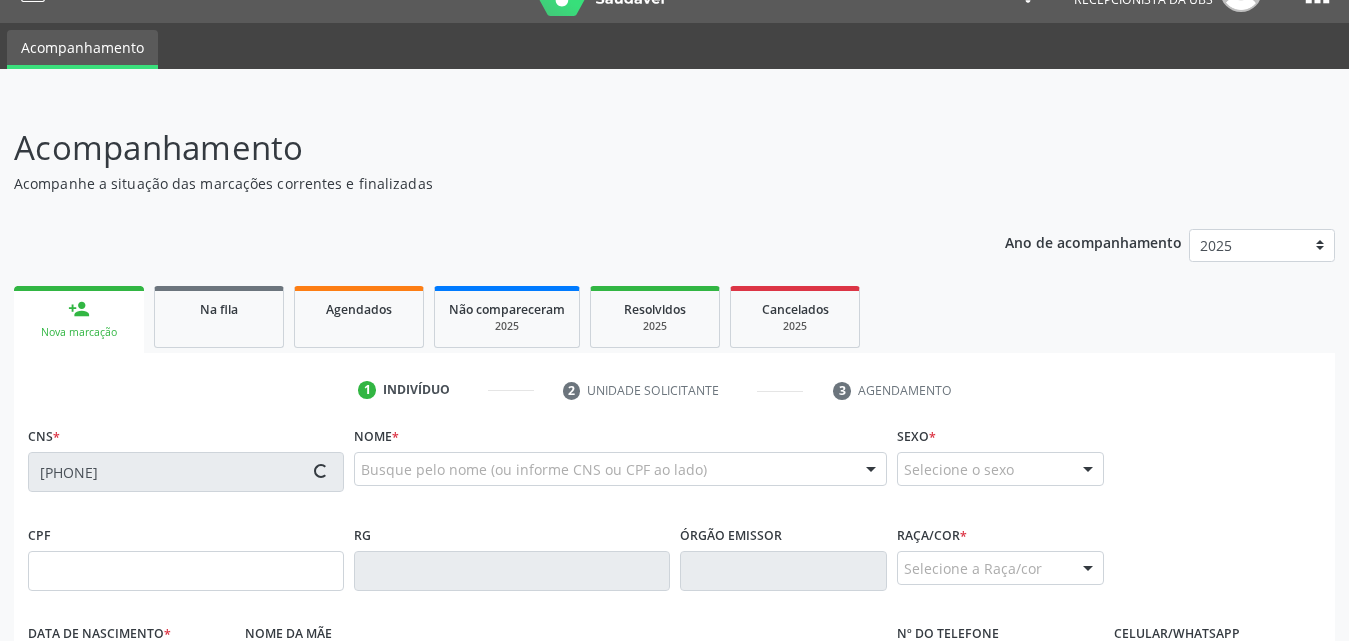 type on "[DOCUMENT_ID]" 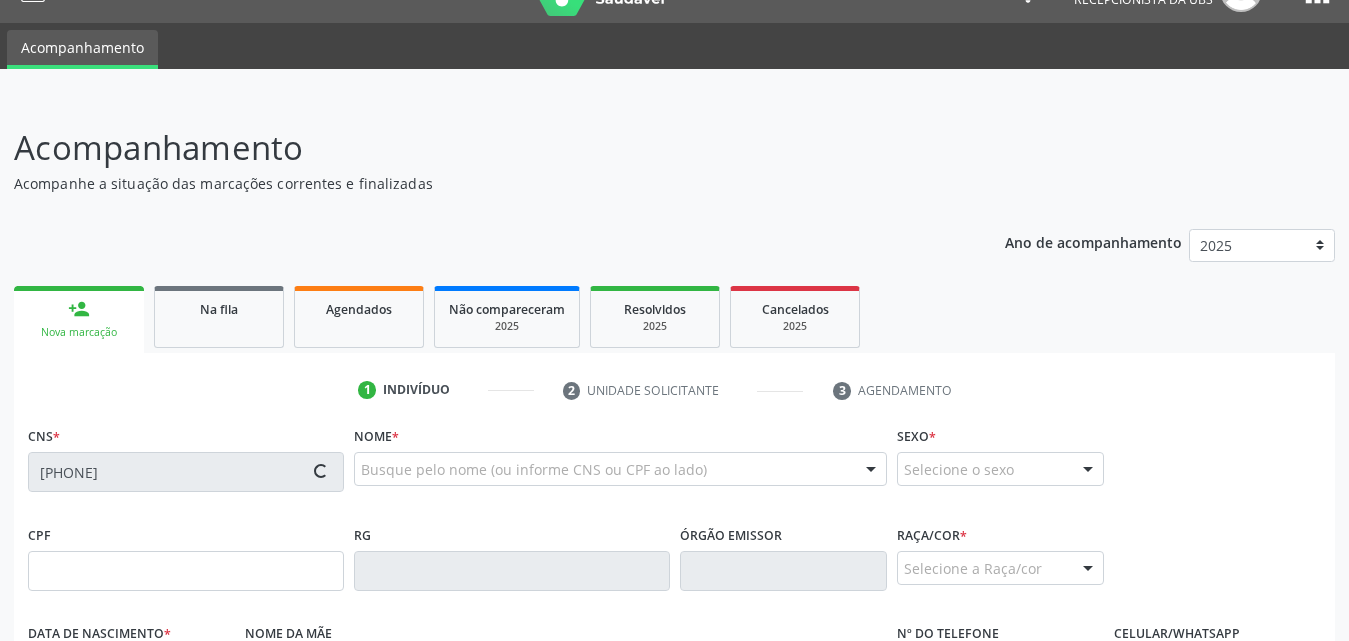 type on "23/11/1980" 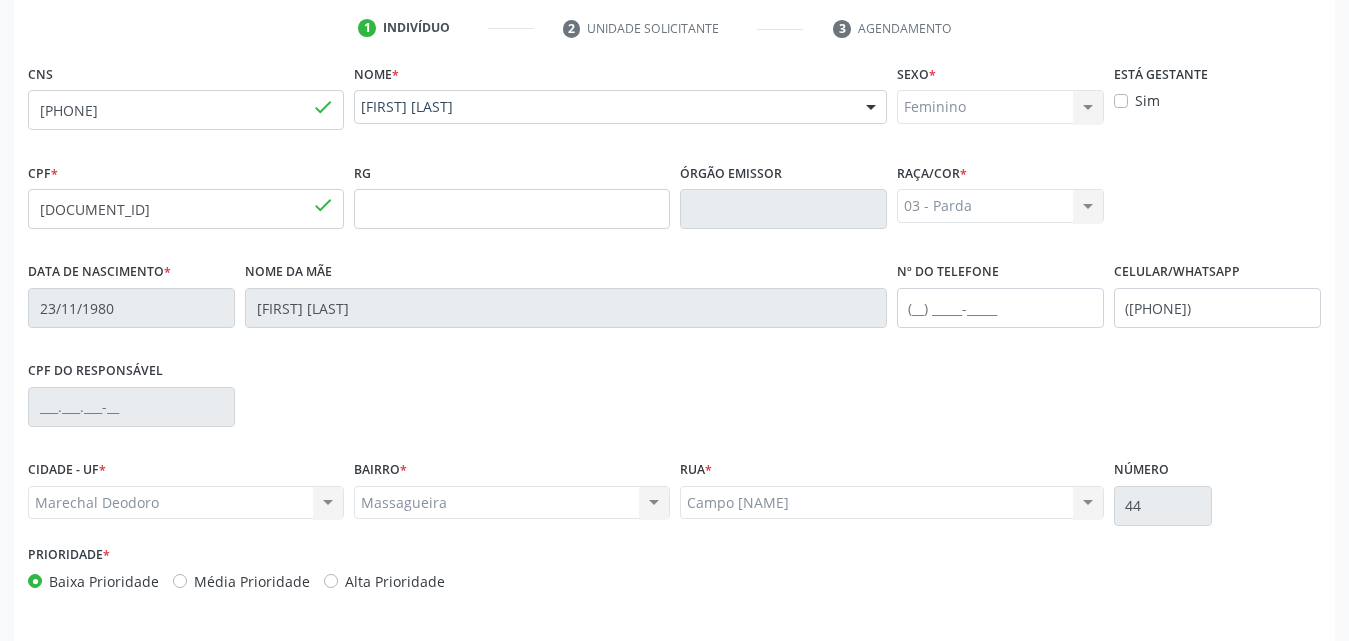 scroll, scrollTop: 471, scrollLeft: 0, axis: vertical 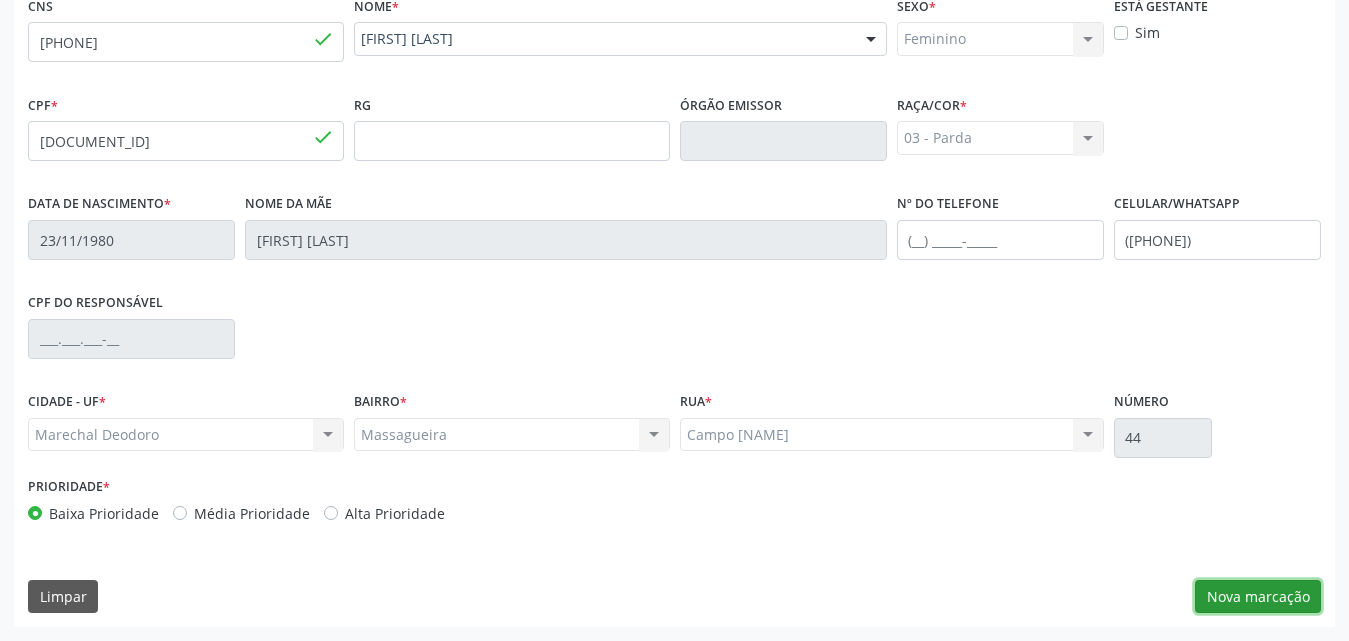 click on "Nova marcação" at bounding box center [1258, 597] 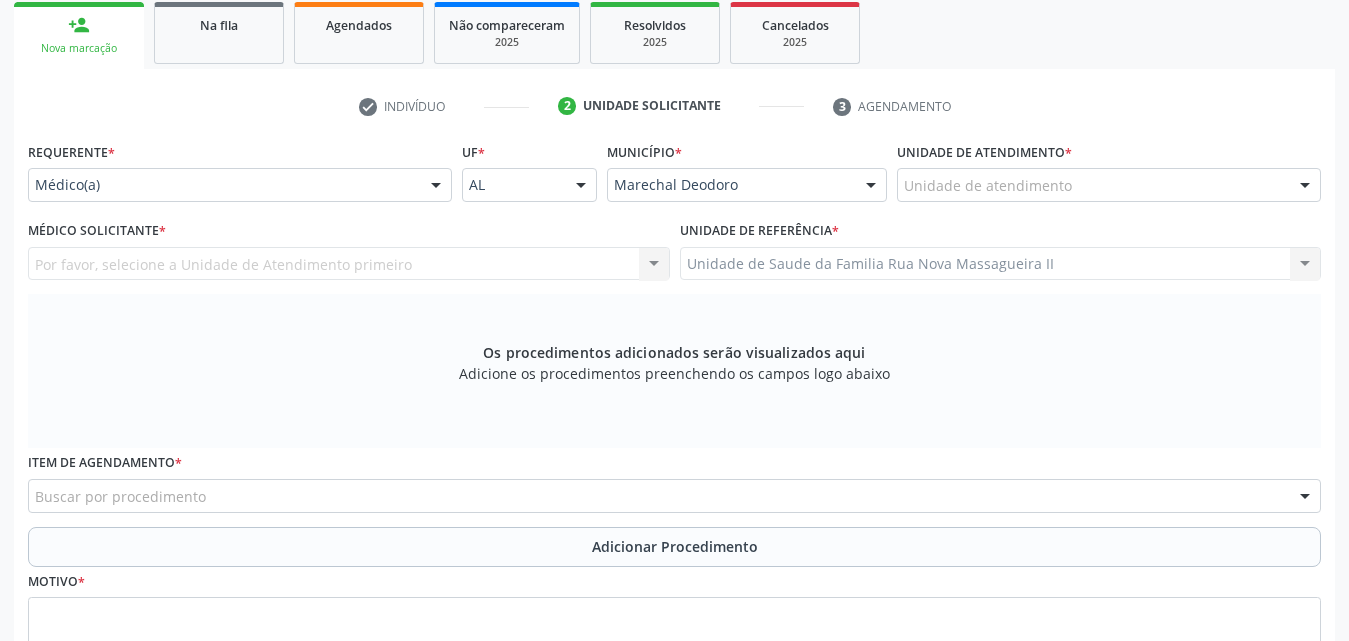 scroll, scrollTop: 171, scrollLeft: 0, axis: vertical 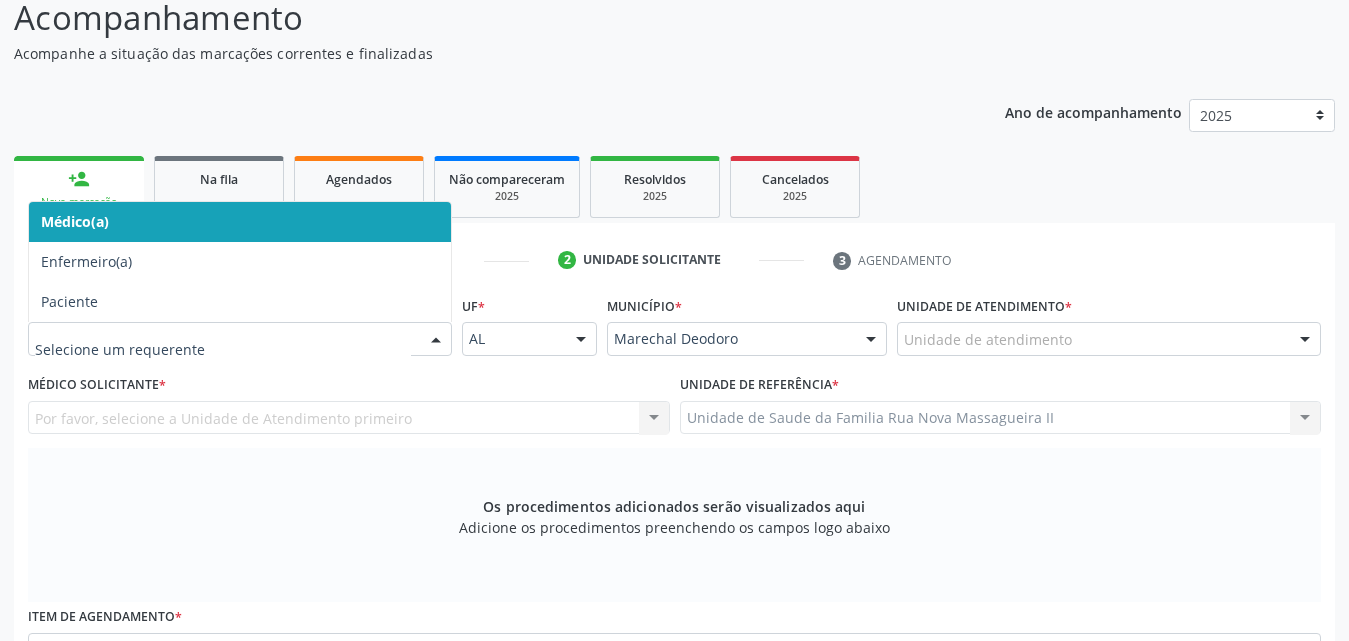 click at bounding box center [436, 340] 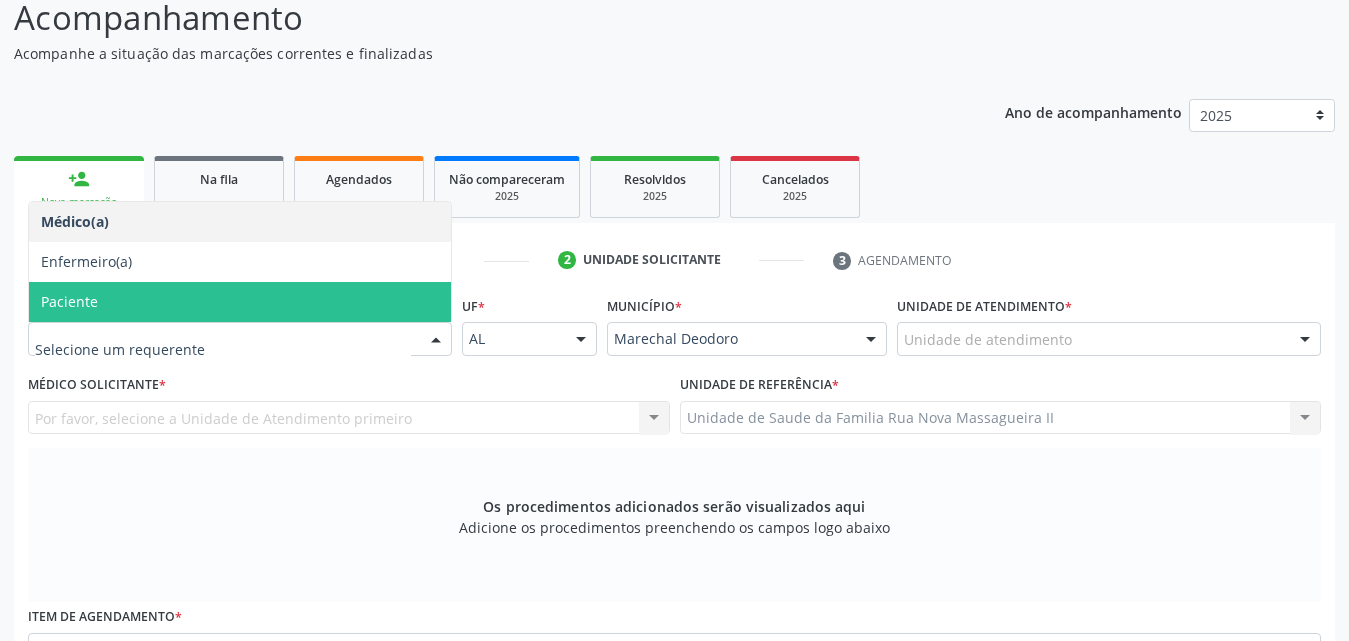 click on "Paciente" at bounding box center [240, 302] 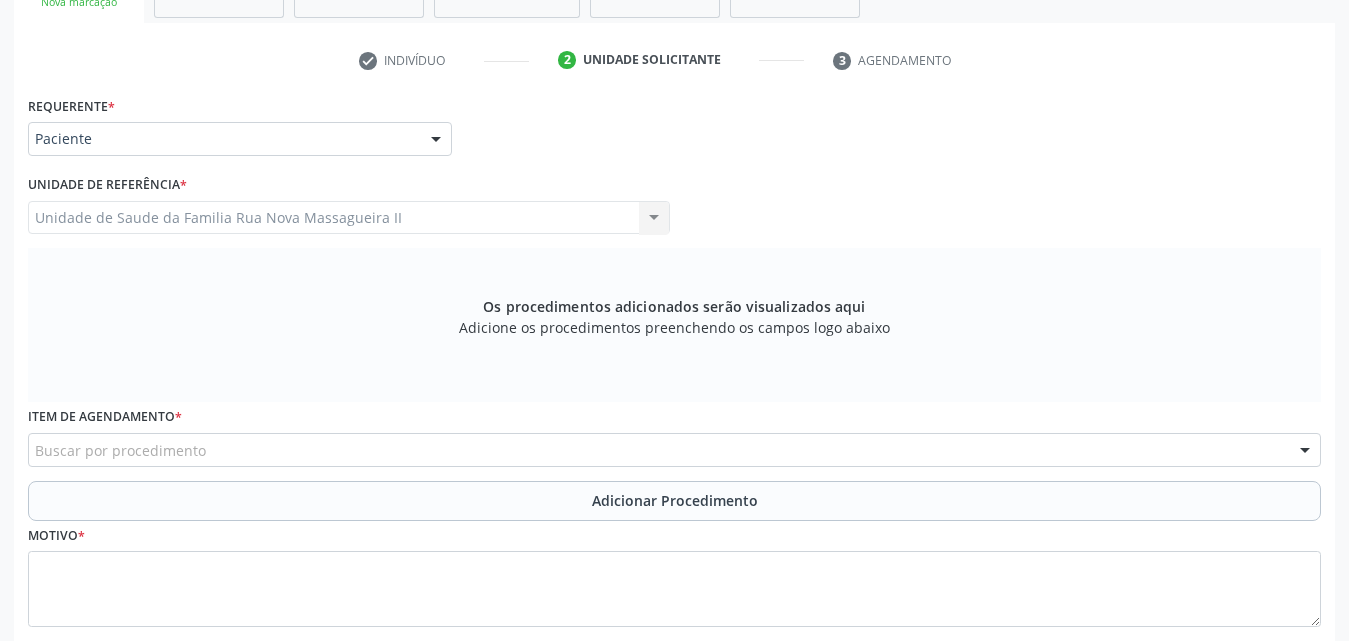scroll, scrollTop: 471, scrollLeft: 0, axis: vertical 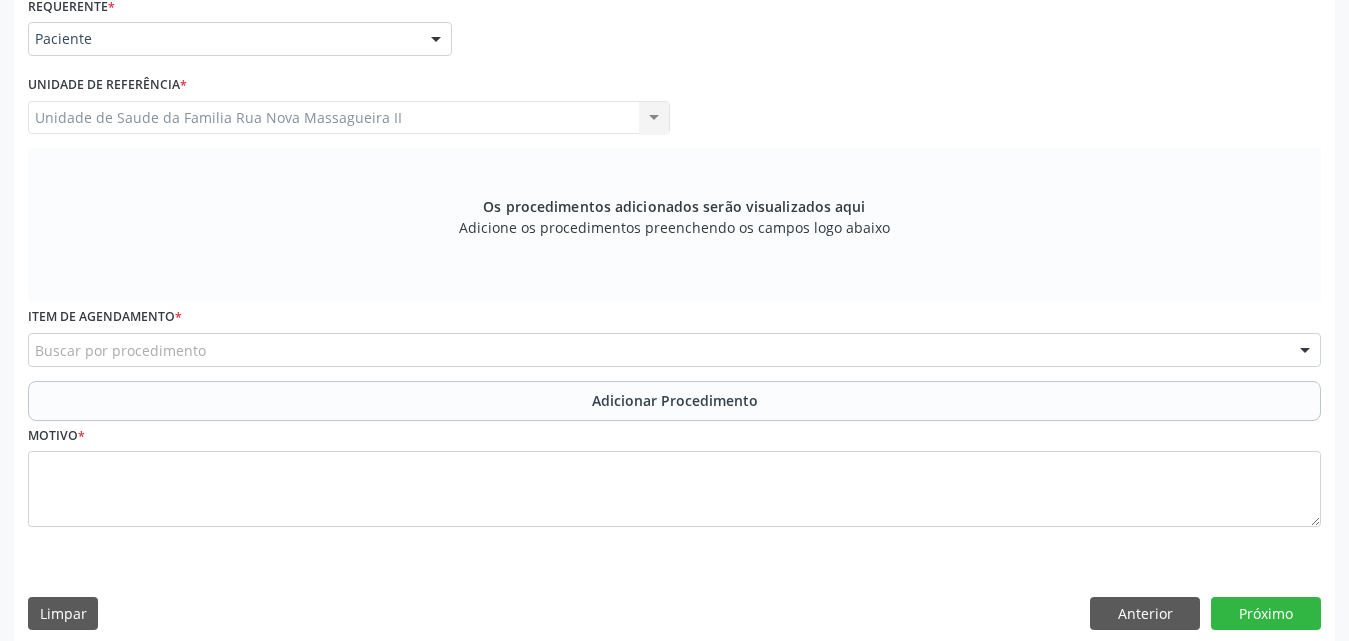 click on "Buscar por procedimento" at bounding box center (674, 350) 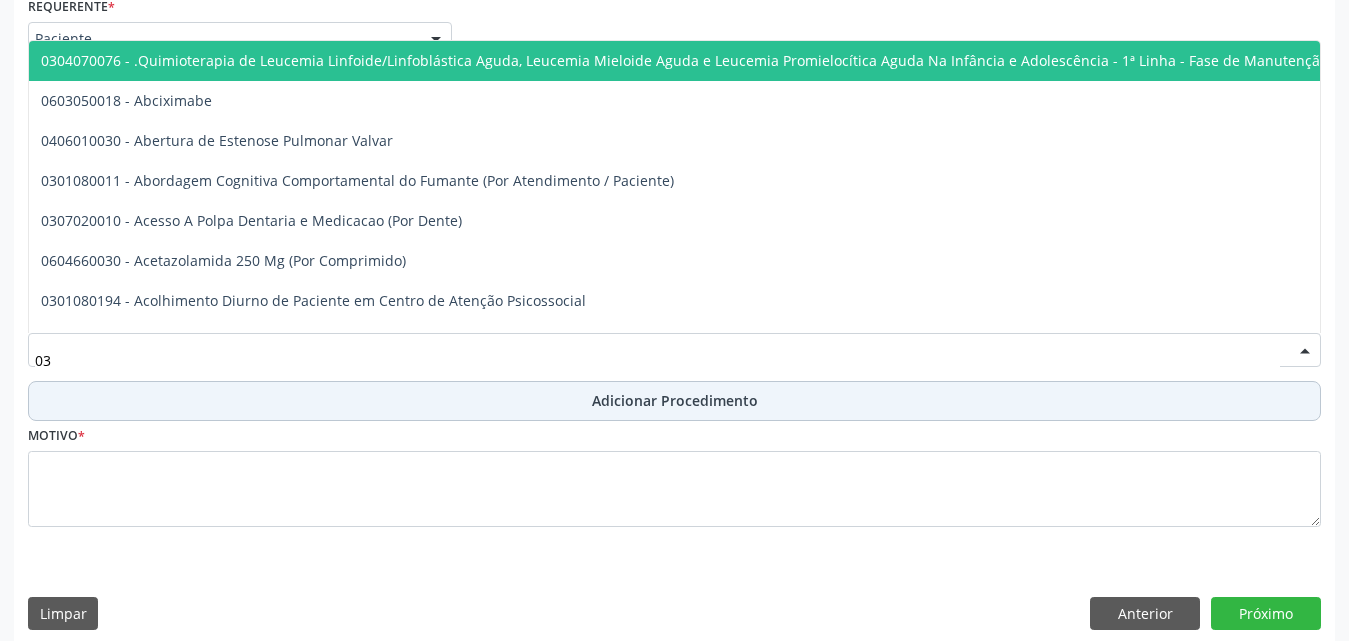 type on "0" 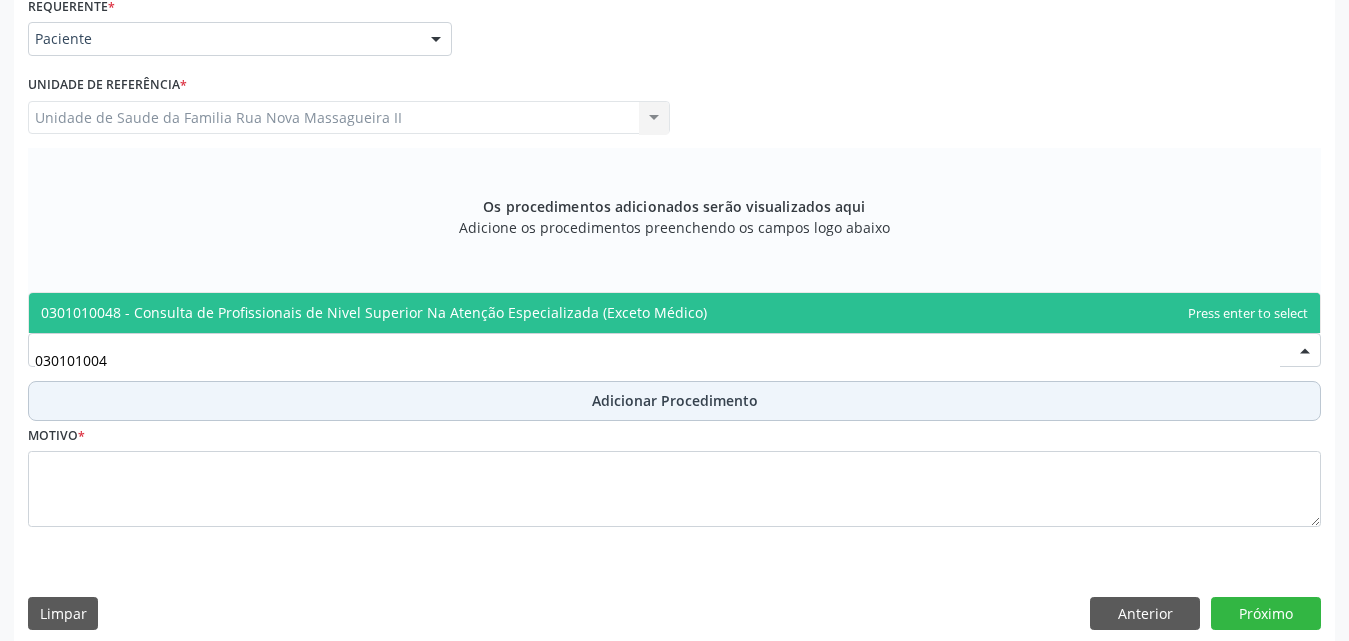 type on "0301010048" 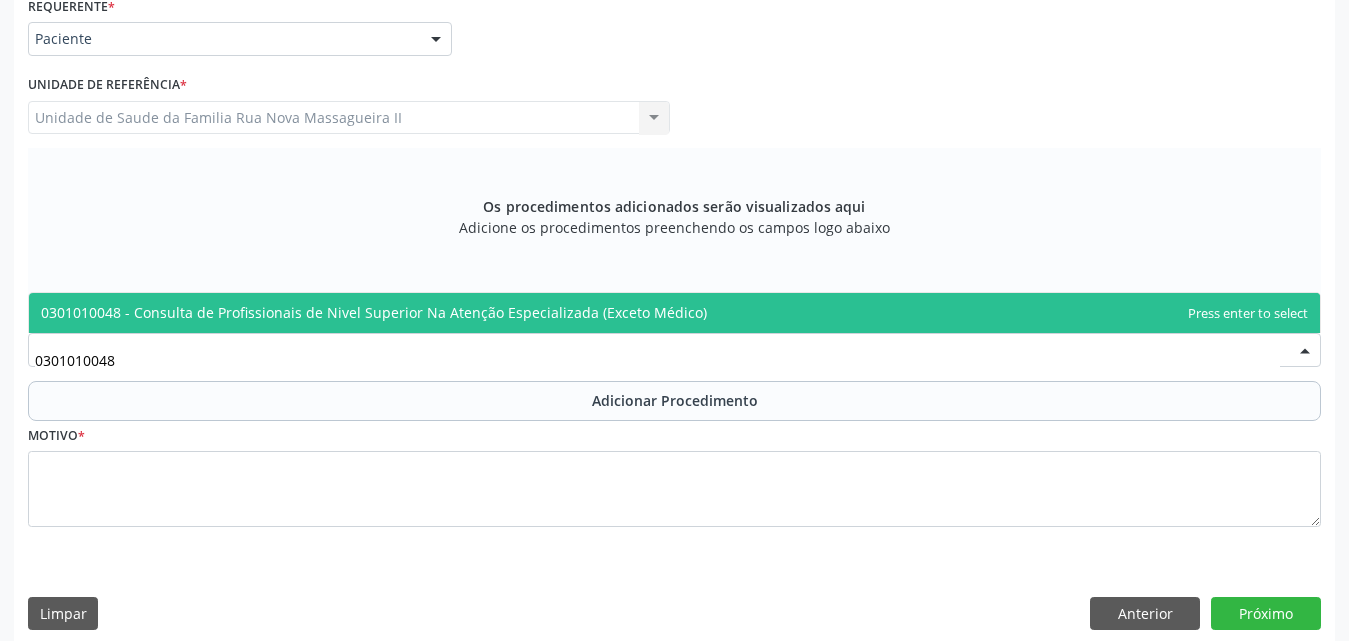 click on "0301010048 - Consulta de Profissionais de Nivel Superior Na Atenção Especializada (Exceto Médico)" at bounding box center [374, 312] 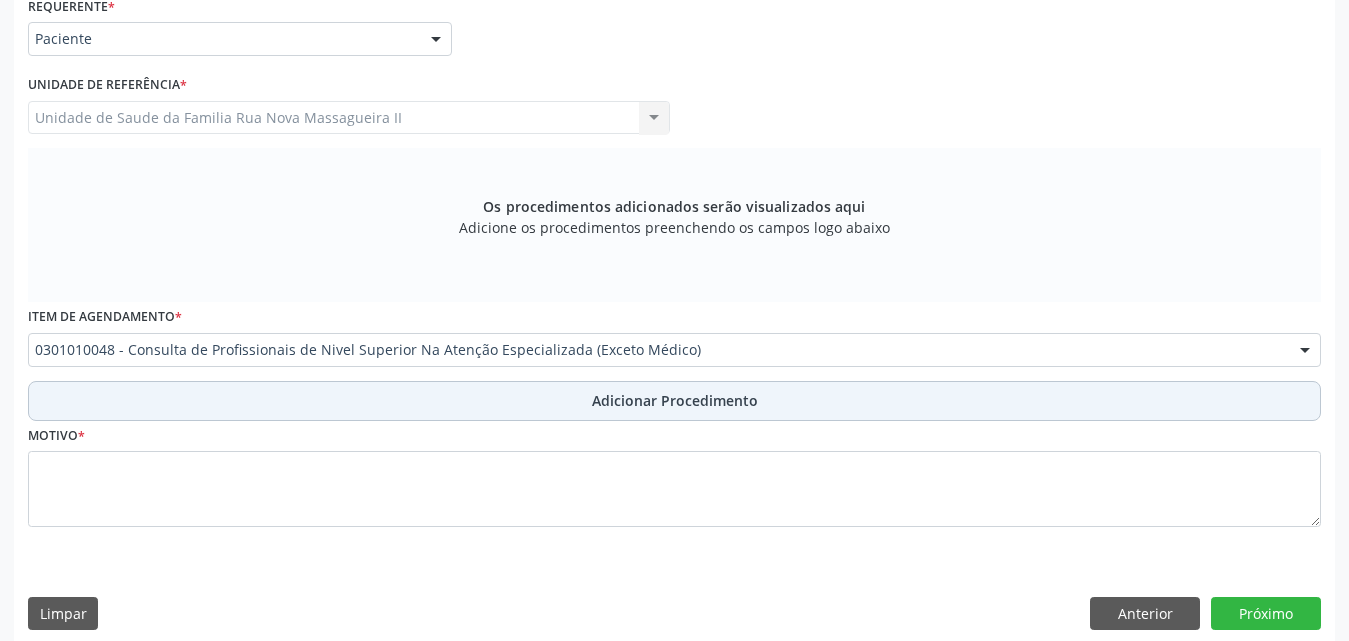 click on "Adicionar Procedimento" at bounding box center [675, 400] 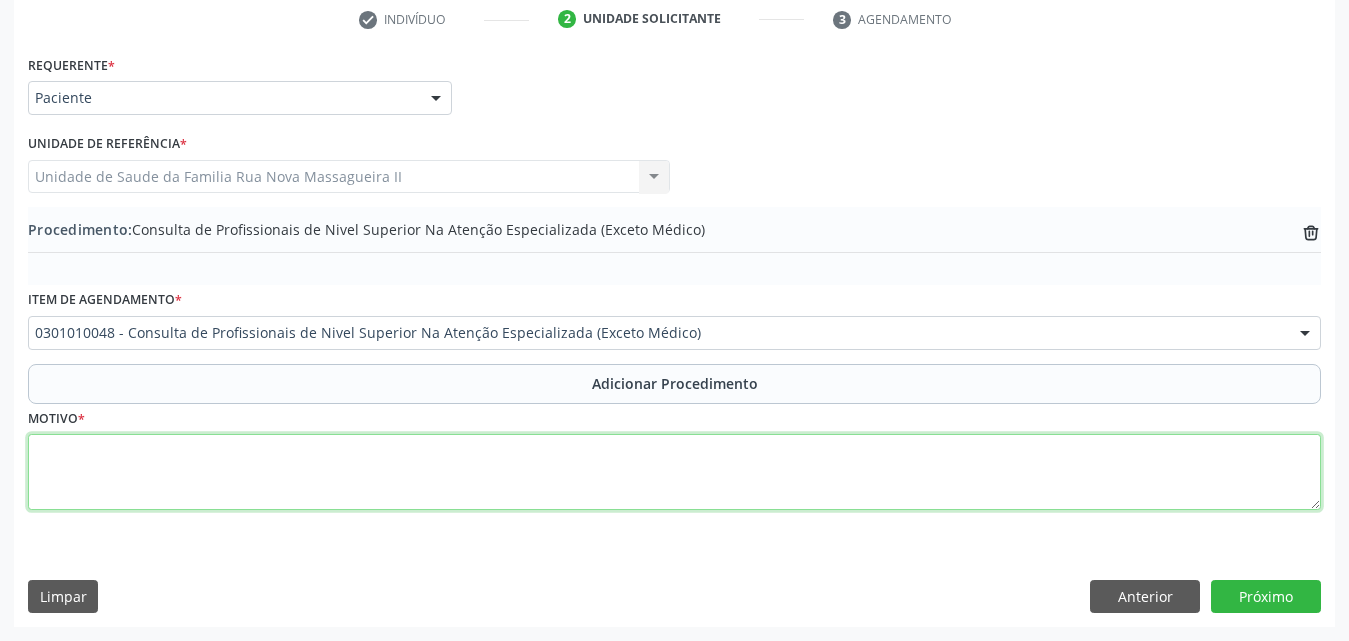 click at bounding box center [674, 472] 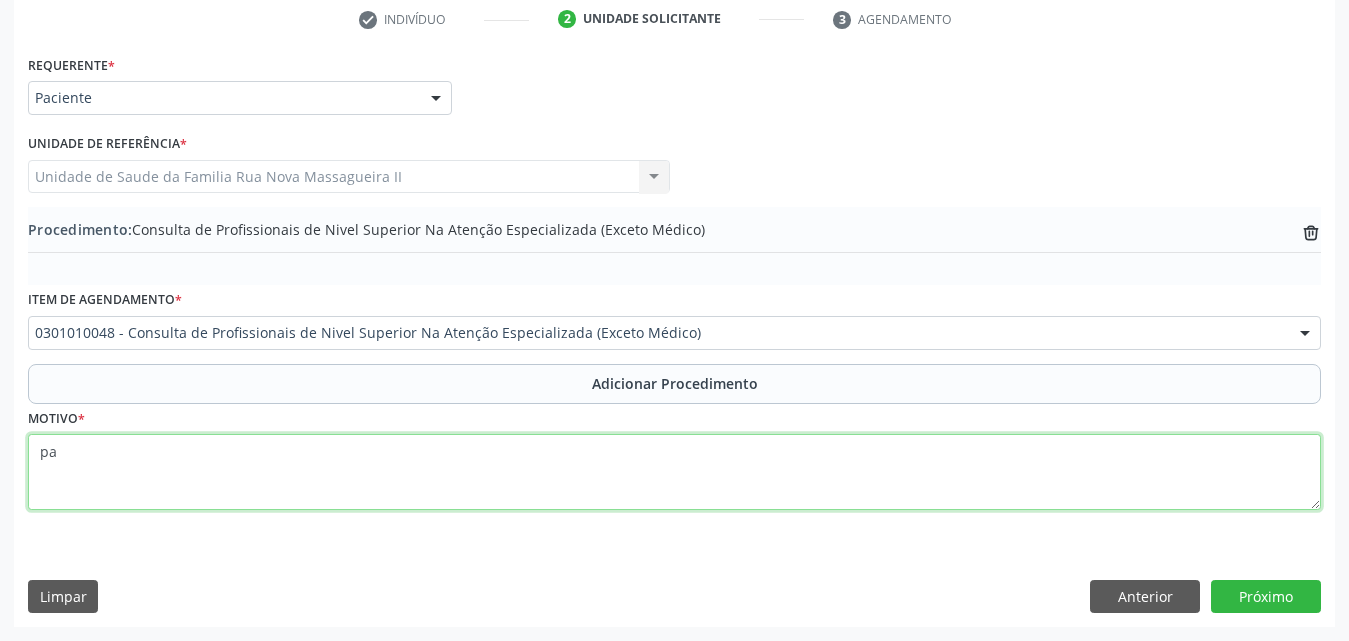 type on "p" 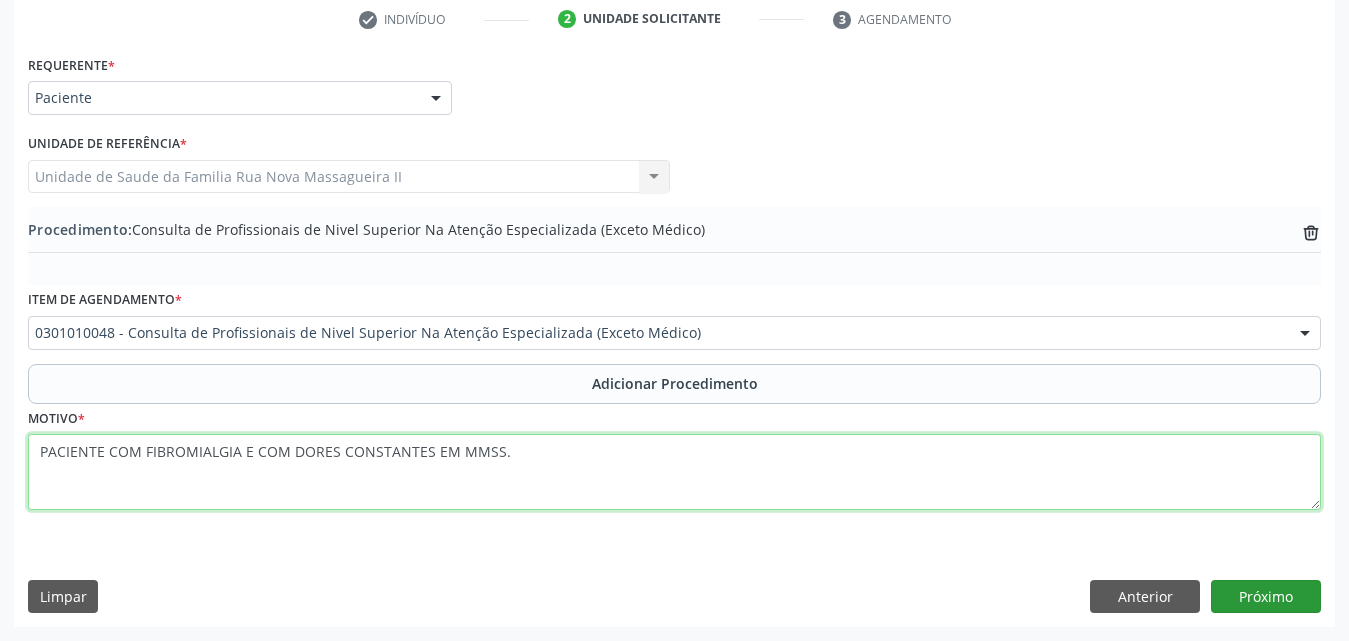 type on "PACIENTE COM FIBROMIALGIA E COM DORES CONSTANTES EM MMSS." 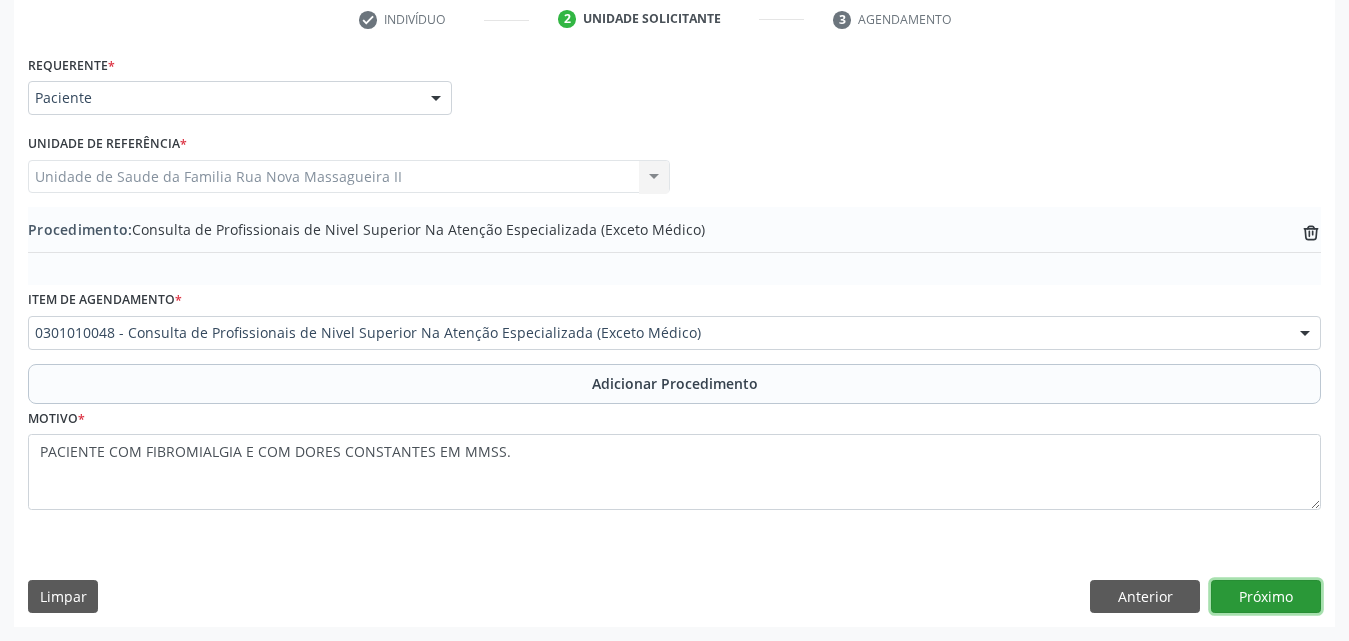 click on "Próximo" at bounding box center (1266, 597) 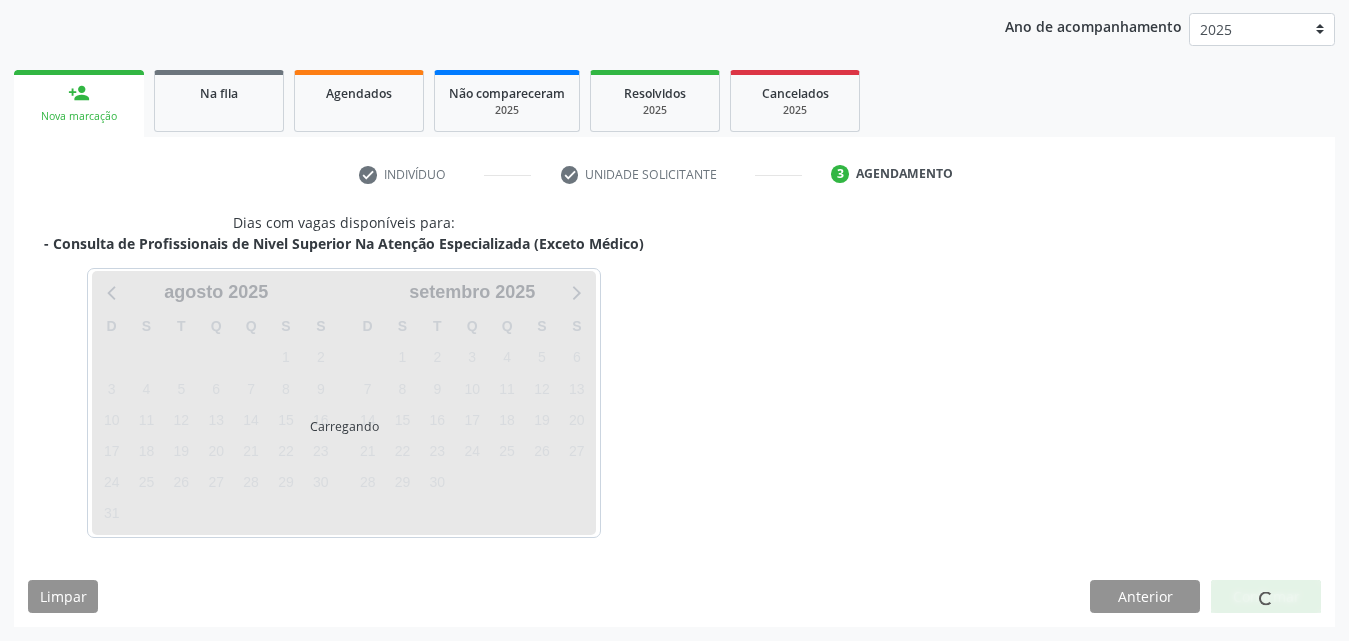 scroll, scrollTop: 316, scrollLeft: 0, axis: vertical 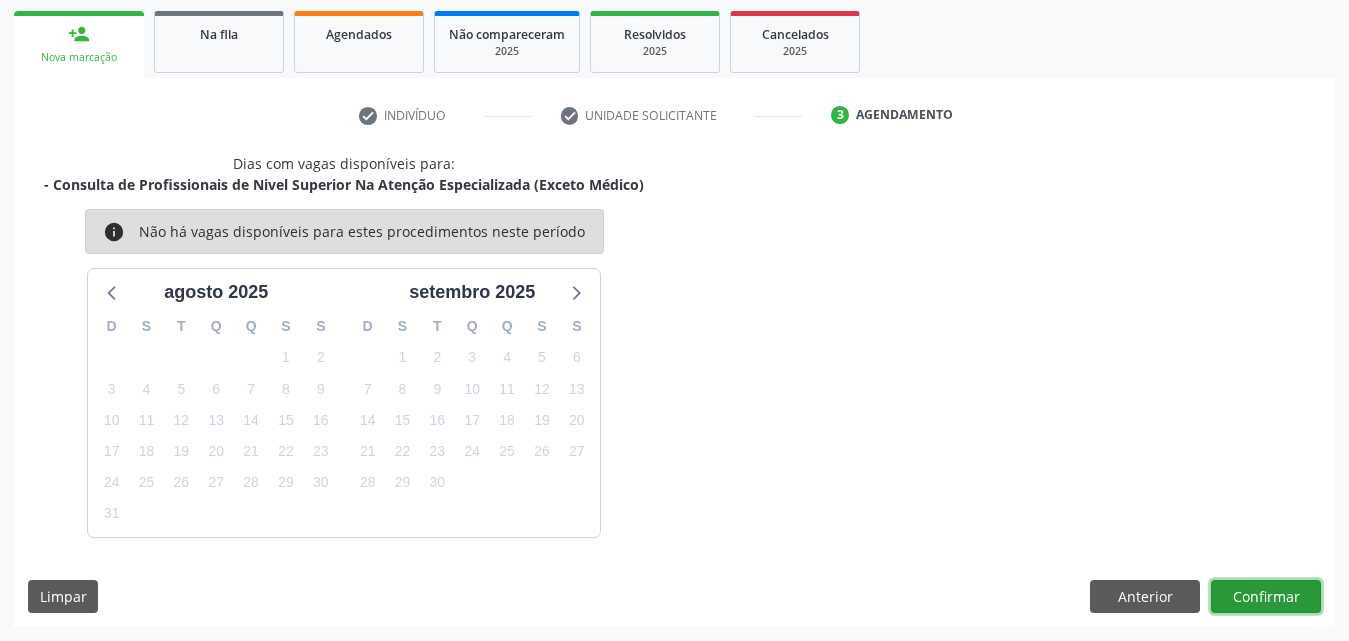 click on "Confirmar" at bounding box center (1266, 597) 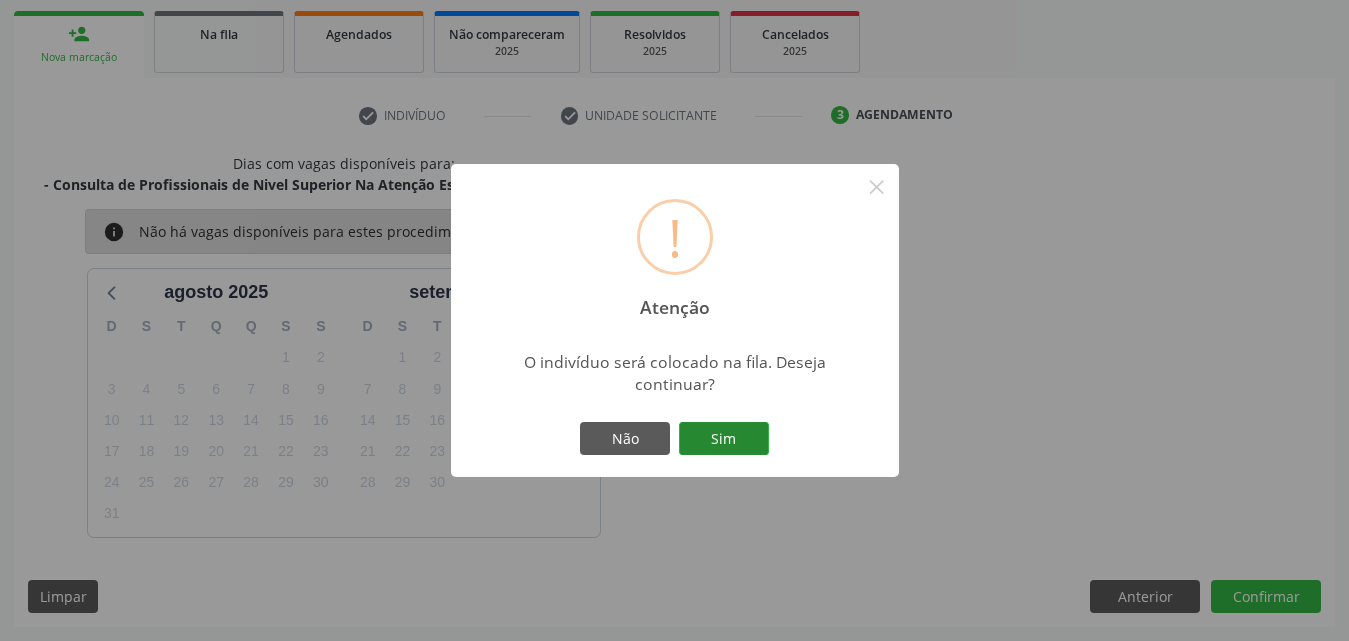 click on "Sim" at bounding box center (724, 439) 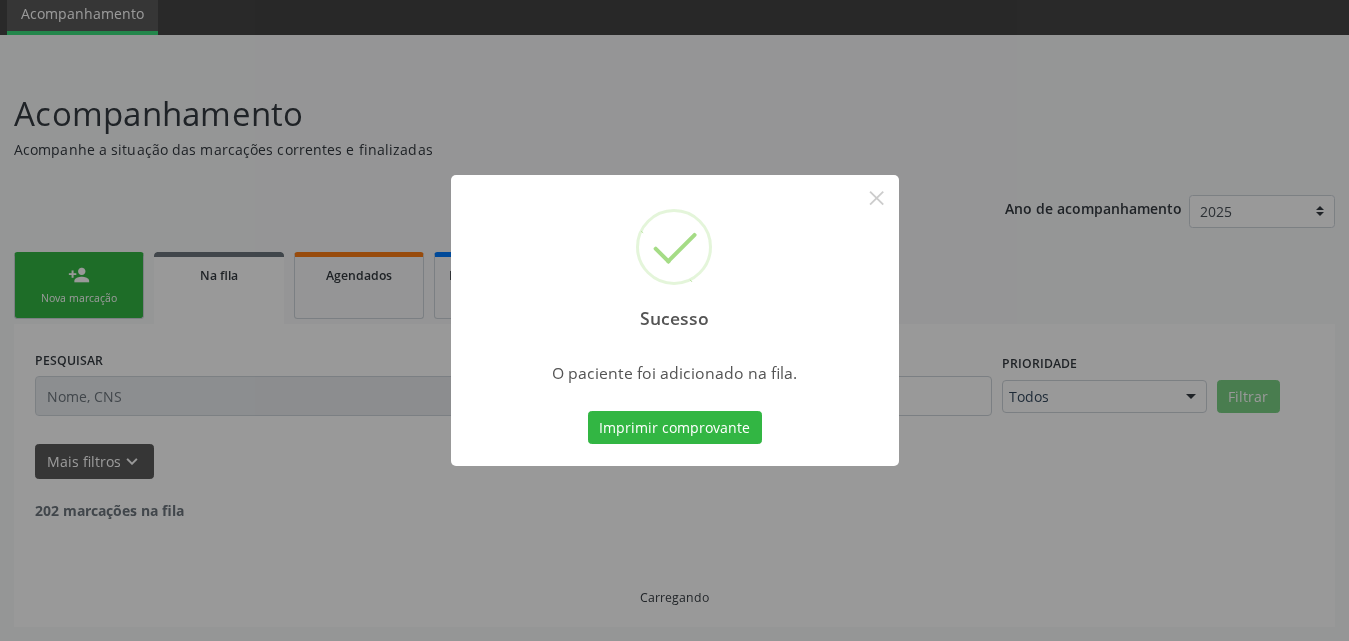 scroll, scrollTop: 54, scrollLeft: 0, axis: vertical 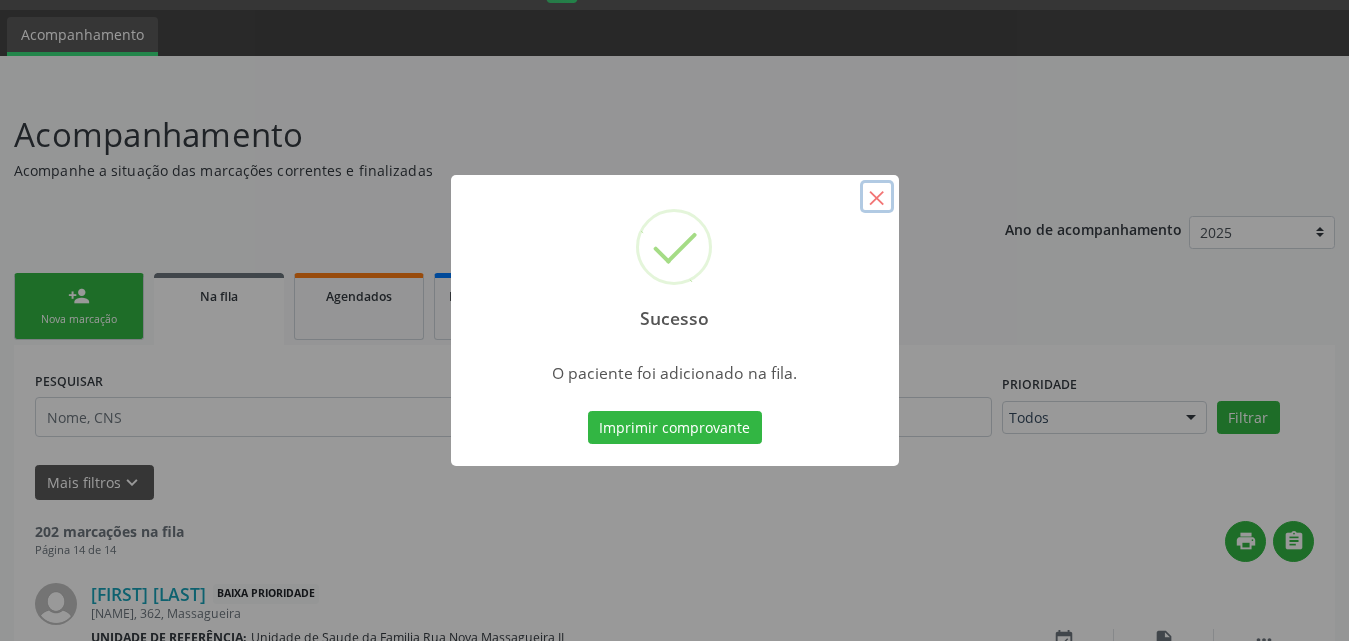 click on "×" at bounding box center [877, 197] 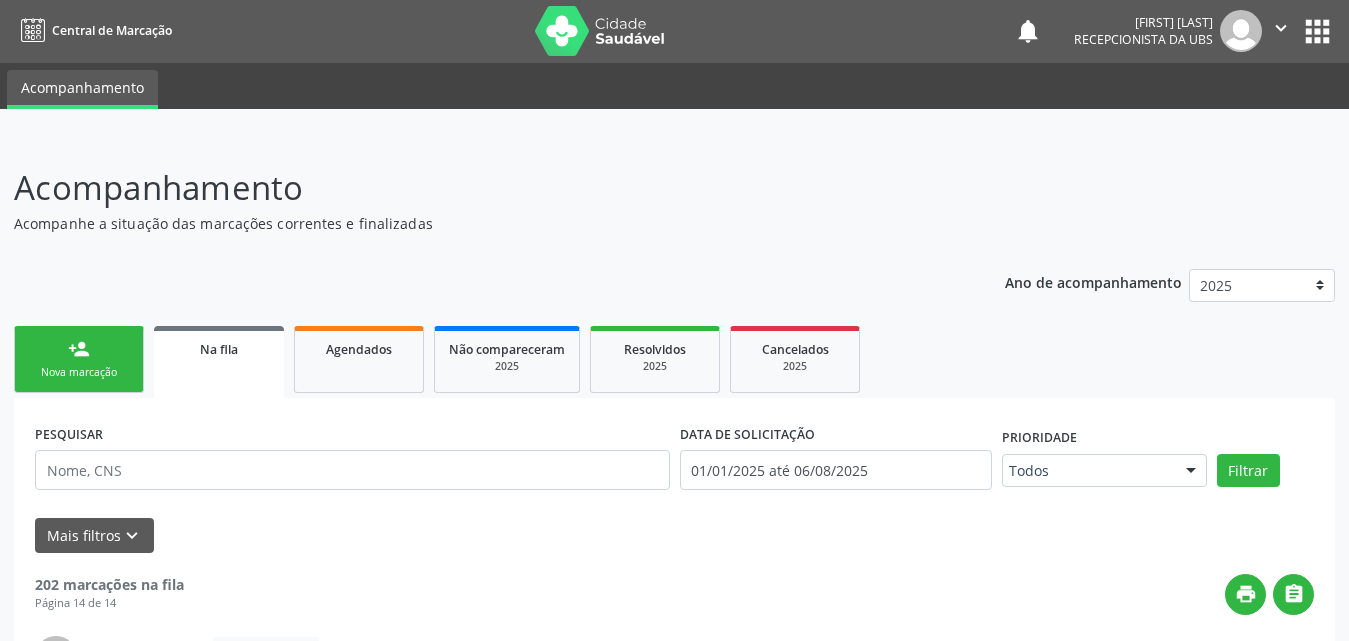 scroll, scrollTop: 0, scrollLeft: 0, axis: both 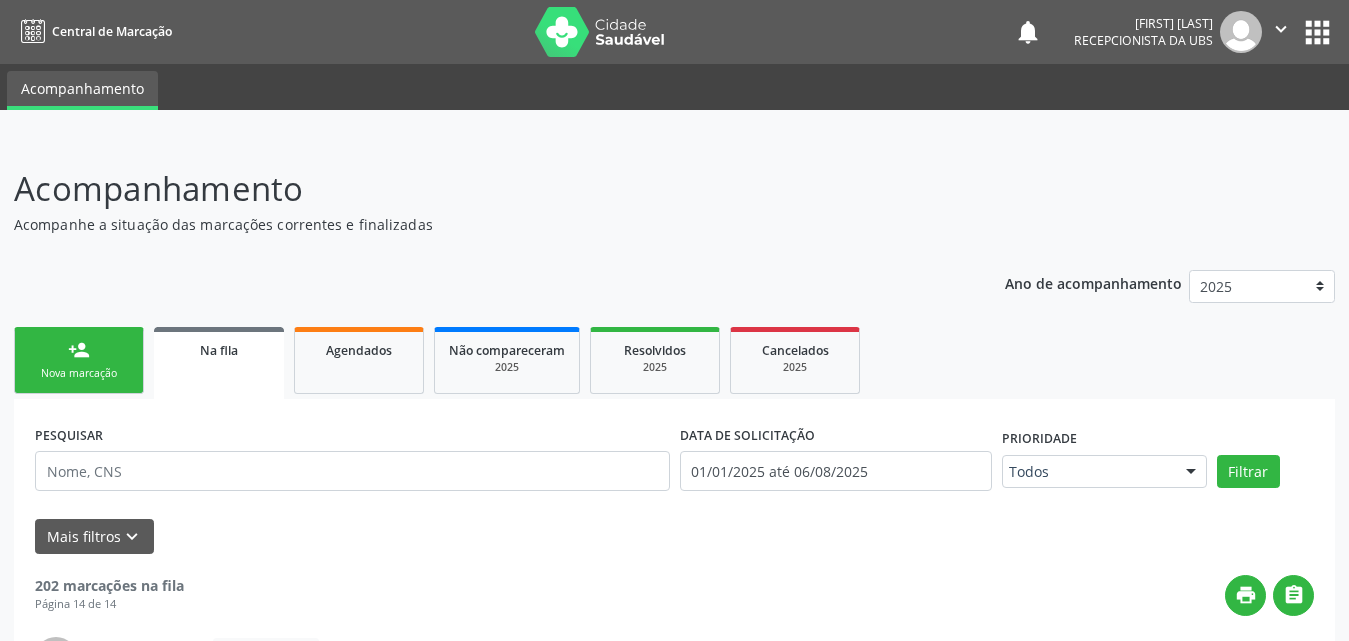 click on "person_add" at bounding box center [79, 350] 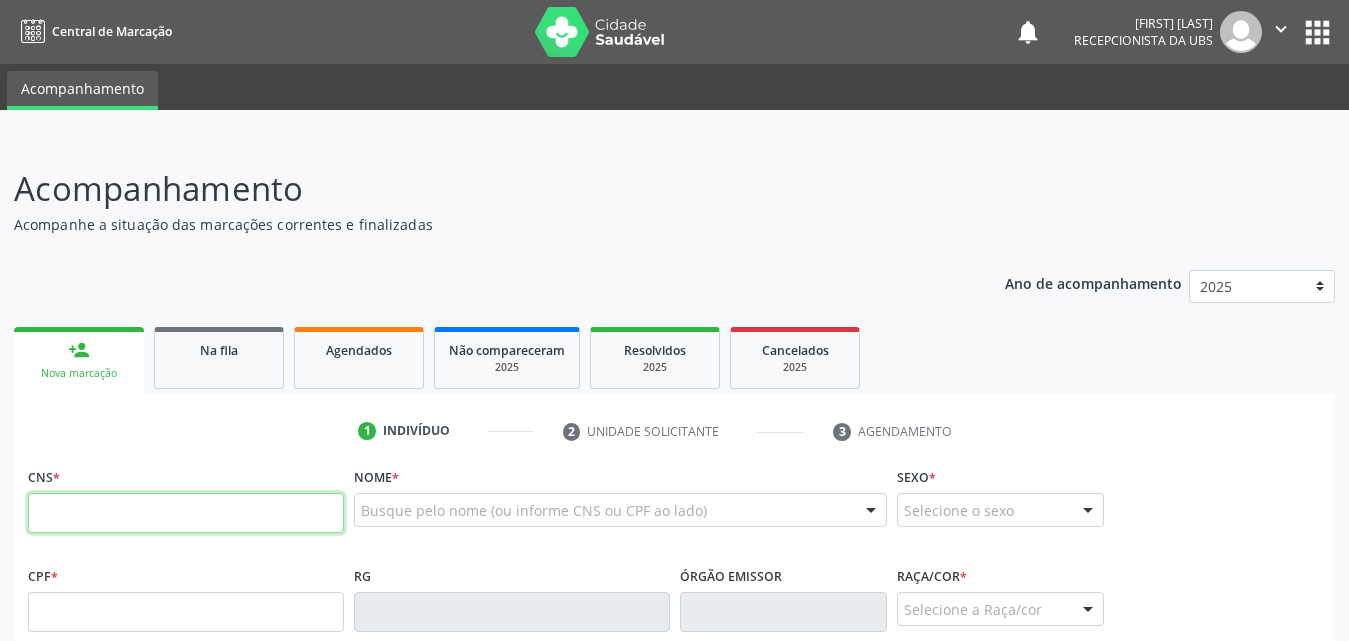 click at bounding box center [186, 513] 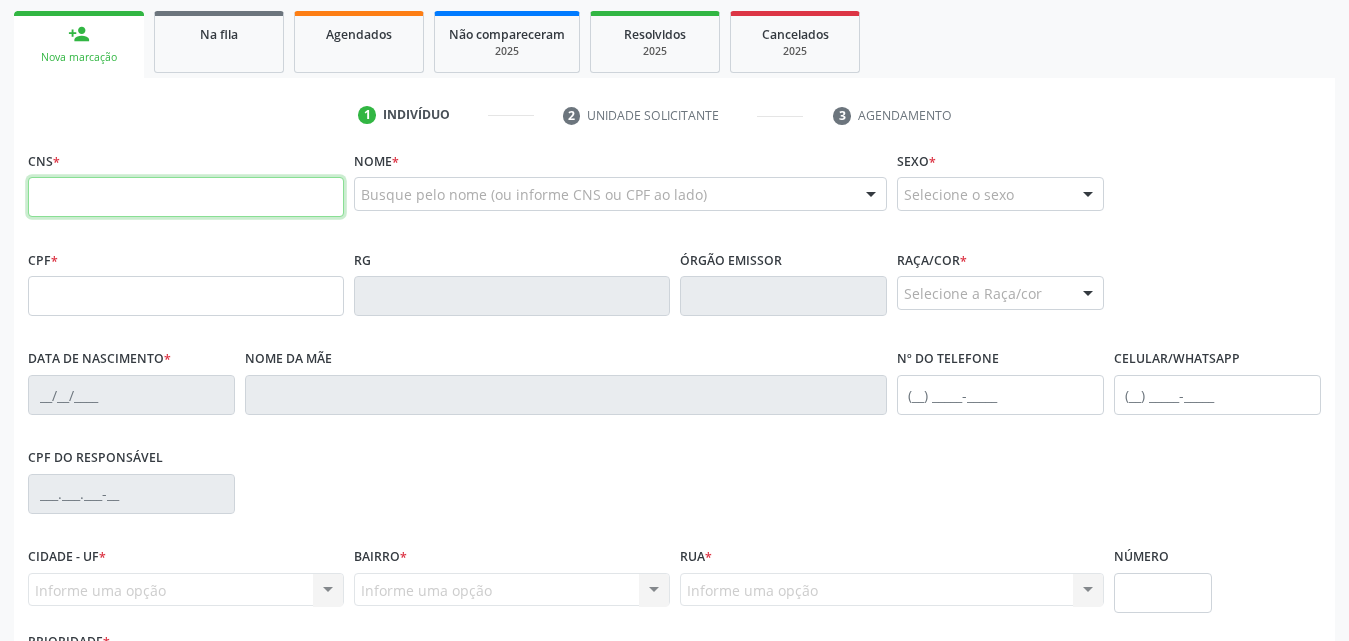 scroll, scrollTop: 200, scrollLeft: 0, axis: vertical 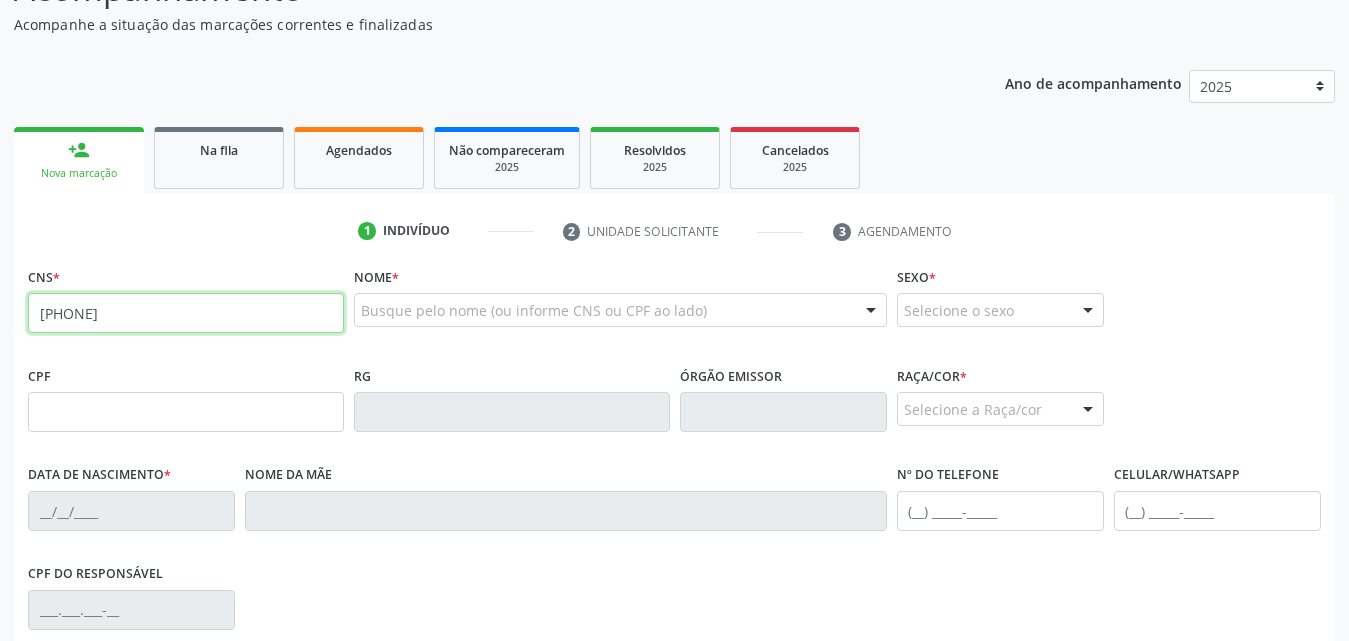 type on "[PHONE]" 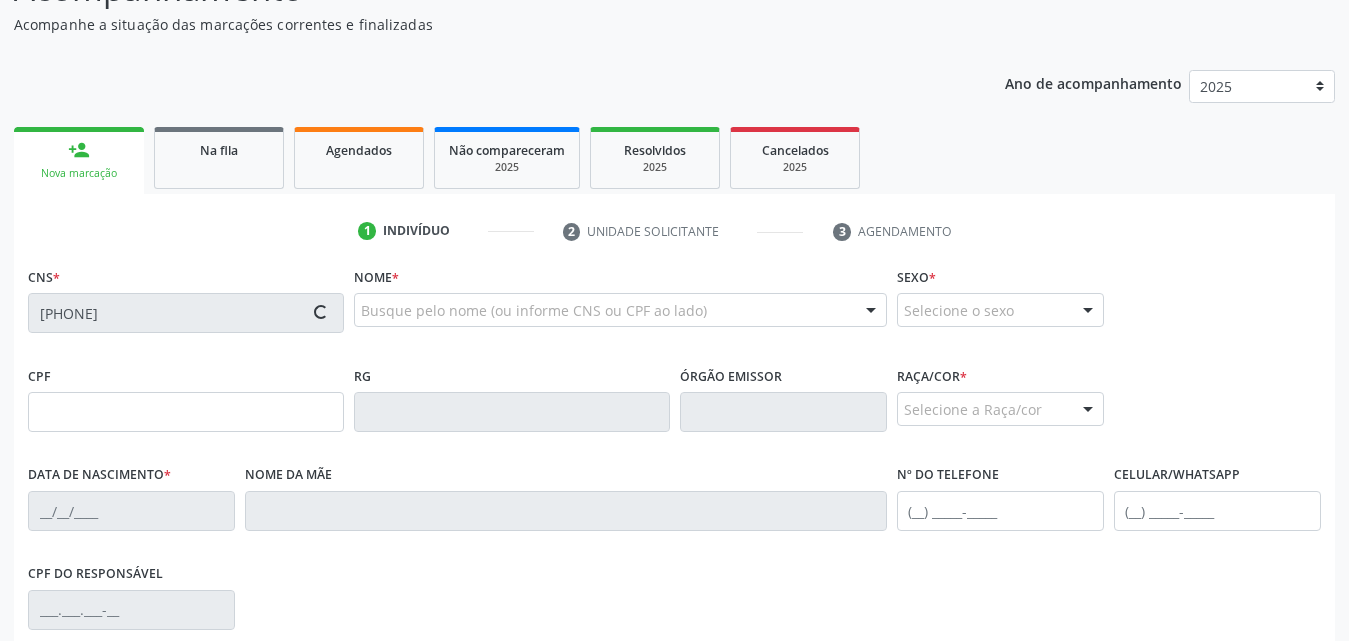 type on "[NUMBER]" 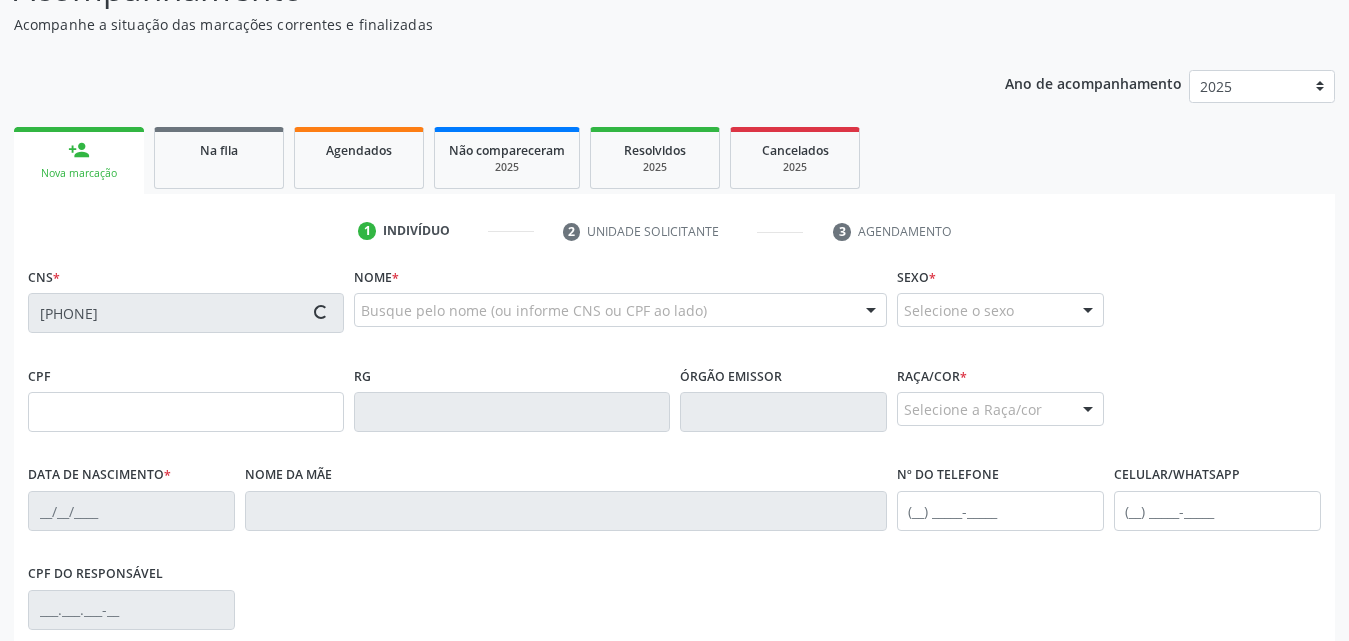 type on "[DATE]" 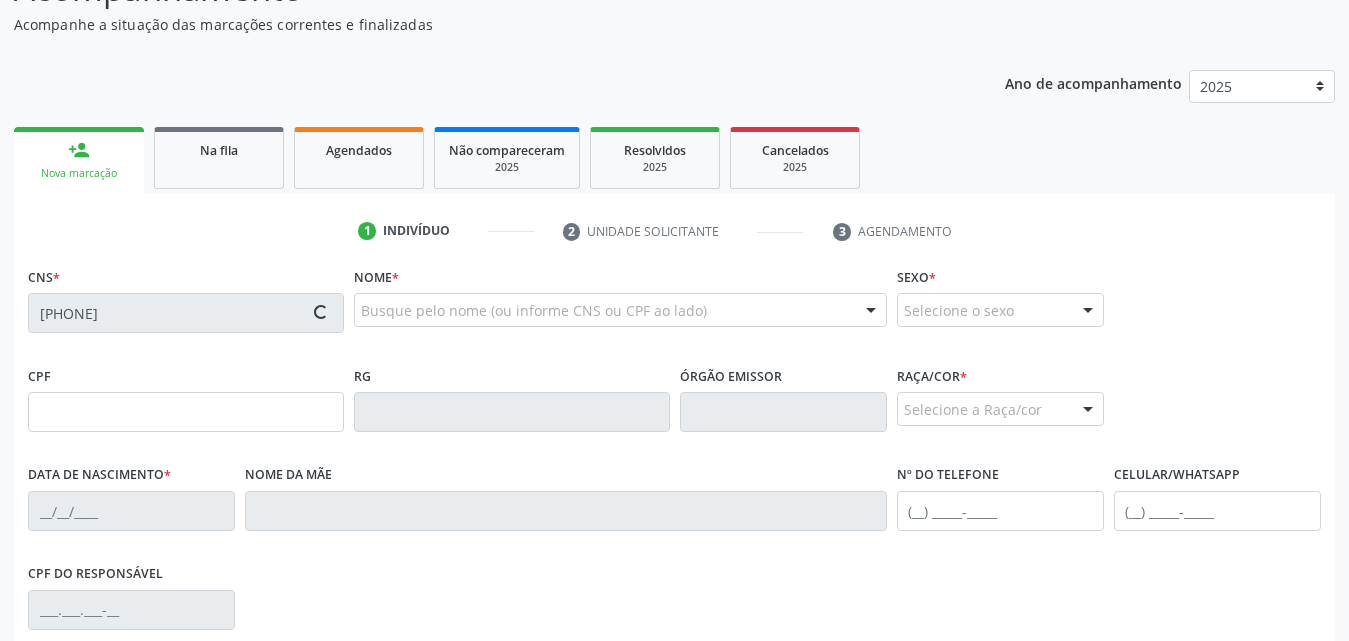 type on "[PHONE]" 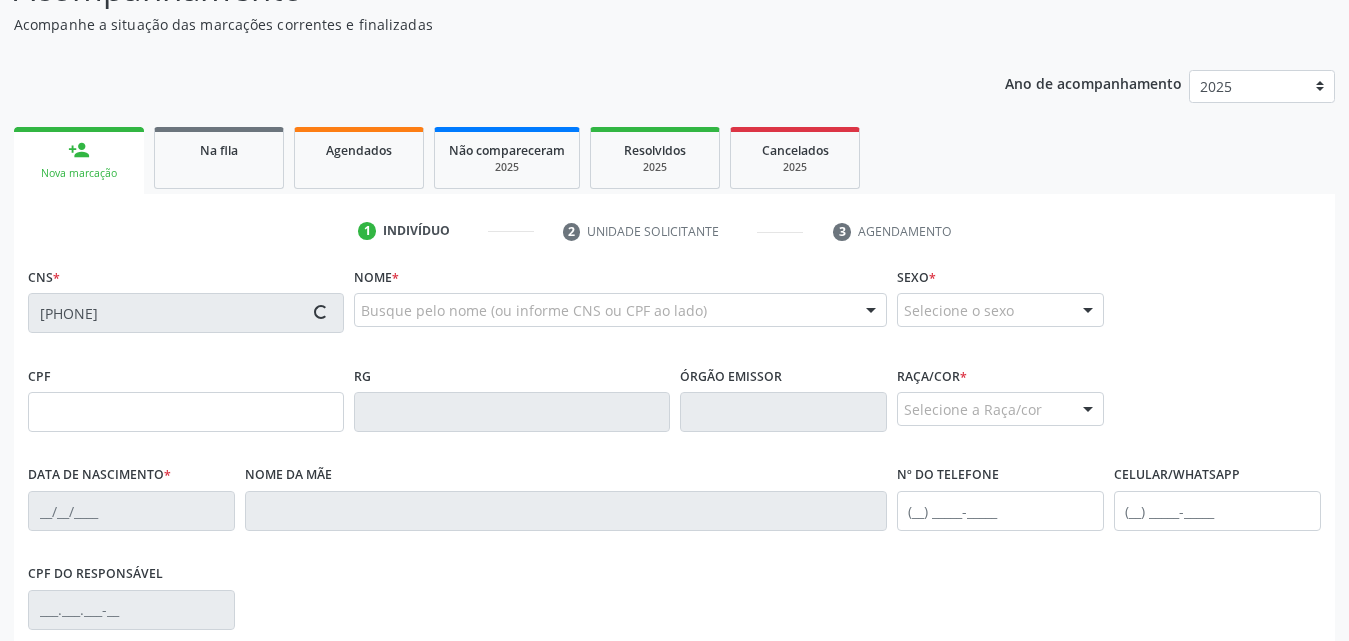 type on "S/N" 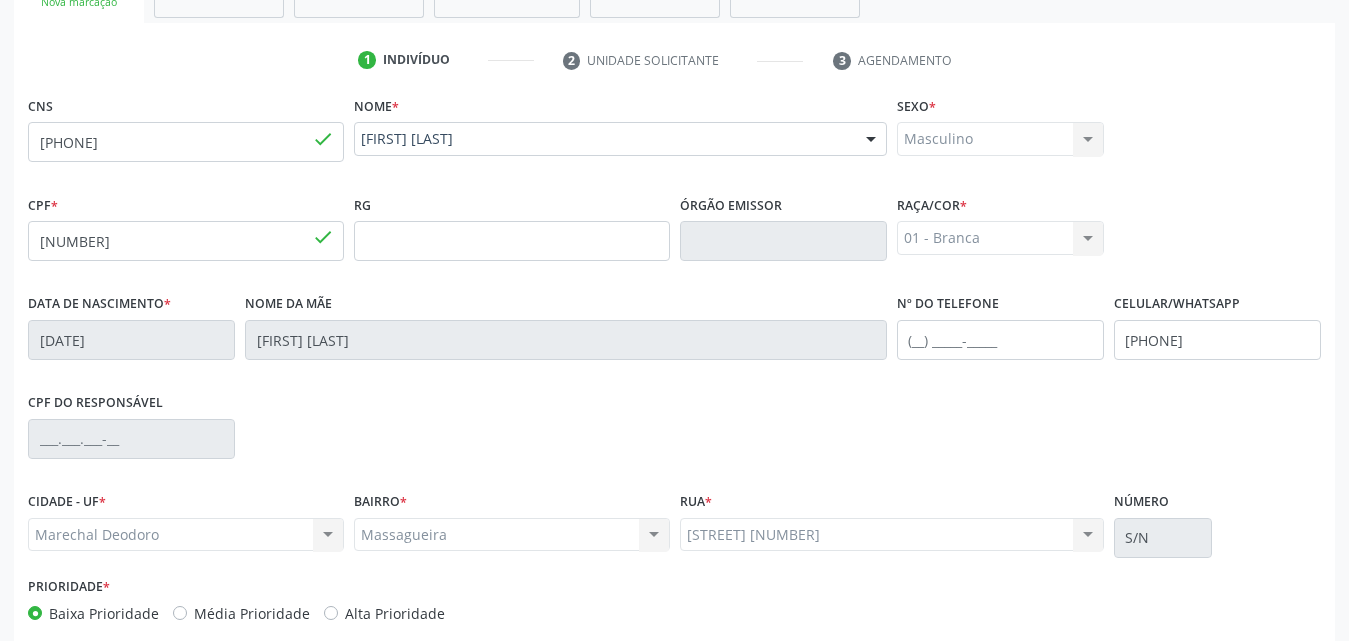 scroll, scrollTop: 471, scrollLeft: 0, axis: vertical 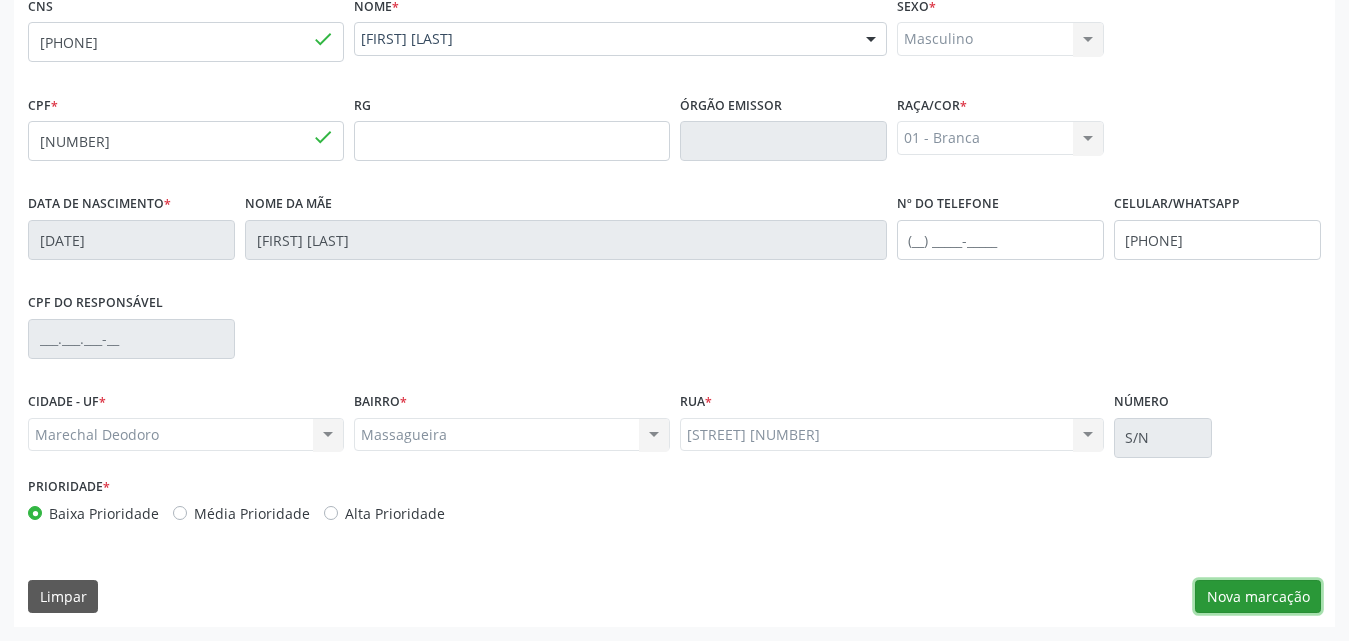 click on "Nova marcação" at bounding box center (1258, 597) 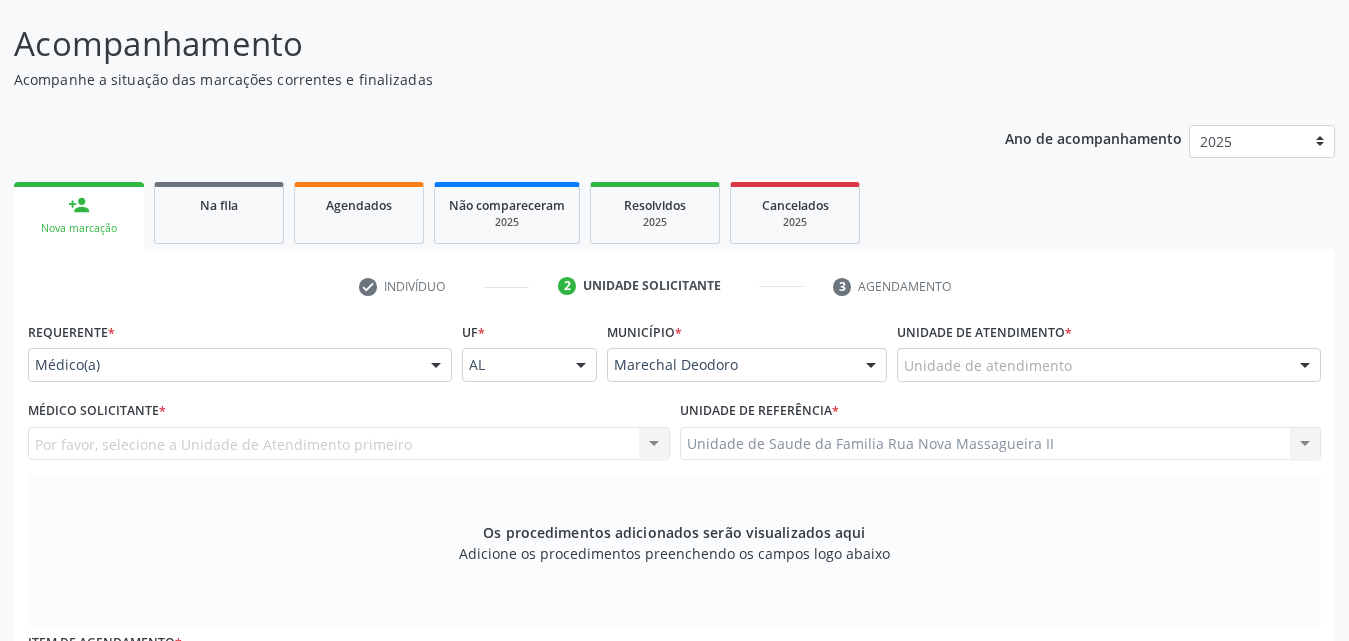 scroll, scrollTop: 271, scrollLeft: 0, axis: vertical 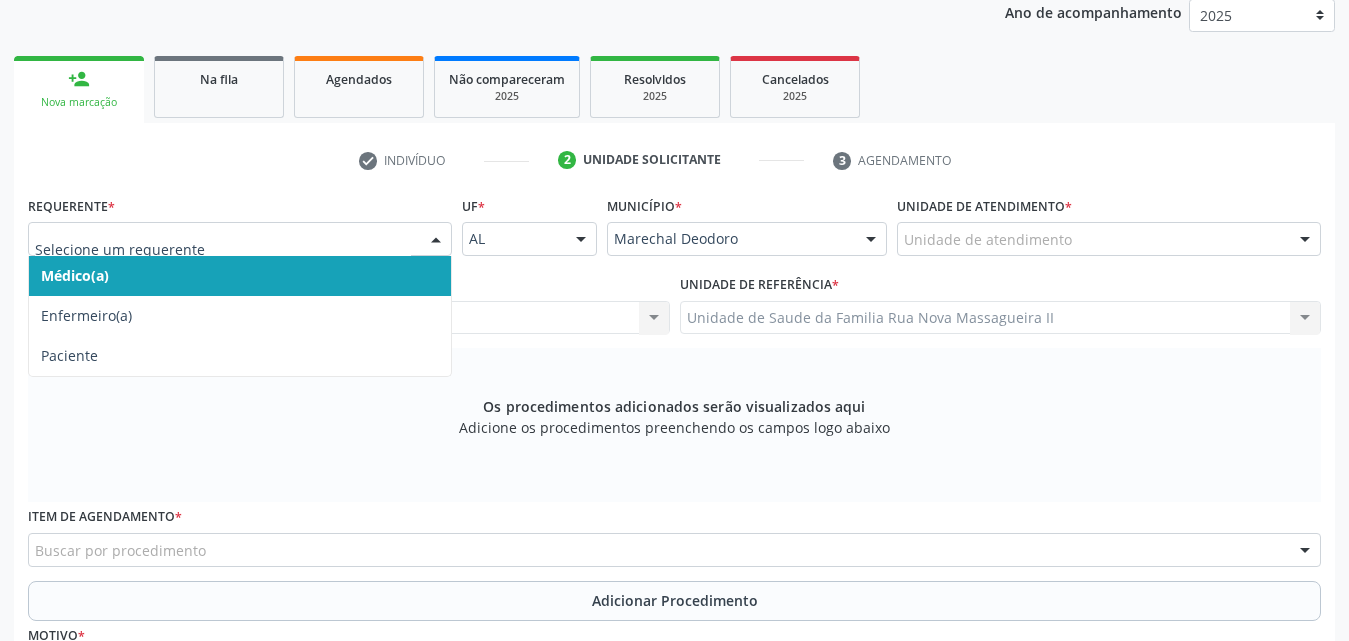 click at bounding box center (436, 240) 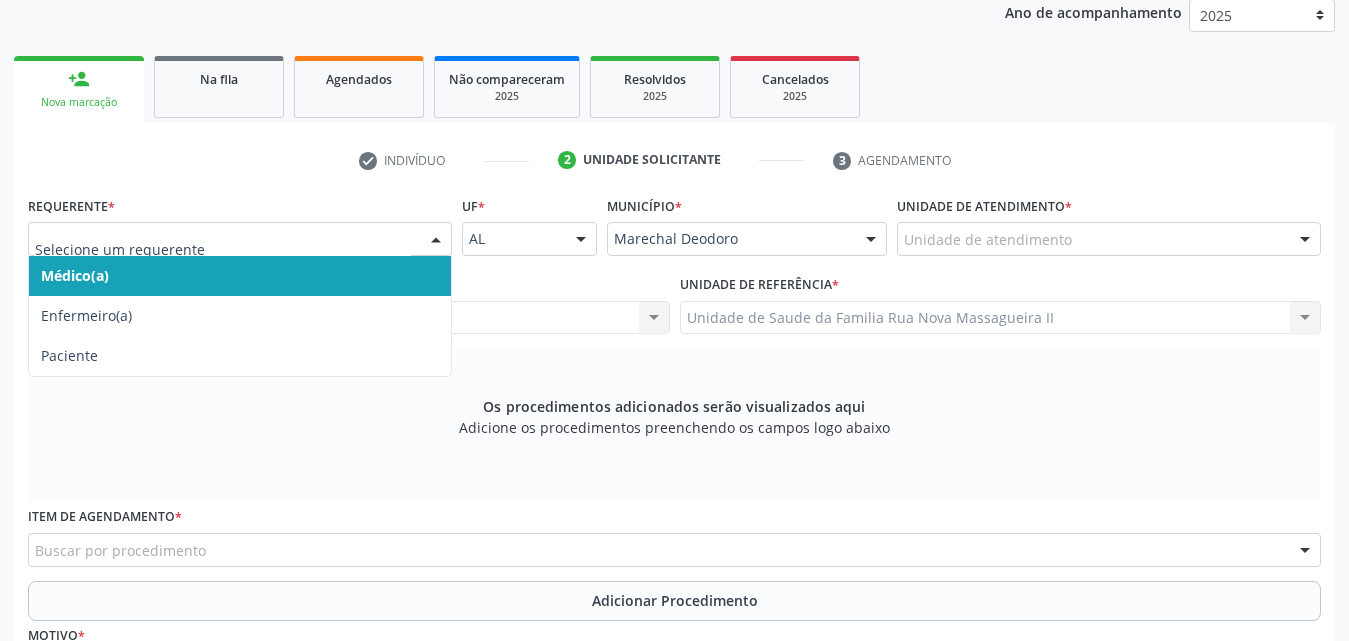 click on "Médico(a)" at bounding box center (240, 276) 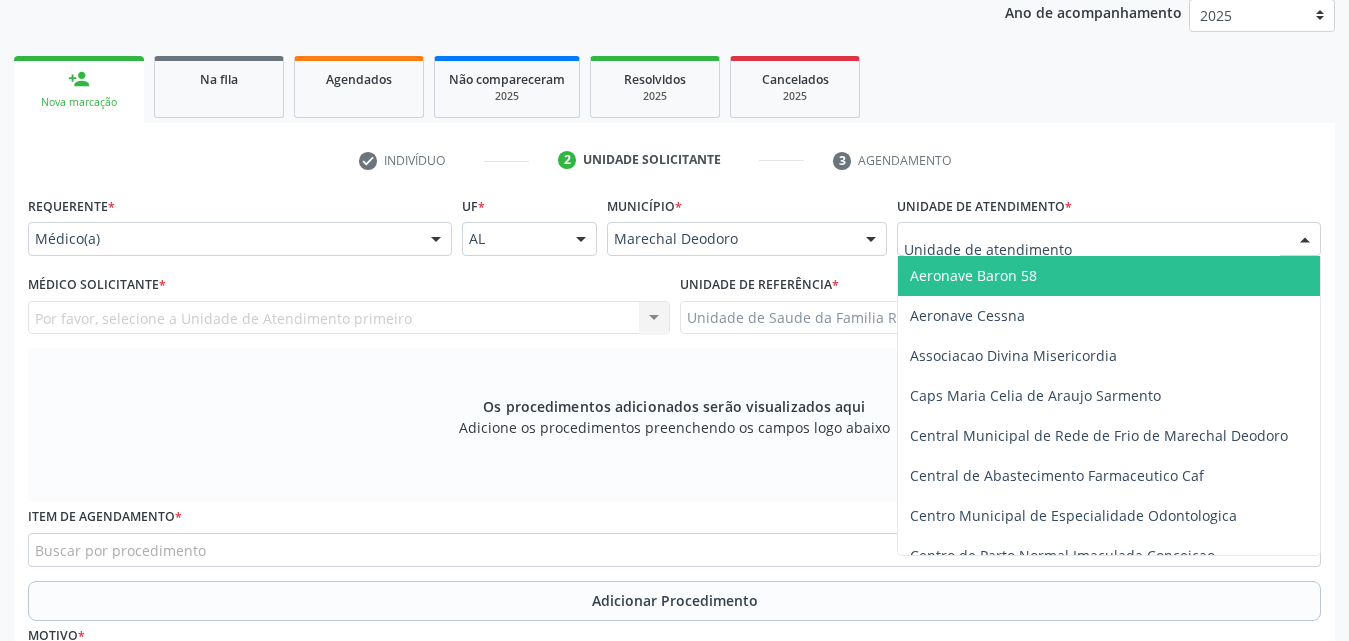 click at bounding box center [1109, 239] 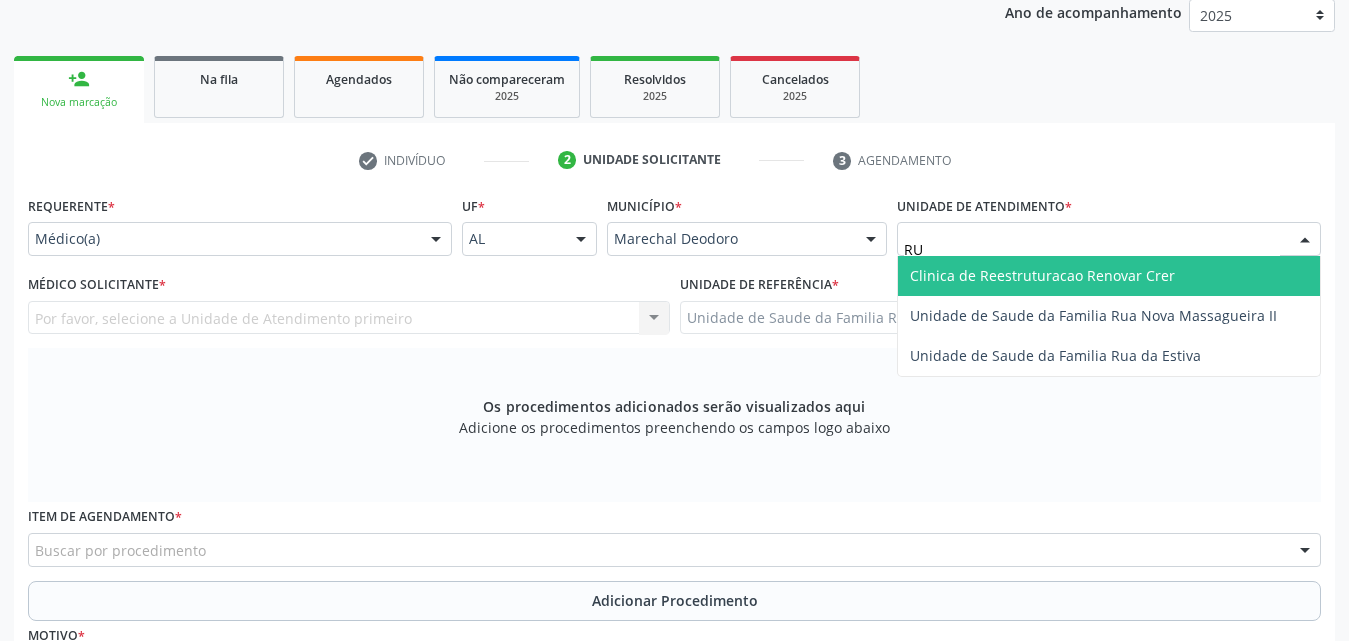 type on "RUA" 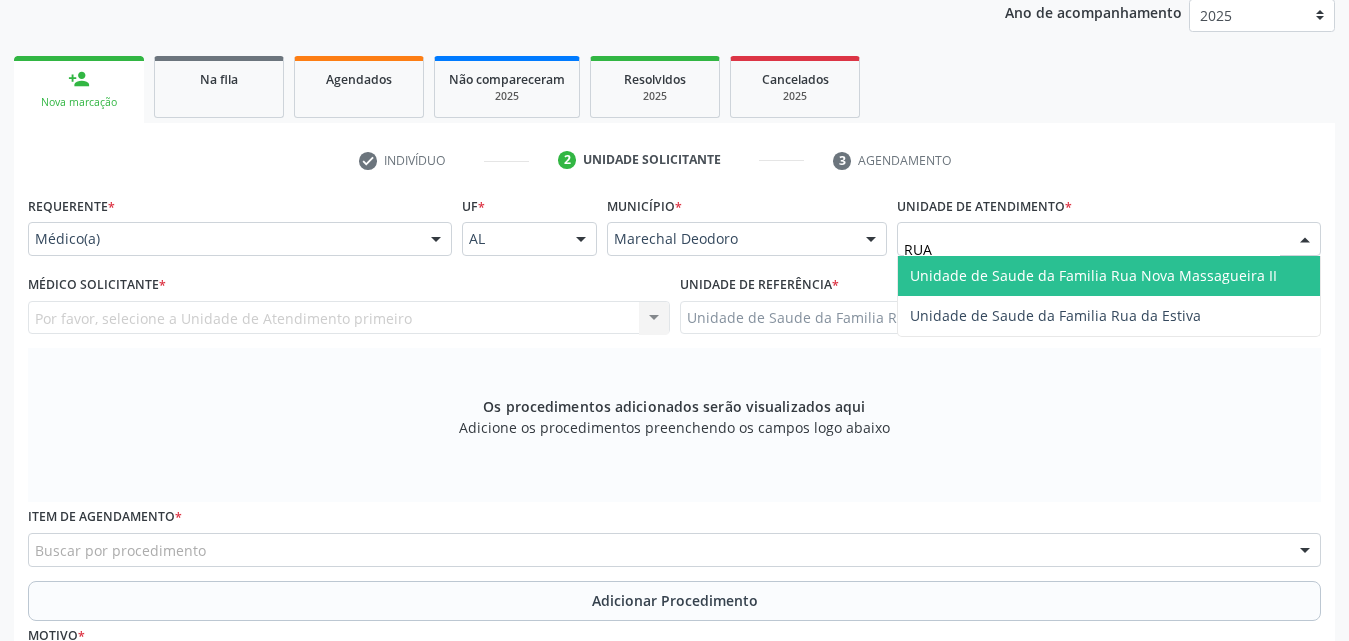 click on "Unidade de Saude da Familia Rua Nova Massagueira II" at bounding box center (1093, 275) 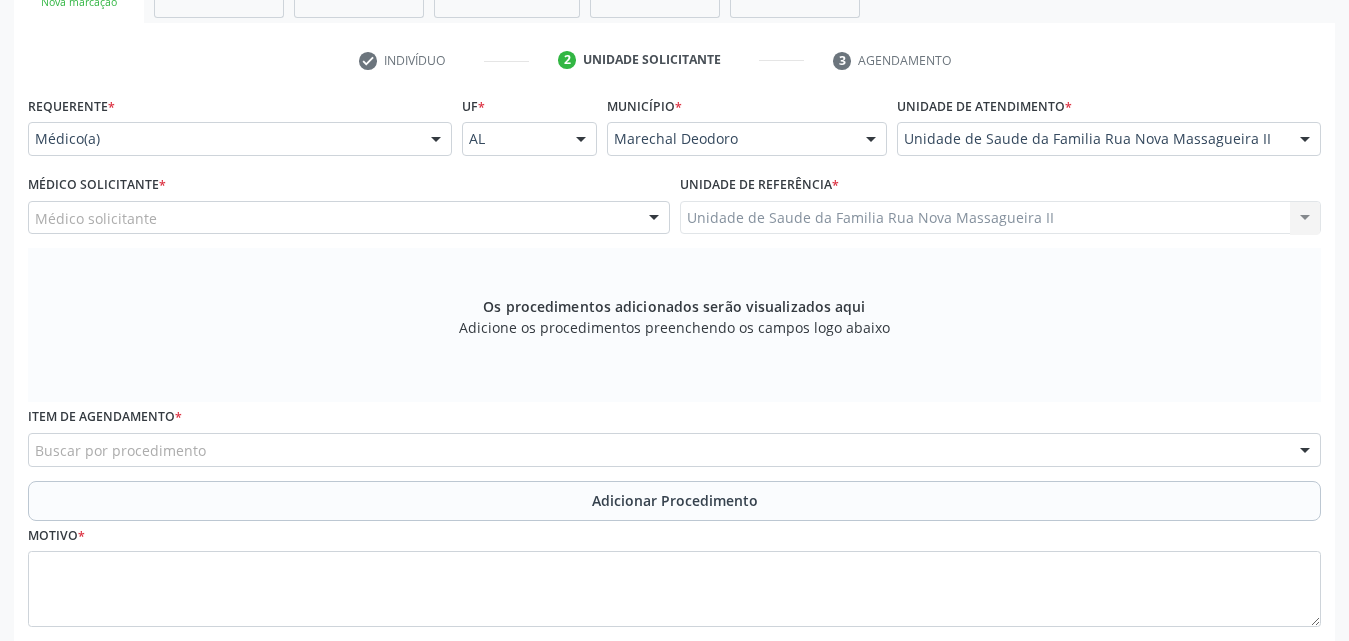 scroll, scrollTop: 271, scrollLeft: 0, axis: vertical 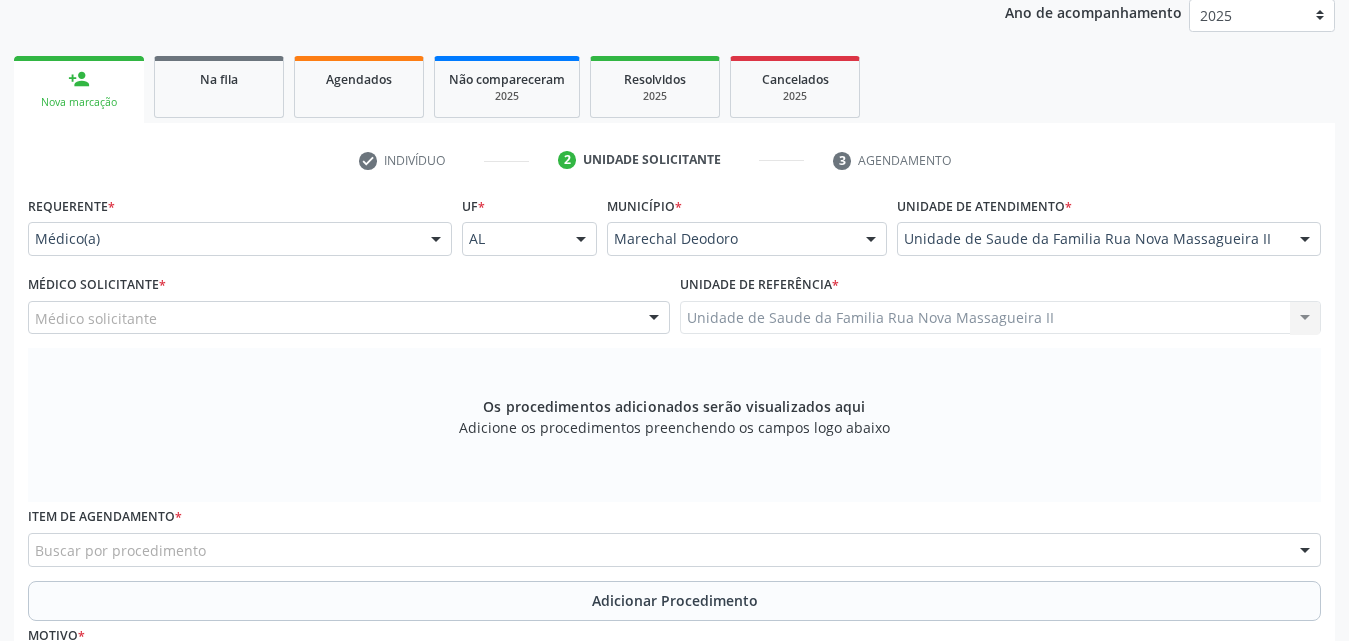 click at bounding box center (654, 319) 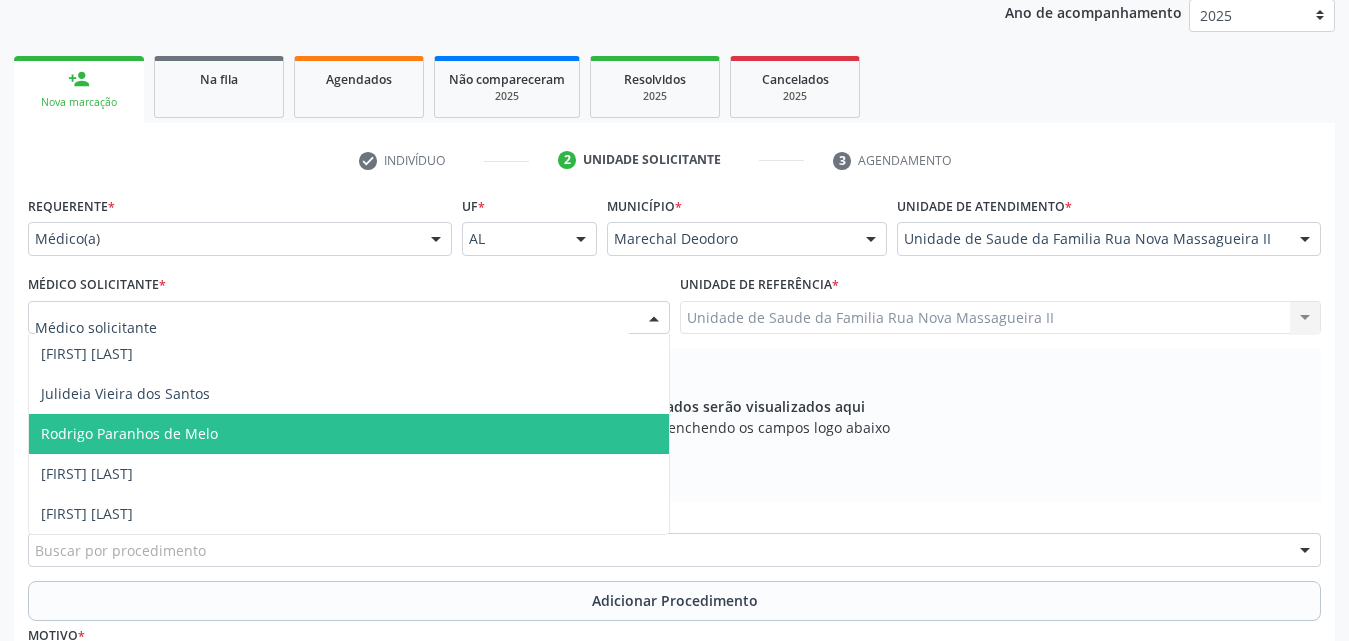 click on "Rodrigo Paranhos de Melo" at bounding box center (349, 434) 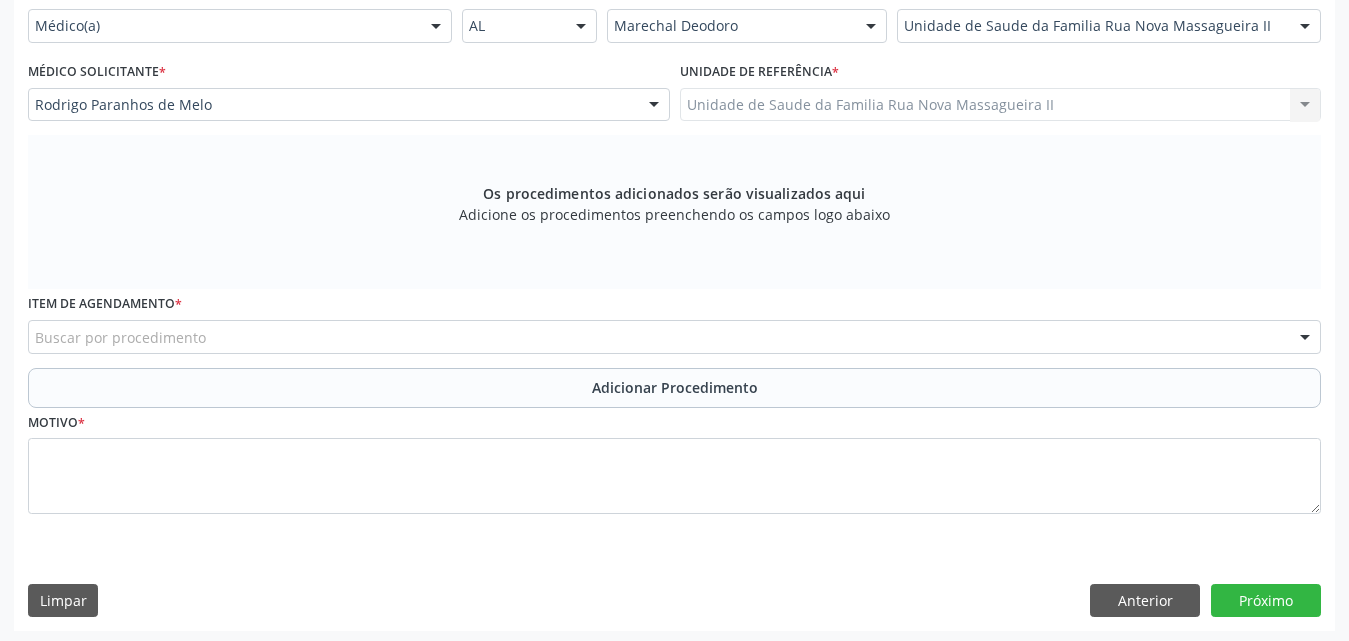 scroll, scrollTop: 488, scrollLeft: 0, axis: vertical 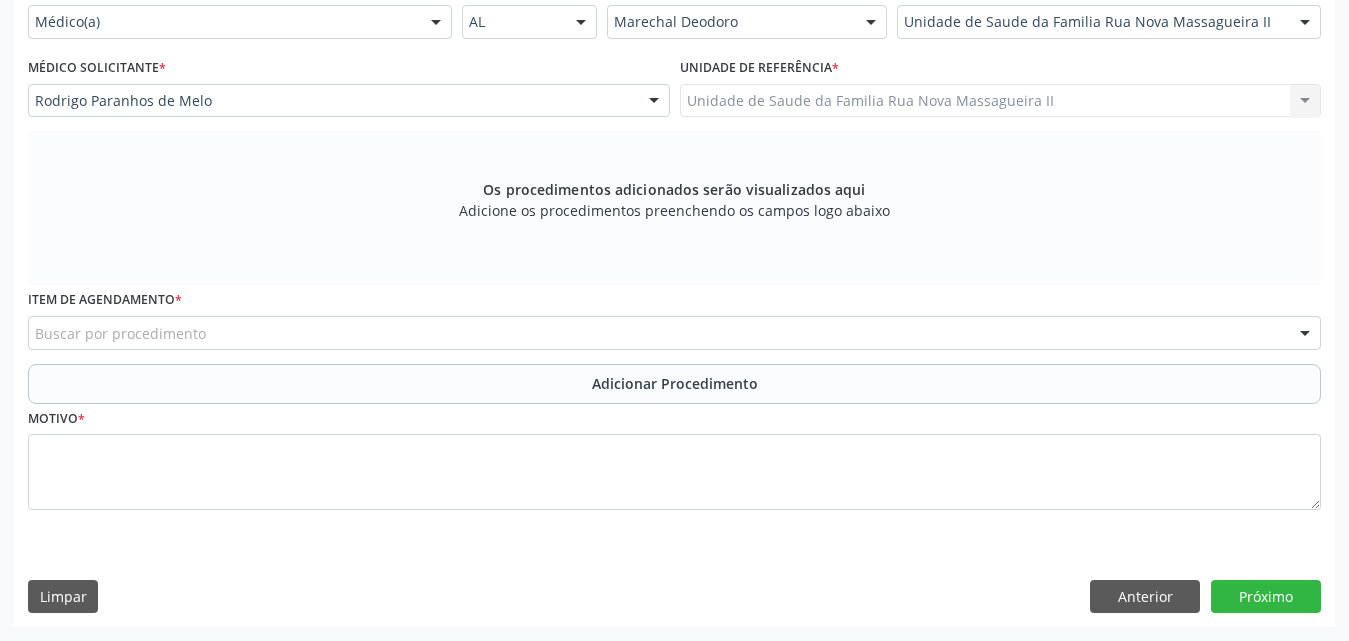 click on "Buscar por procedimento" at bounding box center (674, 333) 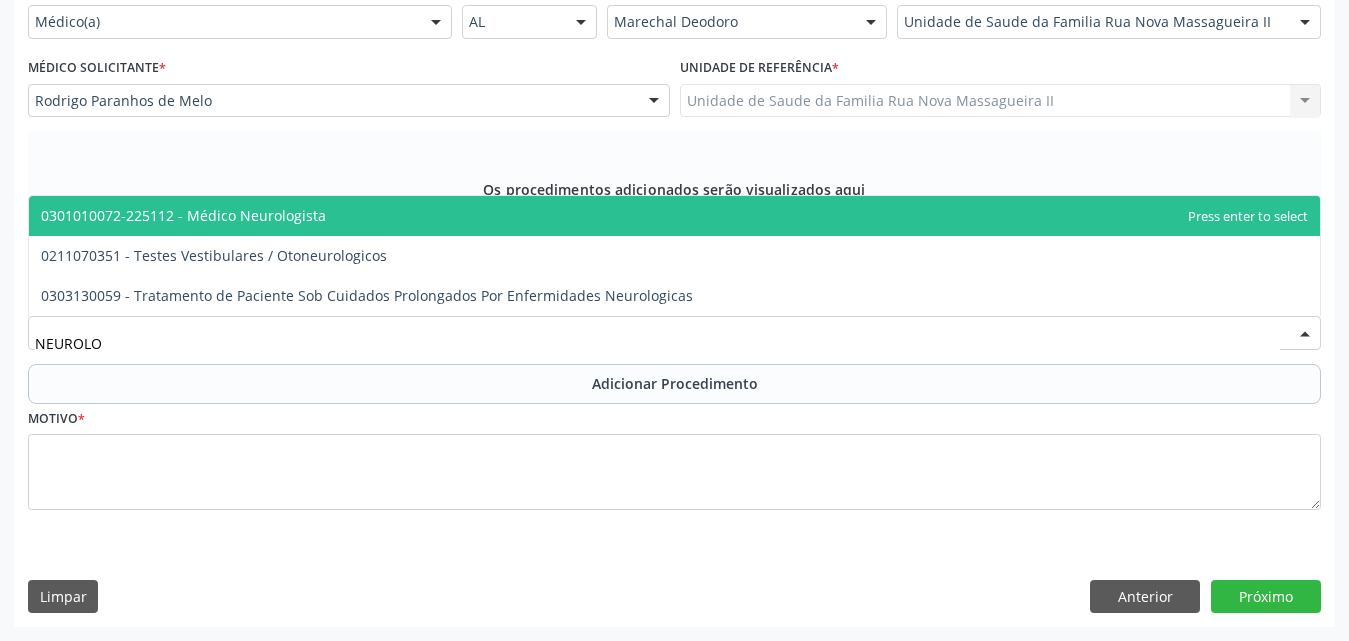 type on "NEUROLOG" 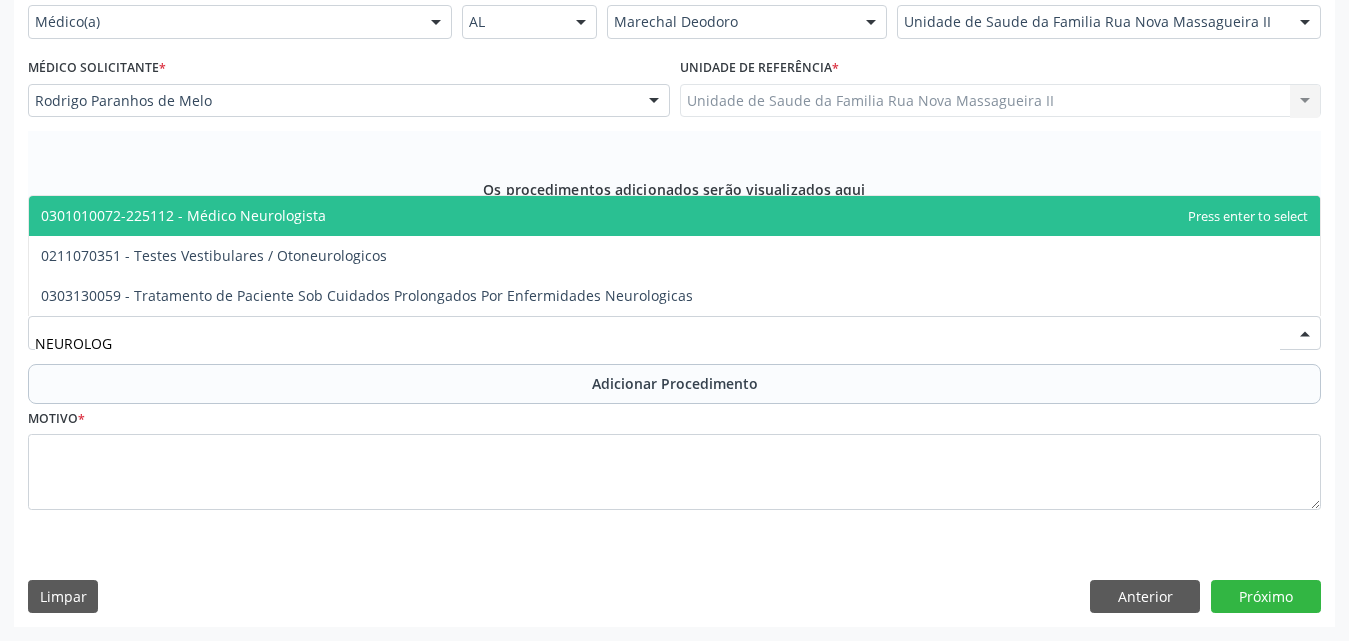 click on "0301010072-225112 - Médico Neurologista" at bounding box center [674, 216] 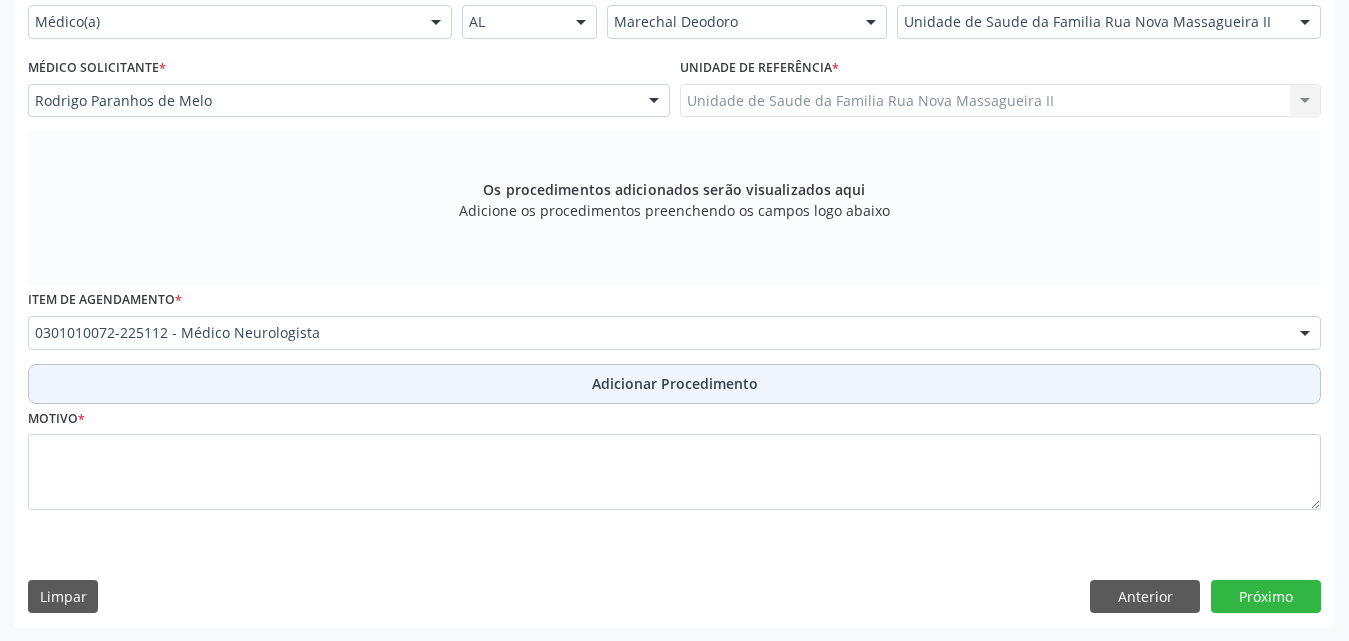 click on "Adicionar Procedimento" at bounding box center [675, 383] 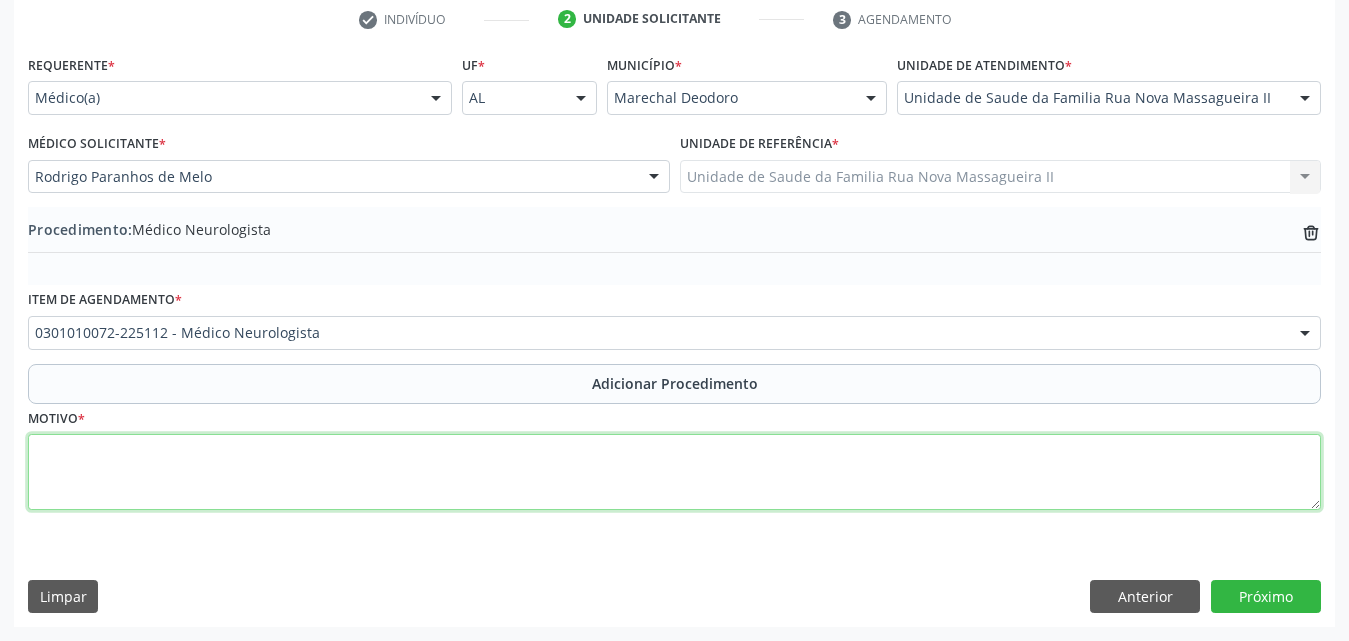 click at bounding box center [674, 472] 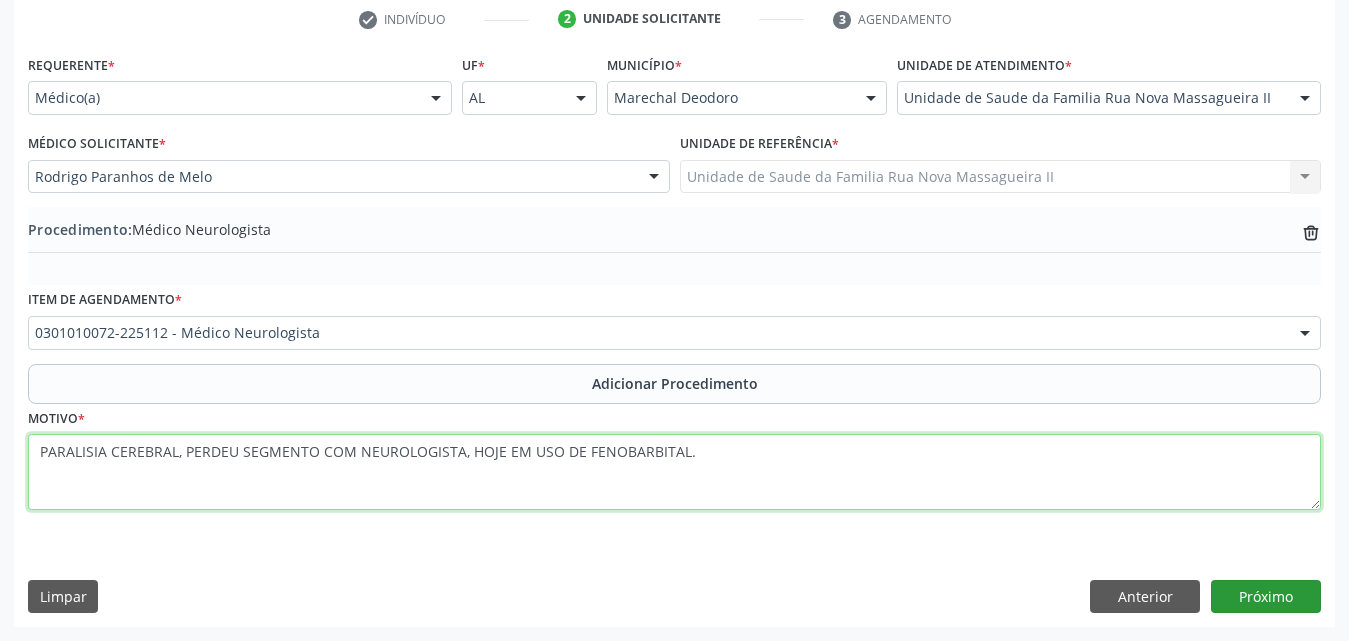type on "PARALISIA CEREBRAL, PERDEU SEGMENTO COM NEUROLOGISTA, HOJE EM USO DE FENOBARBITAL." 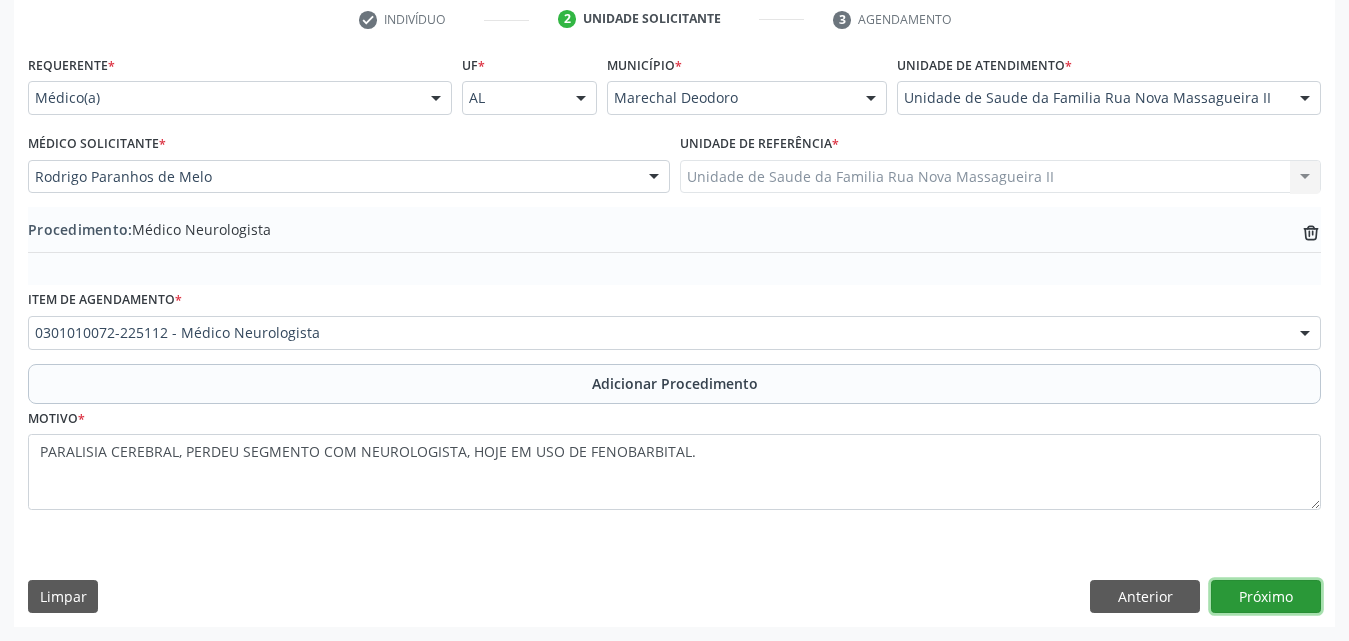click on "Próximo" at bounding box center [1266, 597] 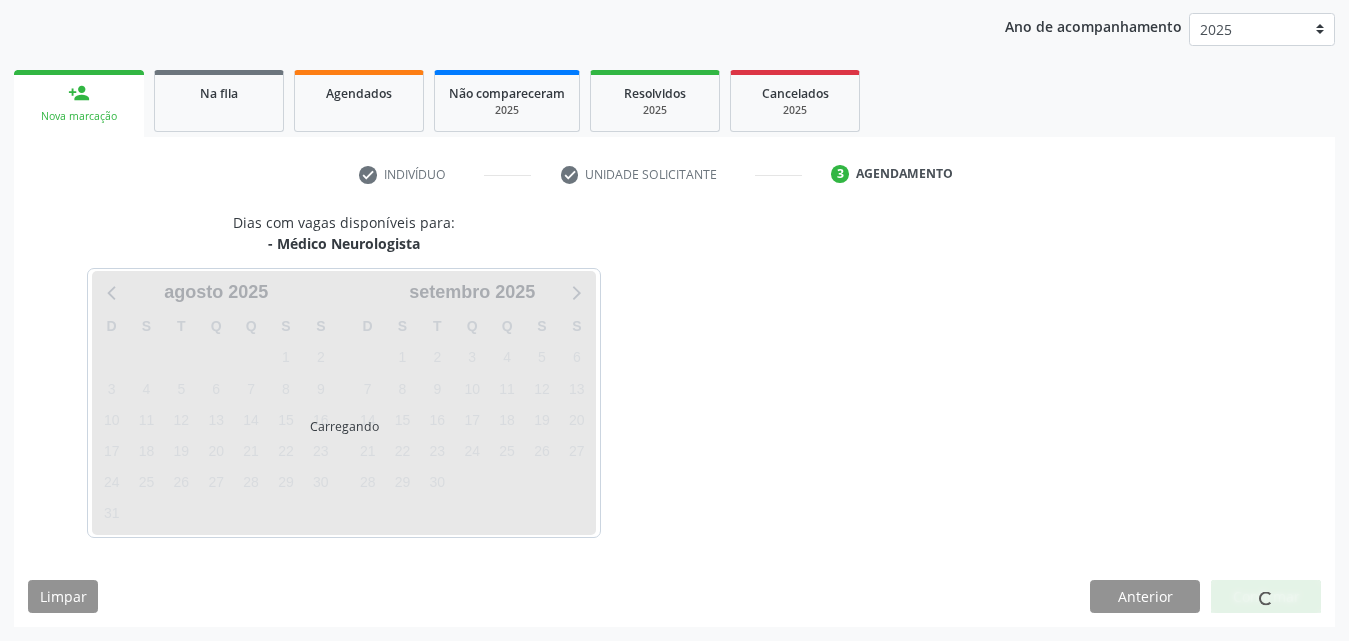 scroll, scrollTop: 316, scrollLeft: 0, axis: vertical 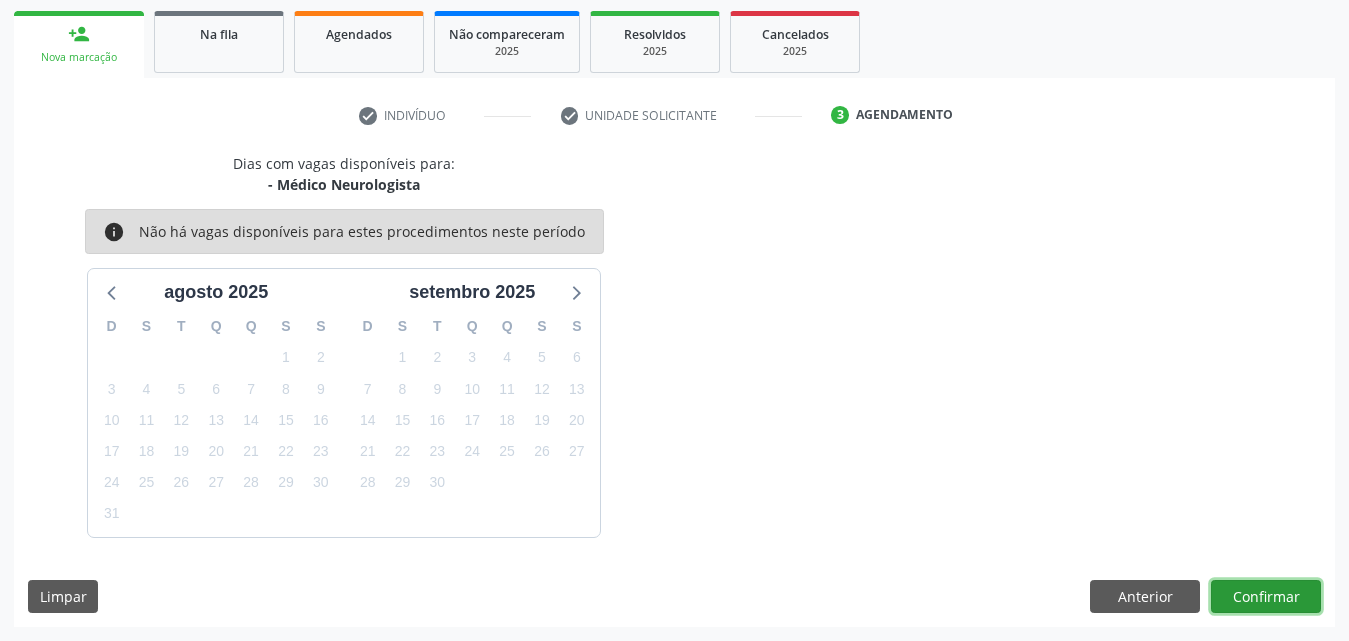 click on "Confirmar" at bounding box center (1266, 597) 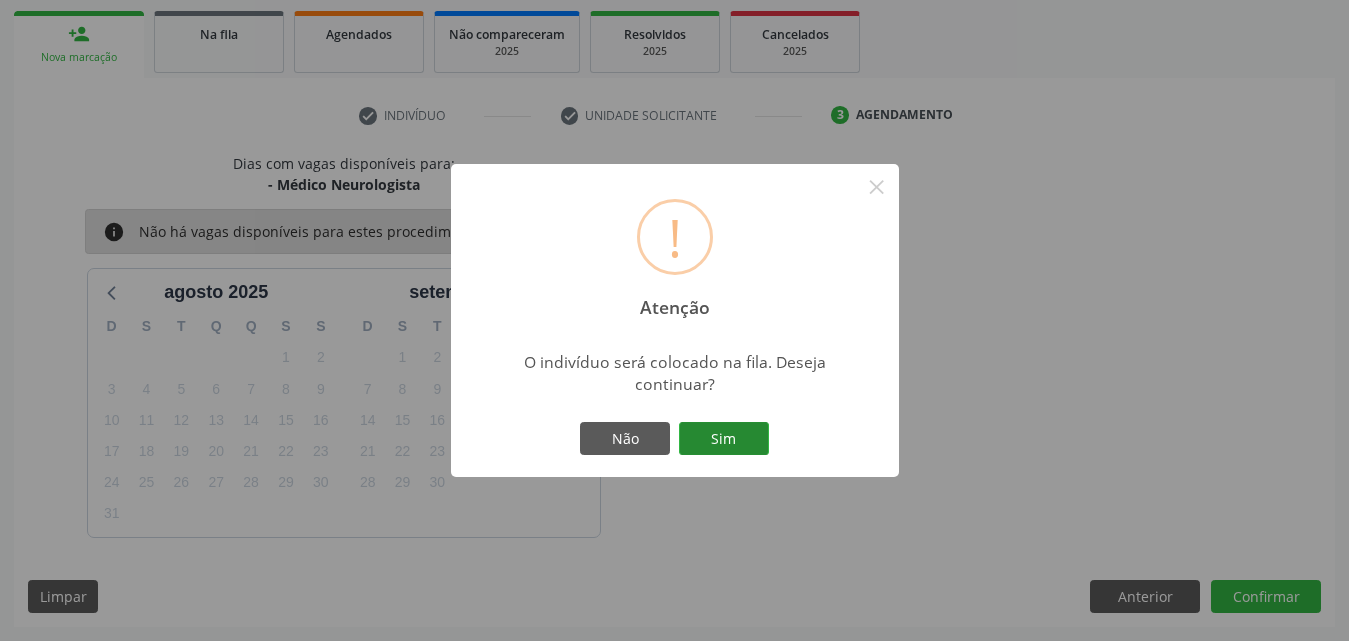 click on "Sim" at bounding box center [724, 439] 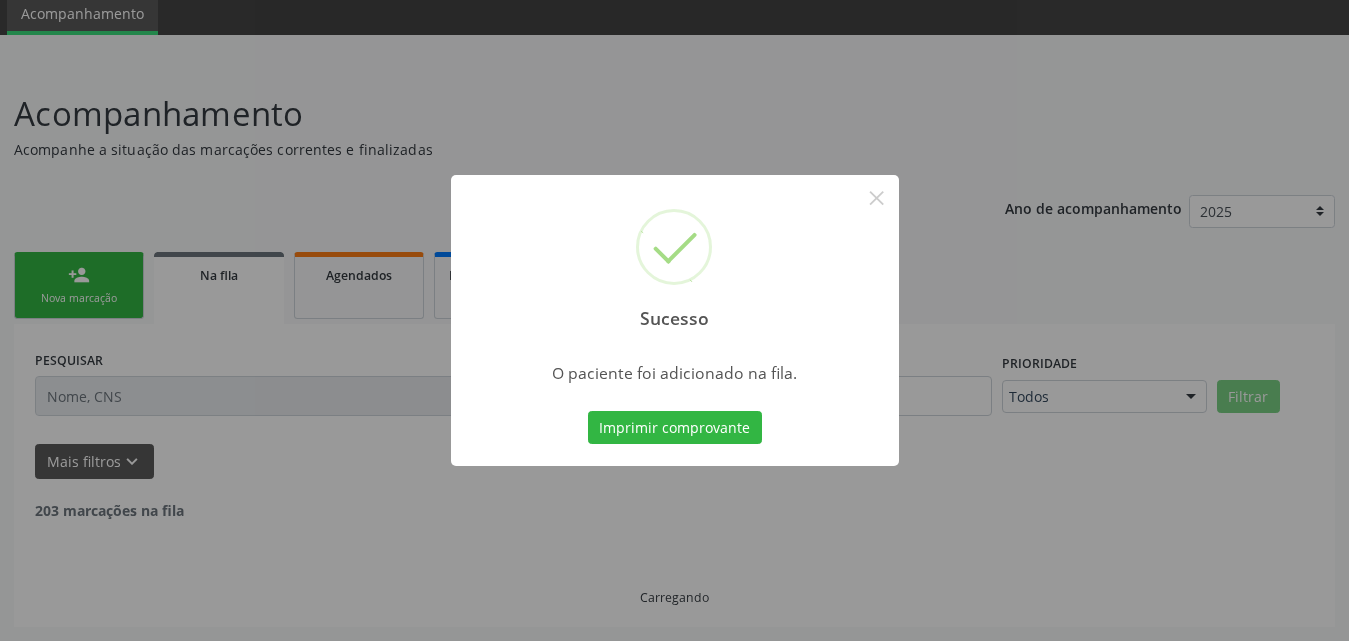 scroll, scrollTop: 54, scrollLeft: 0, axis: vertical 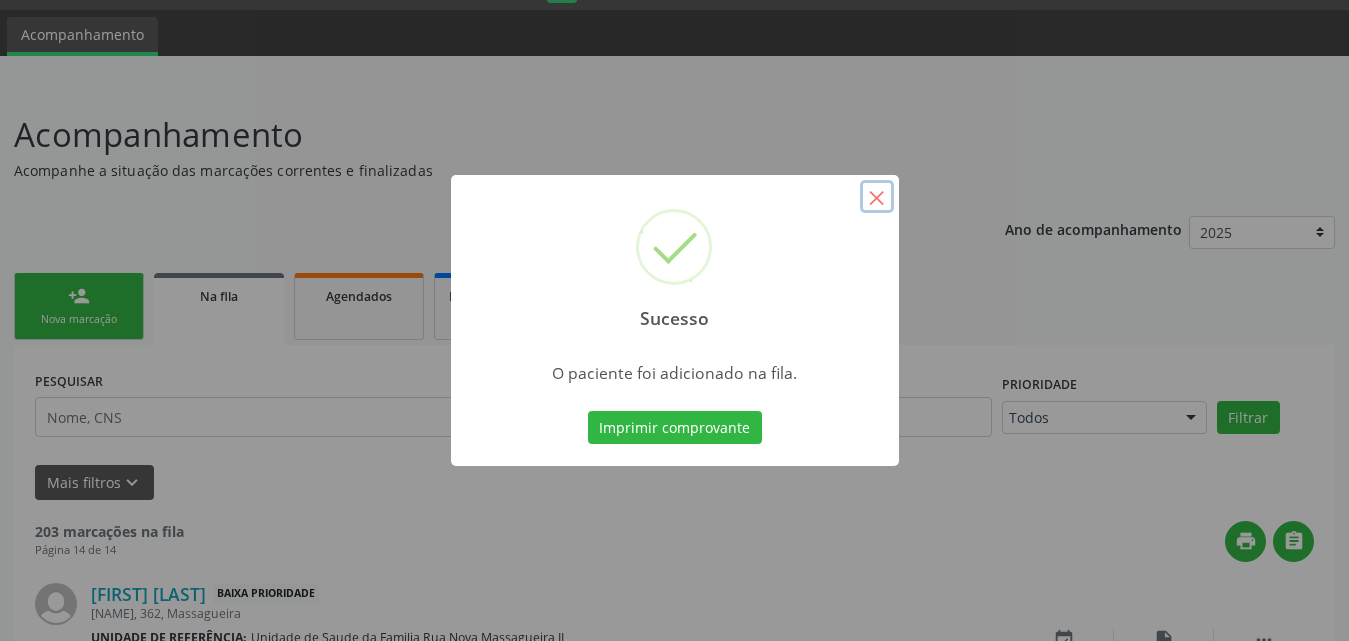 click on "×" at bounding box center [877, 197] 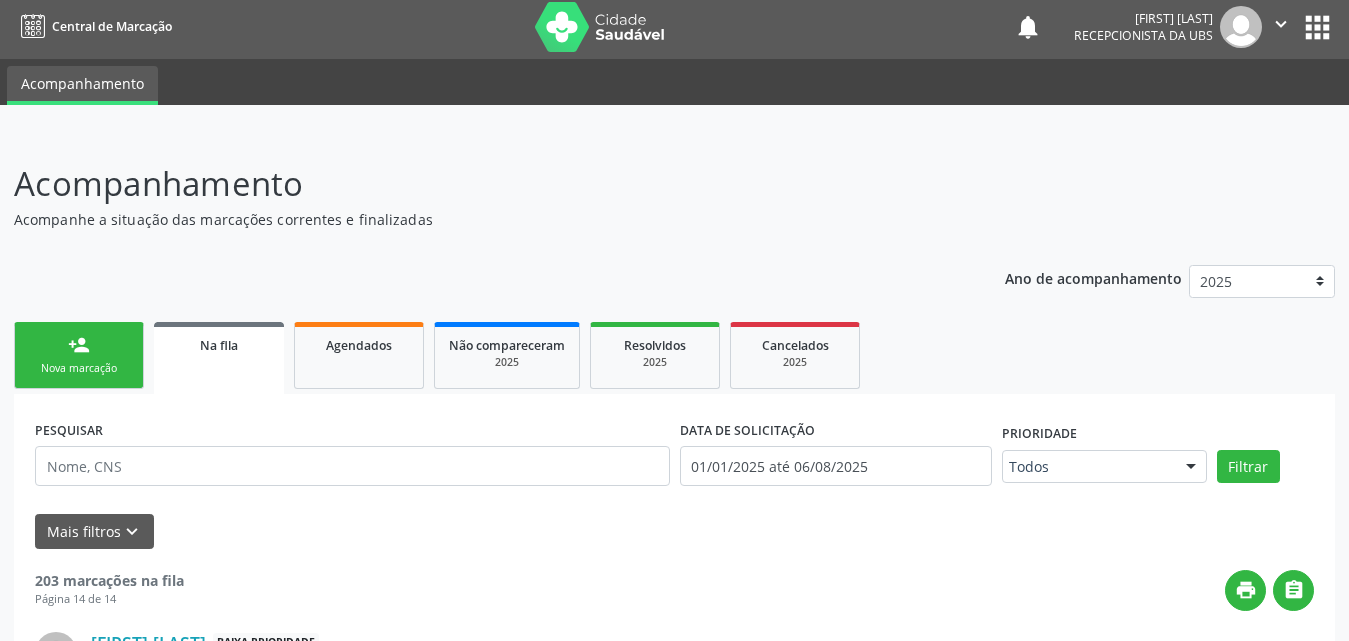 scroll, scrollTop: 0, scrollLeft: 0, axis: both 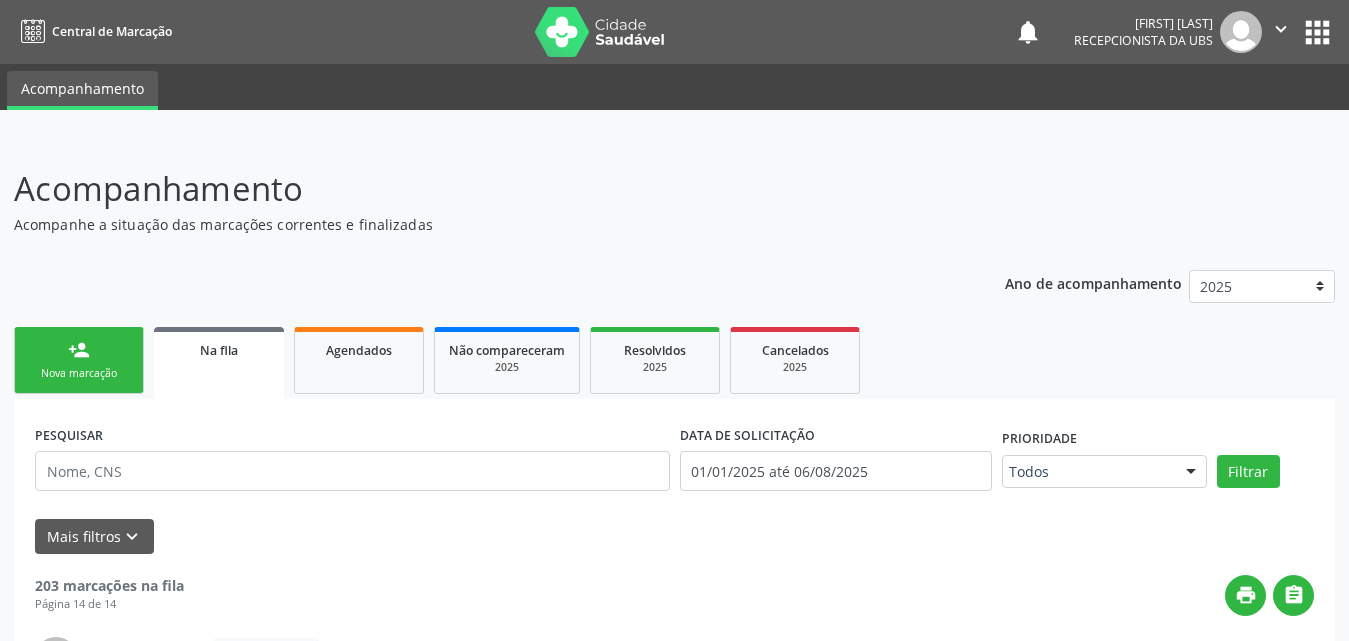 click on "person_add
Nova marcação" at bounding box center (79, 360) 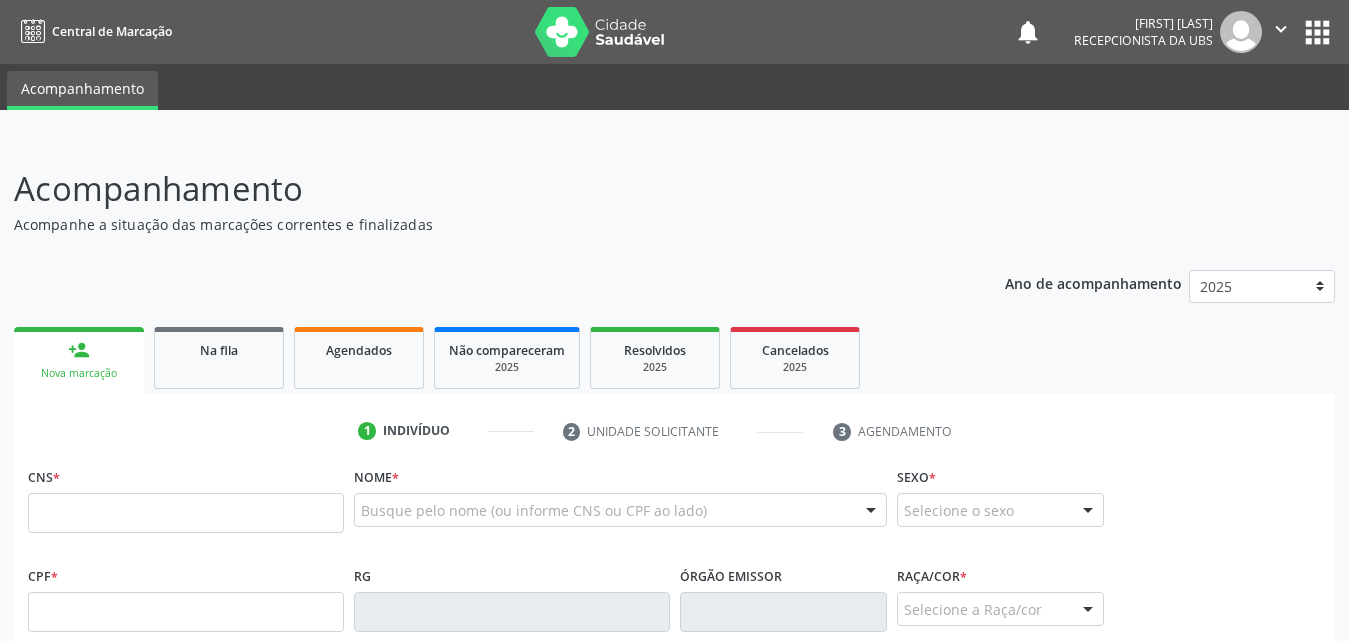 click on "Nova marcação" at bounding box center [79, 373] 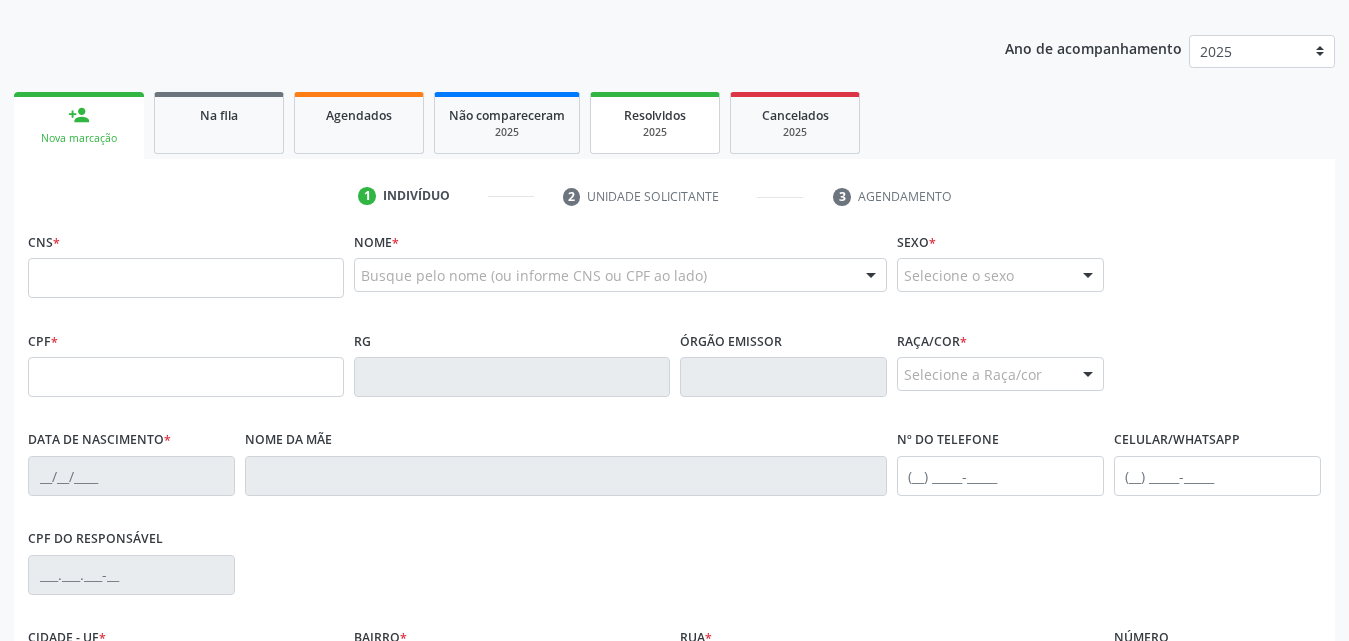 scroll, scrollTop: 200, scrollLeft: 0, axis: vertical 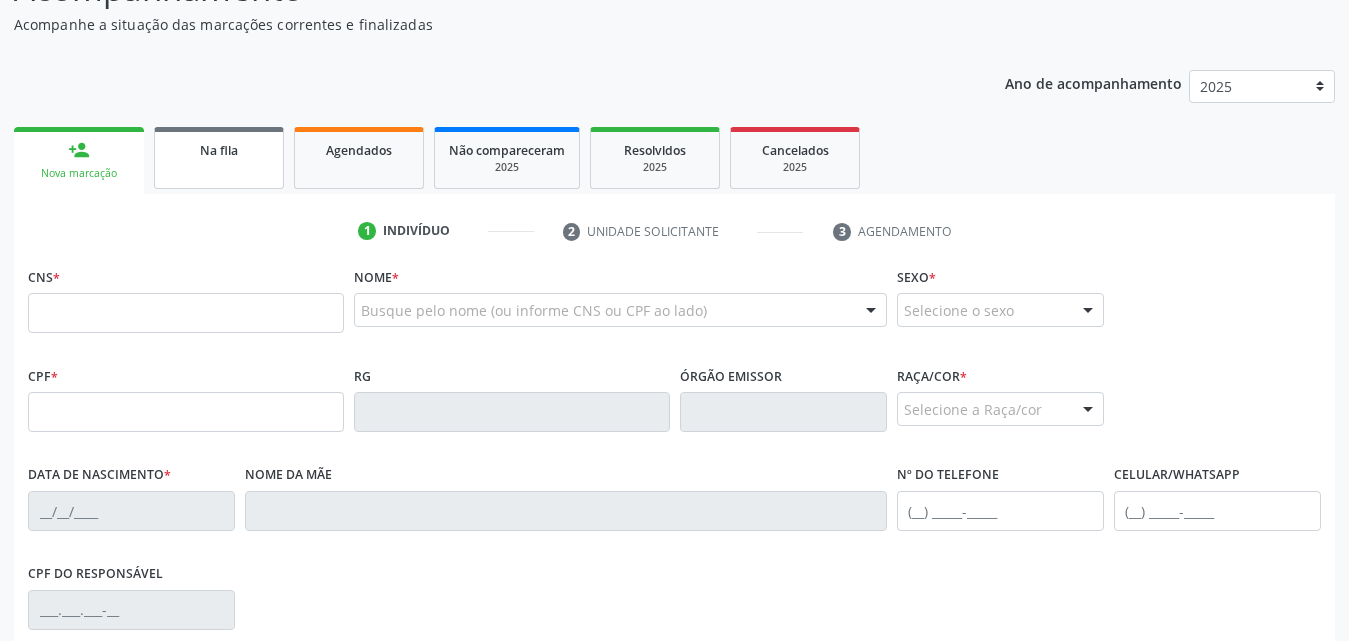 click on "Na fila" at bounding box center (219, 150) 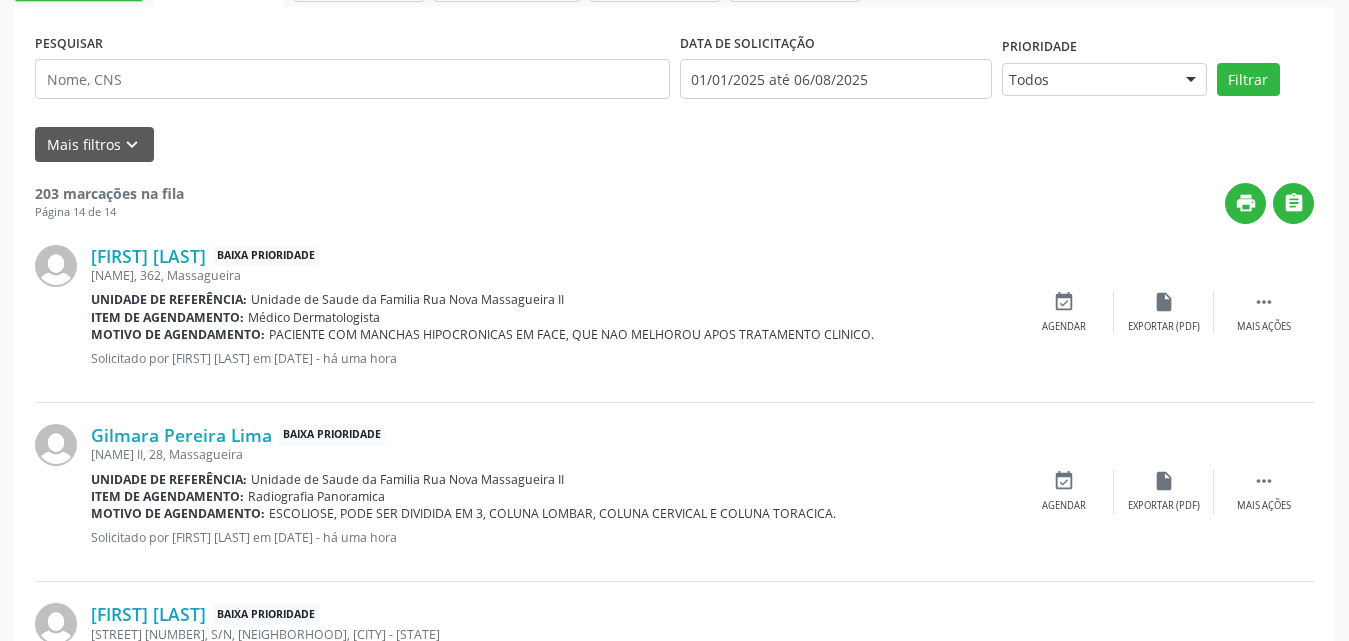 scroll, scrollTop: 400, scrollLeft: 0, axis: vertical 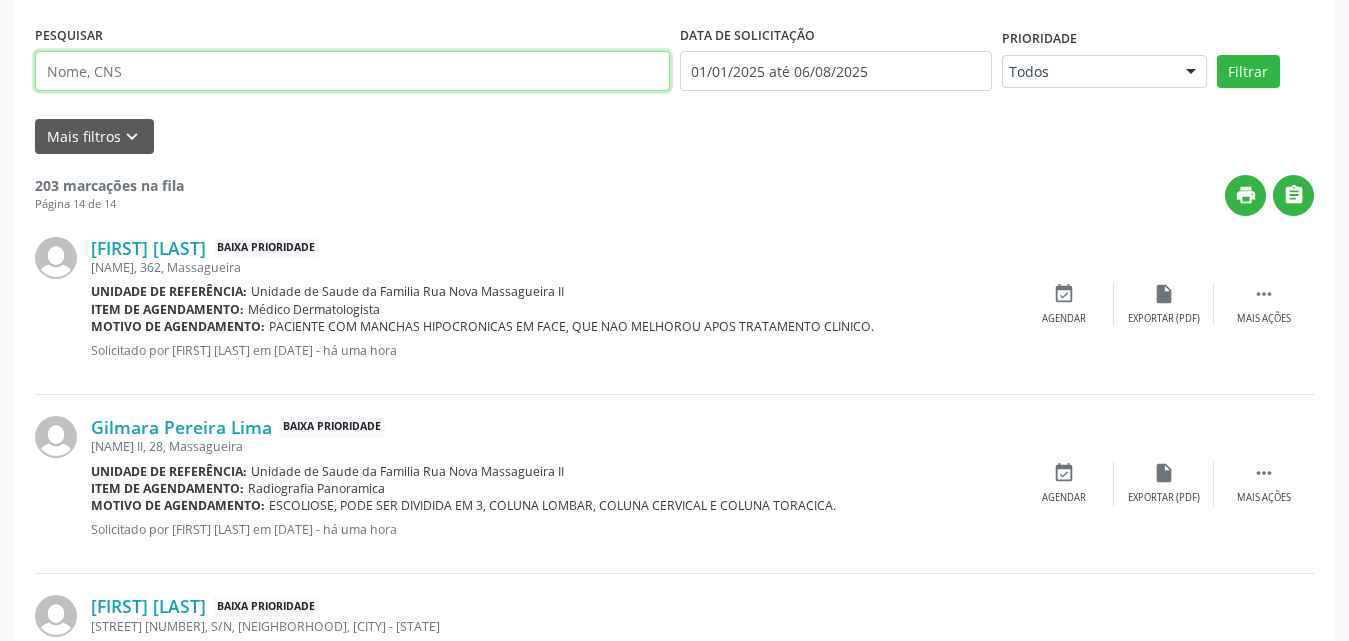 click at bounding box center (352, 71) 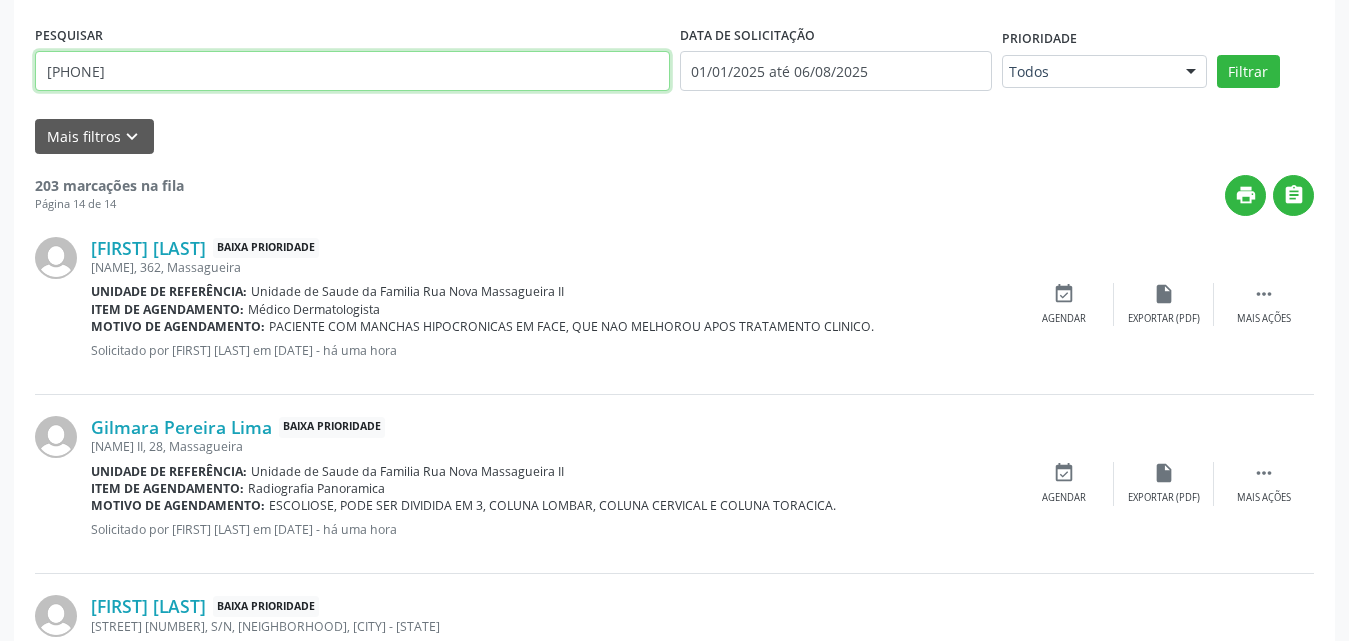 type on "[PHONE]" 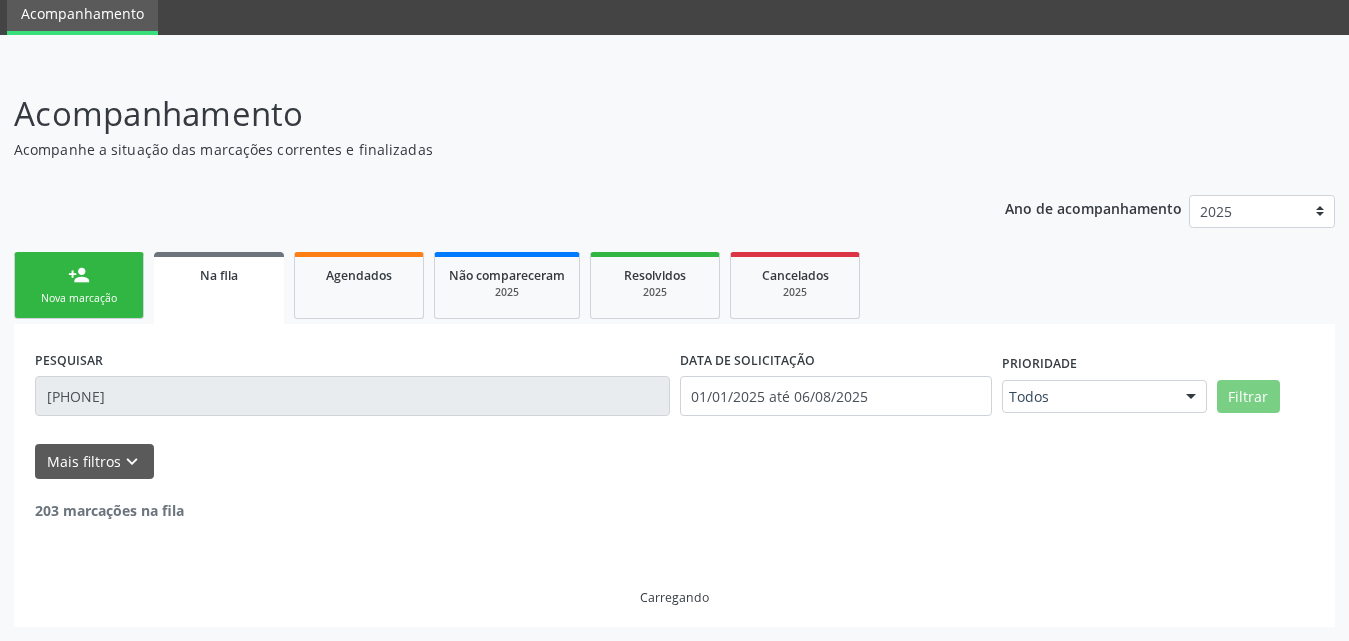 scroll, scrollTop: 206, scrollLeft: 0, axis: vertical 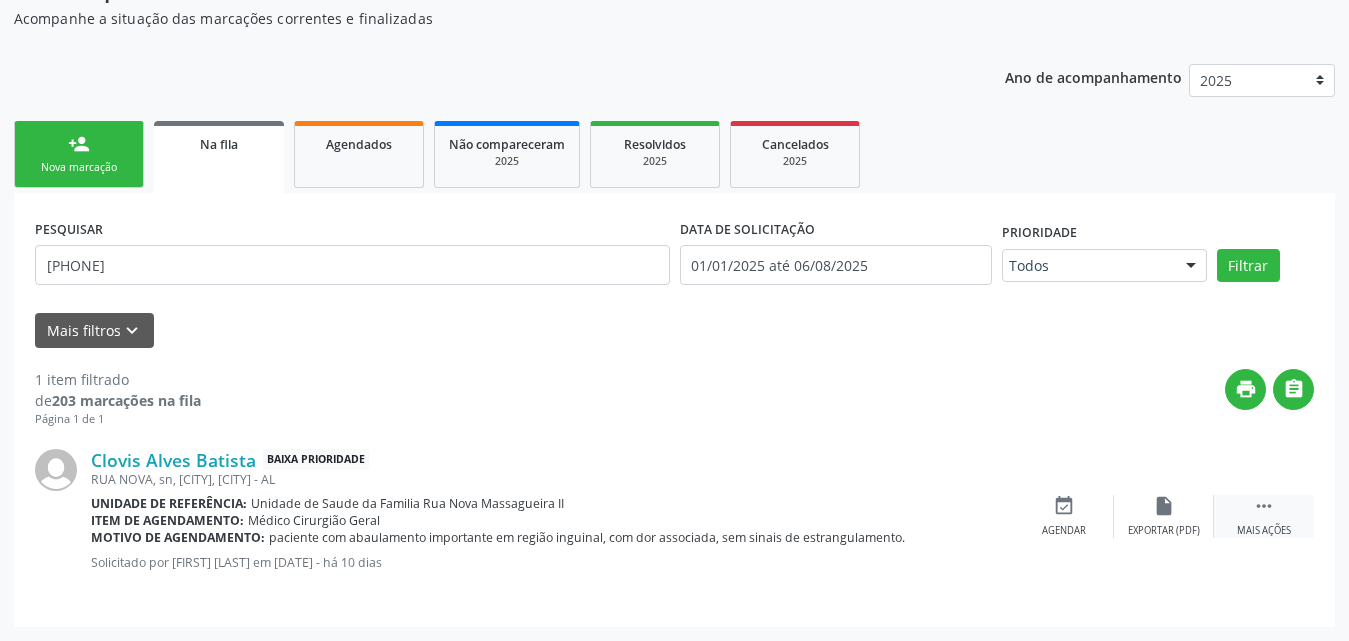 click on "" at bounding box center [1264, 506] 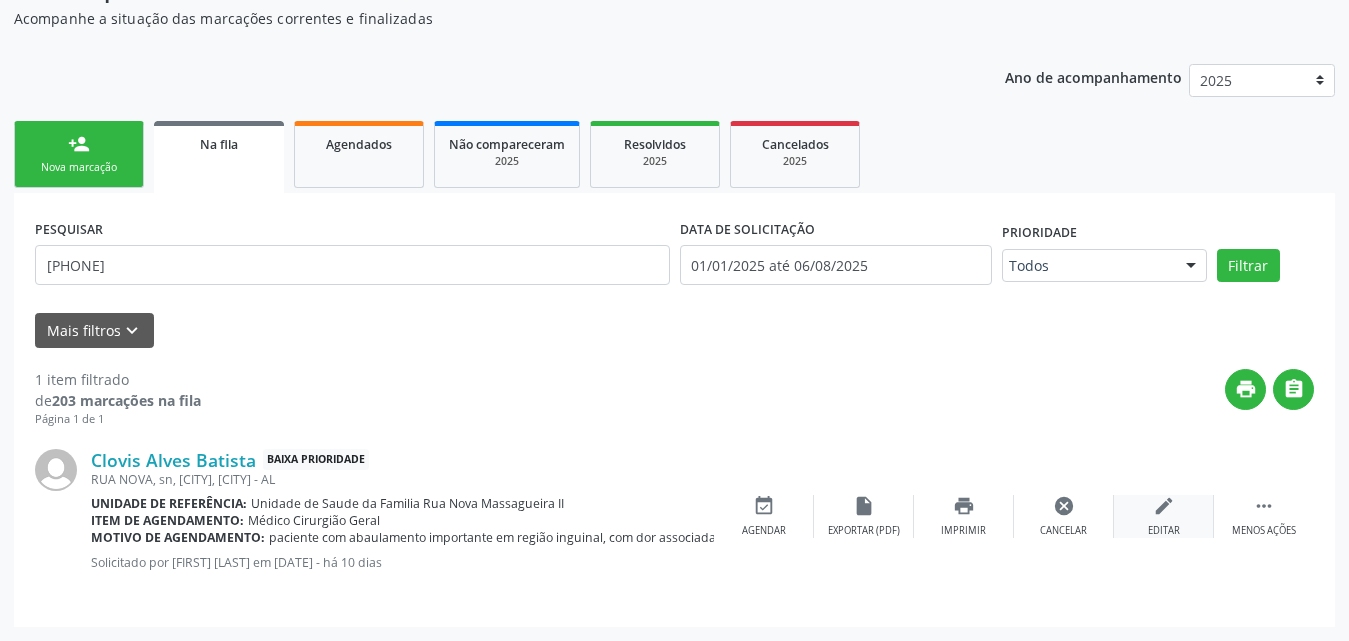click on "edit
Editar" at bounding box center (1164, 516) 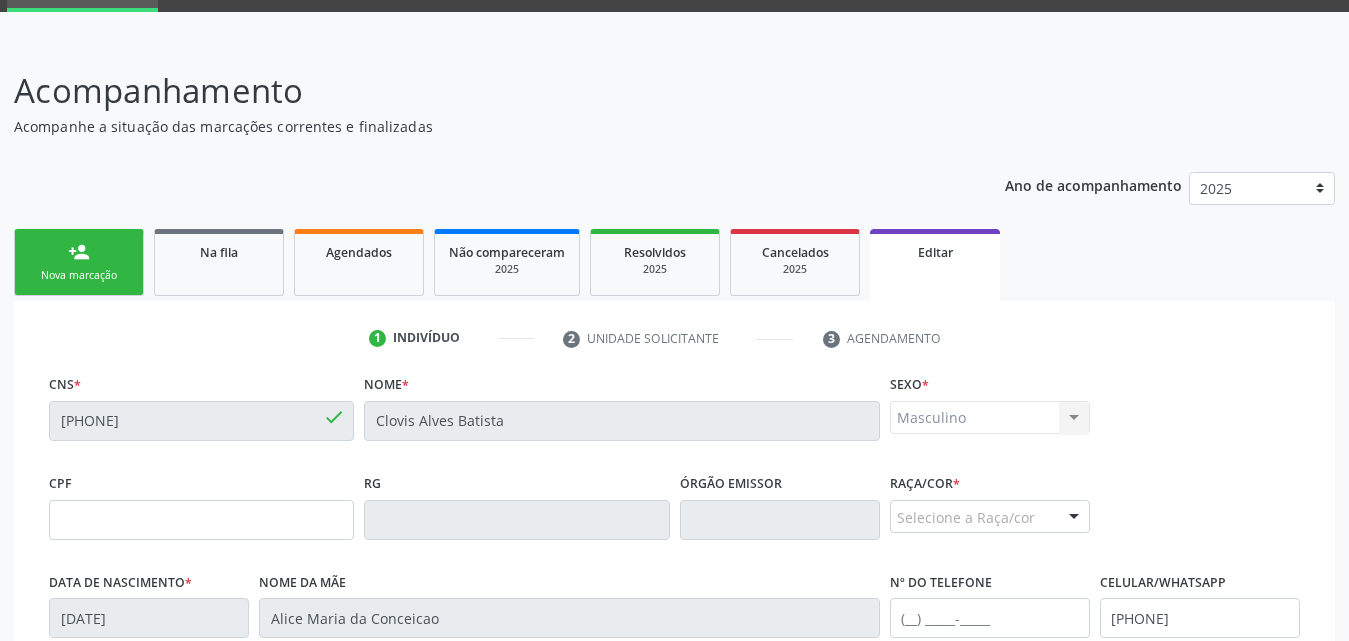 scroll, scrollTop: 0, scrollLeft: 0, axis: both 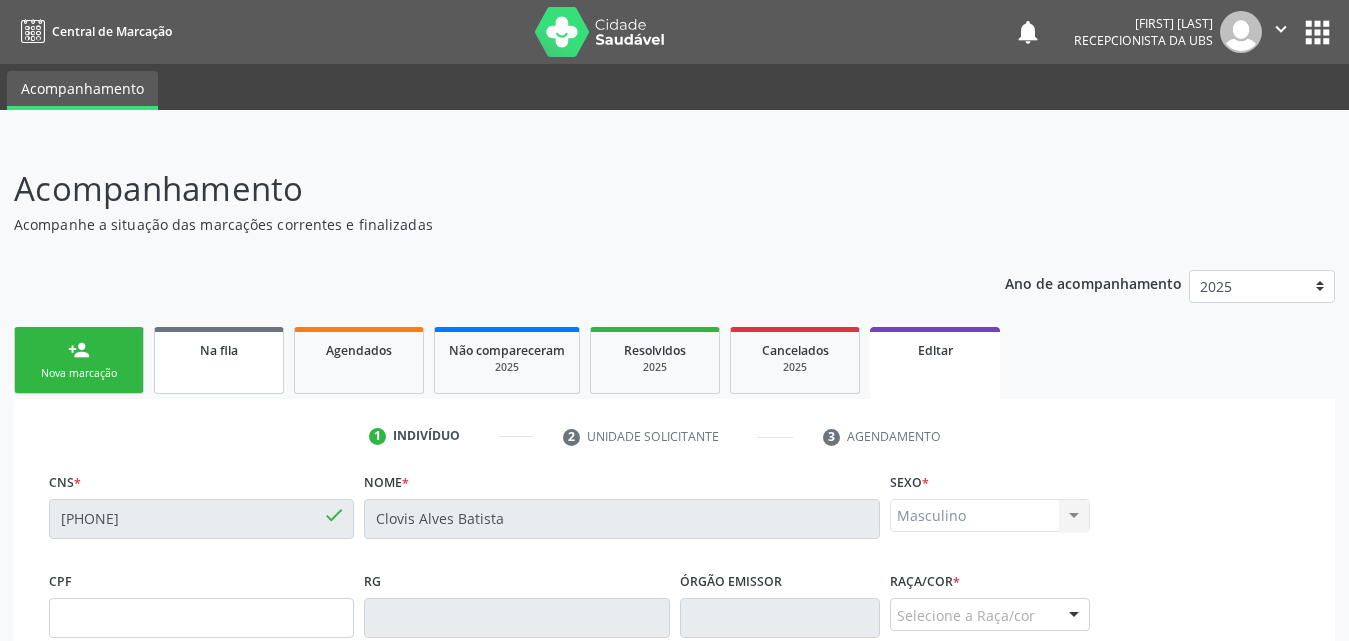 click on "Na fila" at bounding box center (219, 349) 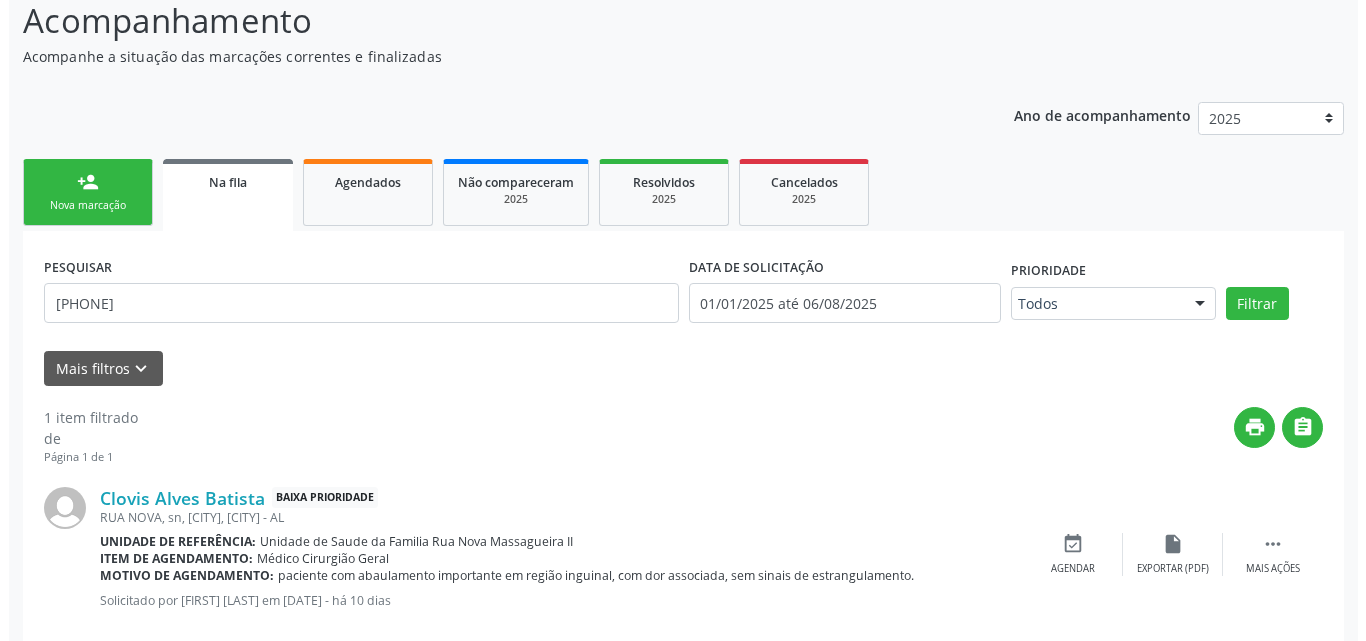 scroll, scrollTop: 206, scrollLeft: 0, axis: vertical 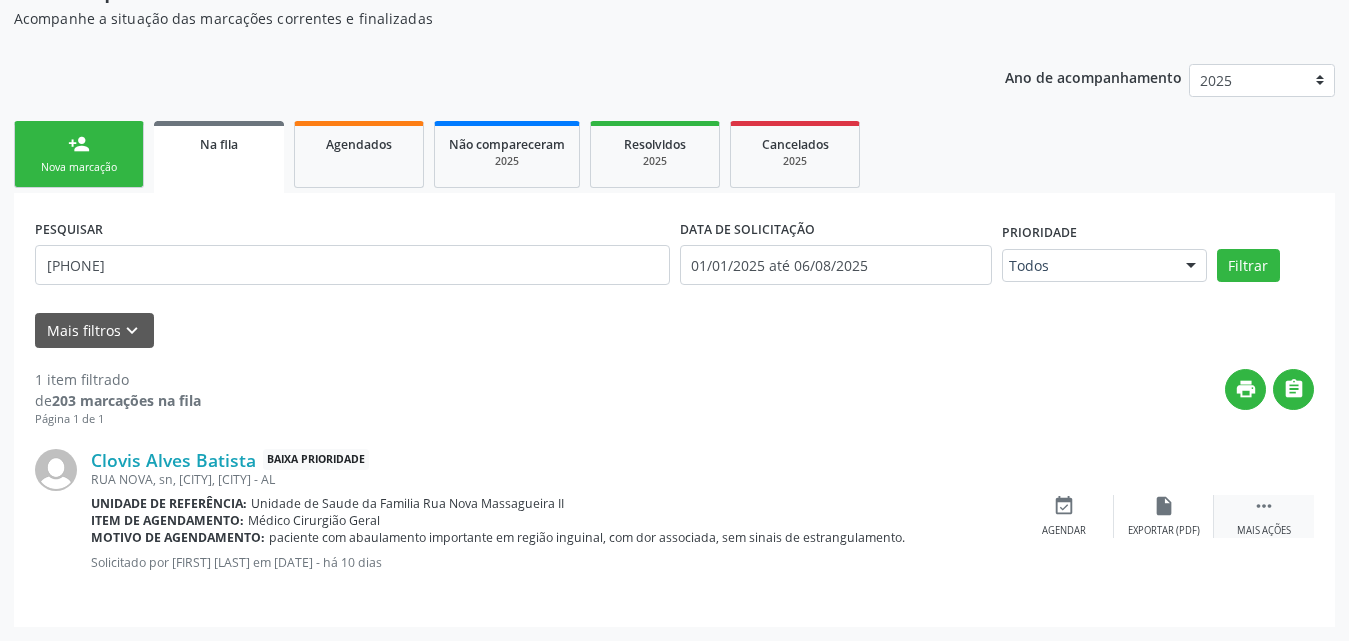 click on "
Mais ações" at bounding box center (1264, 516) 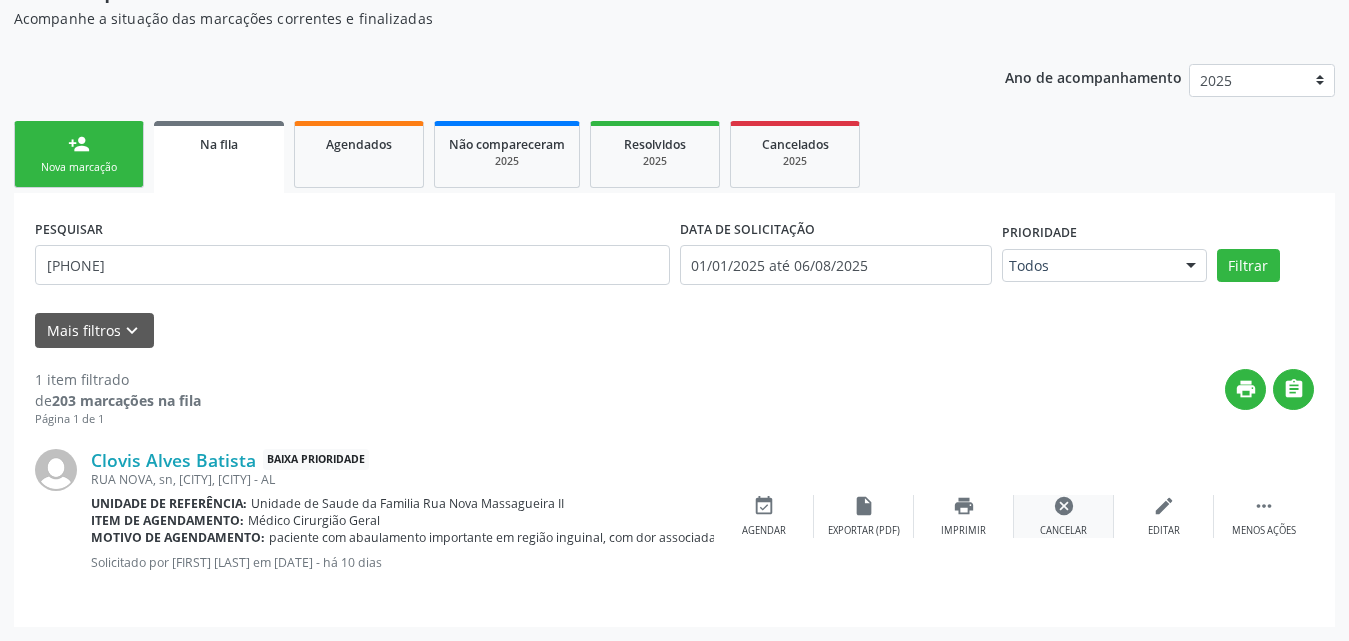 click on "cancel" at bounding box center (1064, 506) 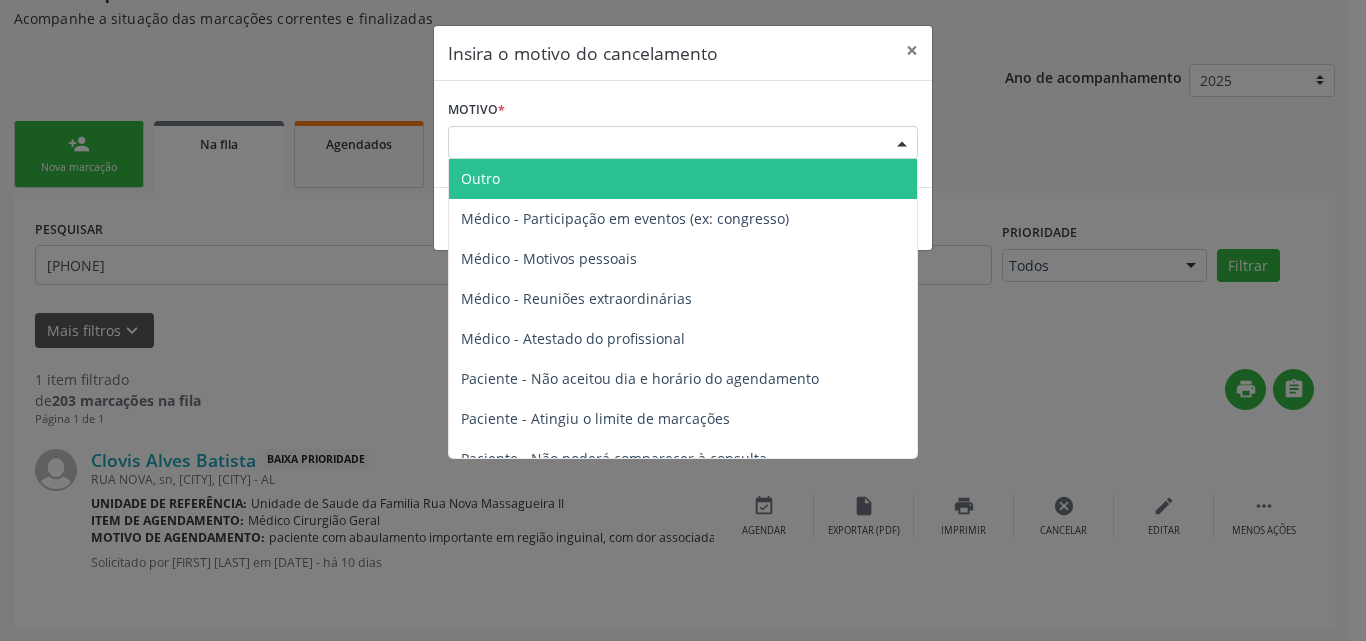 click on "Escolha o motivo" at bounding box center [683, 143] 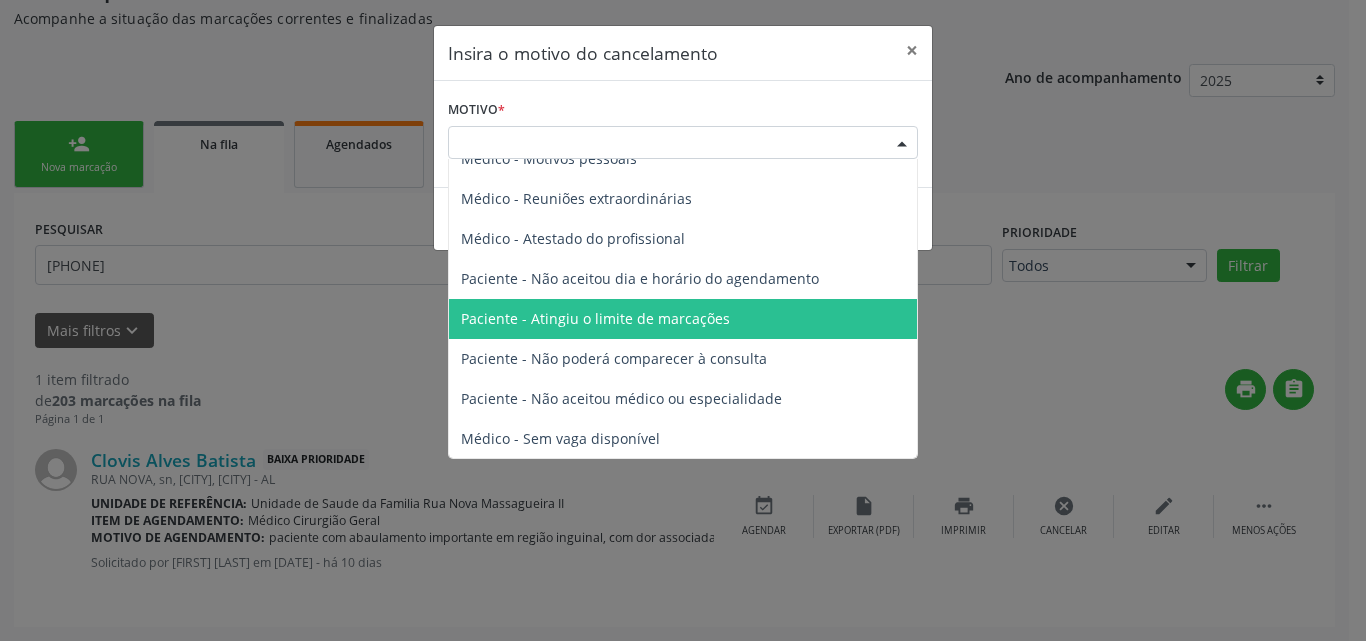 scroll, scrollTop: 101, scrollLeft: 0, axis: vertical 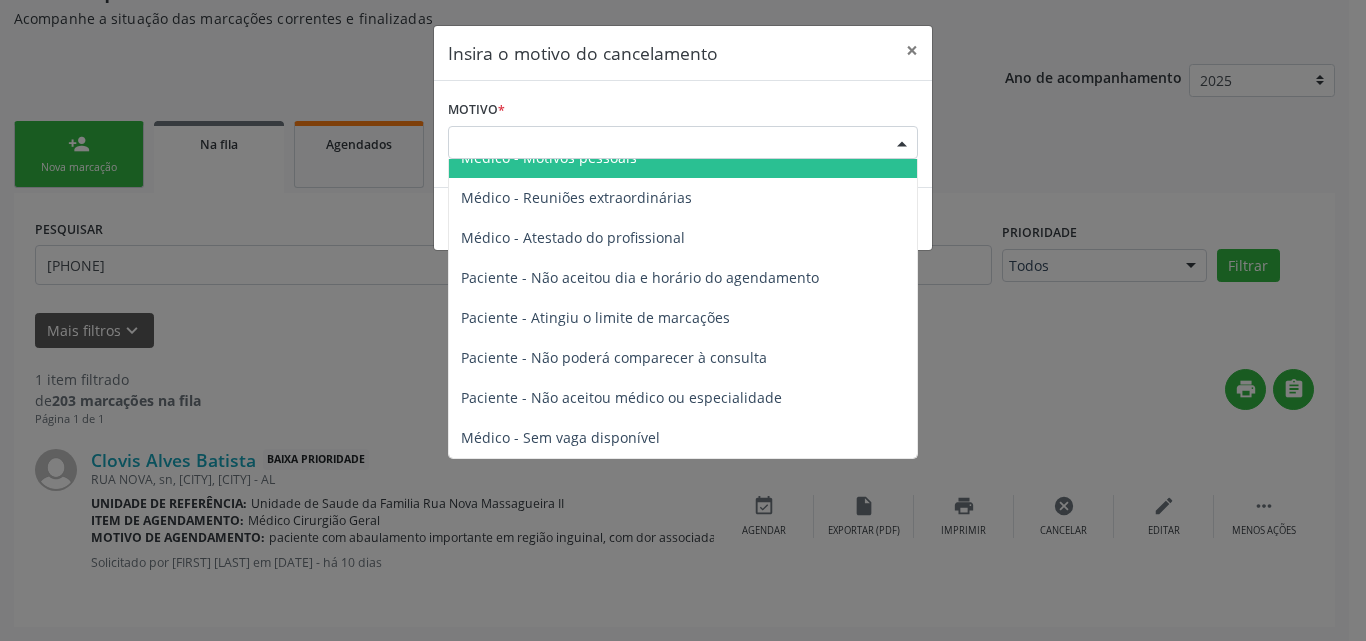 click on "Escolha o motivo" at bounding box center (683, 143) 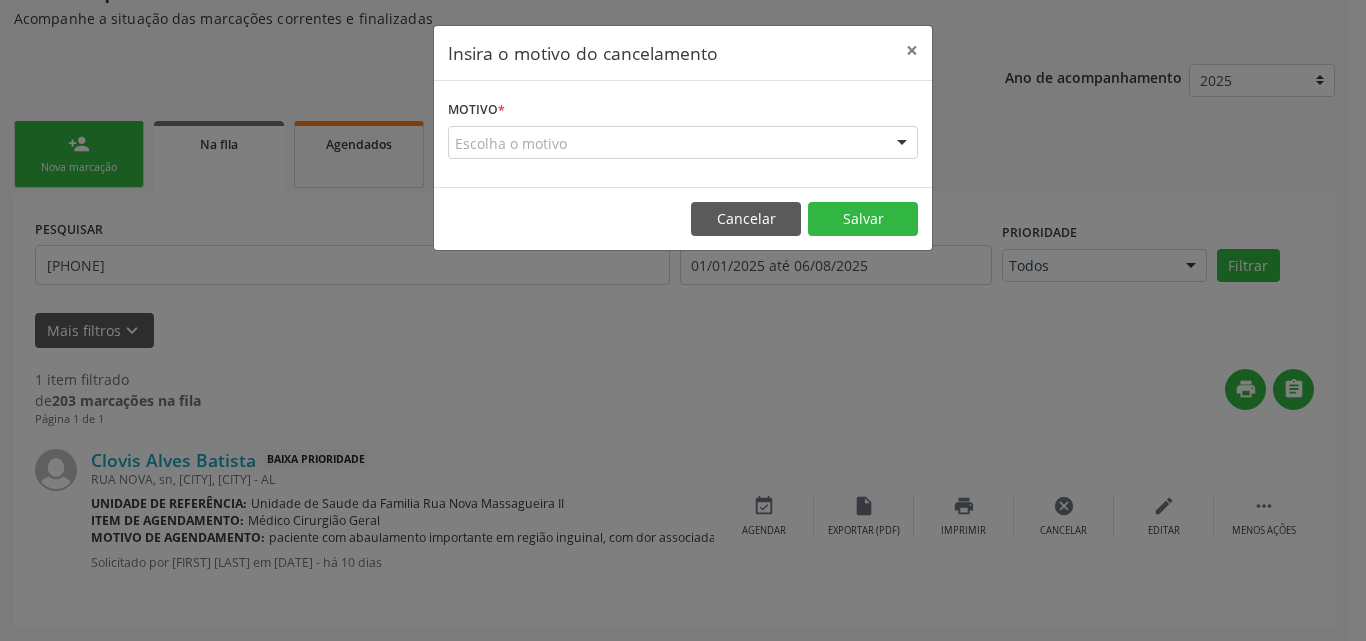 click on "Escolha o motivo" at bounding box center [683, 143] 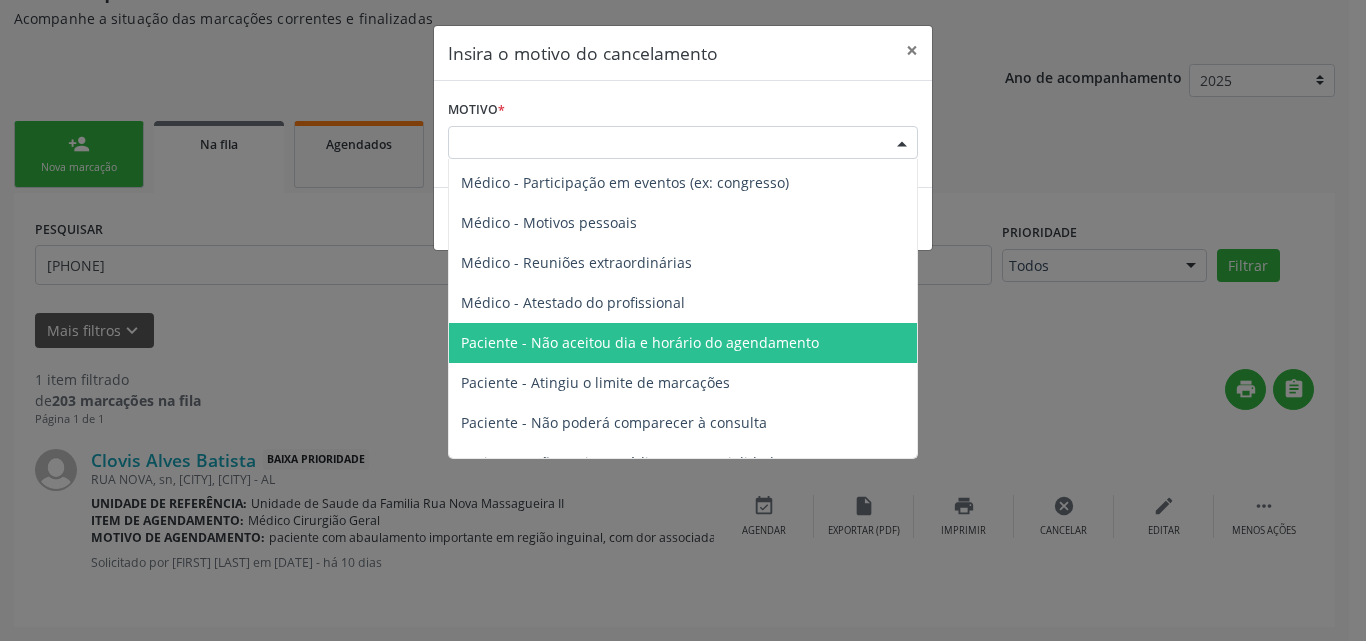 scroll, scrollTop: 1, scrollLeft: 0, axis: vertical 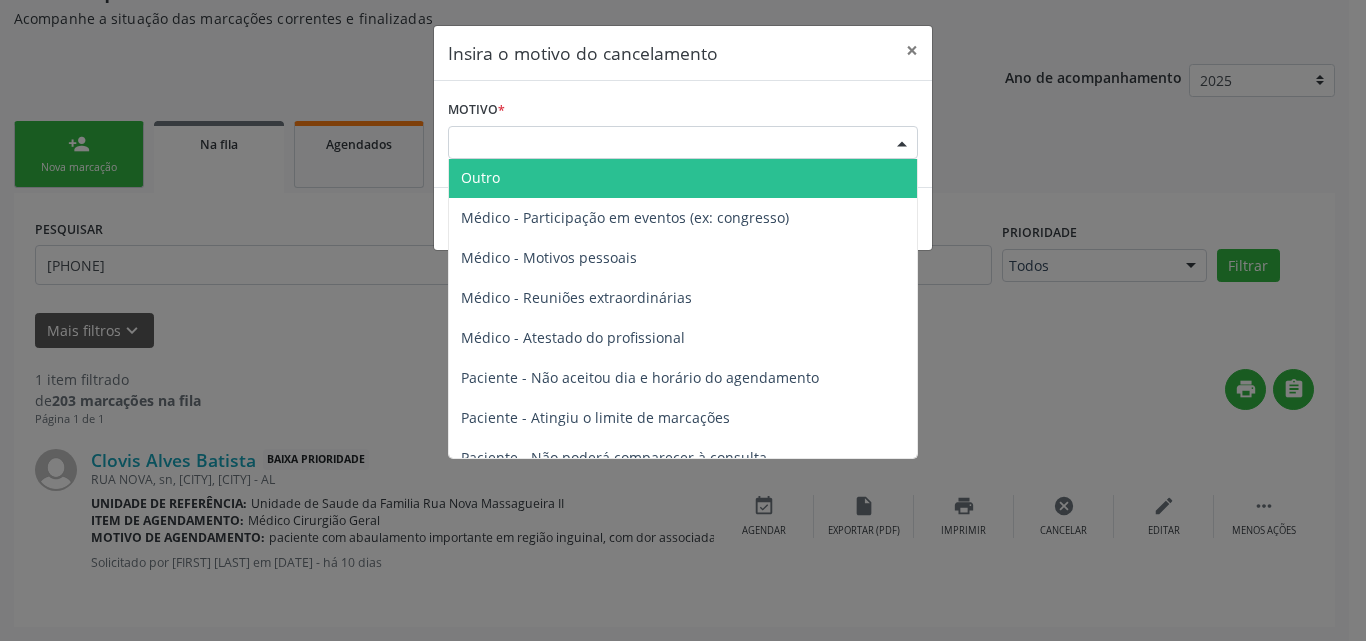click on "Outro" at bounding box center (683, 178) 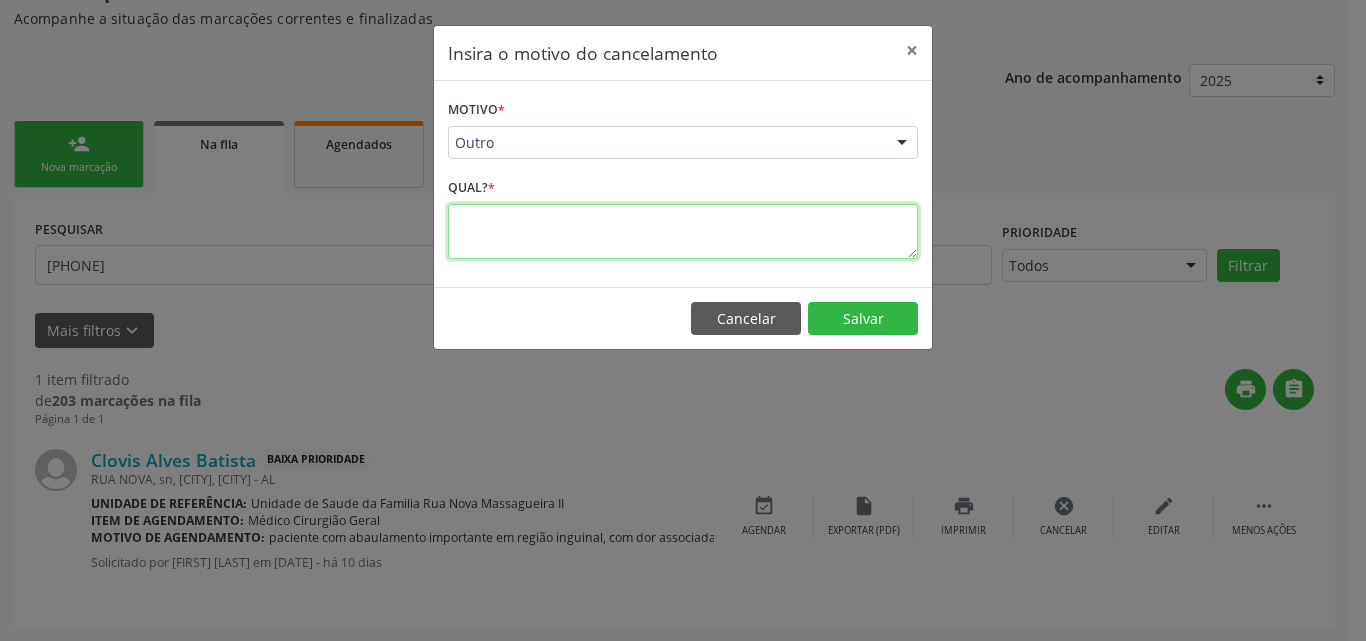 click at bounding box center (683, 231) 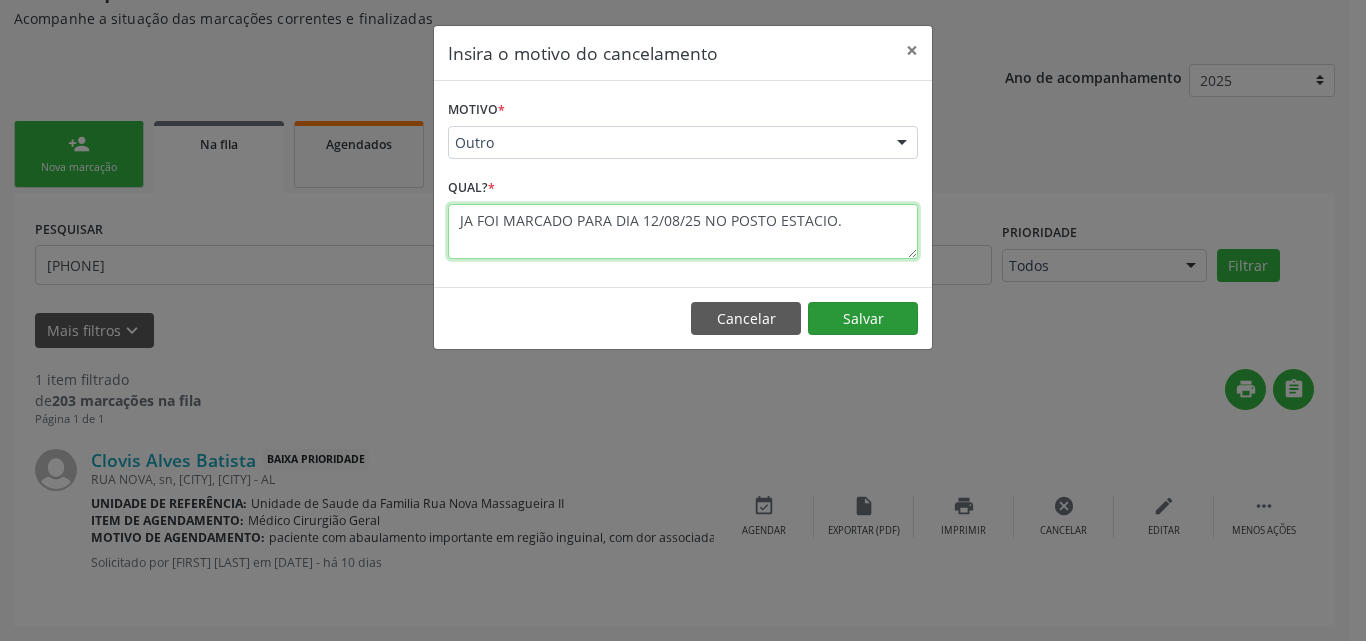 type on "JA FOI MARCADO PARA DIA 12/08/25 NO POSTO ESTACIO." 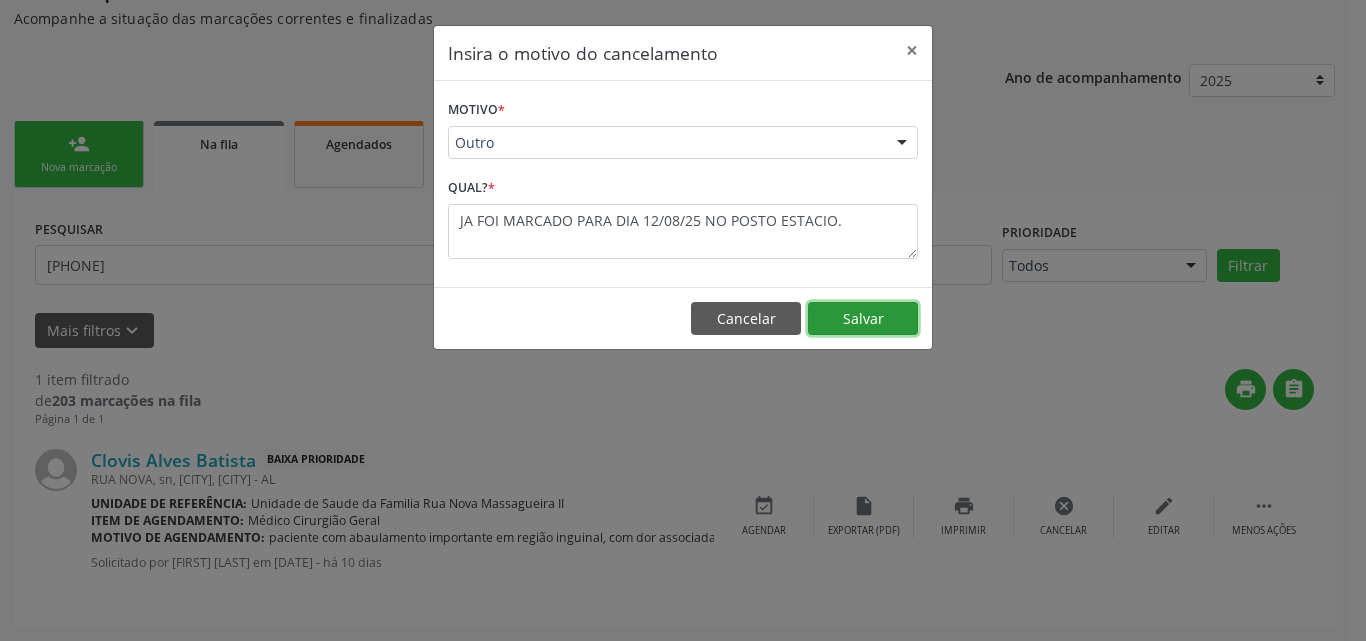 click on "Salvar" at bounding box center (863, 319) 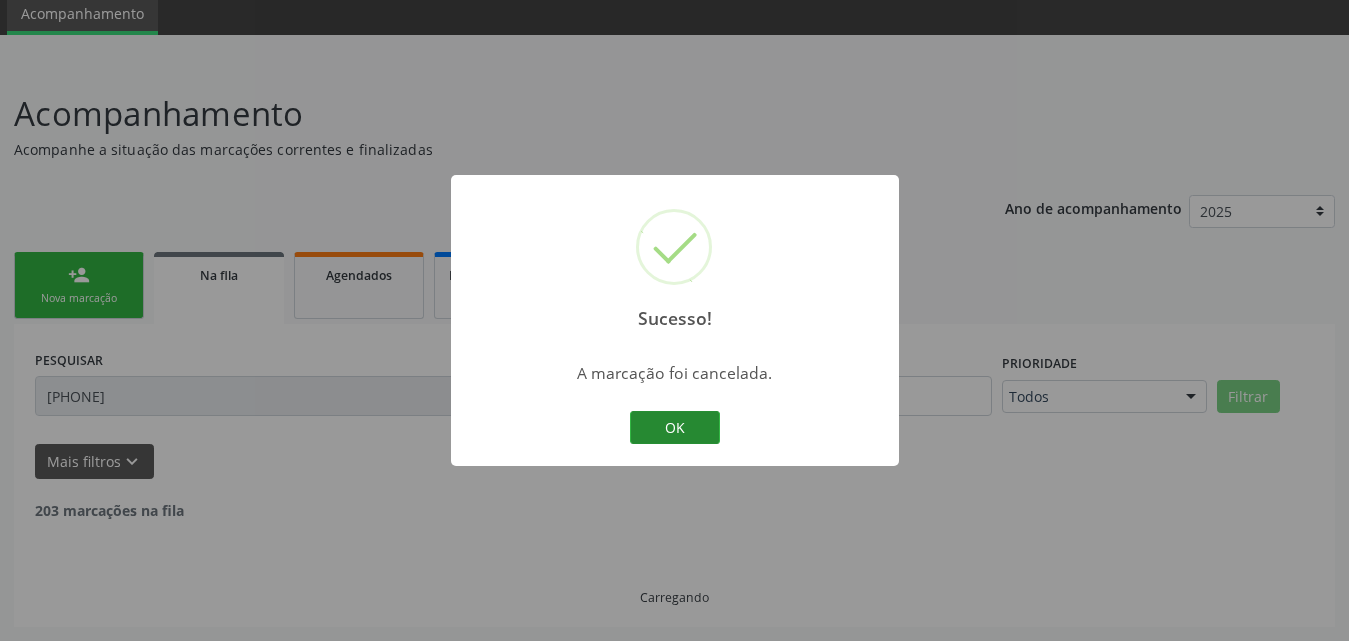 scroll, scrollTop: 11, scrollLeft: 0, axis: vertical 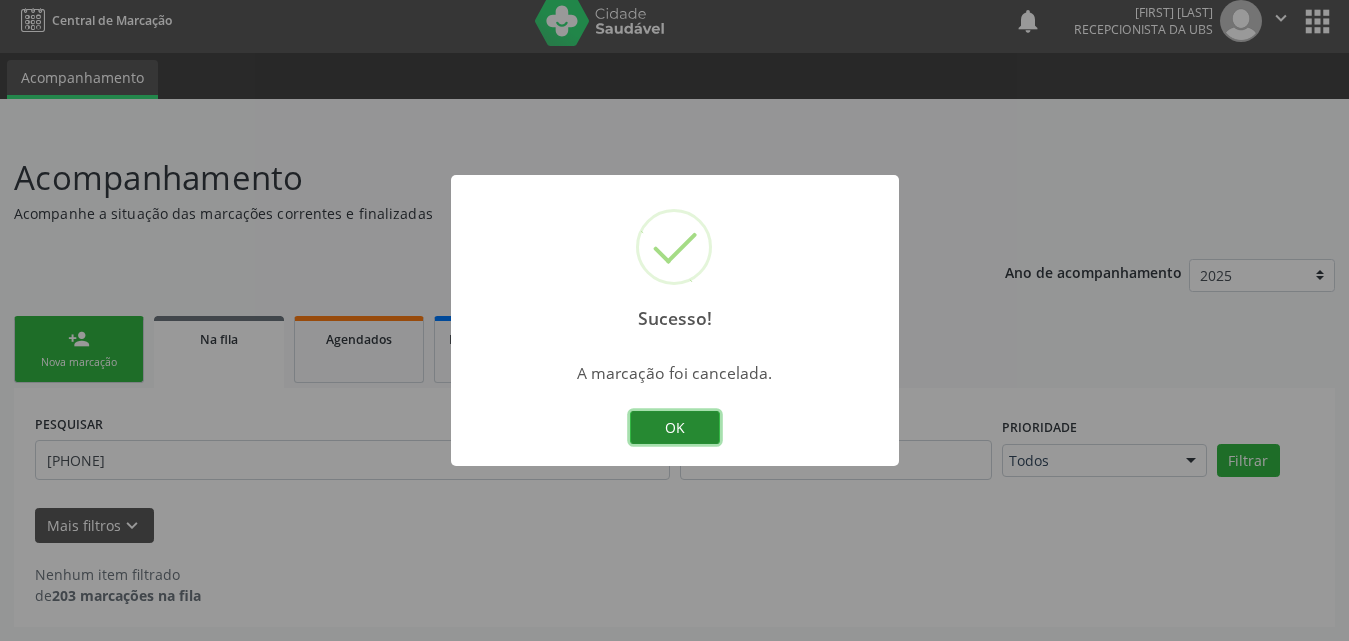 click on "OK" at bounding box center [675, 428] 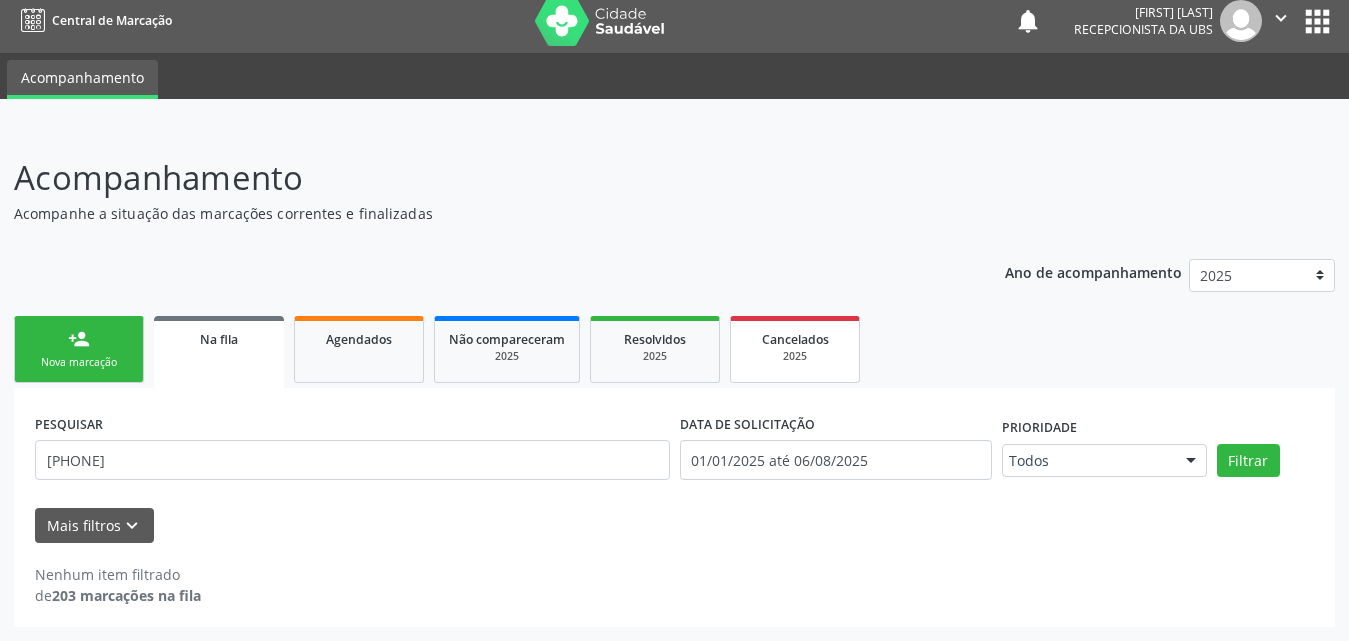 click on "2025" at bounding box center (795, 356) 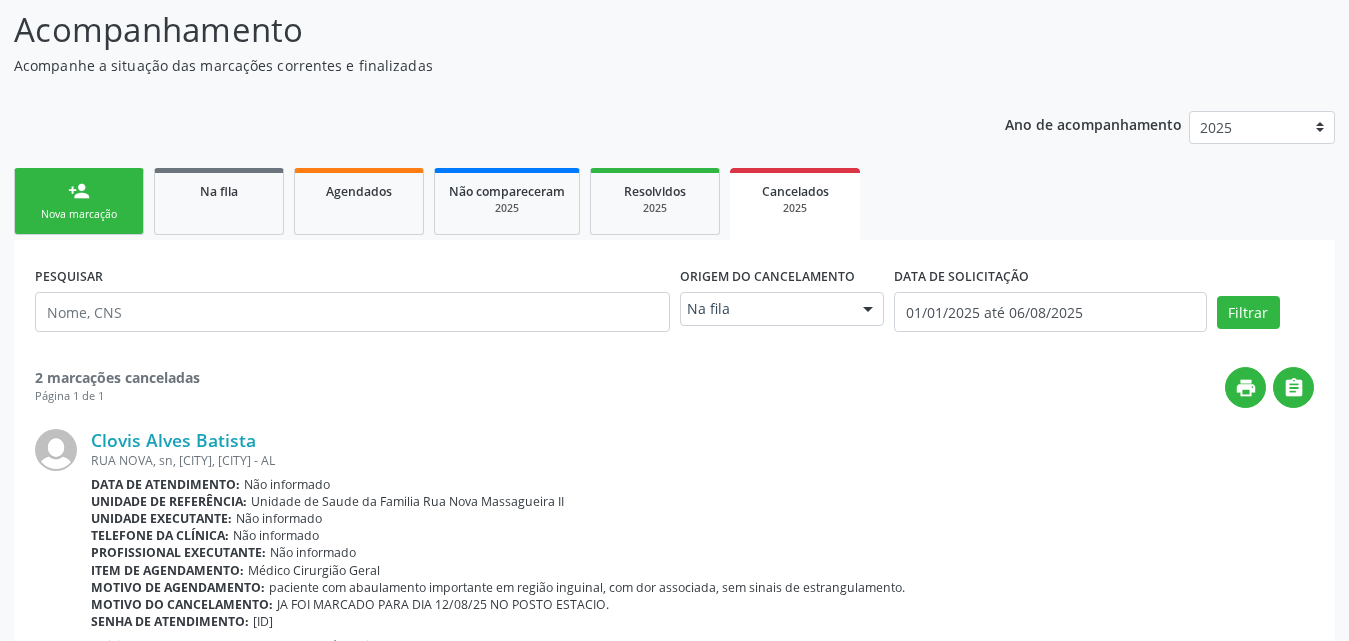 scroll, scrollTop: 0, scrollLeft: 0, axis: both 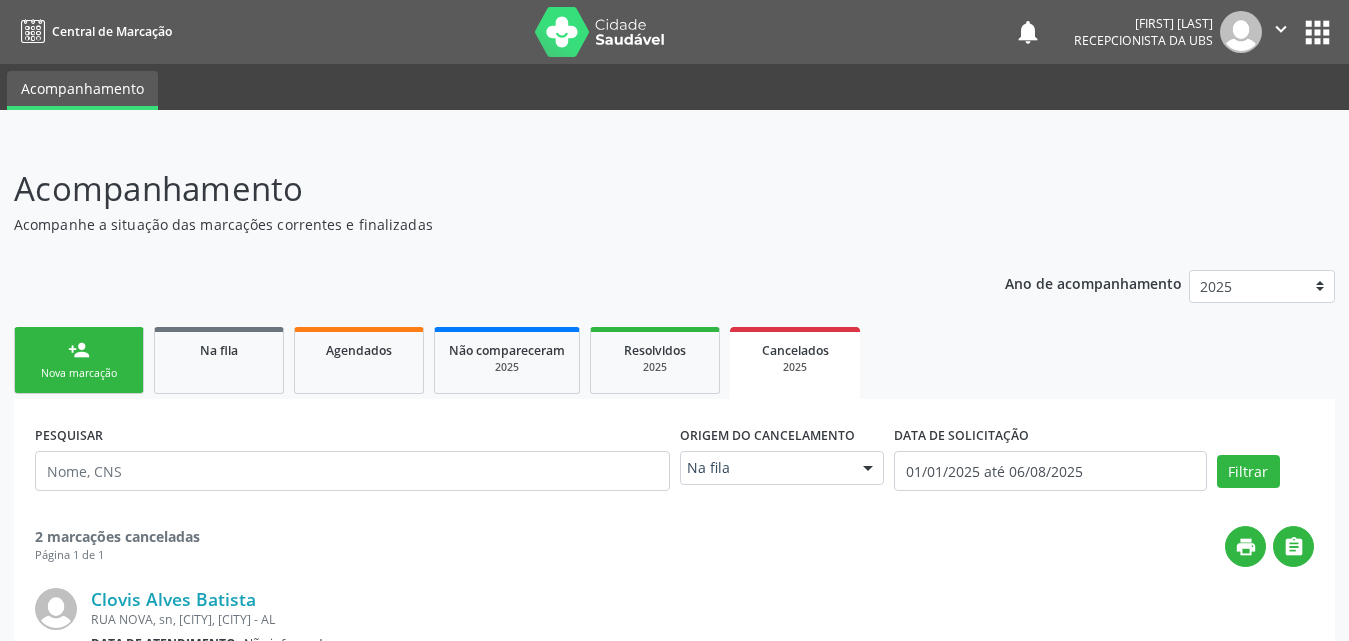 click on "person_add
Nova marcação" at bounding box center (79, 360) 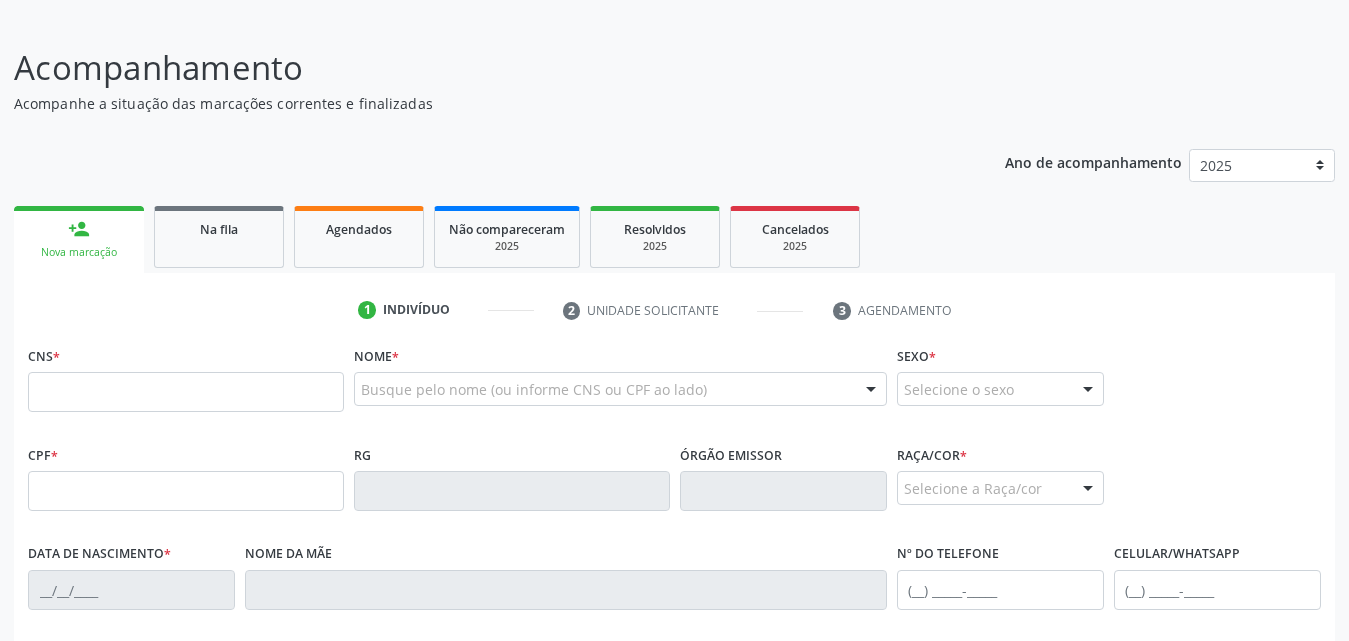 scroll, scrollTop: 71, scrollLeft: 0, axis: vertical 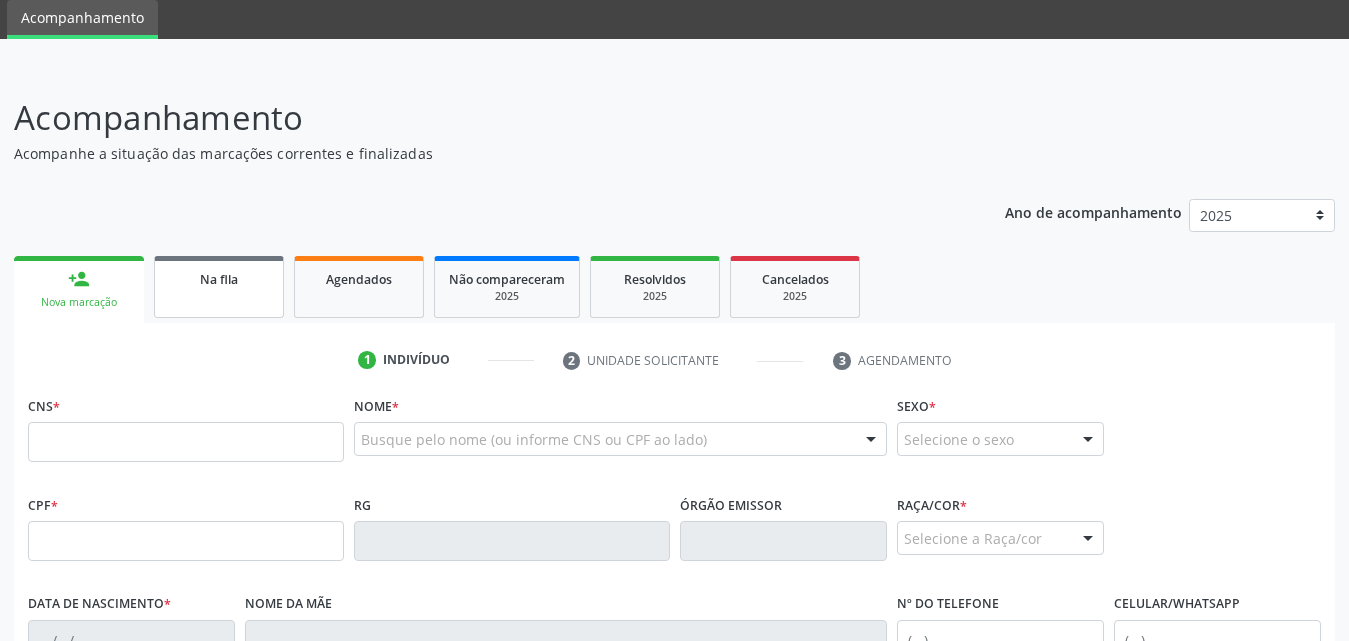 click on "Na fila" at bounding box center [219, 279] 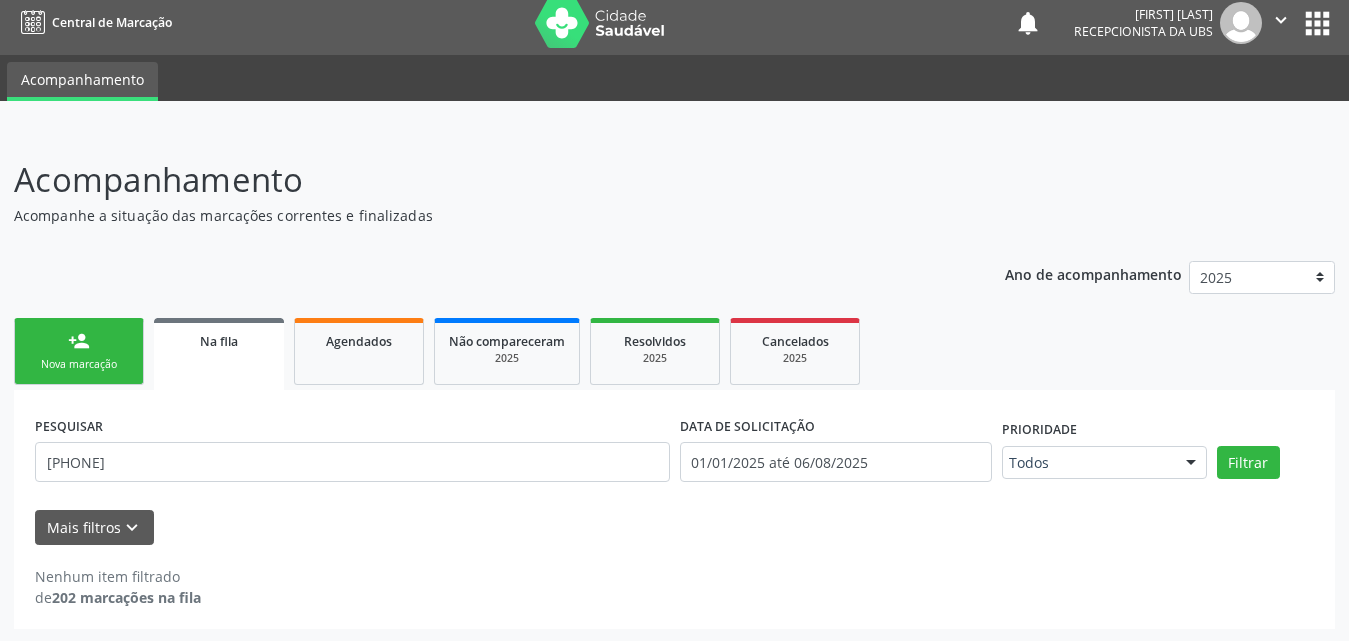 scroll, scrollTop: 11, scrollLeft: 0, axis: vertical 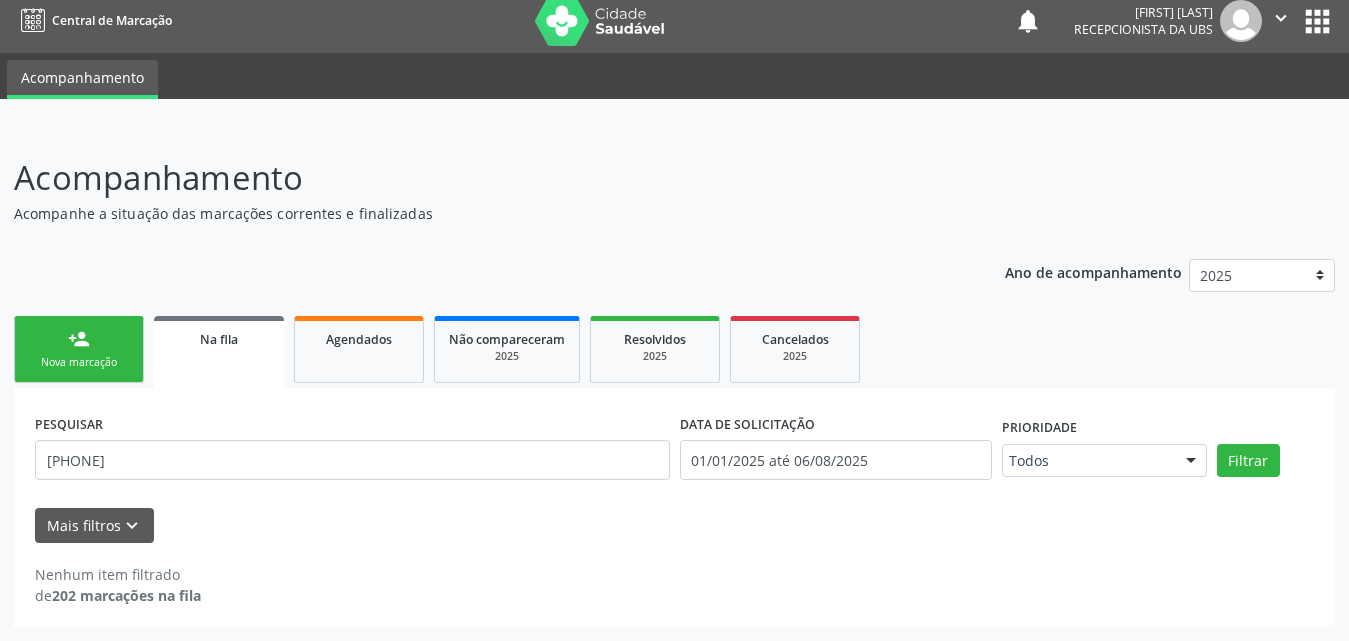 click on "Na fila" at bounding box center [219, 352] 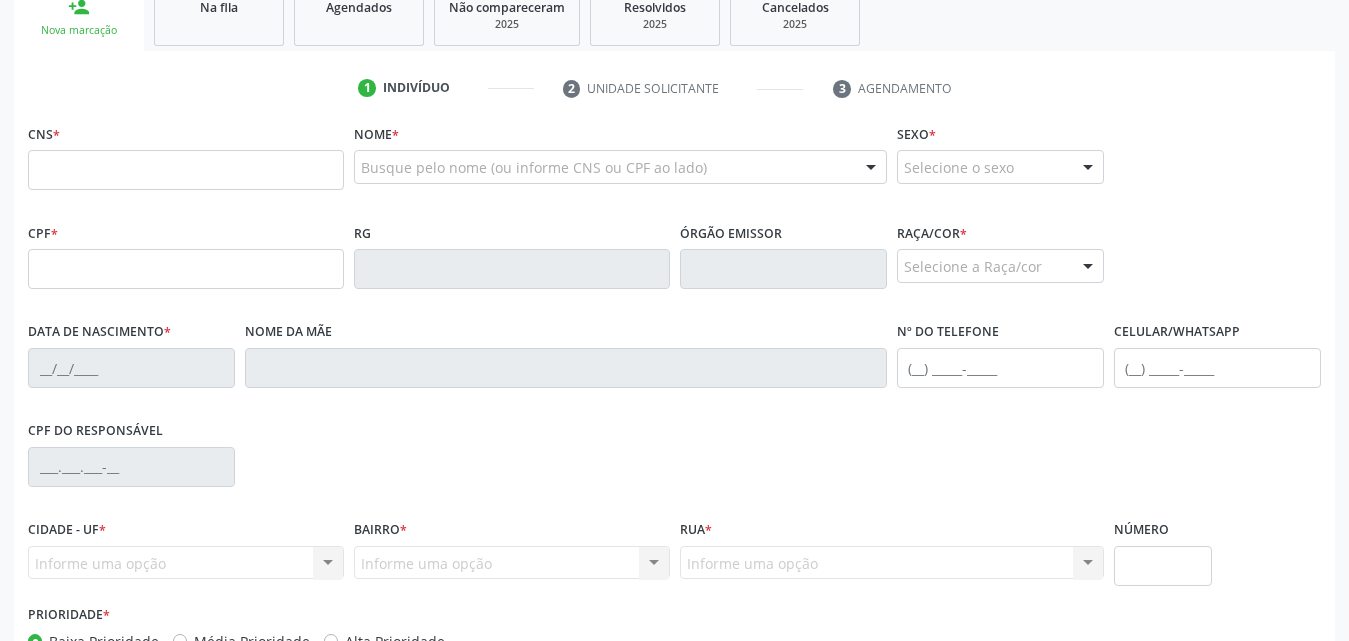 scroll, scrollTop: 171, scrollLeft: 0, axis: vertical 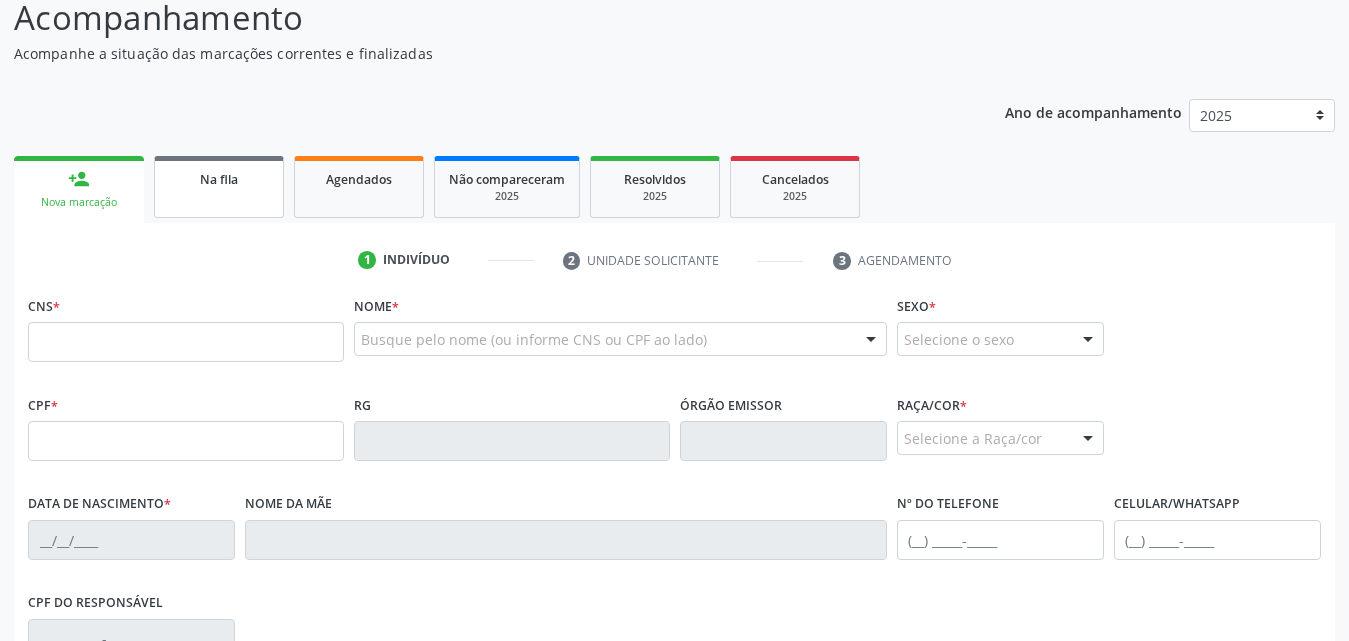 click on "Na fila" at bounding box center (219, 187) 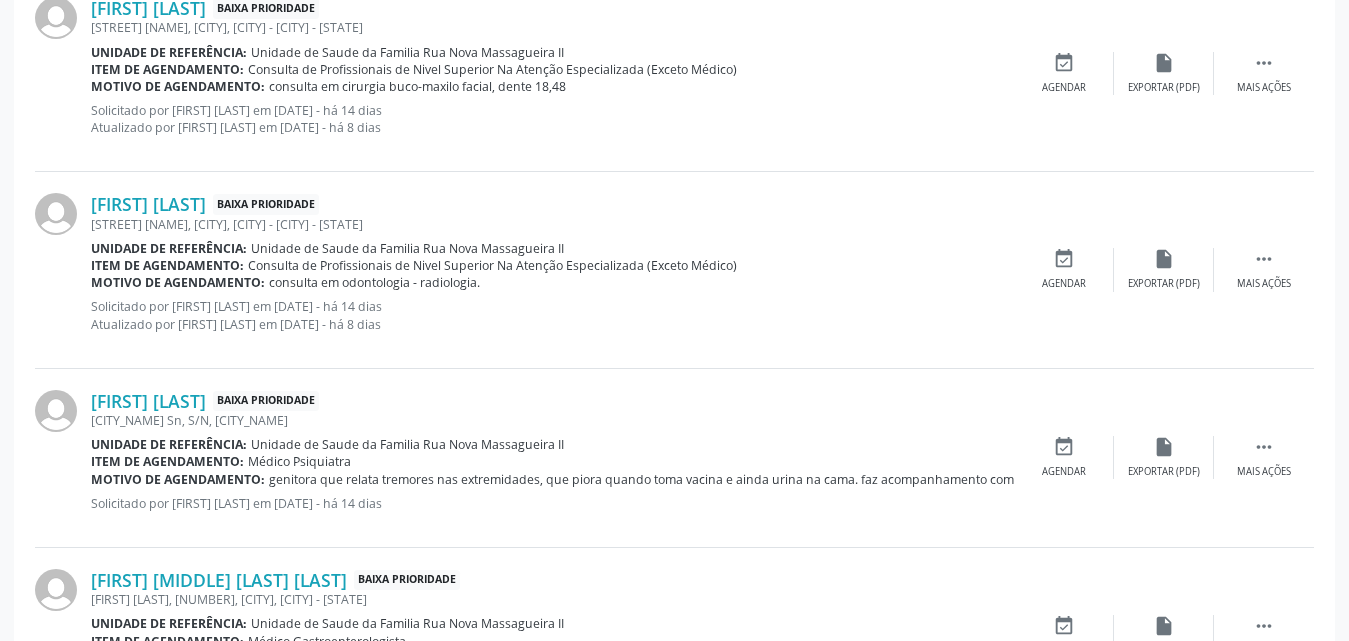 scroll, scrollTop: 2806, scrollLeft: 0, axis: vertical 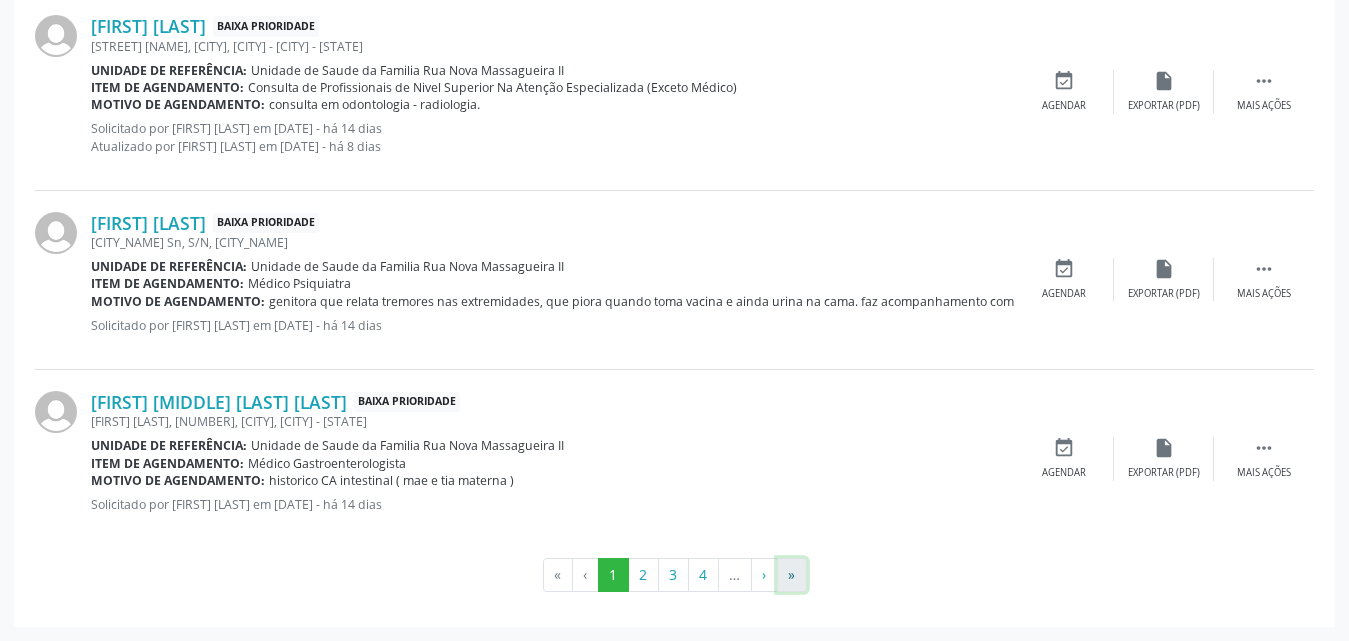 click on "»" at bounding box center [792, 575] 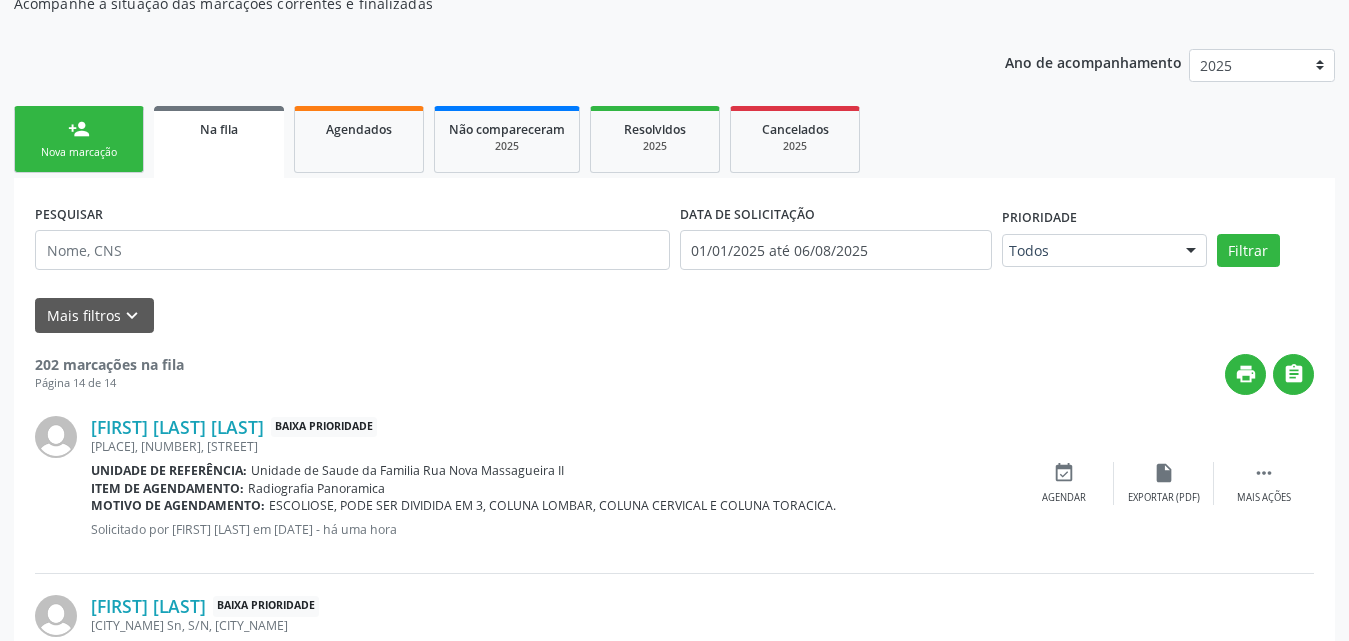 scroll, scrollTop: 0, scrollLeft: 0, axis: both 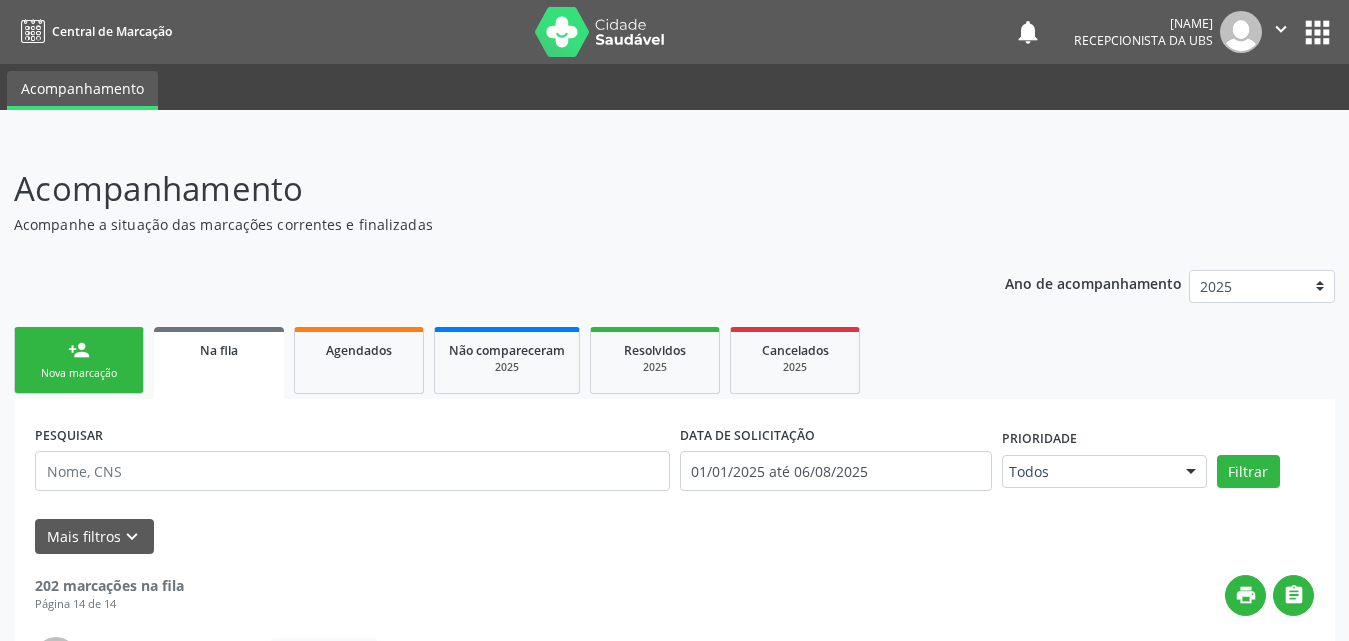 click on "person_add" at bounding box center [79, 350] 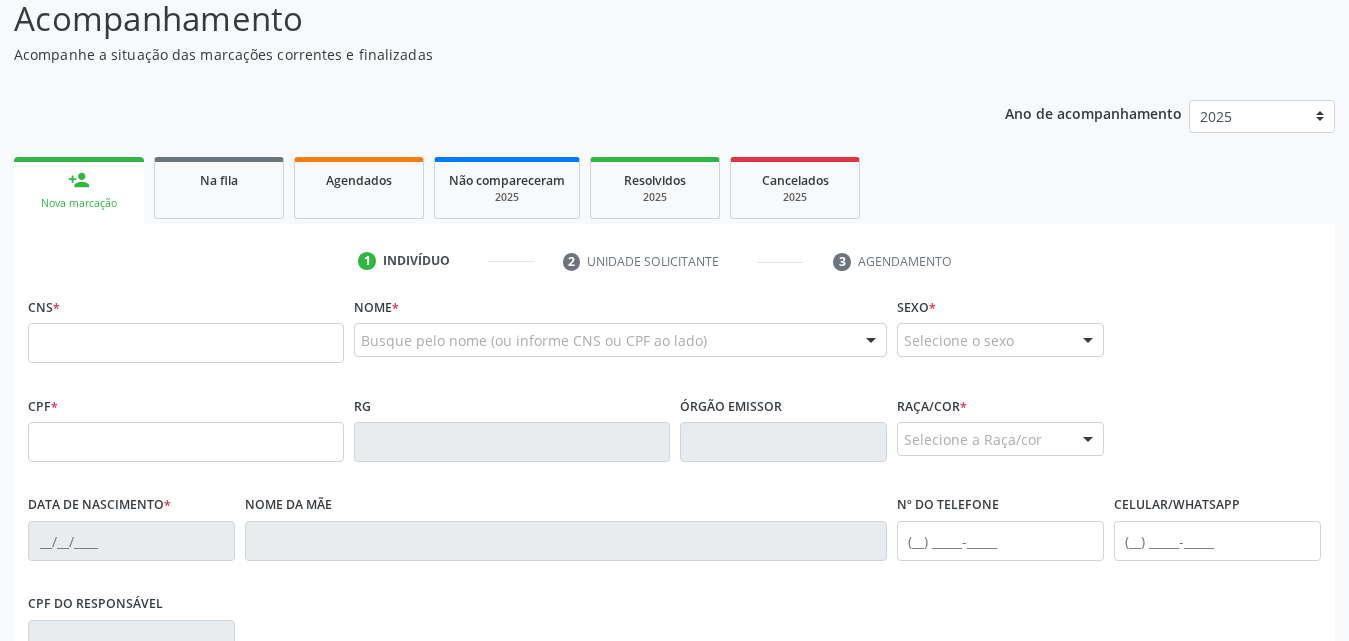 scroll, scrollTop: 300, scrollLeft: 0, axis: vertical 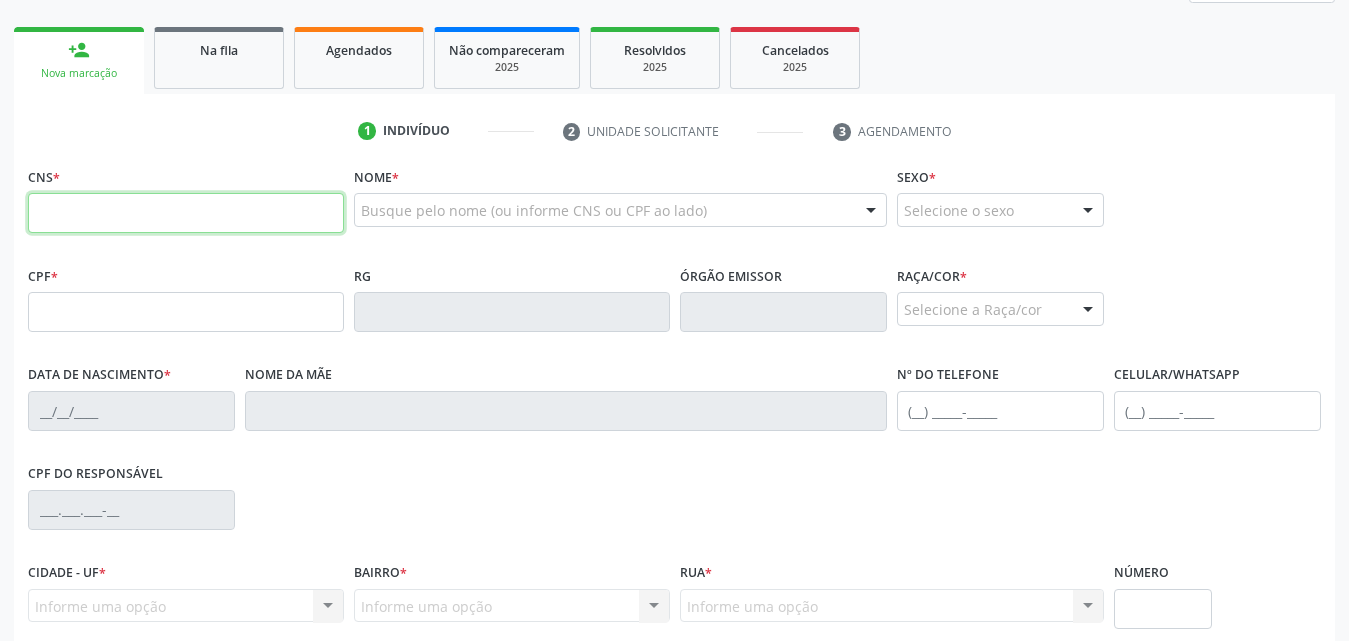 click at bounding box center (186, 213) 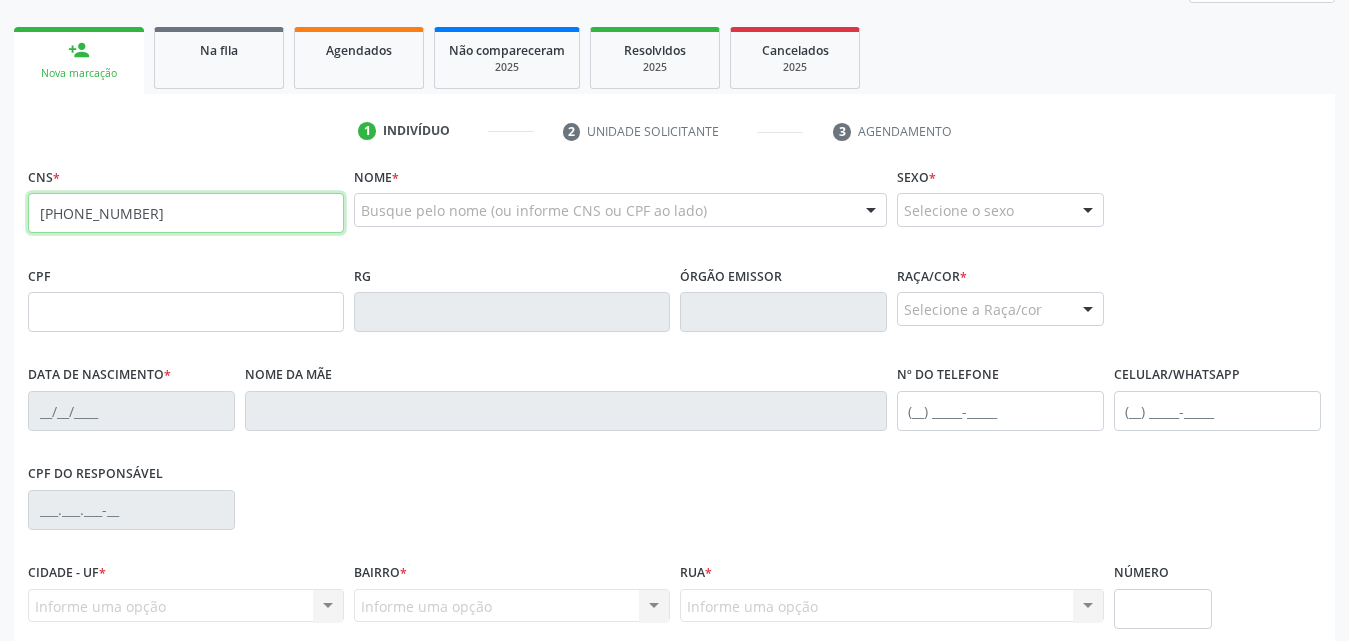 type on "706 0023 0158 5747" 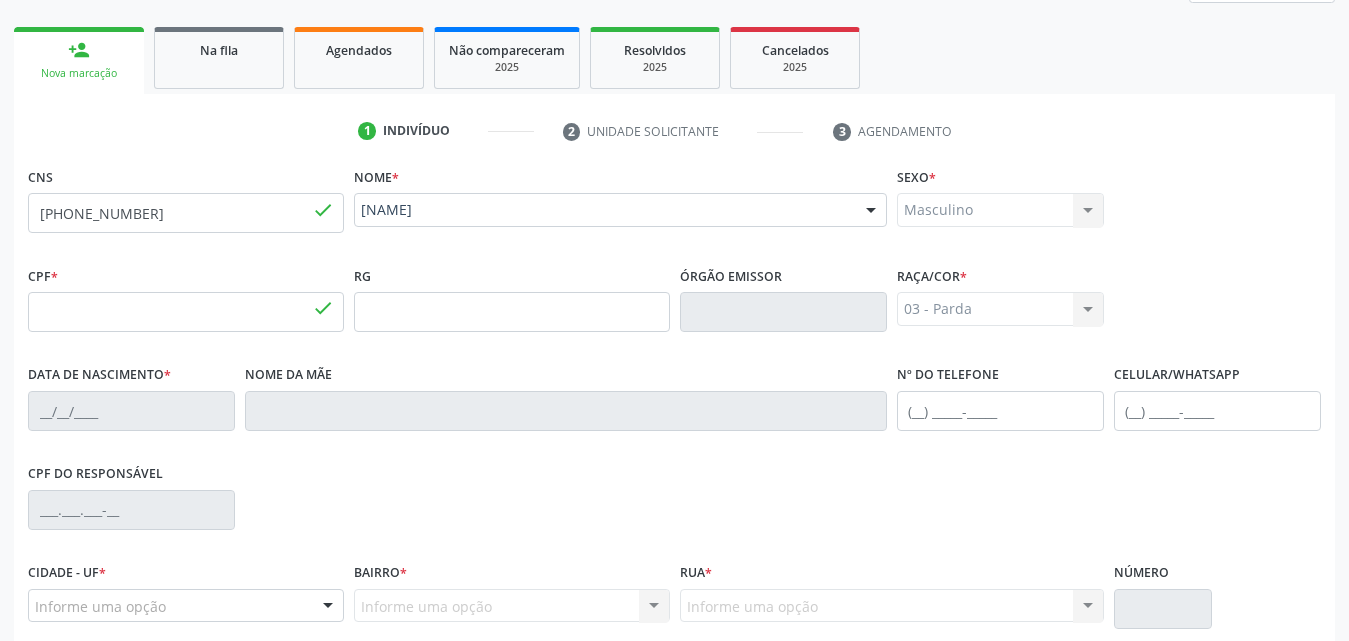 type on "840.449.263-87" 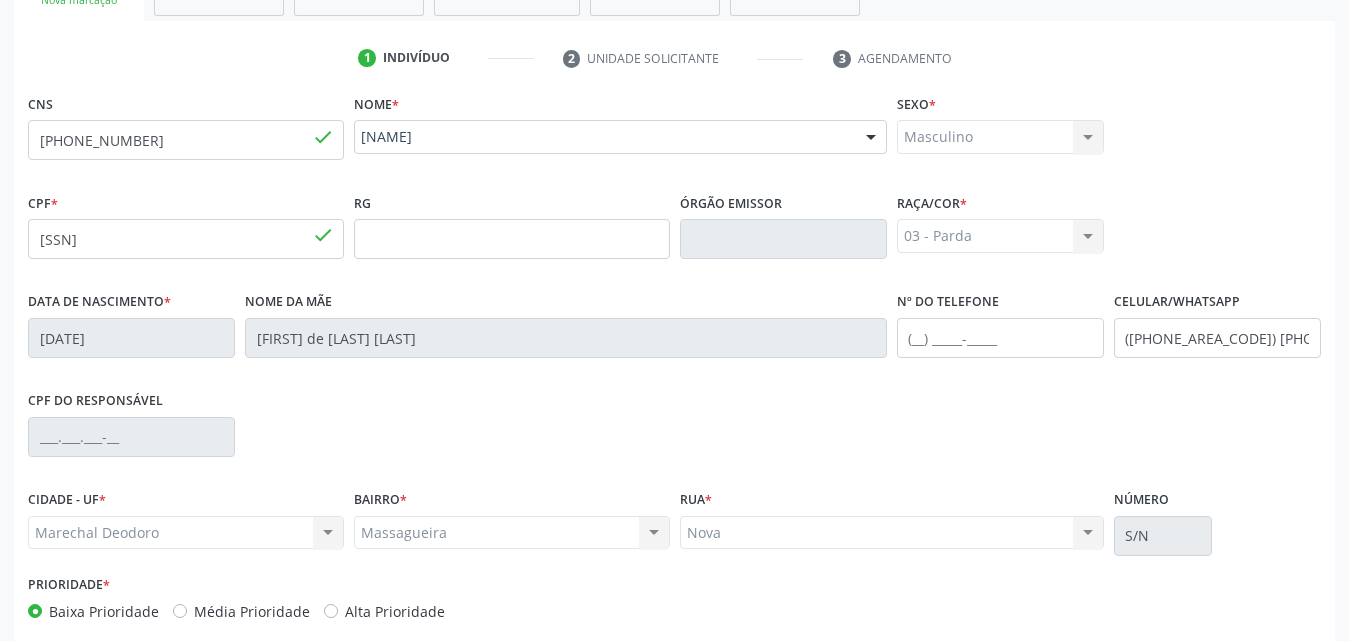 scroll, scrollTop: 471, scrollLeft: 0, axis: vertical 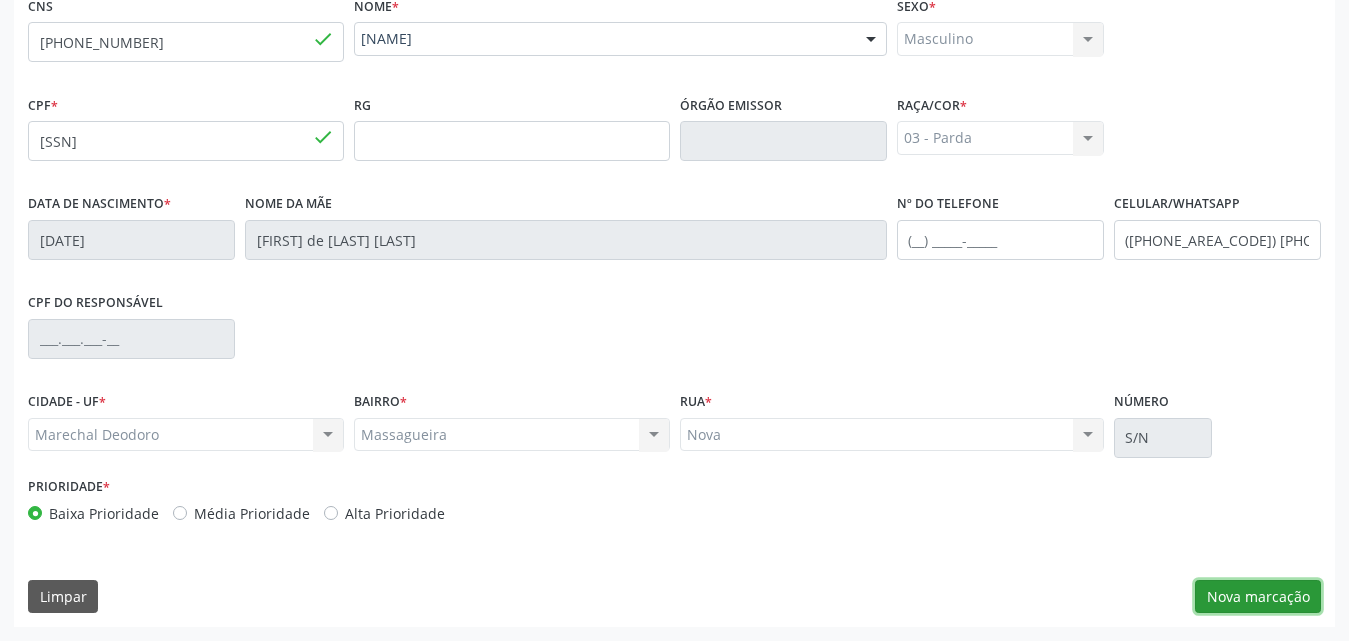 click on "Nova marcação" at bounding box center (1258, 597) 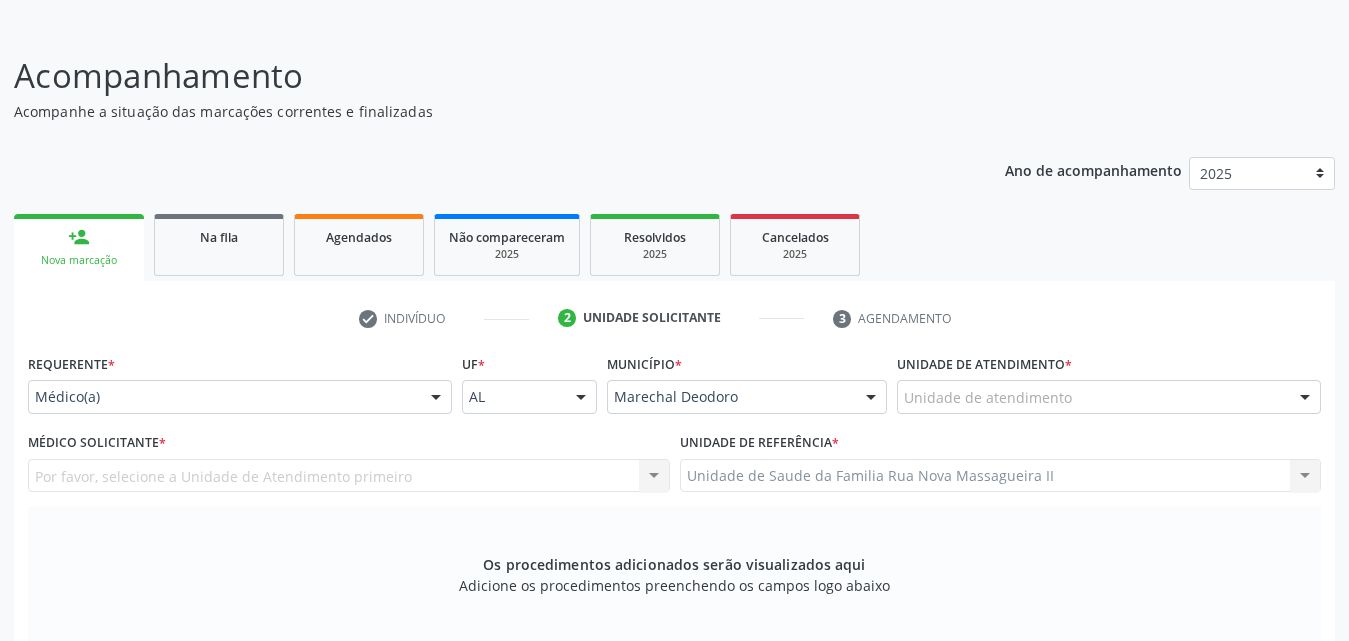 scroll, scrollTop: 300, scrollLeft: 0, axis: vertical 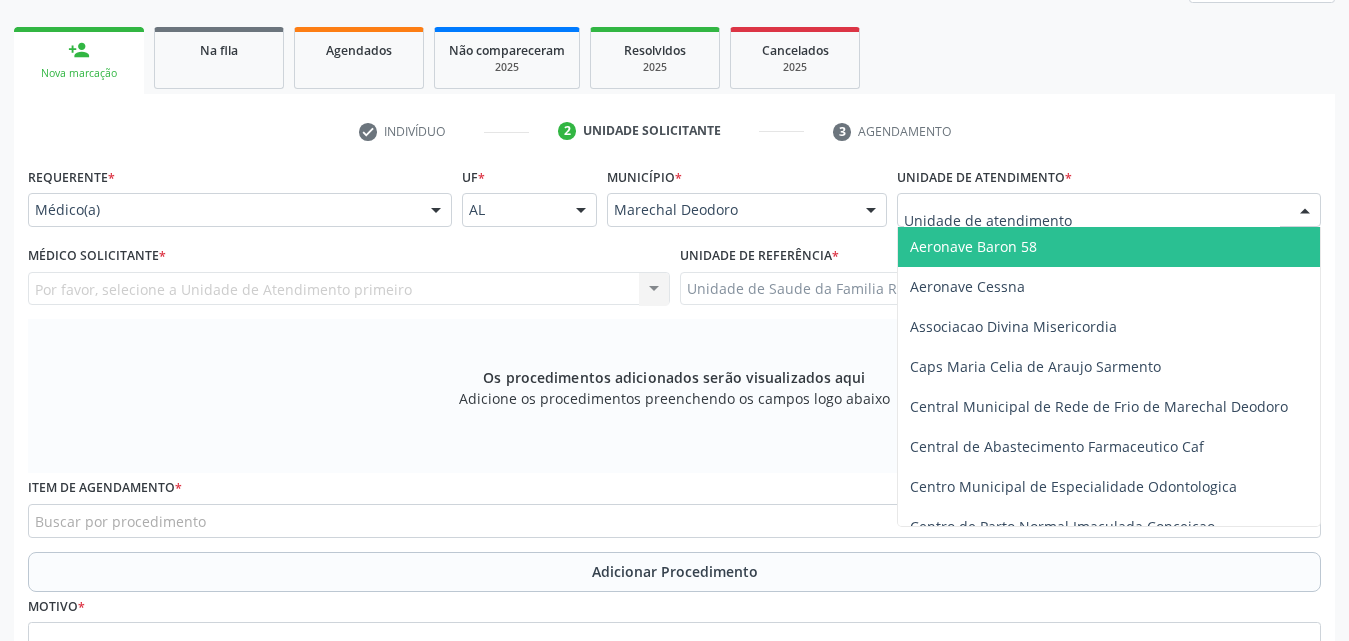click at bounding box center (1109, 210) 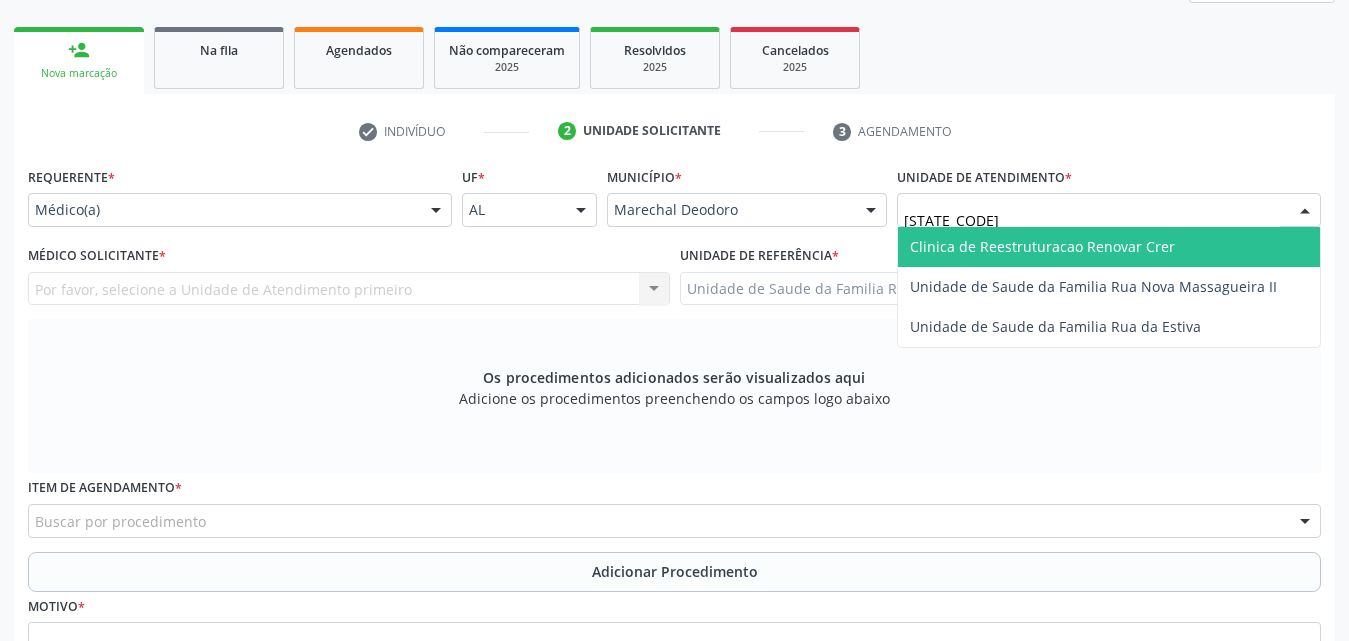 type on "RUA" 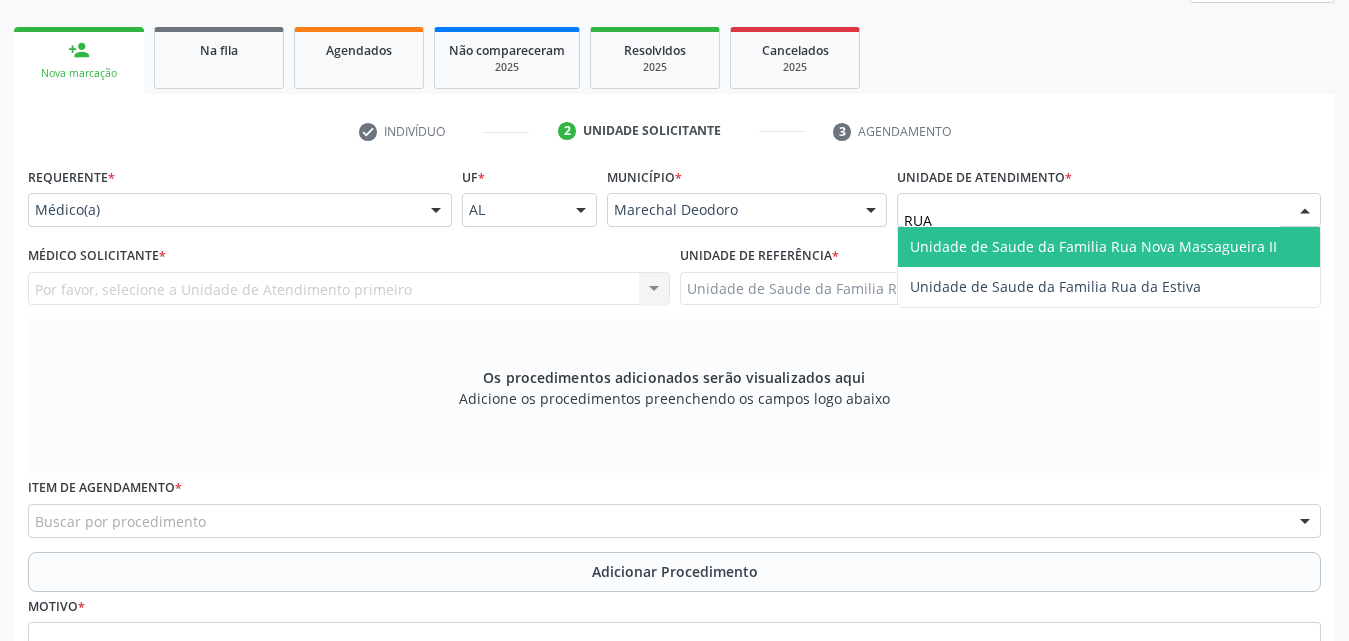 click on "Unidade de Saude da Familia Rua Nova Massagueira II" at bounding box center [1093, 246] 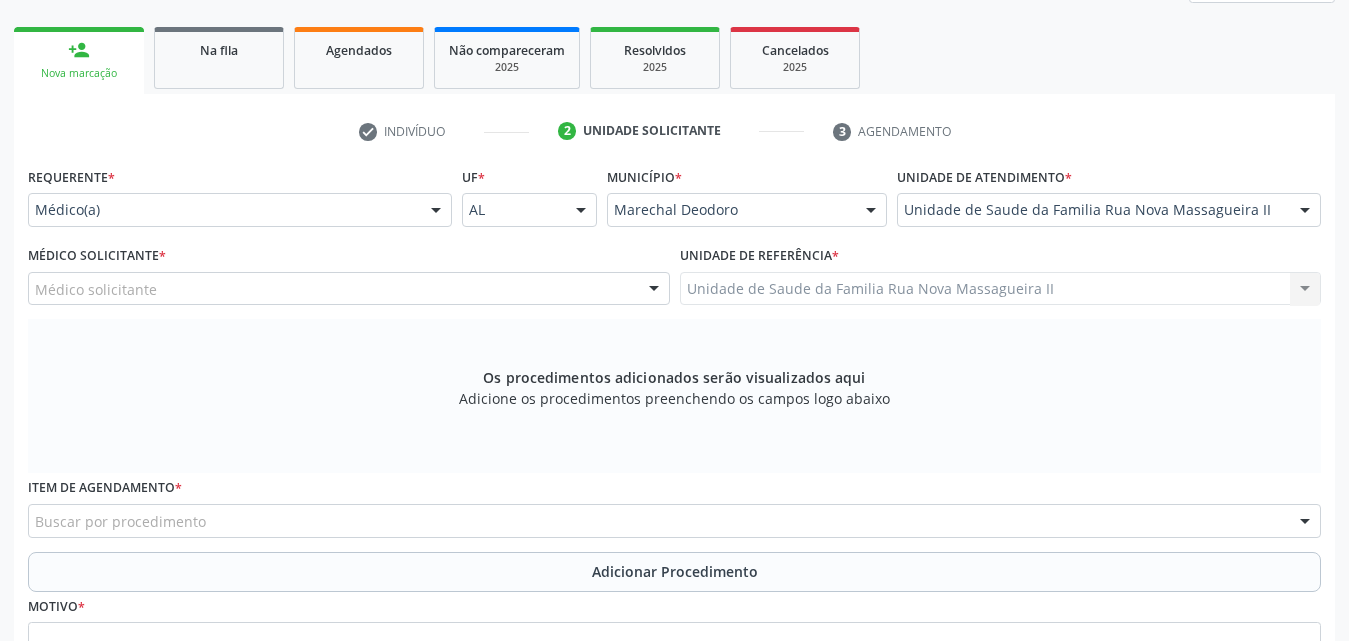 click on "Médico solicitante" at bounding box center [349, 289] 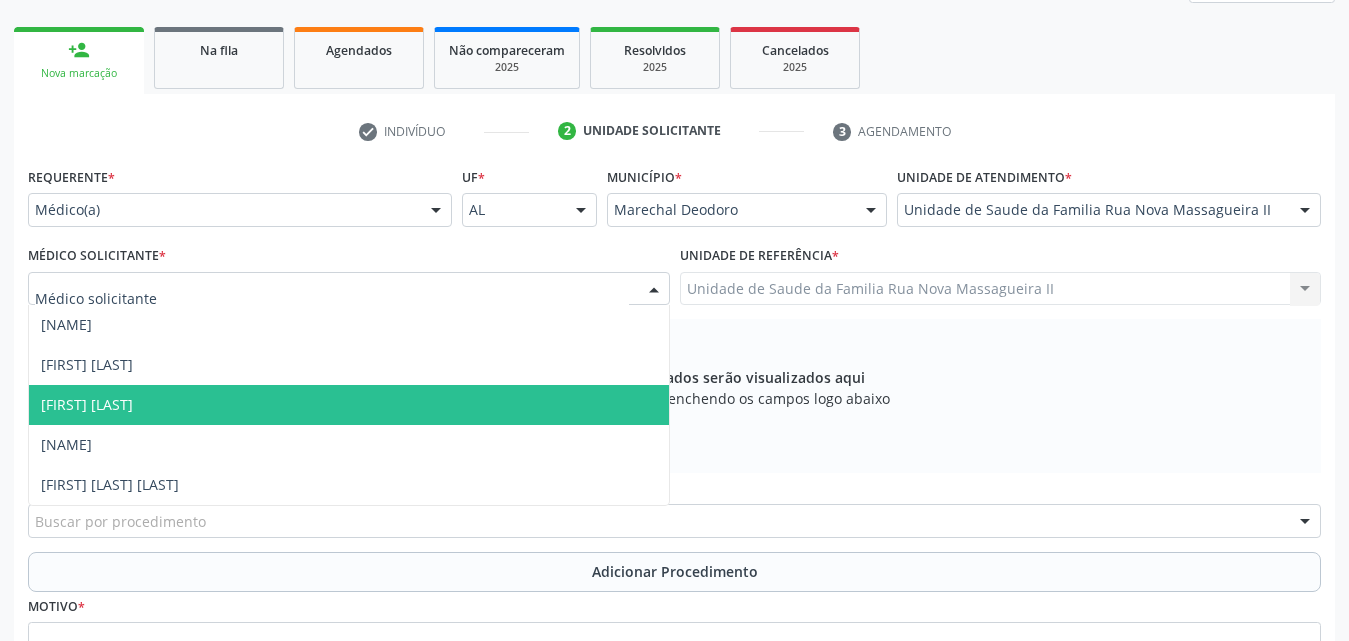 click on "Rodrigo Paranhos de Melo" at bounding box center (87, 404) 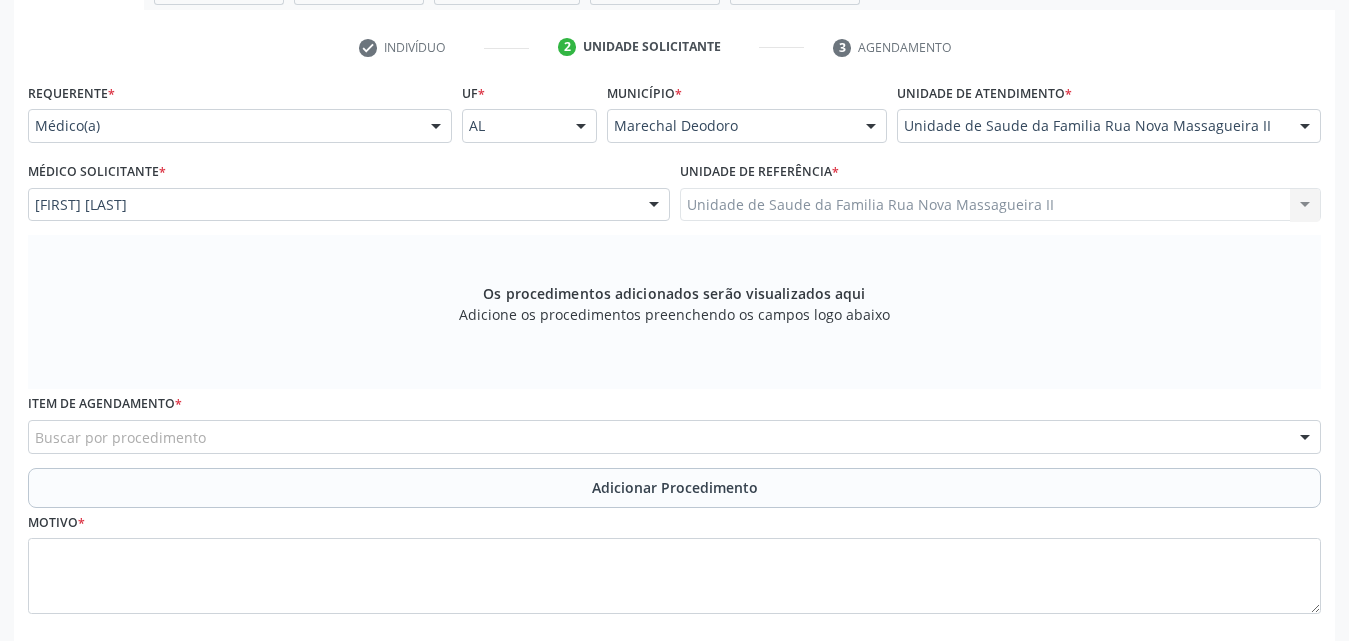 scroll, scrollTop: 488, scrollLeft: 0, axis: vertical 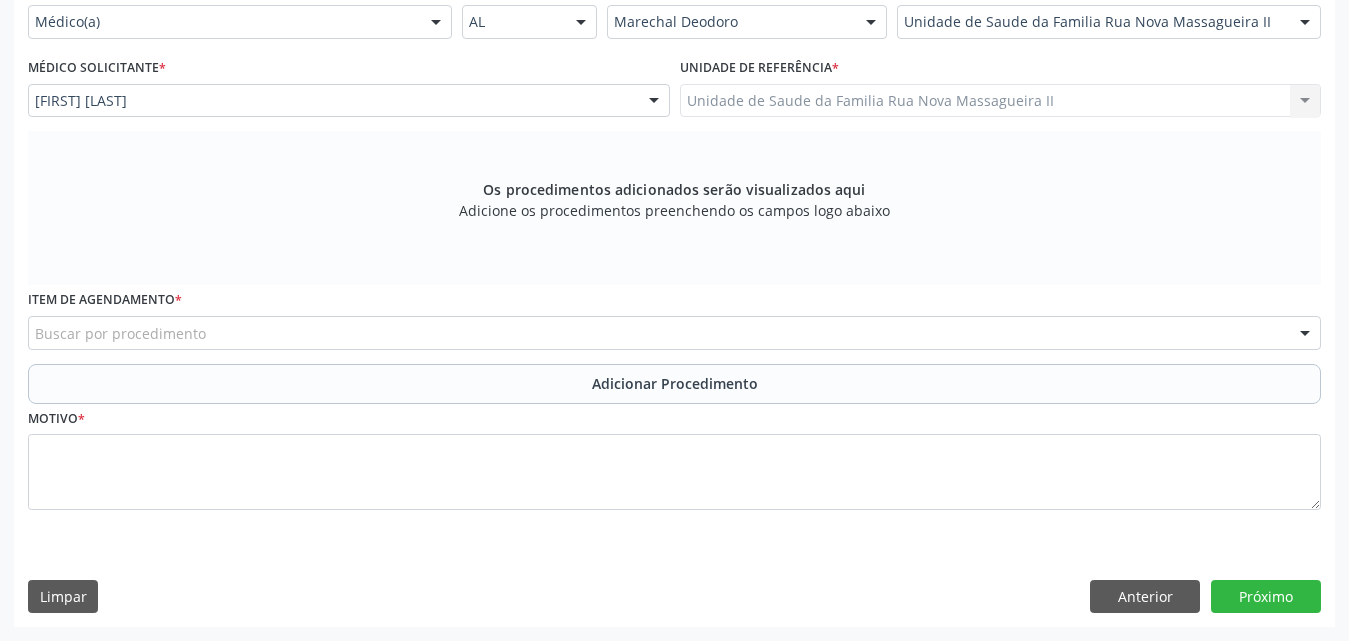 click on "Buscar por procedimento" at bounding box center (674, 333) 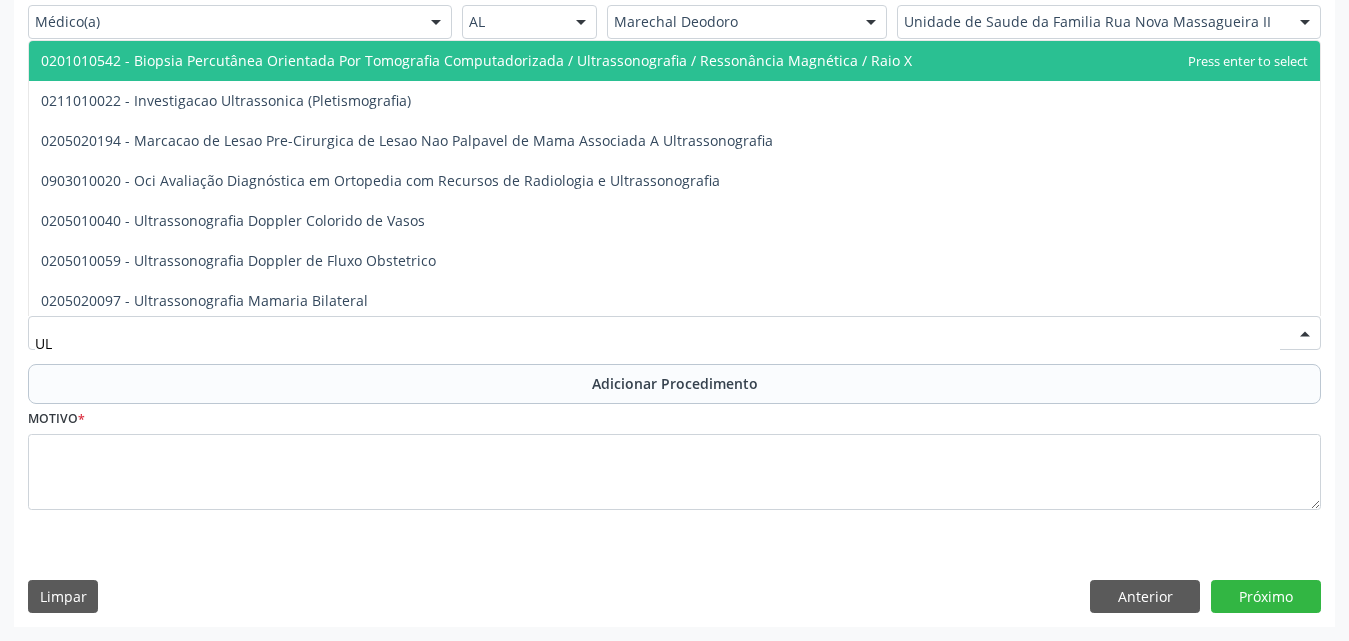 type on "U" 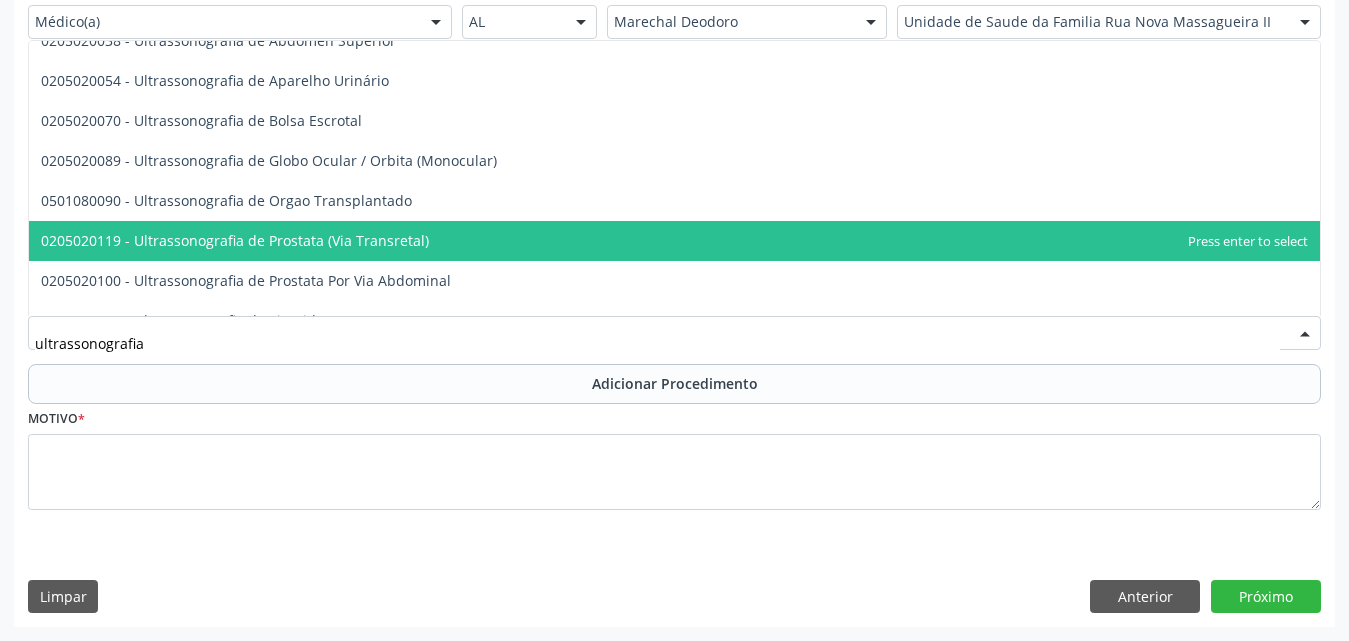 scroll, scrollTop: 565, scrollLeft: 0, axis: vertical 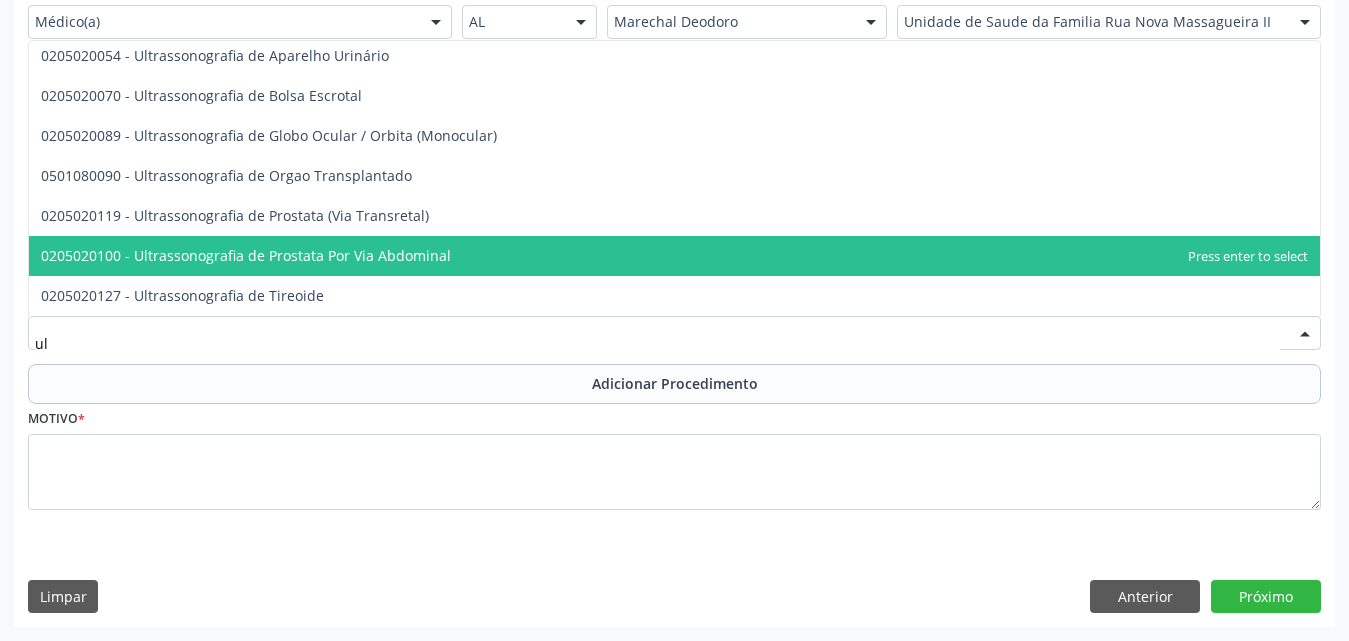 type on "u" 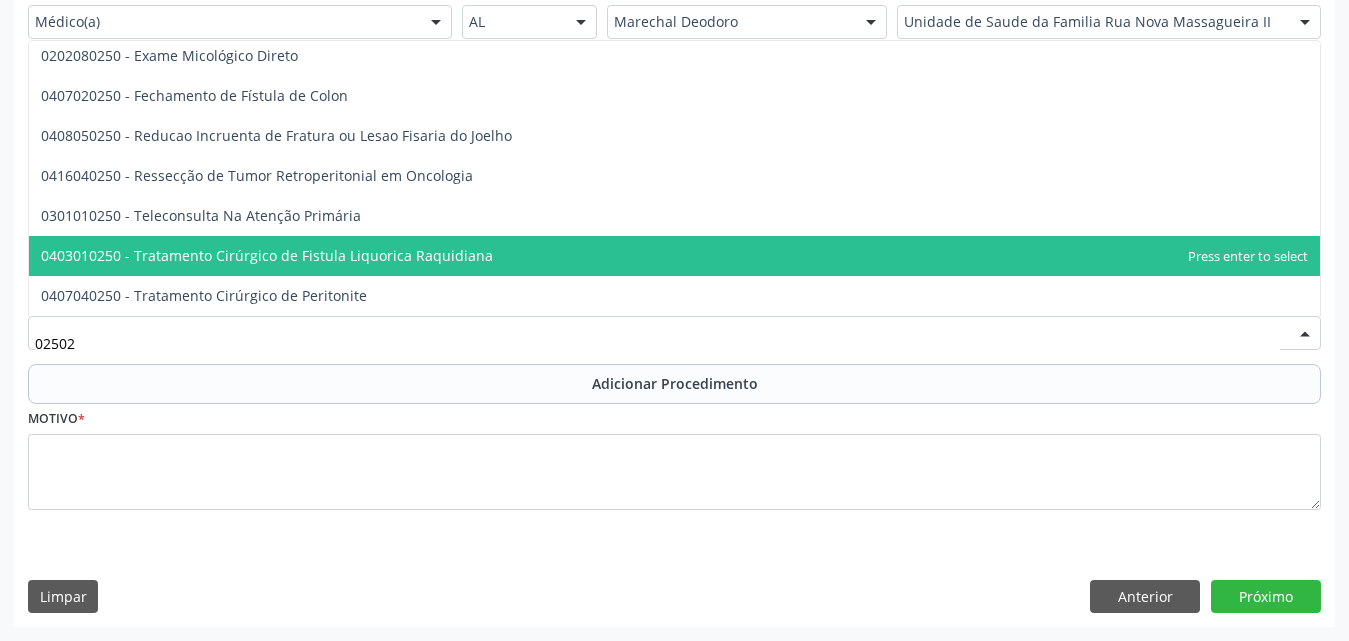 scroll, scrollTop: 0, scrollLeft: 0, axis: both 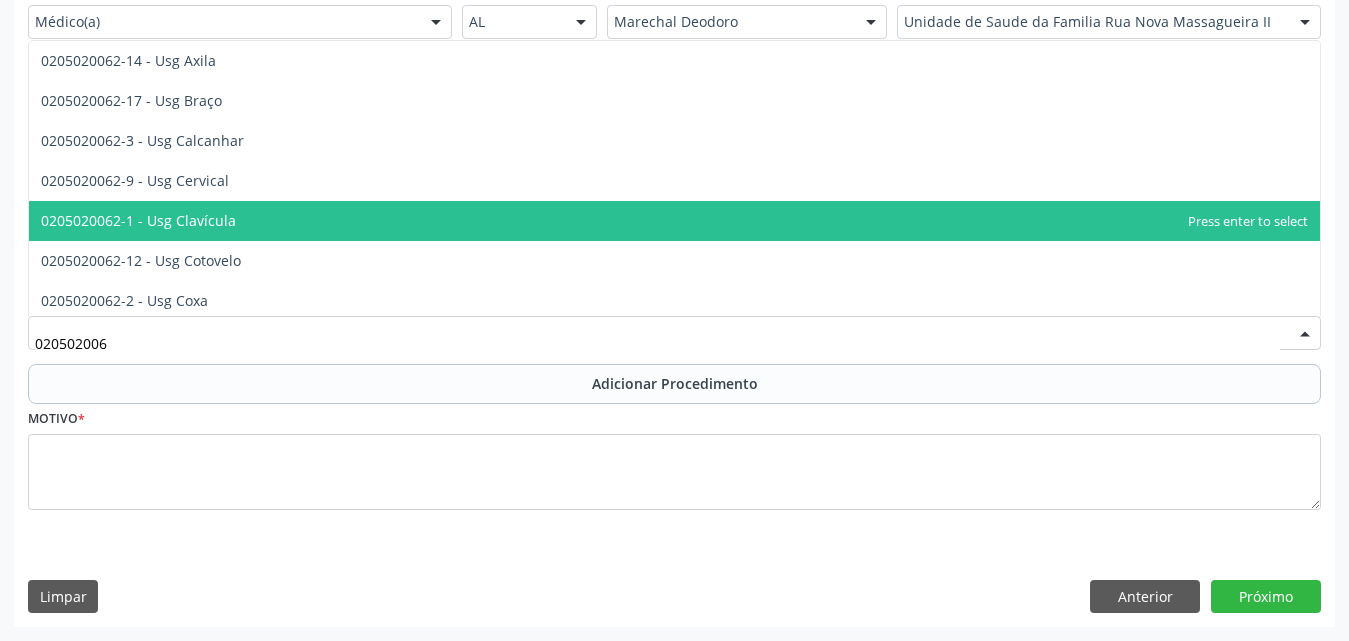 type on "0205020062" 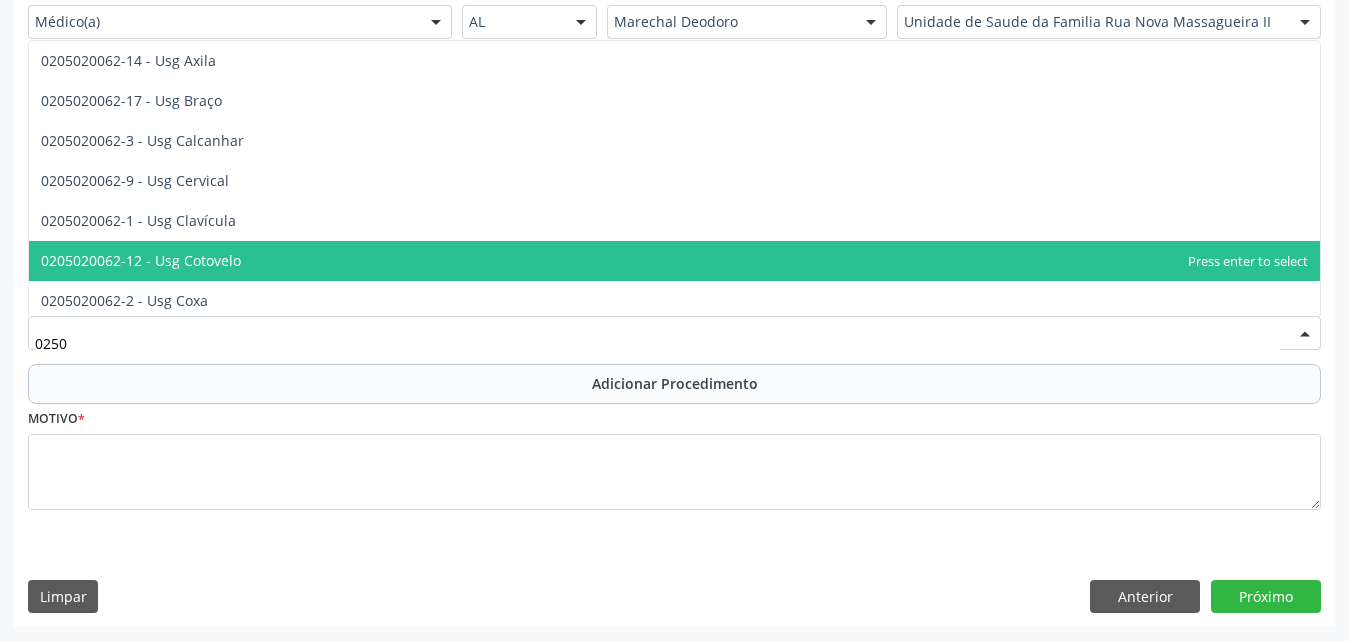 click on "0205020062-12 - Usg Cotovelo" at bounding box center [674, 261] 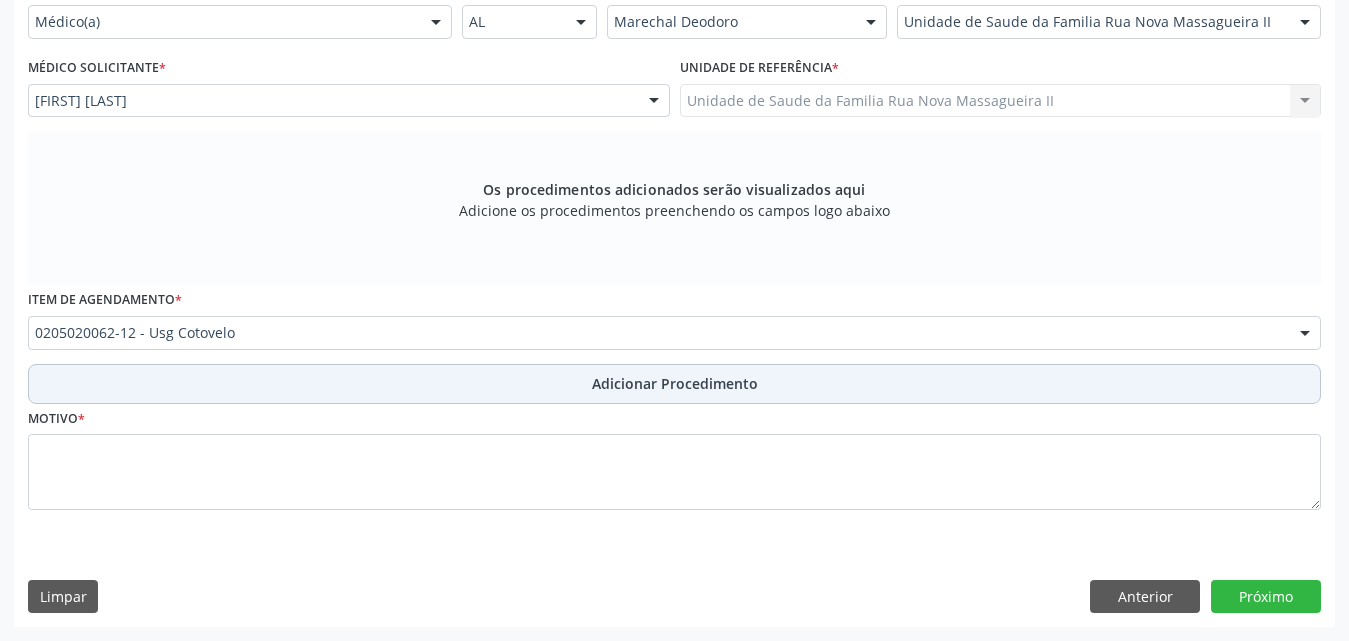 click on "Adicionar Procedimento" at bounding box center [675, 383] 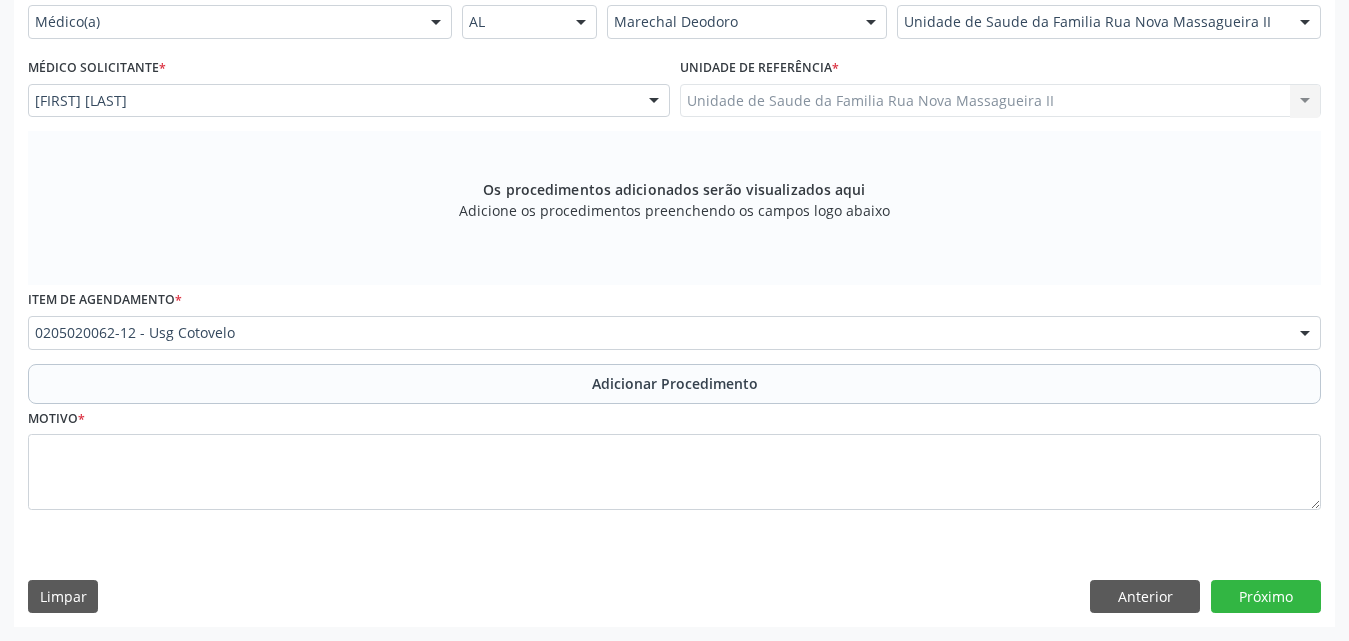scroll, scrollTop: 412, scrollLeft: 0, axis: vertical 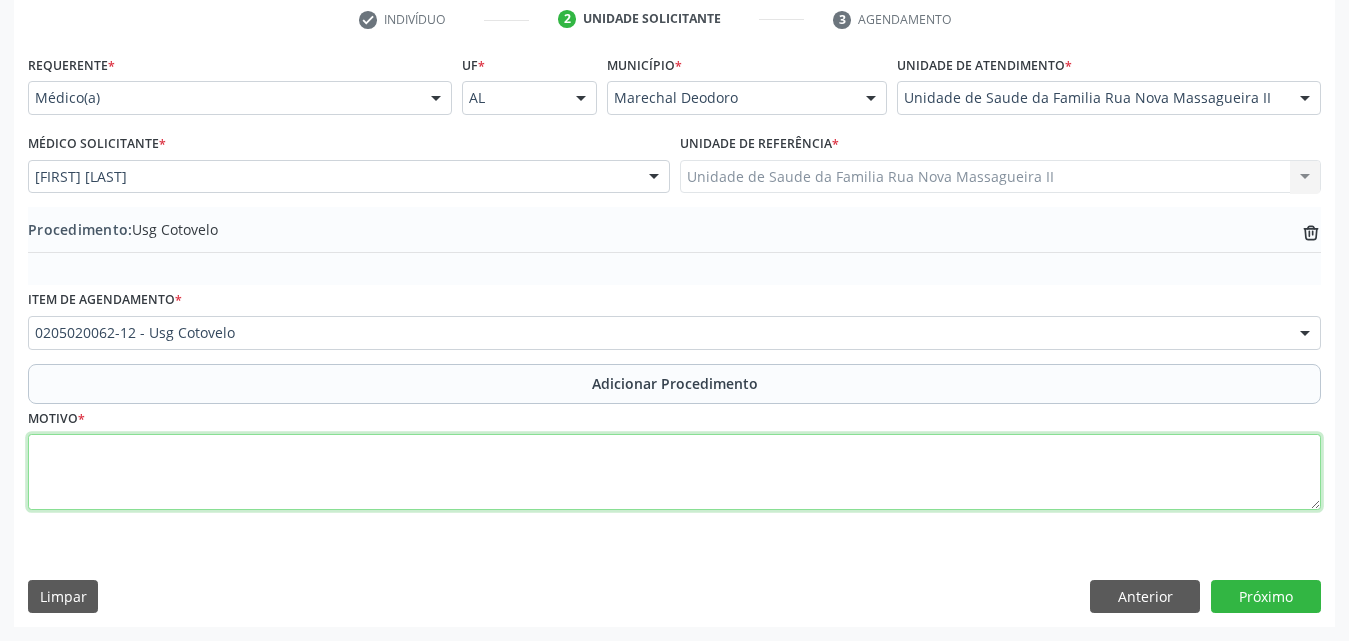 click at bounding box center [674, 472] 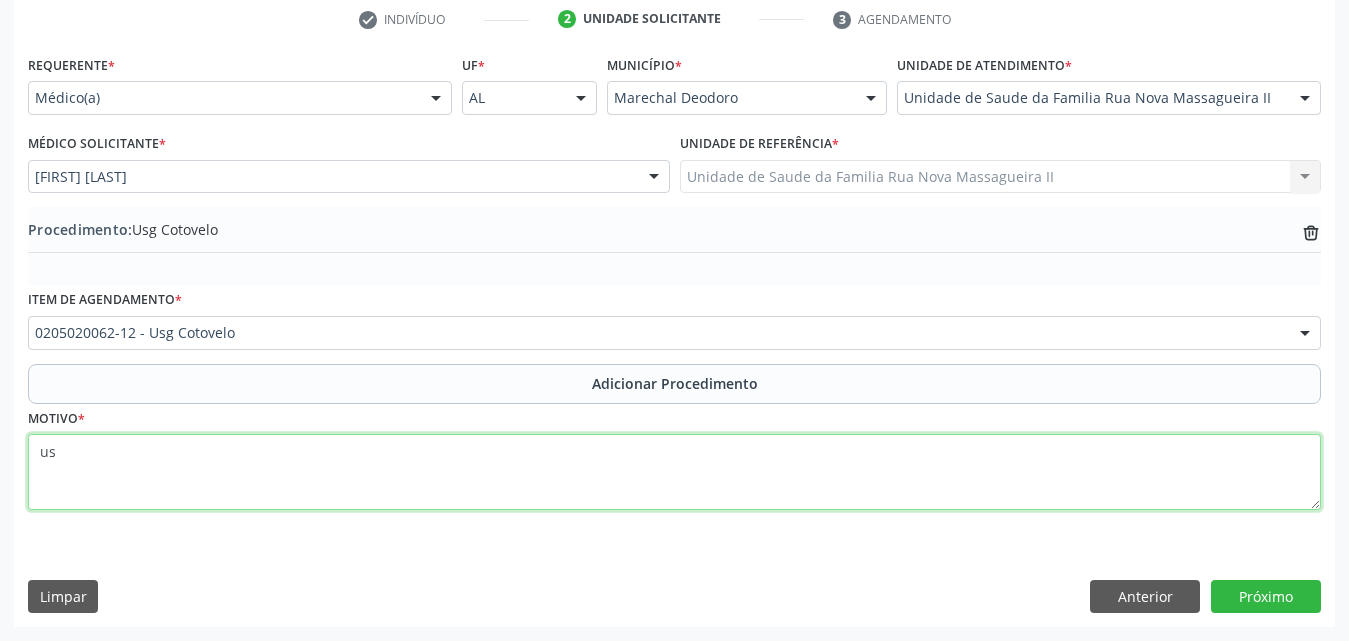 type on "u" 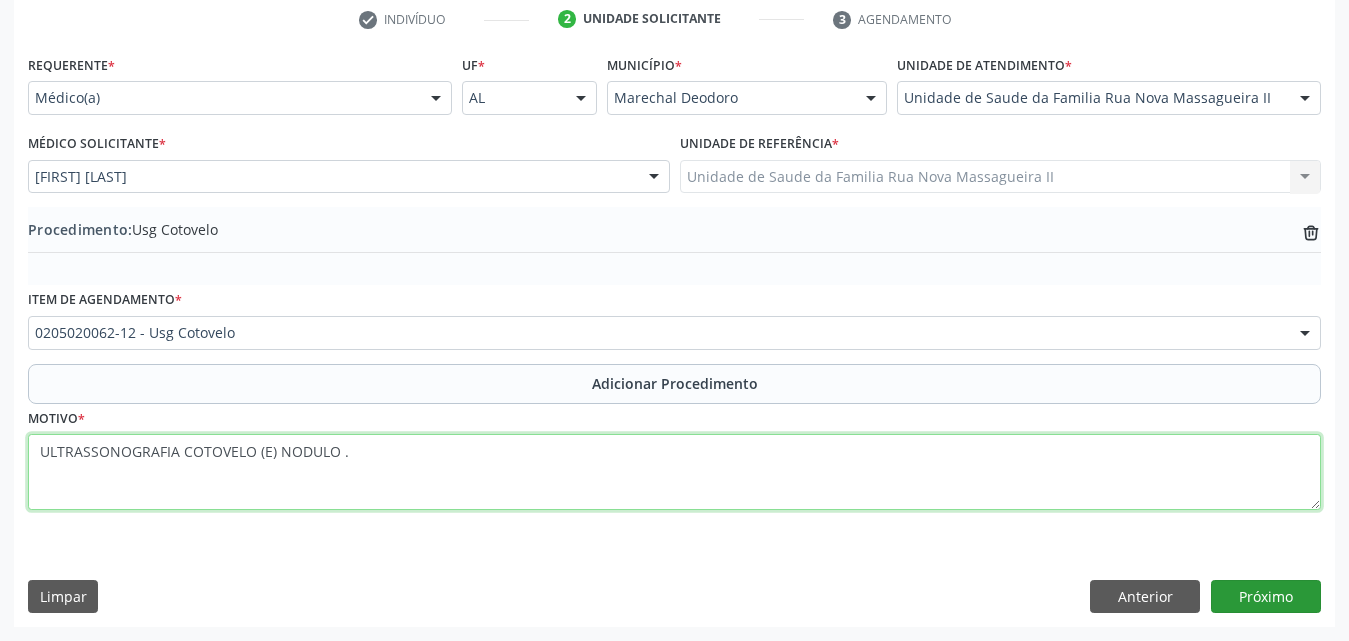 type on "ULTRASSONOGRAFIA COTOVELO (E) NODULO ." 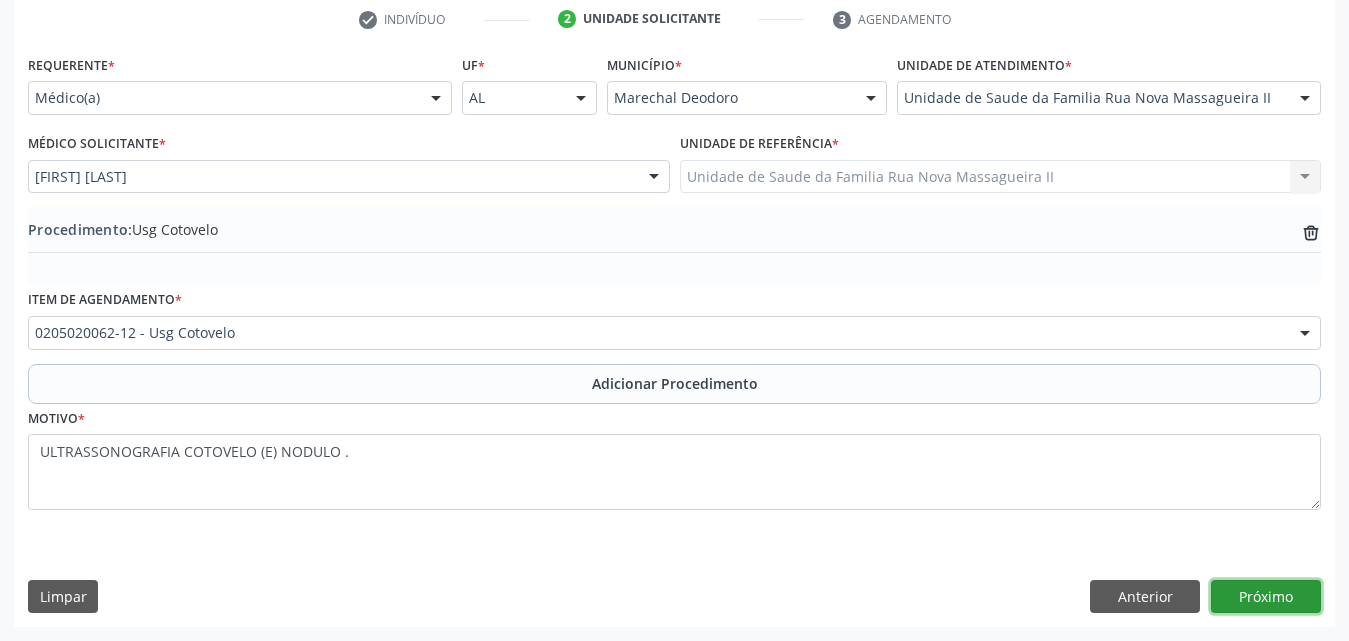 click on "Próximo" at bounding box center [1266, 597] 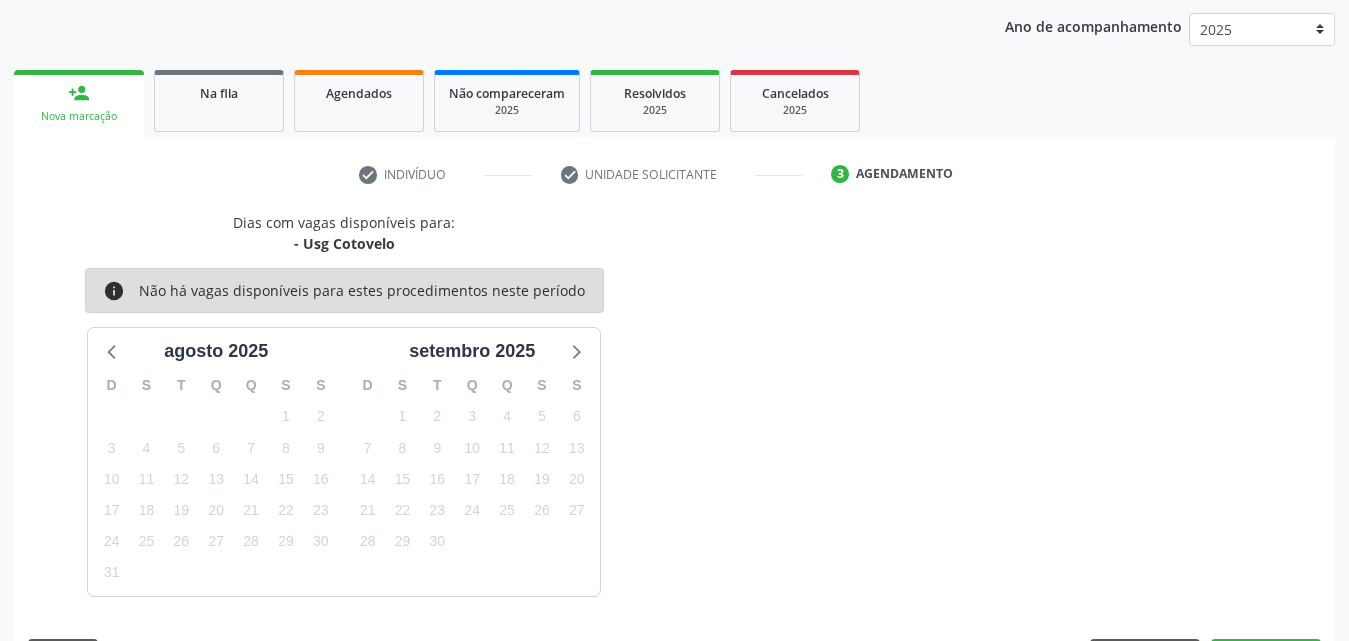 scroll, scrollTop: 316, scrollLeft: 0, axis: vertical 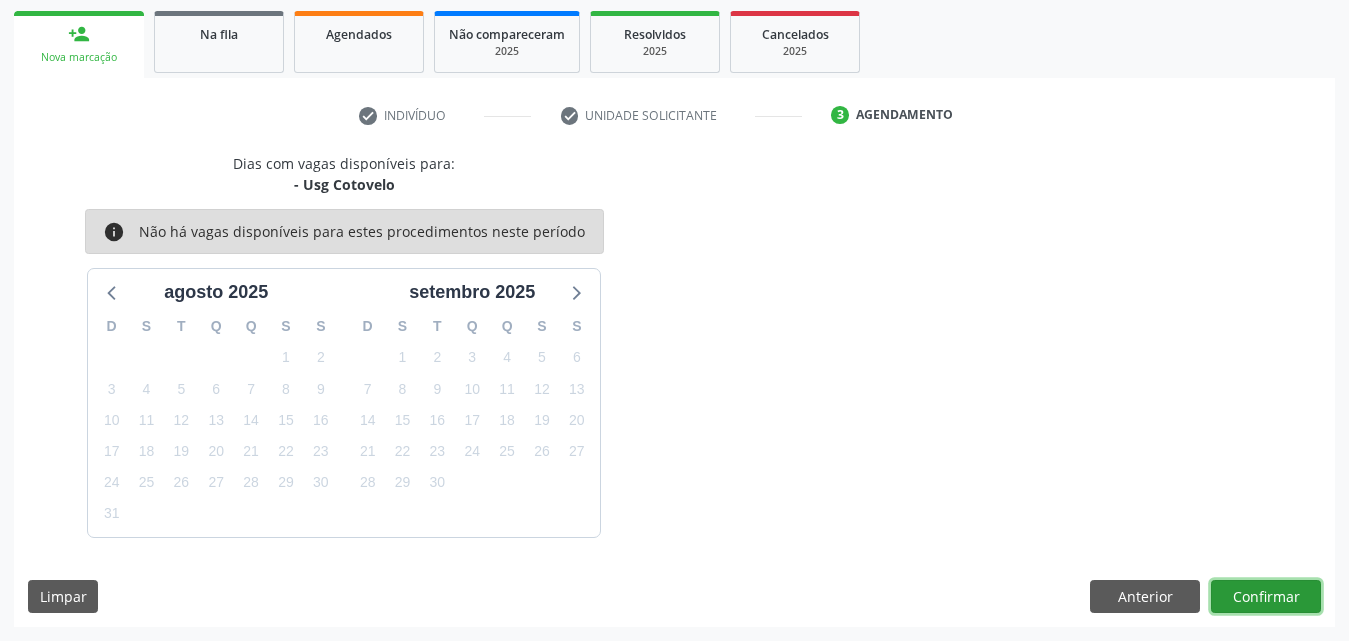 click on "Confirmar" at bounding box center [1266, 597] 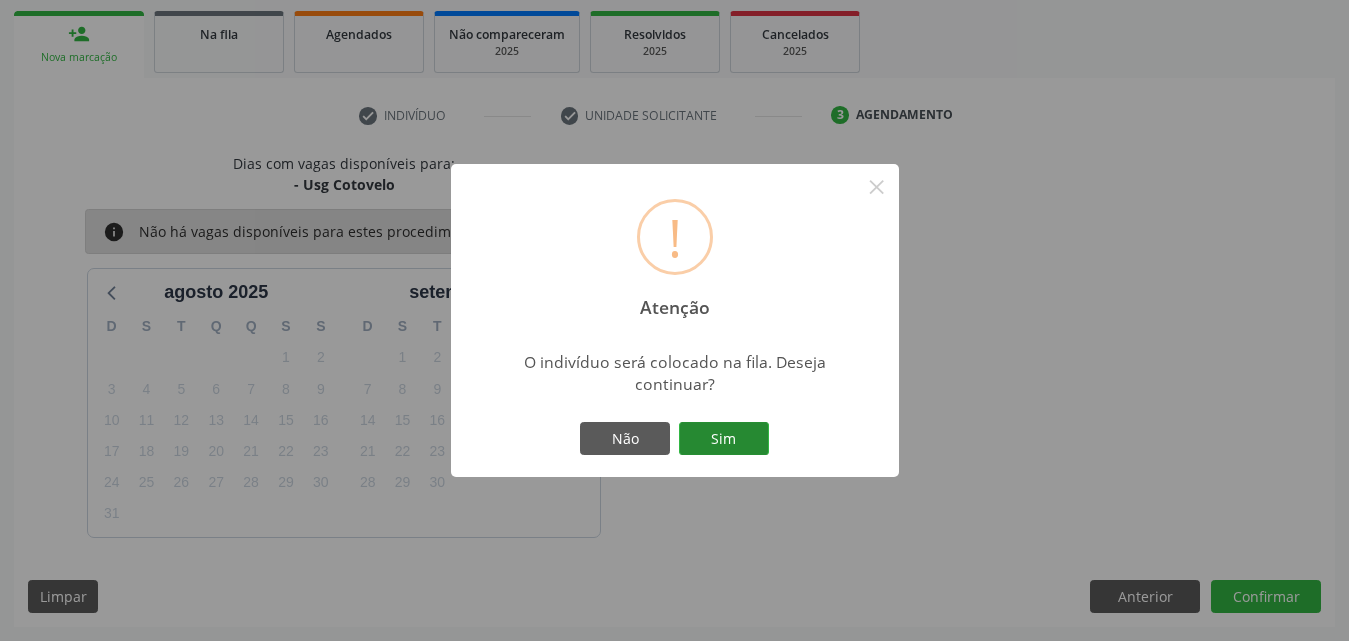 click on "Sim" at bounding box center (724, 439) 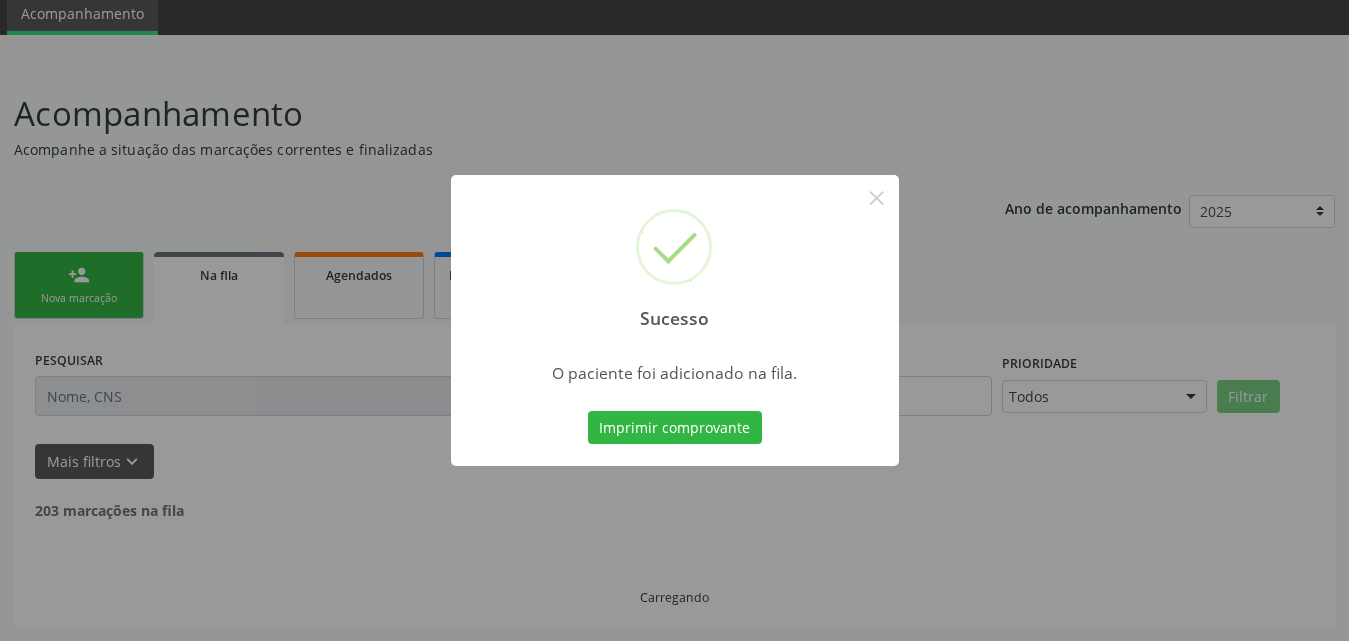 scroll, scrollTop: 54, scrollLeft: 0, axis: vertical 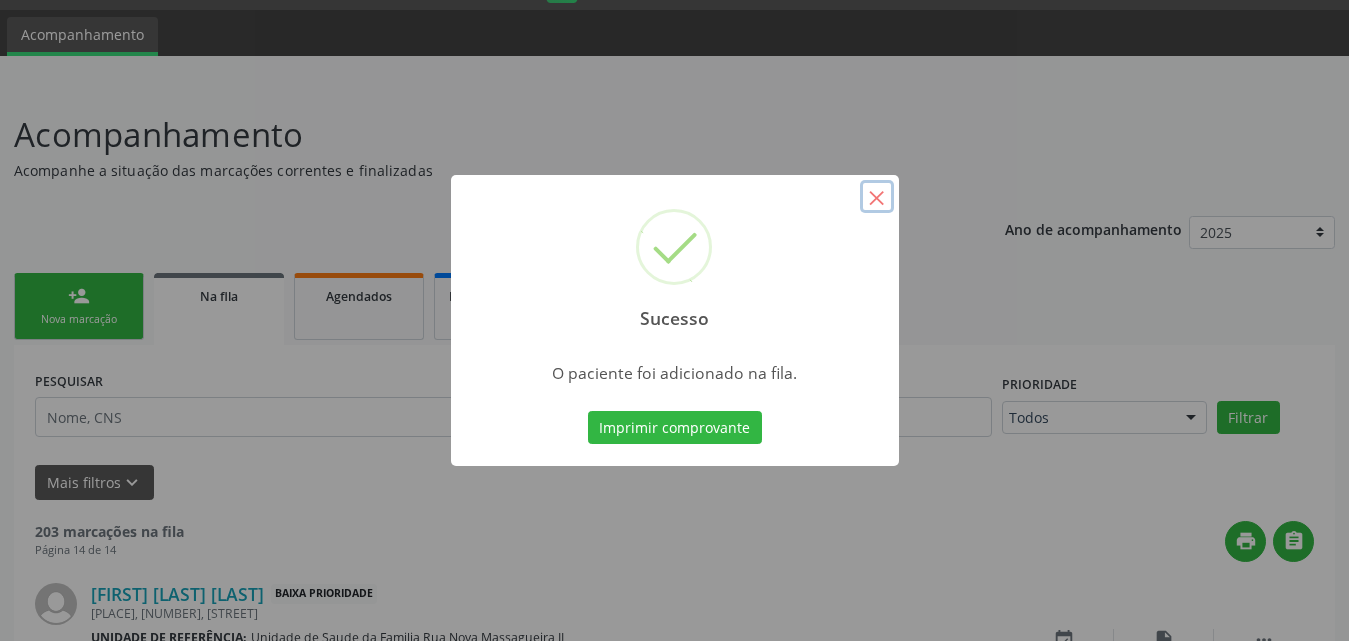 click on "×" at bounding box center [877, 197] 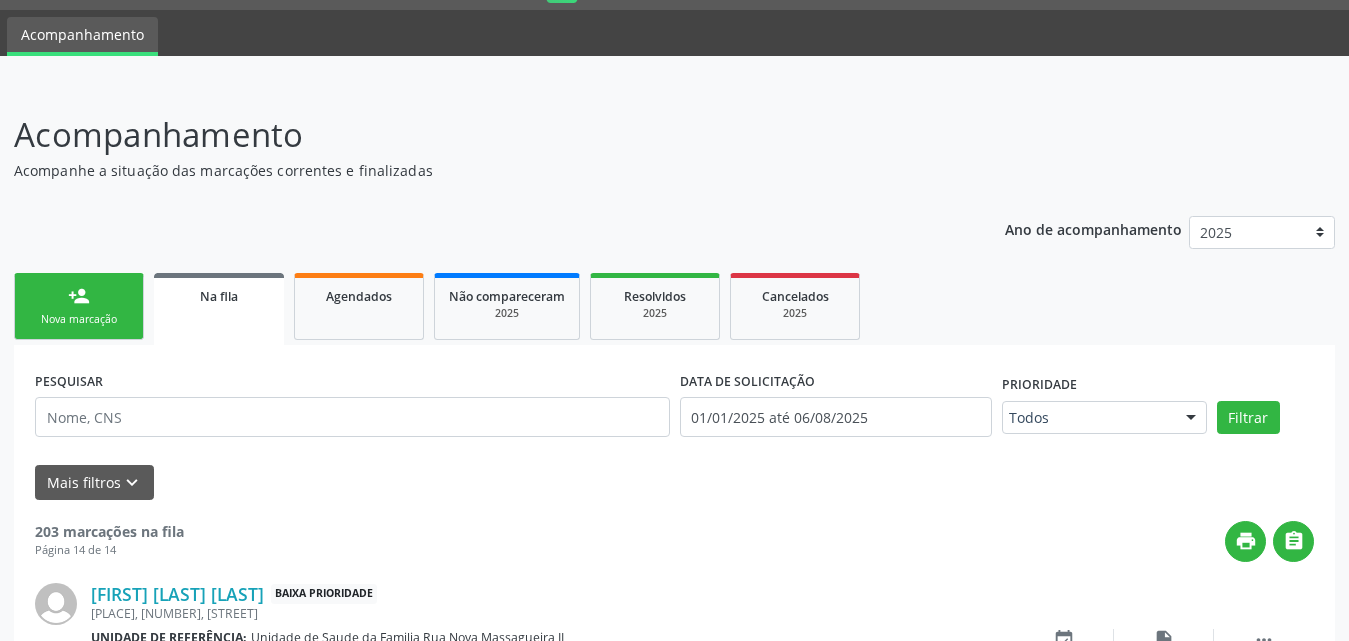 click on "person_add
Nova marcação" at bounding box center [79, 306] 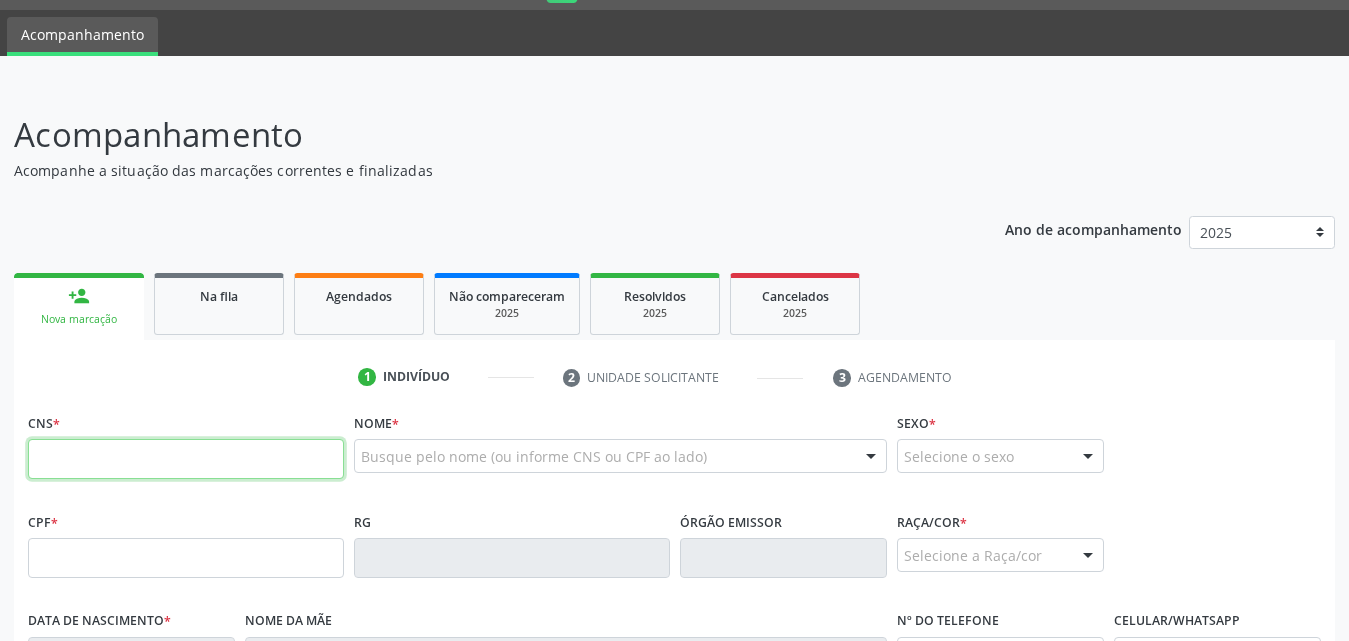 drag, startPoint x: 139, startPoint y: 458, endPoint x: 130, endPoint y: 469, distance: 14.21267 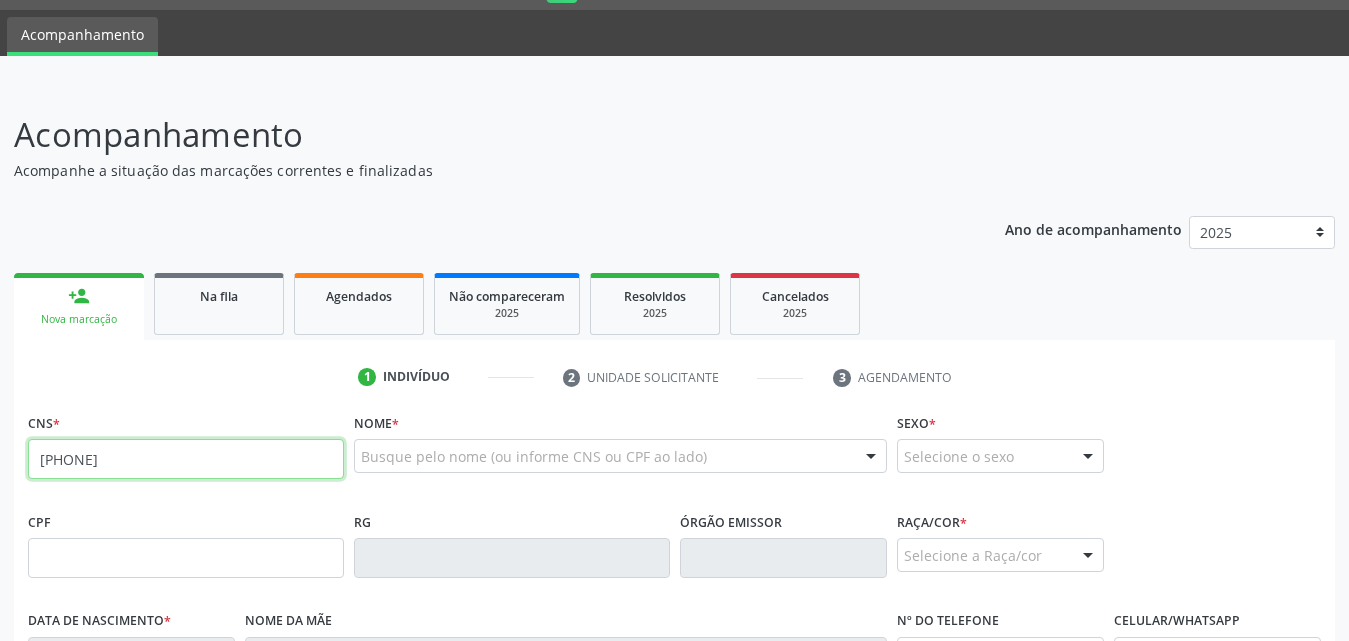 type on "708 1015 2997 2638" 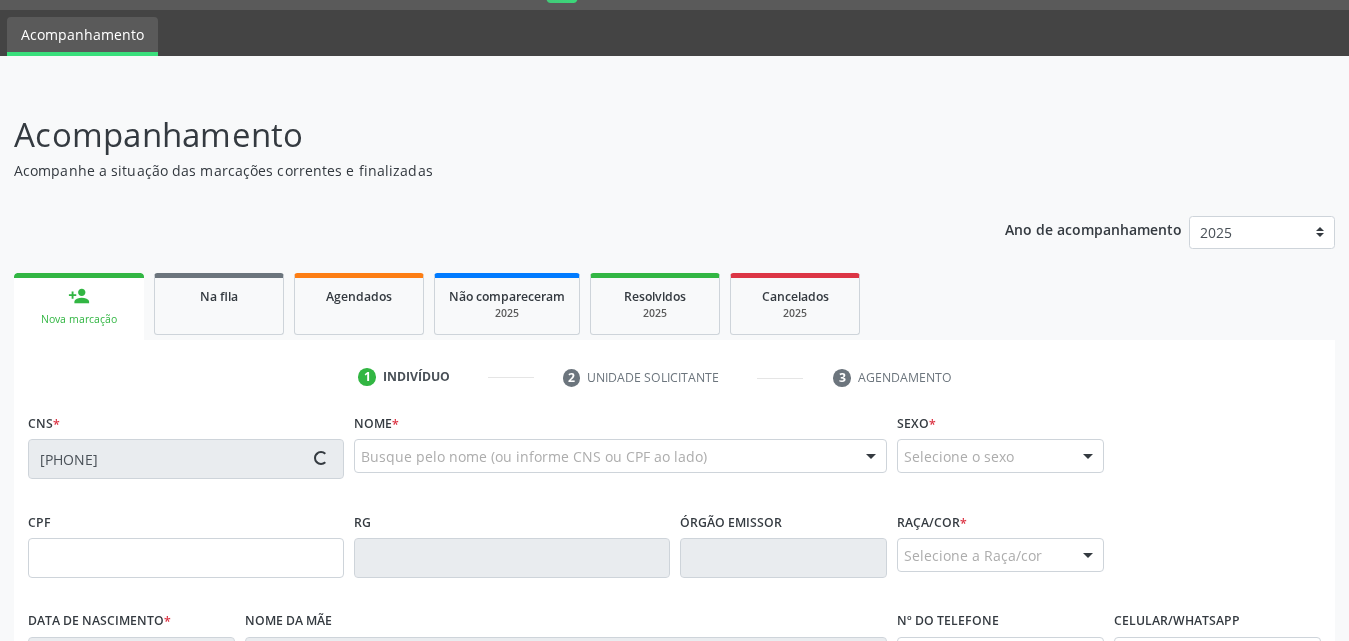 type on "378.807.563-53" 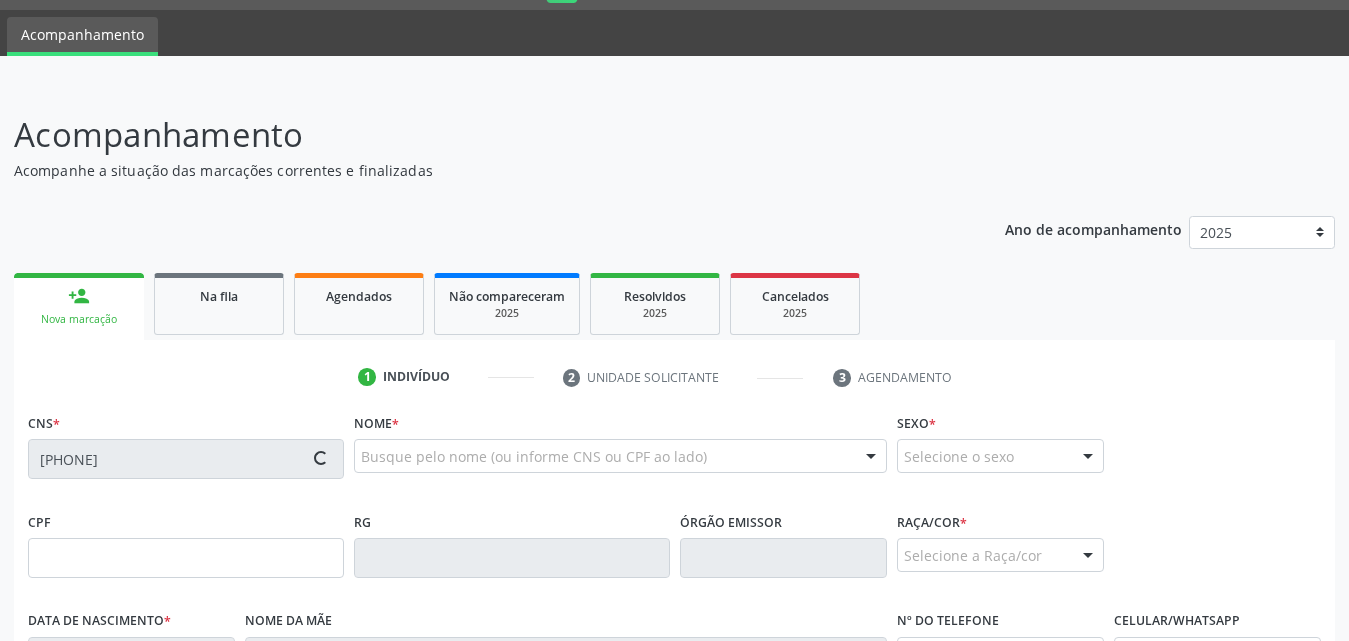 type on "16/05/1964" 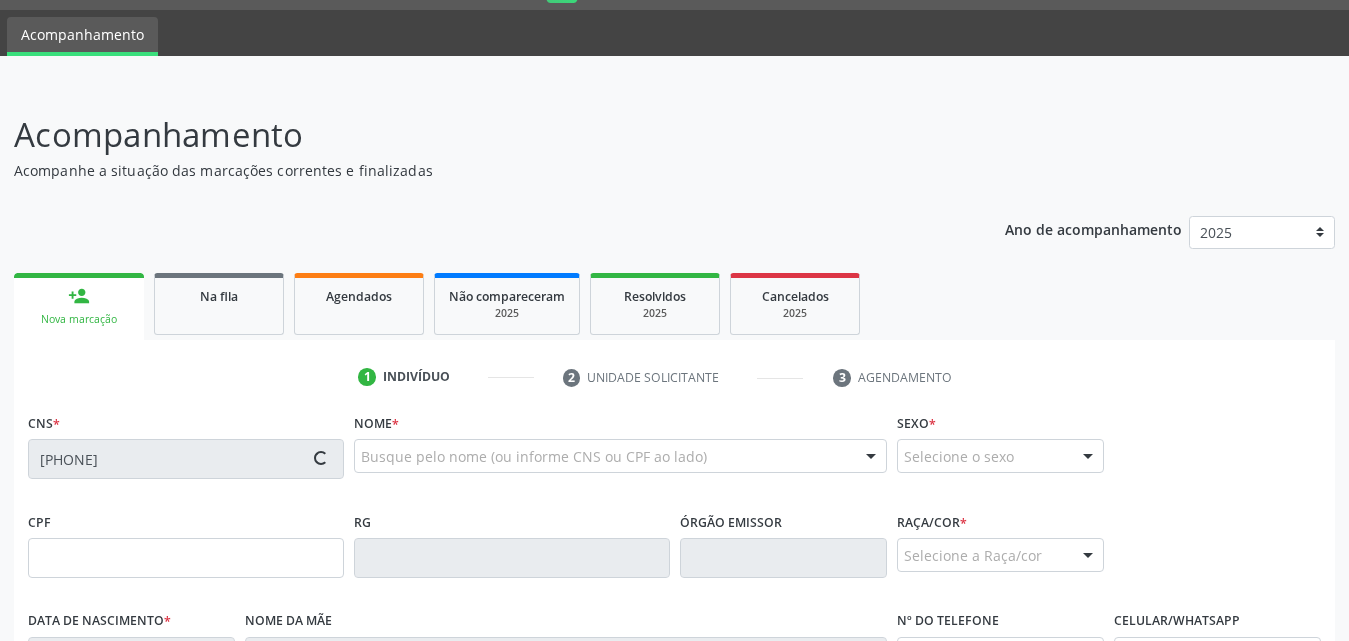 type on "(82) 99147-9189" 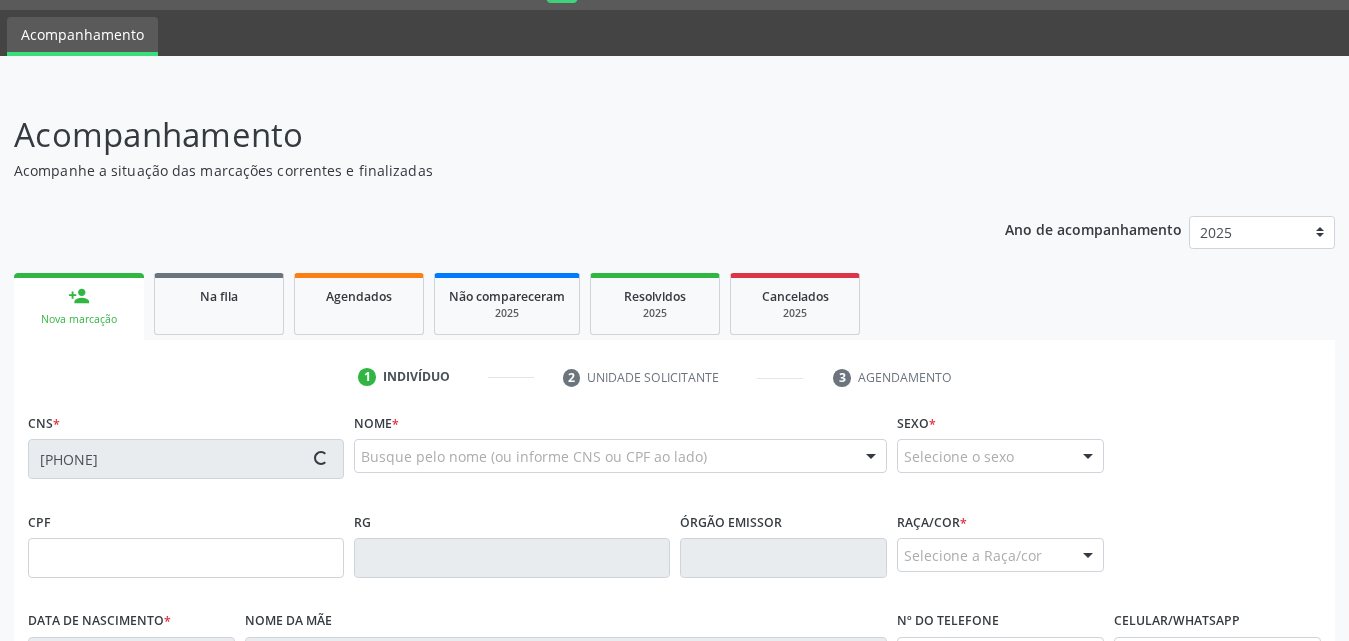 type on "22" 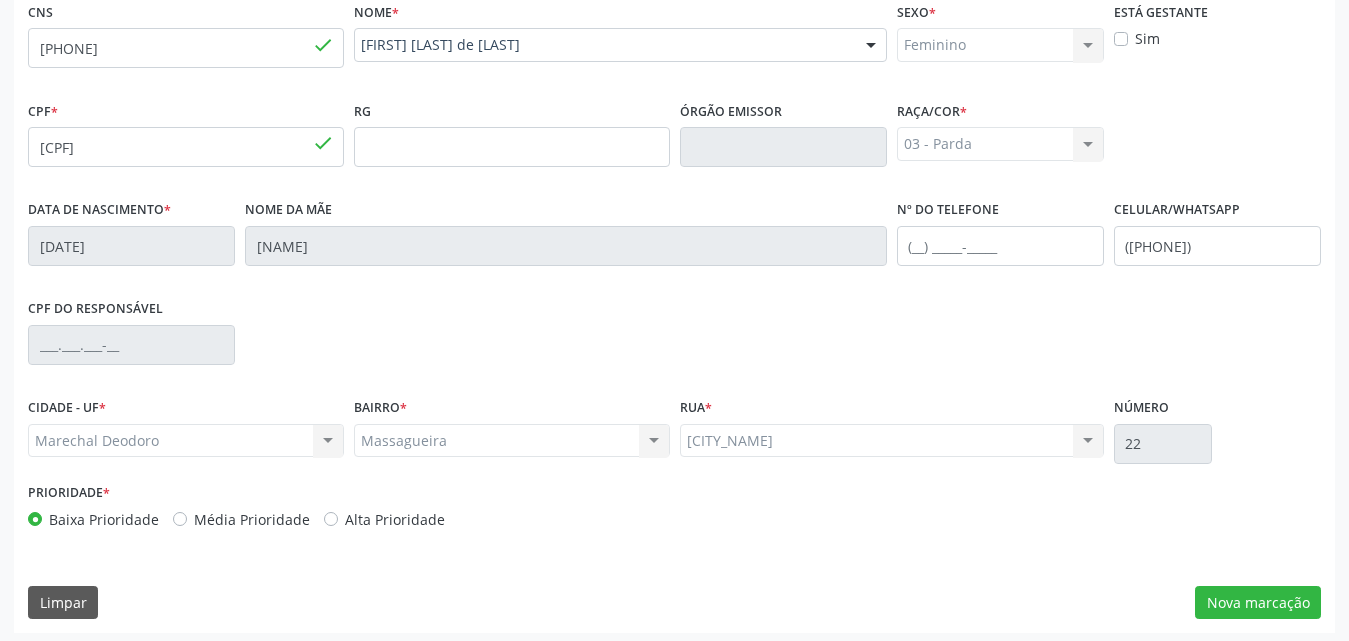 scroll, scrollTop: 471, scrollLeft: 0, axis: vertical 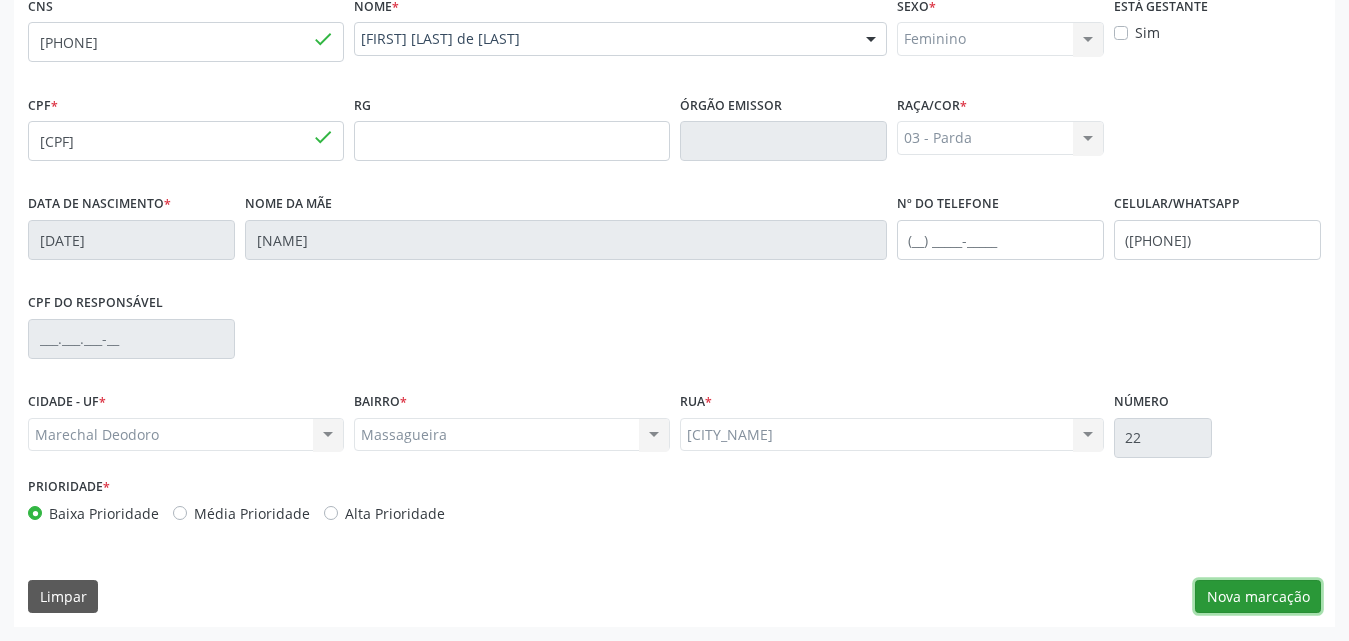 click on "Nova marcação" at bounding box center (1258, 597) 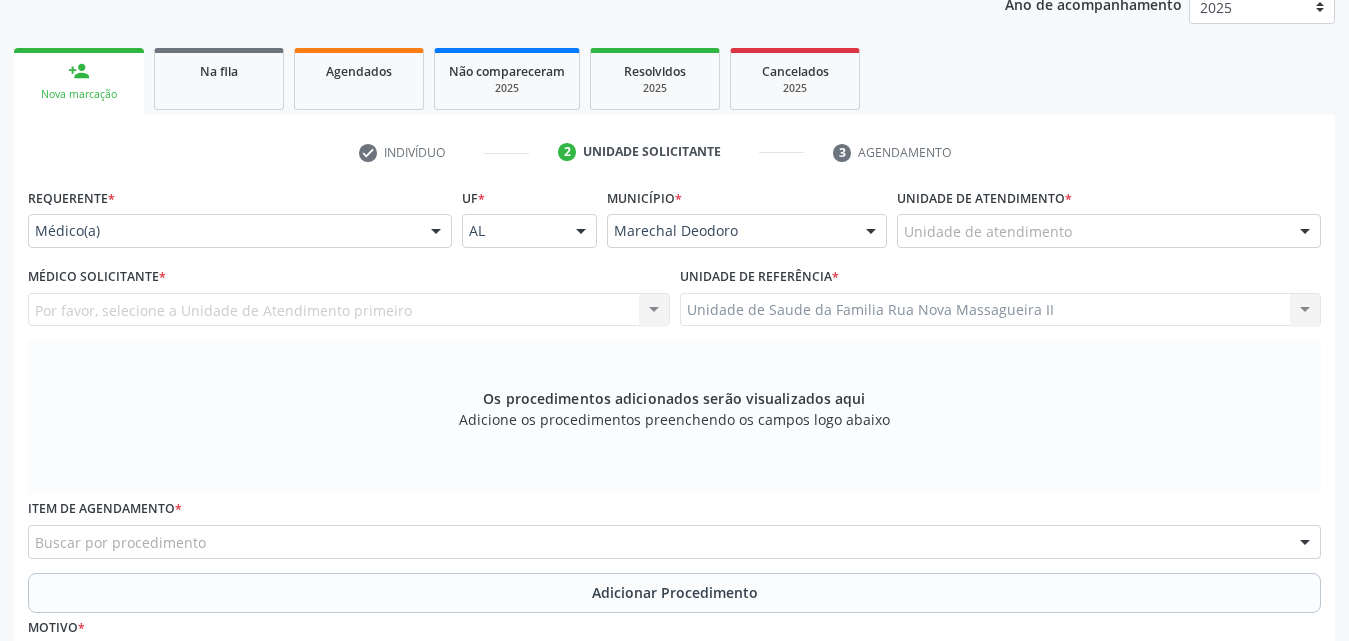 scroll, scrollTop: 271, scrollLeft: 0, axis: vertical 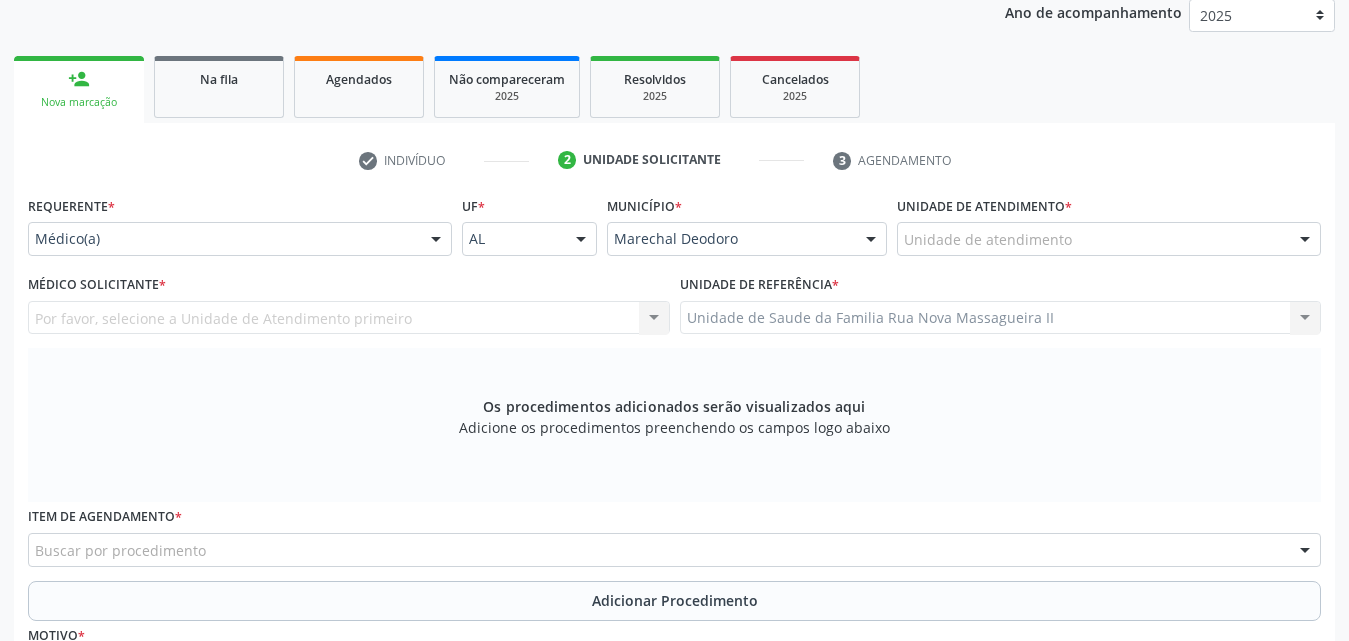 click on "Unidade de atendimento" at bounding box center [1109, 239] 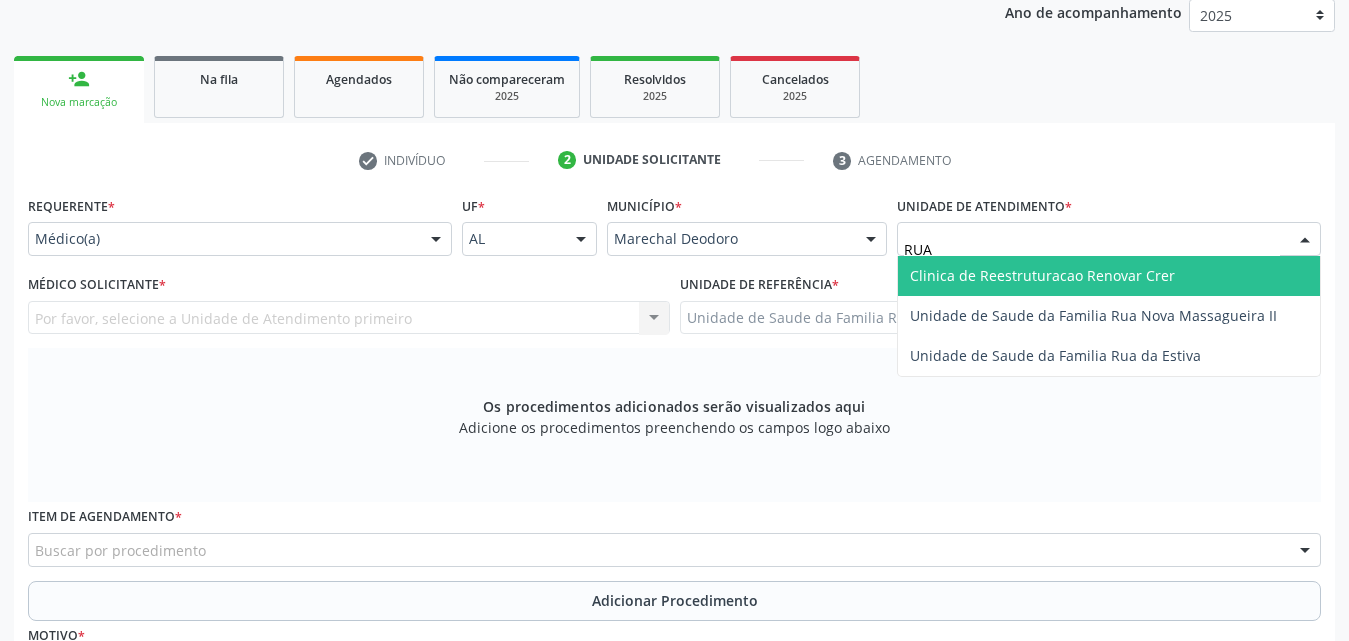 type on "RUA" 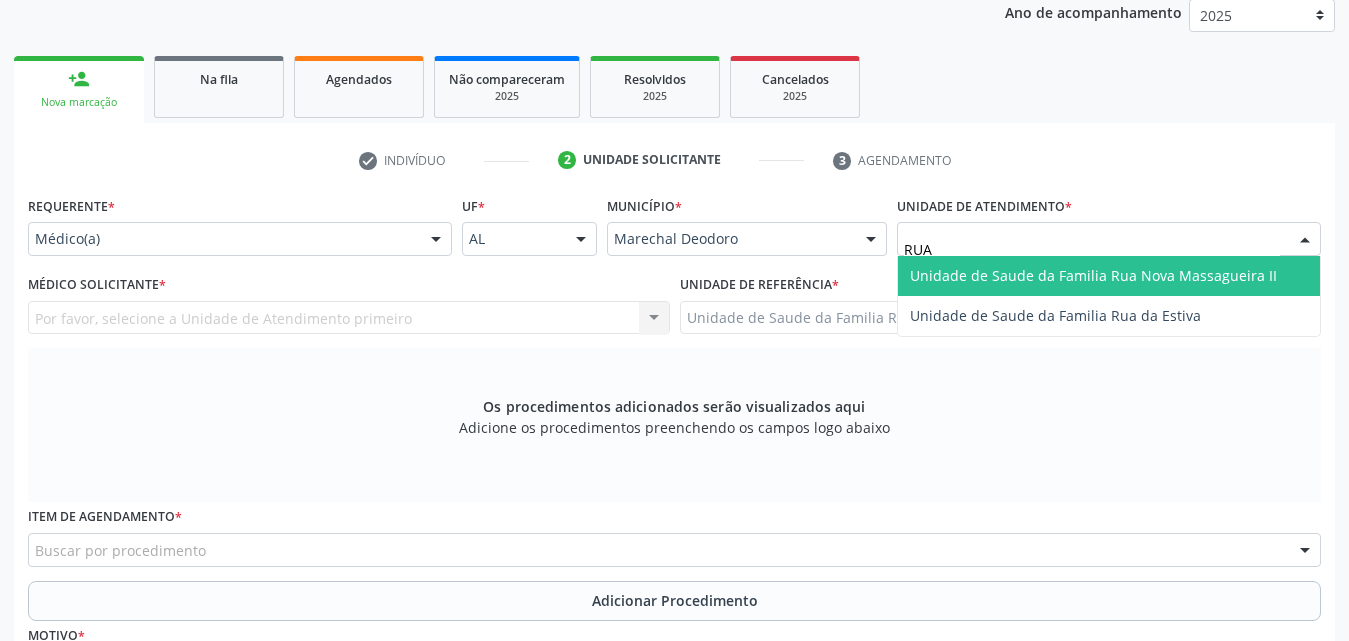 click on "Unidade de Saude da Familia Rua Nova Massagueira II" at bounding box center (1093, 275) 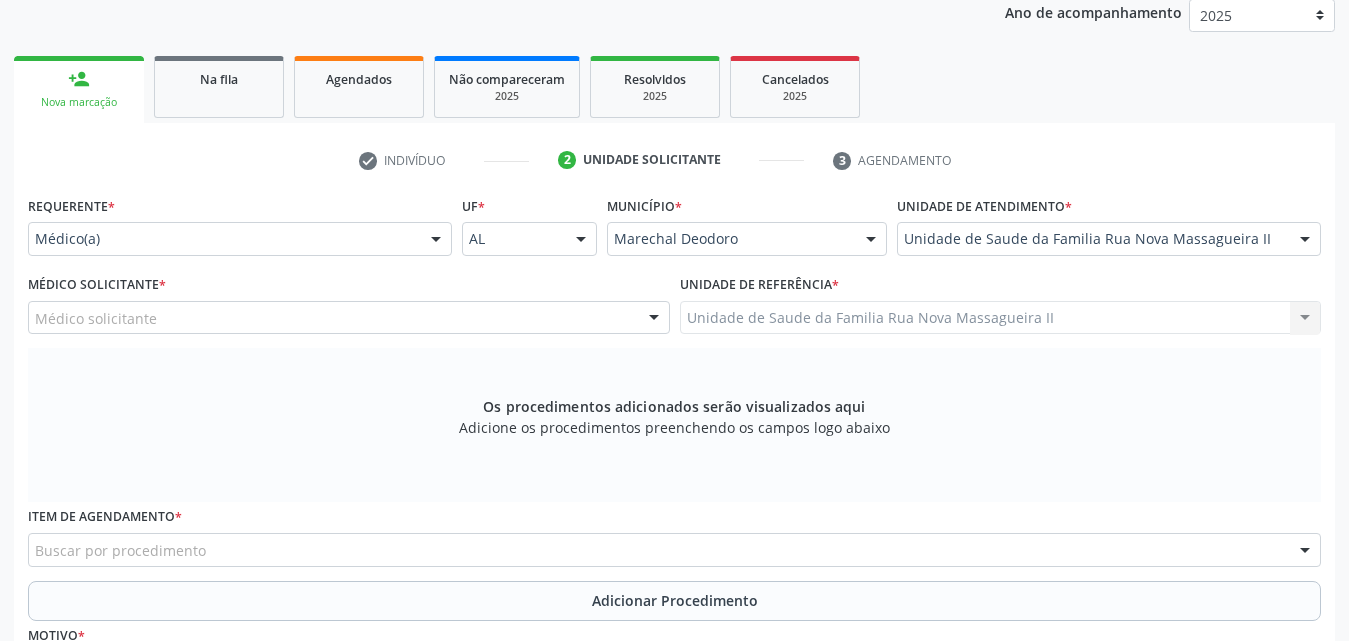 click on "Médico solicitante" at bounding box center [349, 318] 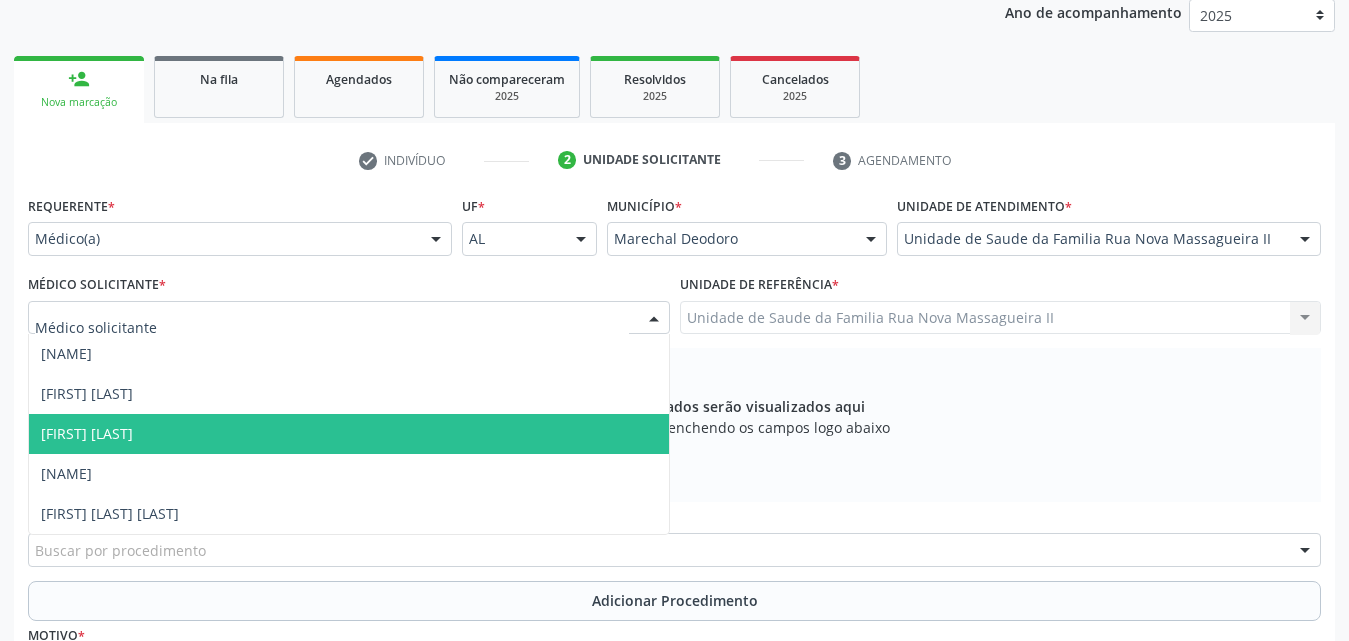 click on "Rodrigo Paranhos de Melo" at bounding box center (87, 433) 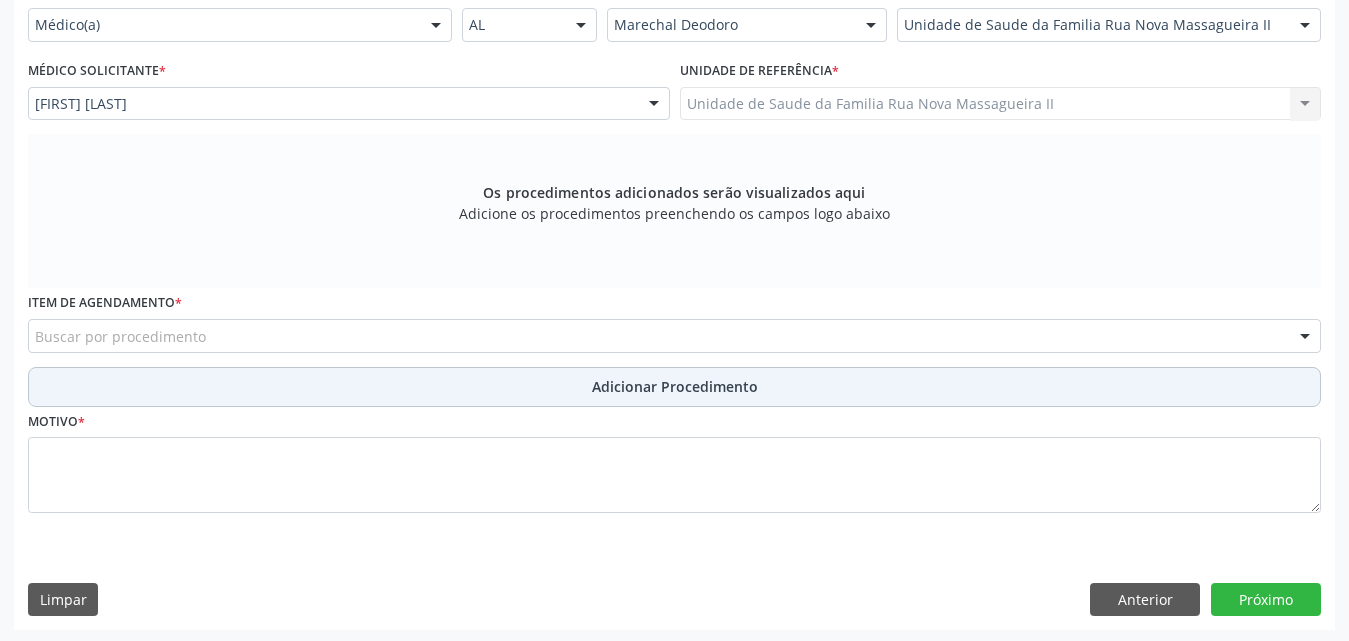 scroll, scrollTop: 488, scrollLeft: 0, axis: vertical 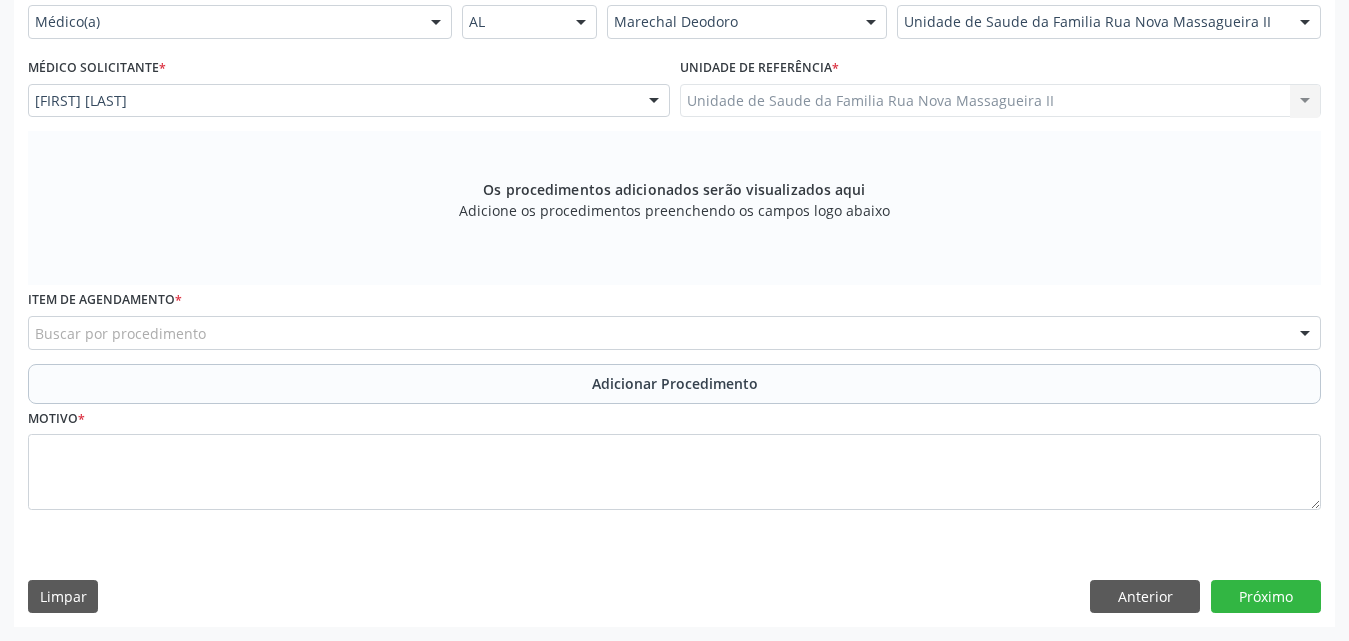 click on "Buscar por procedimento" at bounding box center [674, 333] 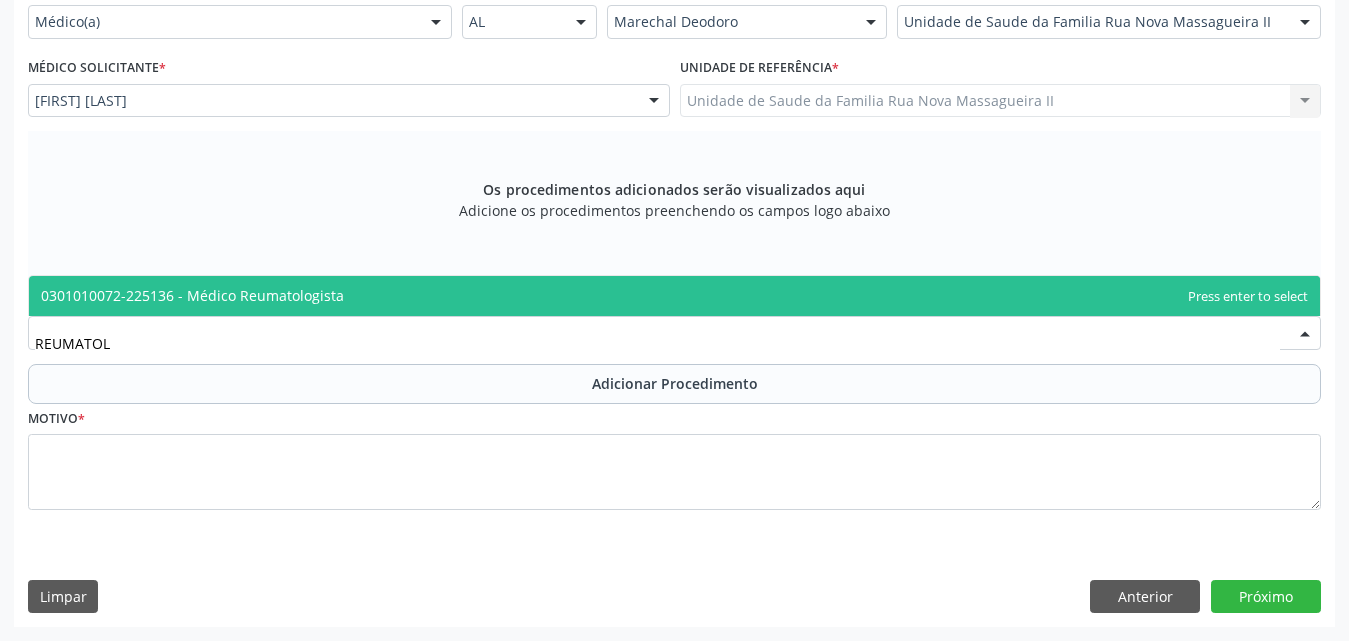 type on "REUMATOLO" 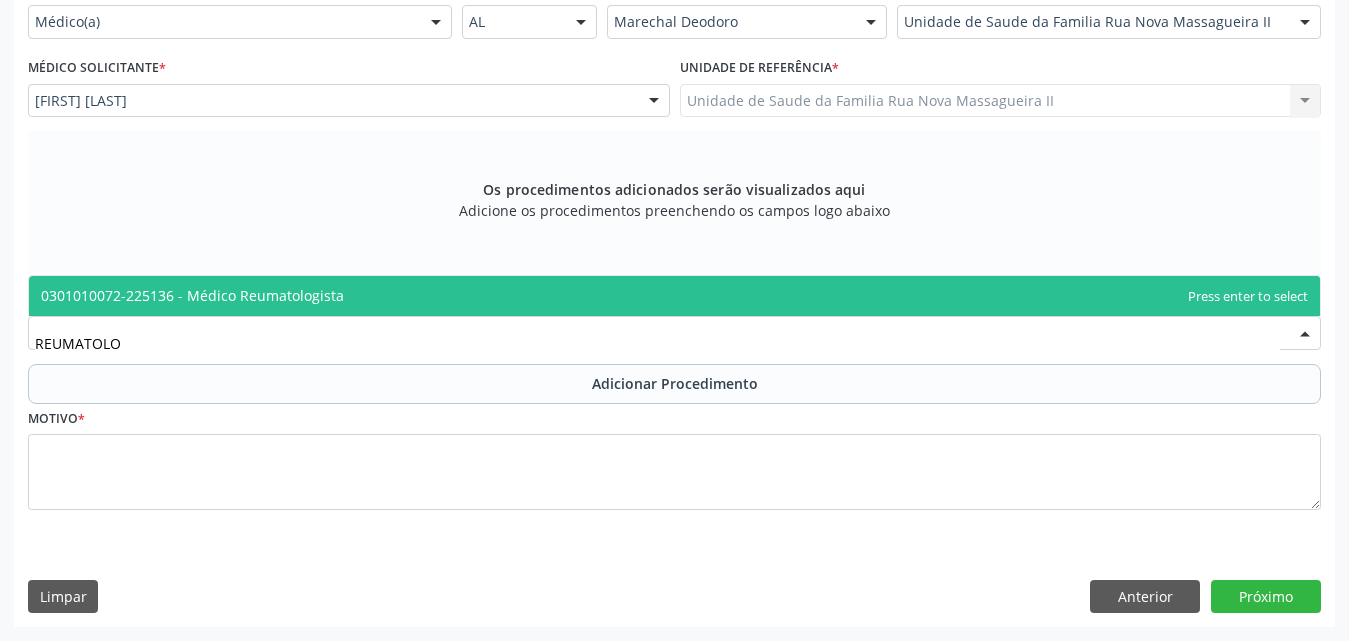 click on "0301010072-225136 - Médico Reumatologista" at bounding box center [192, 295] 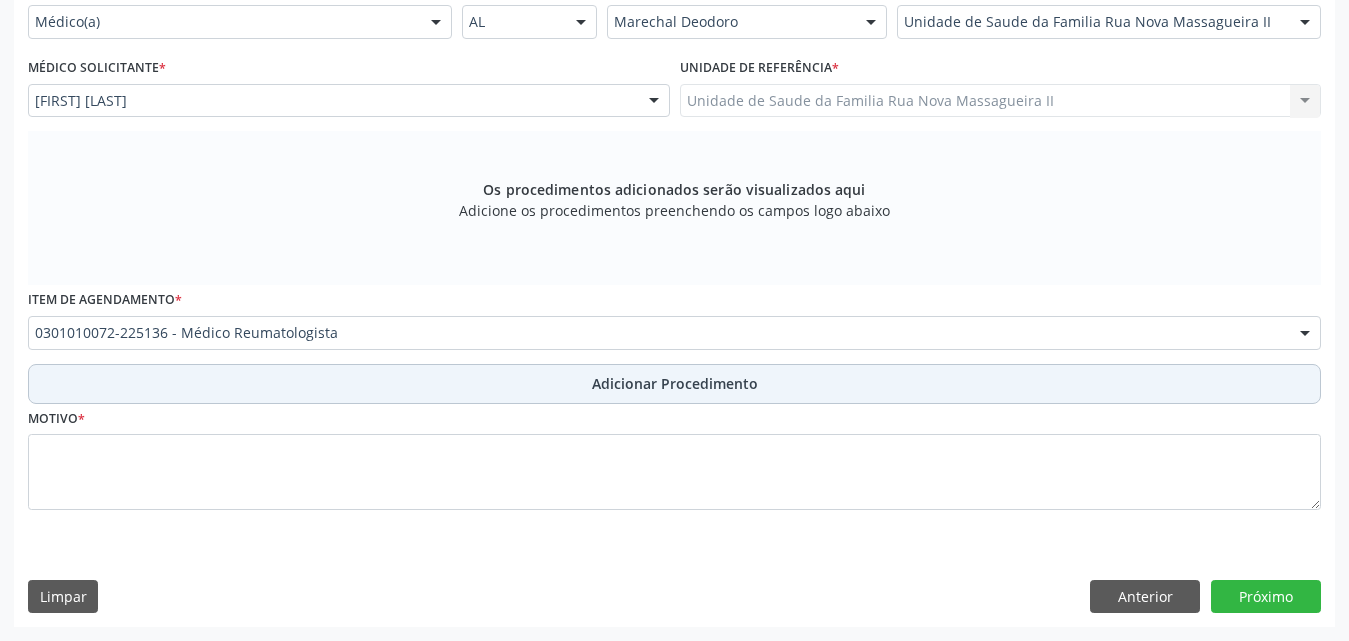 click on "Adicionar Procedimento" at bounding box center (675, 383) 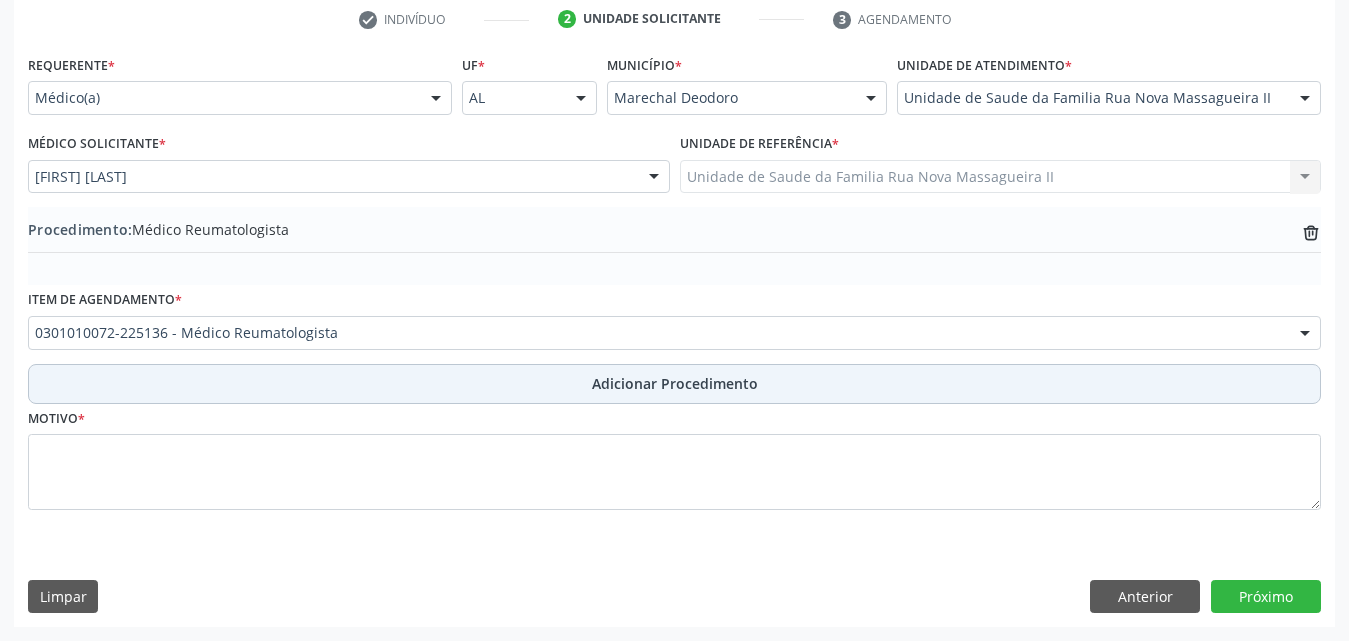 scroll, scrollTop: 412, scrollLeft: 0, axis: vertical 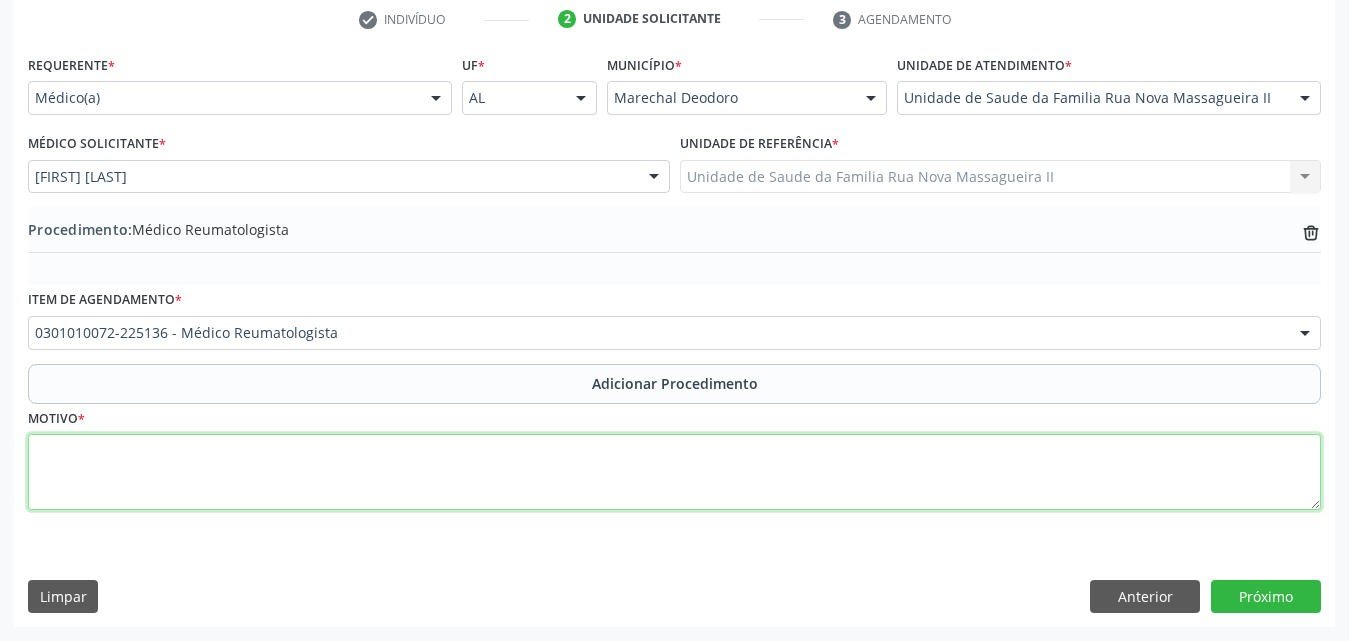 click at bounding box center [674, 472] 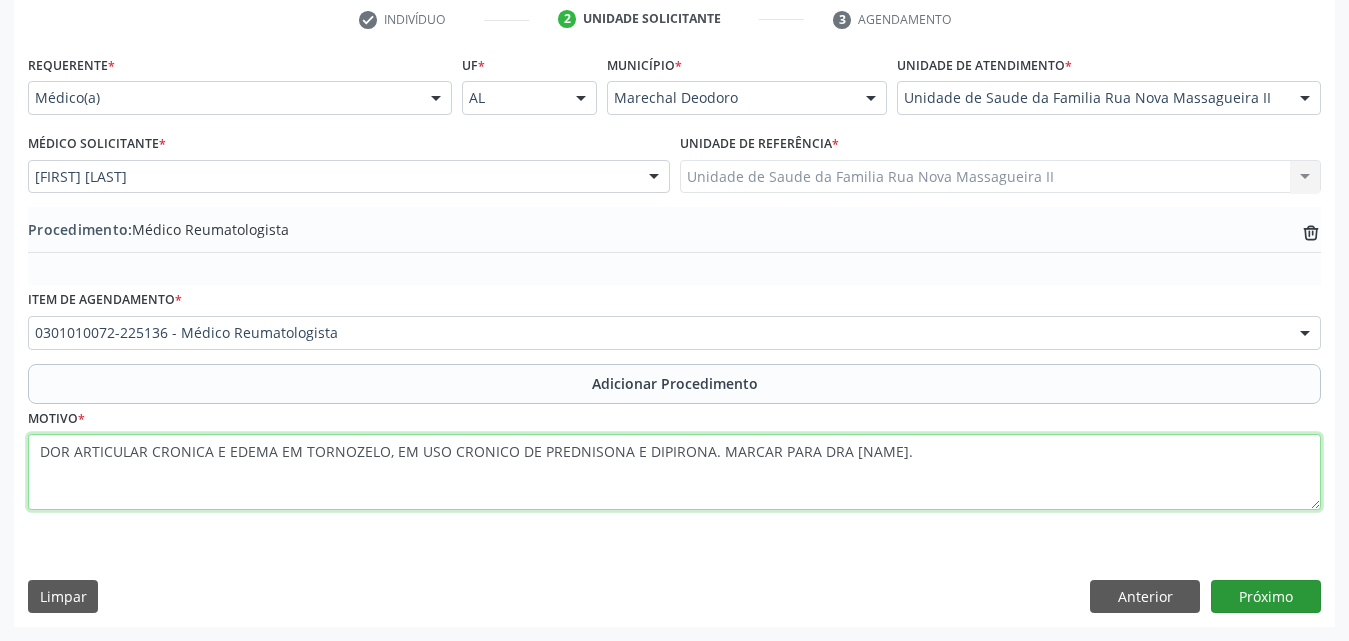 type on "DOR ARTICULAR CRONICA E EDEMA EM TORNOZELO, EM USO CRONICO DE PREDNISONA E DIPIRONA. MARCAR PARA DRA EDNURDE." 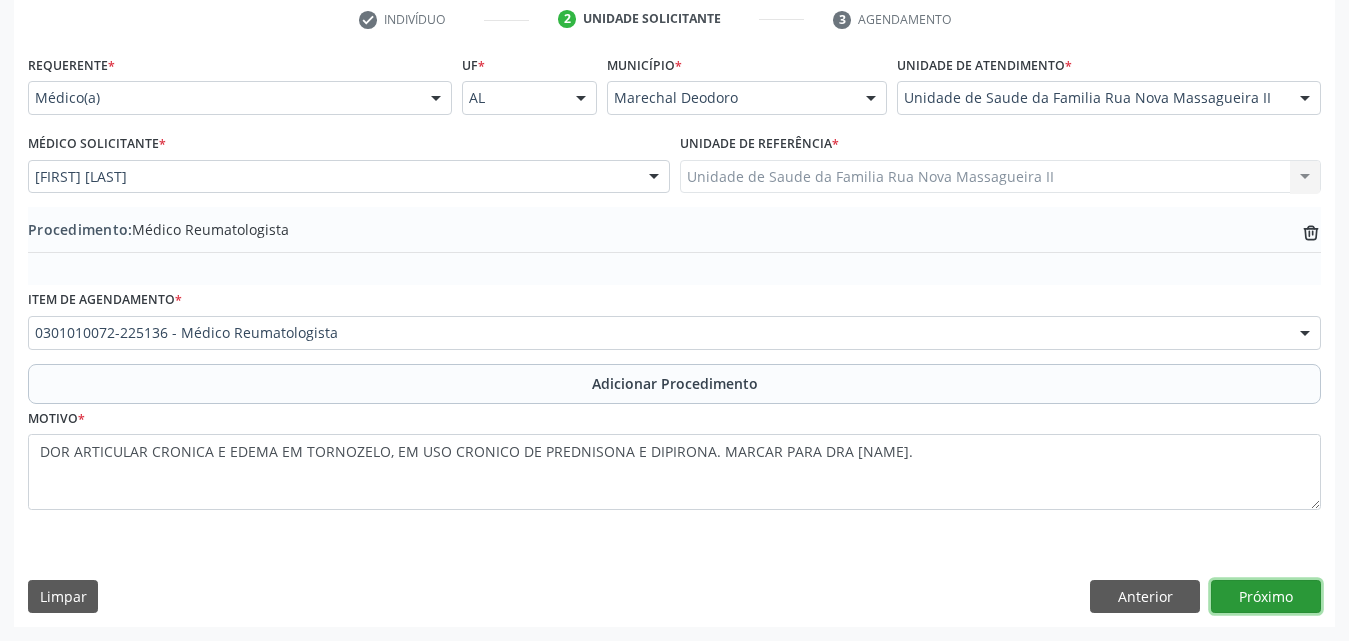 click on "Próximo" at bounding box center [1266, 597] 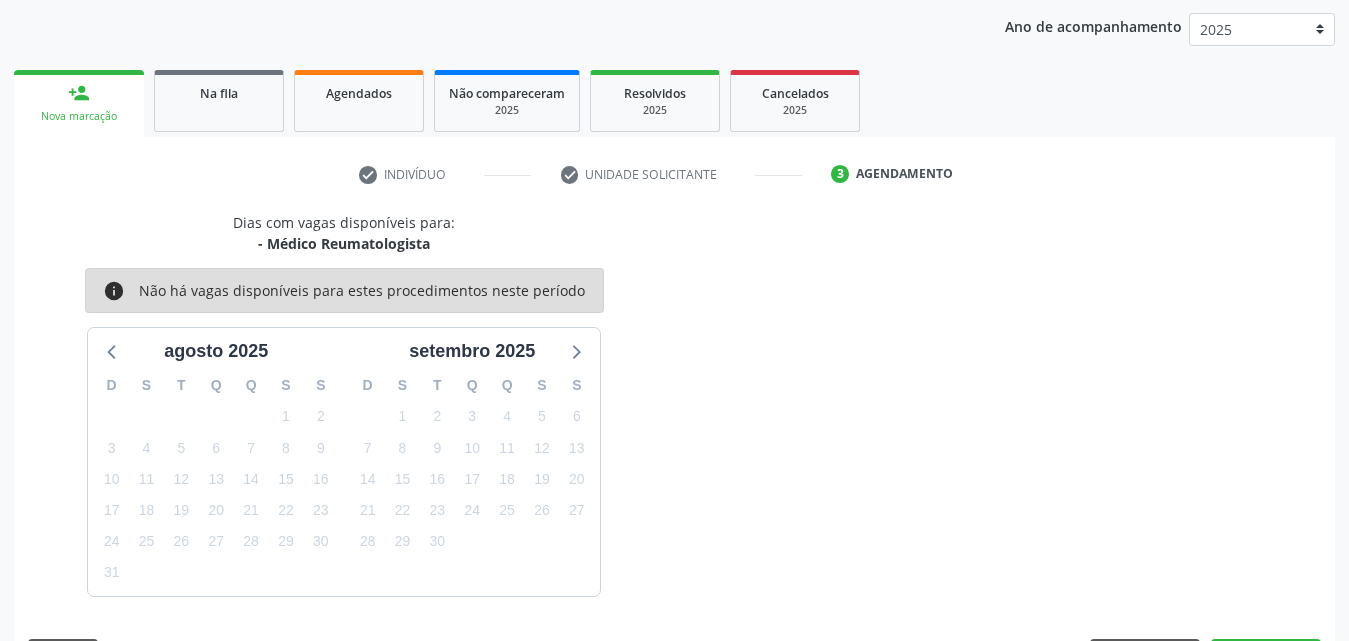 scroll, scrollTop: 316, scrollLeft: 0, axis: vertical 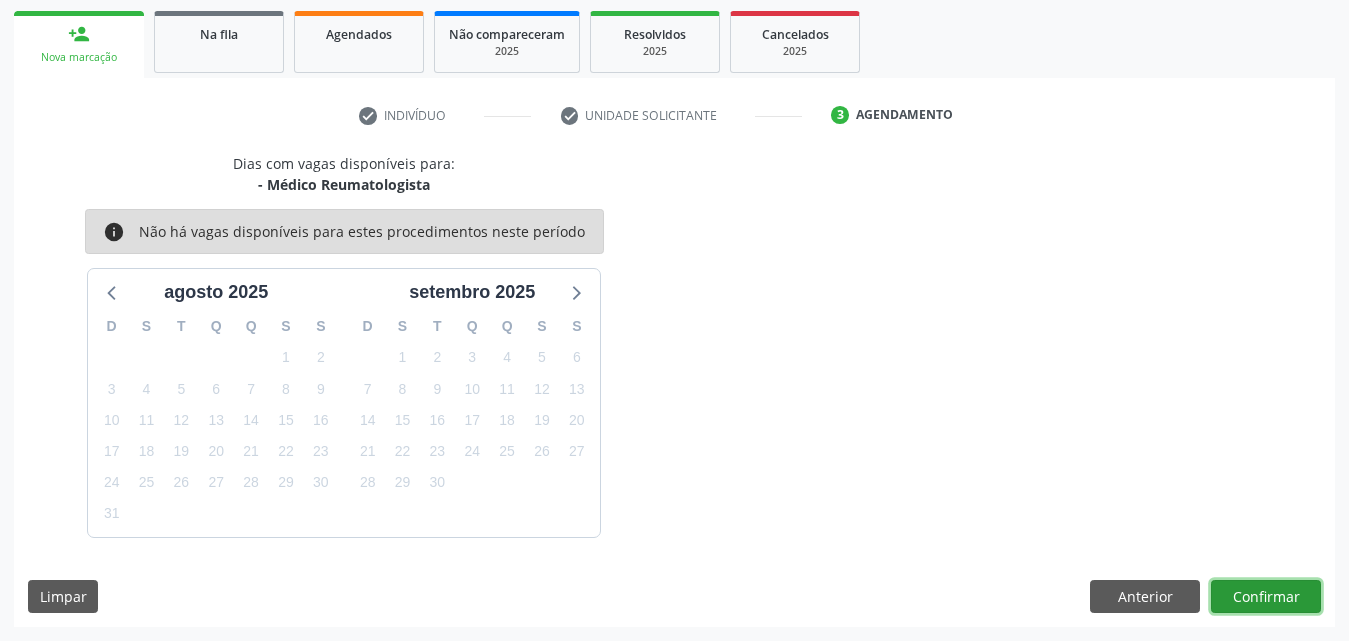 click on "Confirmar" at bounding box center (1266, 597) 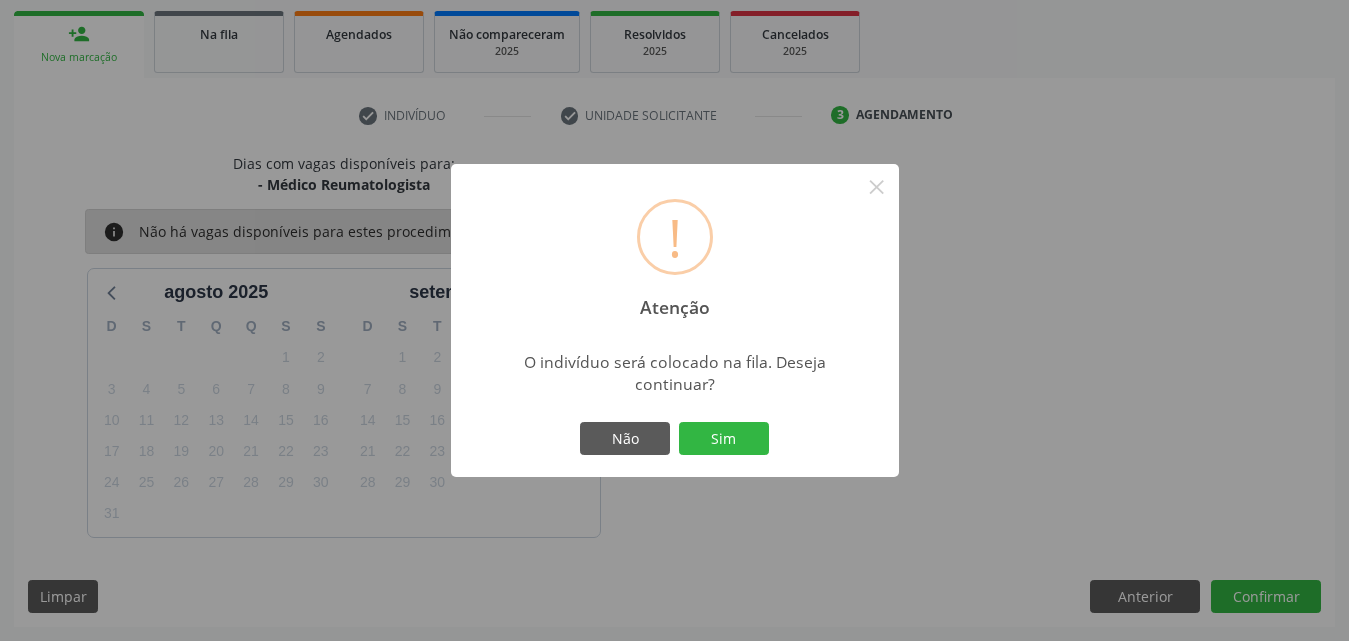 drag, startPoint x: 708, startPoint y: 431, endPoint x: 729, endPoint y: 404, distance: 34.20526 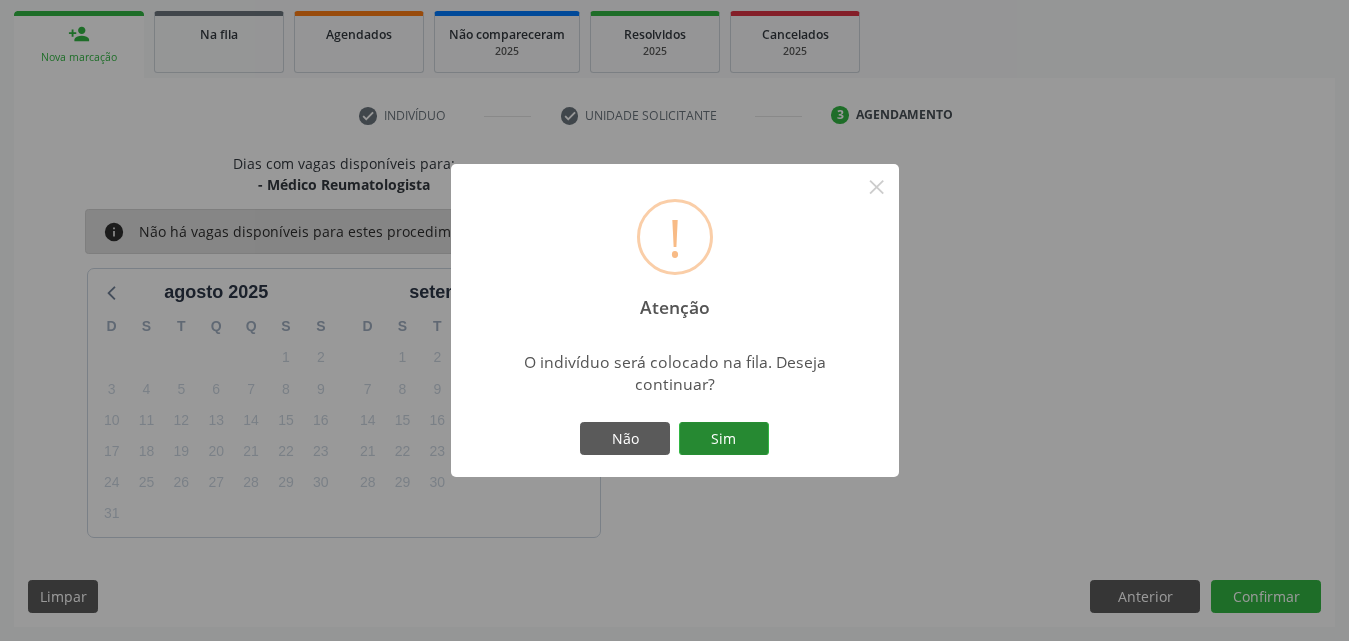 click on "Sim" at bounding box center (724, 439) 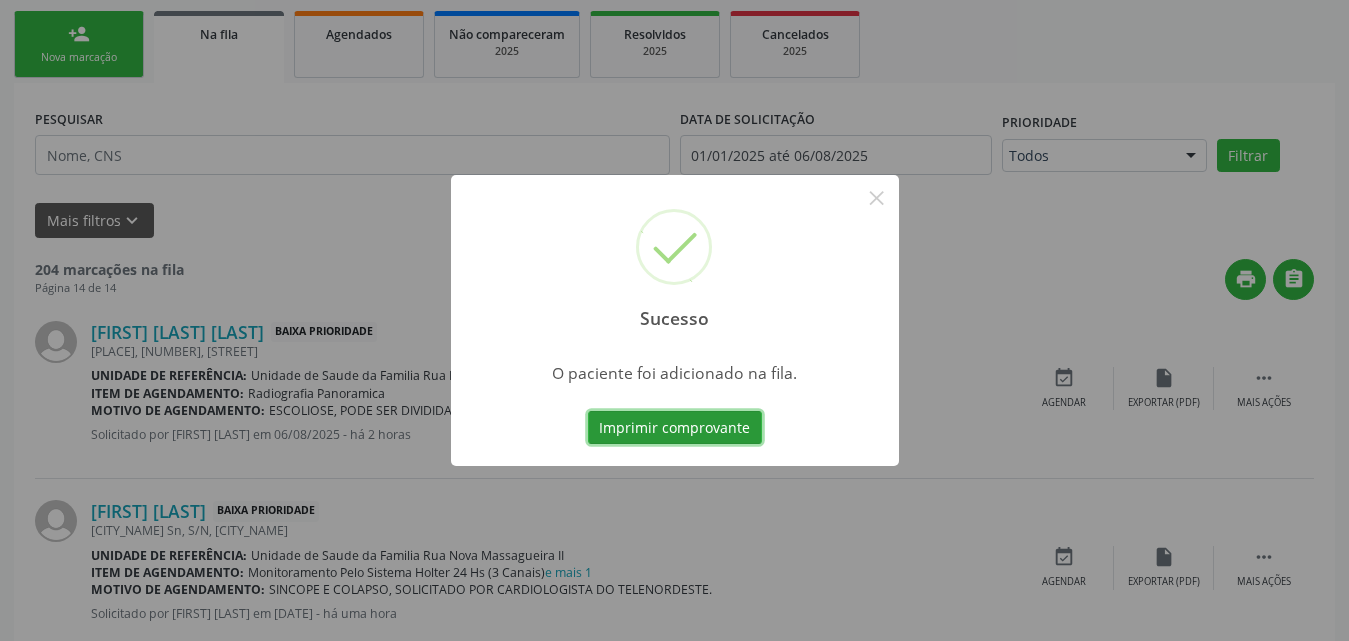 scroll, scrollTop: 54, scrollLeft: 0, axis: vertical 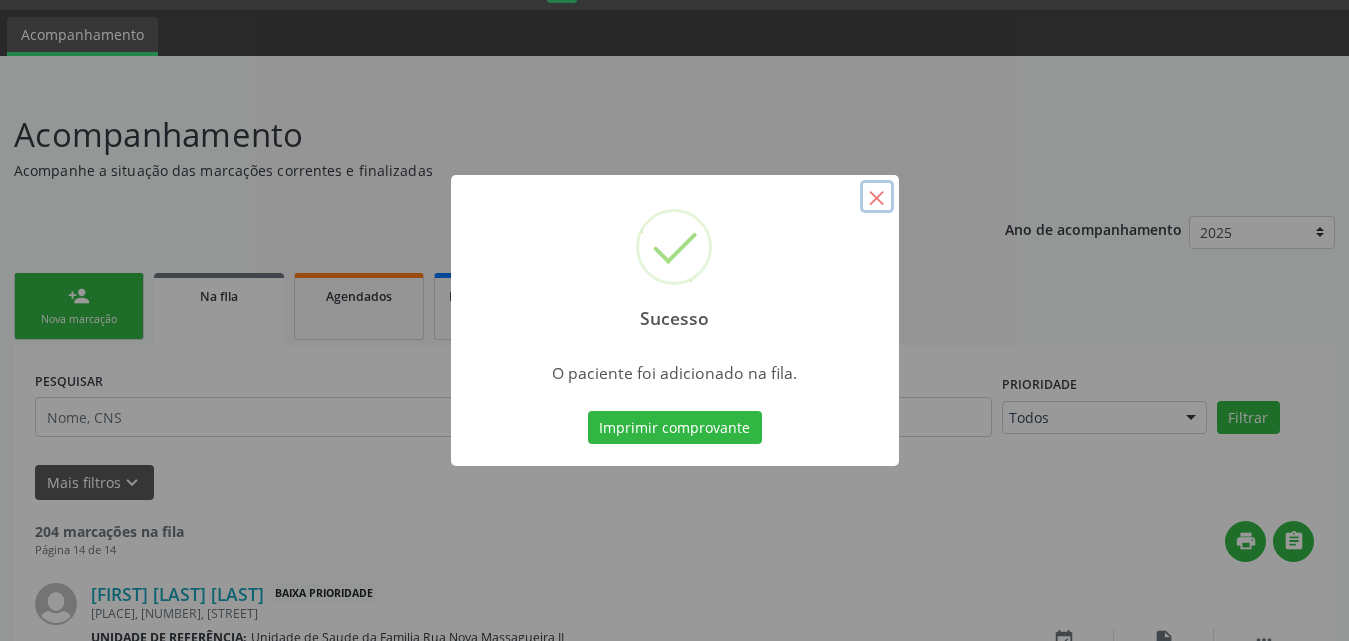 click on "×" at bounding box center [877, 197] 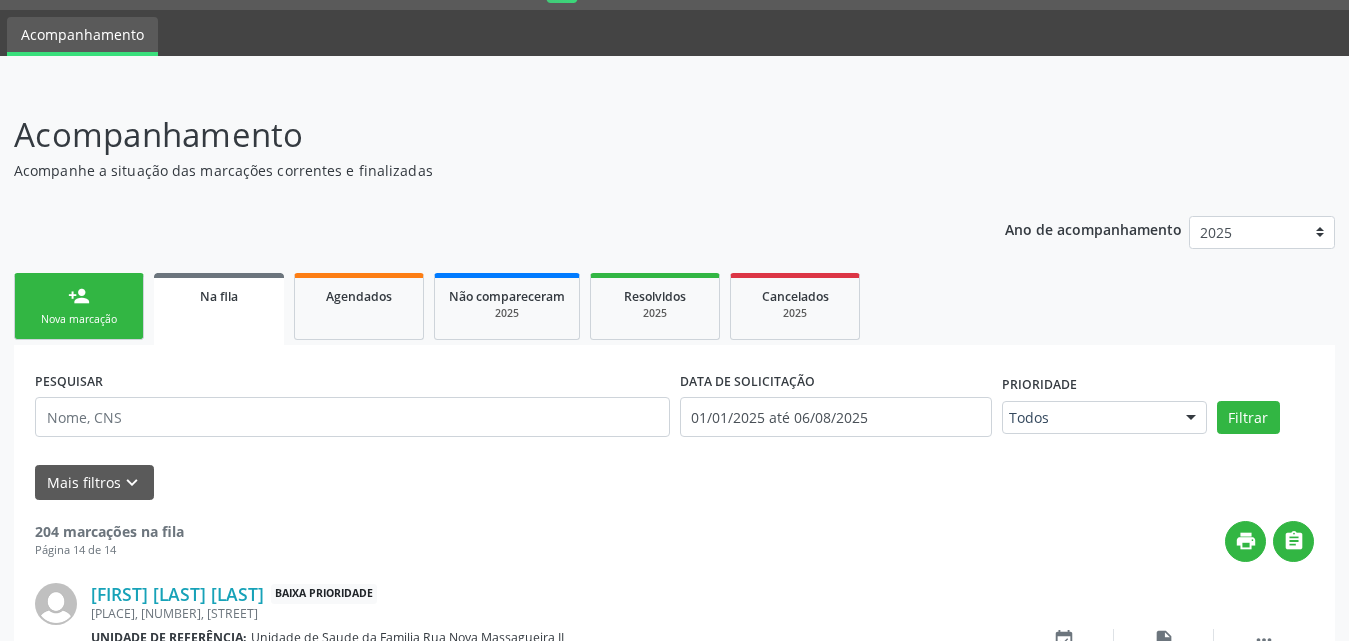 click on "person_add
Nova marcação" at bounding box center [79, 306] 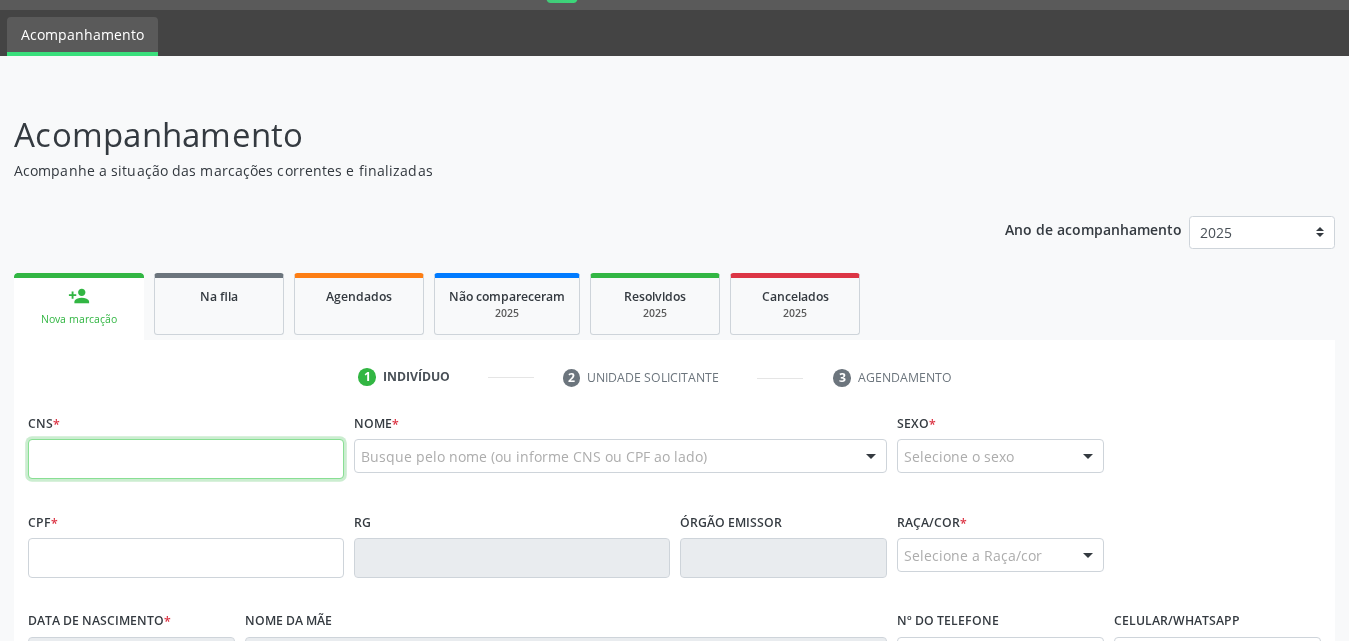 click at bounding box center (186, 459) 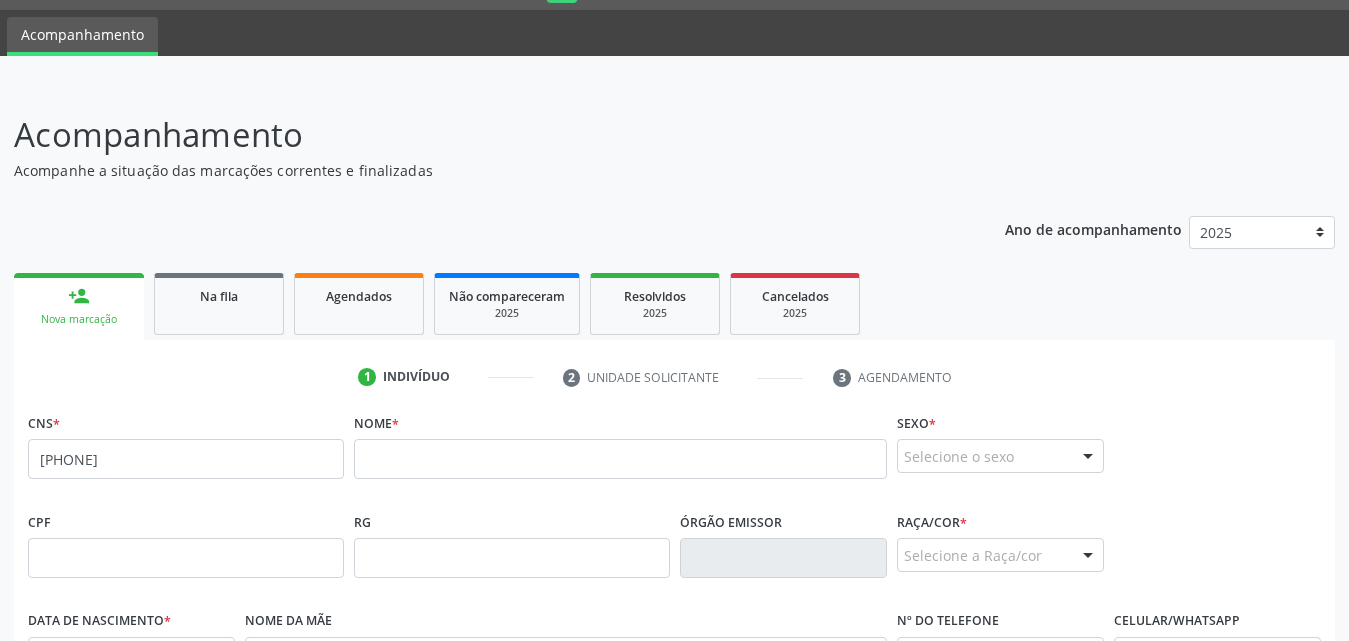 click on "none" at bounding box center (290, 456) 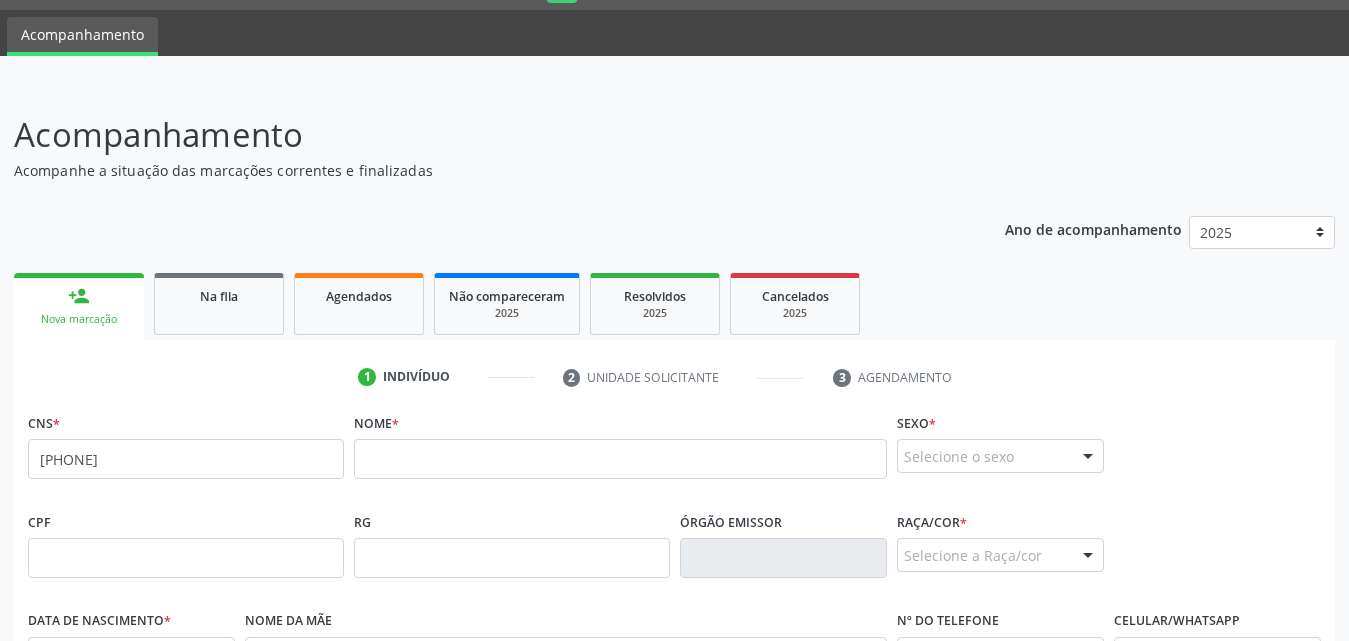 drag, startPoint x: 304, startPoint y: 459, endPoint x: 279, endPoint y: 427, distance: 40.60788 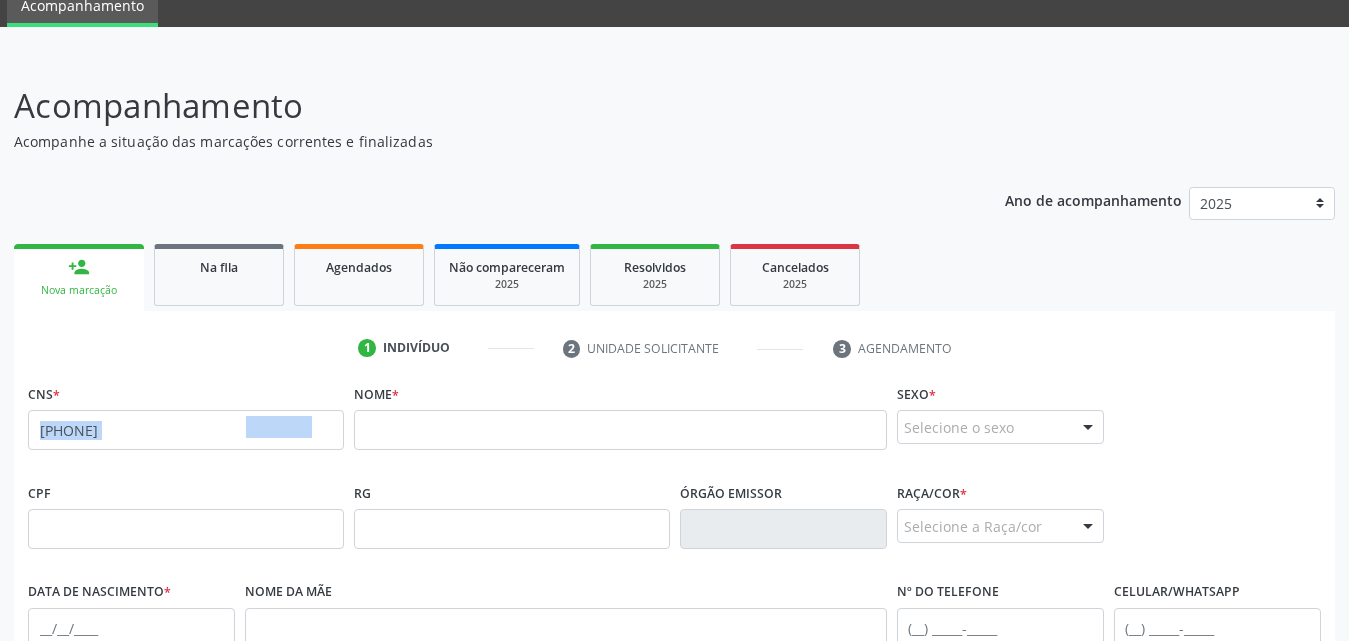 scroll, scrollTop: 354, scrollLeft: 0, axis: vertical 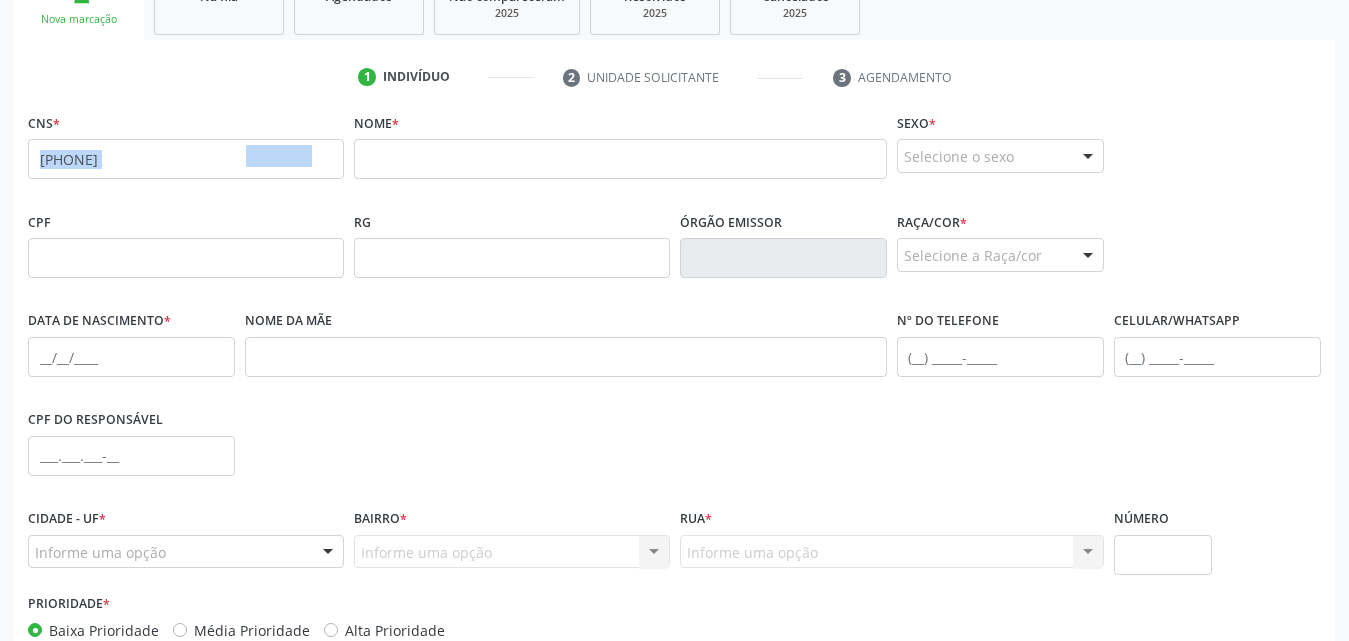 click on "703 4042 2303 0014" at bounding box center [186, 159] 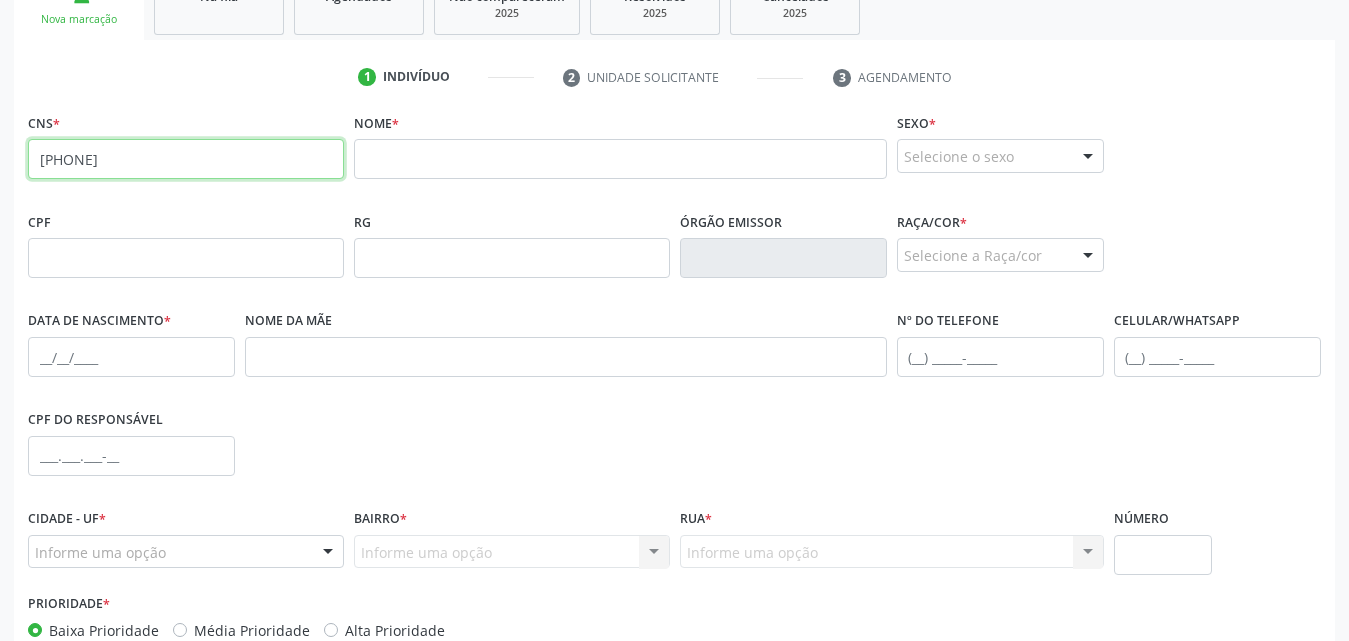 click on "703 4042 2303 0014" at bounding box center [186, 159] 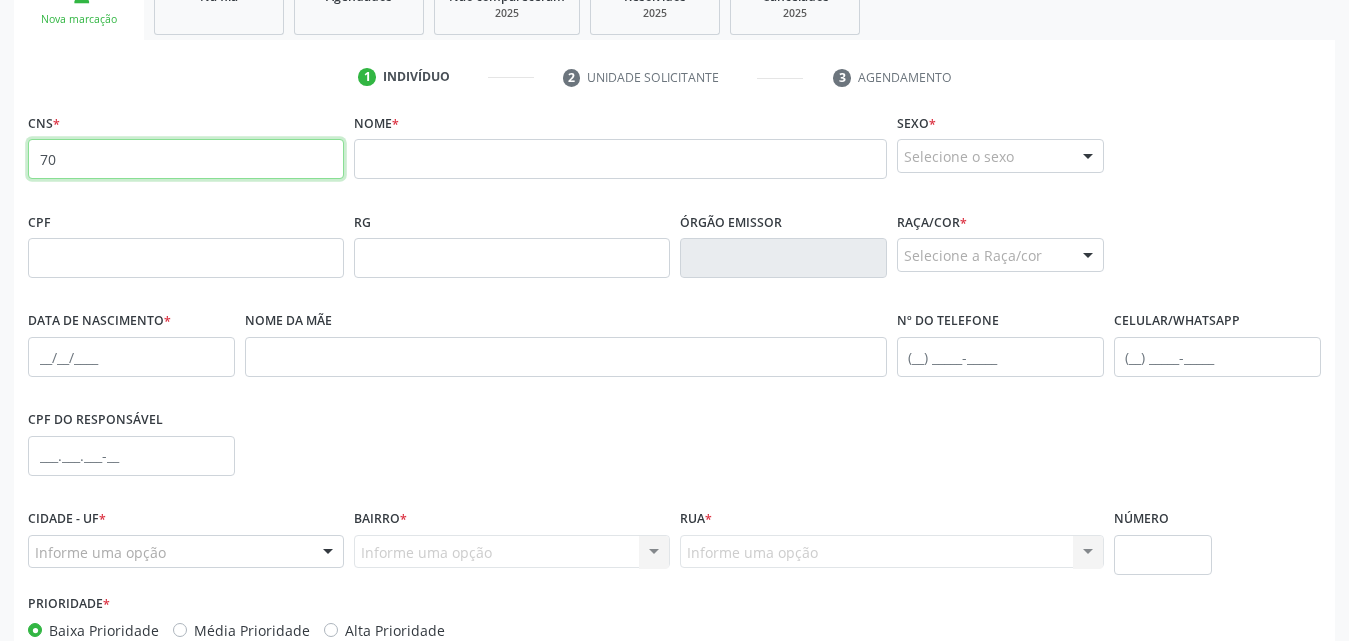 type on "7" 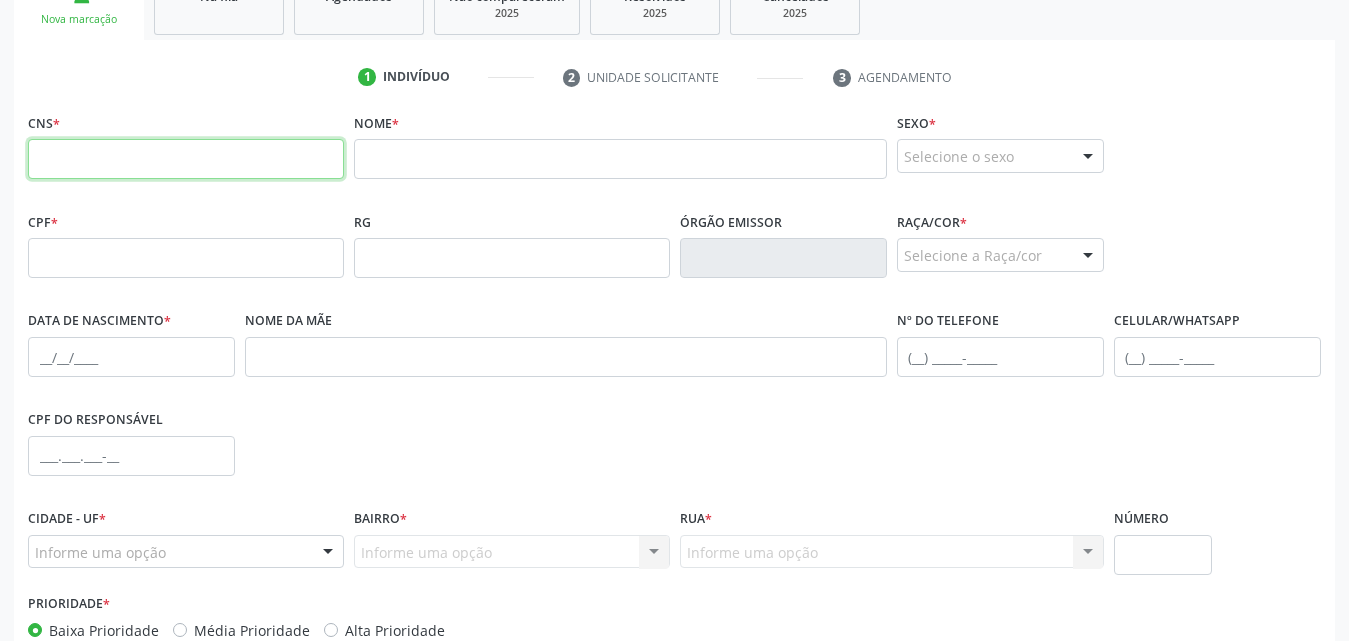 type 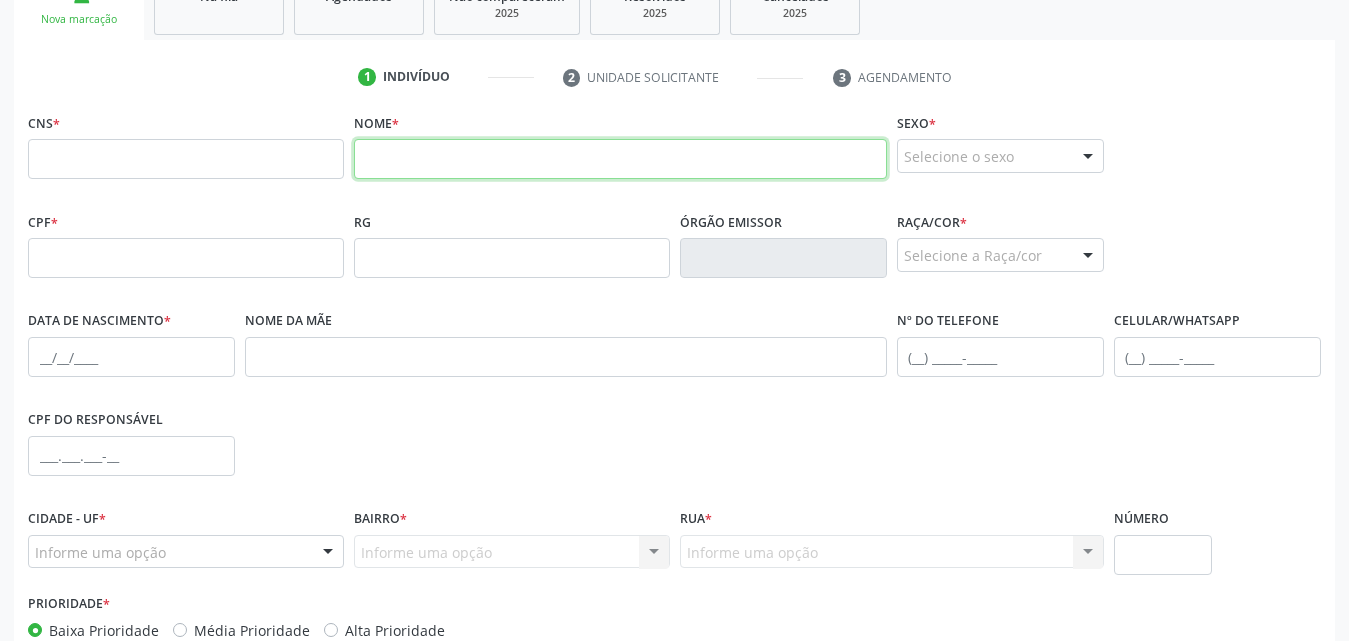 click at bounding box center [620, 159] 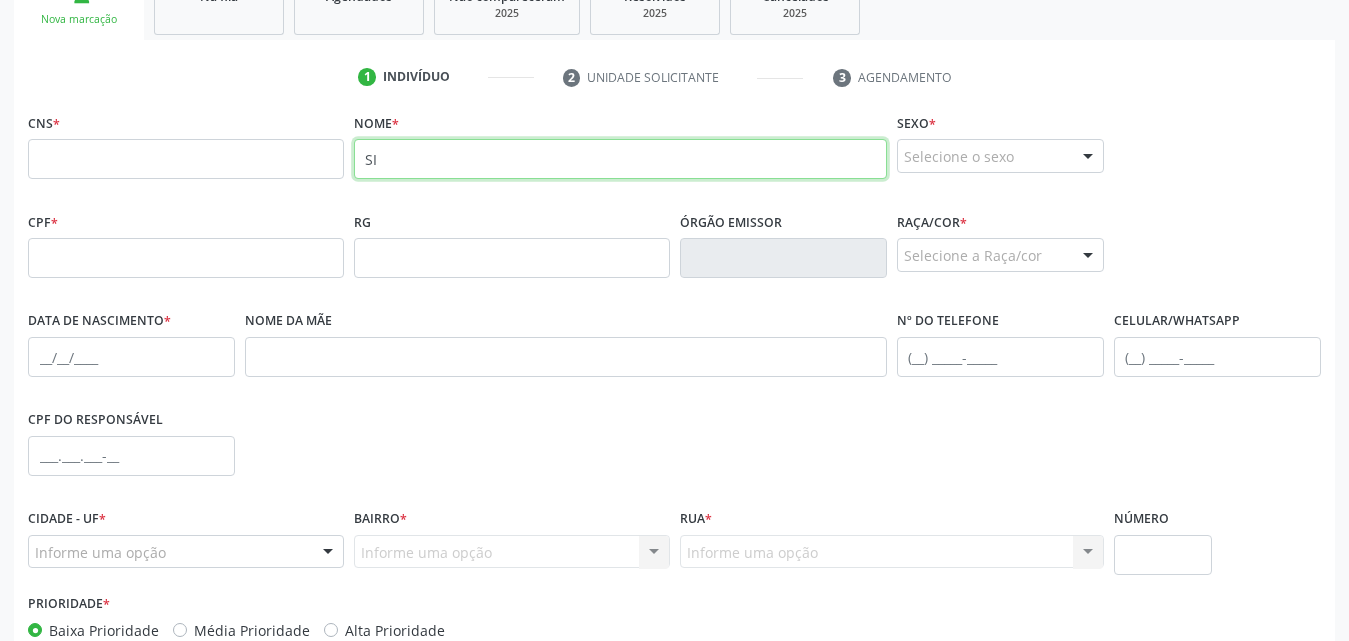 type on "S" 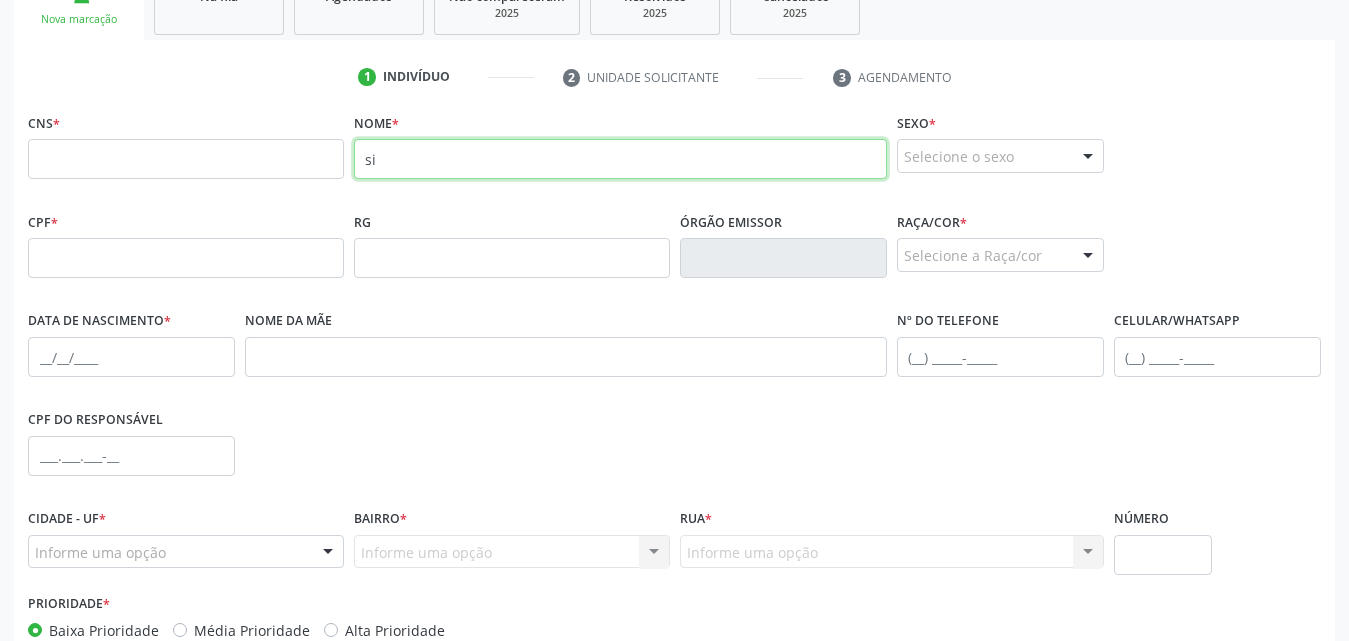 type on "s" 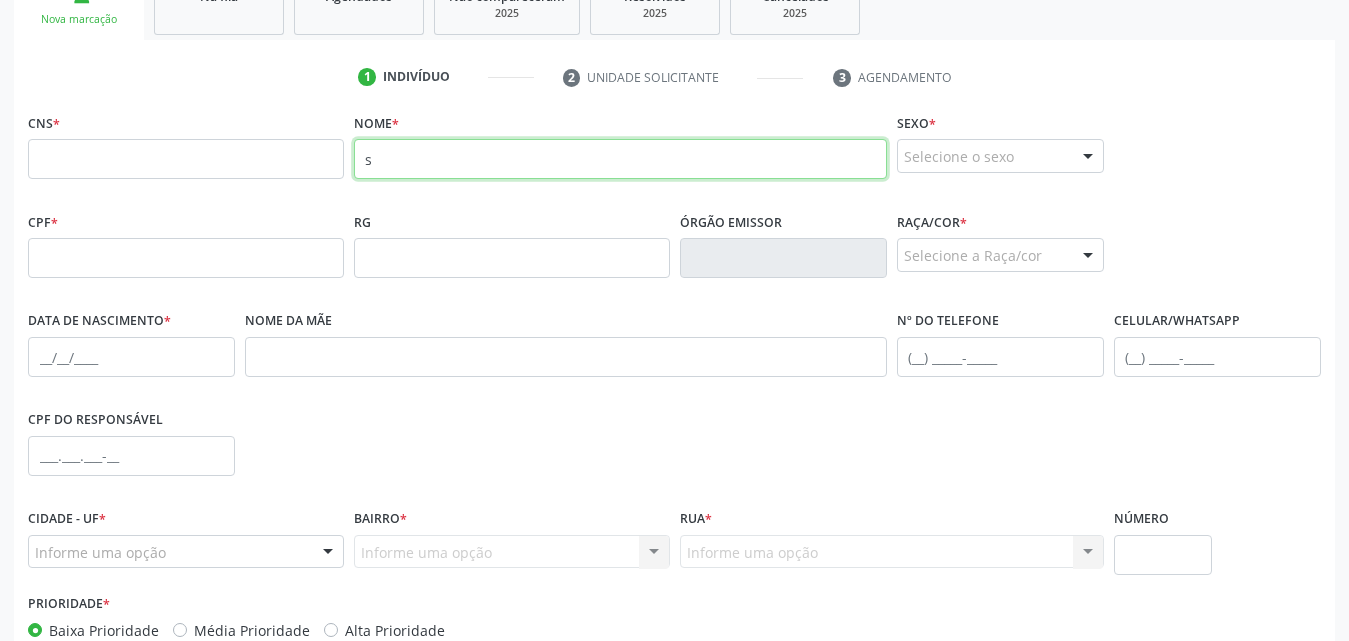 type 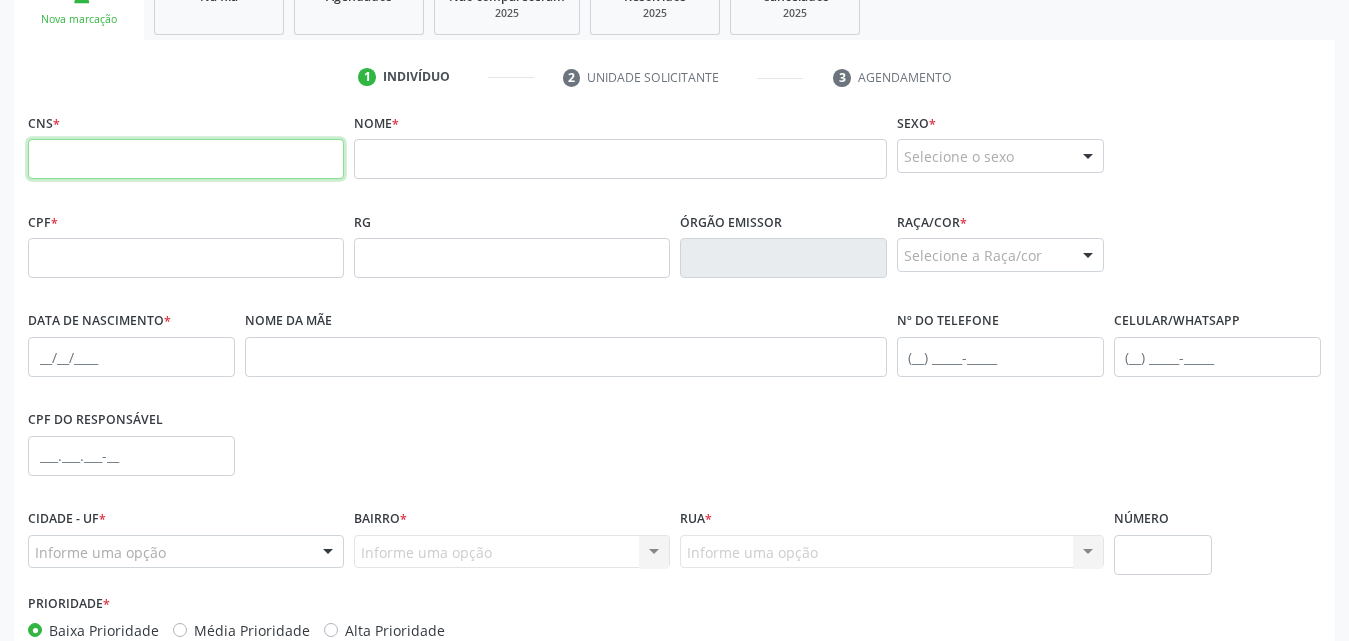 paste on "703 4042 2303 0014" 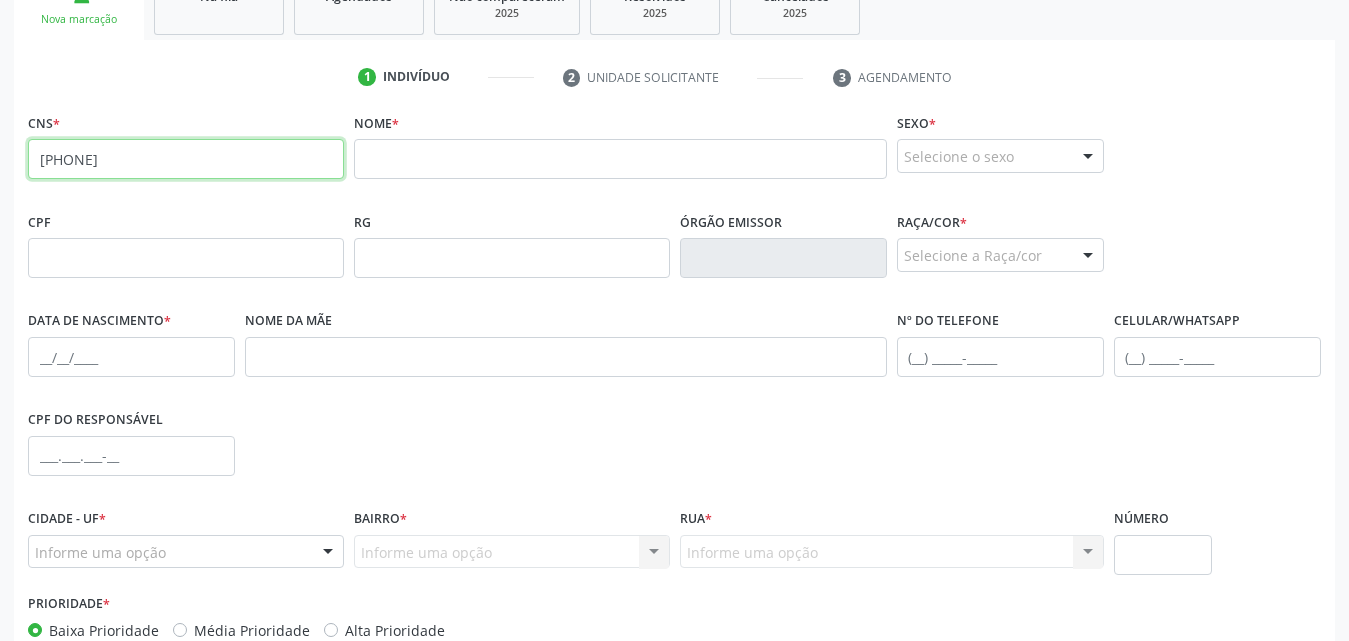 type on "703 4042 2303 0014" 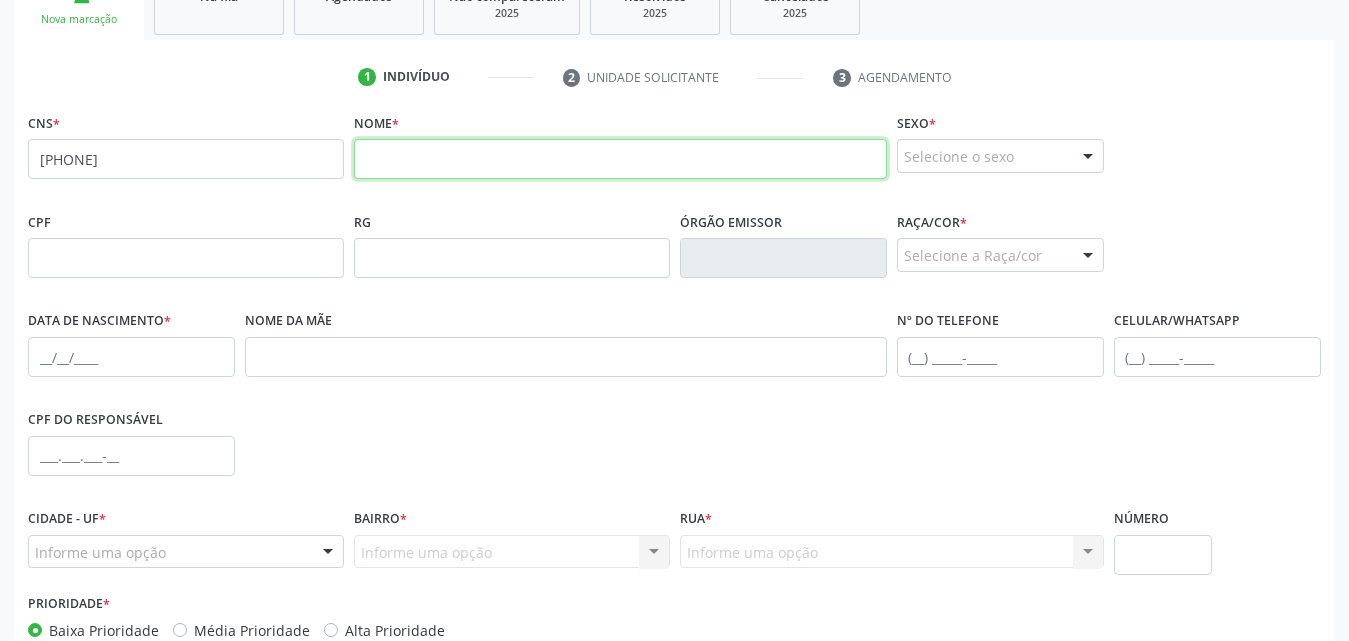 click at bounding box center (620, 159) 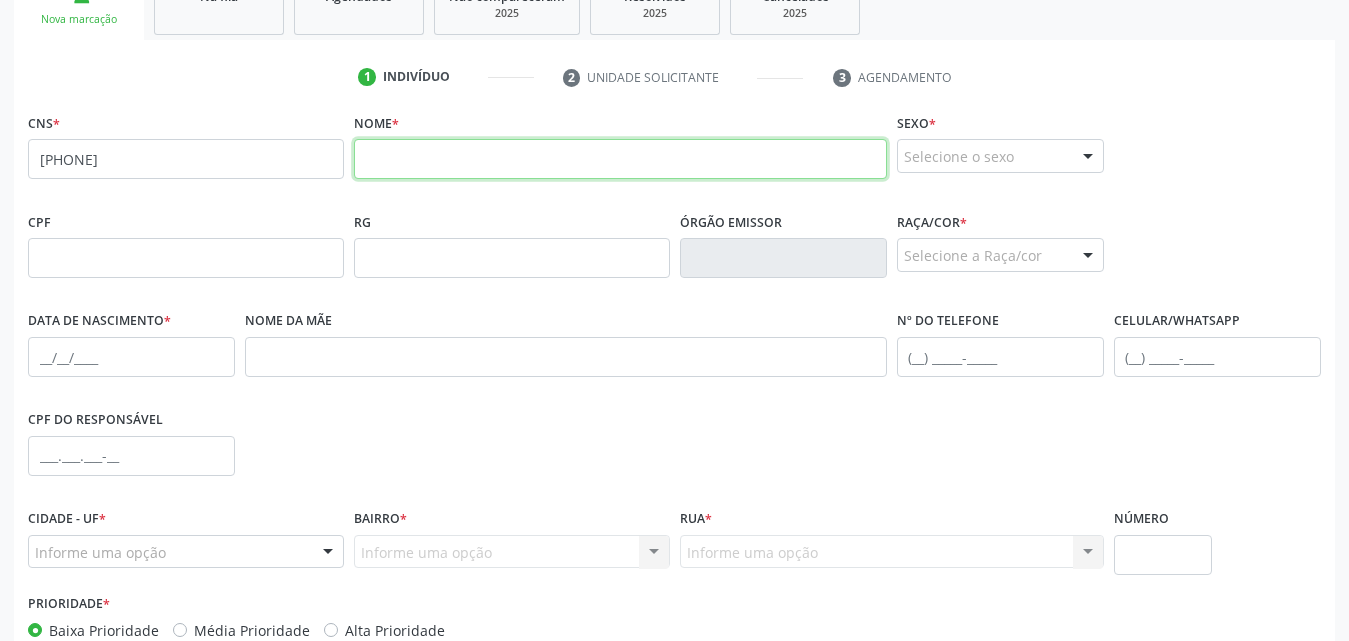 paste on "Silvia Leticia da Silvia" 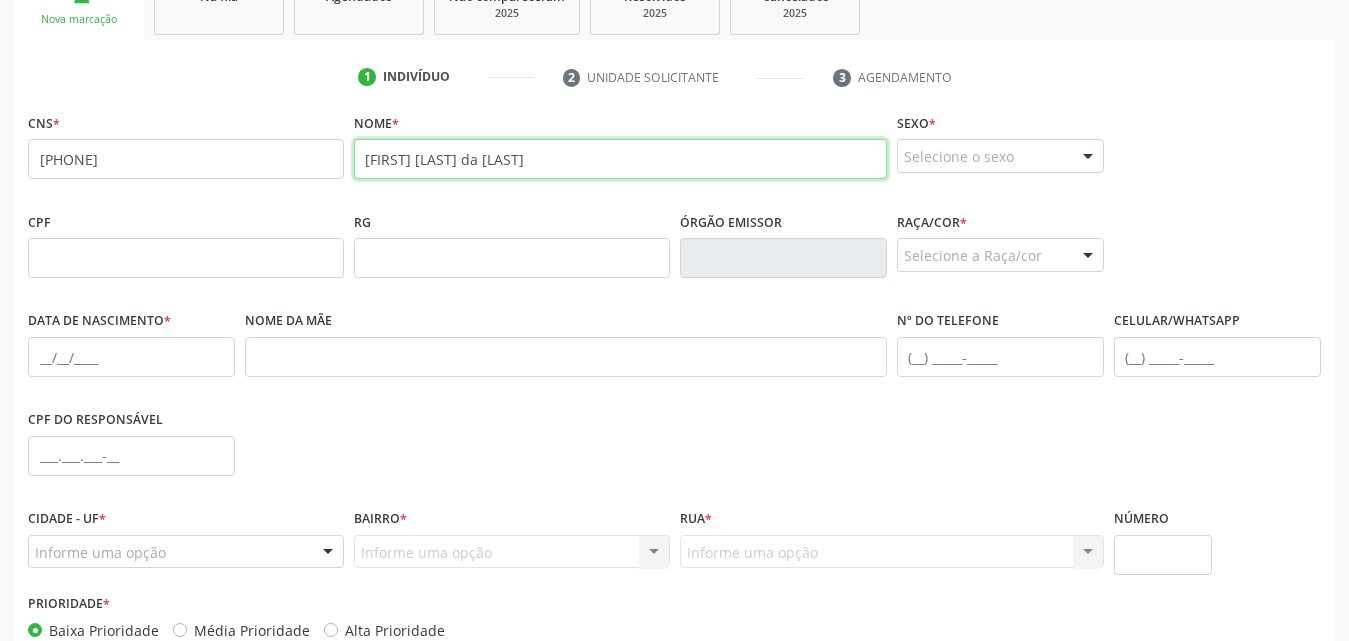 type on "Silvia Leticia da Silvia" 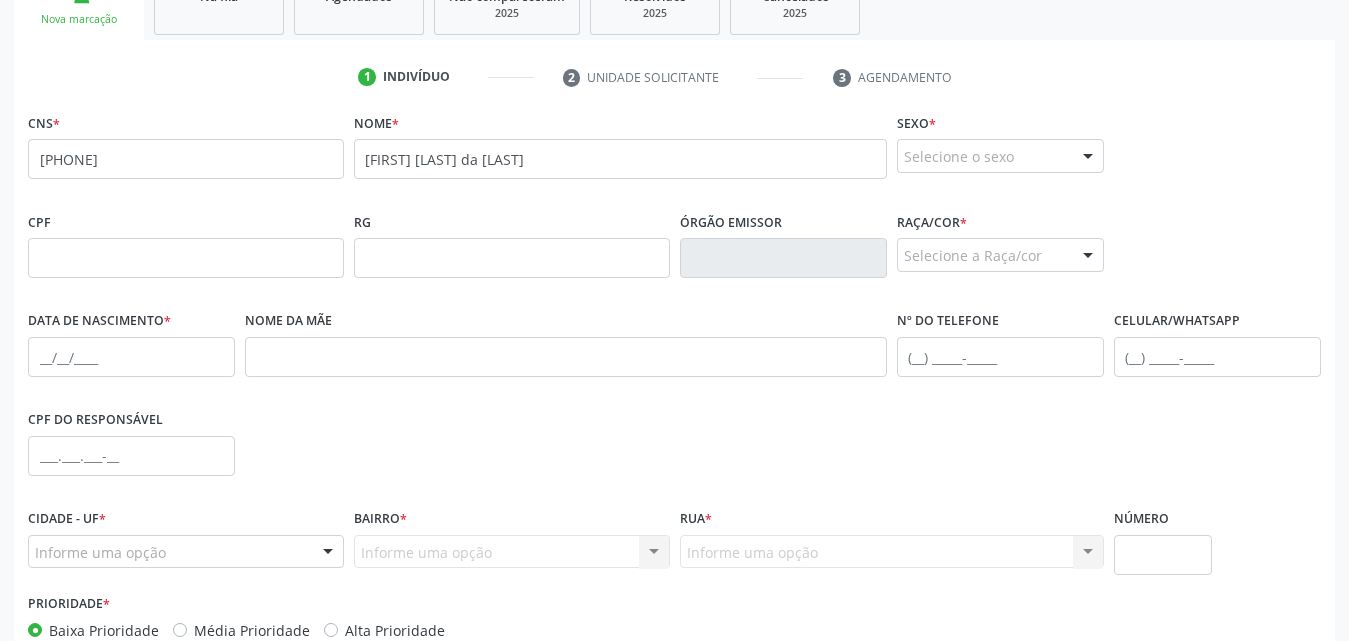 click at bounding box center [1088, 157] 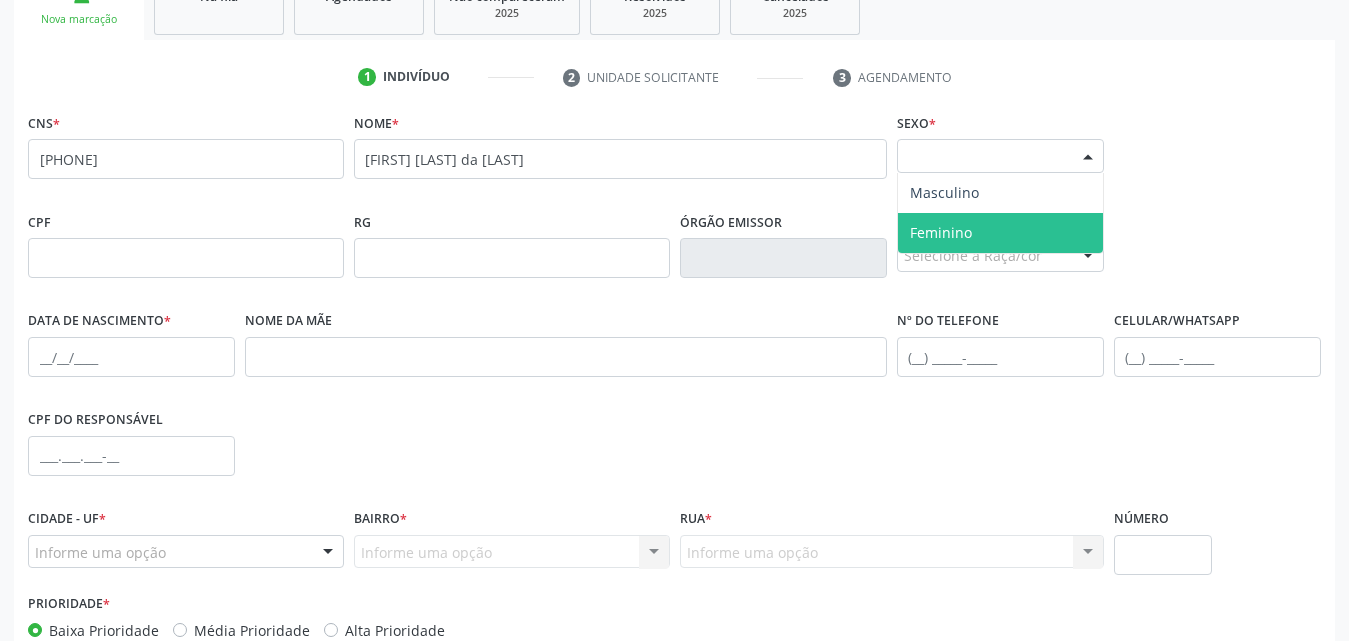 click on "Feminino" at bounding box center [941, 232] 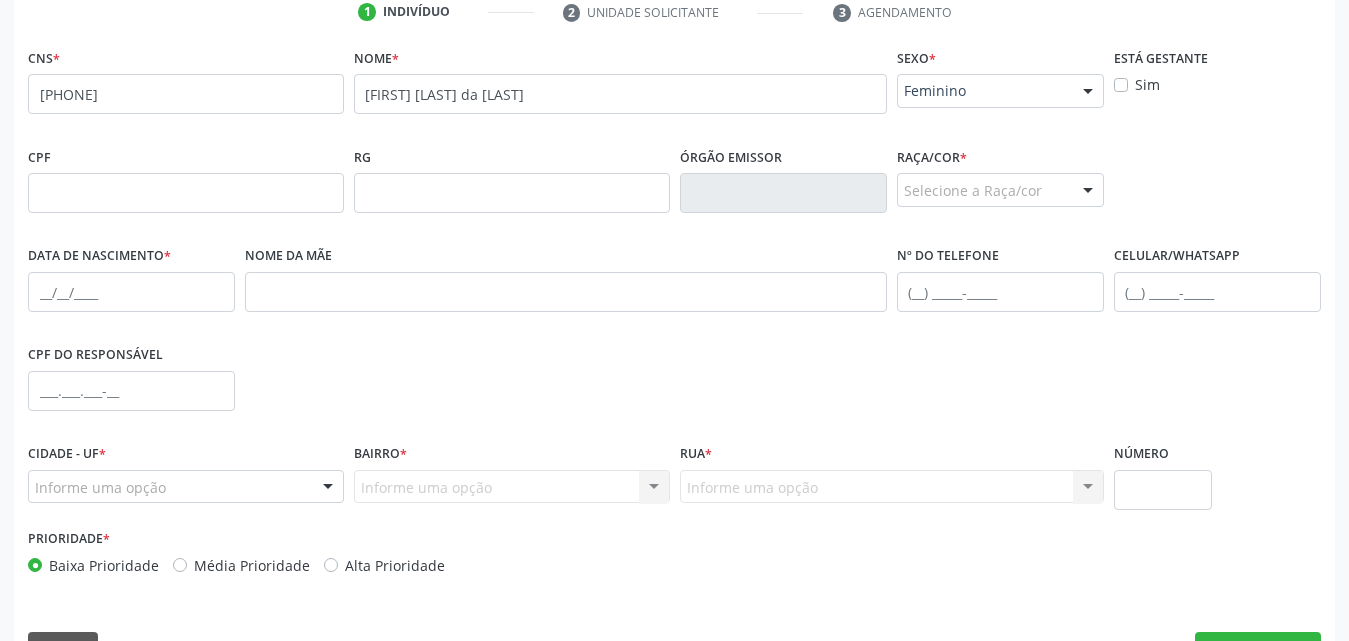 scroll, scrollTop: 454, scrollLeft: 0, axis: vertical 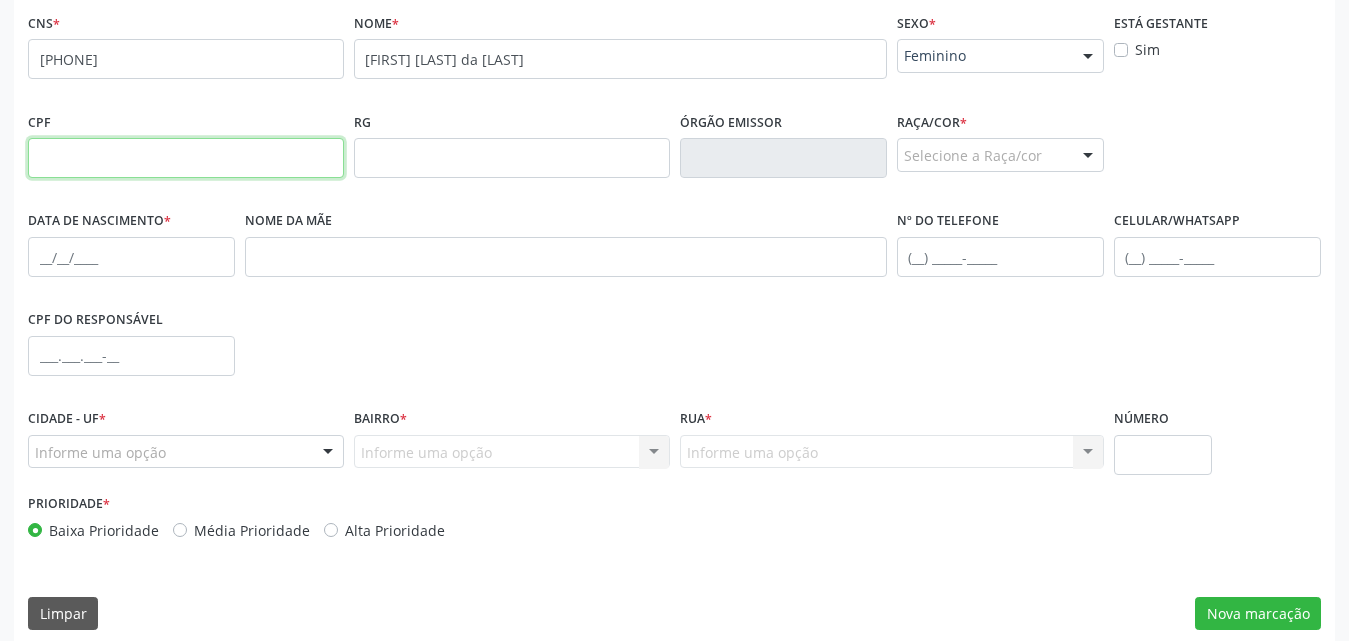 paste on "701.661.864-1" 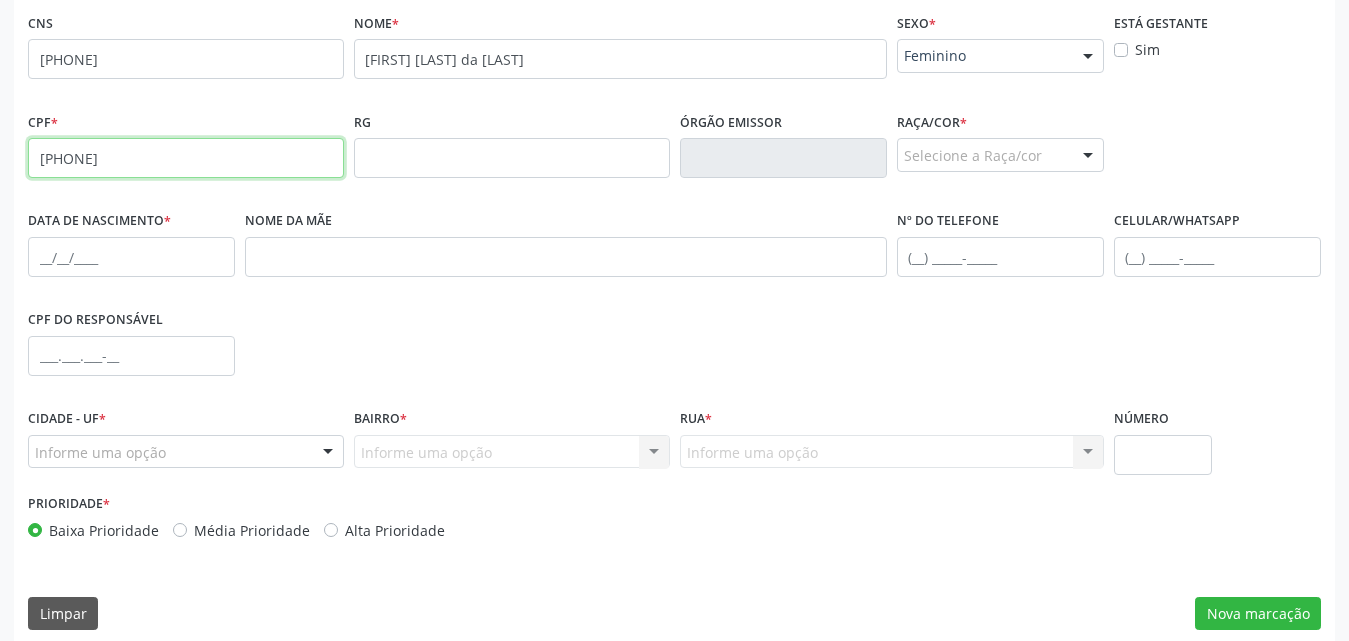 type on "701.661.864-14" 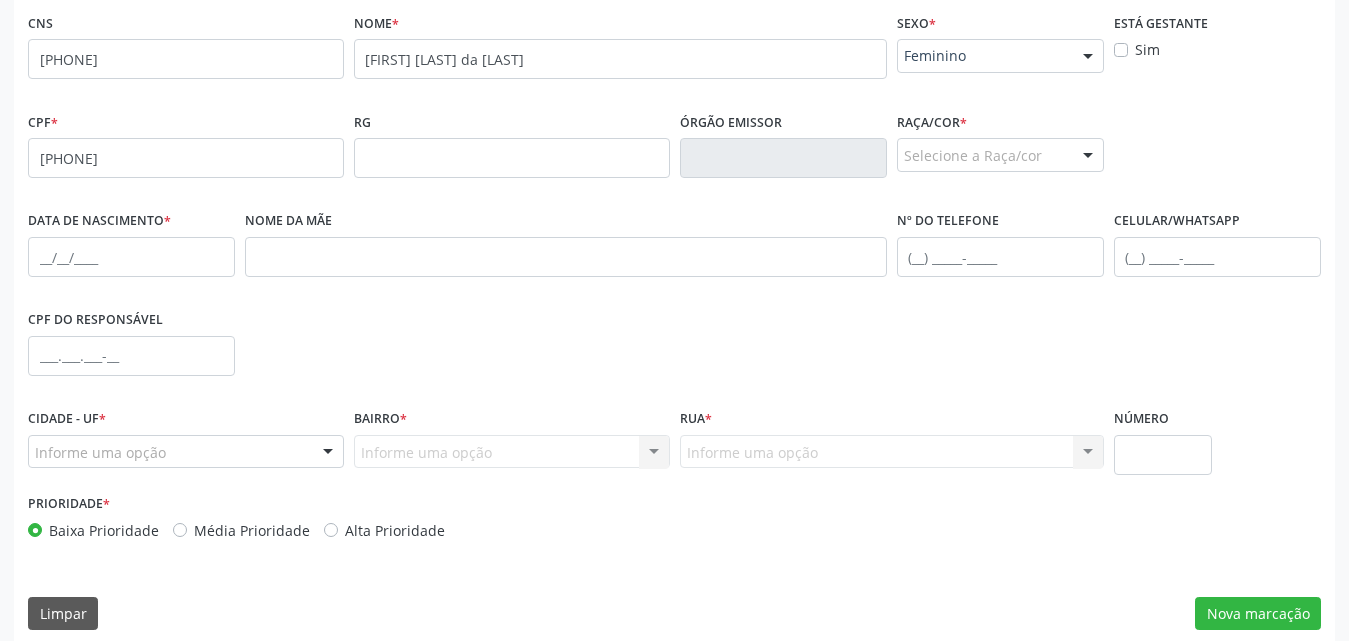 click at bounding box center [1088, 156] 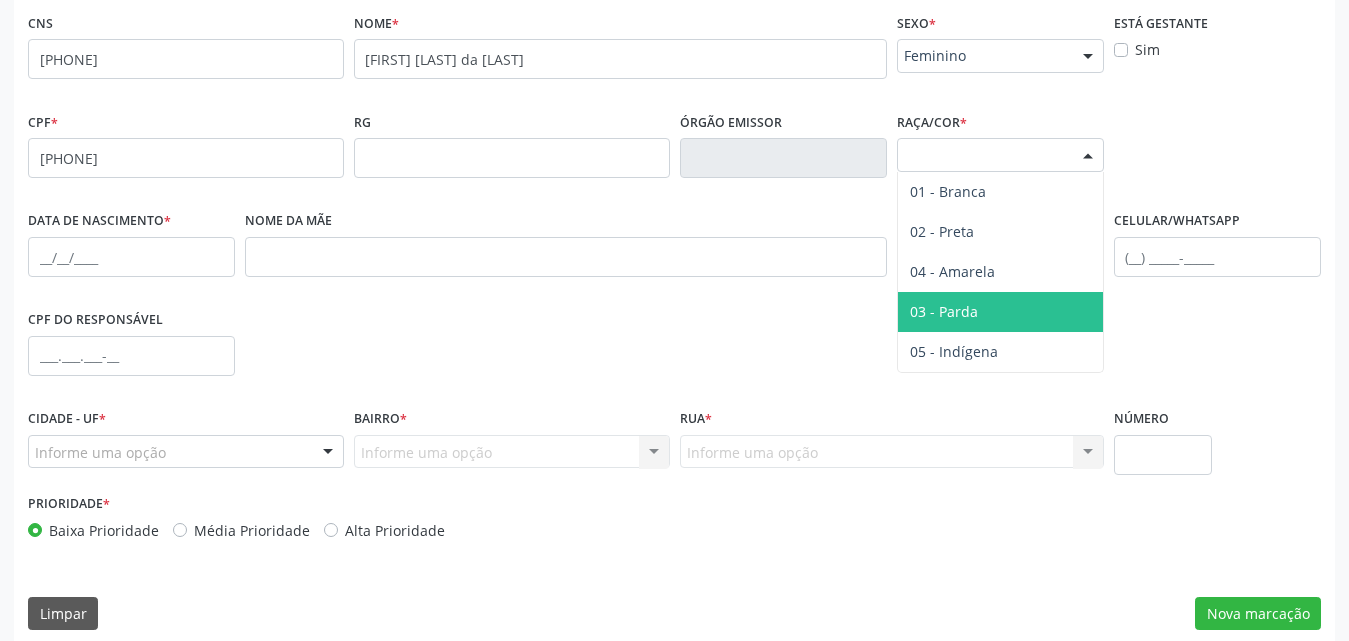 click on "03 - Parda" at bounding box center (944, 311) 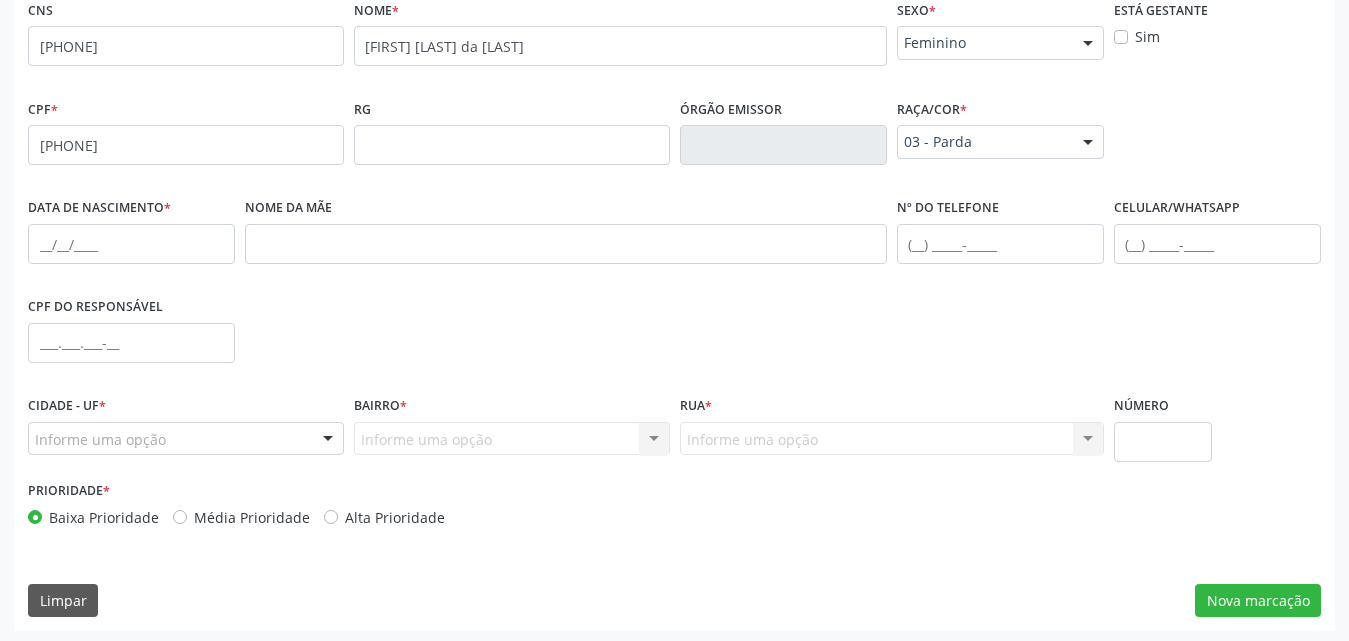 scroll, scrollTop: 471, scrollLeft: 0, axis: vertical 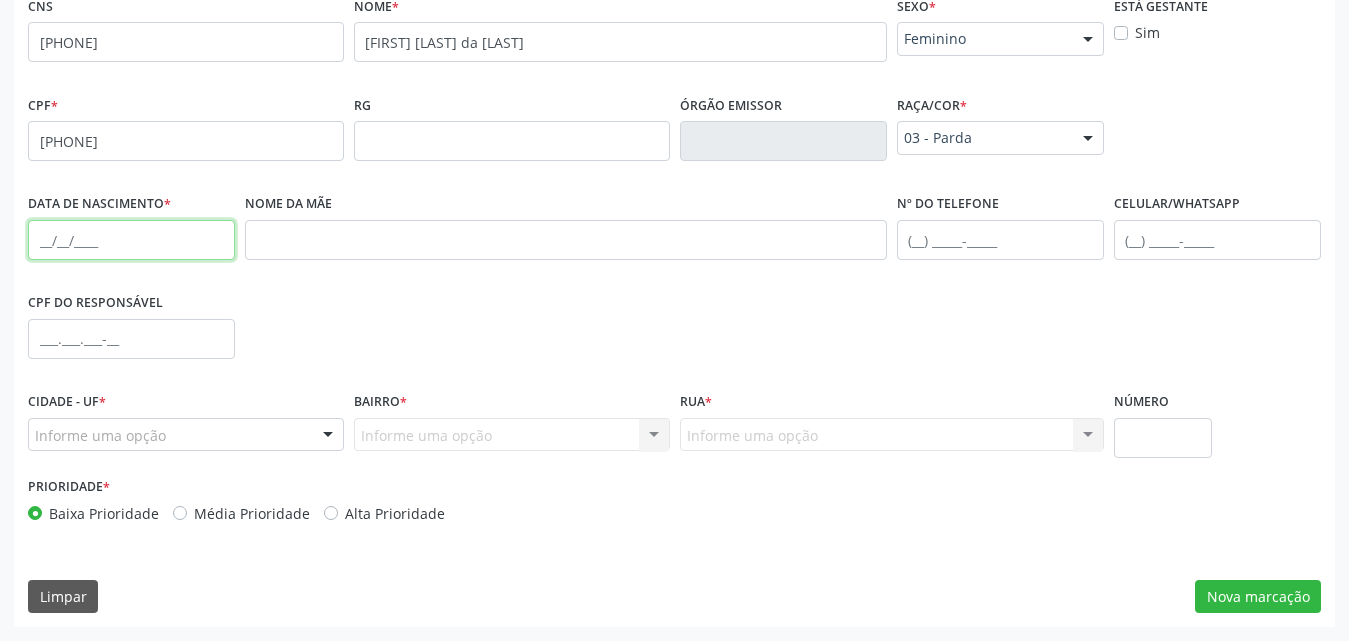 click at bounding box center (131, 240) 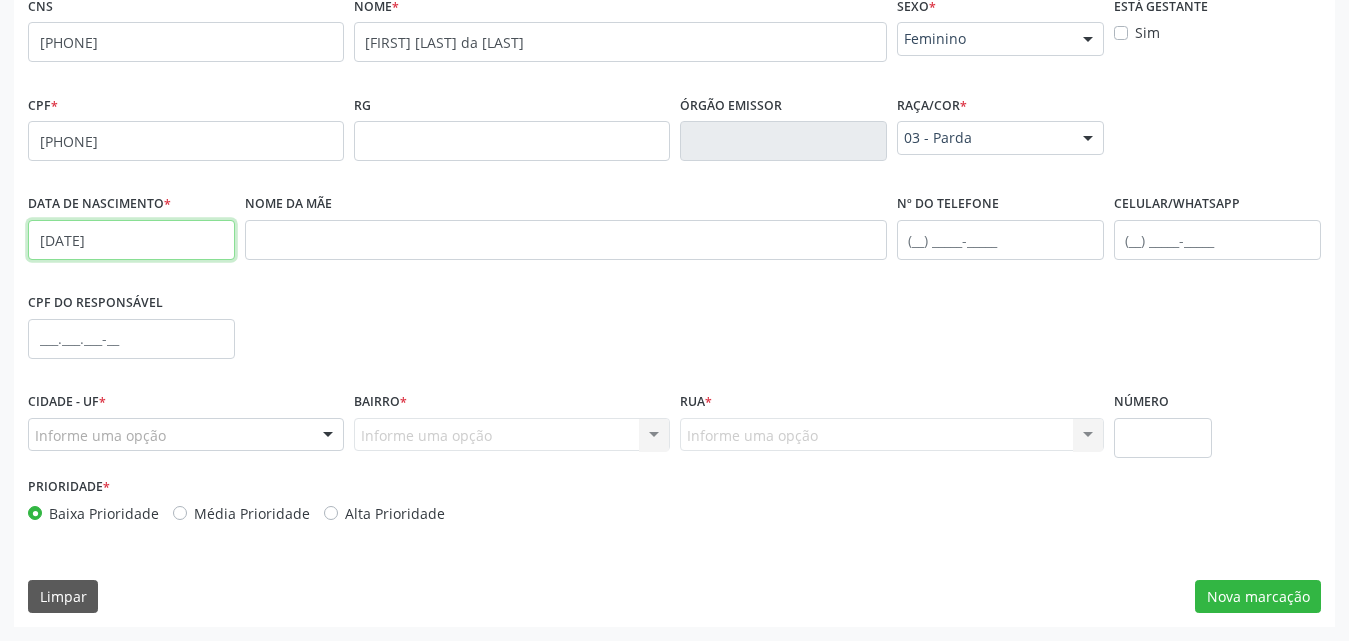 type on "16/09/1972" 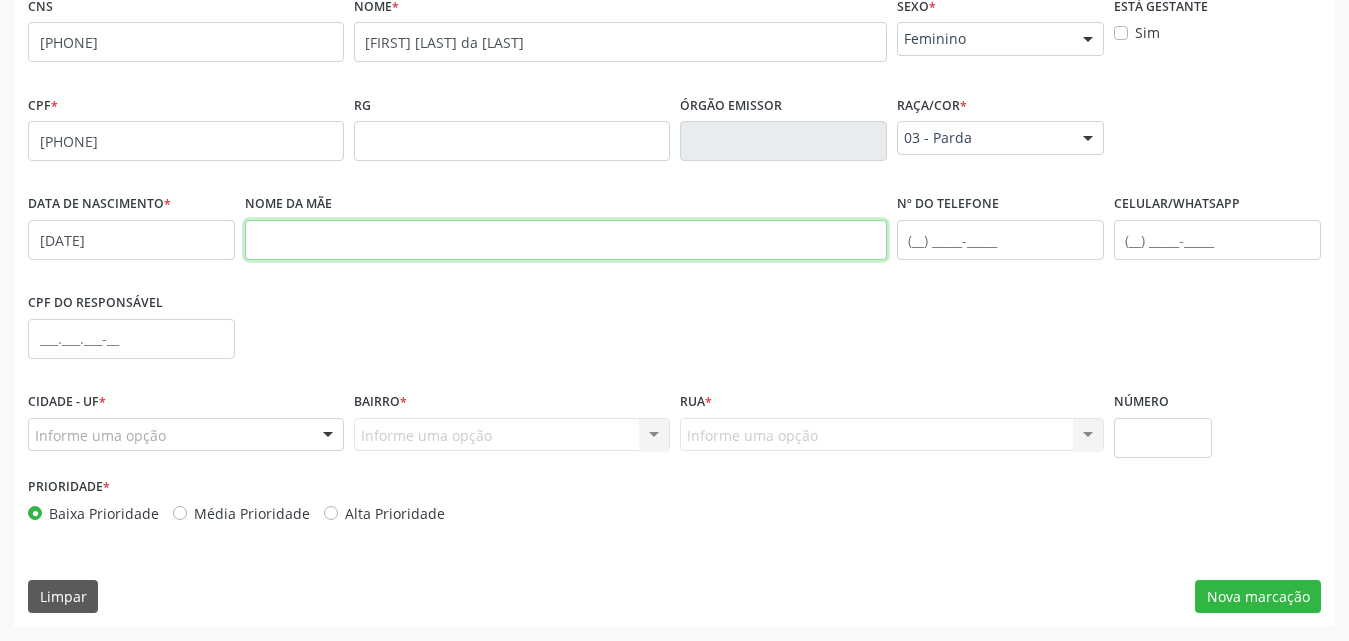 paste on "Maria Ivanise Alves da Silva" 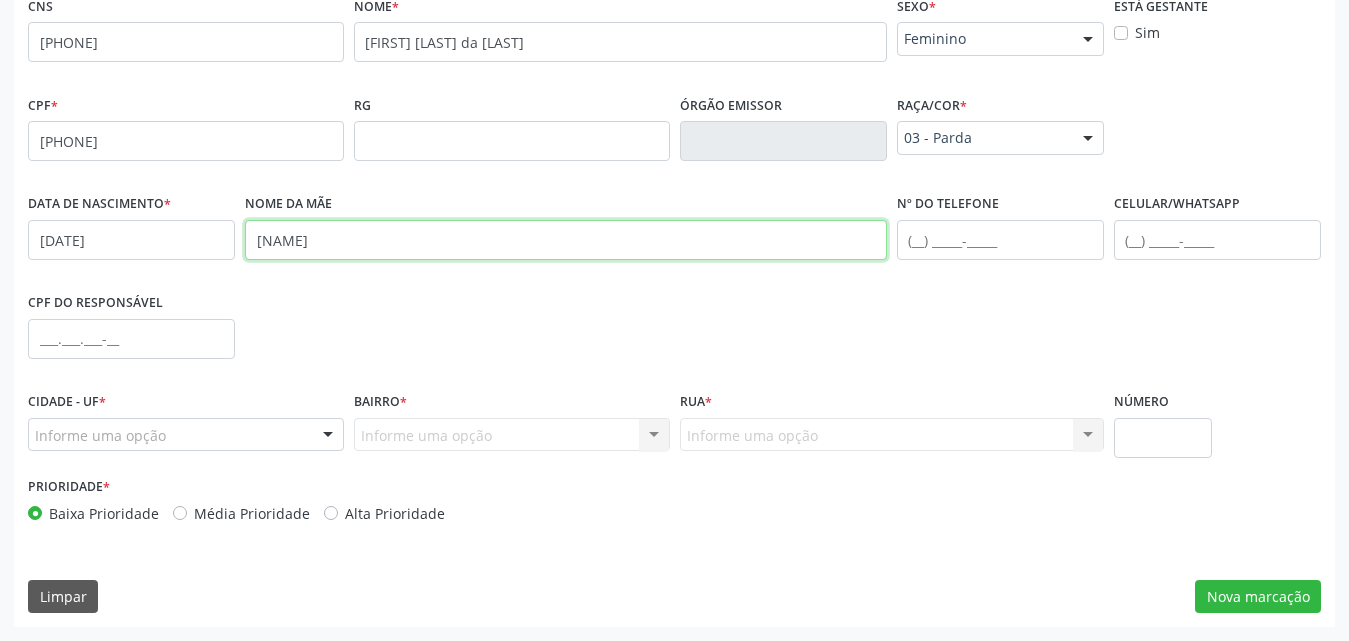 type on "Maria Ivanise Alves da Silva" 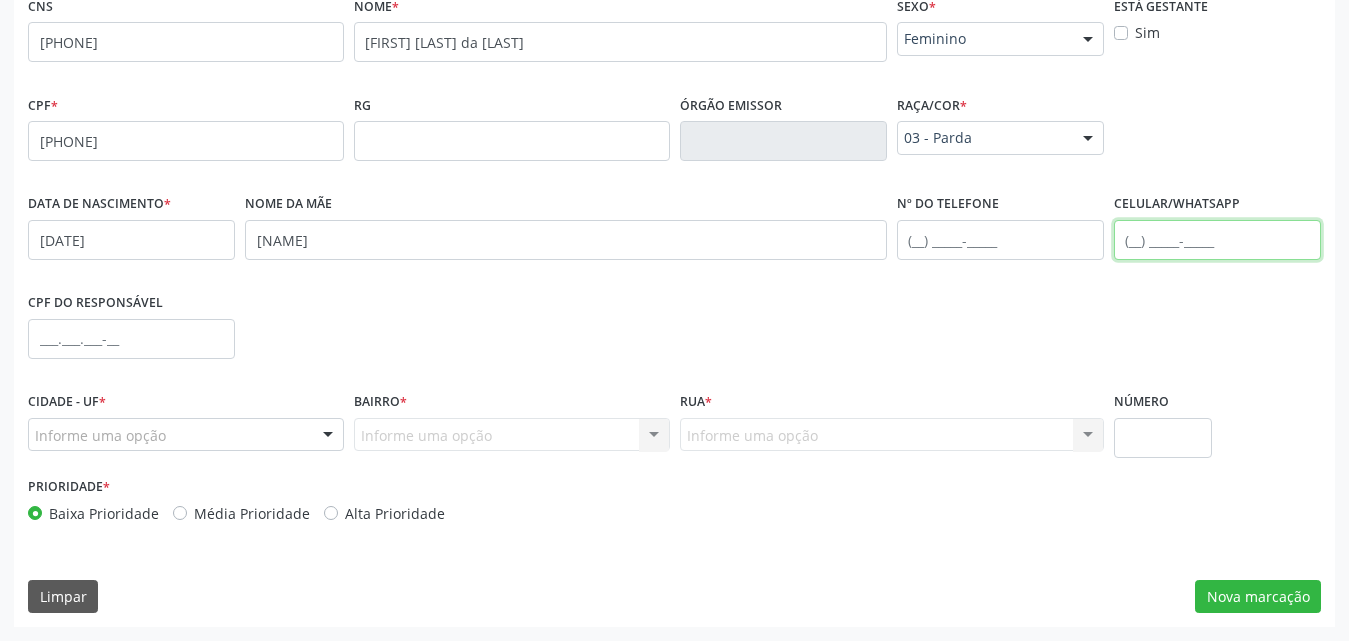 click at bounding box center [1217, 240] 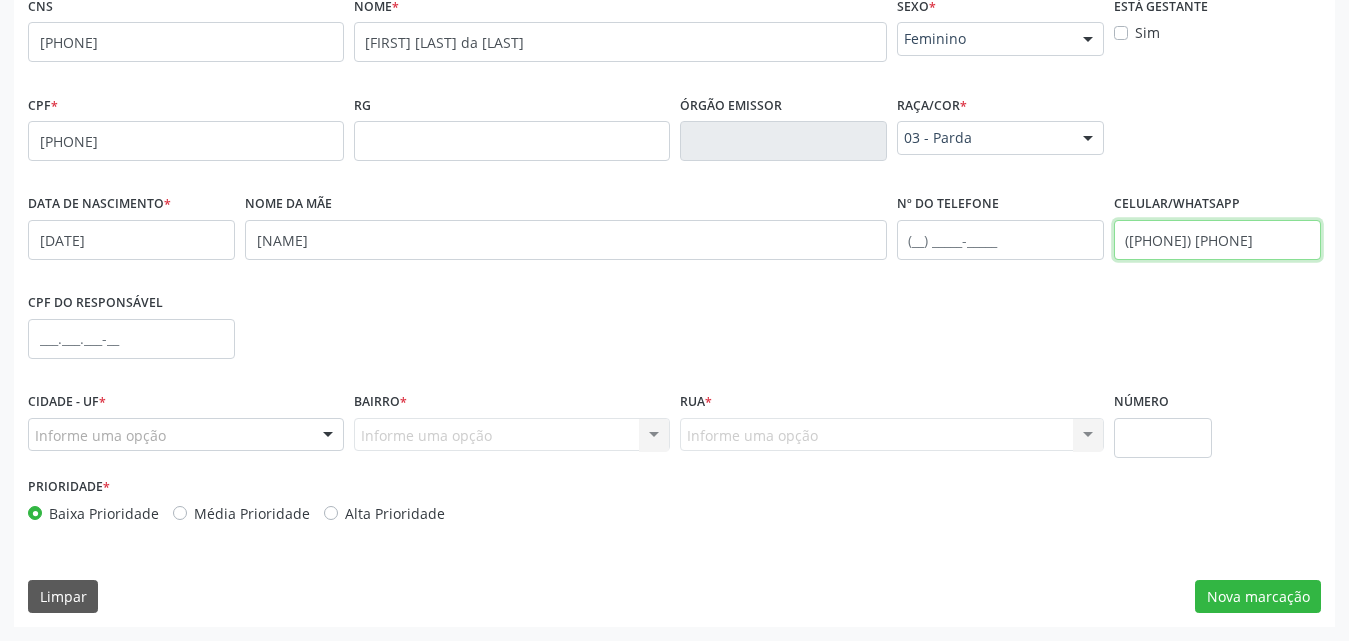 type on "(82) 99385-1091" 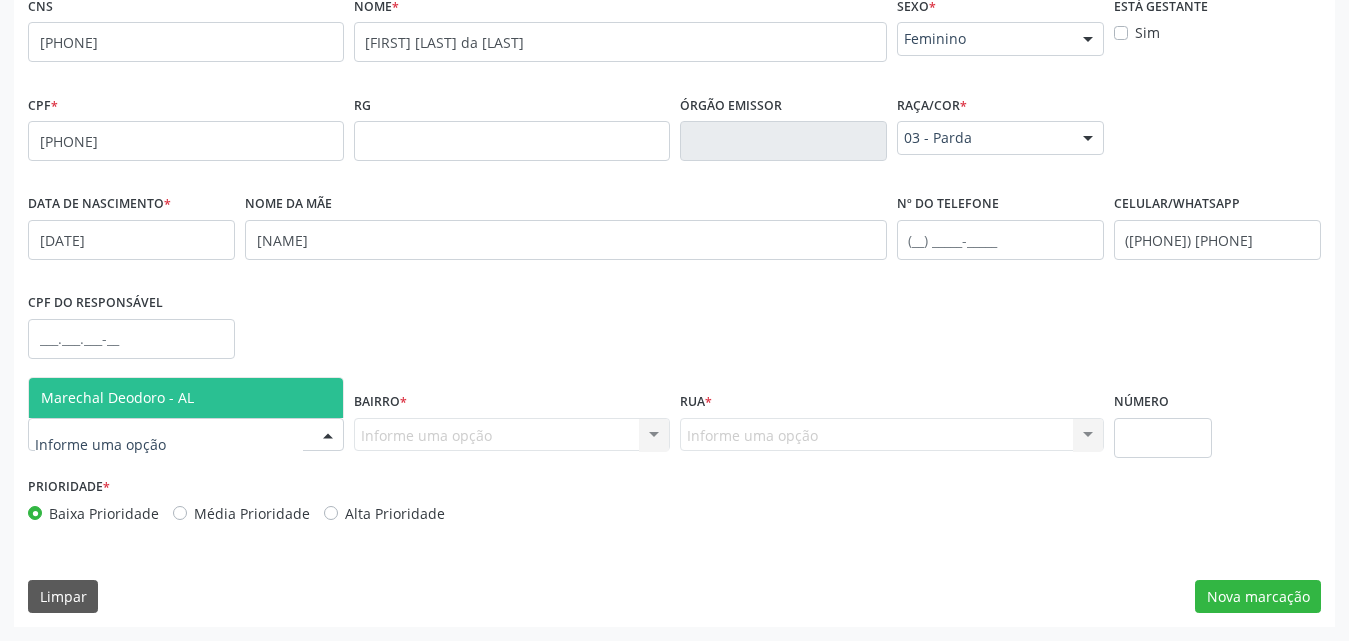 click at bounding box center (186, 435) 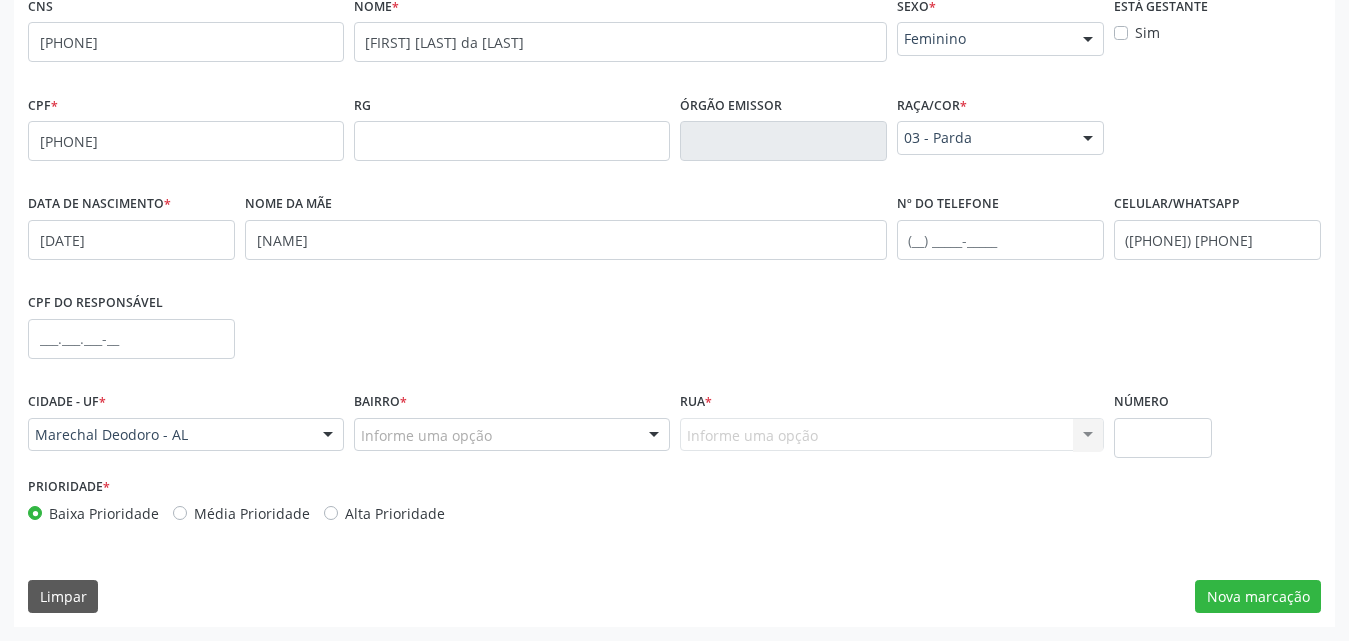 click on "Informe uma opção" at bounding box center (512, 435) 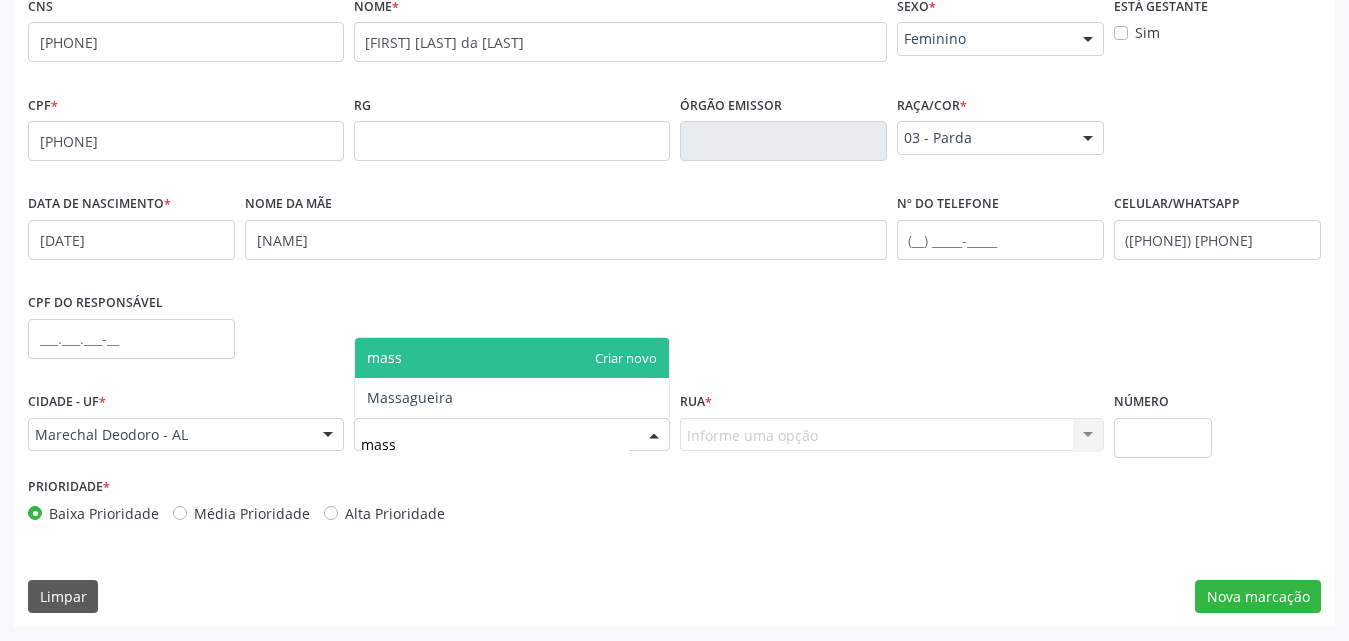 type on "massa" 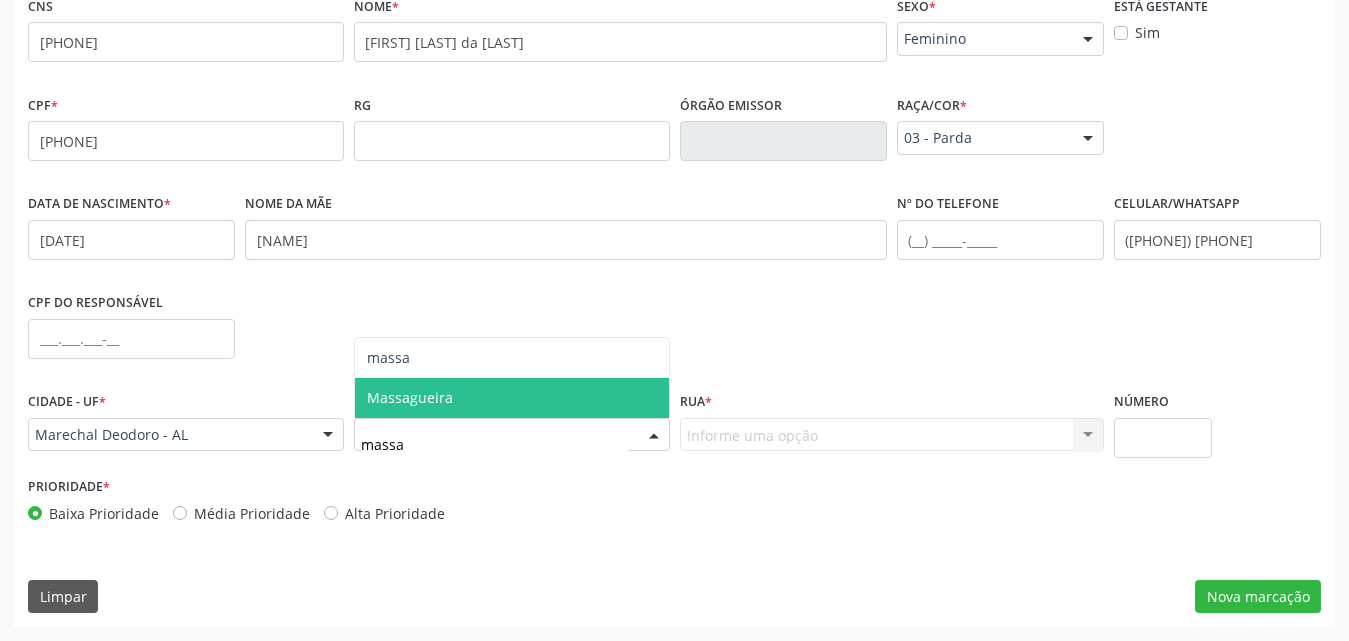 click on "Massagueira" at bounding box center (512, 398) 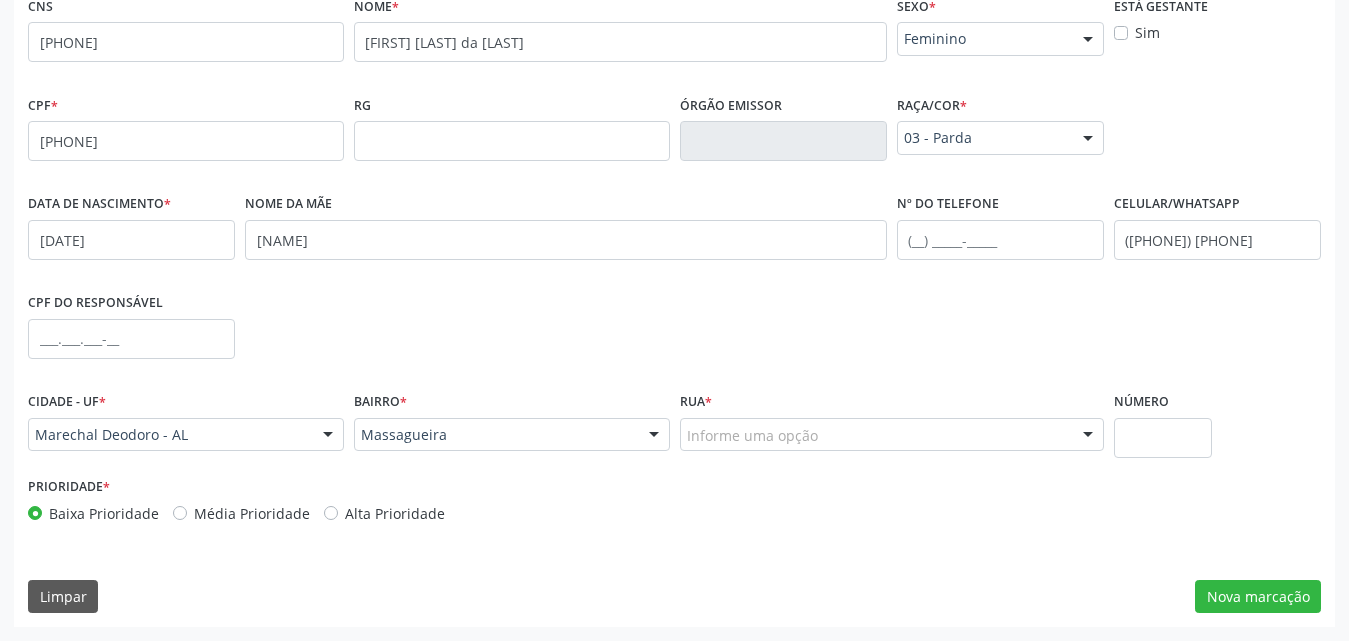 click on "Informe uma opção" at bounding box center (892, 435) 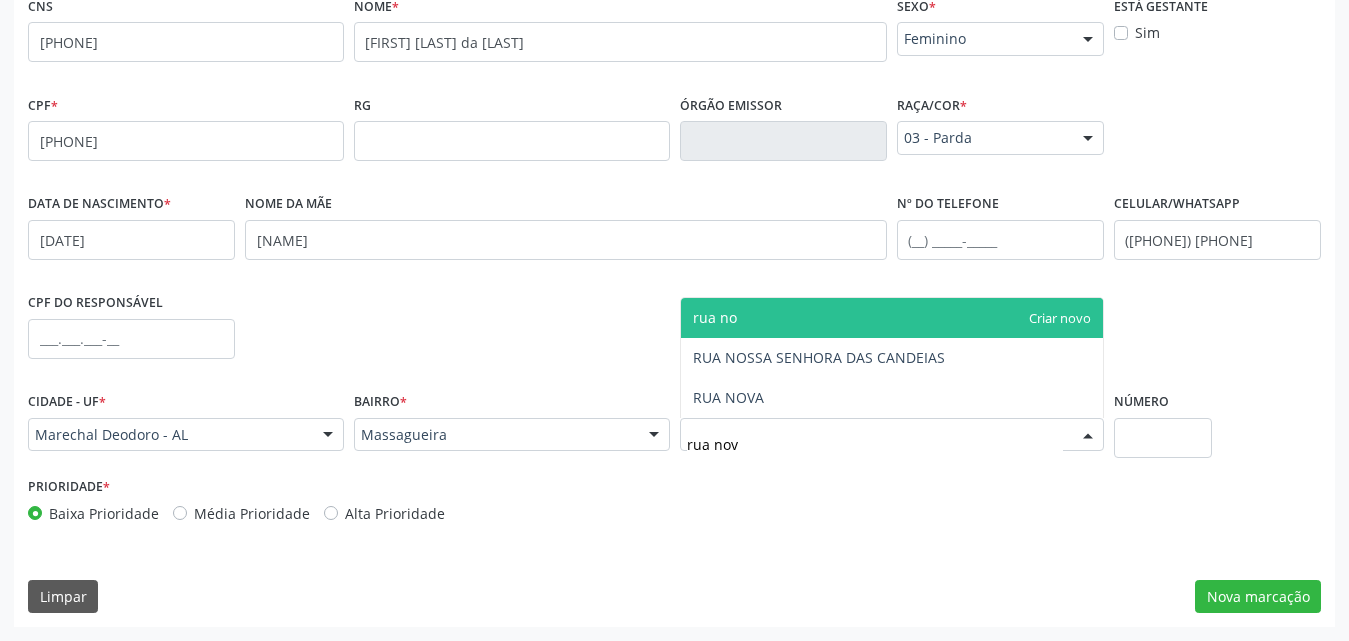 type on "[STREET]" 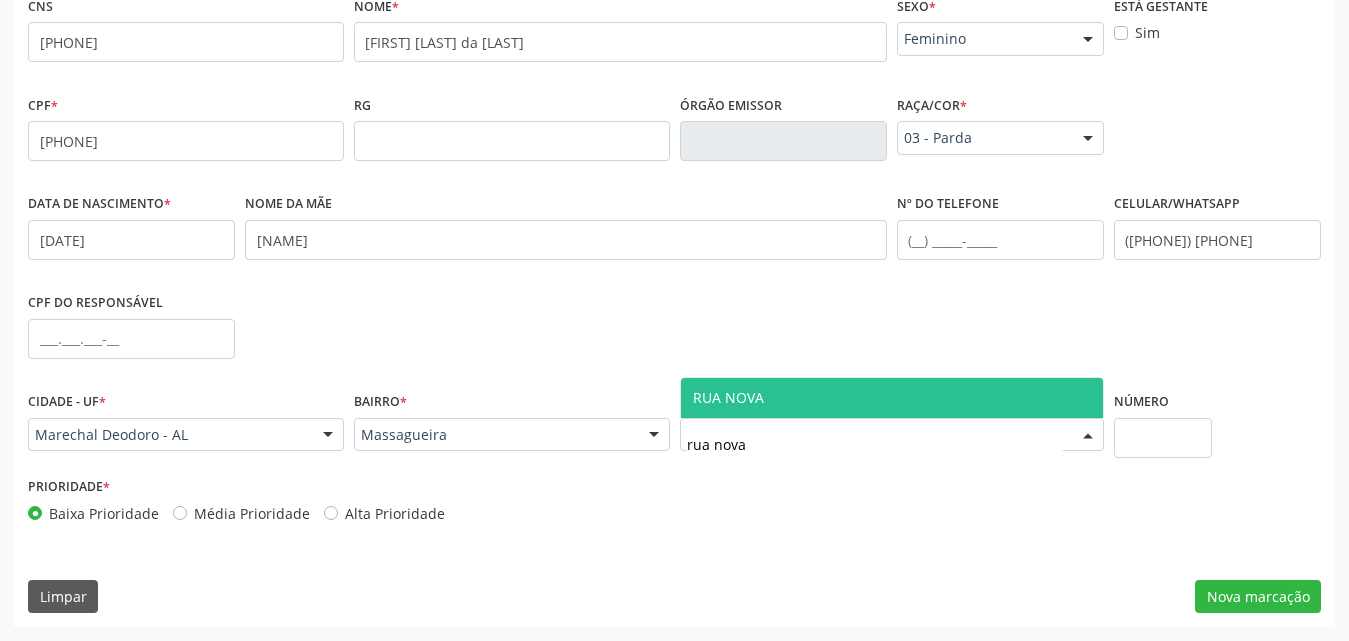 click on "RUA NOVA" at bounding box center [892, 398] 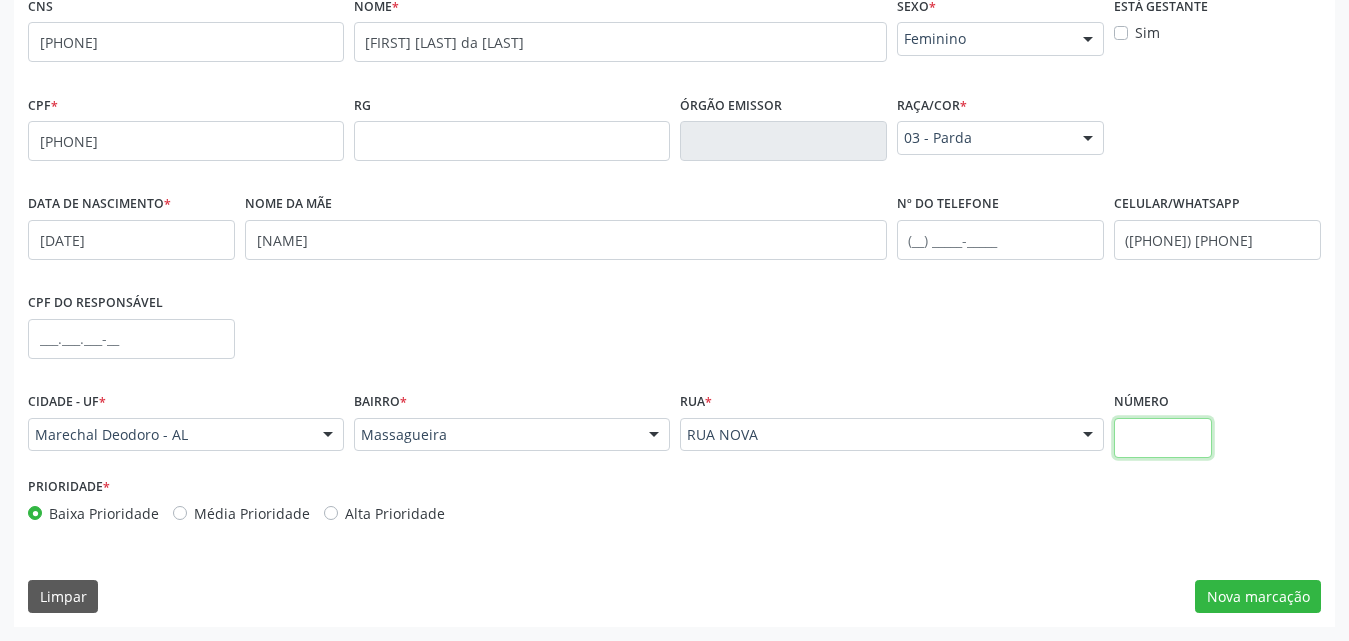 click at bounding box center (1163, 438) 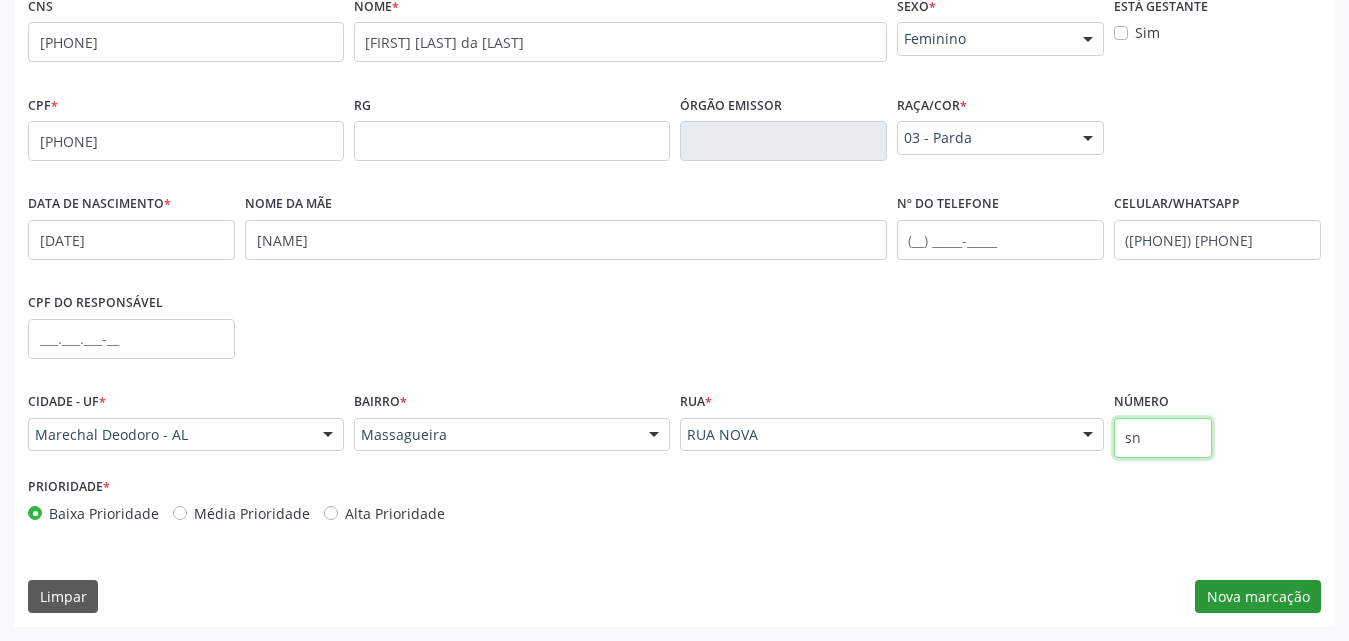 type on "sn" 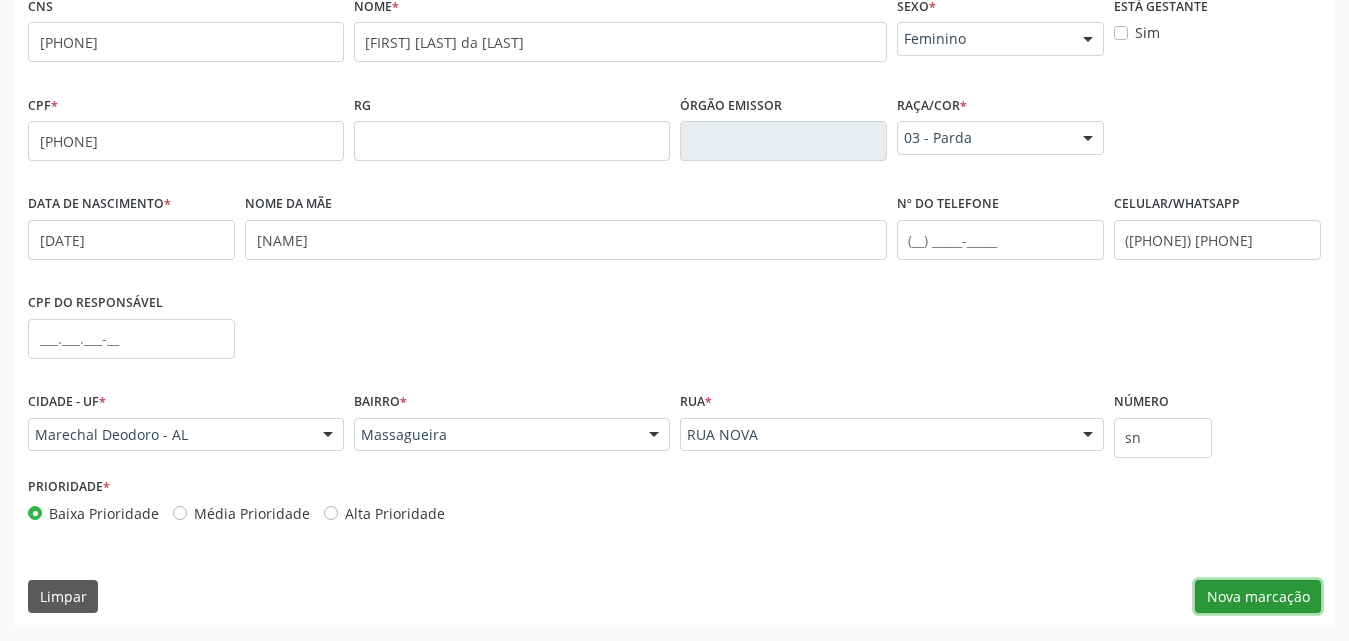 click on "Nova marcação" at bounding box center (1258, 597) 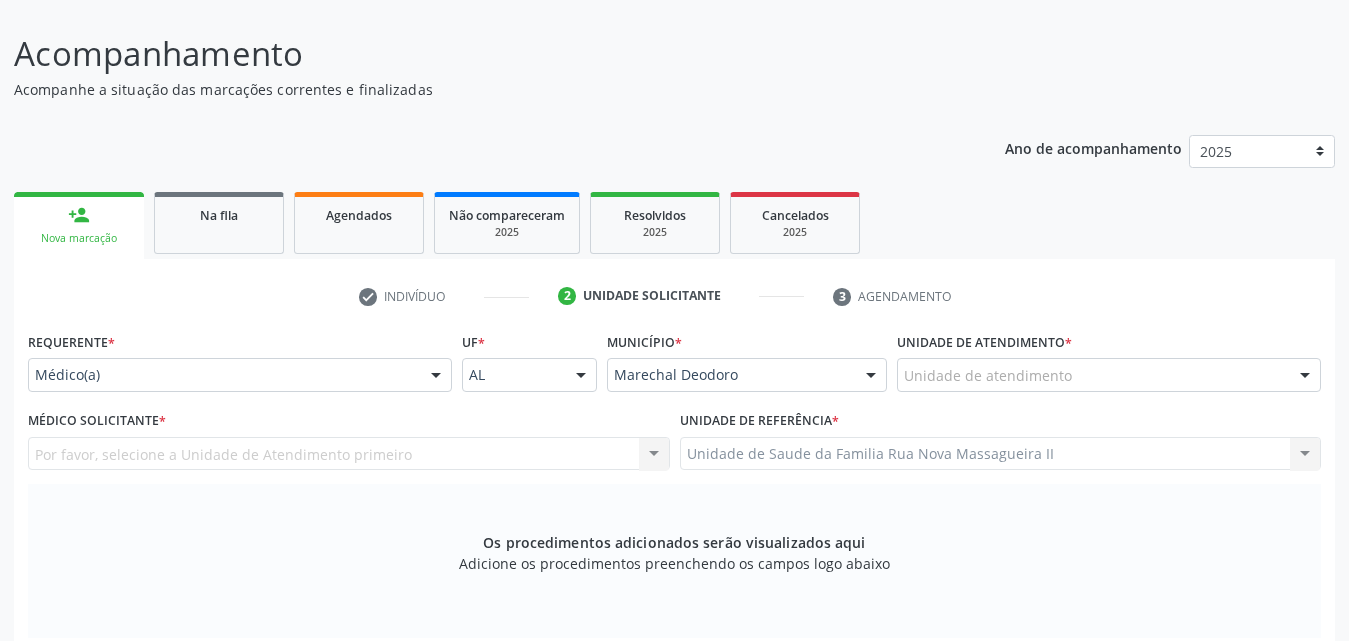 scroll, scrollTop: 300, scrollLeft: 0, axis: vertical 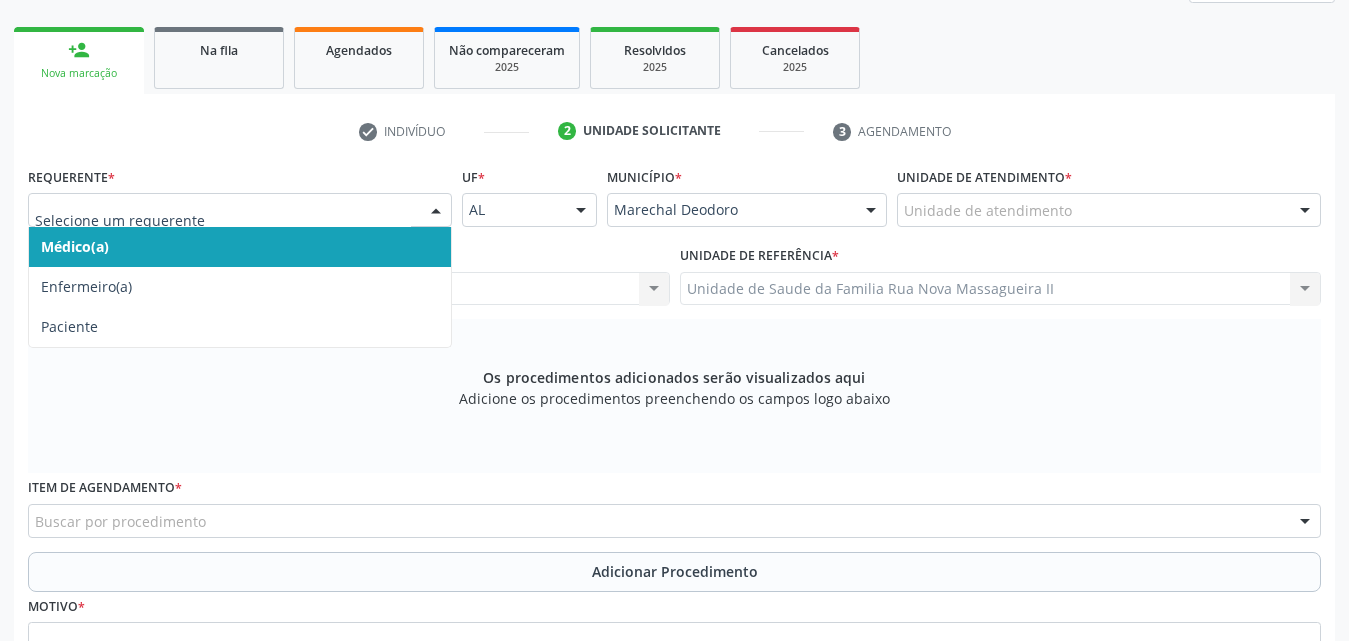 click at bounding box center [436, 211] 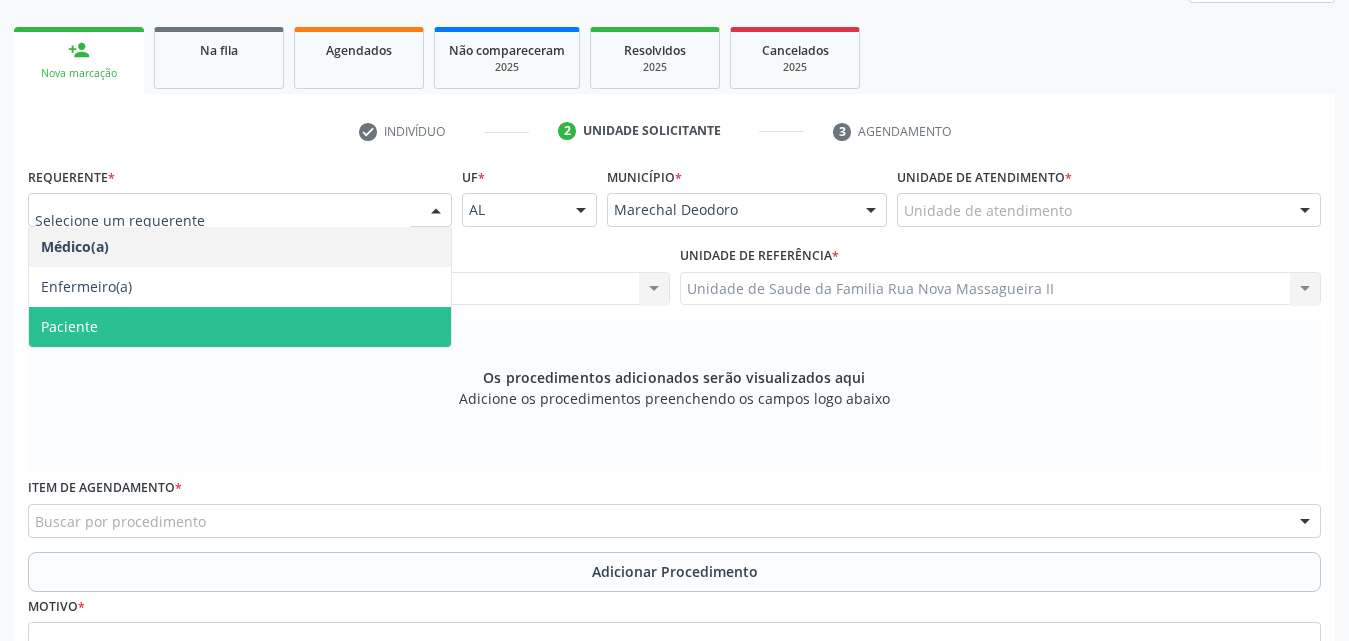 click on "Paciente" at bounding box center (240, 327) 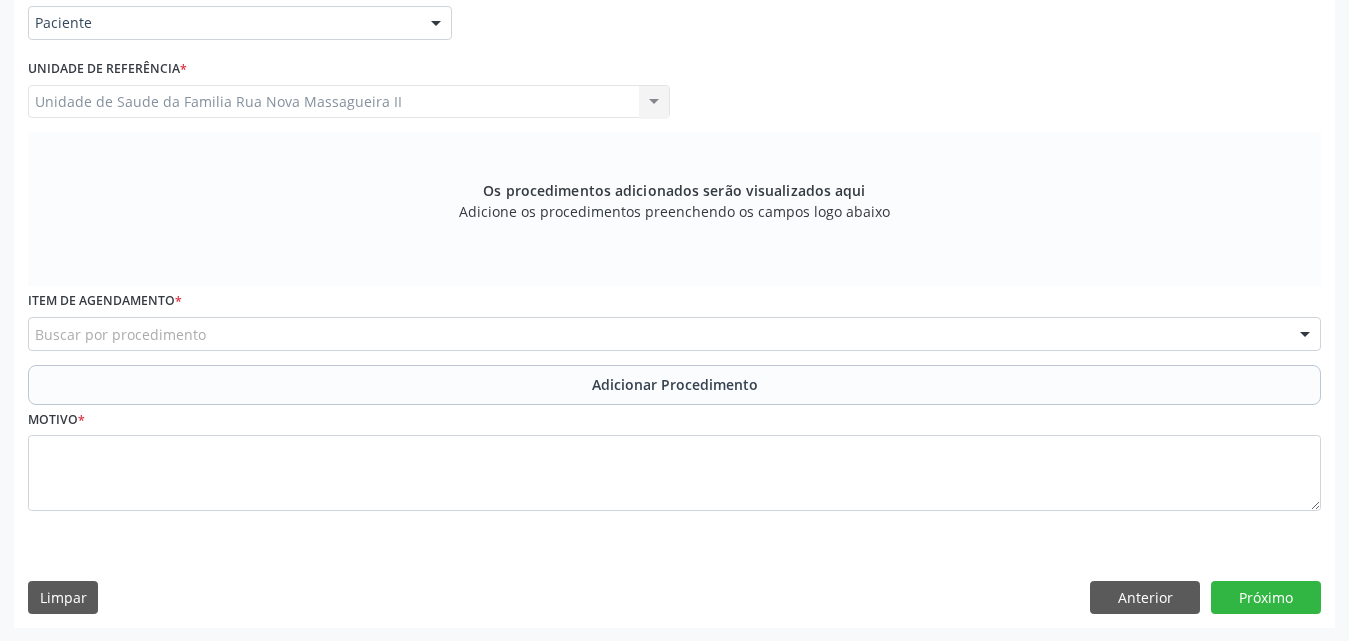 scroll, scrollTop: 488, scrollLeft: 0, axis: vertical 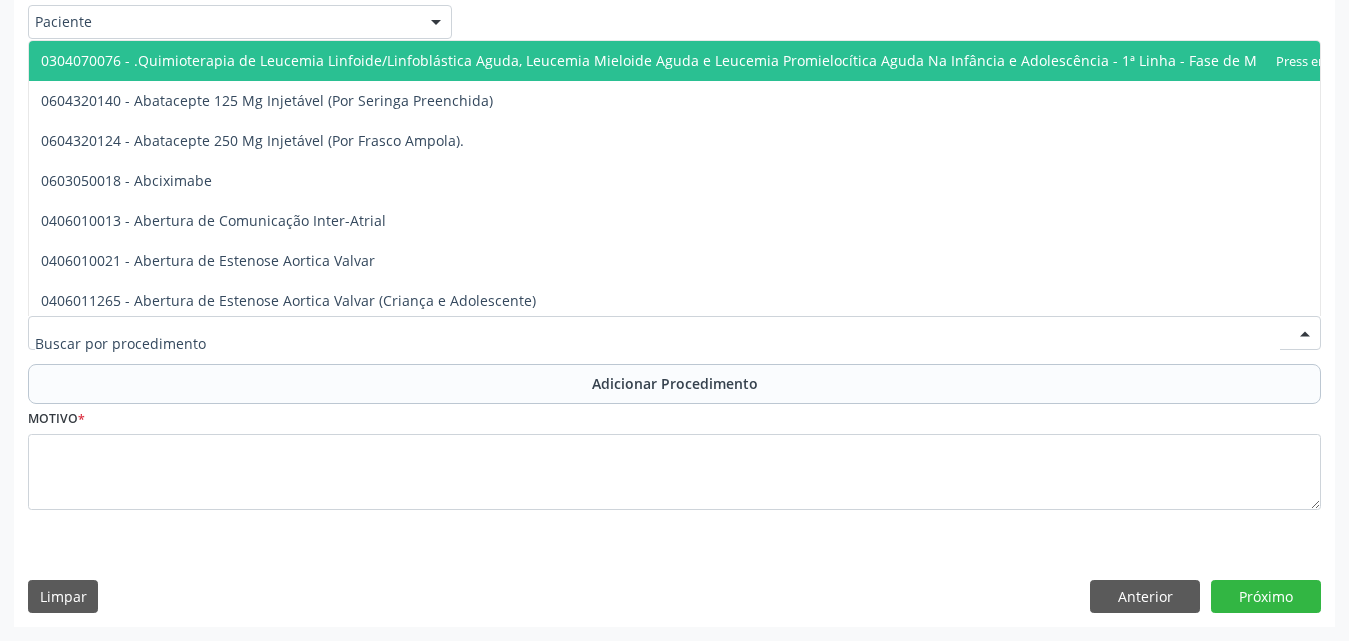 click at bounding box center (674, 333) 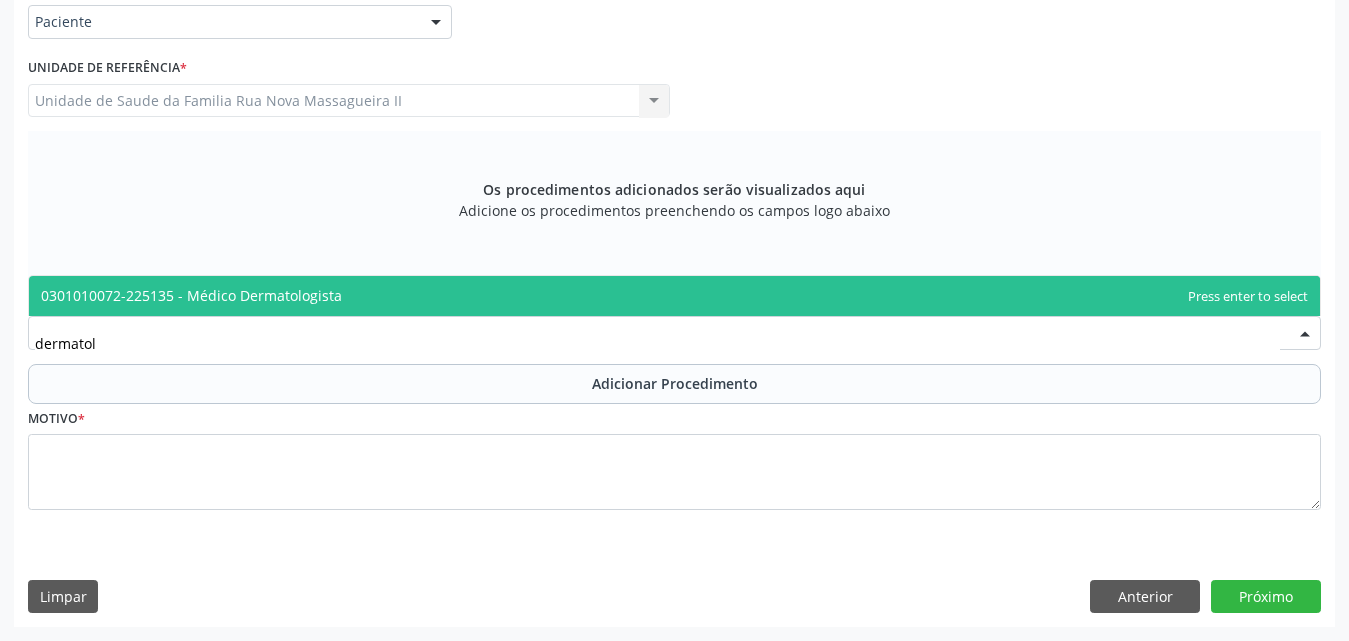 type on "dermatolo" 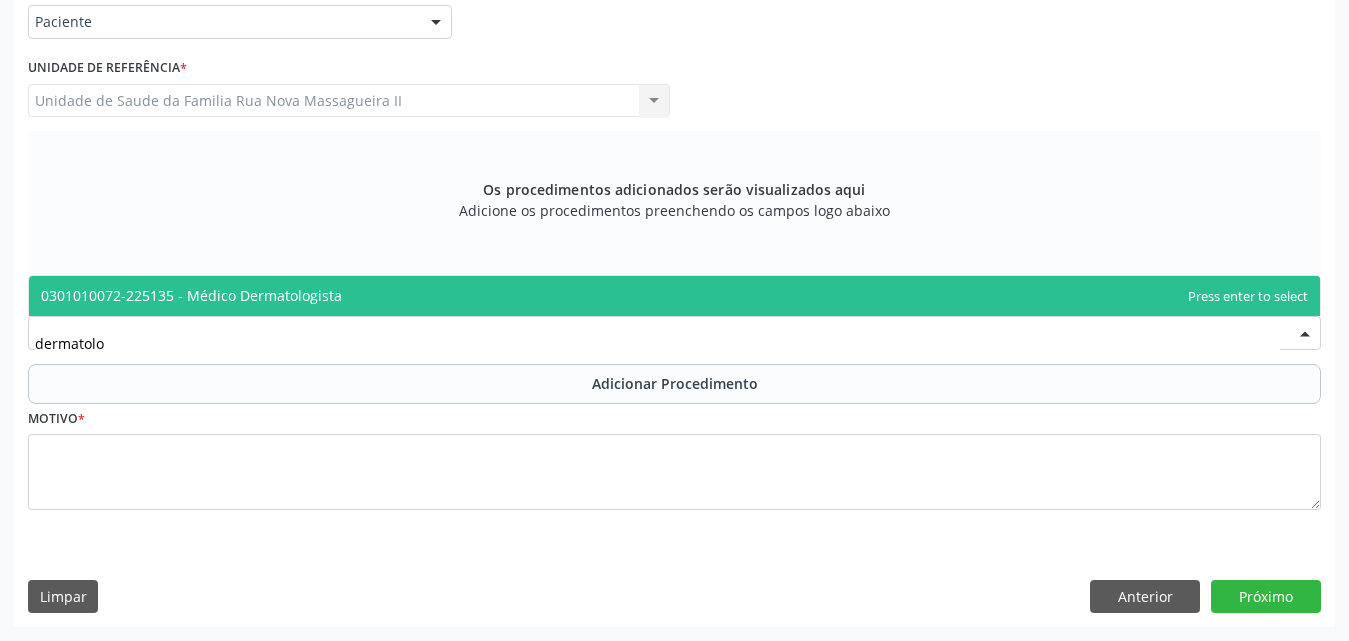 click on "0301010072-225135 - Médico Dermatologista" at bounding box center (674, 296) 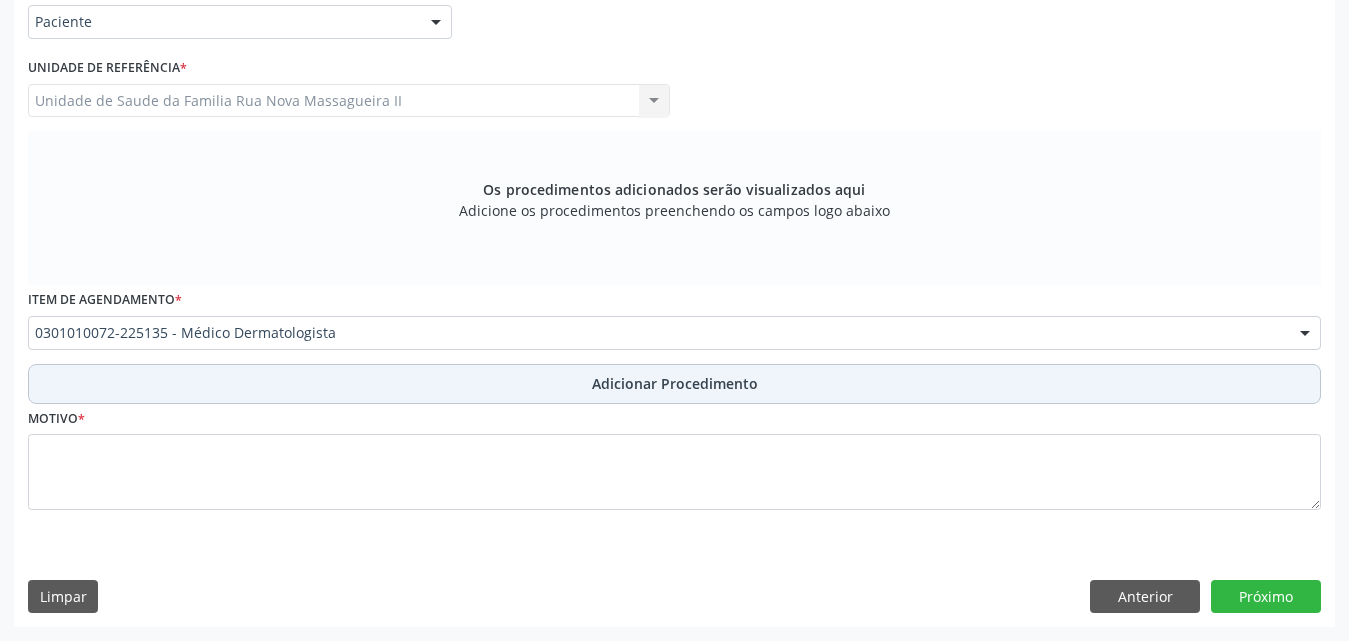 click on "Adicionar Procedimento" at bounding box center [675, 383] 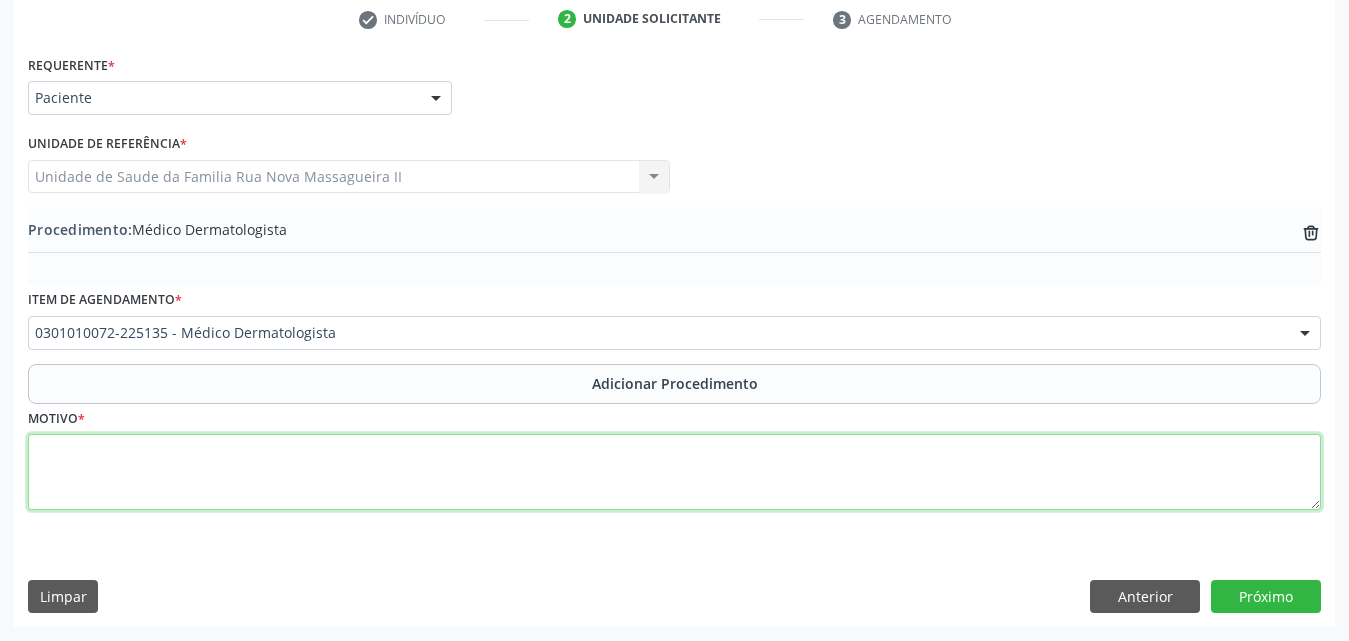 drag, startPoint x: 323, startPoint y: 457, endPoint x: 702, endPoint y: 407, distance: 382.28394 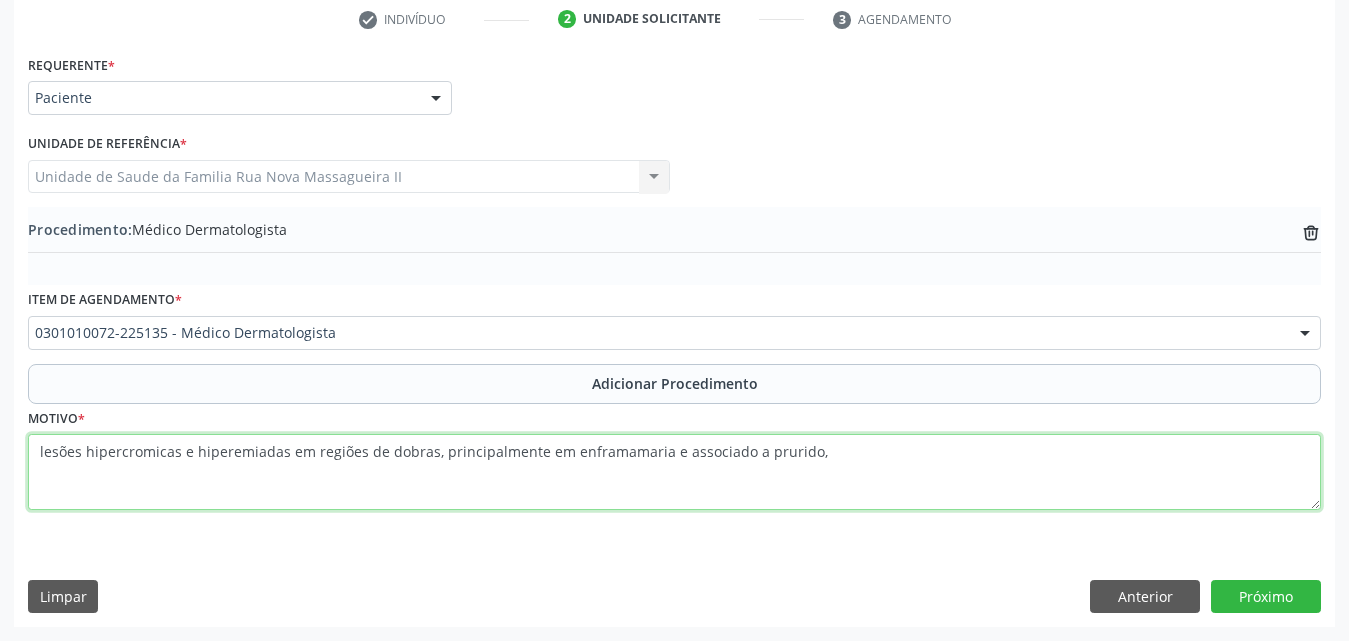 click on "lesões hipercromicas e hiperemiadas em regiões de dobras, principalmente em enframamaria e associado a prurido," at bounding box center [674, 472] 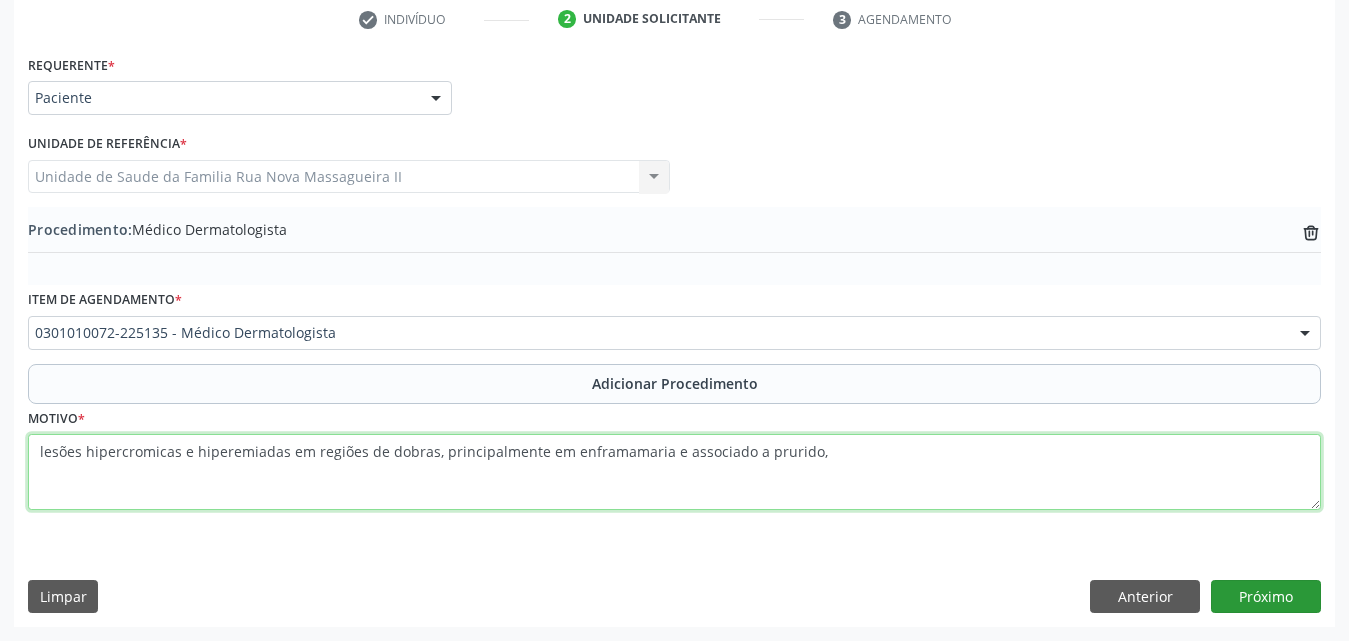 type on "lesões hipercromicas e hiperemiadas em regiões de dobras, principalmente em enframamaria e associado a prurido," 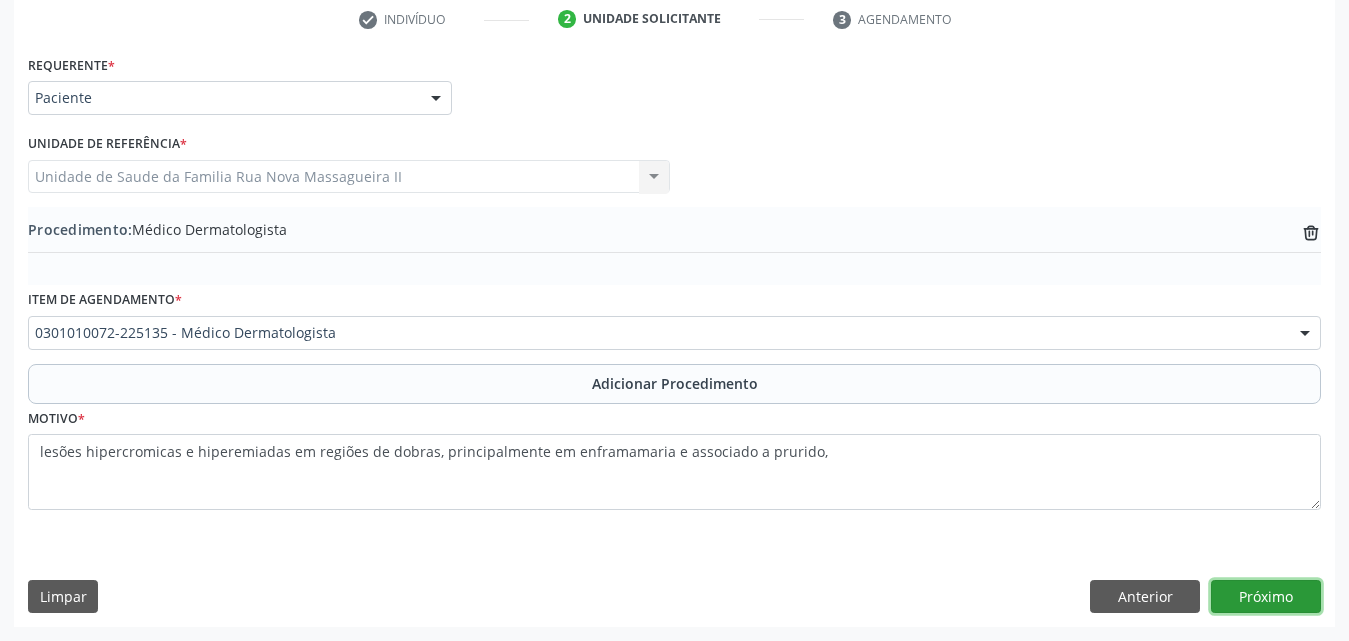 click on "Próximo" at bounding box center [1266, 597] 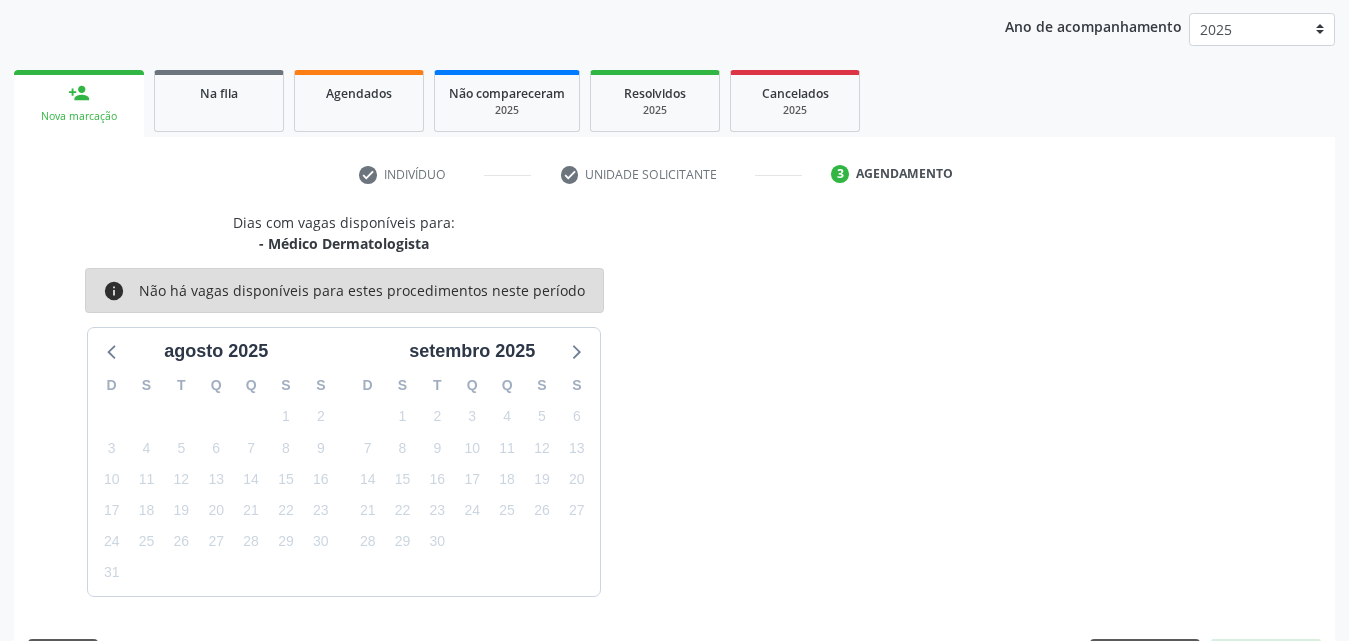 scroll, scrollTop: 316, scrollLeft: 0, axis: vertical 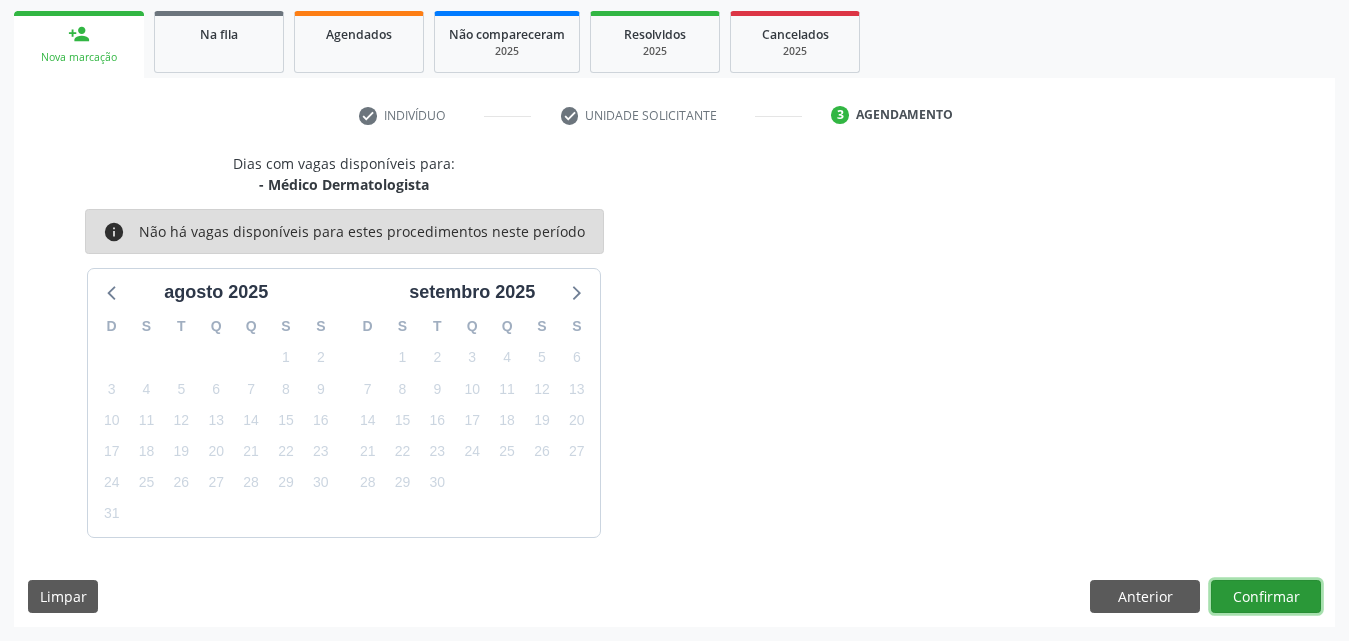 click on "Confirmar" at bounding box center (1266, 597) 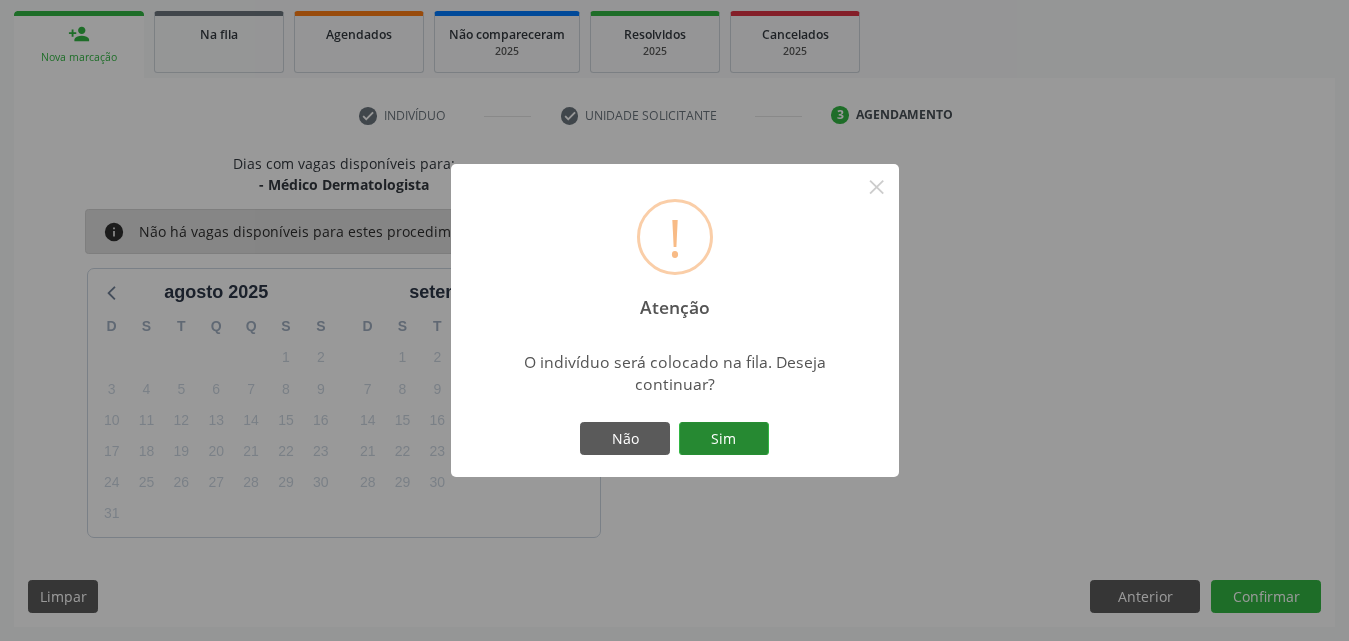 click on "Sim" at bounding box center [724, 439] 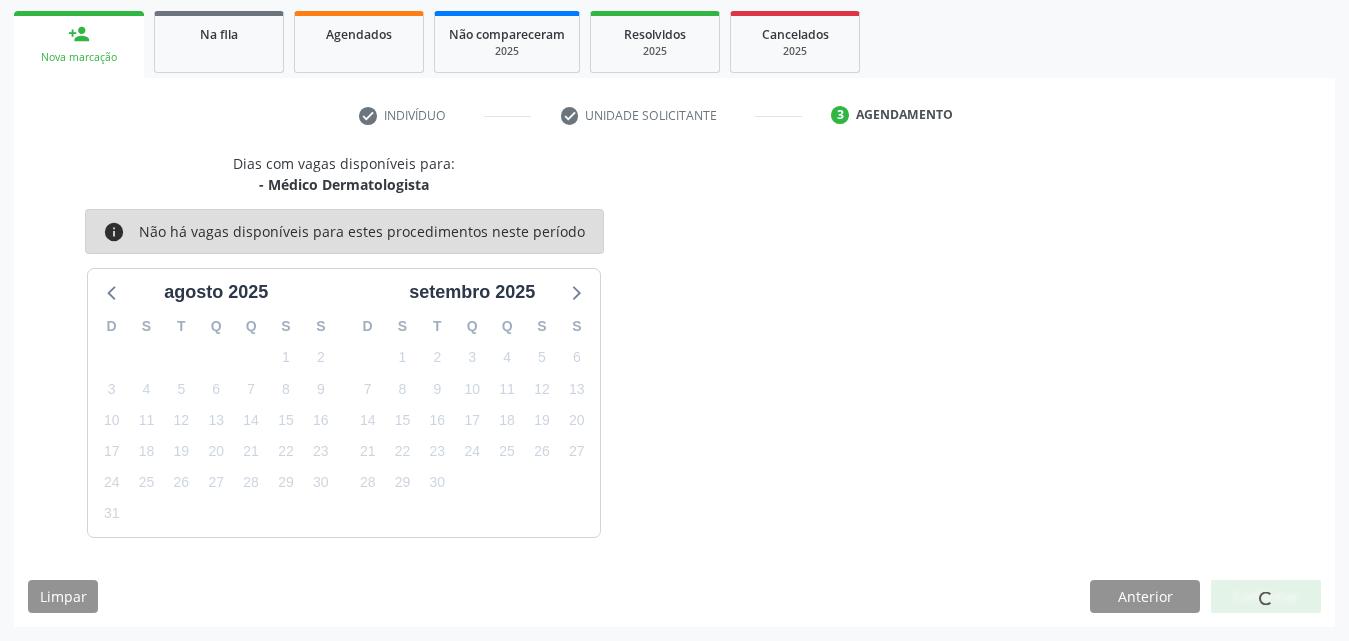 scroll, scrollTop: 54, scrollLeft: 0, axis: vertical 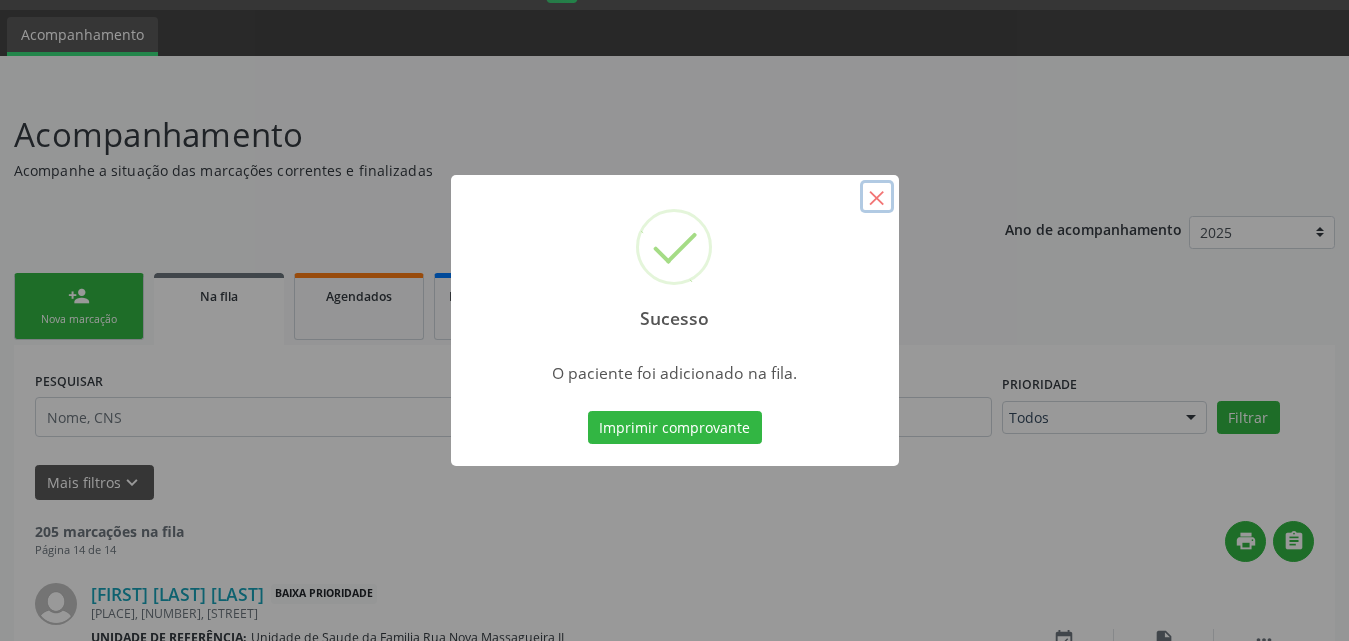 click on "×" at bounding box center (877, 197) 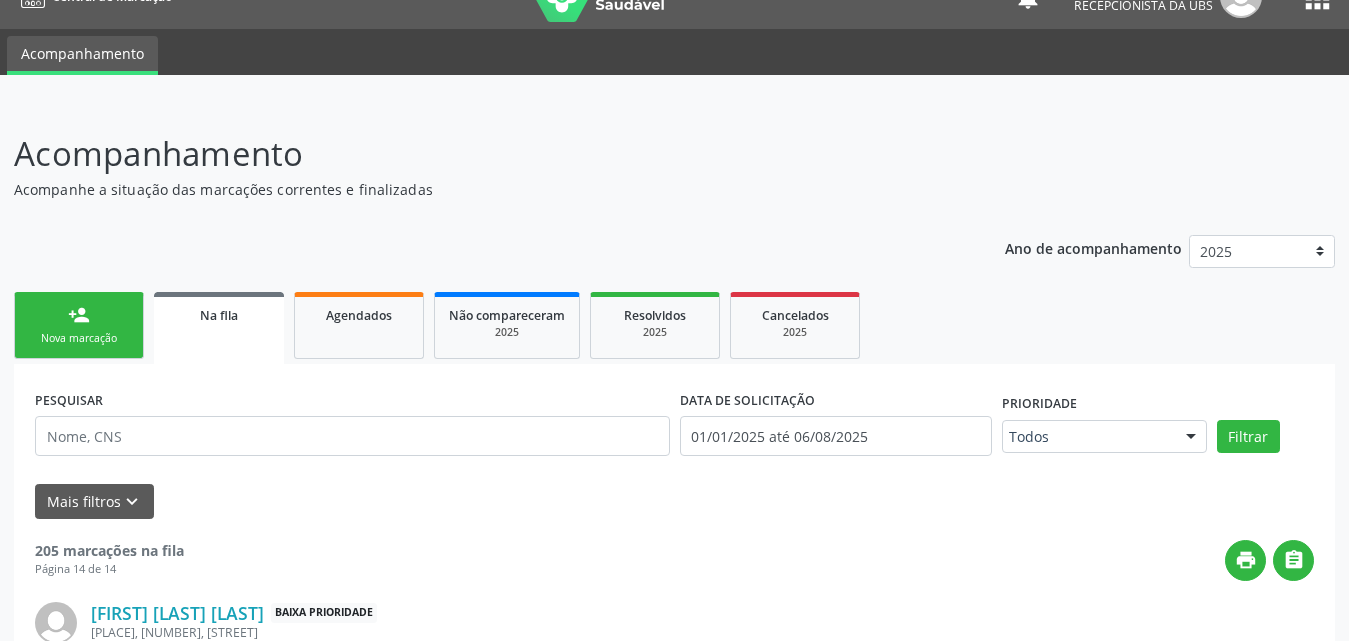 scroll, scrollTop: 0, scrollLeft: 0, axis: both 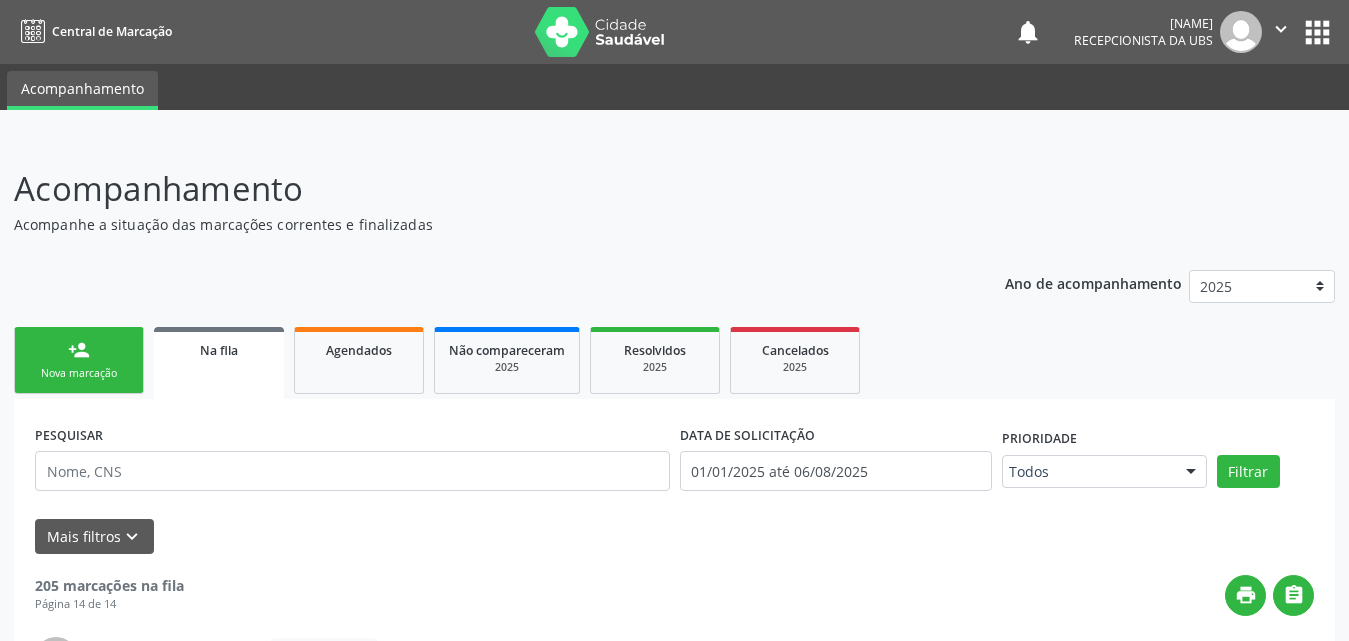 click on "Nova marcação" at bounding box center (79, 373) 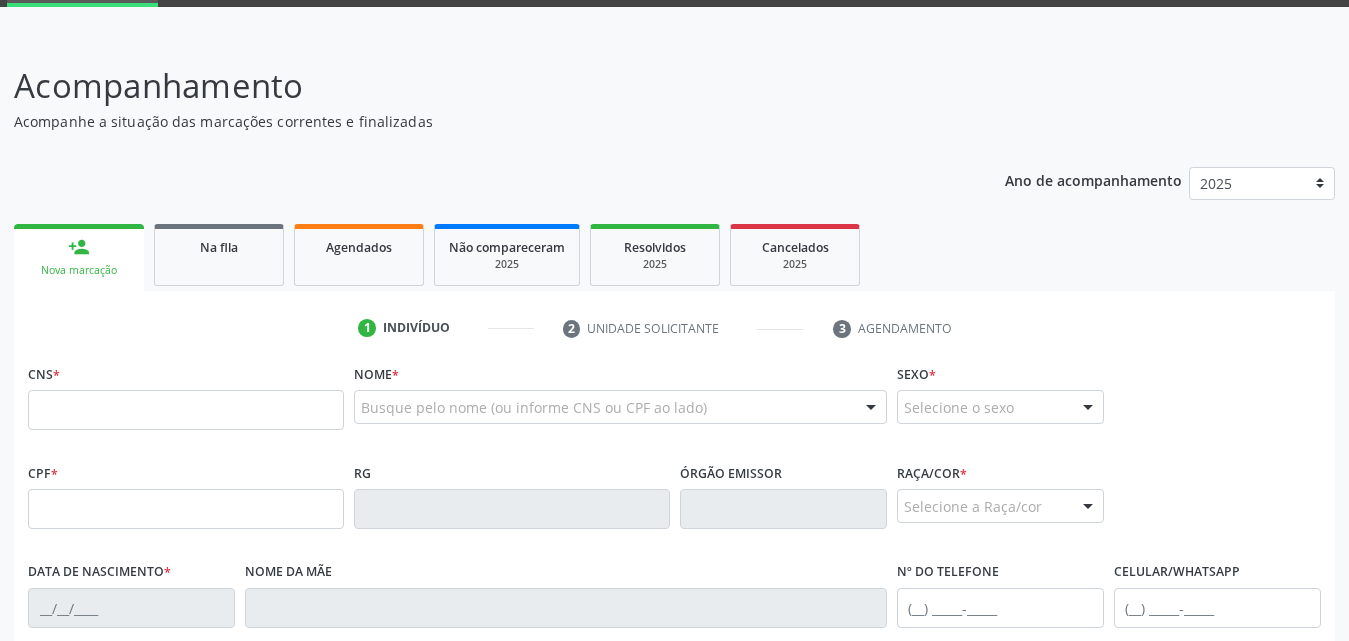scroll, scrollTop: 200, scrollLeft: 0, axis: vertical 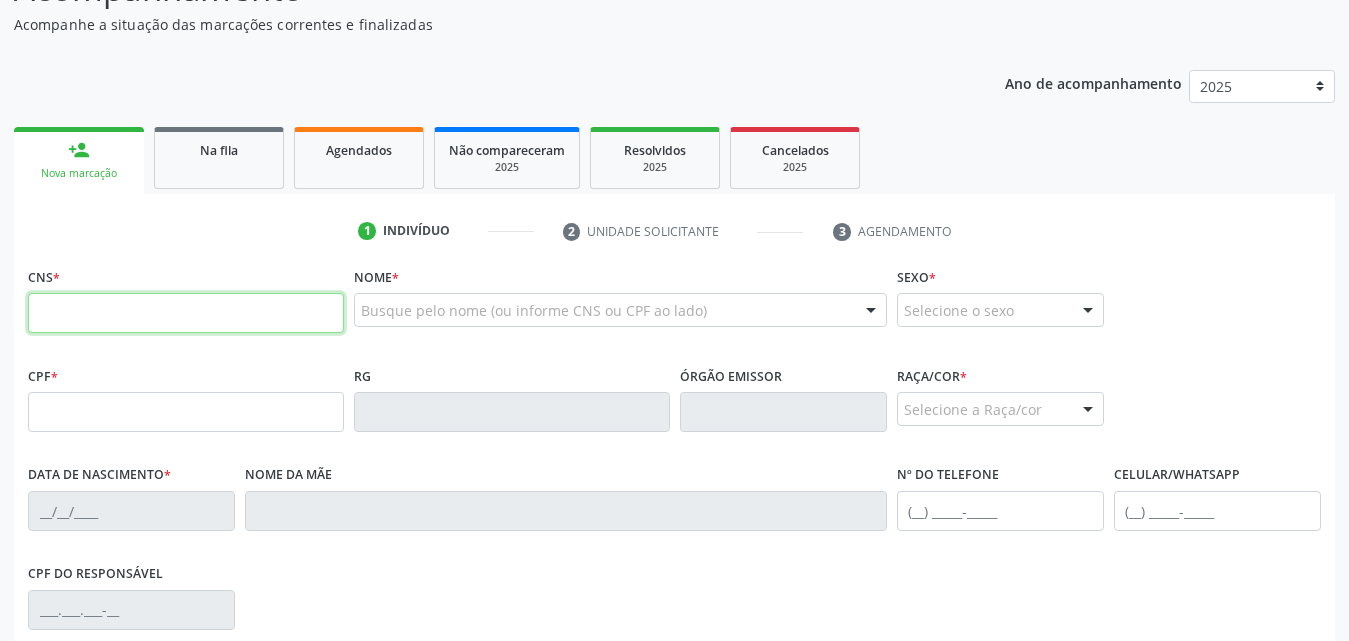 click at bounding box center [186, 313] 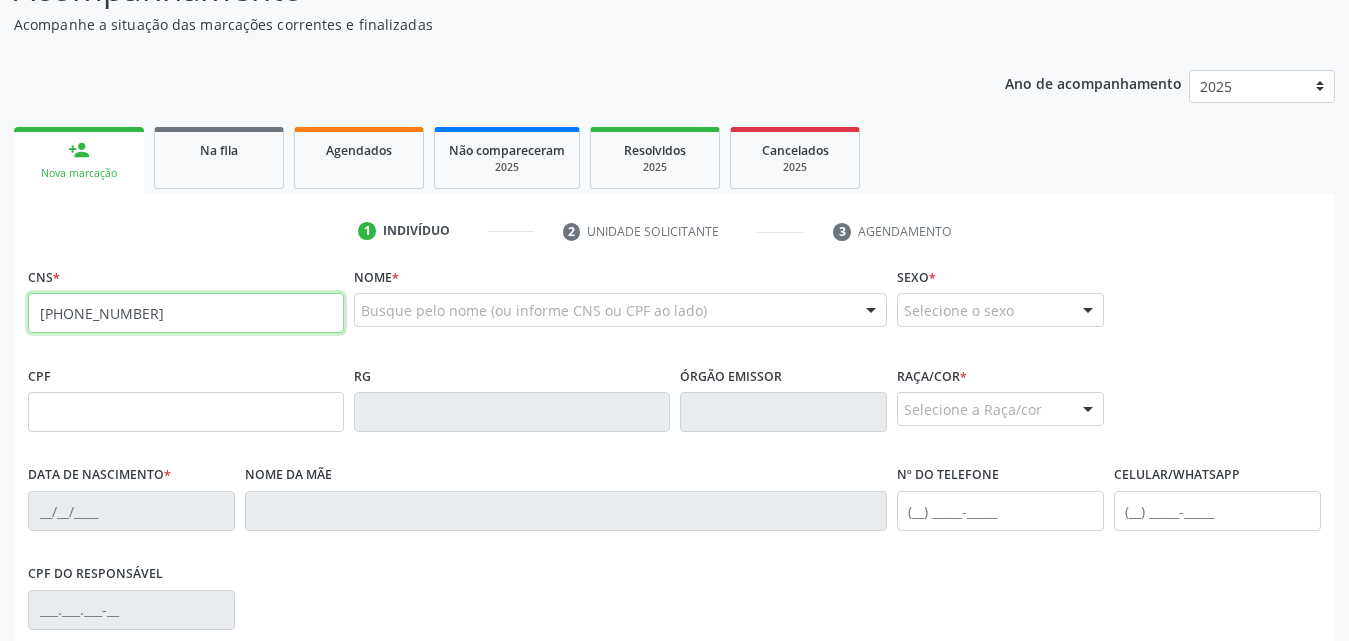type on "704 8065 5813 6848" 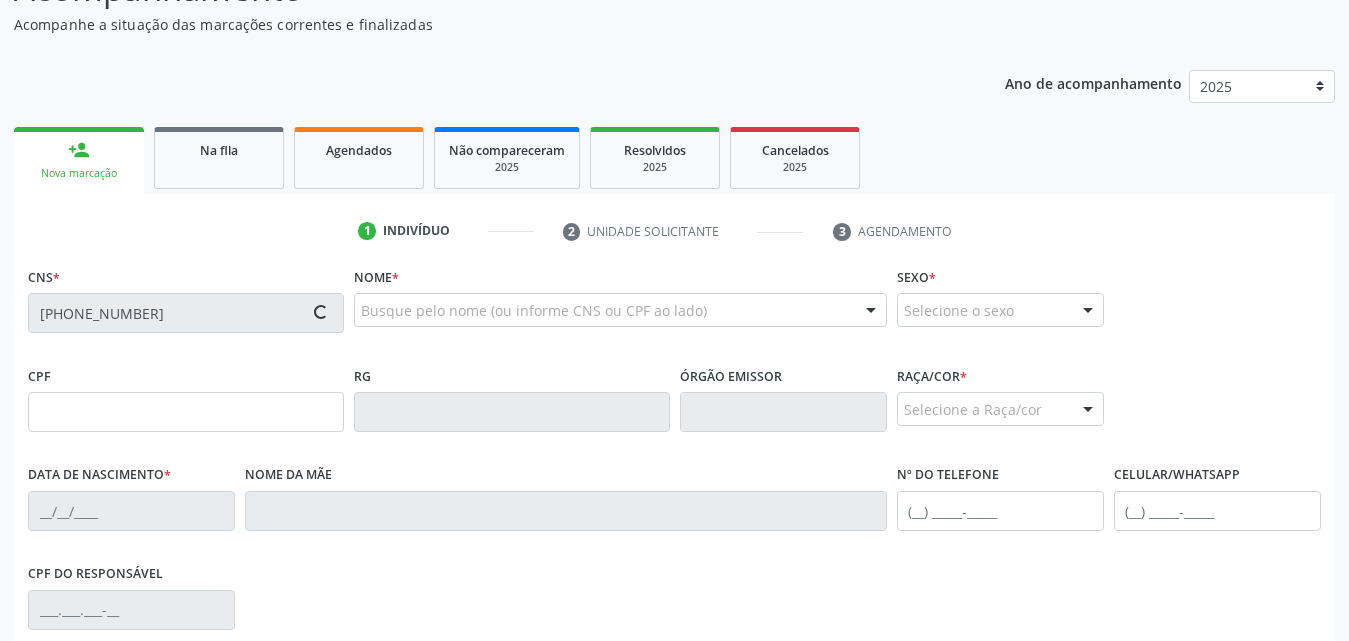 type on "01/12/1977" 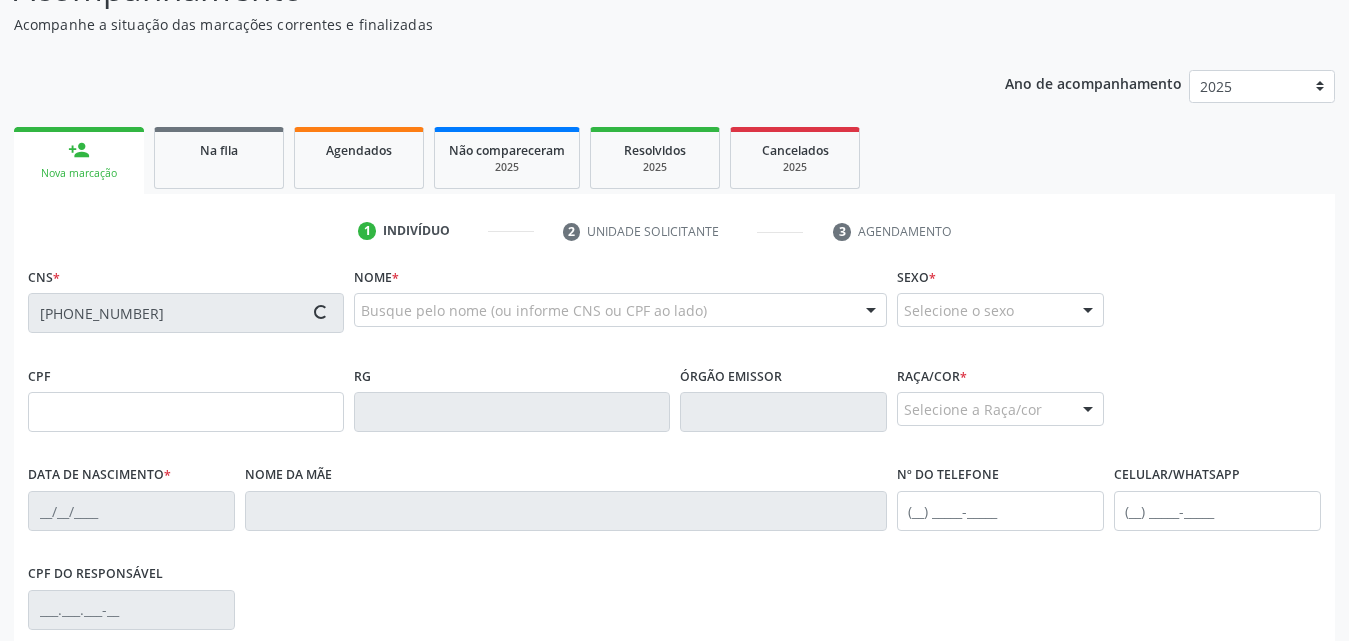 type on "Zenilde Maria da Conceicao" 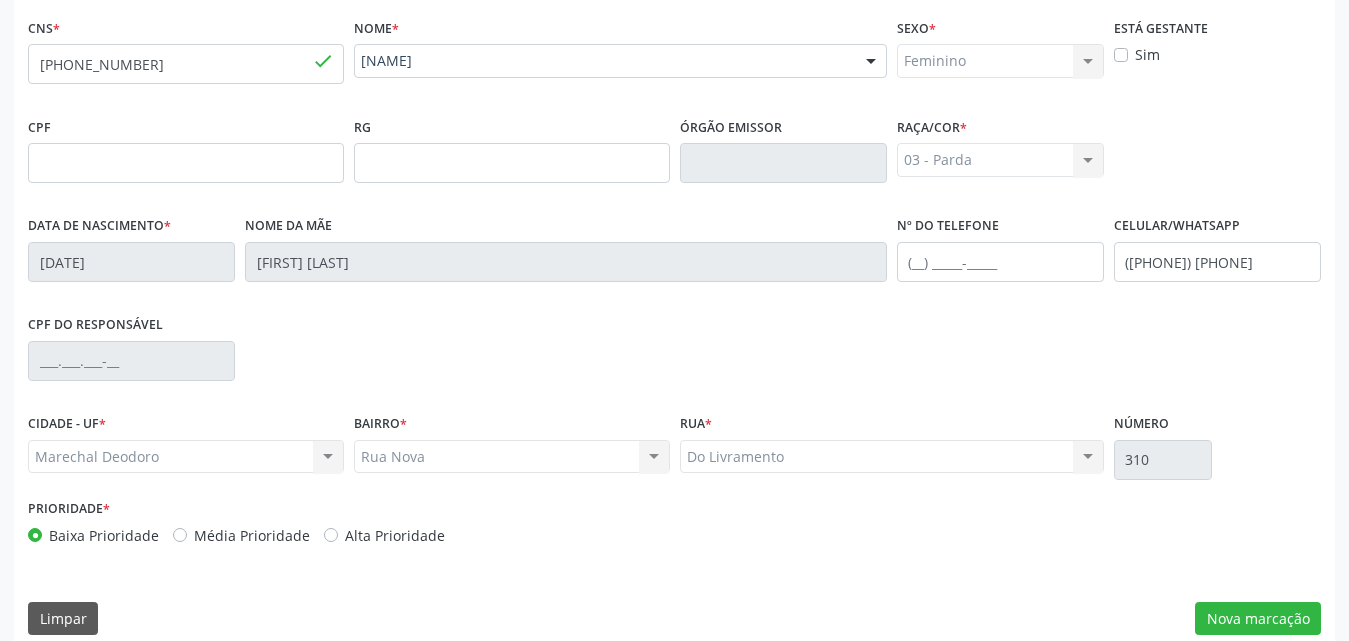scroll, scrollTop: 471, scrollLeft: 0, axis: vertical 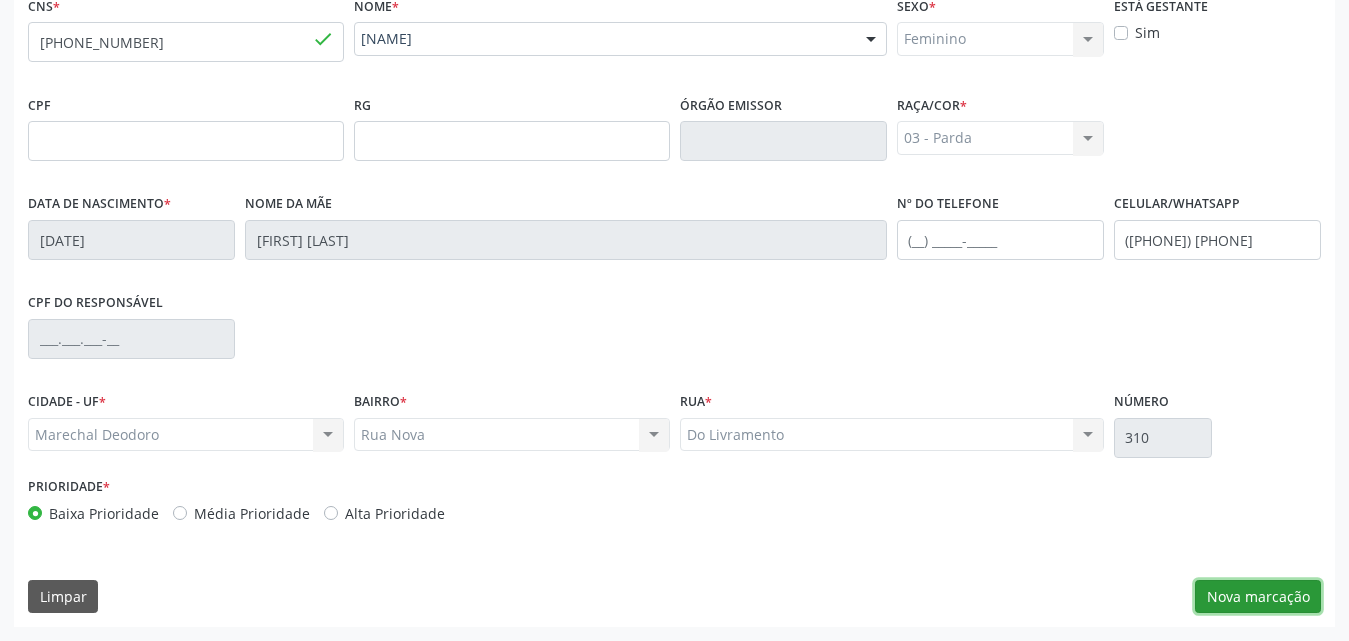 click on "Nova marcação" at bounding box center [1258, 597] 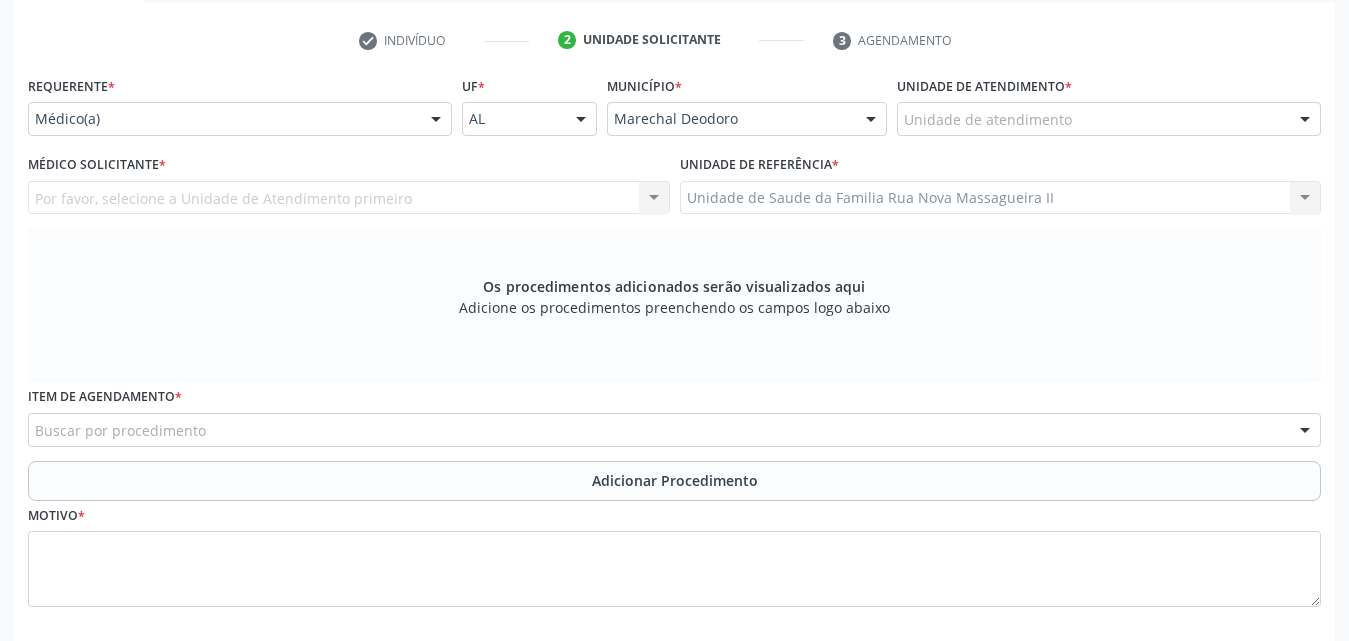 scroll, scrollTop: 400, scrollLeft: 0, axis: vertical 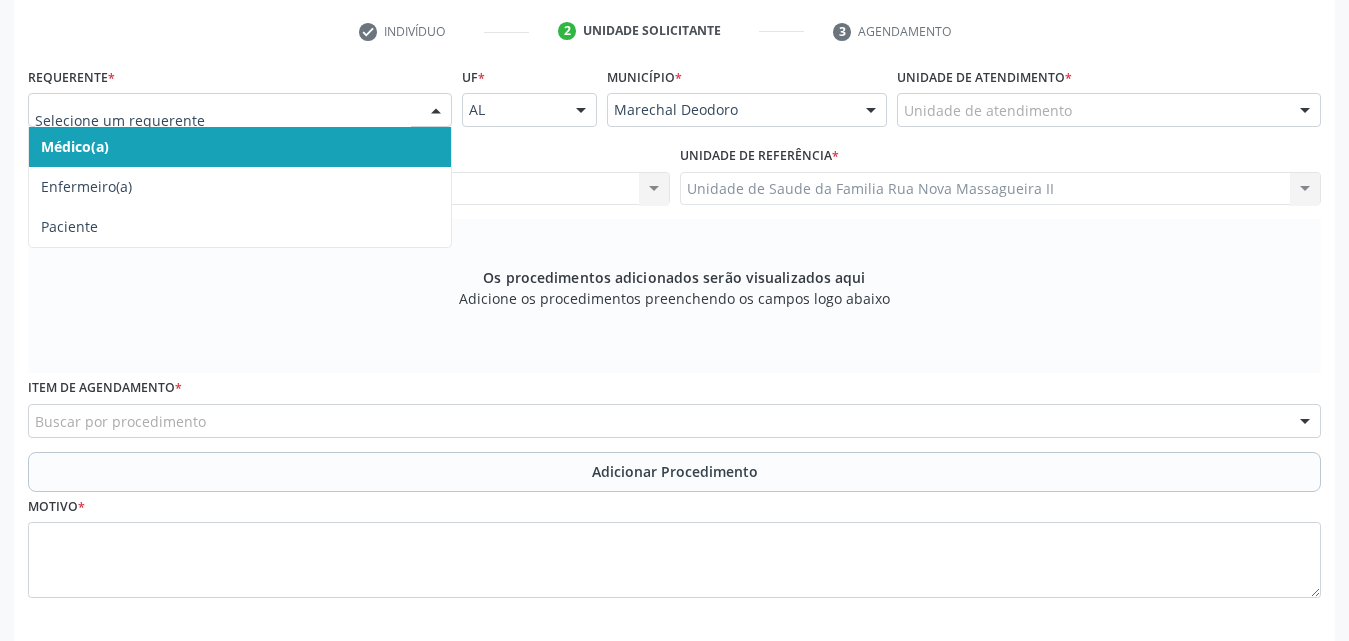 click at bounding box center [436, 111] 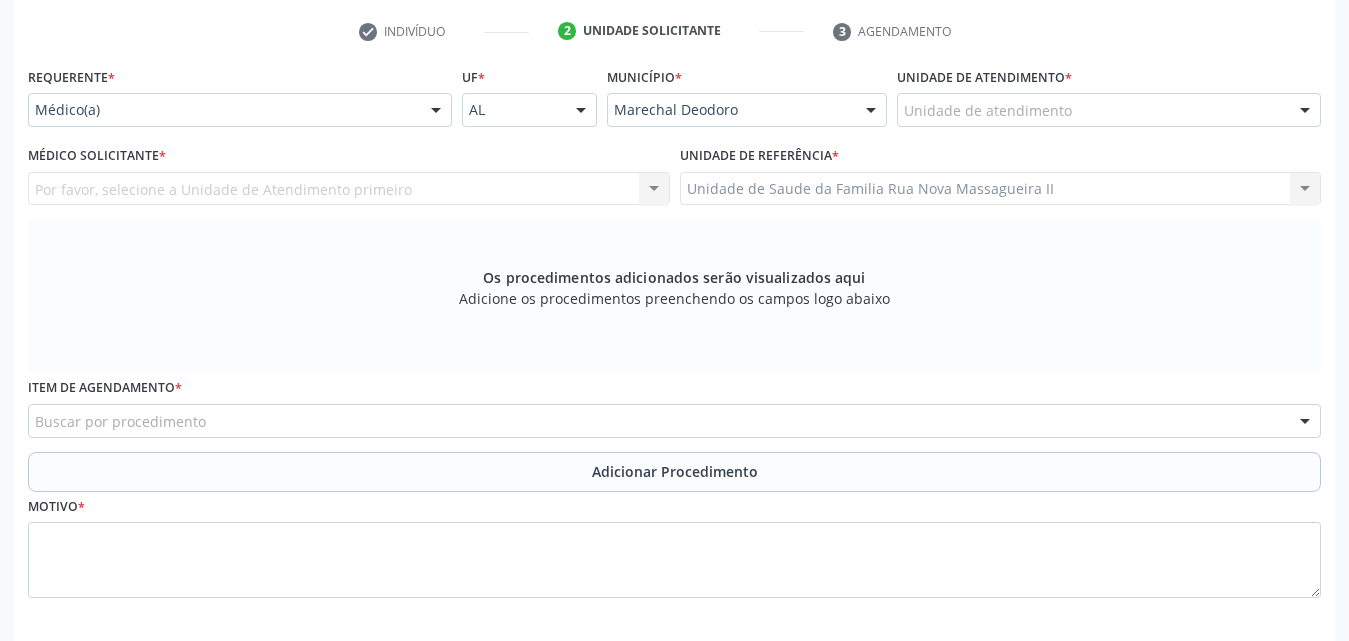 click on "Unidade de atendimento" at bounding box center [1109, 110] 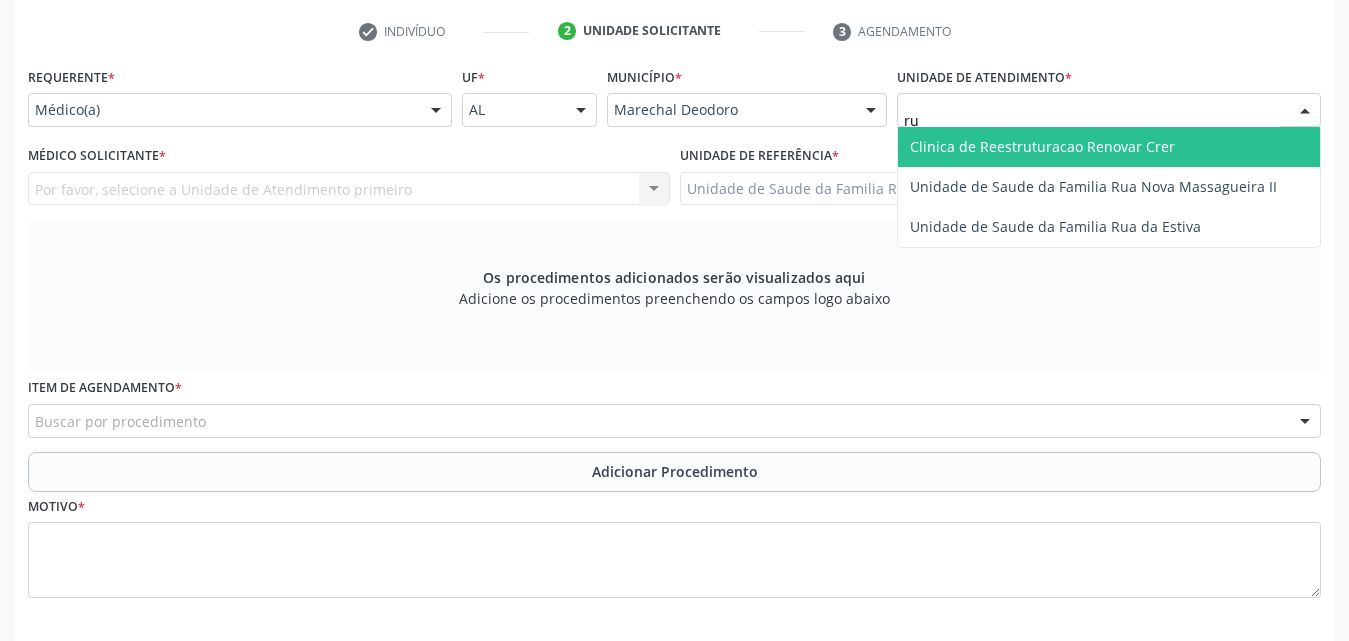 type on "[STREET]" 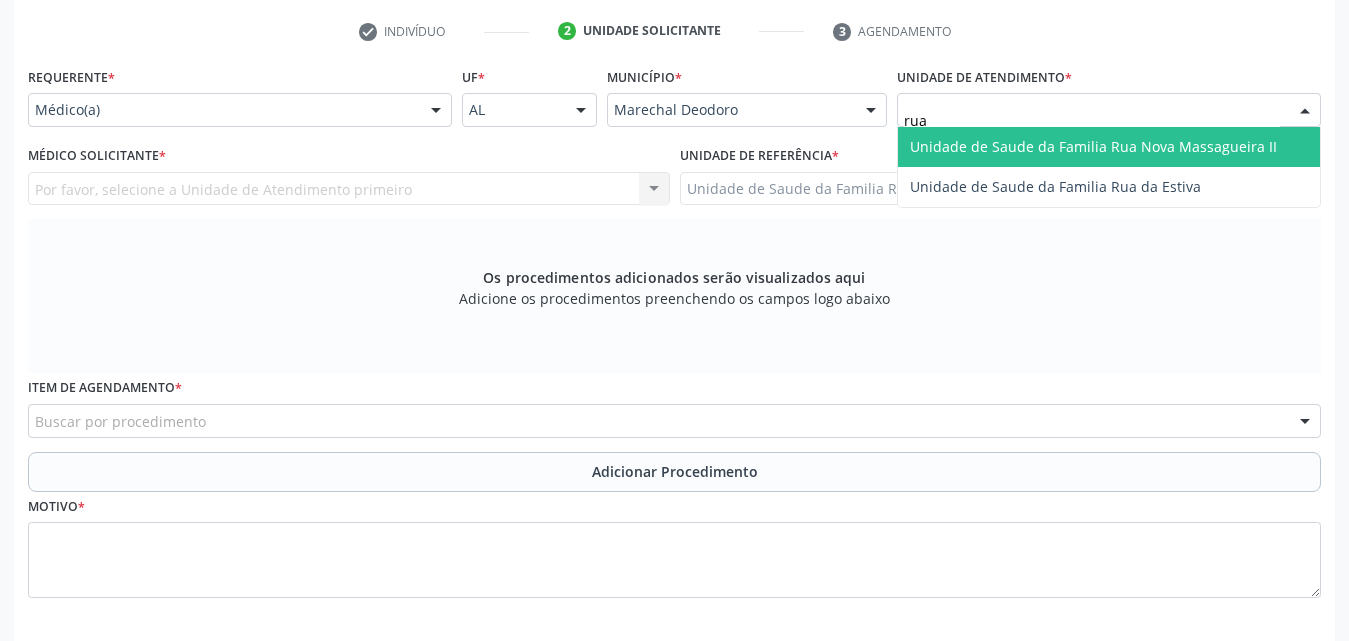 click on "Unidade de Saude da Familia Rua Nova Massagueira II" at bounding box center (1093, 146) 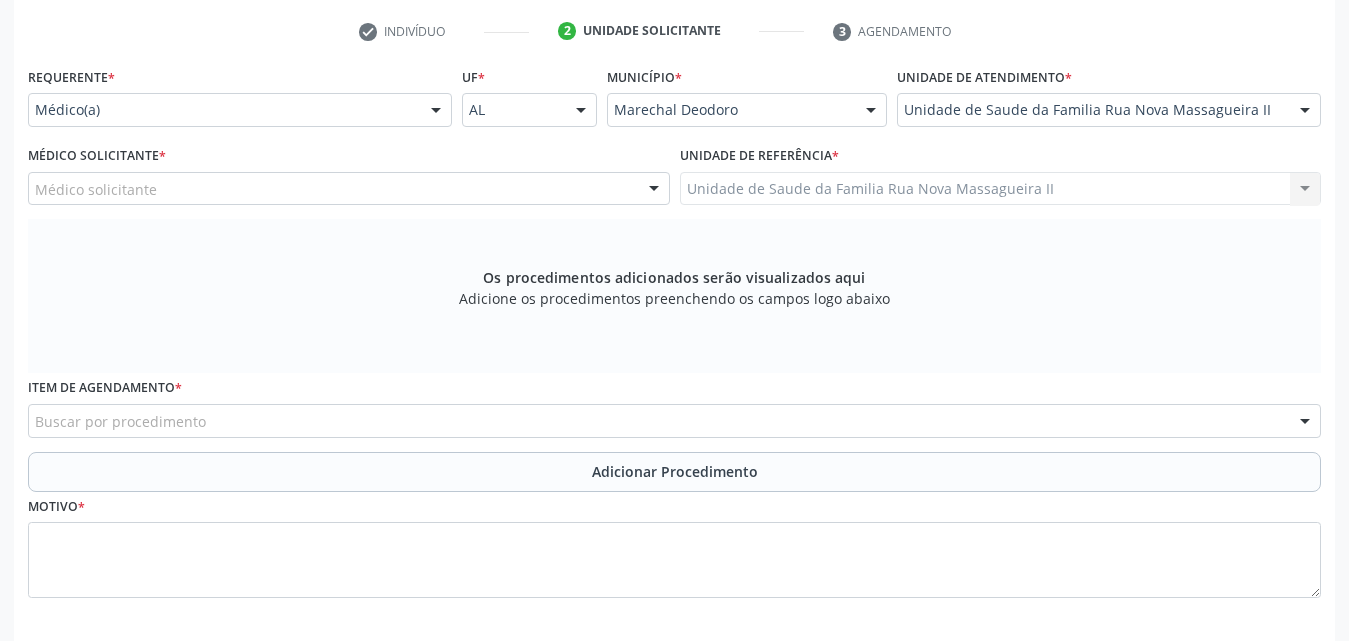 click at bounding box center [654, 190] 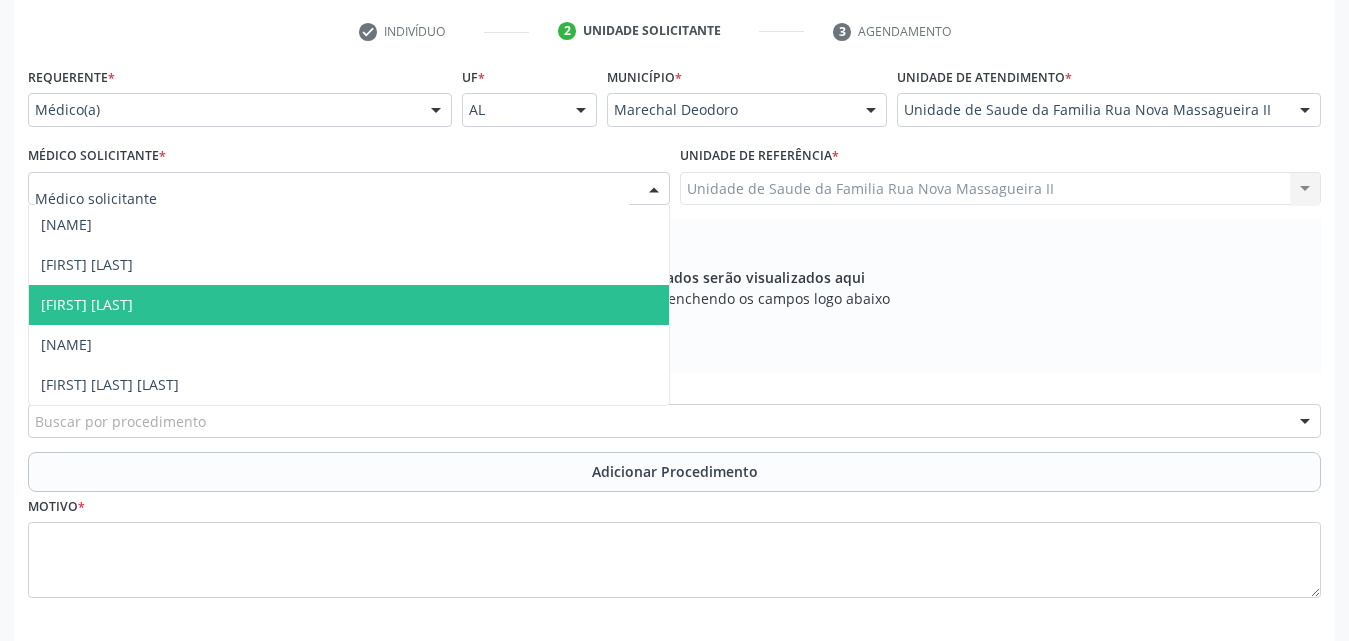 click on "Rodrigo Paranhos de Melo" at bounding box center (349, 305) 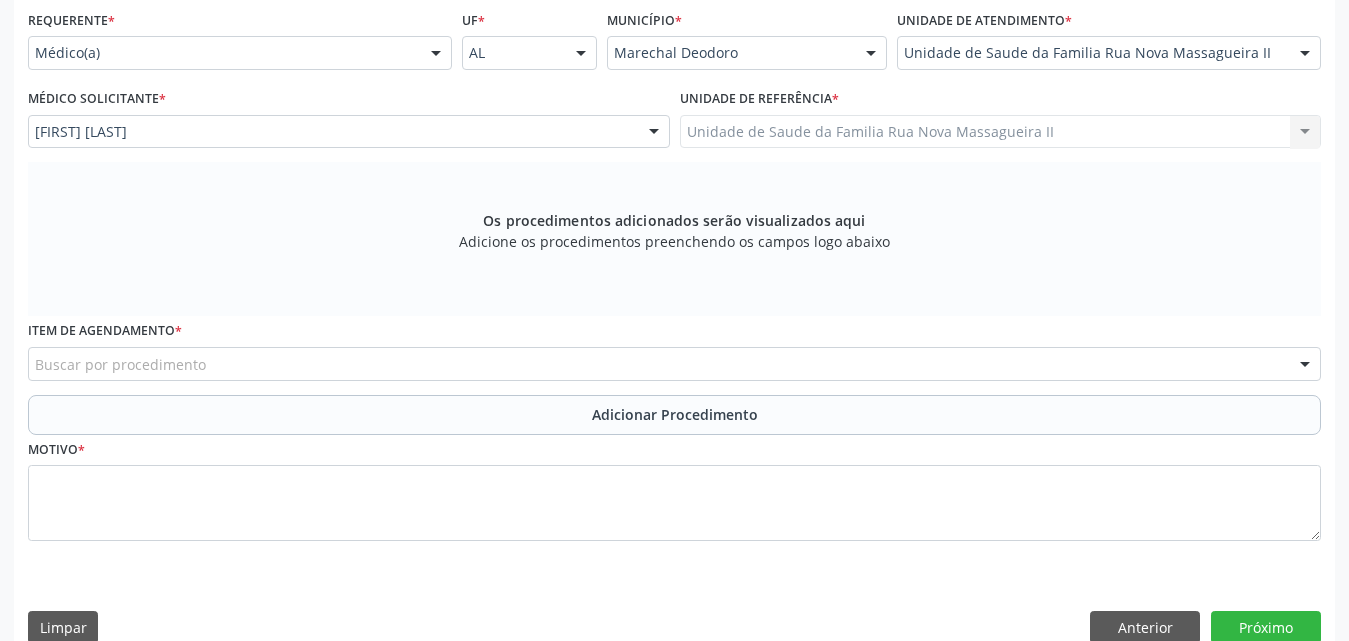 scroll, scrollTop: 488, scrollLeft: 0, axis: vertical 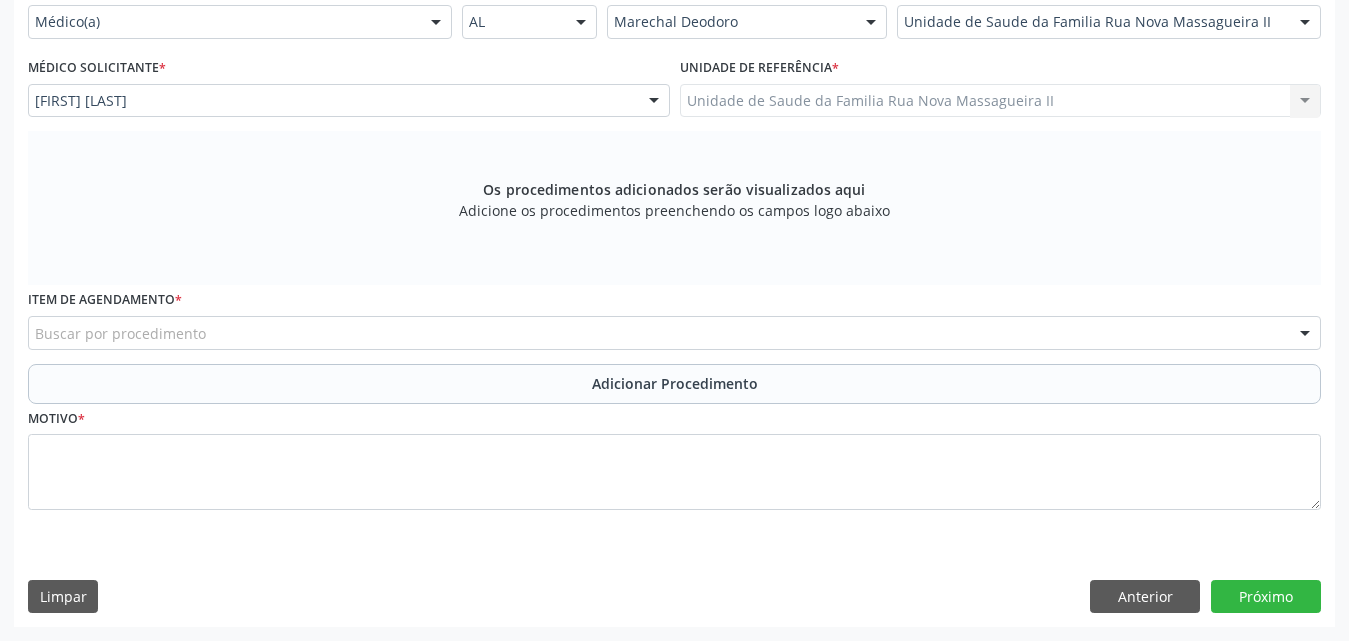 click on "Buscar por procedimento" at bounding box center [674, 333] 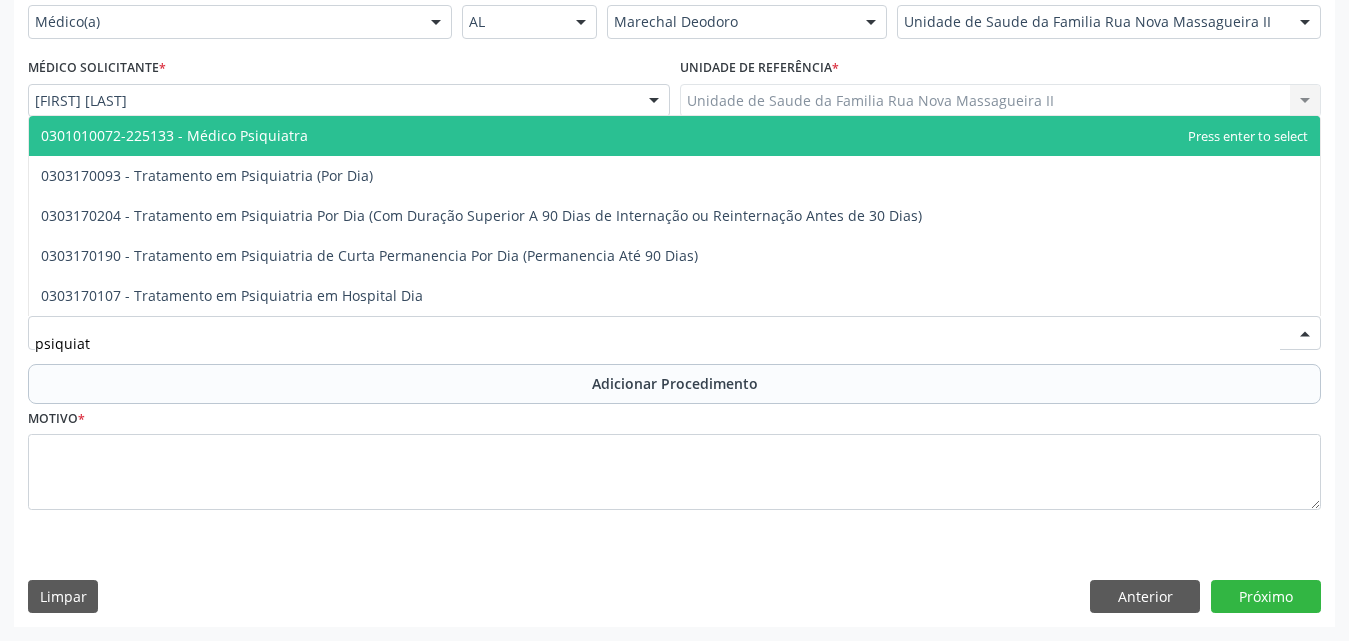 type on "psiquiatr" 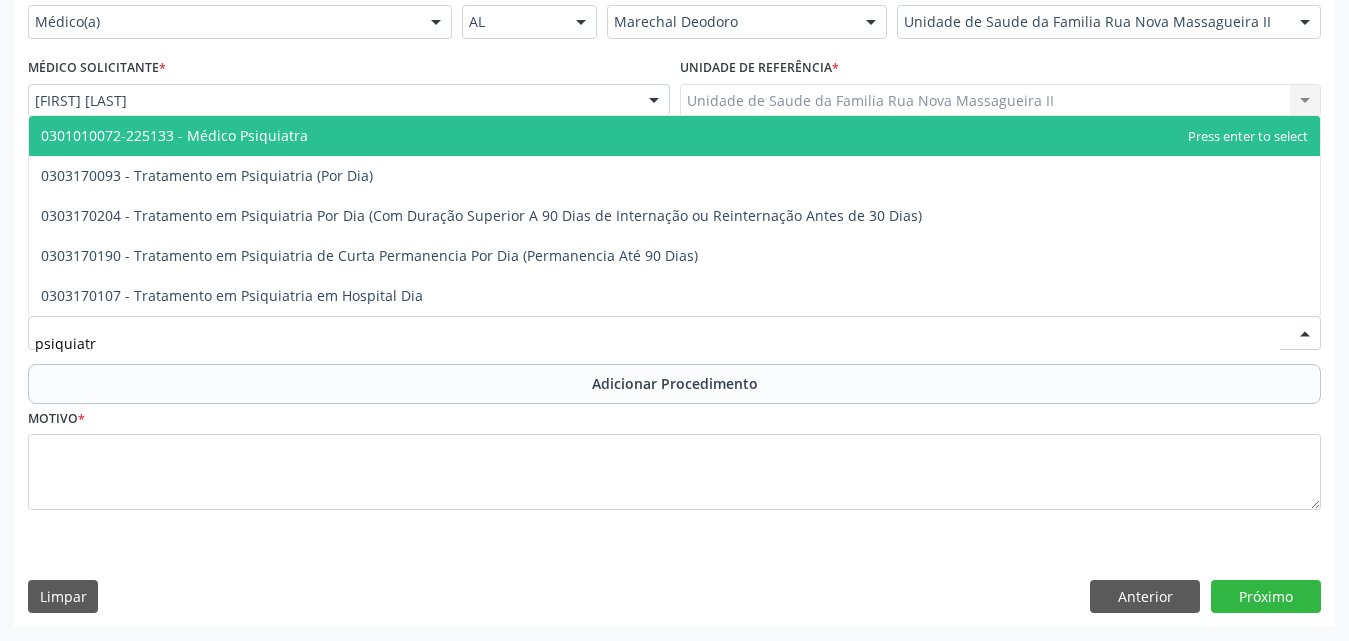 click on "0301010072-225133 - Médico Psiquiatra" at bounding box center [674, 136] 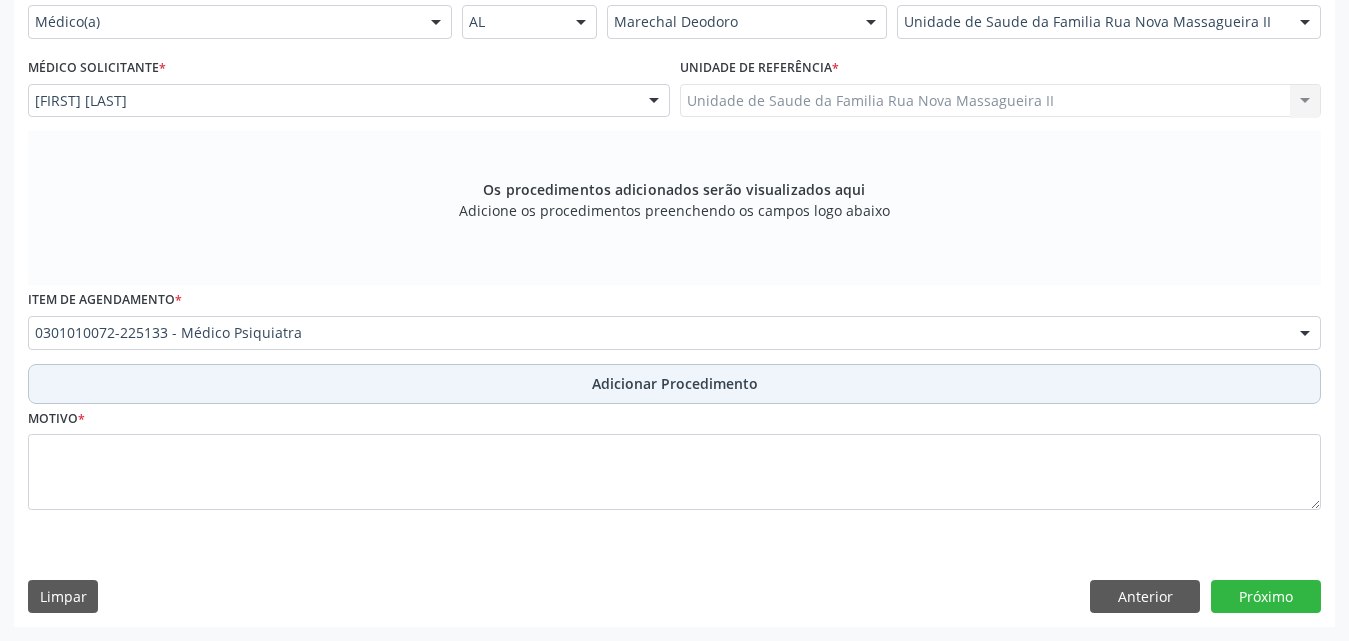 click on "Adicionar Procedimento" at bounding box center (675, 383) 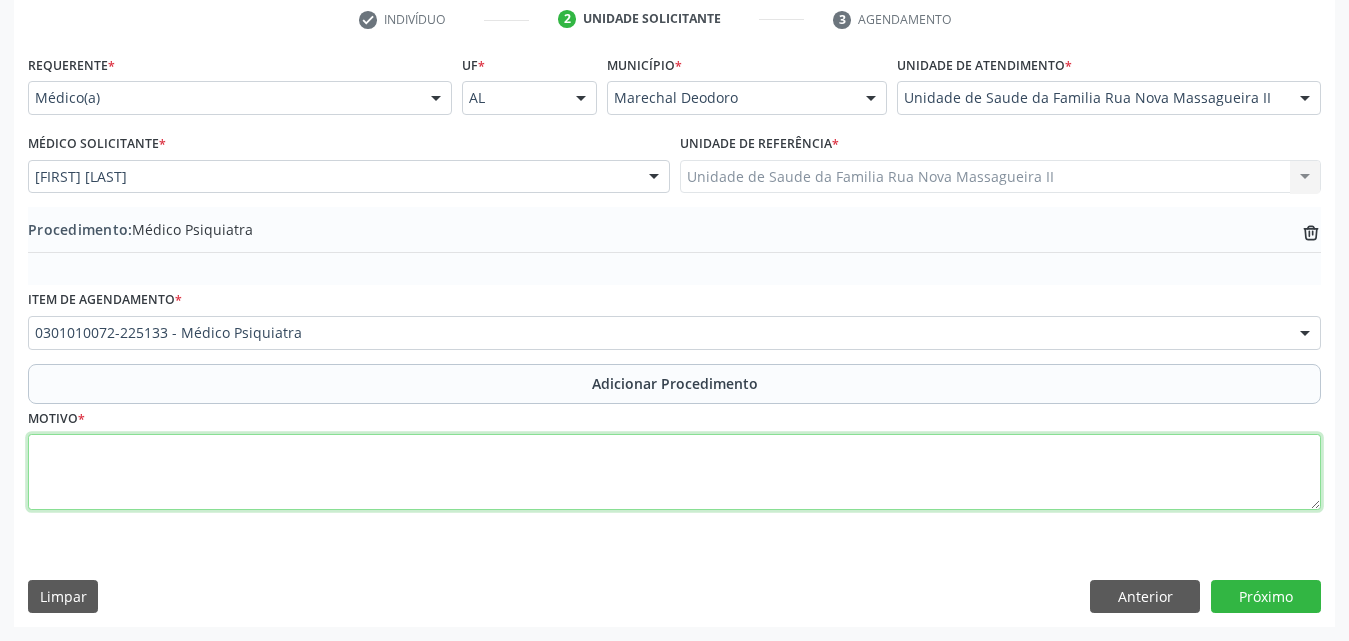 click at bounding box center (674, 472) 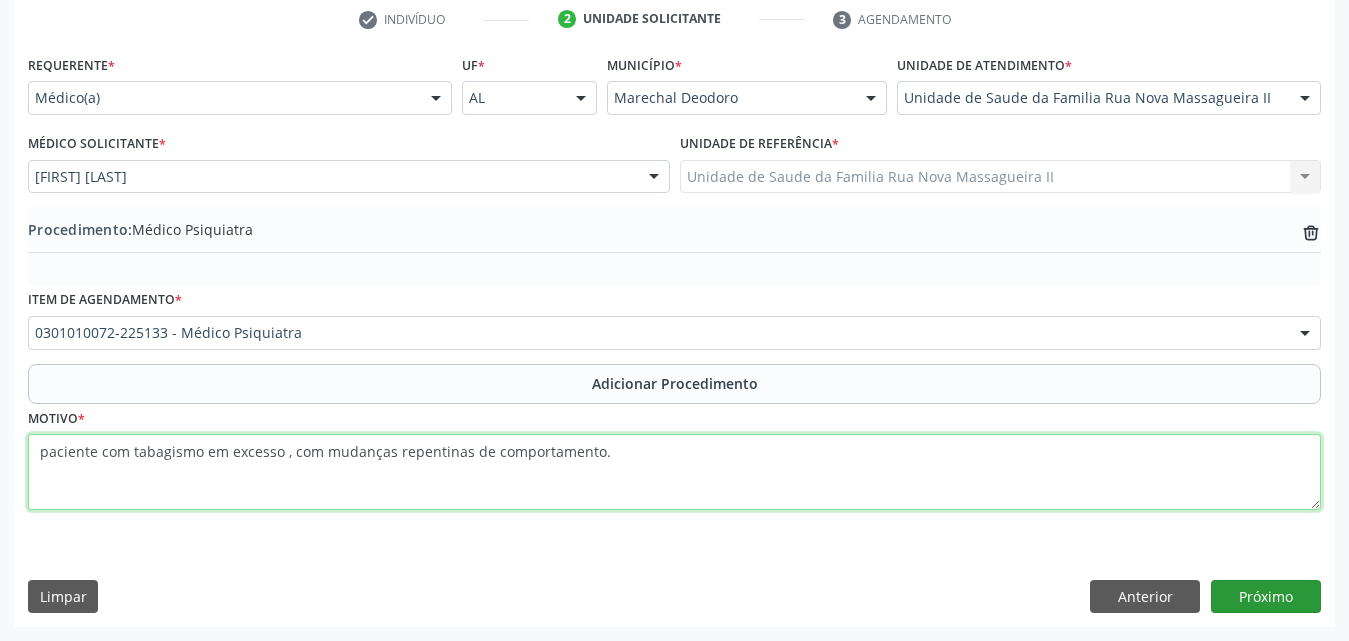 type on "paciente com tabagismo em excesso , com mudanças repentinas de comportamento." 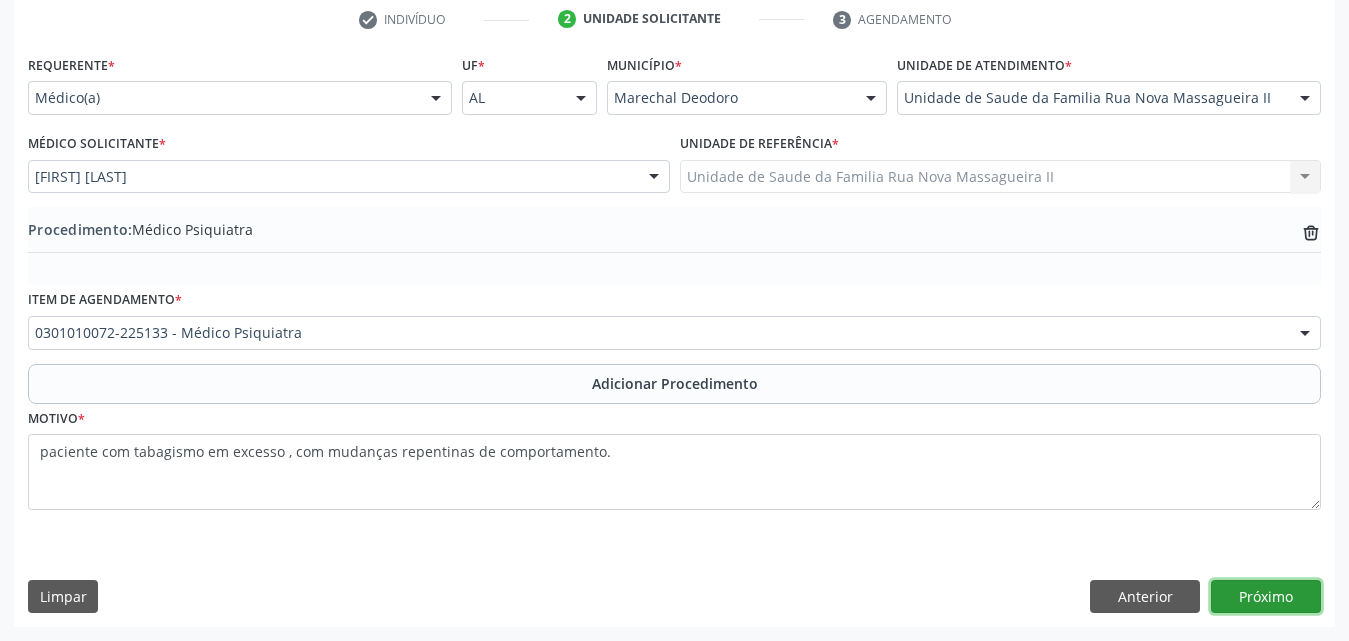 click on "Próximo" at bounding box center [1266, 597] 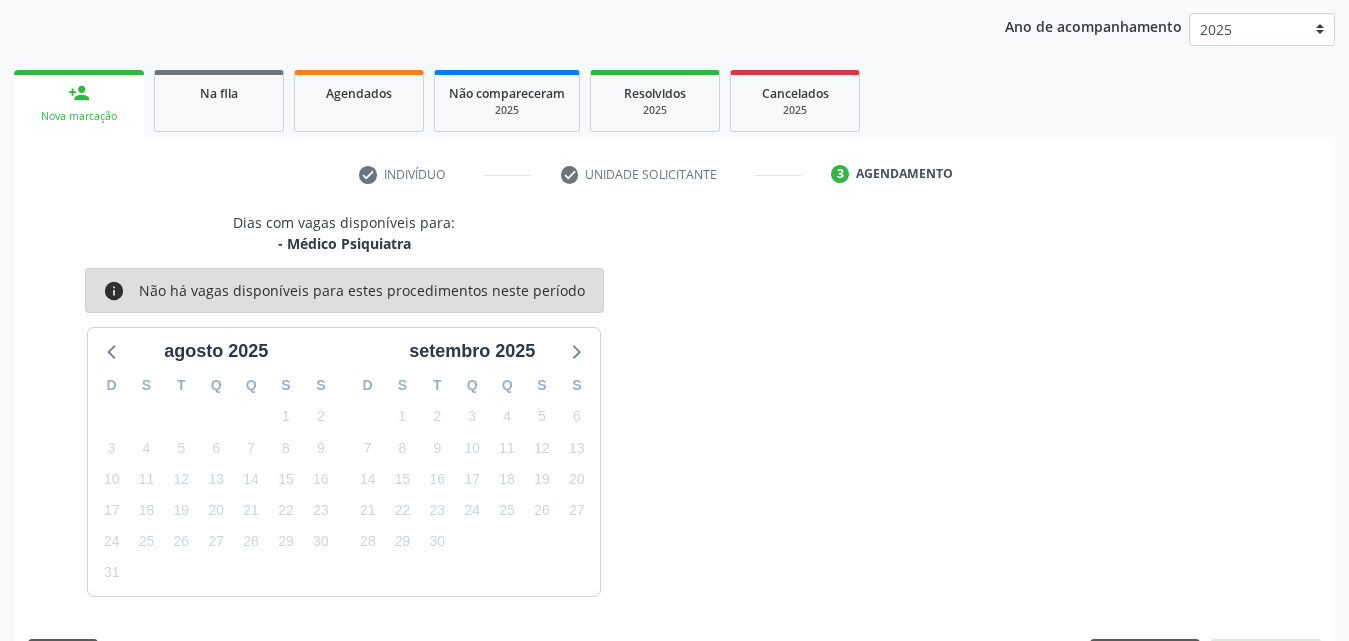 scroll, scrollTop: 316, scrollLeft: 0, axis: vertical 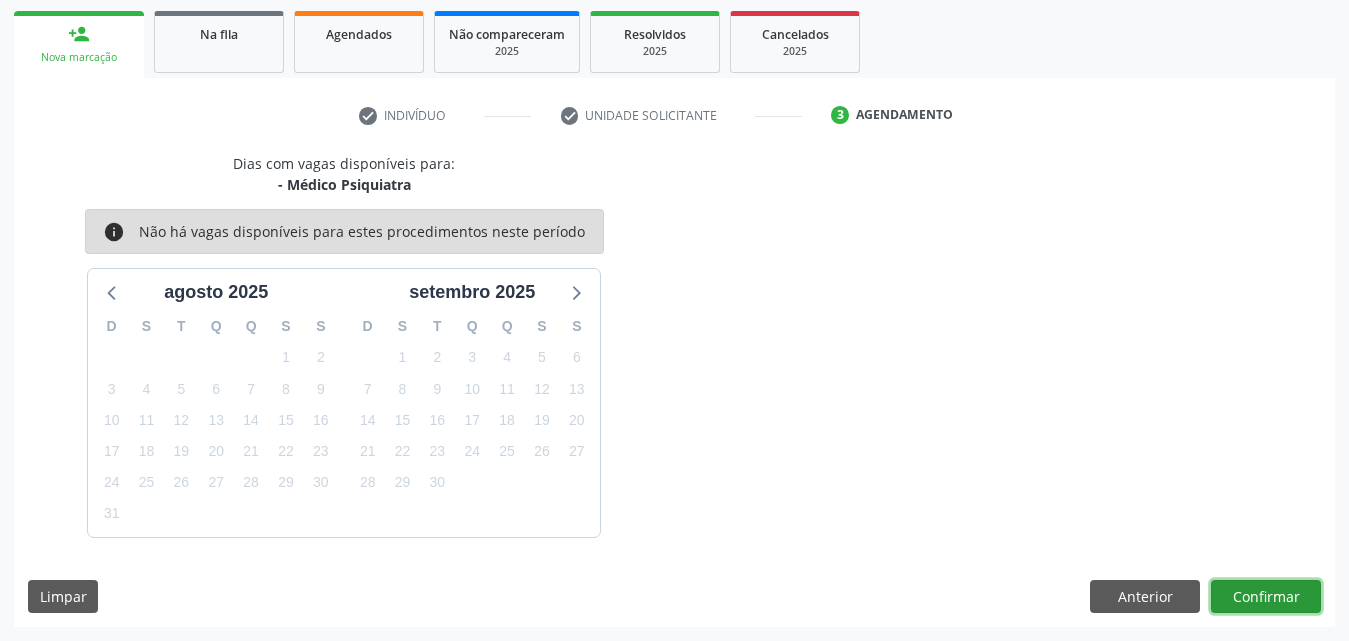 click on "Confirmar" at bounding box center (1266, 597) 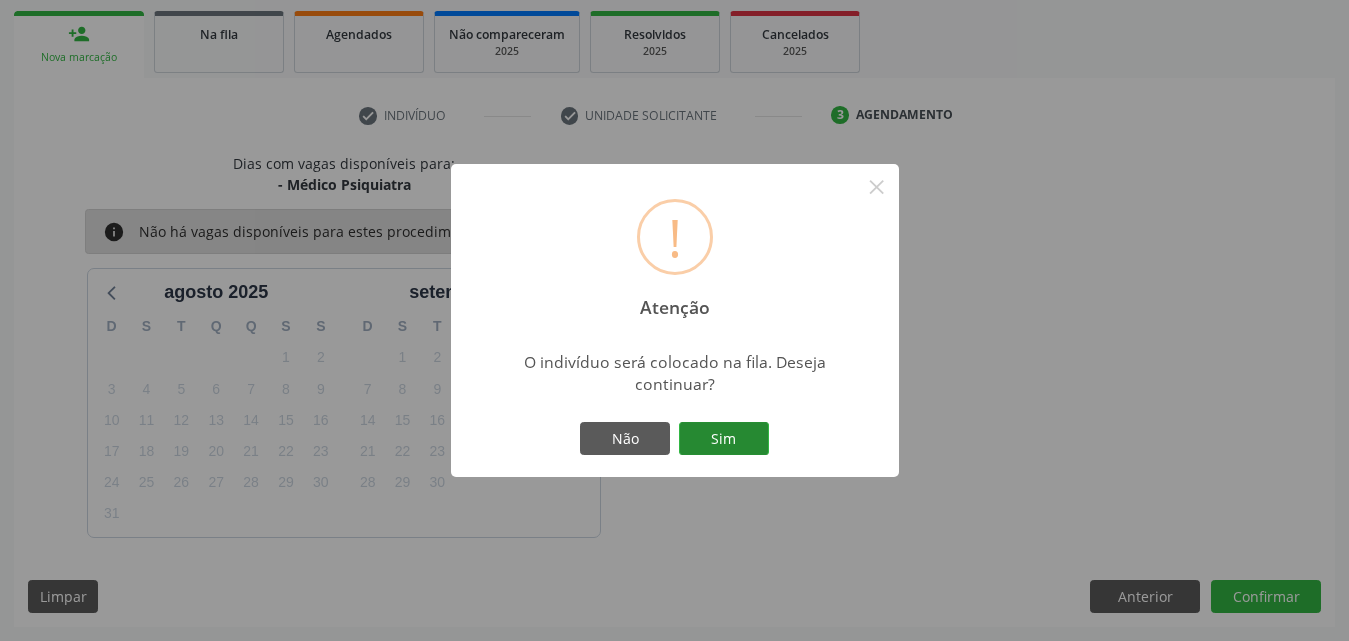 click on "Sim" at bounding box center [724, 439] 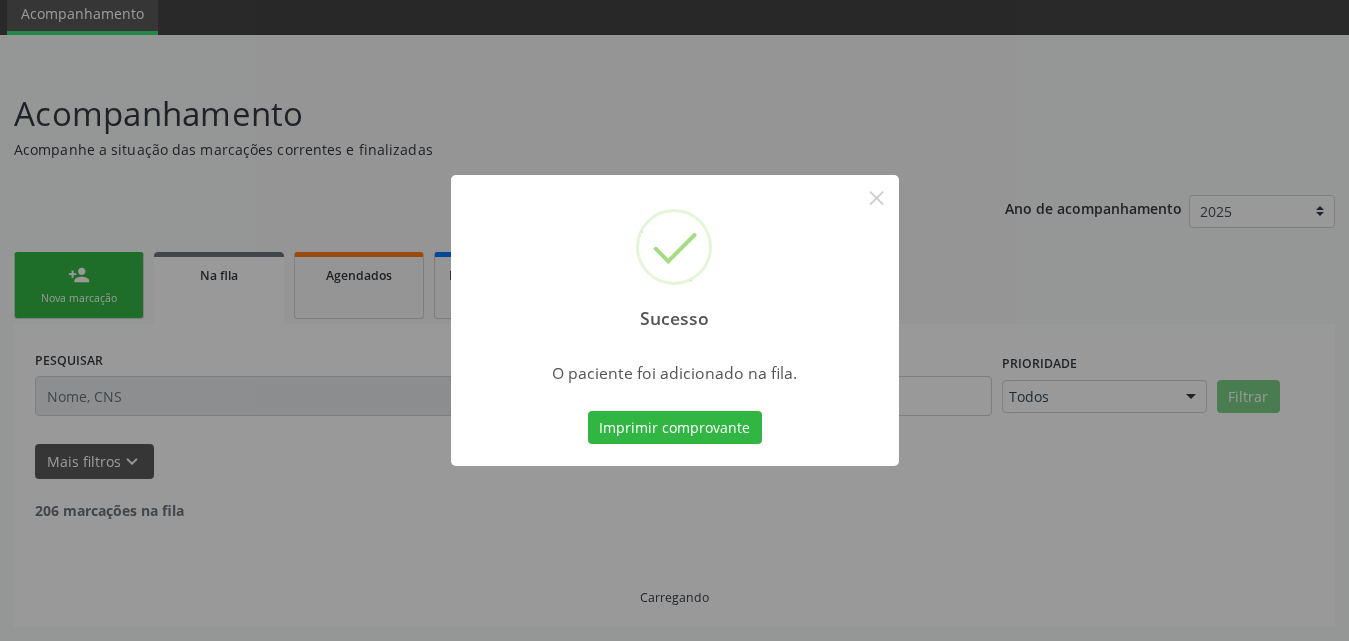 scroll, scrollTop: 54, scrollLeft: 0, axis: vertical 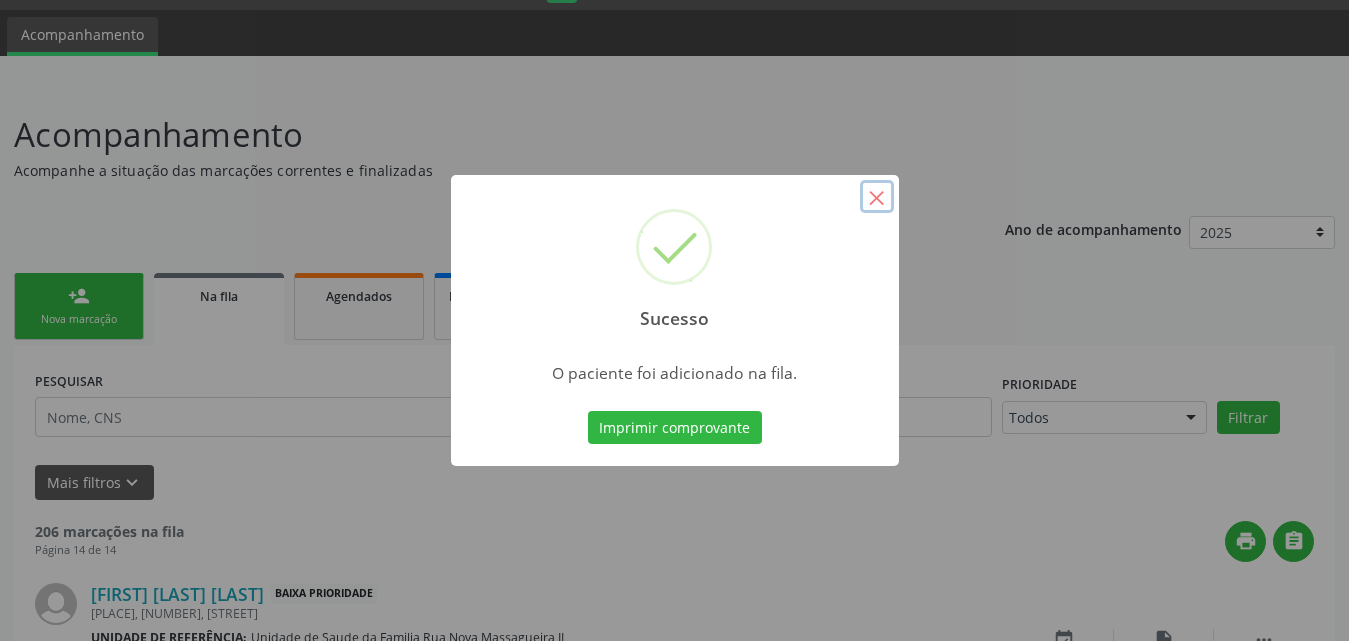 click on "×" at bounding box center (877, 197) 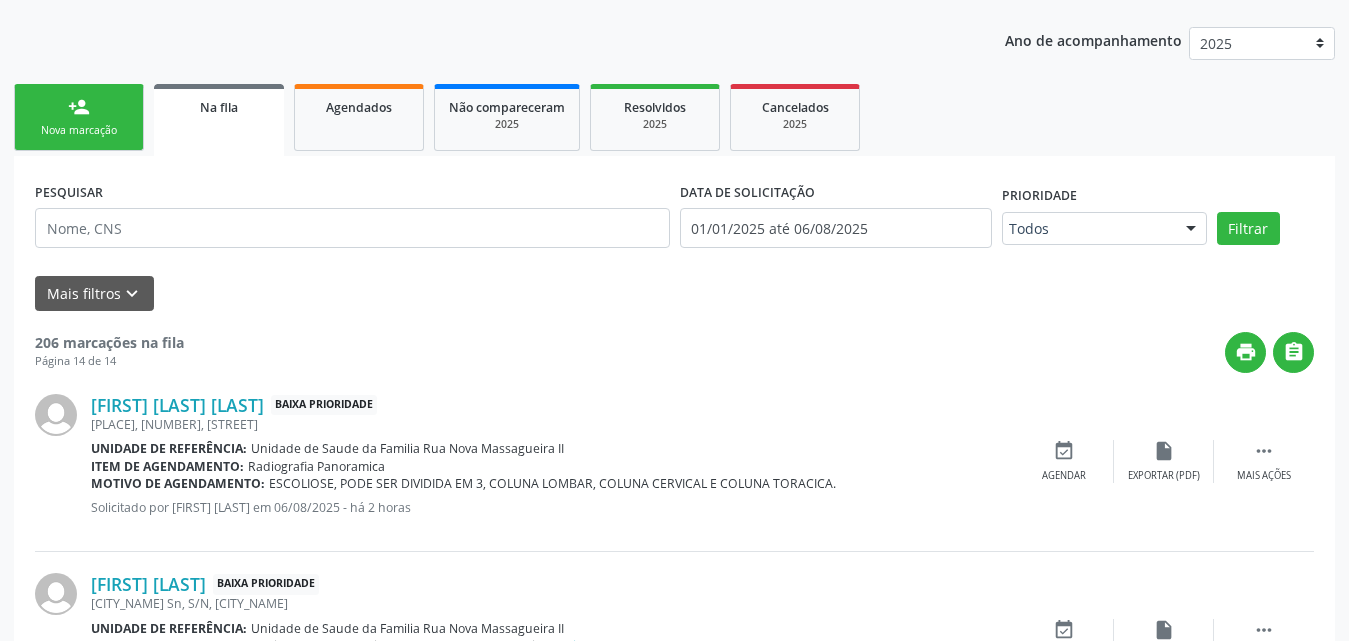 scroll, scrollTop: 254, scrollLeft: 0, axis: vertical 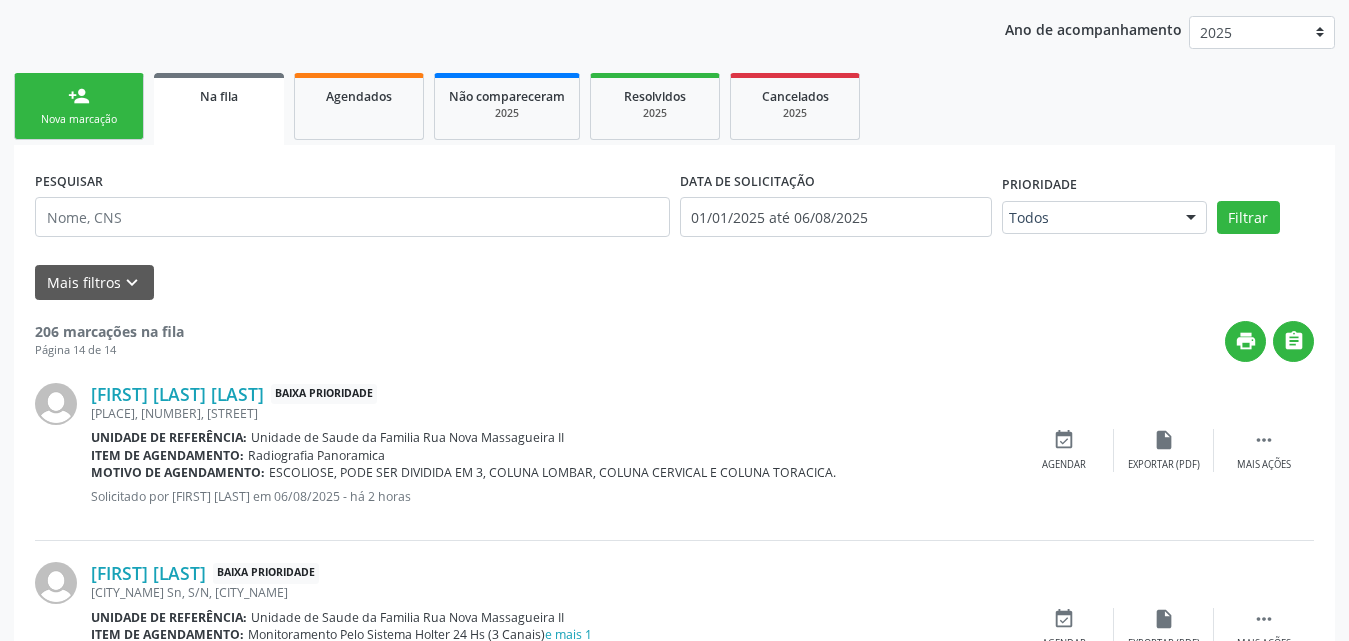click on "person_add
Nova marcação" at bounding box center [79, 106] 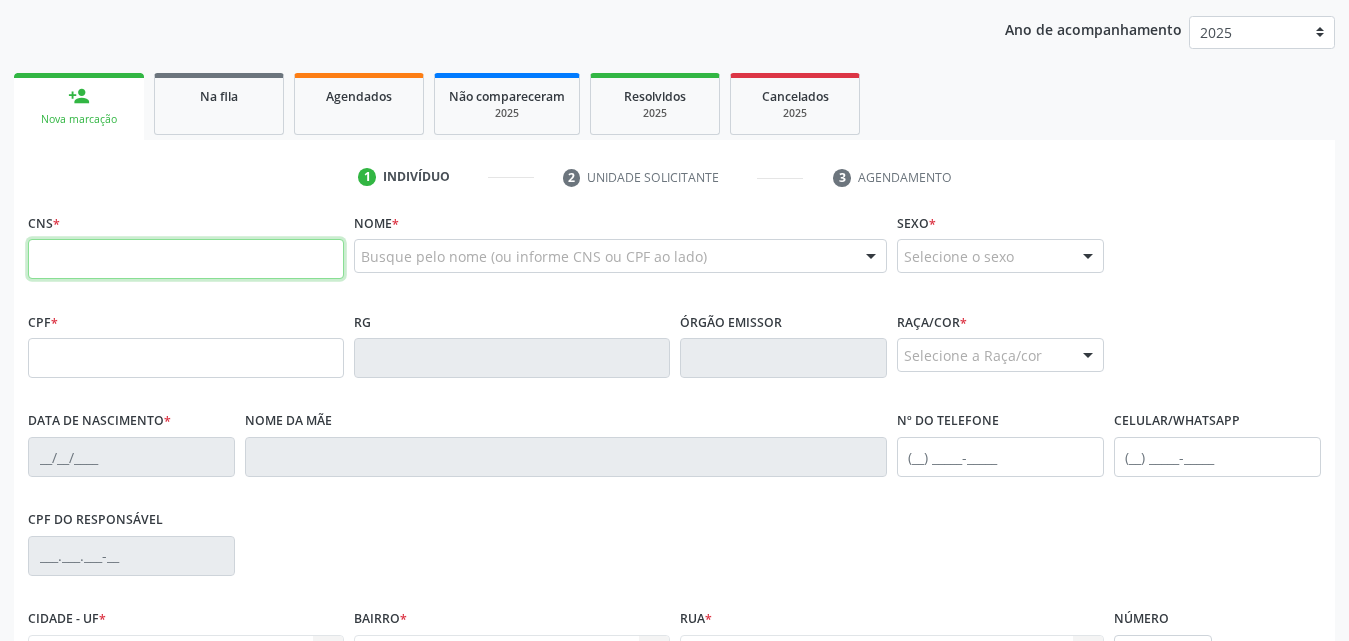 drag, startPoint x: 174, startPoint y: 273, endPoint x: 283, endPoint y: 254, distance: 110.64357 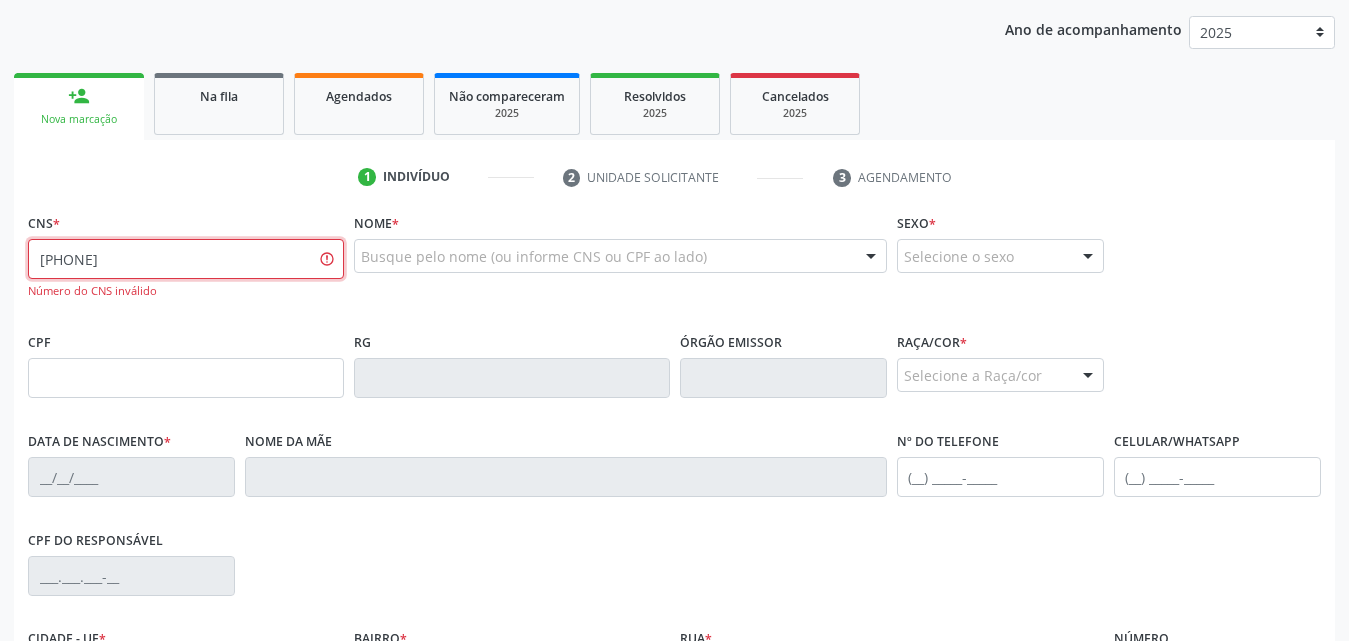type on "702 9045 3039 8679" 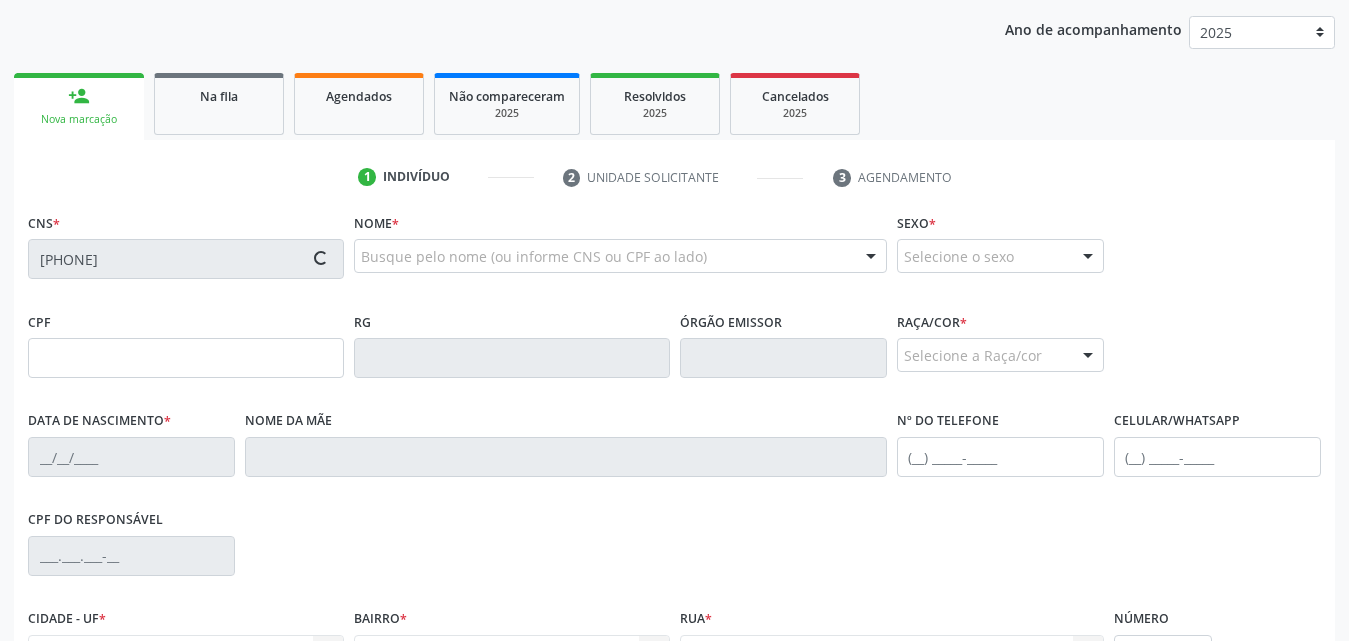type on "007.977.254-40" 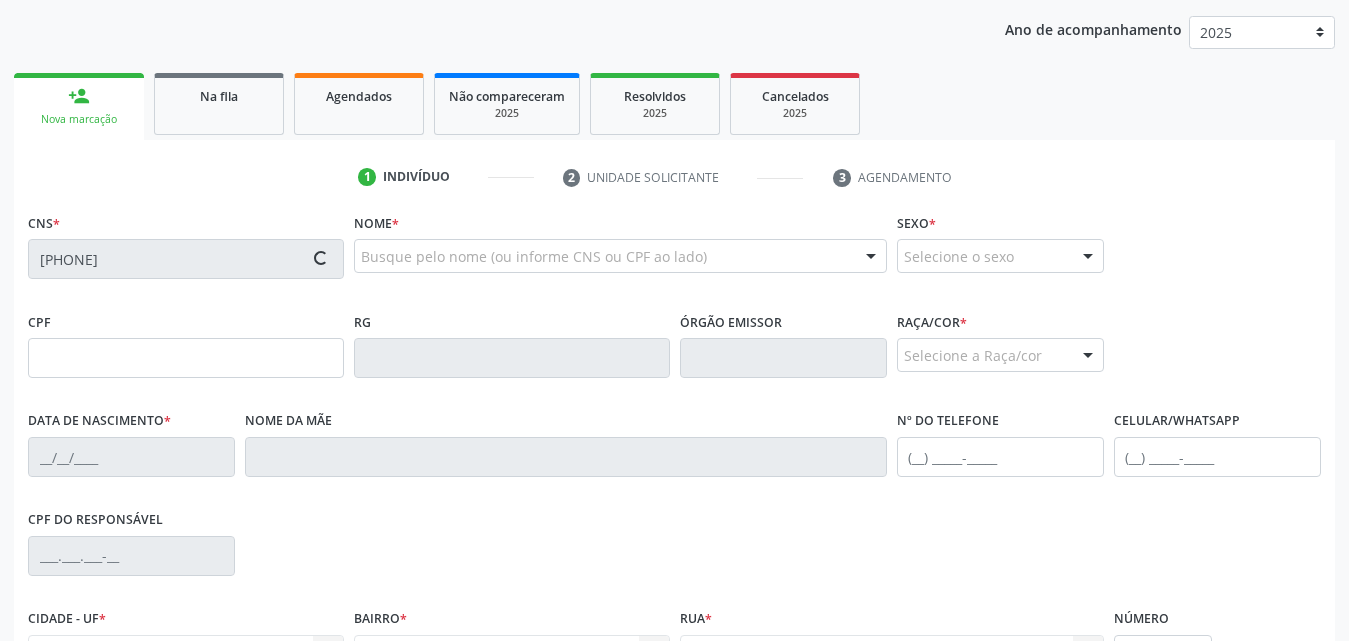 type on "18/08/1965" 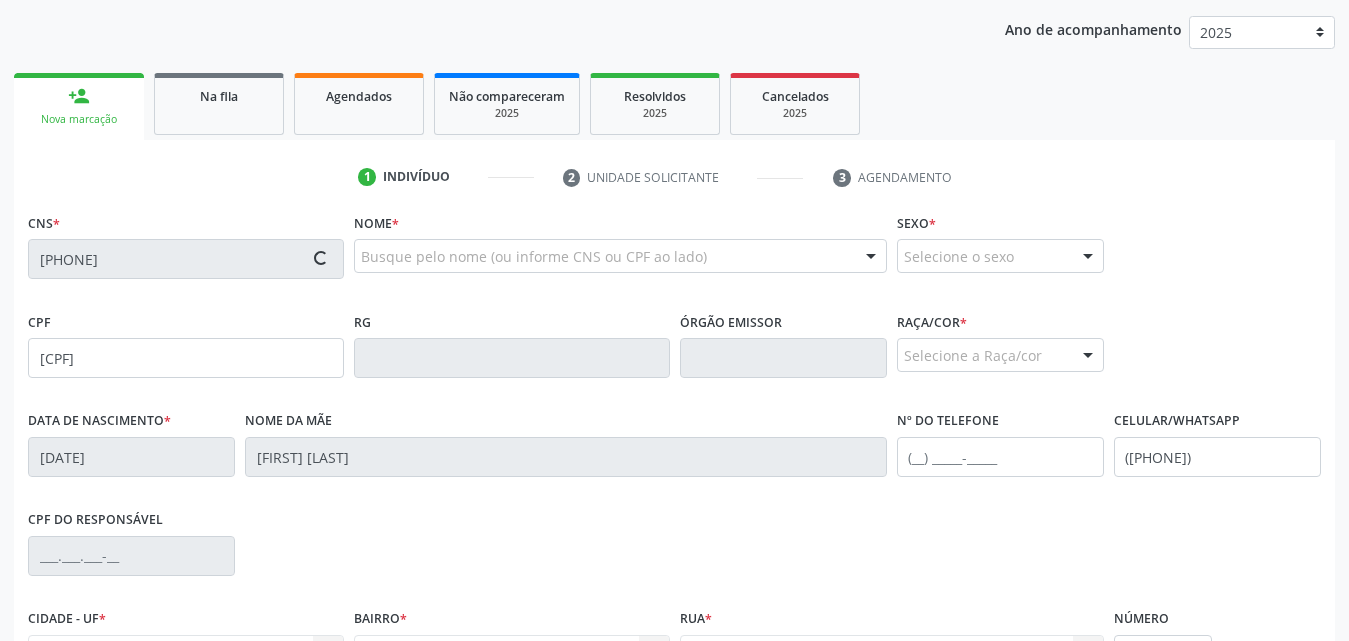 type on "S/N" 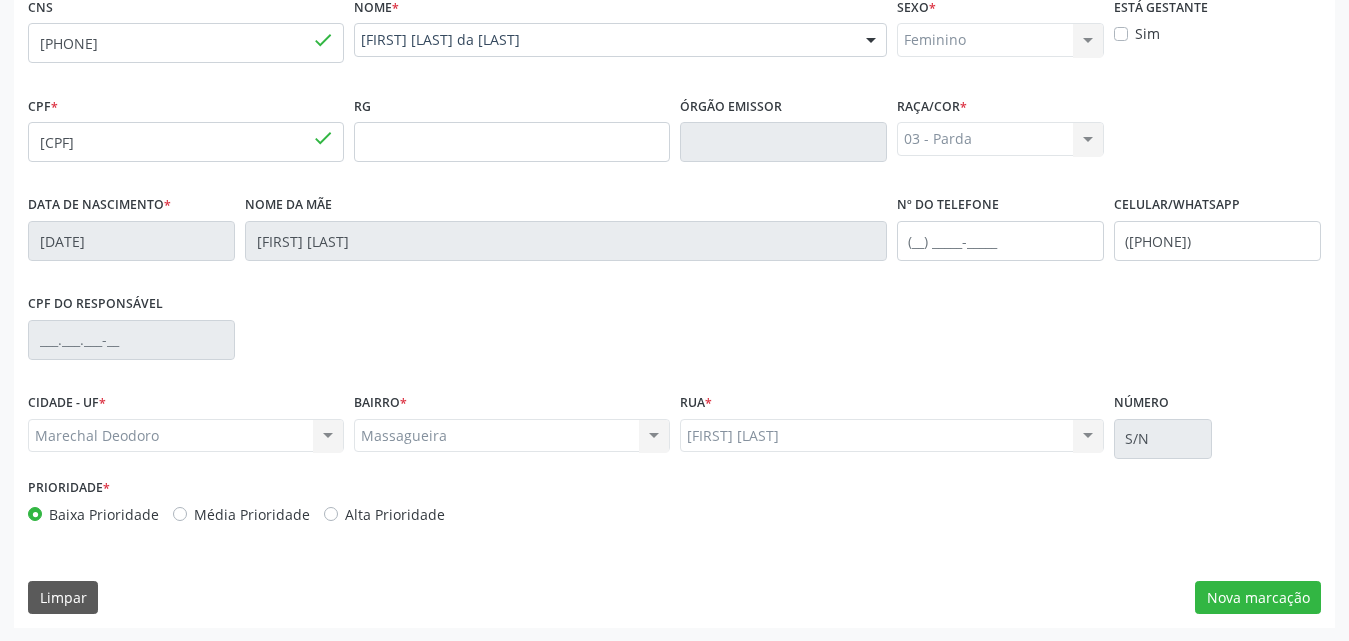 scroll, scrollTop: 471, scrollLeft: 0, axis: vertical 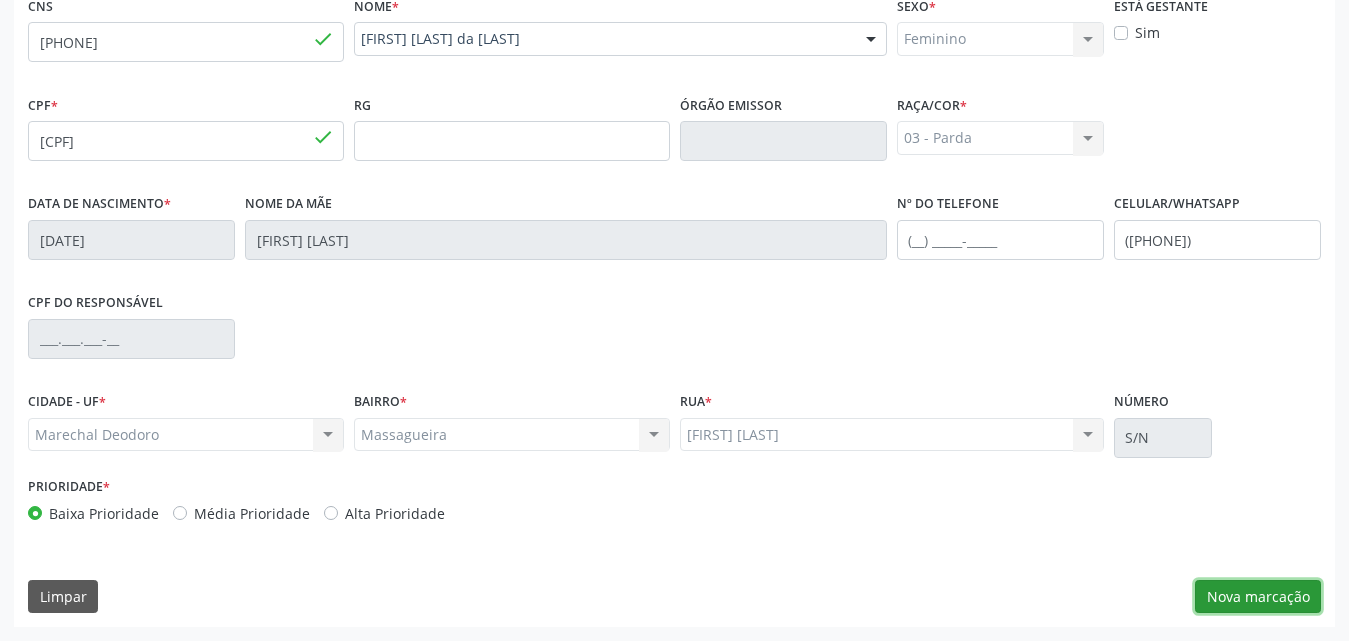 click on "Nova marcação" at bounding box center (1258, 597) 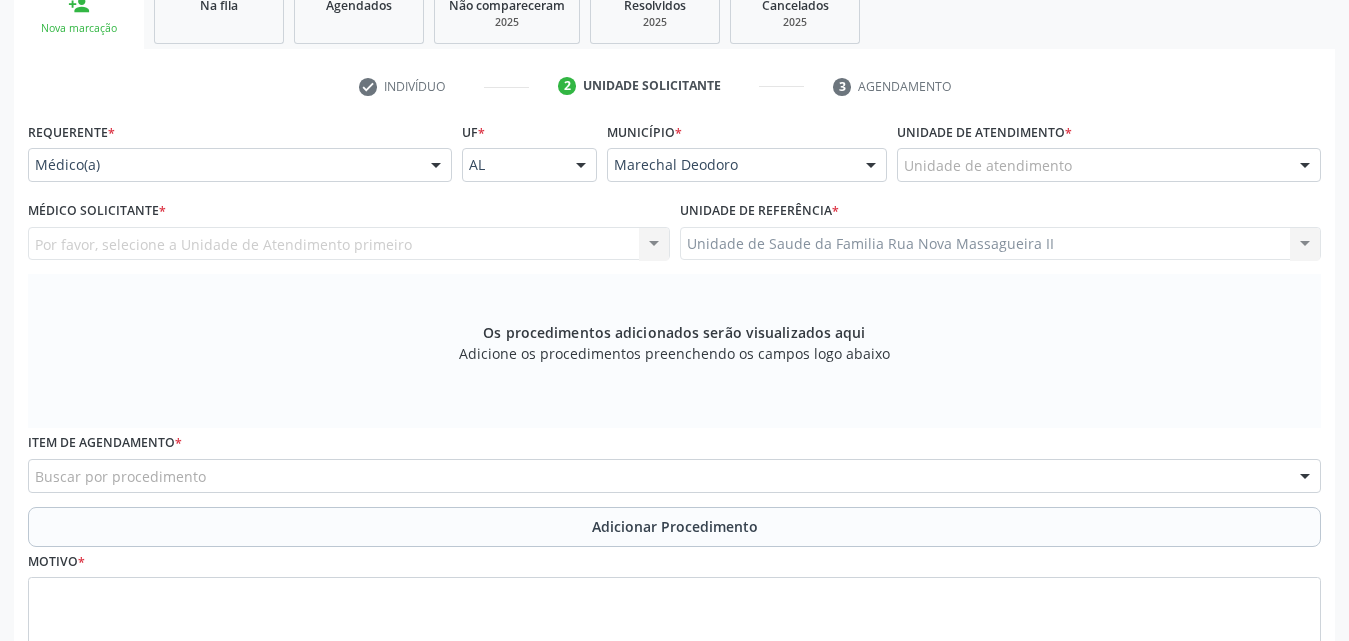 scroll, scrollTop: 371, scrollLeft: 0, axis: vertical 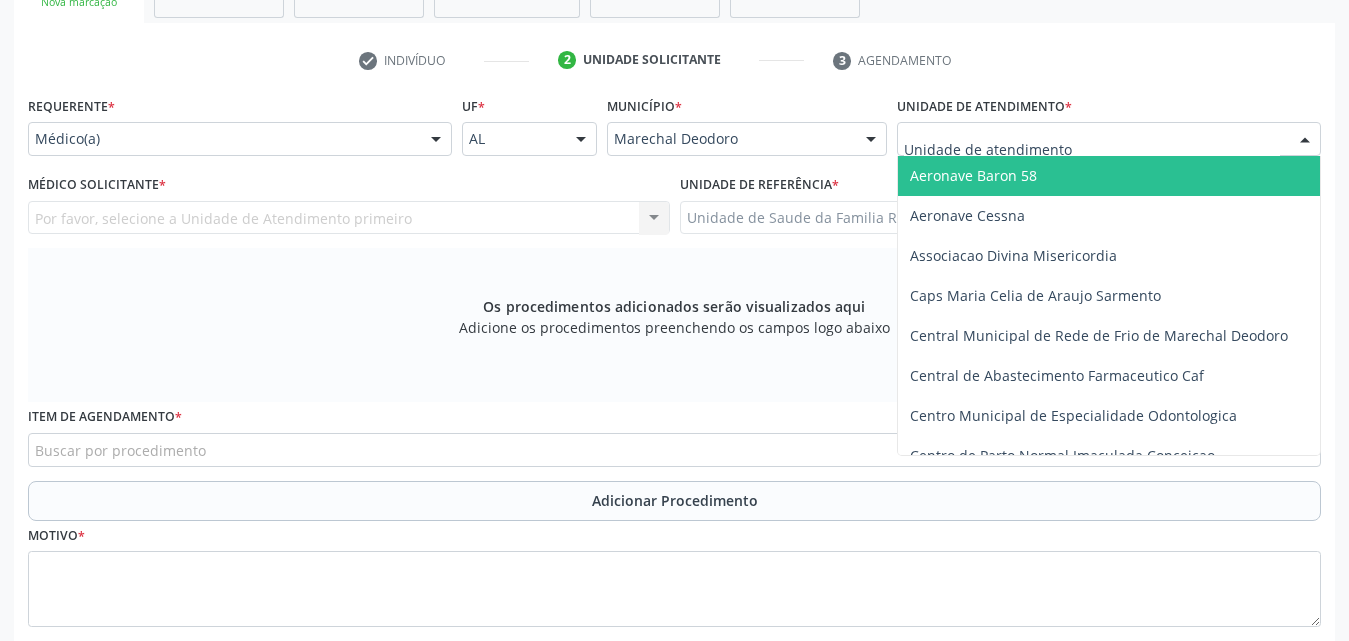 click at bounding box center [1109, 139] 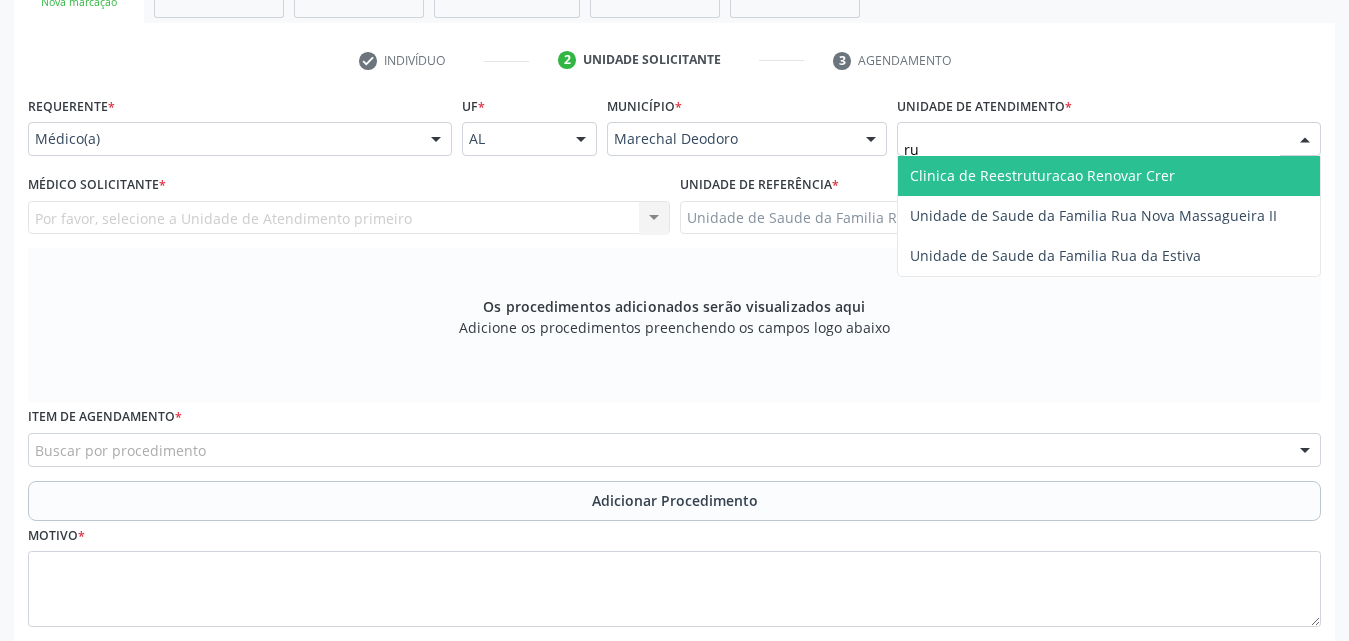 type on "[STREET]" 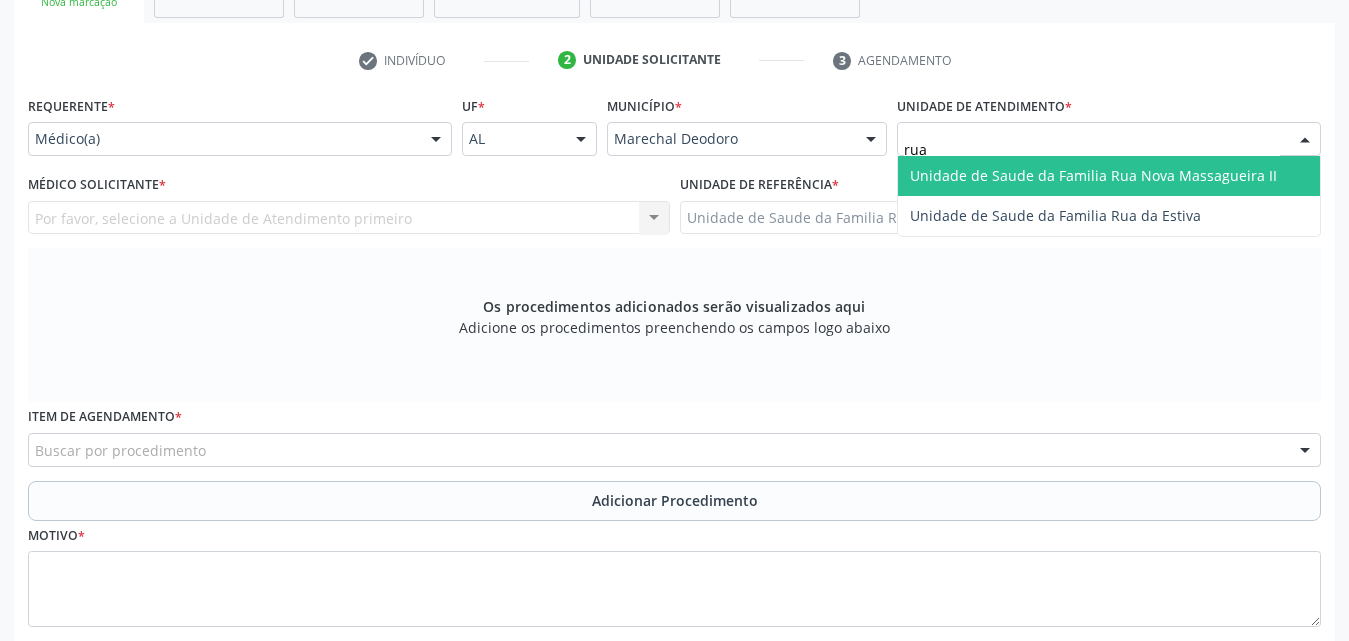 click on "Unidade de Saude da Familia Rua Nova Massagueira II" at bounding box center [1093, 175] 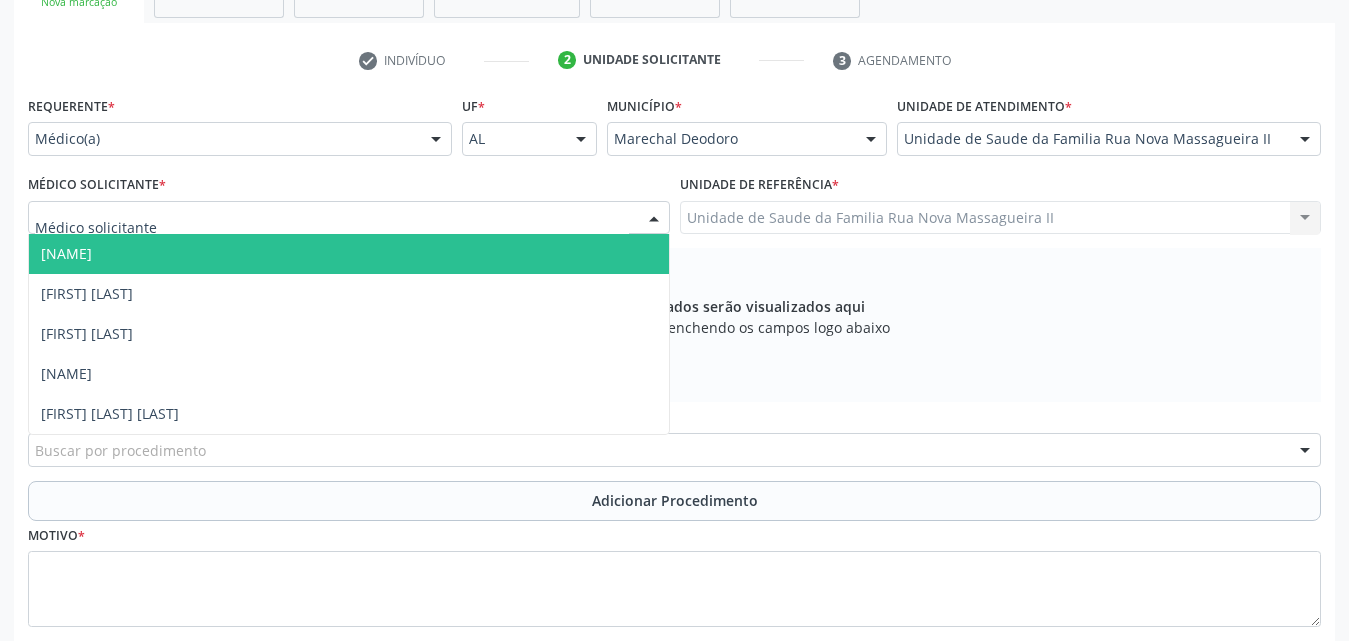 click at bounding box center (654, 219) 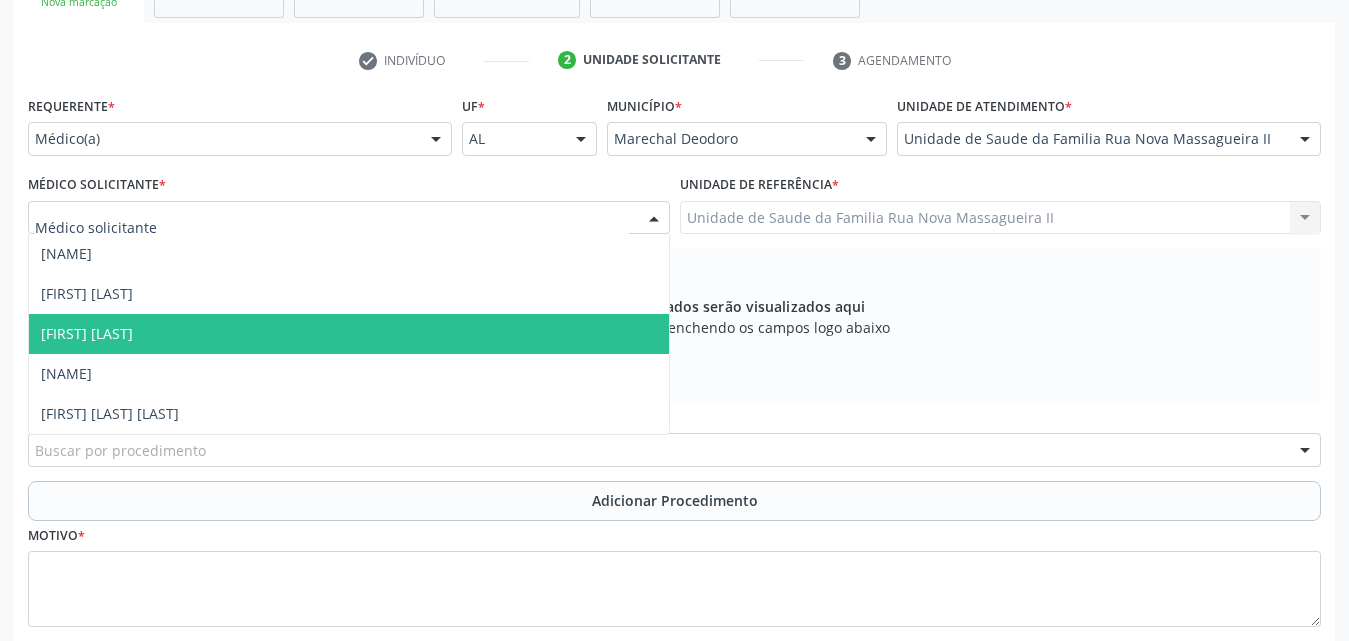 click on "Rodrigo Paranhos de Melo" at bounding box center (349, 334) 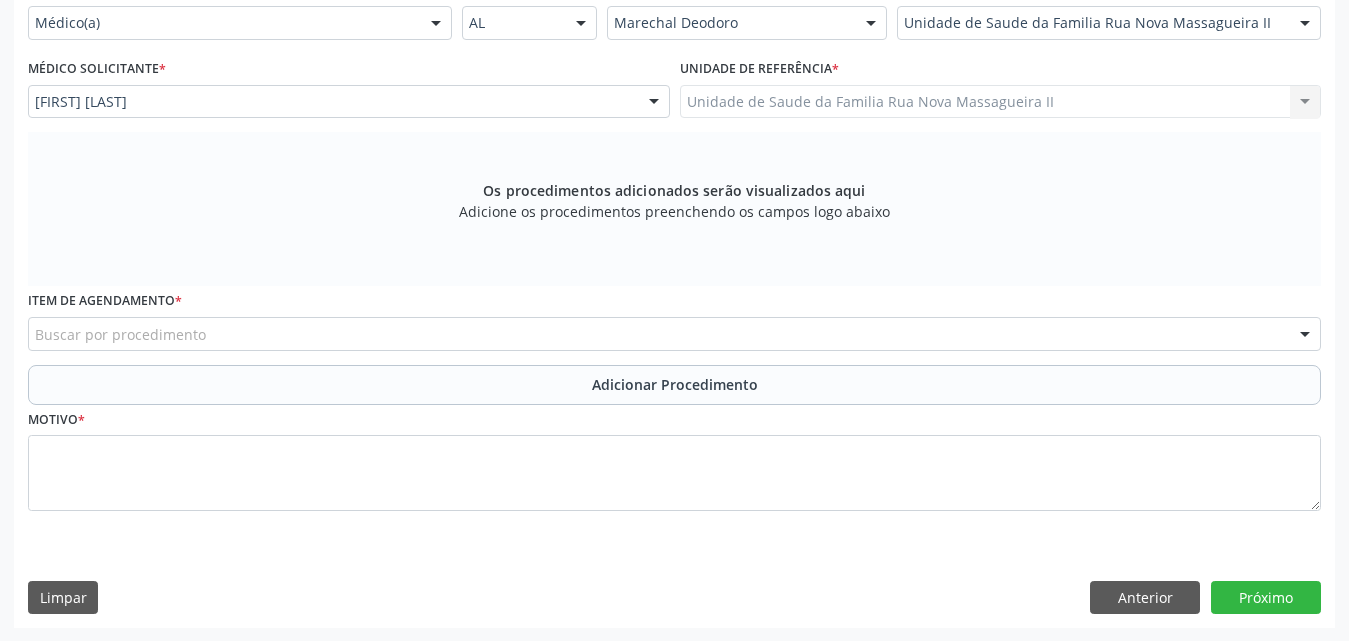 scroll, scrollTop: 488, scrollLeft: 0, axis: vertical 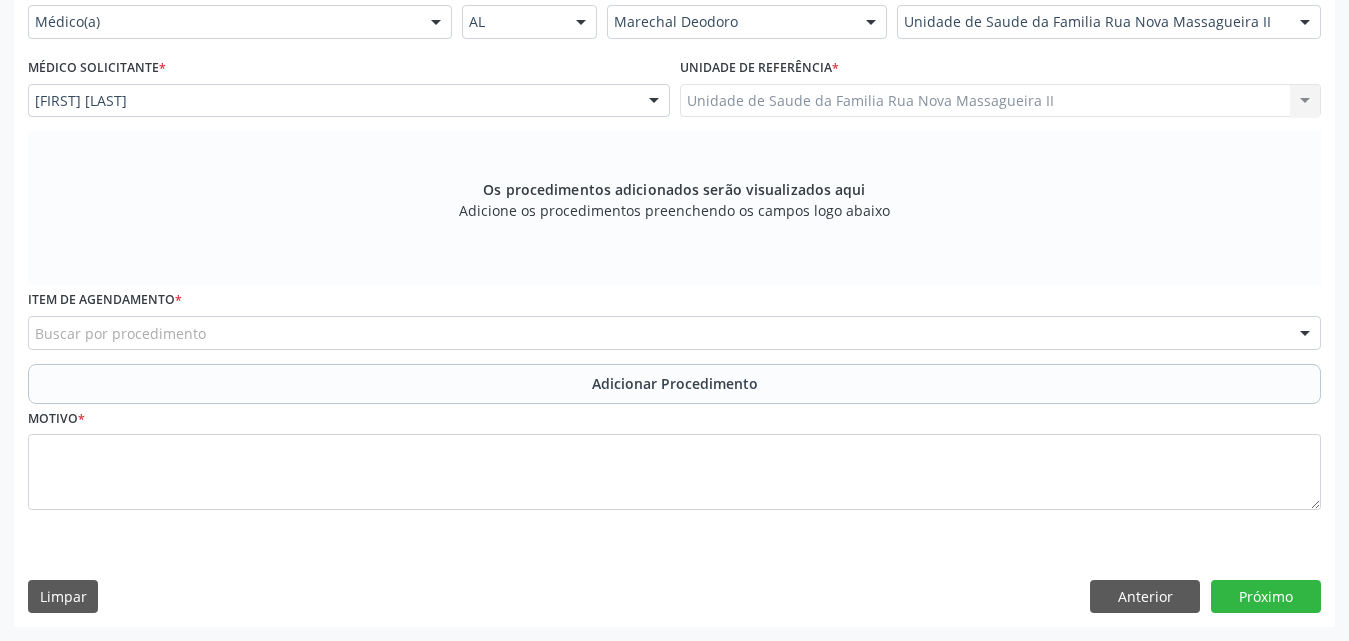 click on "Buscar por procedimento" at bounding box center (674, 333) 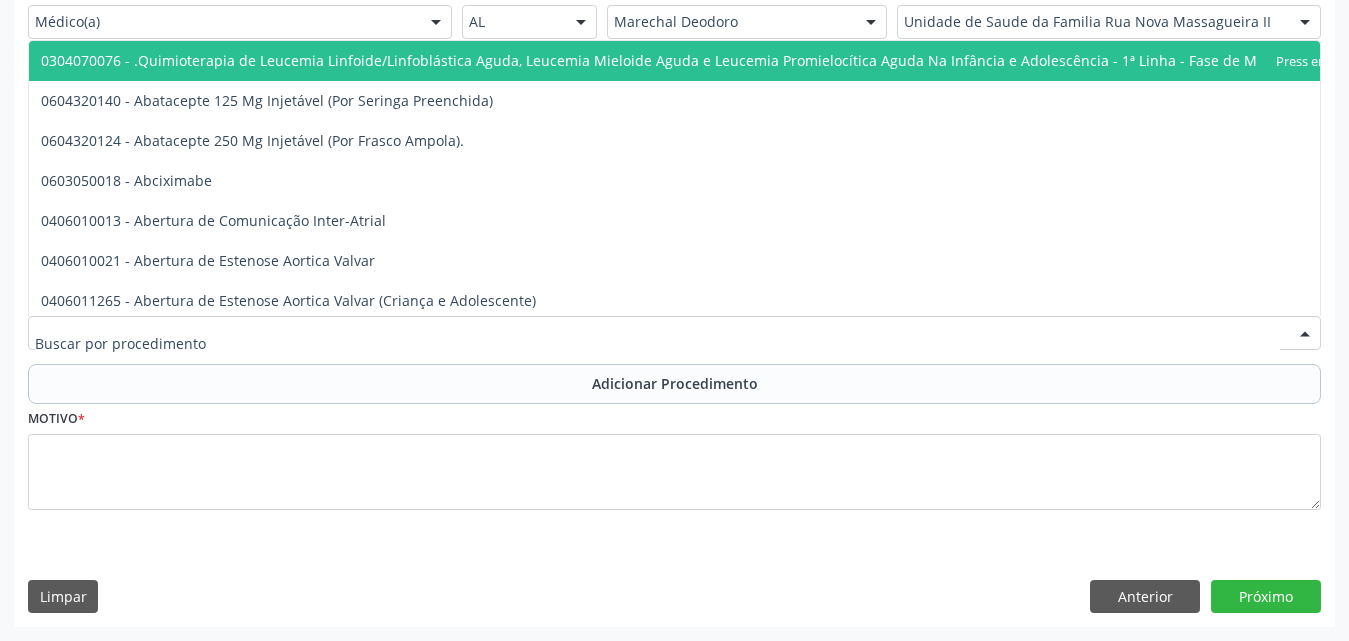 type on "0" 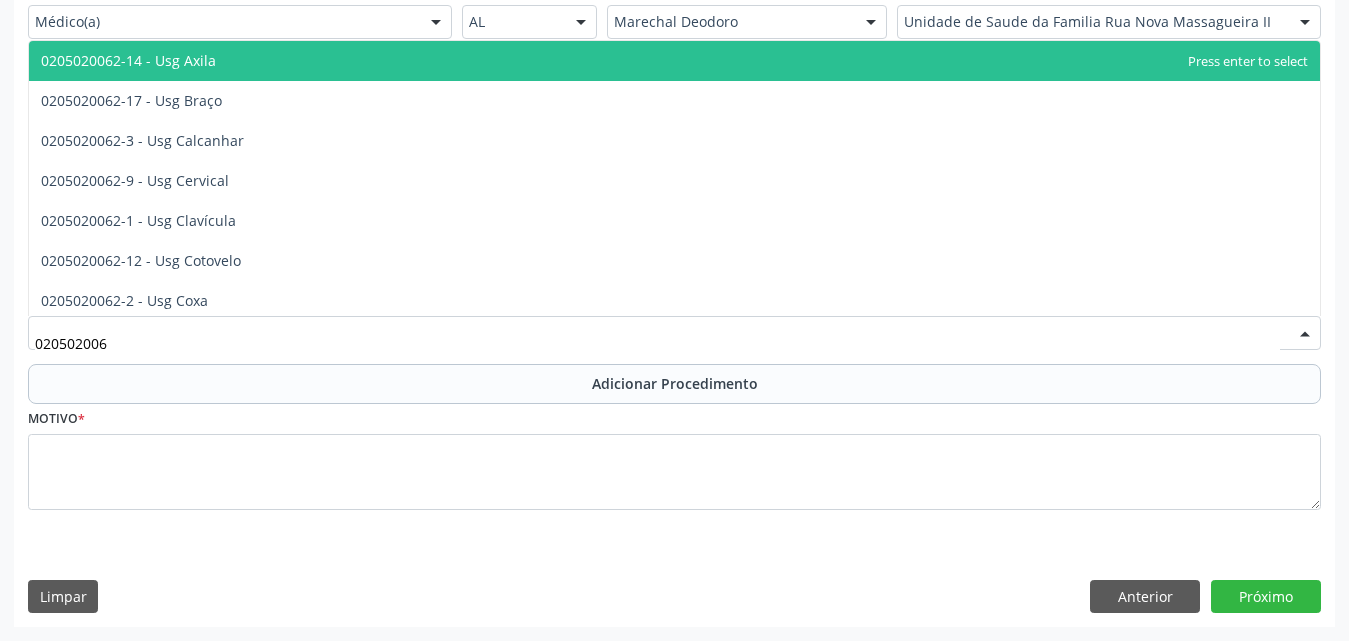 type on "0205020062" 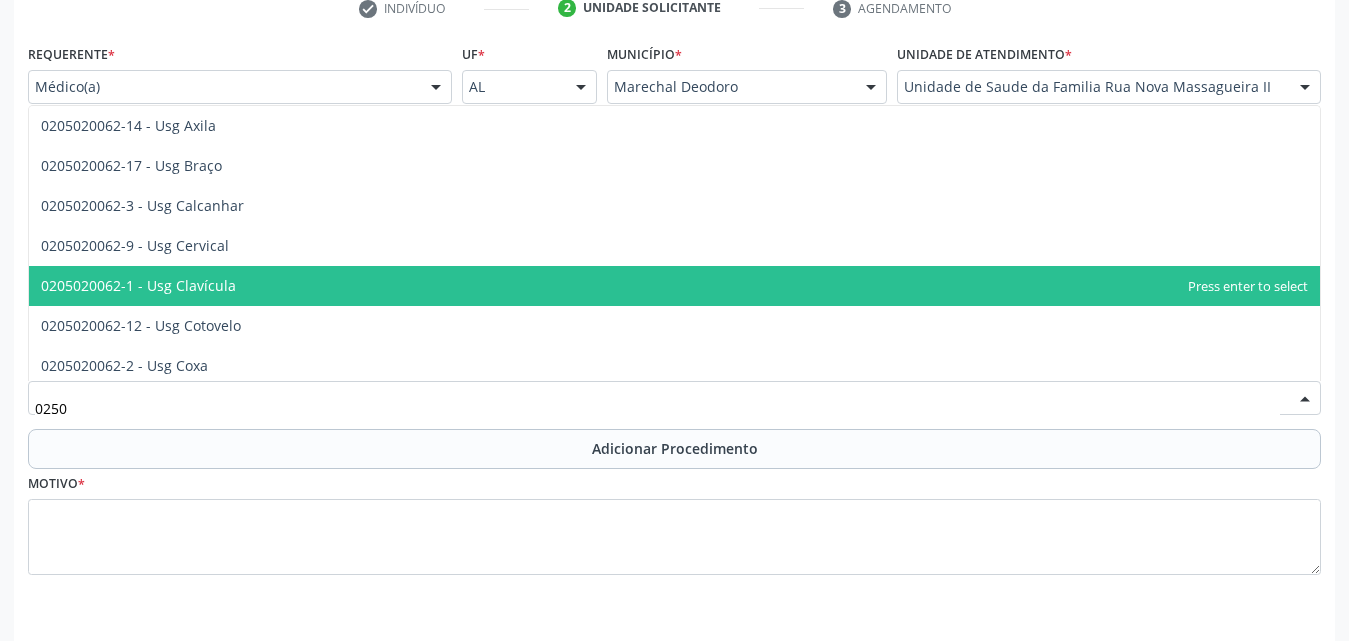 scroll, scrollTop: 388, scrollLeft: 0, axis: vertical 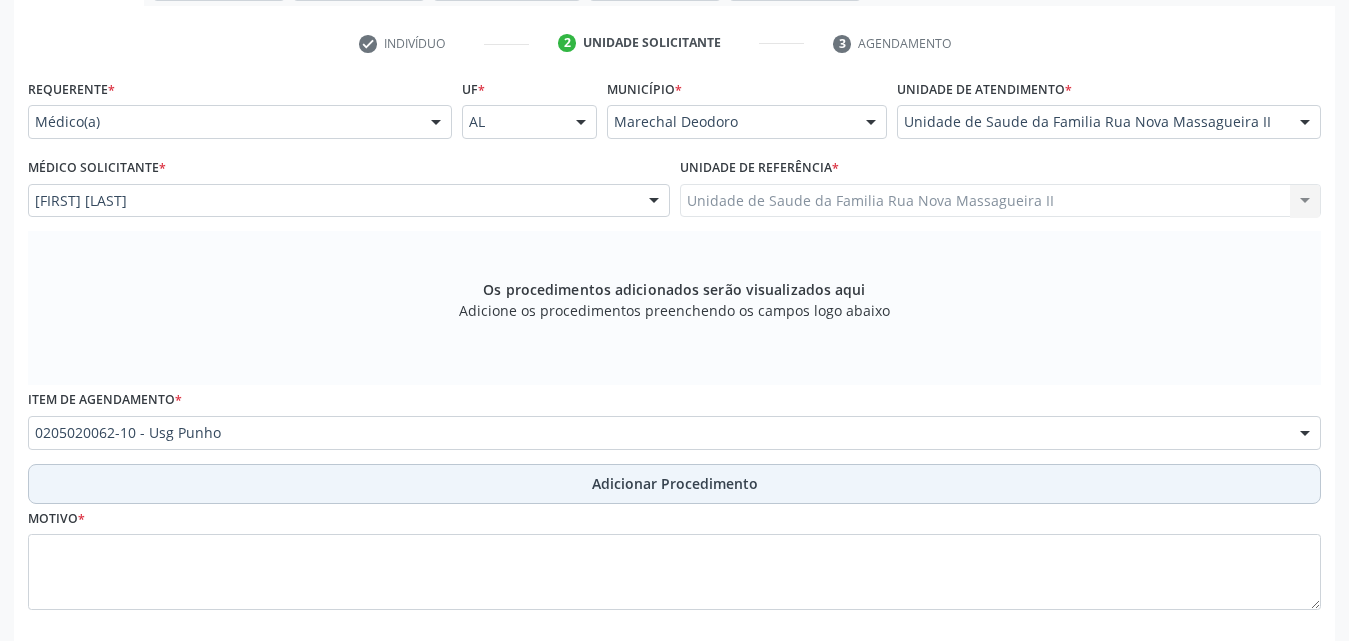 click on "Adicionar Procedimento" at bounding box center (675, 483) 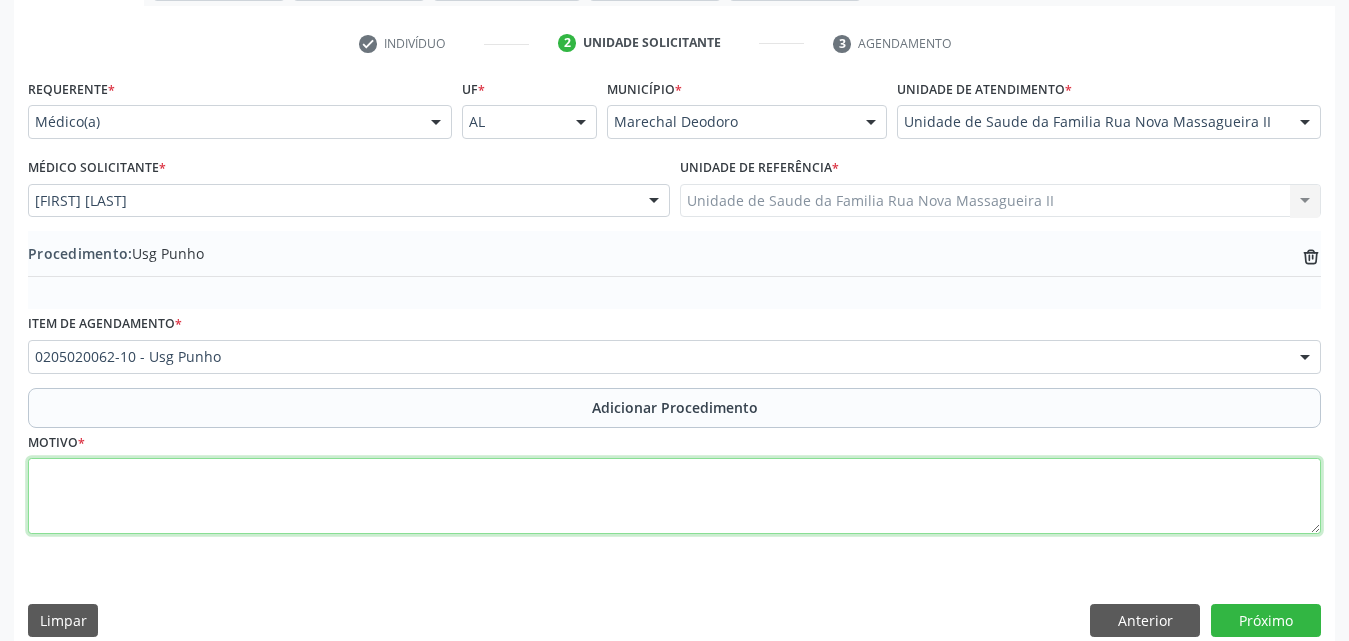 click at bounding box center [674, 496] 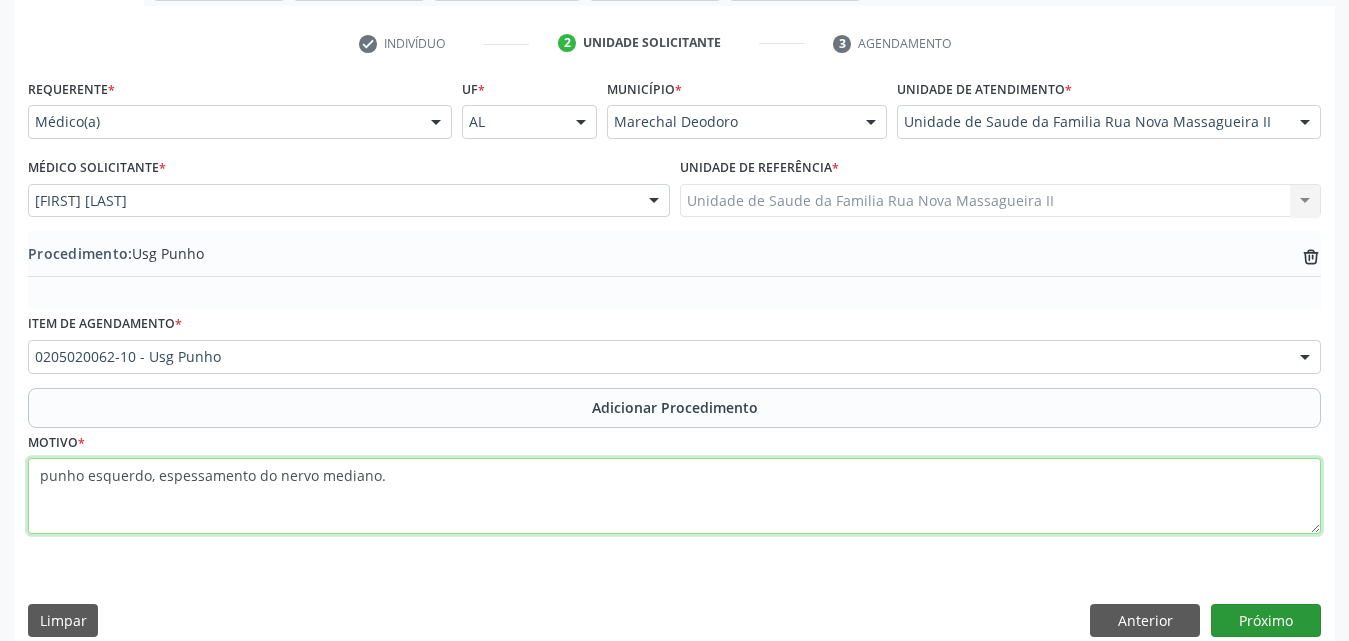 type on "punho esquerdo, espessamento do nervo mediano." 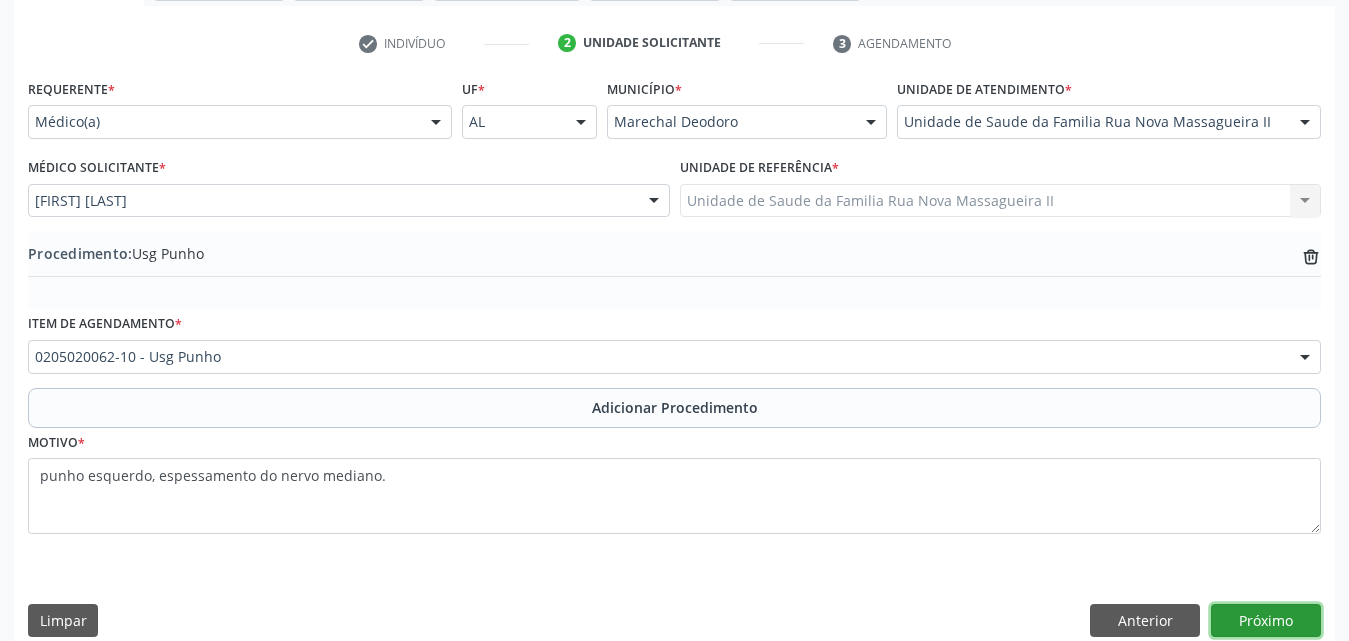 click on "Próximo" at bounding box center (1266, 621) 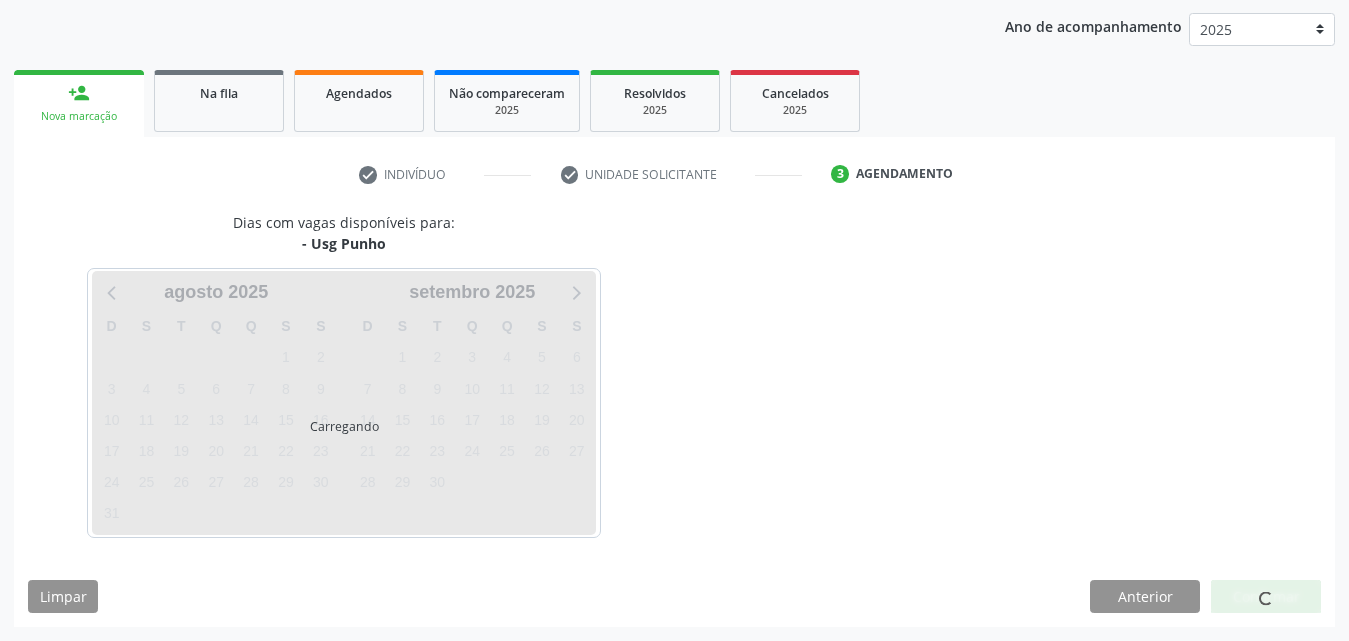scroll, scrollTop: 316, scrollLeft: 0, axis: vertical 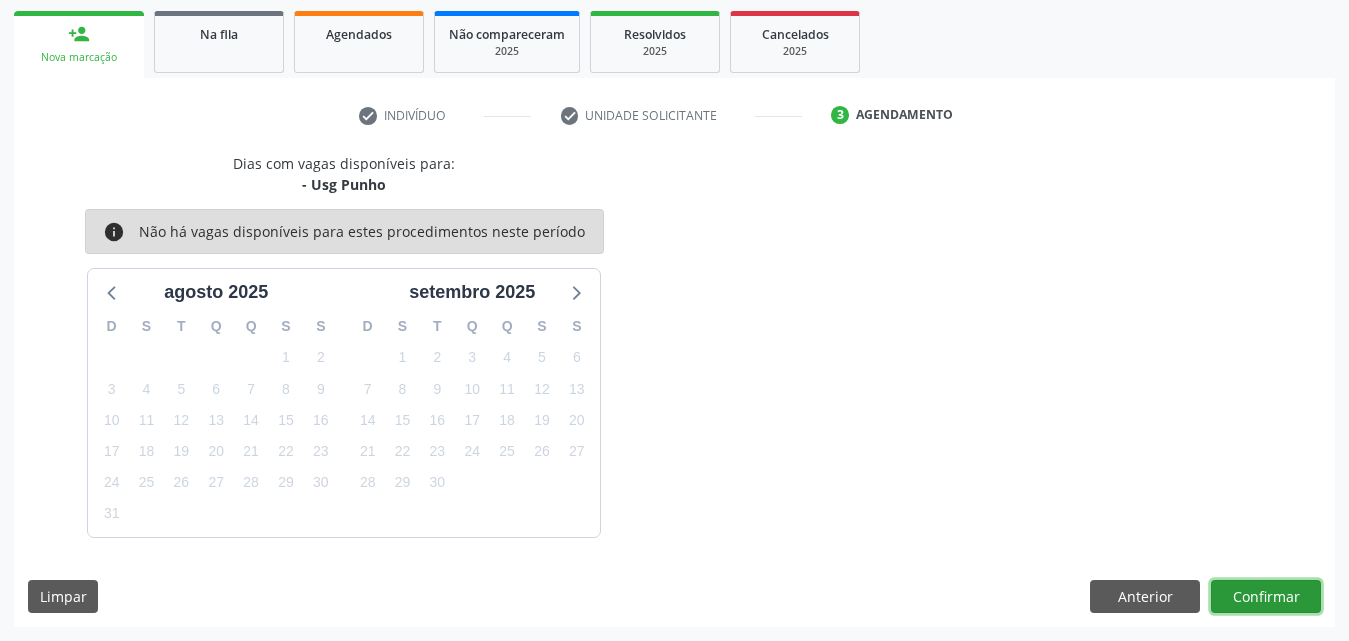 click on "Confirmar" at bounding box center [1266, 597] 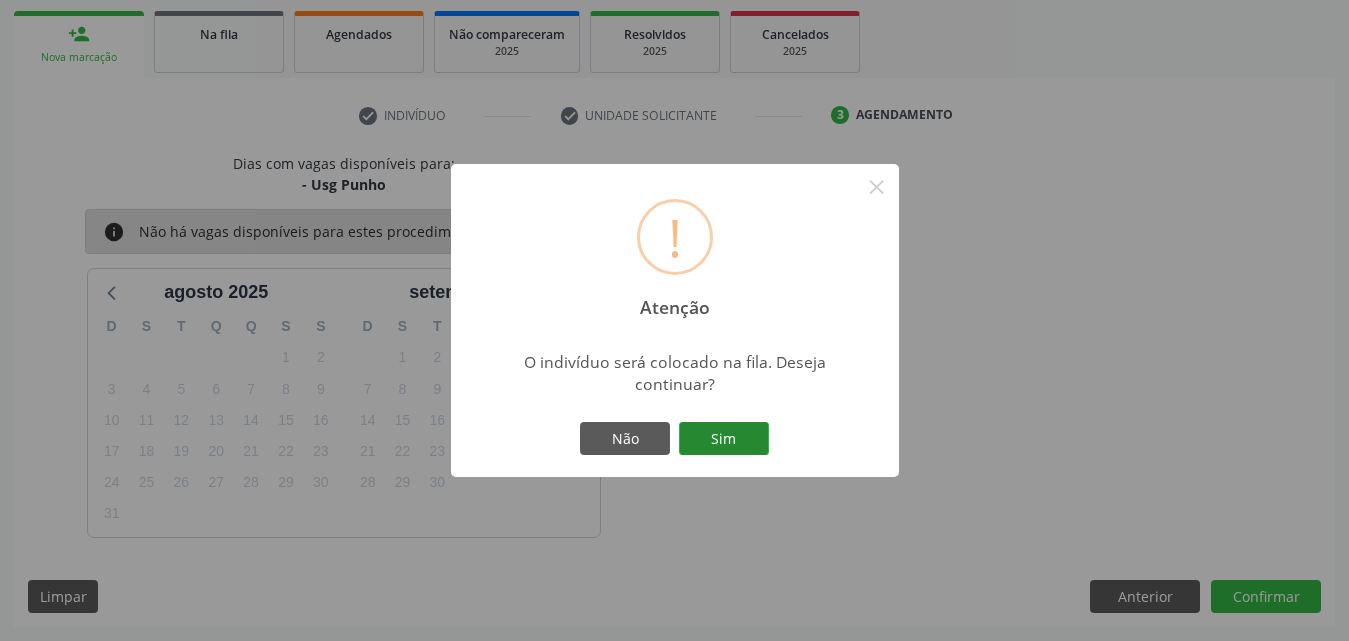 click on "Sim" at bounding box center [724, 439] 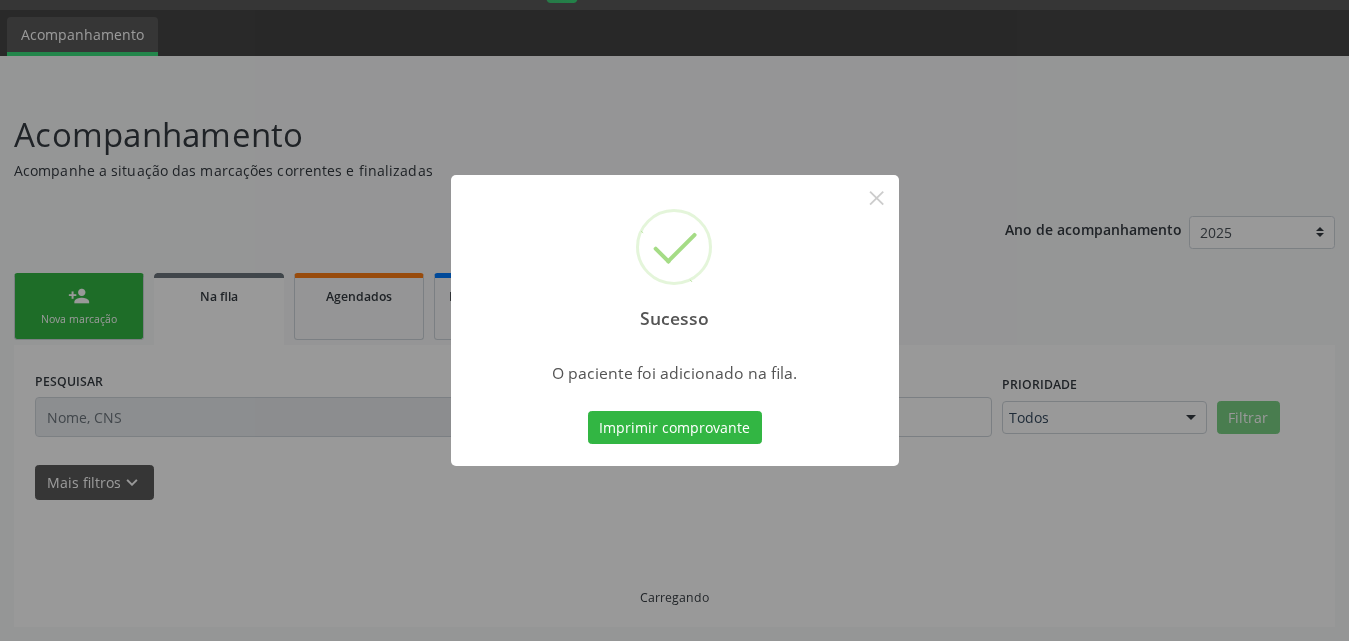 scroll, scrollTop: 54, scrollLeft: 0, axis: vertical 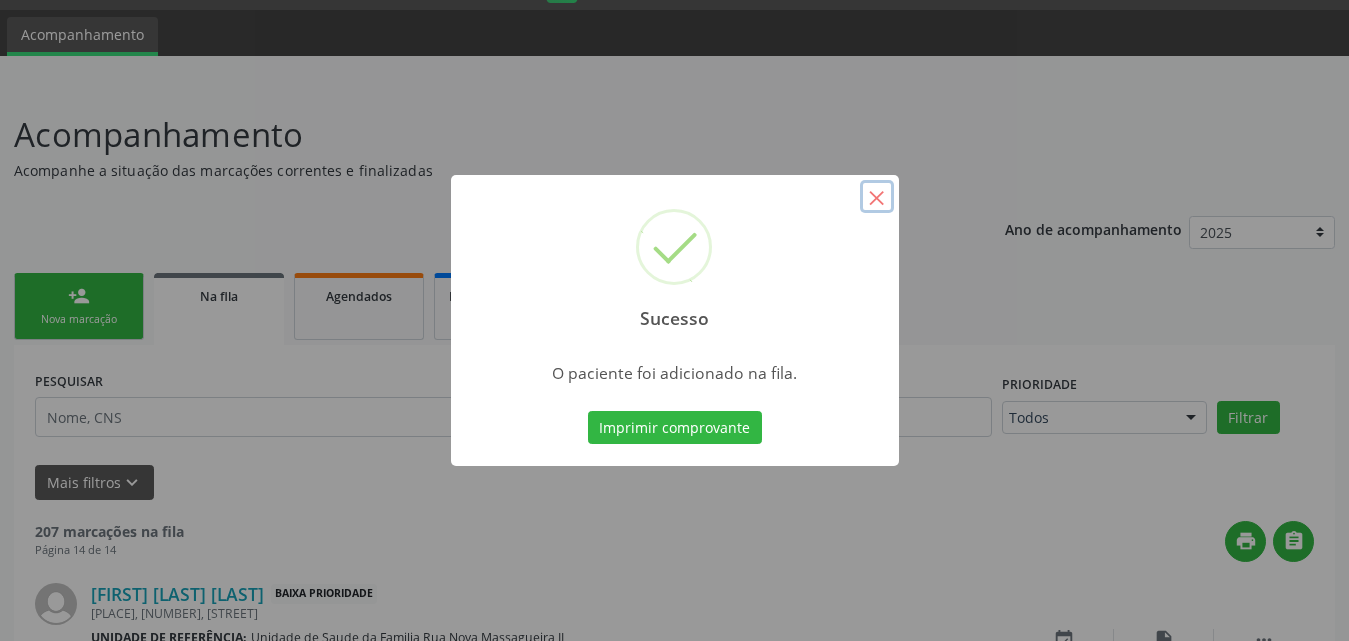 click on "×" at bounding box center (877, 197) 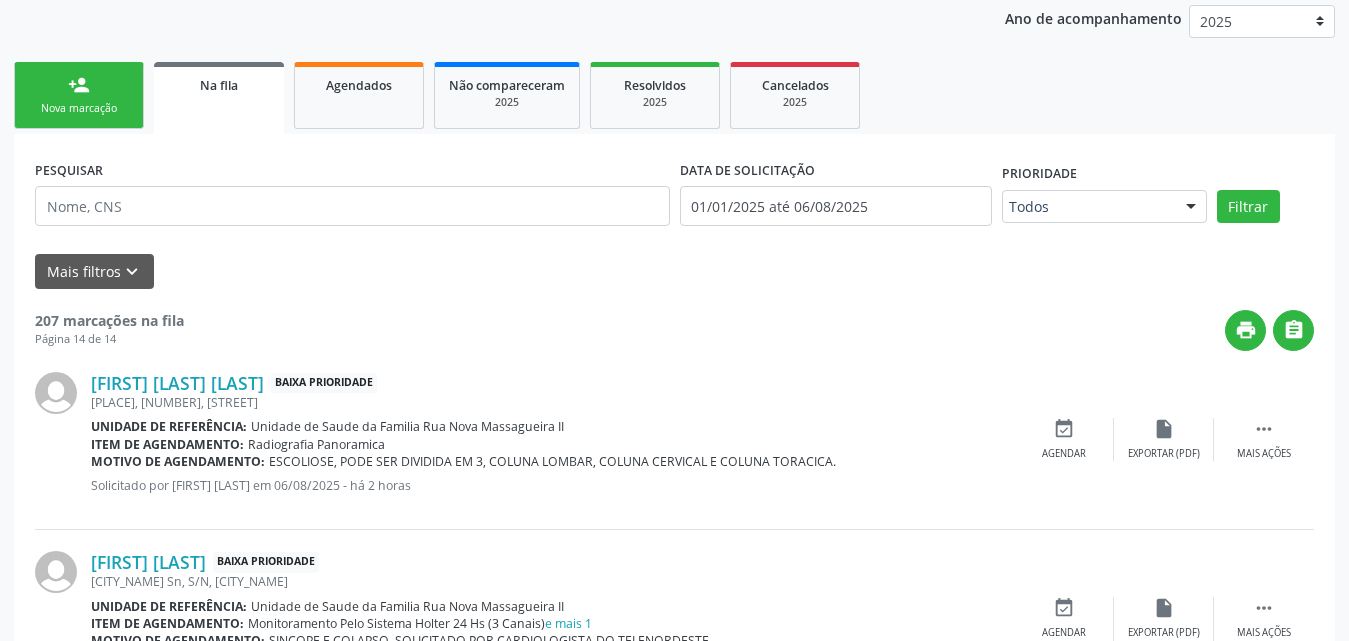 scroll, scrollTop: 254, scrollLeft: 0, axis: vertical 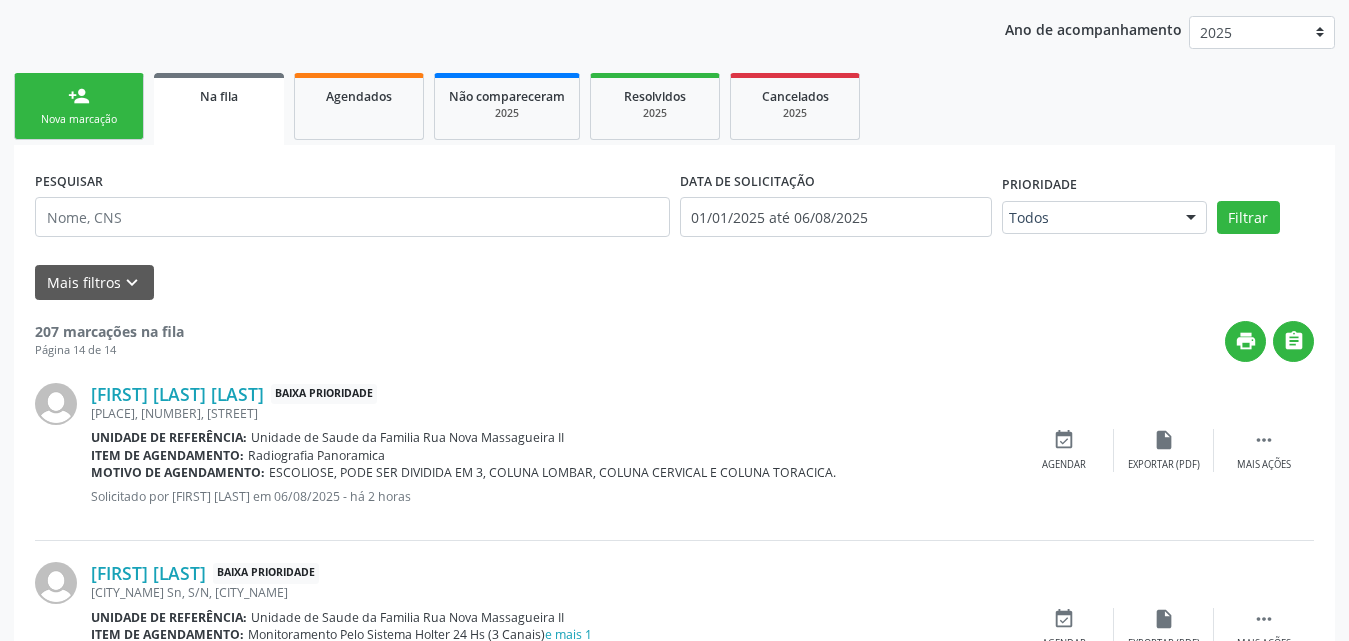 click on "Nova marcação" at bounding box center (79, 119) 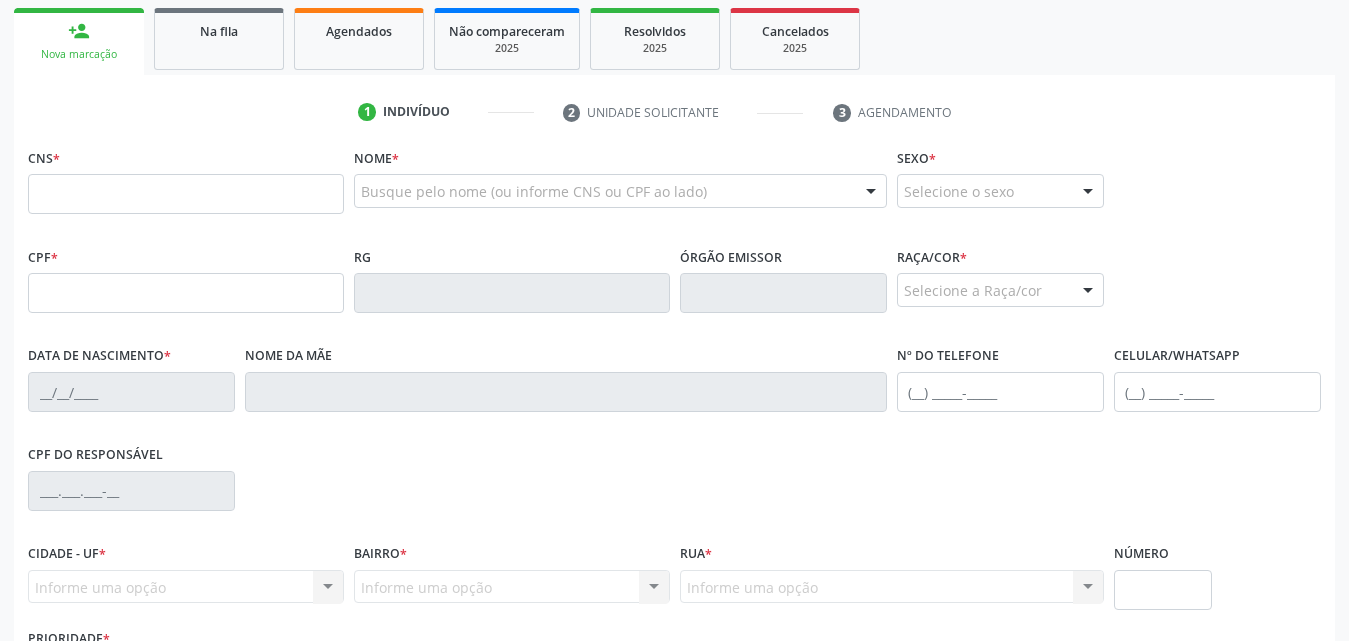 scroll, scrollTop: 354, scrollLeft: 0, axis: vertical 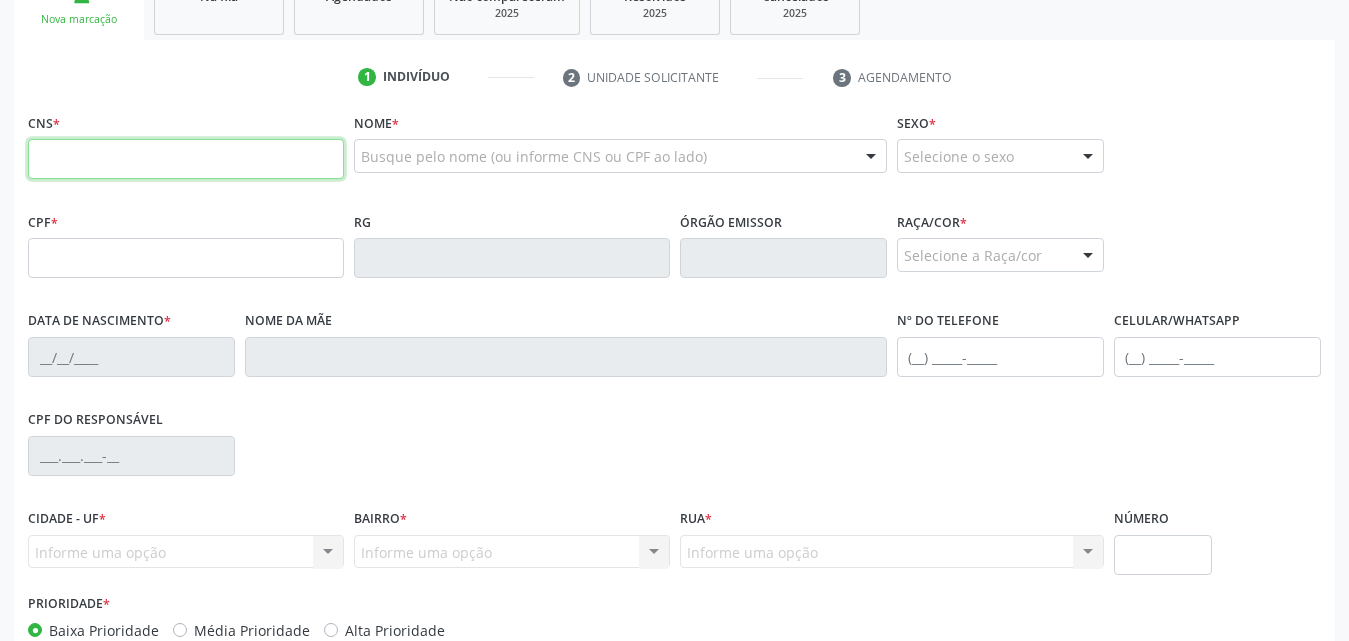 click at bounding box center (186, 159) 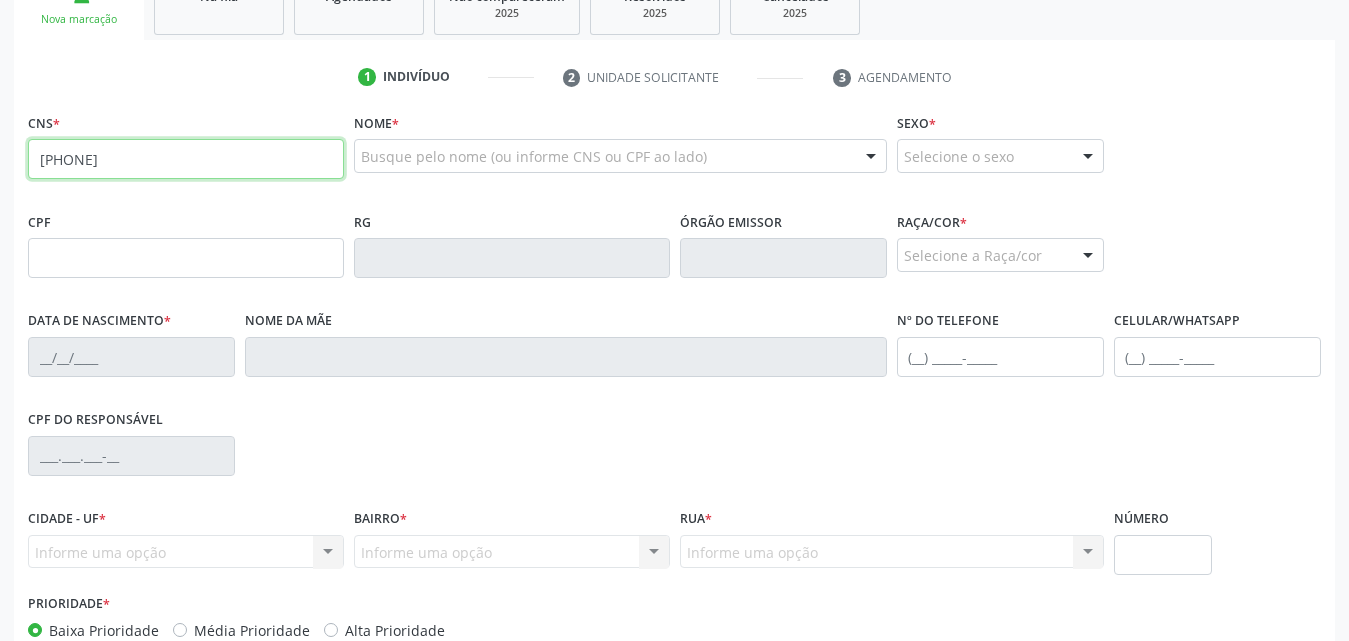 type on "703 6020 9281 2630" 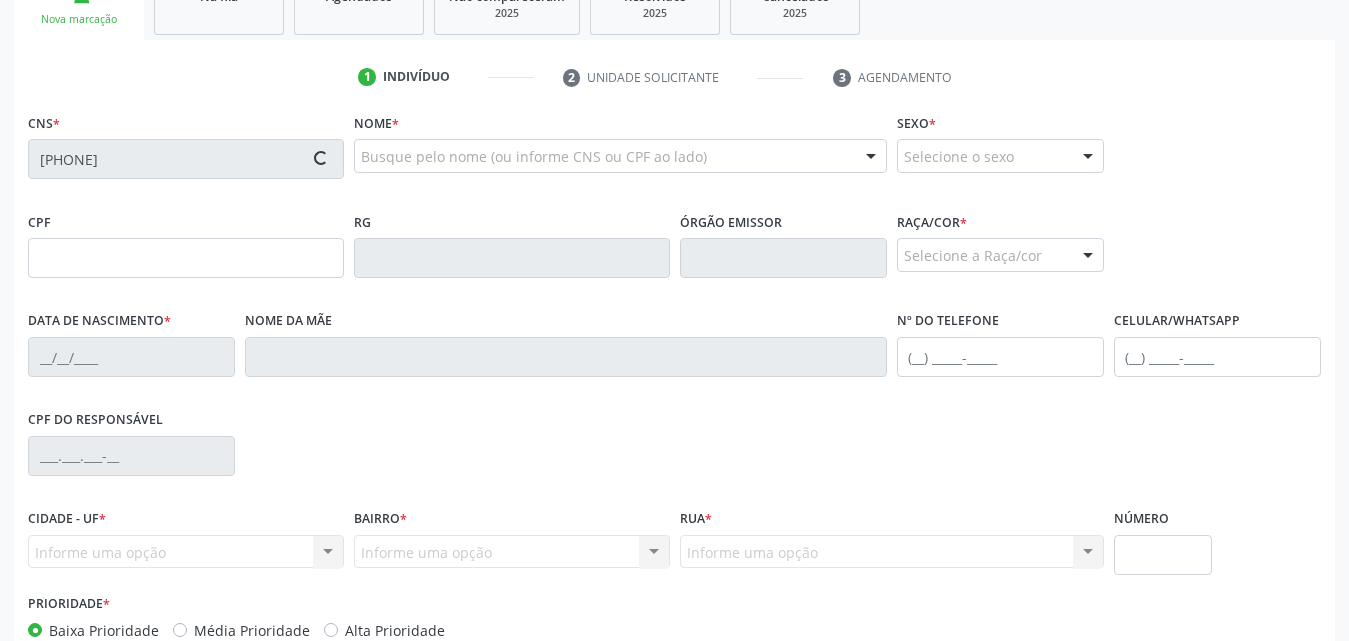 type on "11/04/1961" 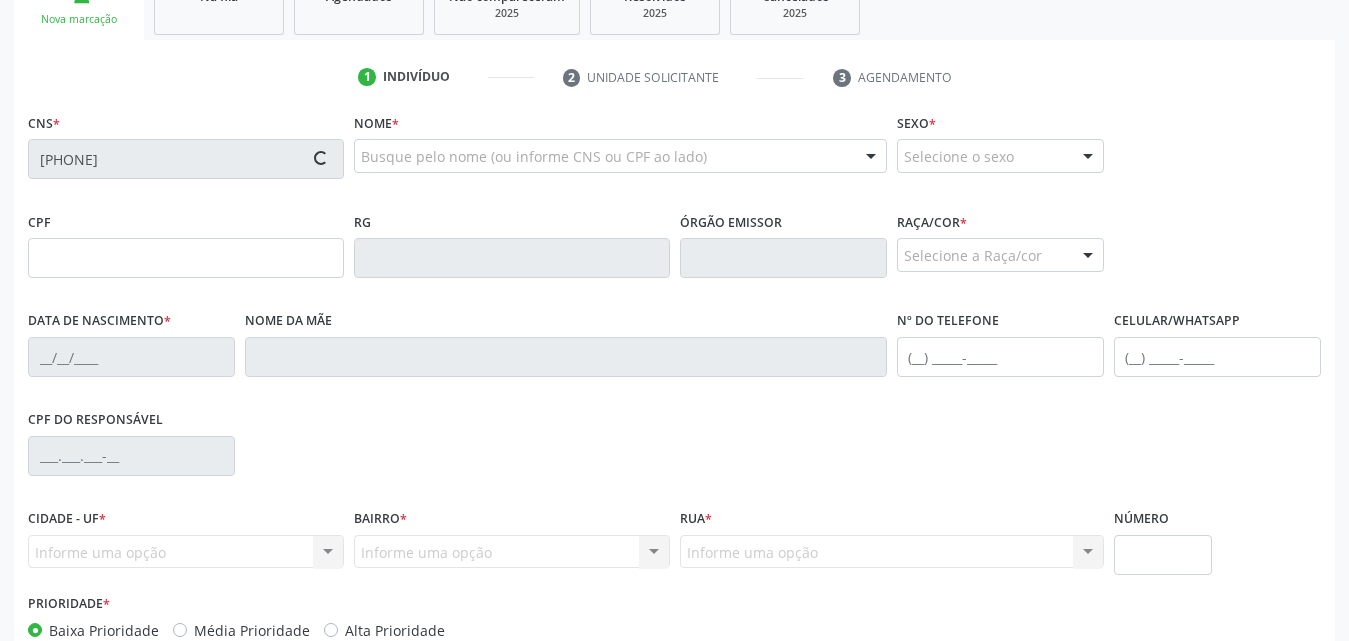 type on "Ana Marta da Conceicao" 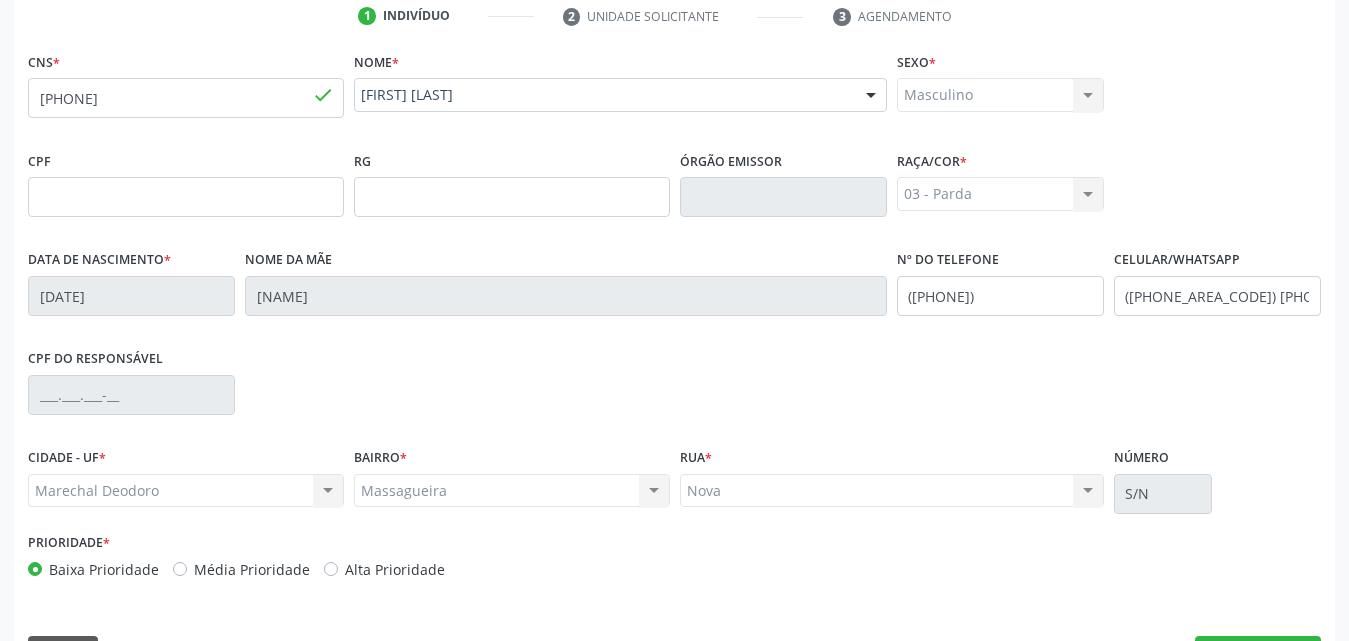 scroll, scrollTop: 471, scrollLeft: 0, axis: vertical 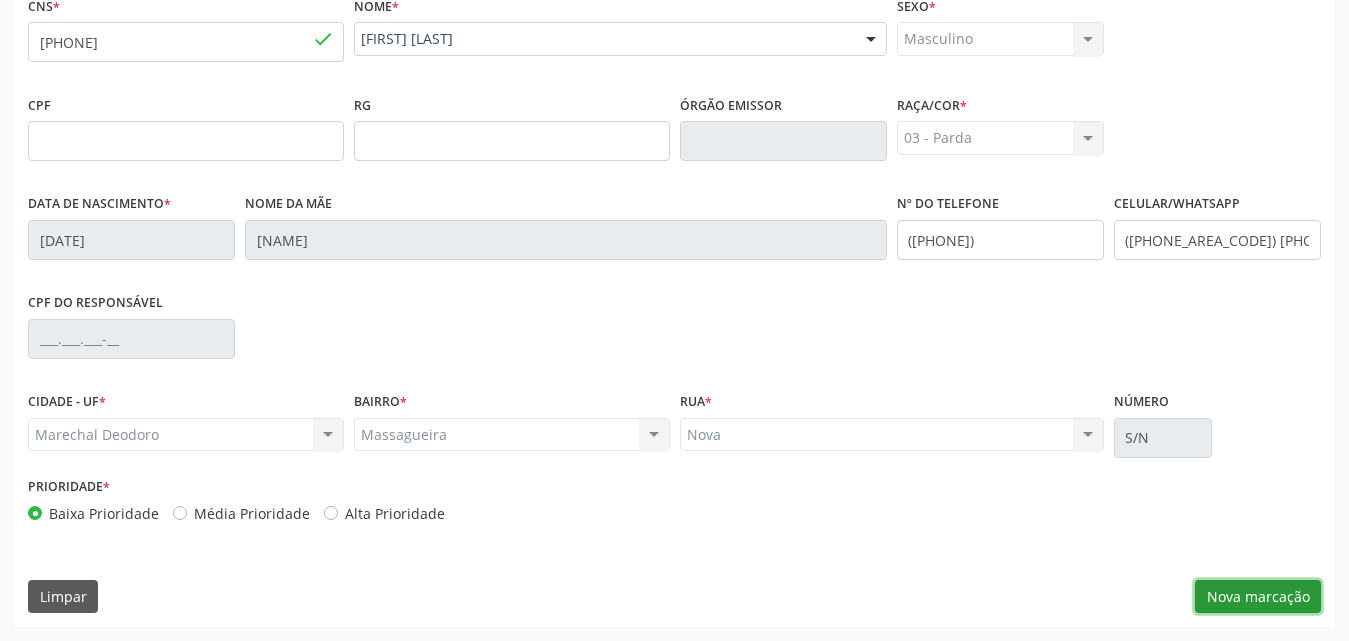 click on "Nova marcação" at bounding box center [1258, 597] 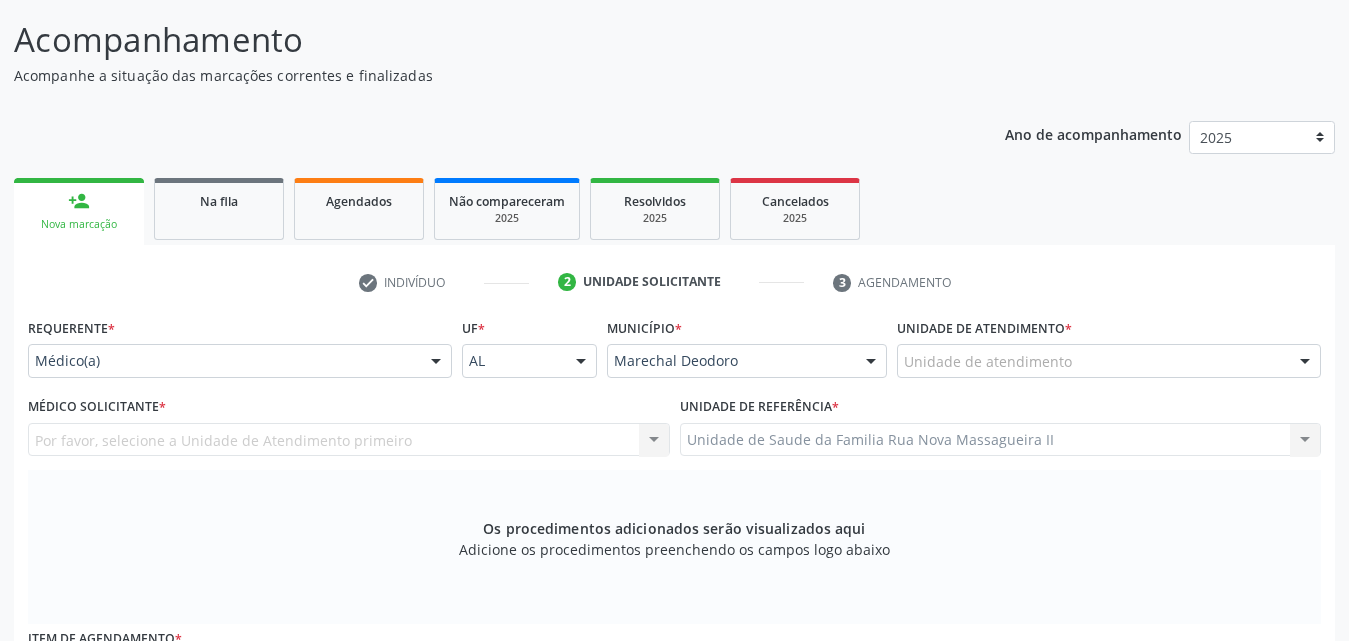 scroll, scrollTop: 271, scrollLeft: 0, axis: vertical 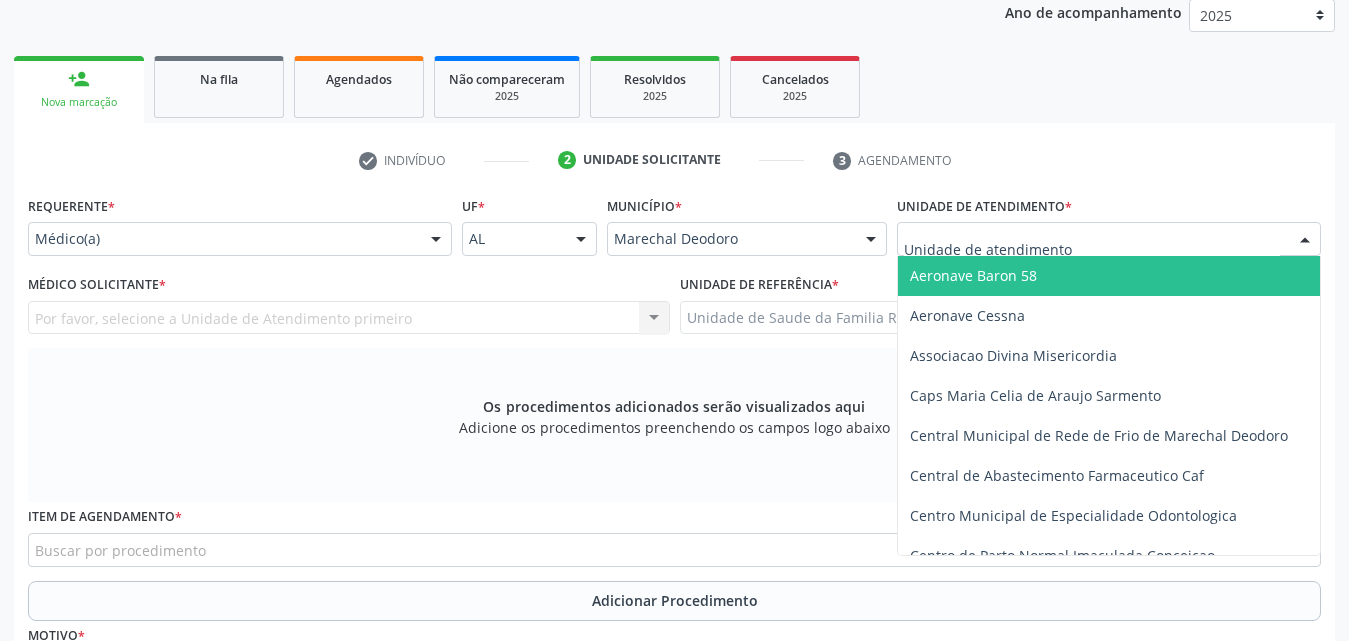 click at bounding box center (1109, 239) 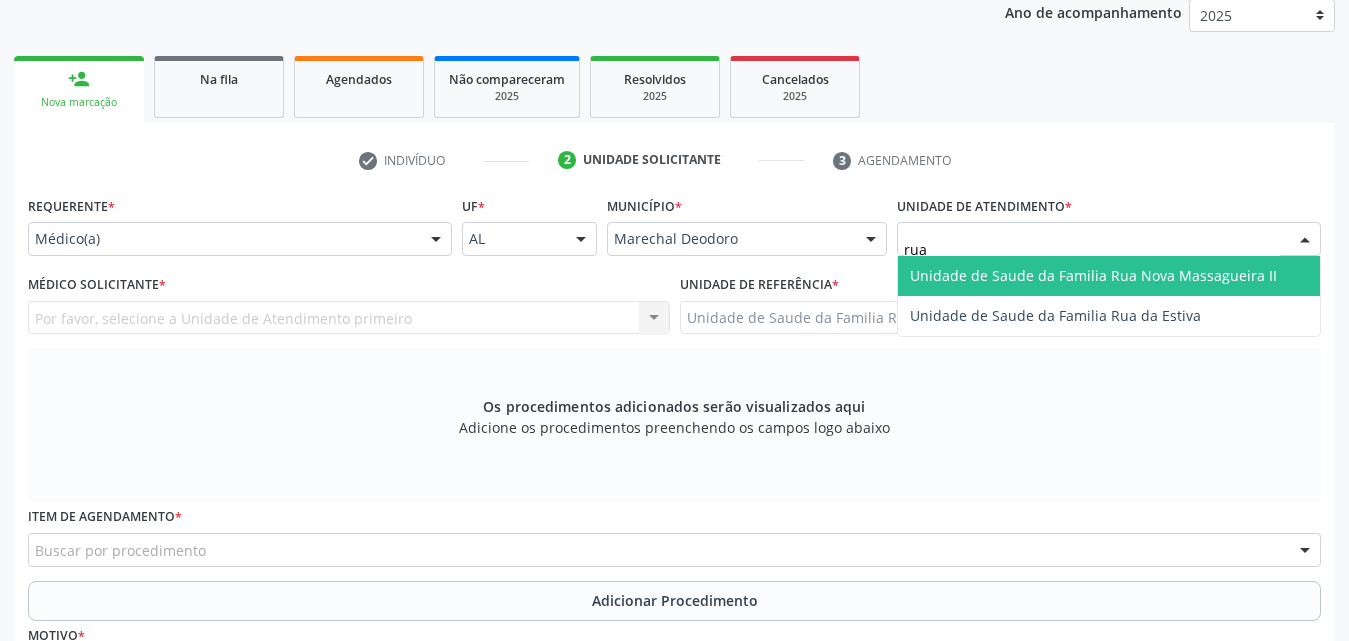 type on "[STREET]" 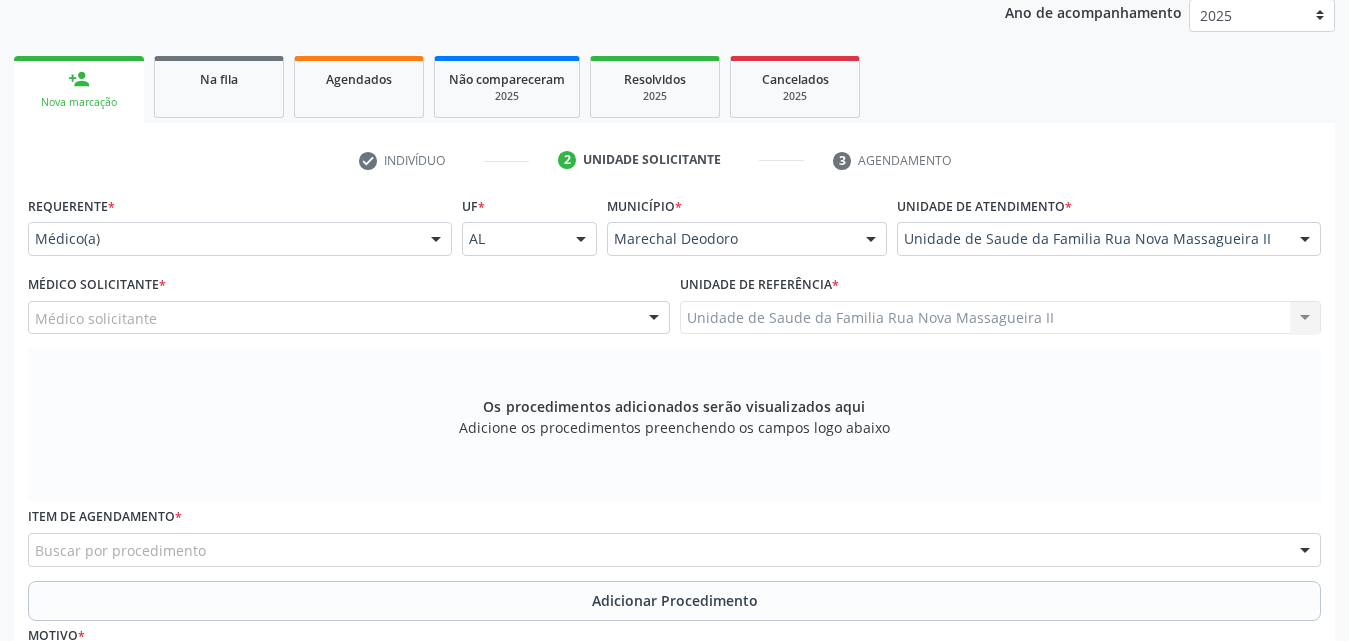 click on "Médico solicitante" at bounding box center (349, 318) 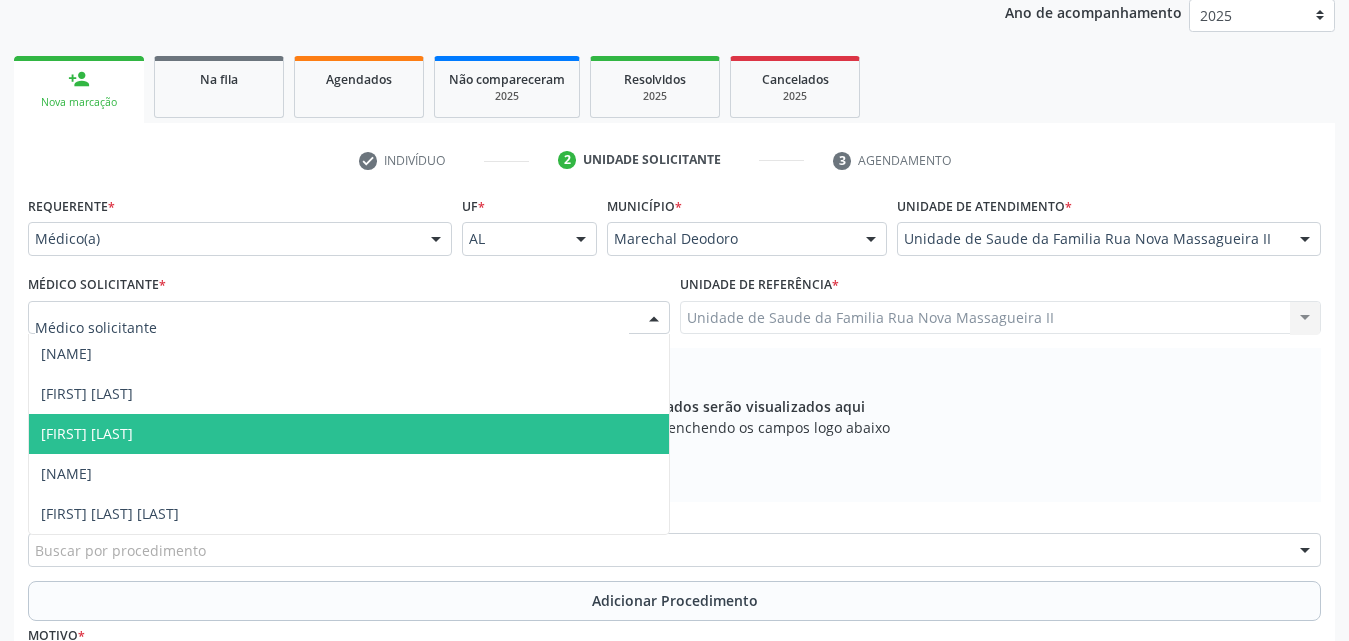 drag, startPoint x: 141, startPoint y: 433, endPoint x: 661, endPoint y: 416, distance: 520.27783 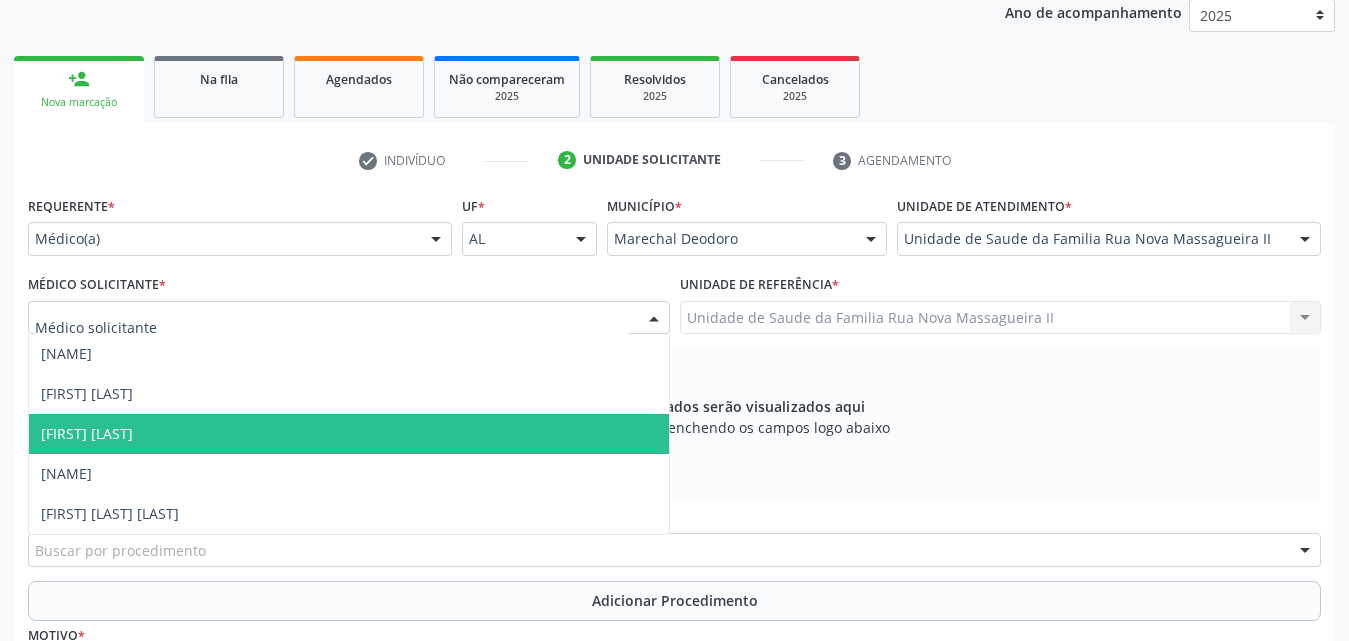 click on "Rodrigo Paranhos de Melo" at bounding box center [87, 433] 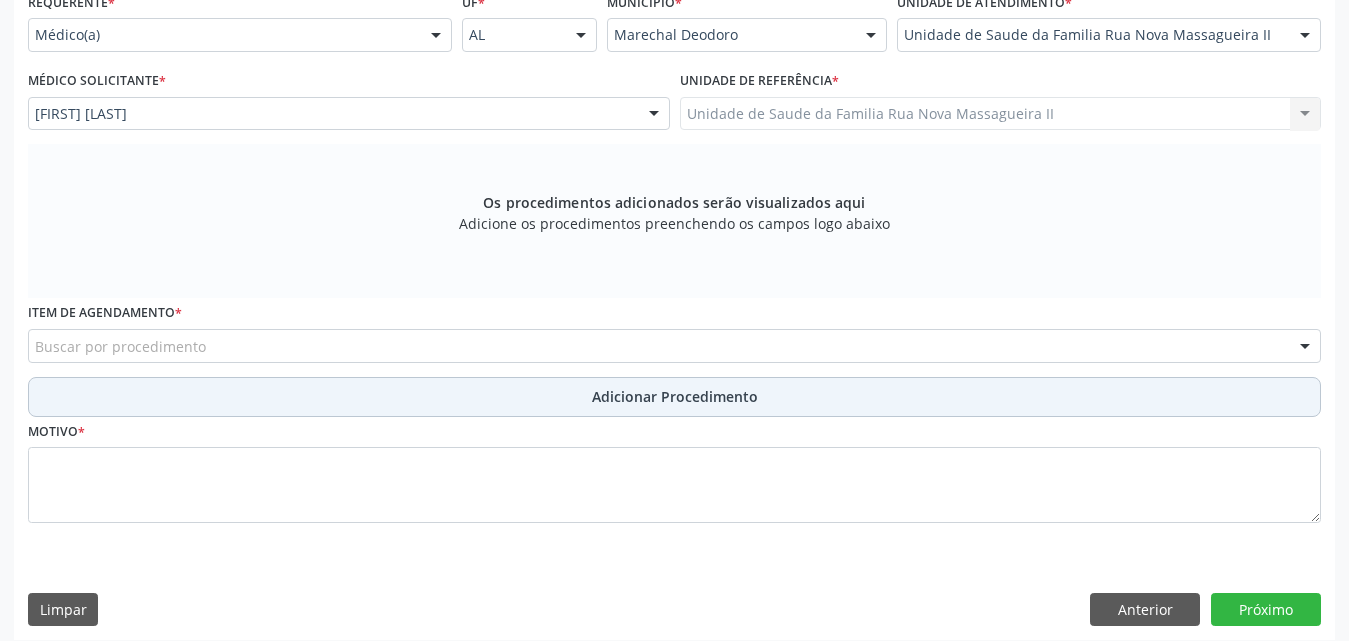 scroll, scrollTop: 488, scrollLeft: 0, axis: vertical 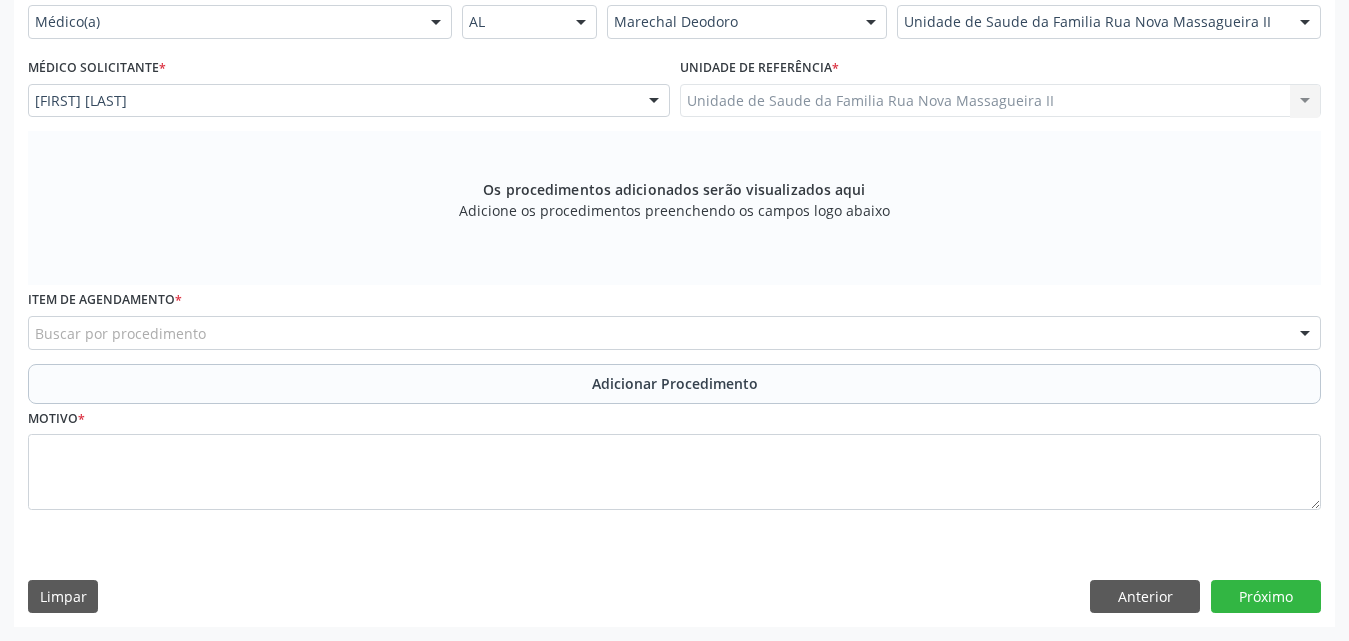 click on "Buscar por procedimento" at bounding box center (674, 333) 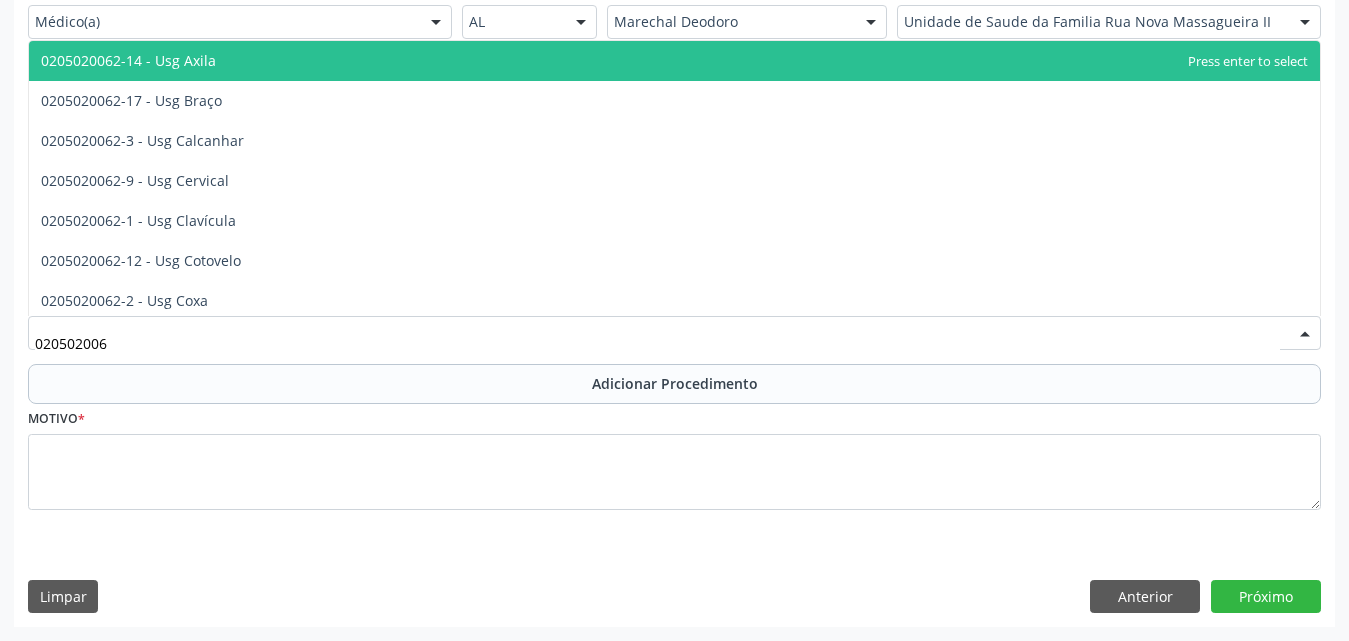 type on "0205020062" 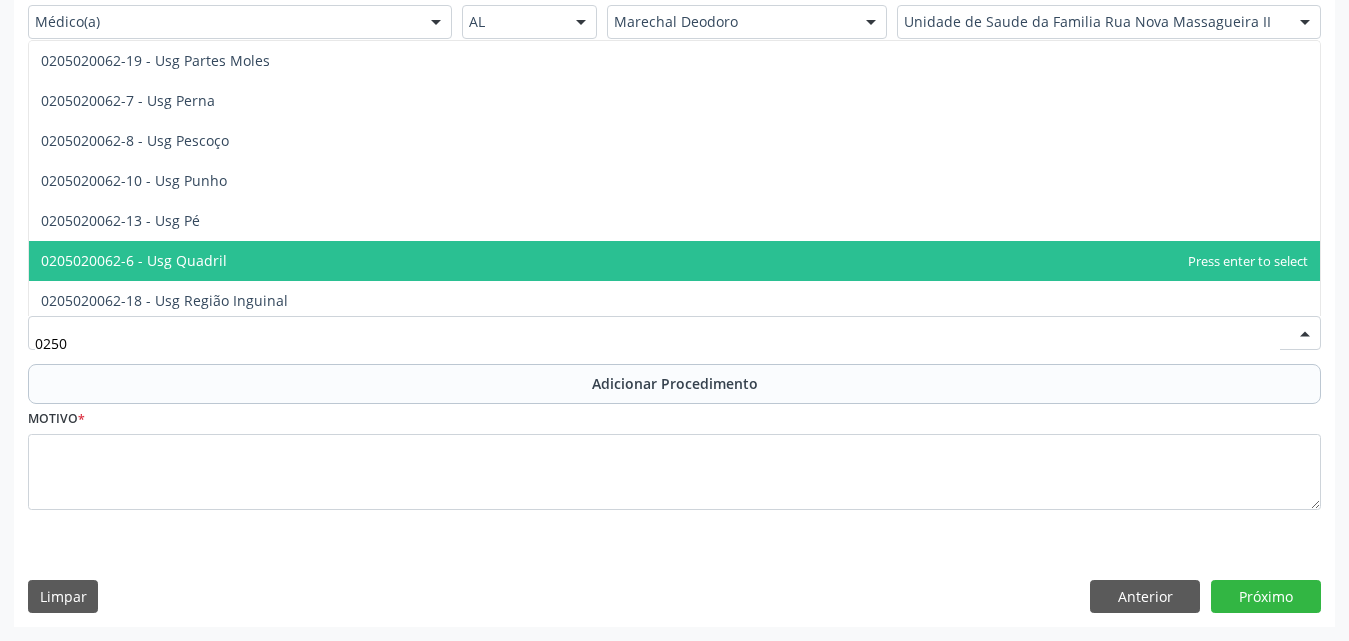scroll, scrollTop: 485, scrollLeft: 0, axis: vertical 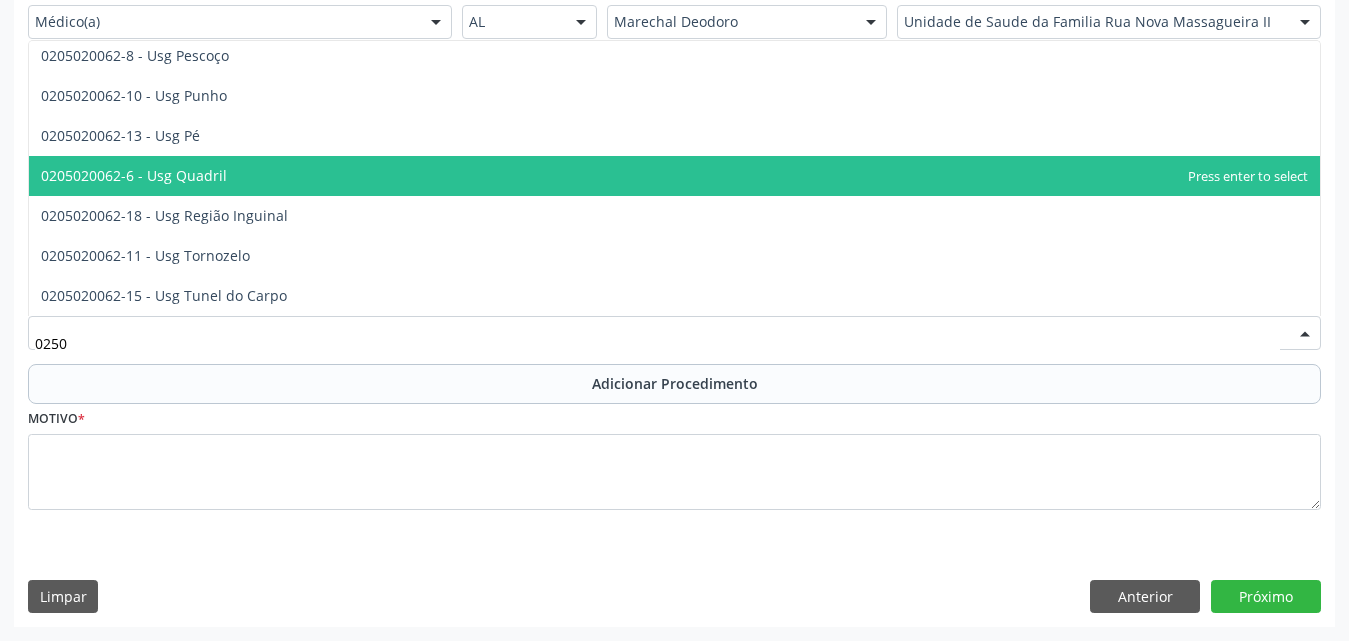 click on "0205020062-6 - Usg Quadril" at bounding box center (674, 176) 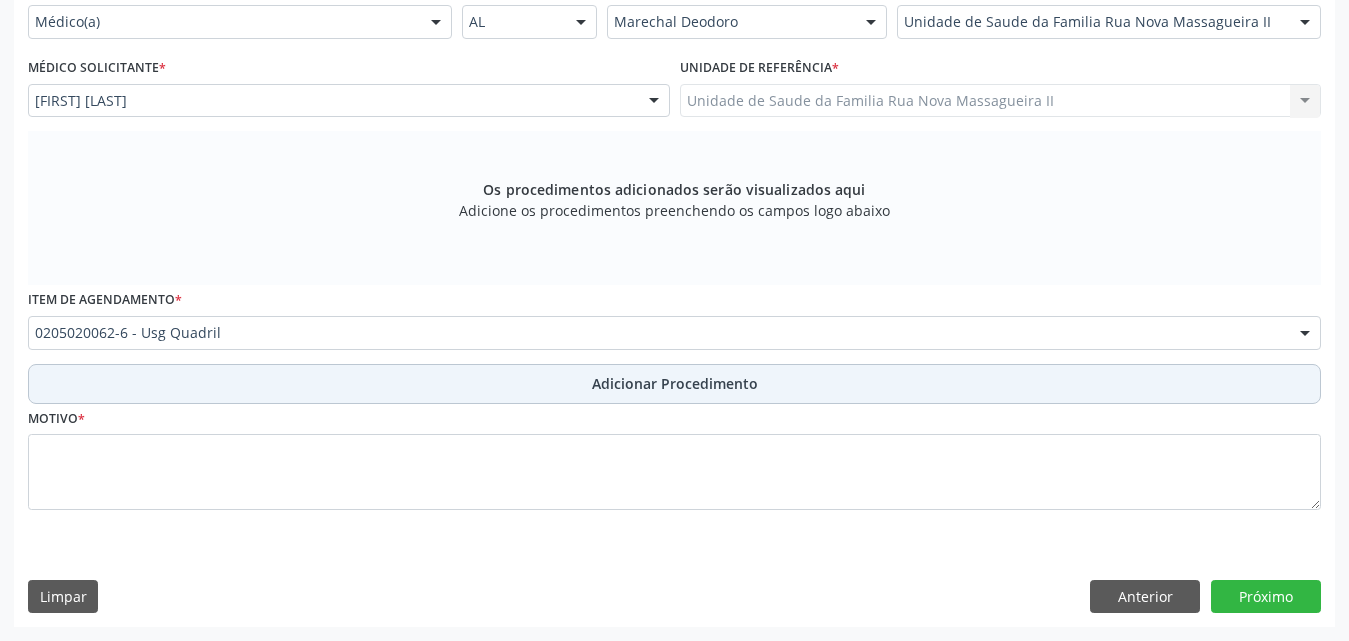 click on "Adicionar Procedimento" at bounding box center (675, 383) 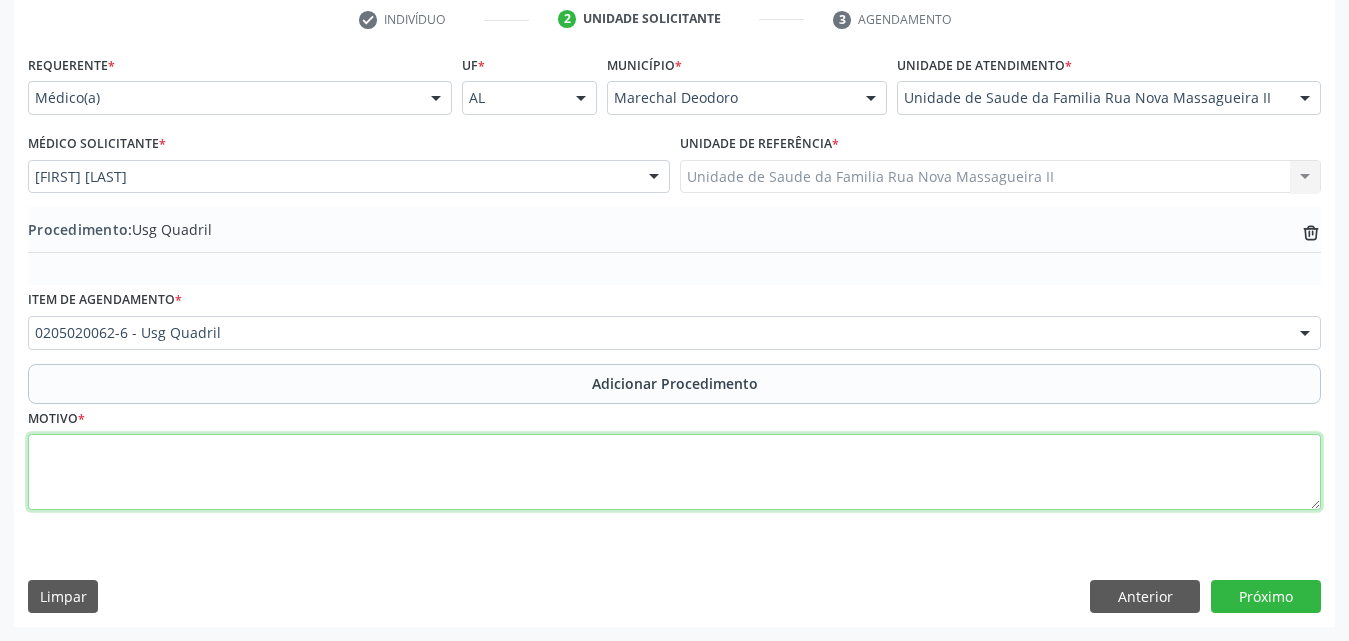 click at bounding box center [674, 472] 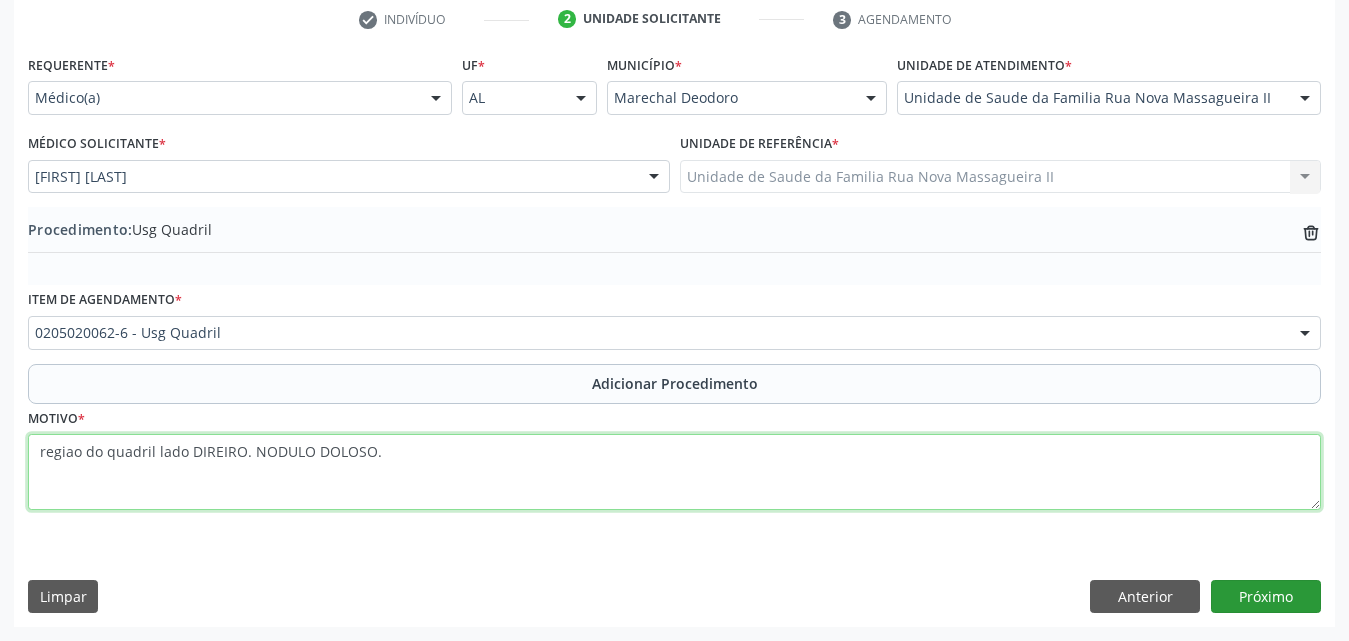 type on "regiao do quadril lado DIREIRO. NODULO DOLOSO." 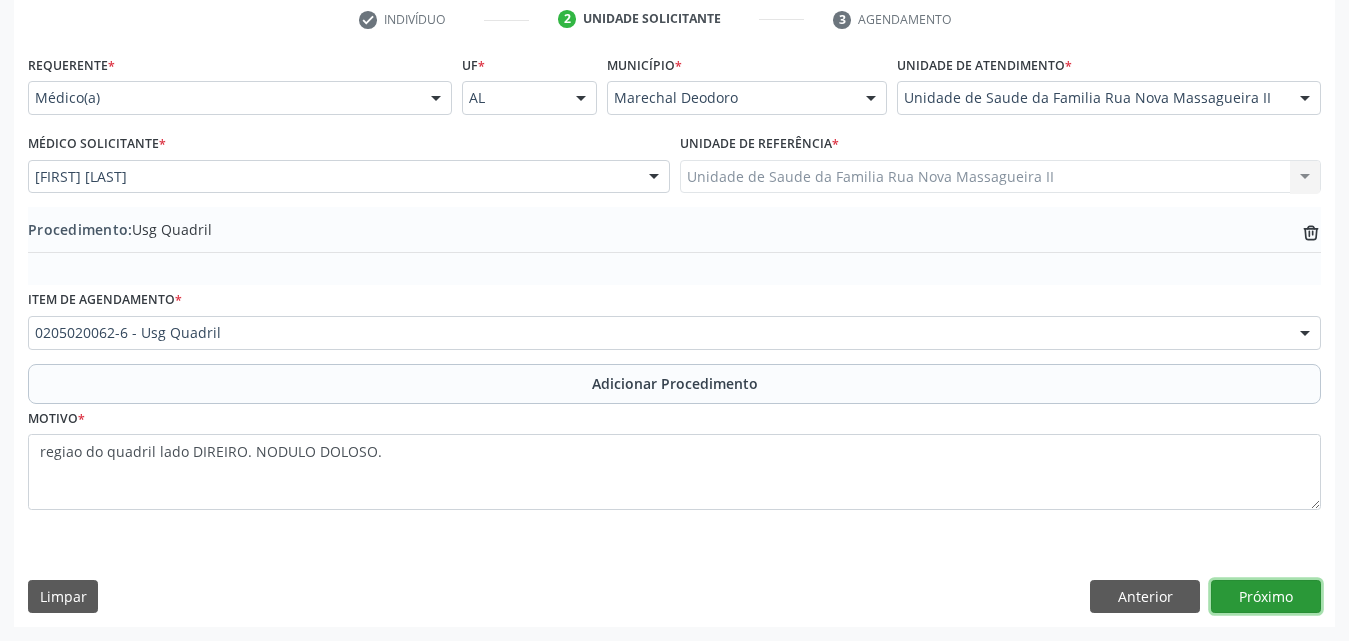 click on "Próximo" at bounding box center (1266, 597) 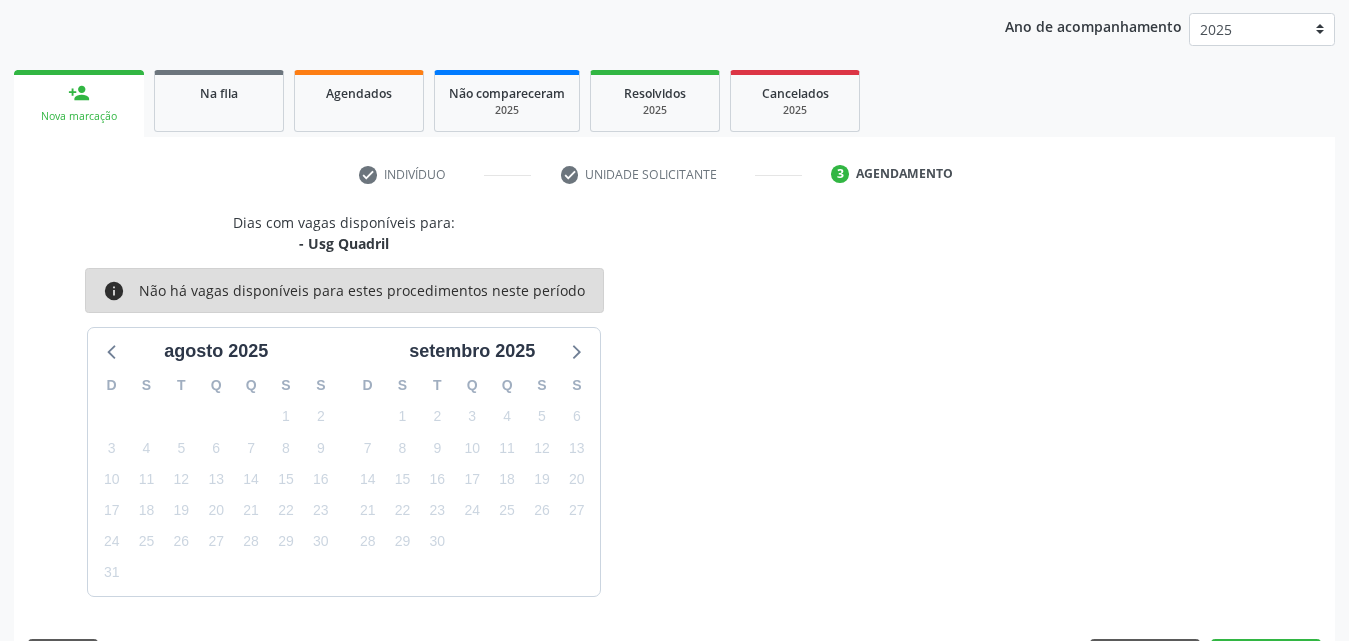 scroll, scrollTop: 316, scrollLeft: 0, axis: vertical 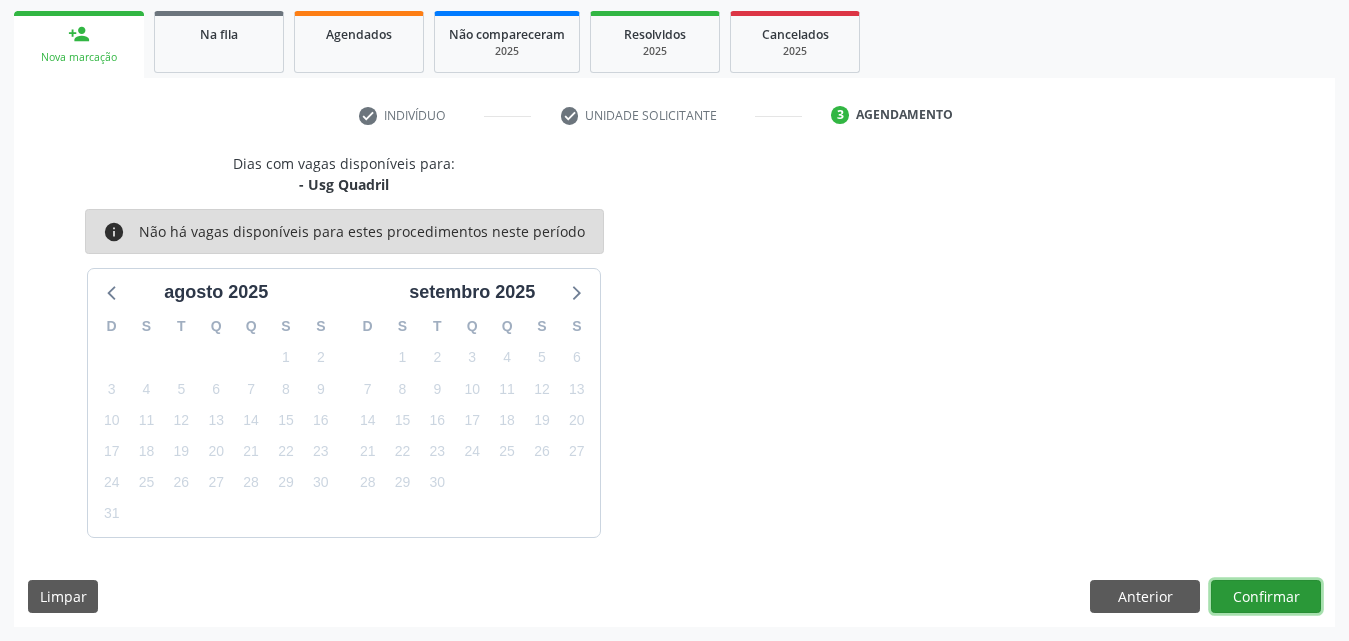 click on "Confirmar" at bounding box center [1266, 597] 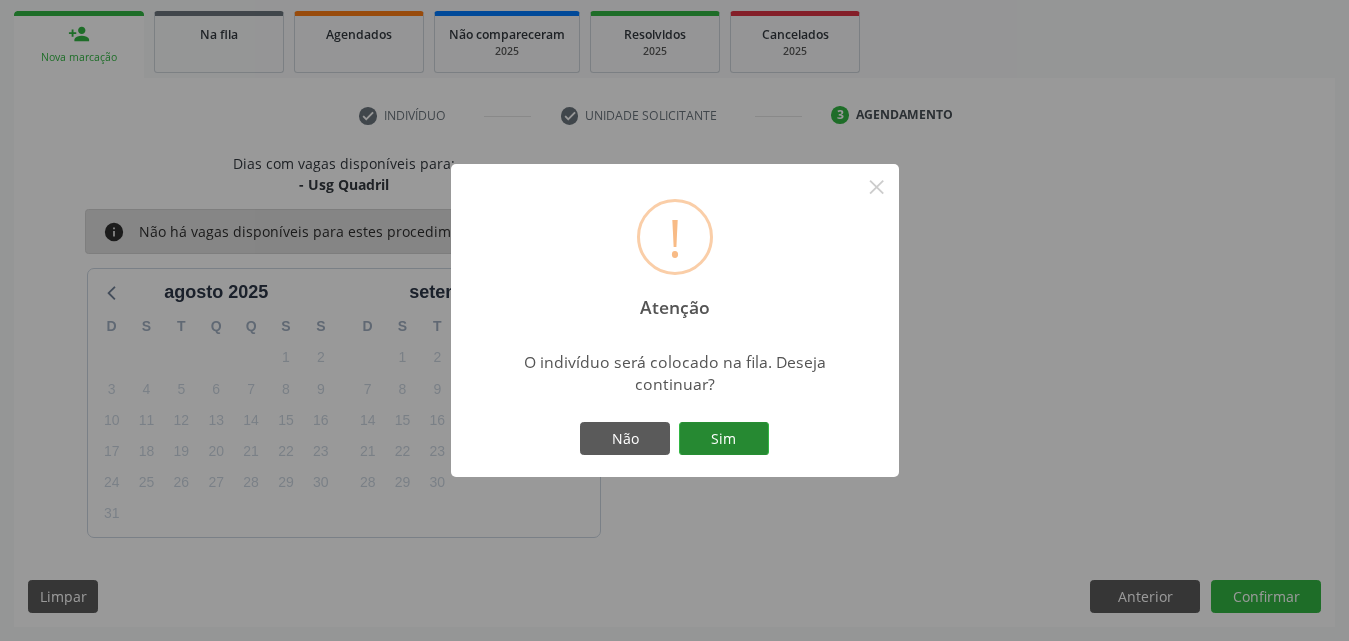 click on "Sim" at bounding box center [724, 439] 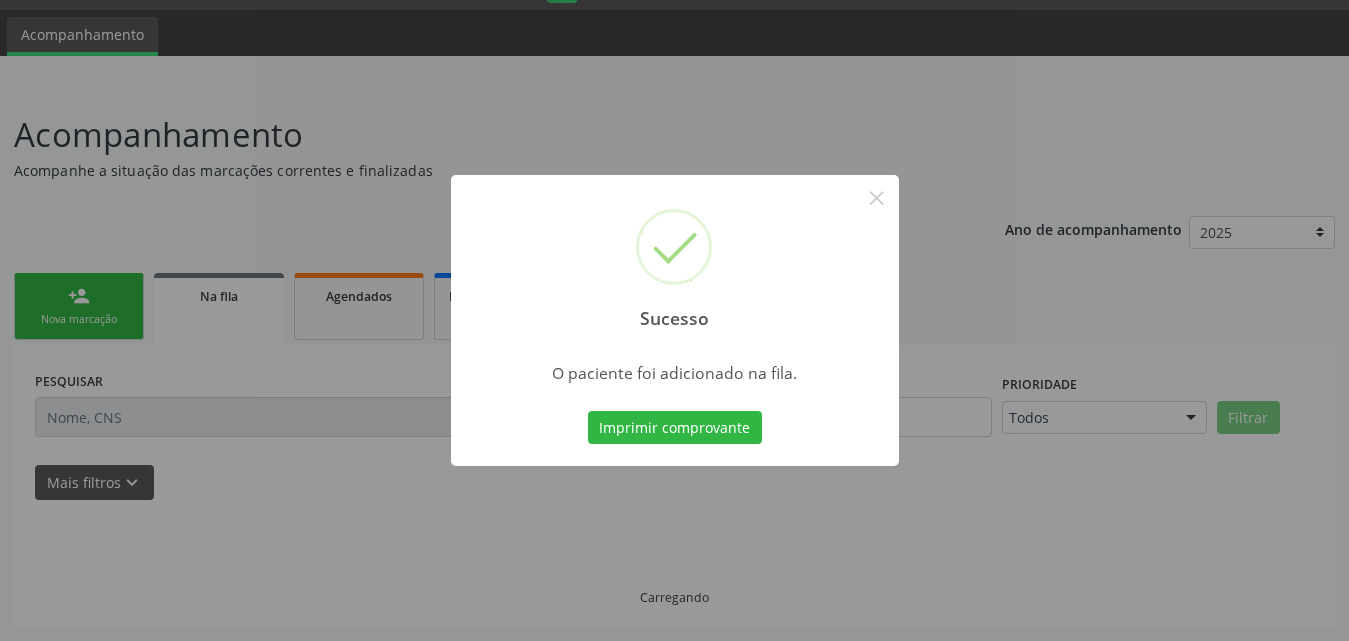 scroll, scrollTop: 54, scrollLeft: 0, axis: vertical 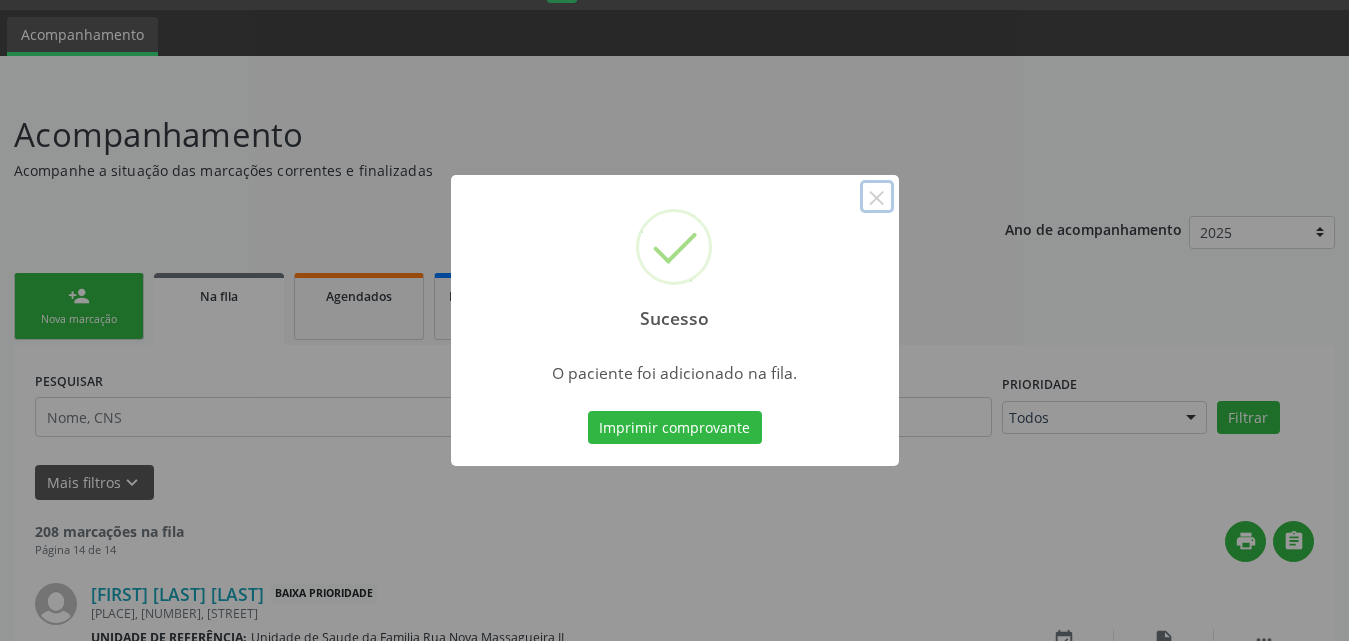 drag, startPoint x: 880, startPoint y: 192, endPoint x: 848, endPoint y: 260, distance: 75.153175 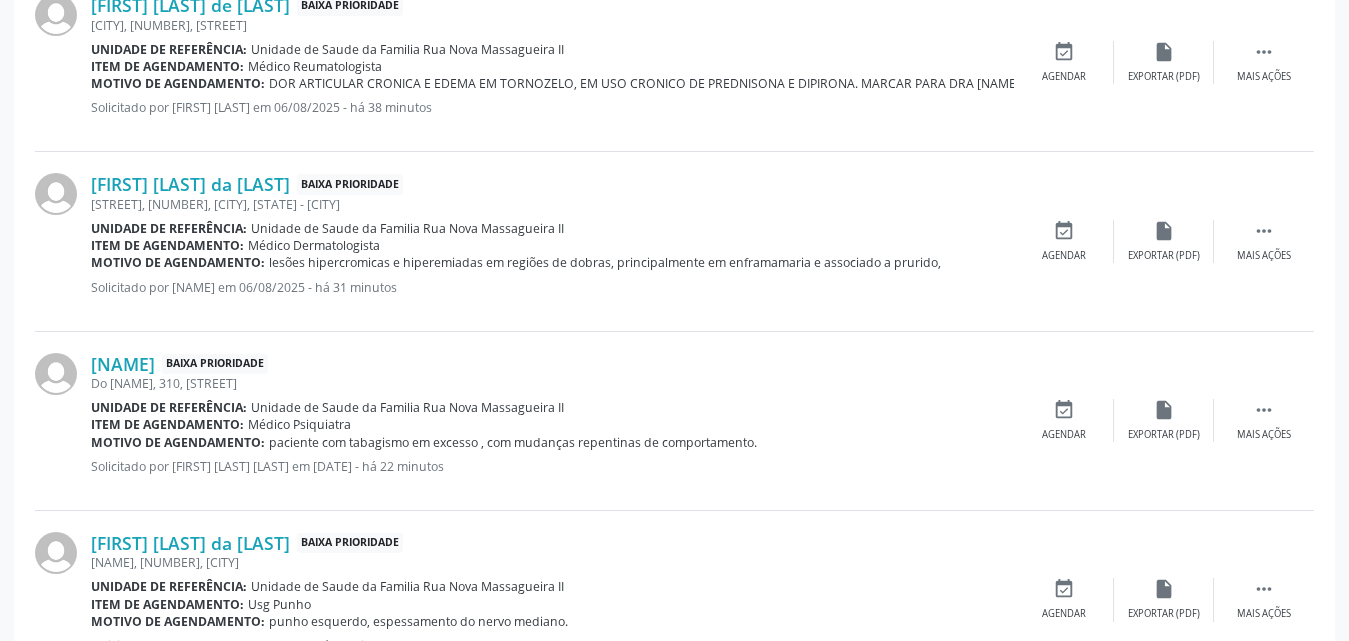 scroll, scrollTop: 2396, scrollLeft: 0, axis: vertical 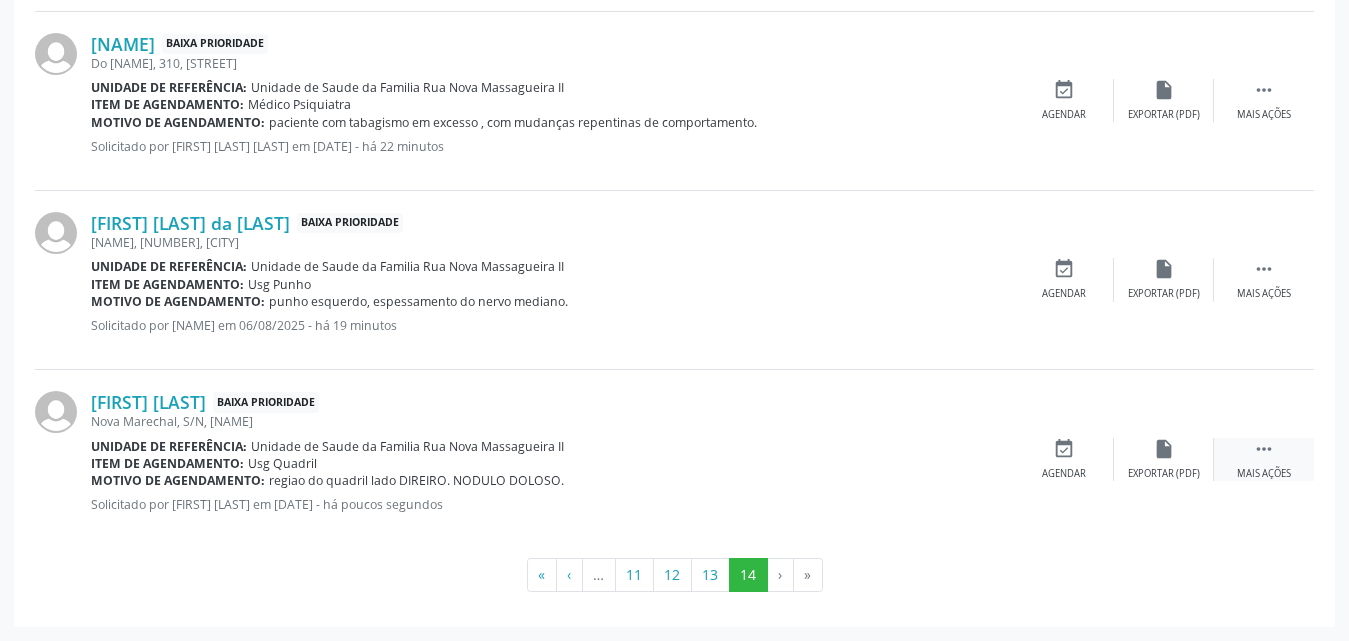 click on "Mais ações" at bounding box center [1264, 474] 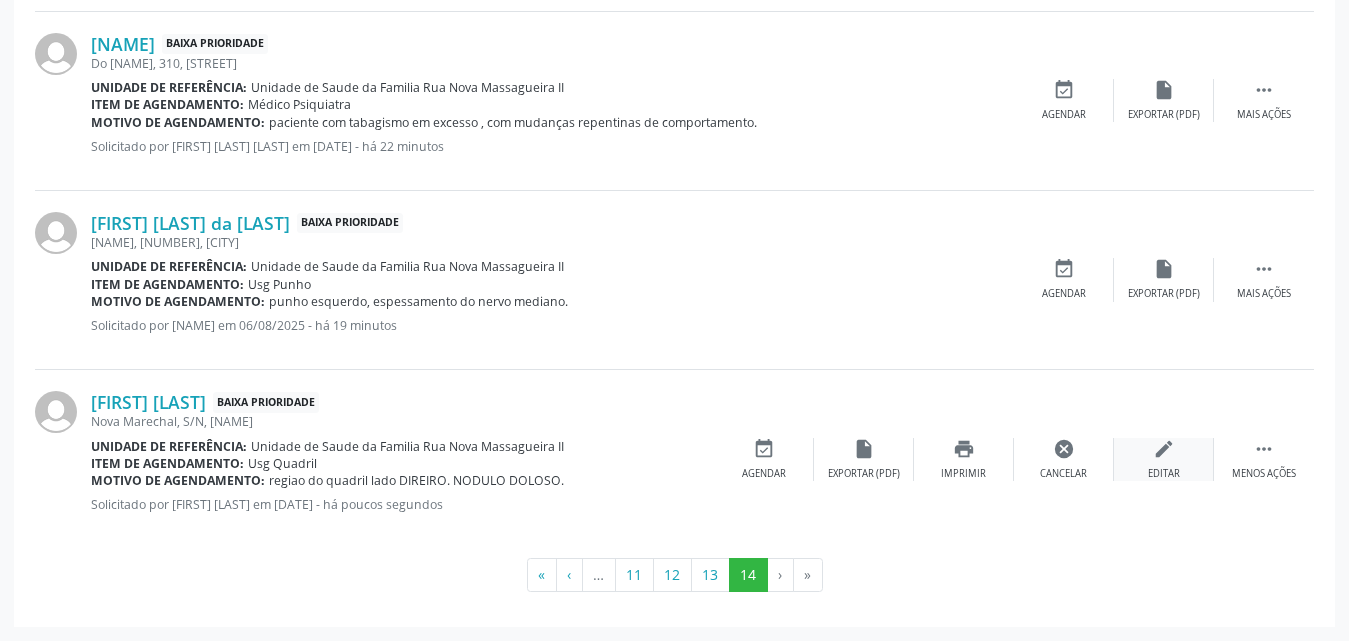 click on "Editar" at bounding box center [1164, 474] 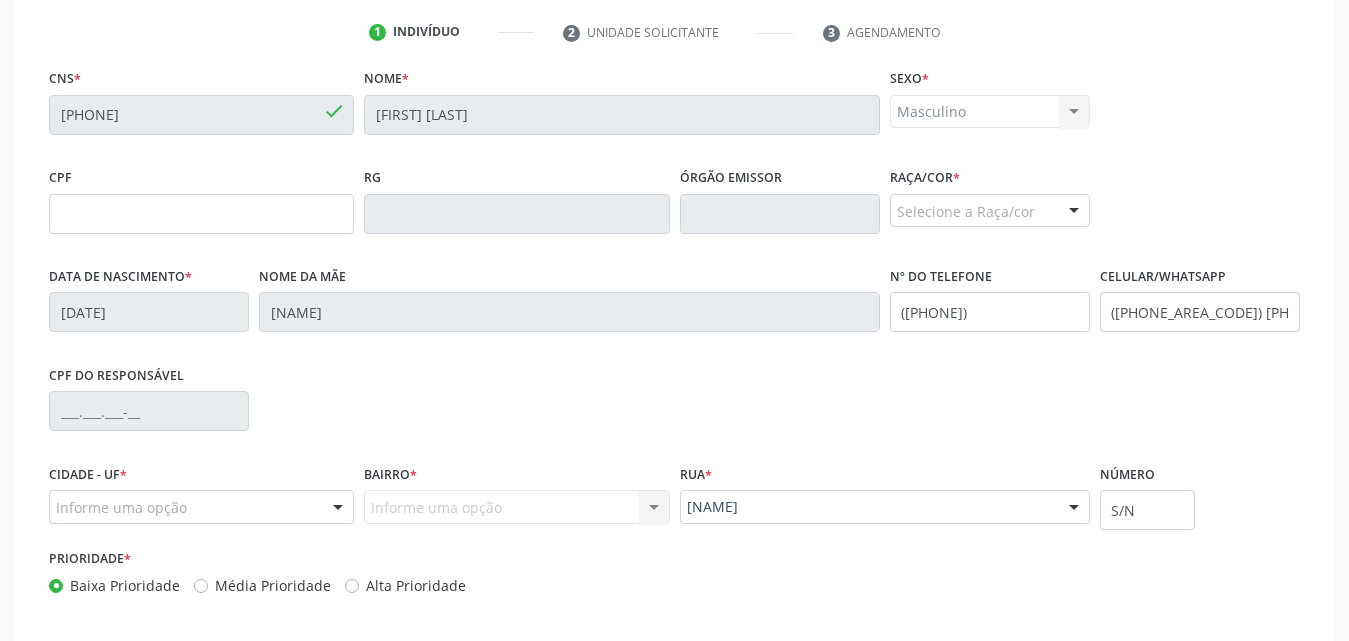 scroll, scrollTop: 498, scrollLeft: 0, axis: vertical 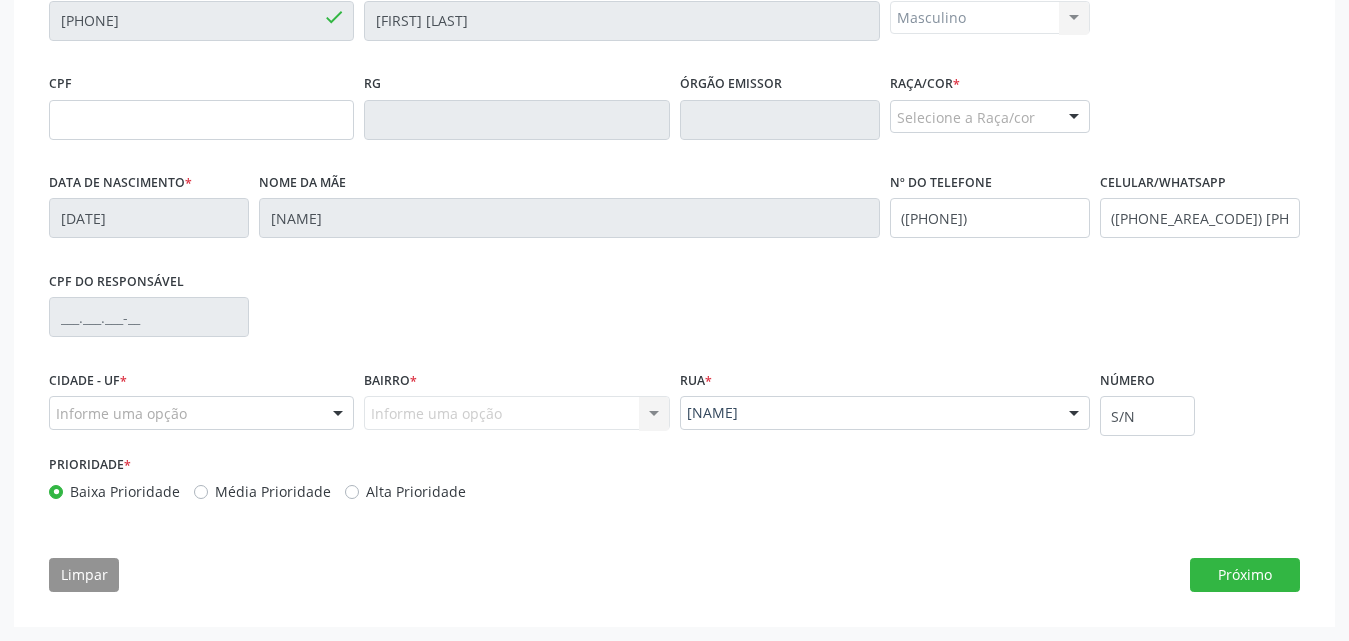 click at bounding box center [338, 414] 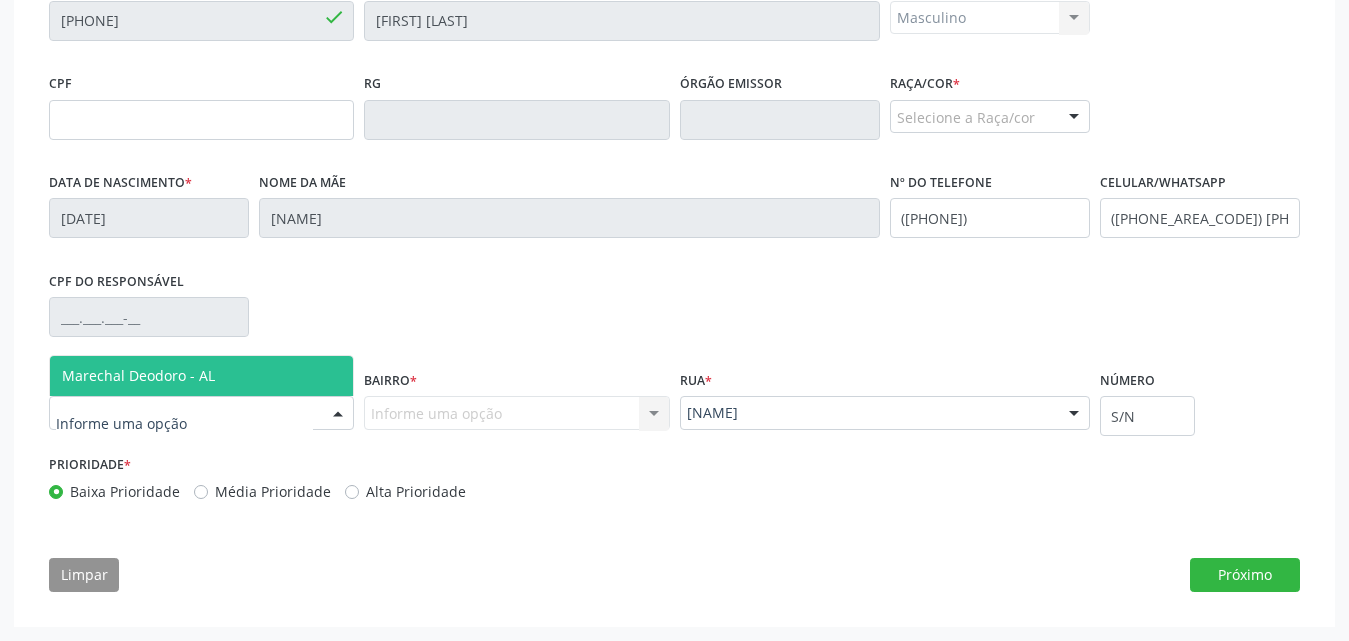 click on "Marechal Deodoro - AL" at bounding box center [201, 376] 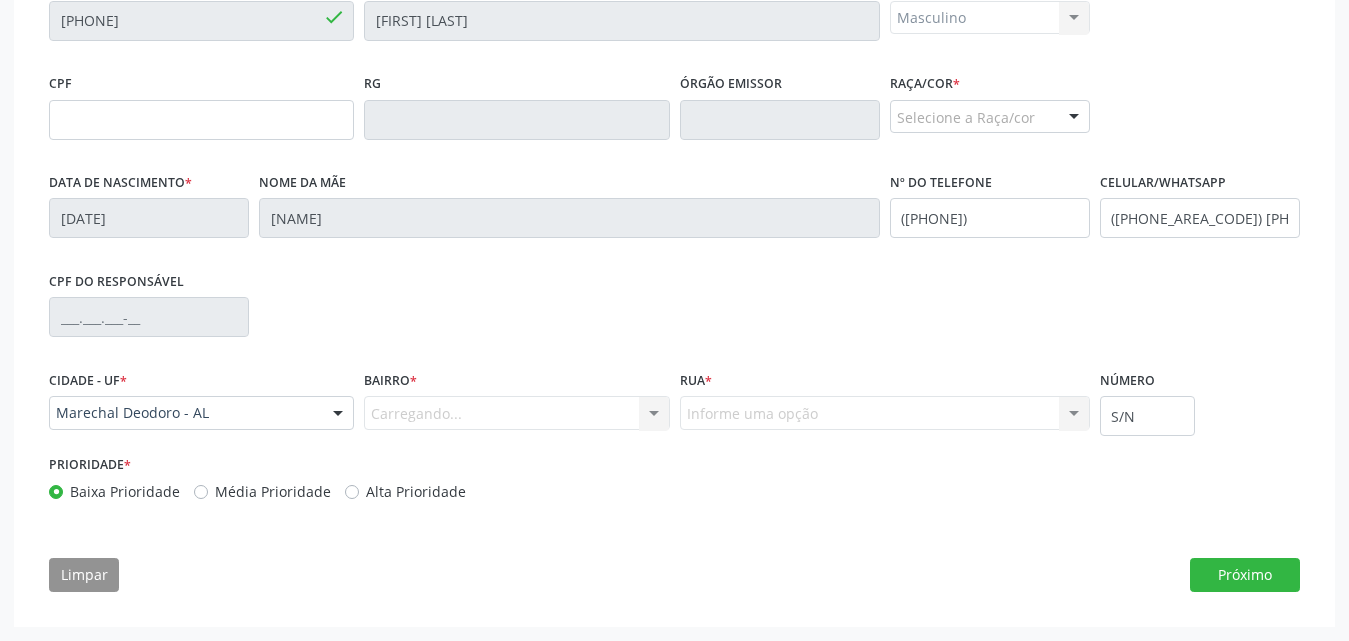 click on "Carregando...
Nenhum resultado encontrado para: "   "
Nenhuma opção encontrada. Digite para adicionar." at bounding box center [516, 413] 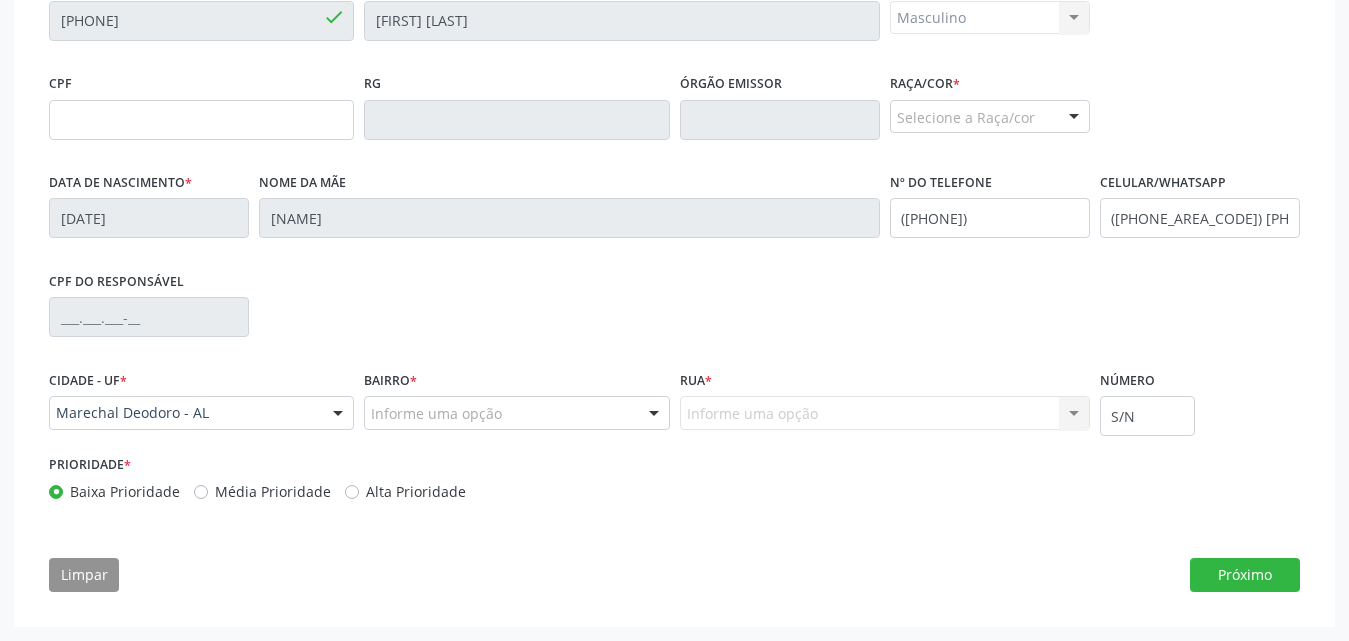 click on "Informe uma opção" at bounding box center (516, 413) 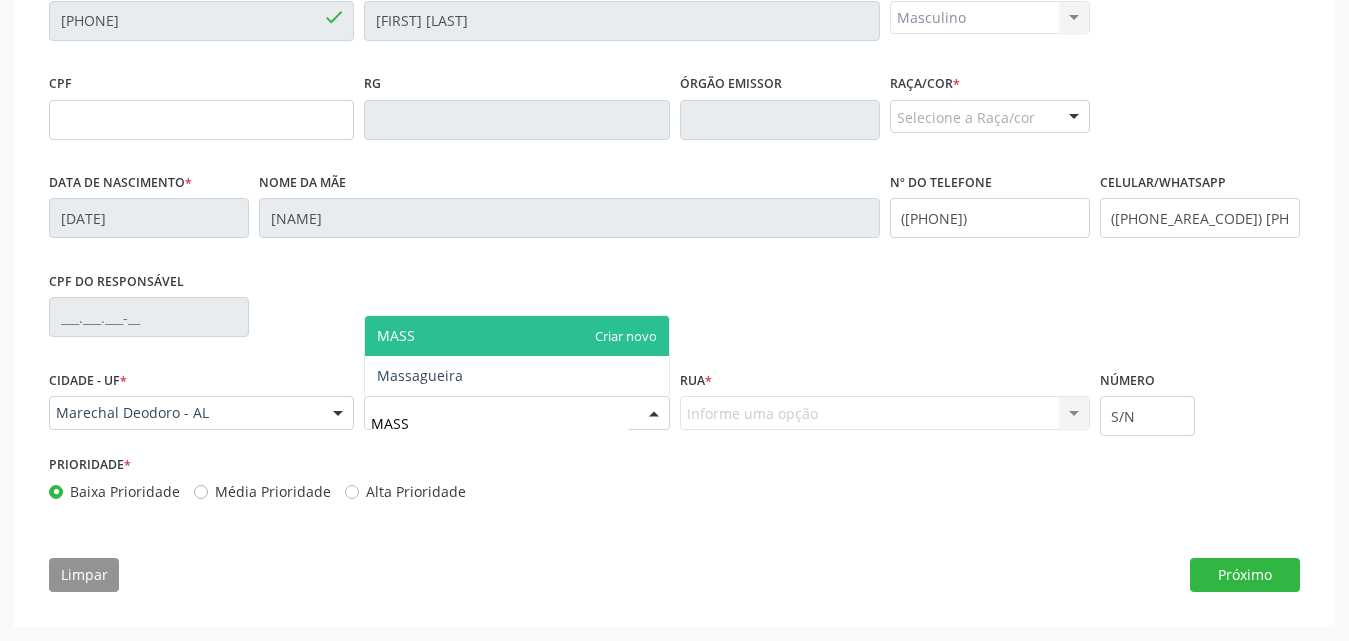 type on "MASSA" 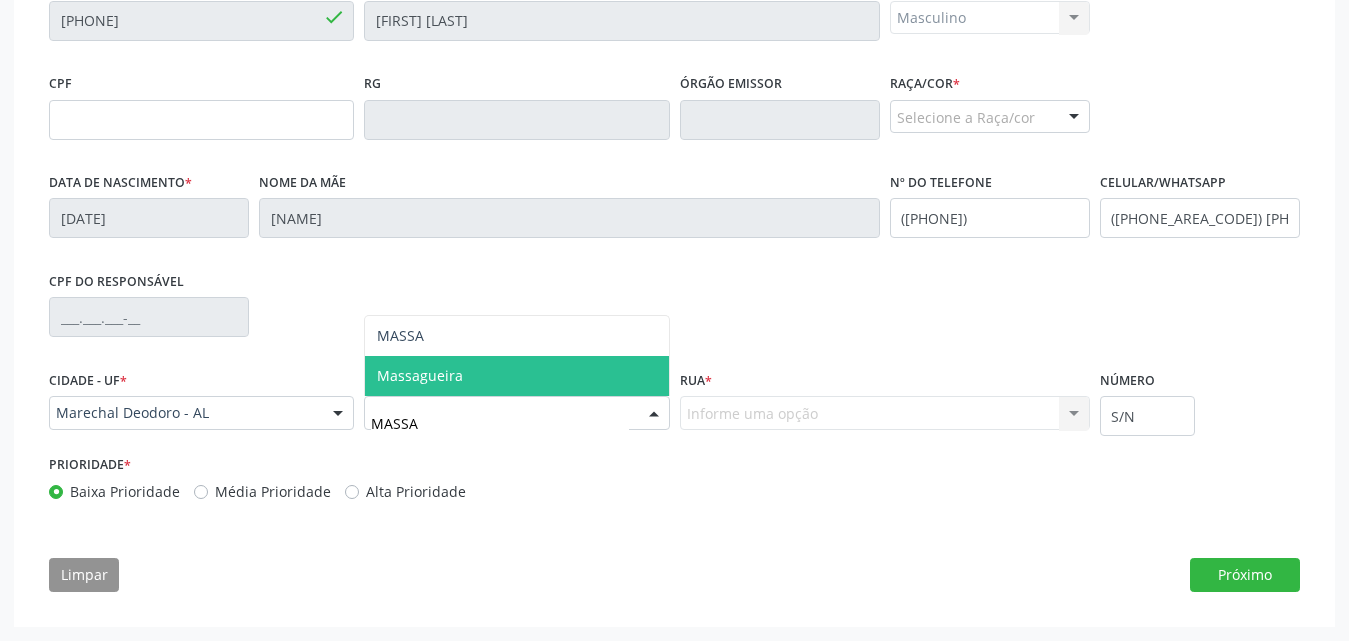 click on "Massagueira" at bounding box center [516, 376] 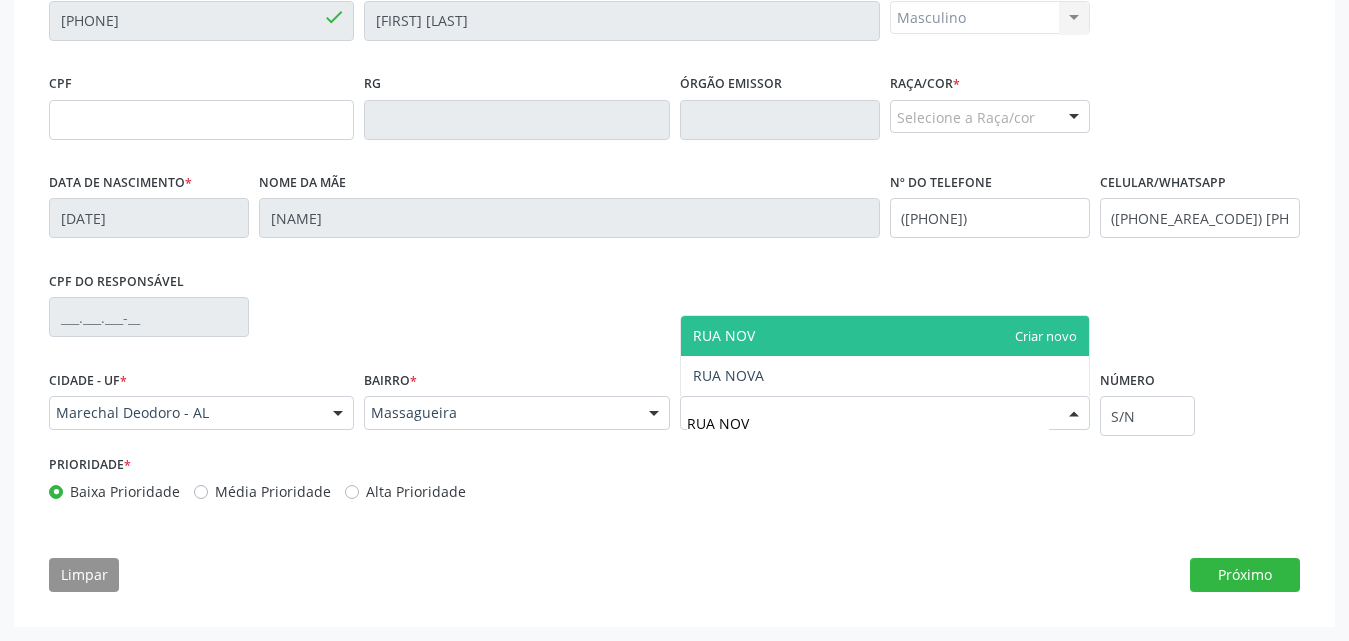 type on "RUA NOVA" 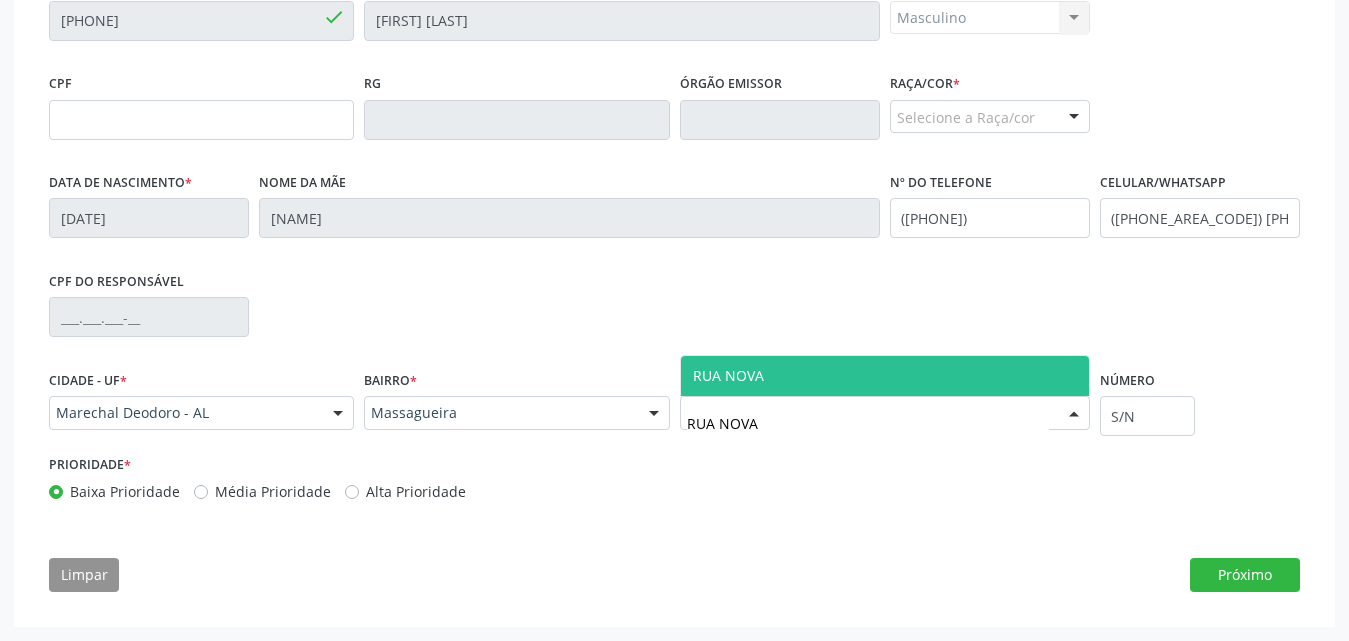 click on "RUA NOVA" at bounding box center [885, 376] 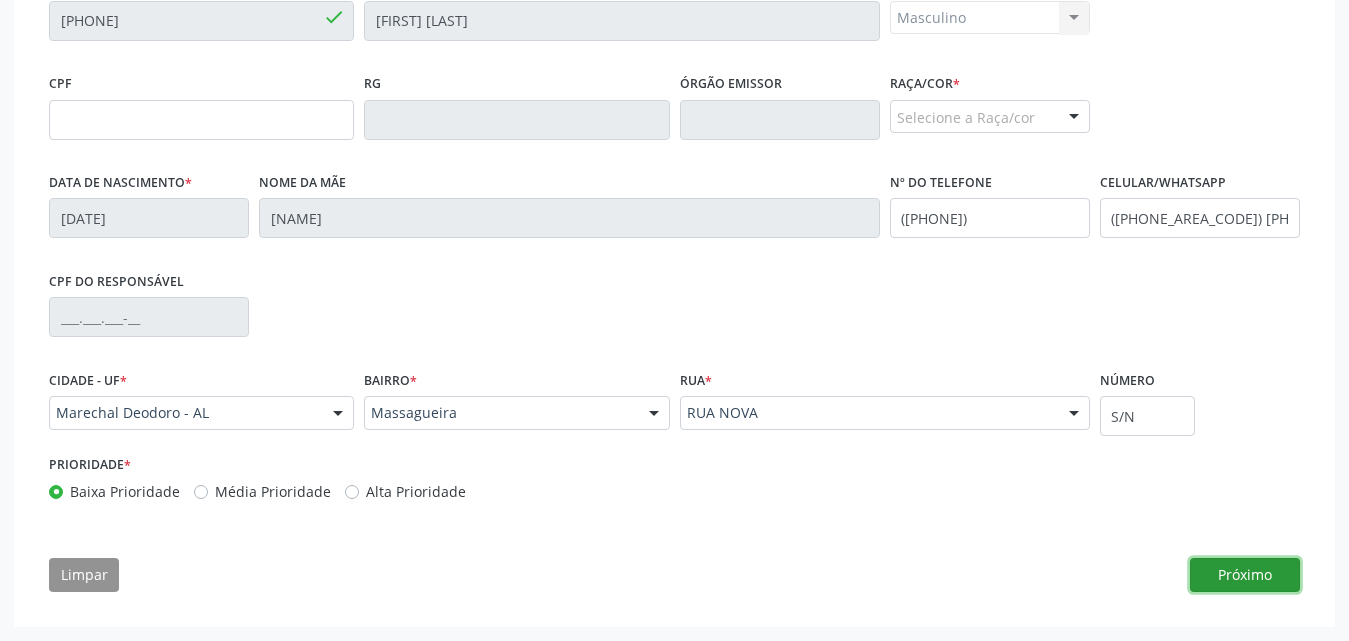 click on "Próximo" at bounding box center [1245, 575] 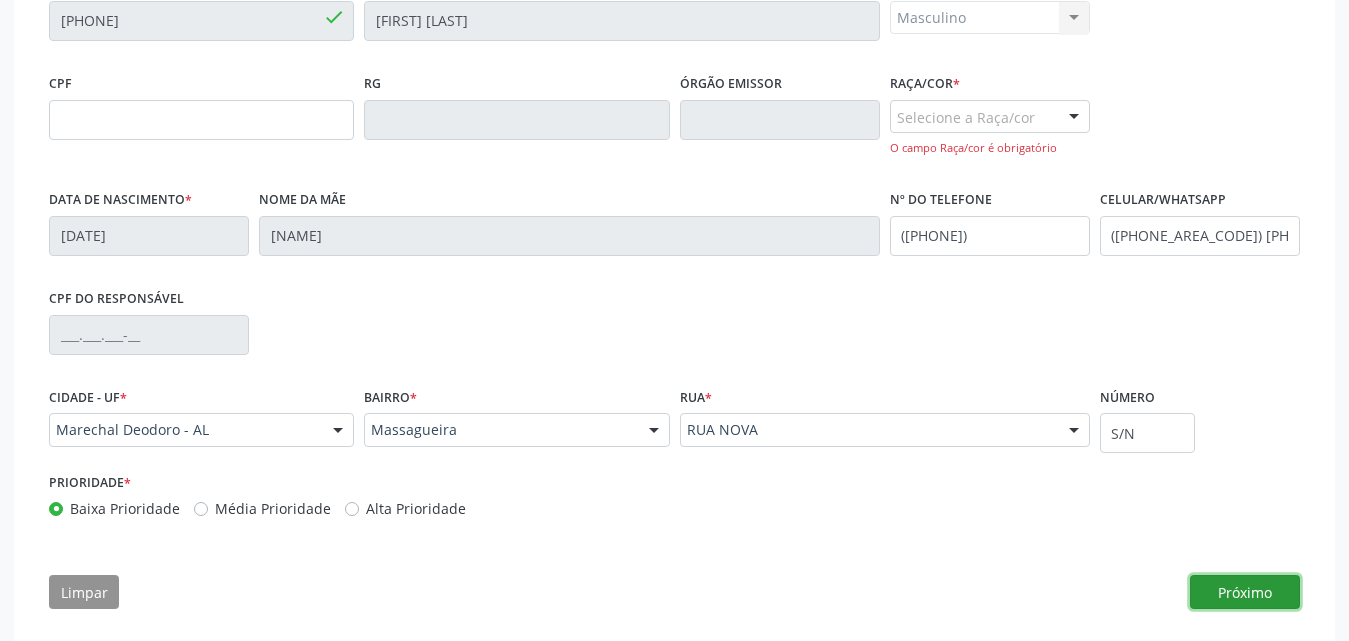 click on "Próximo" at bounding box center (1245, 592) 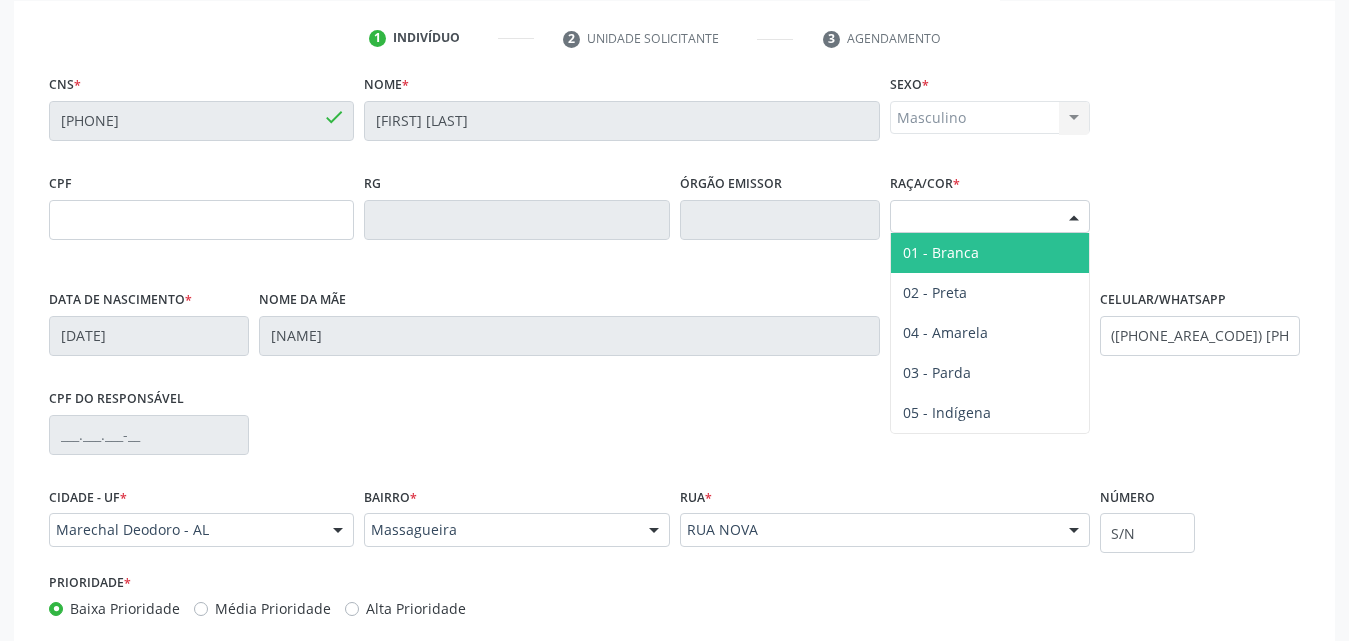click at bounding box center (1074, 218) 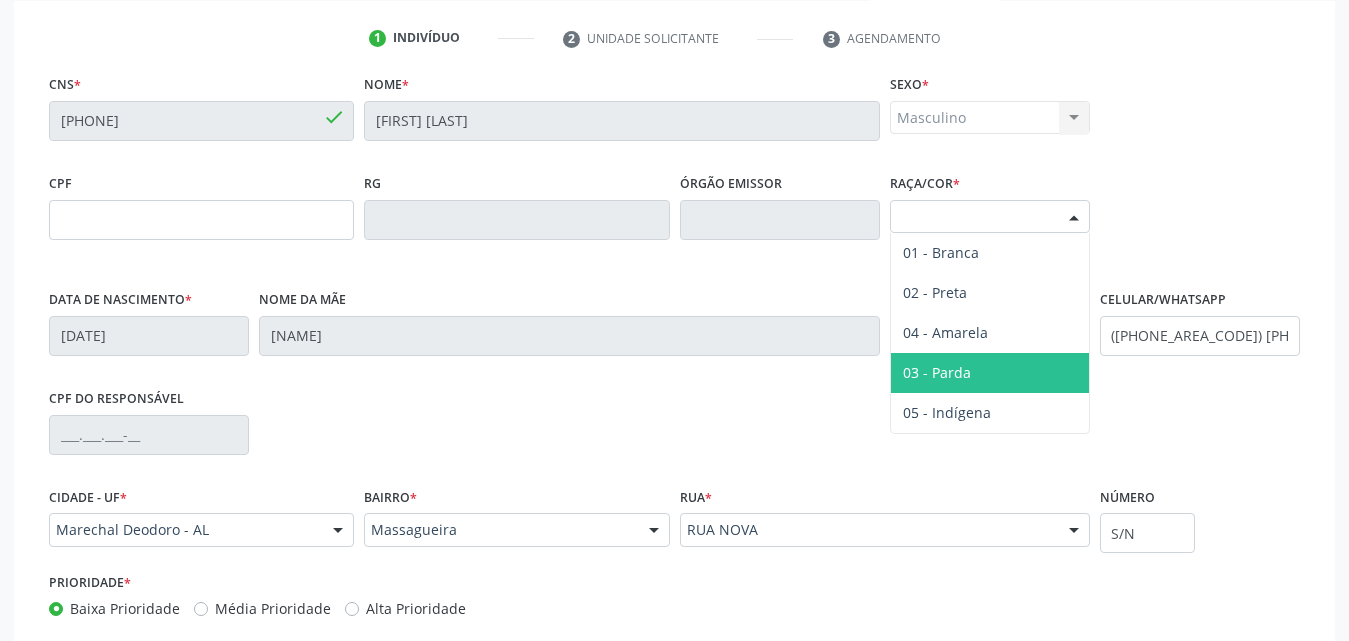 click on "03 - Parda" at bounding box center (990, 373) 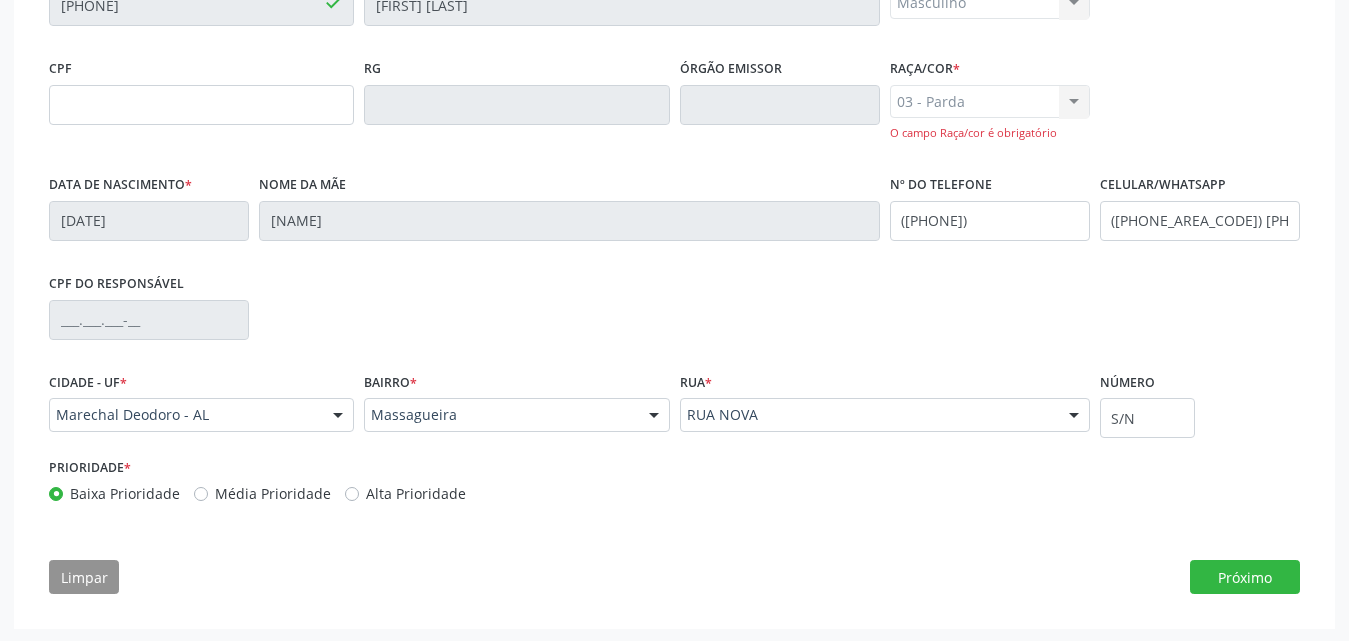 scroll, scrollTop: 515, scrollLeft: 0, axis: vertical 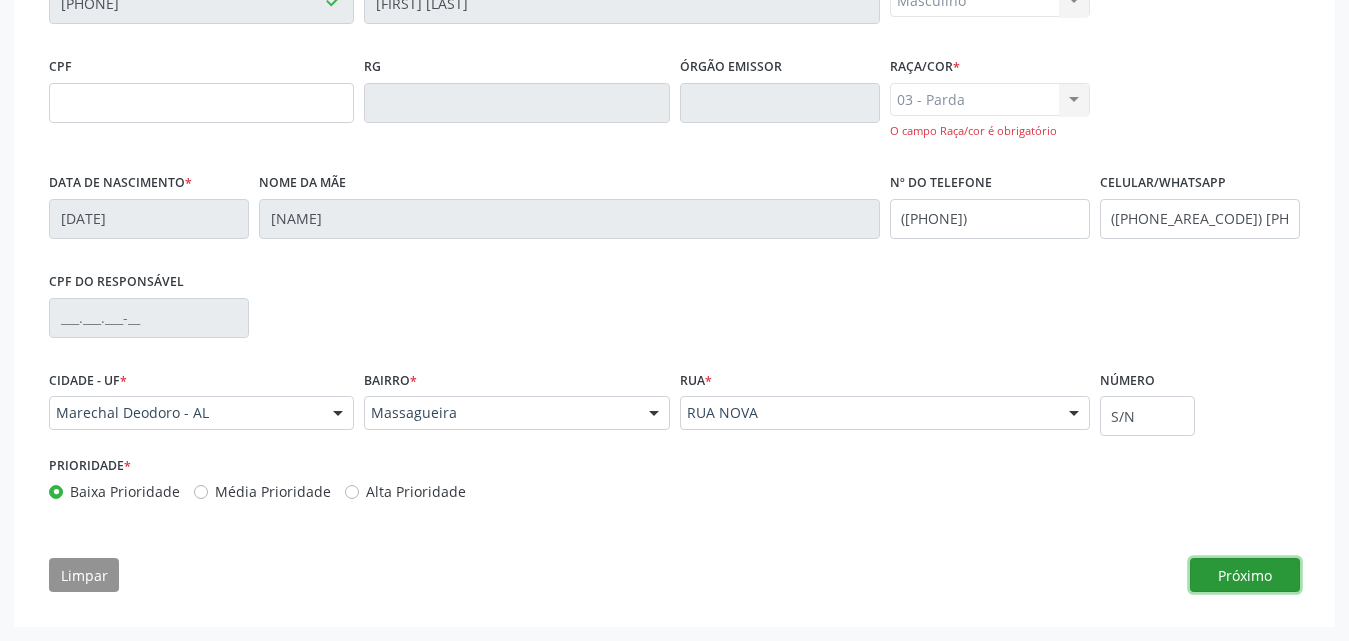 click on "Próximo" at bounding box center (1245, 575) 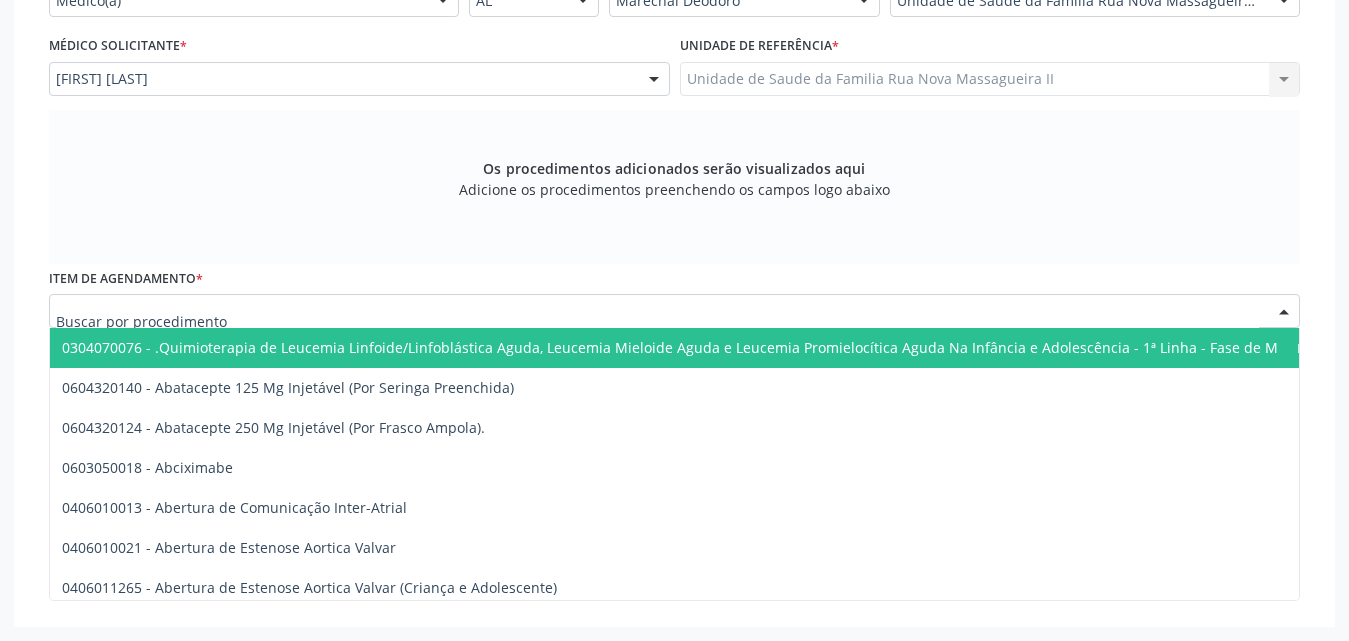 click at bounding box center (674, 311) 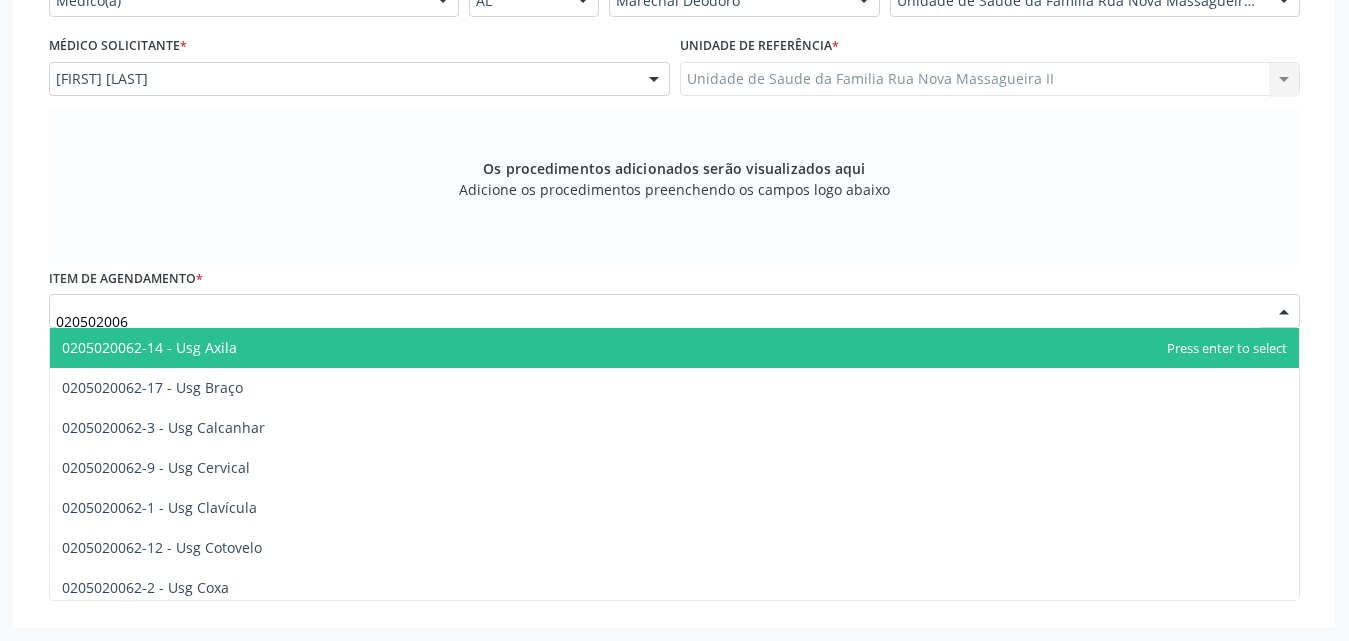 type on "0205020062" 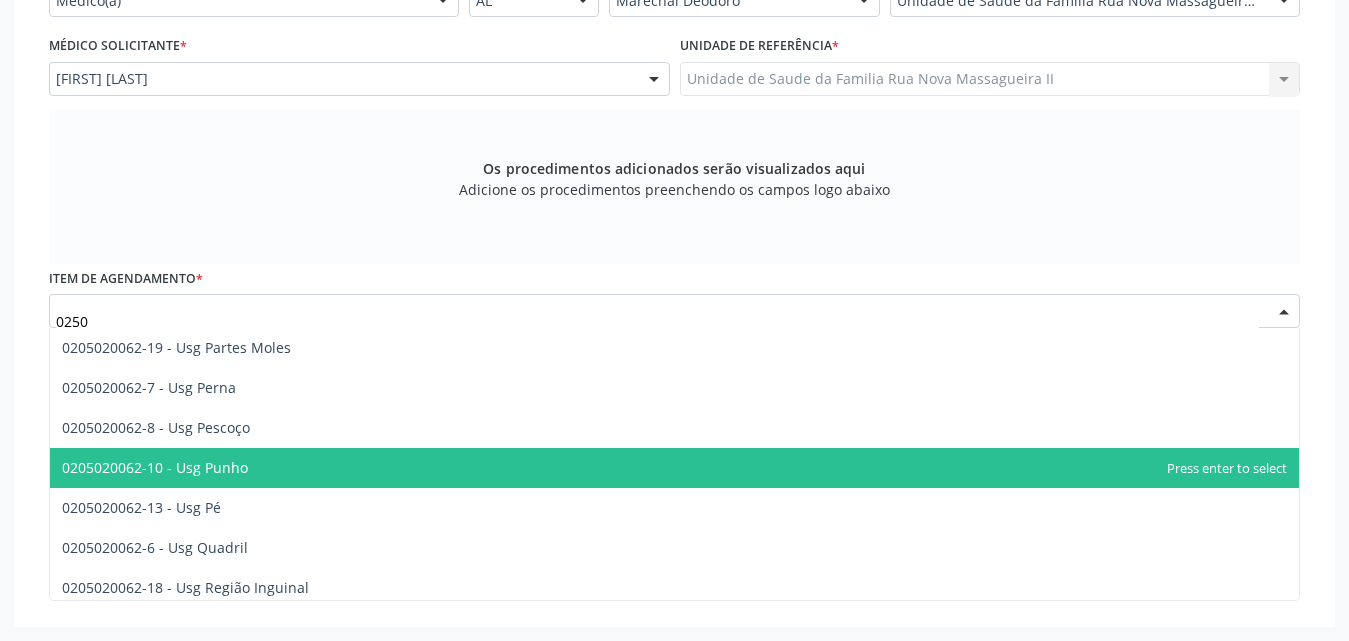 scroll, scrollTop: 488, scrollLeft: 0, axis: vertical 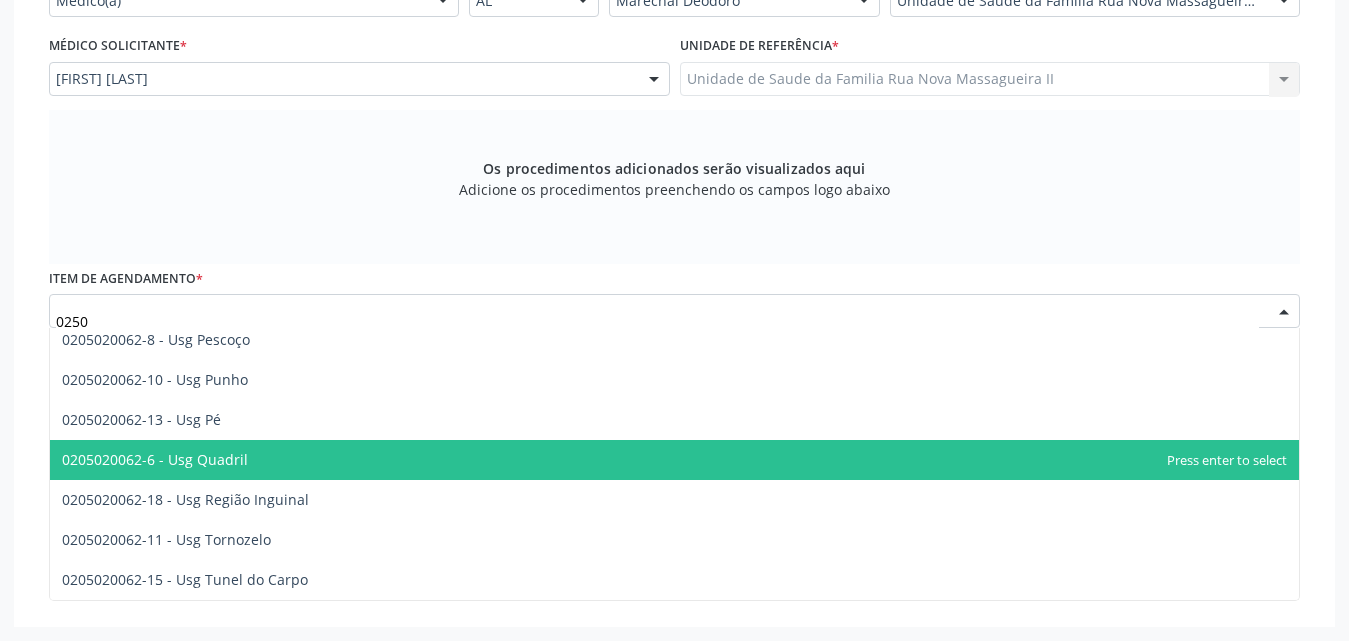 click on "0205020062-6 - Usg Quadril" at bounding box center (674, 460) 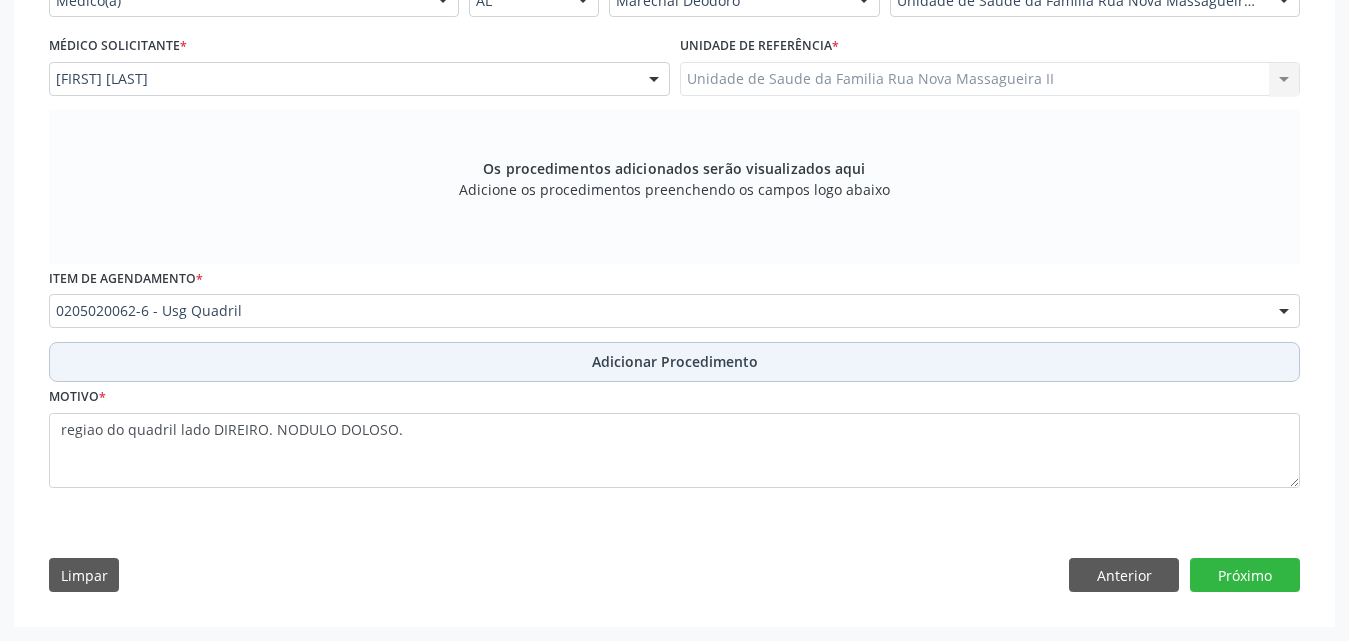 click on "Adicionar Procedimento" at bounding box center (675, 361) 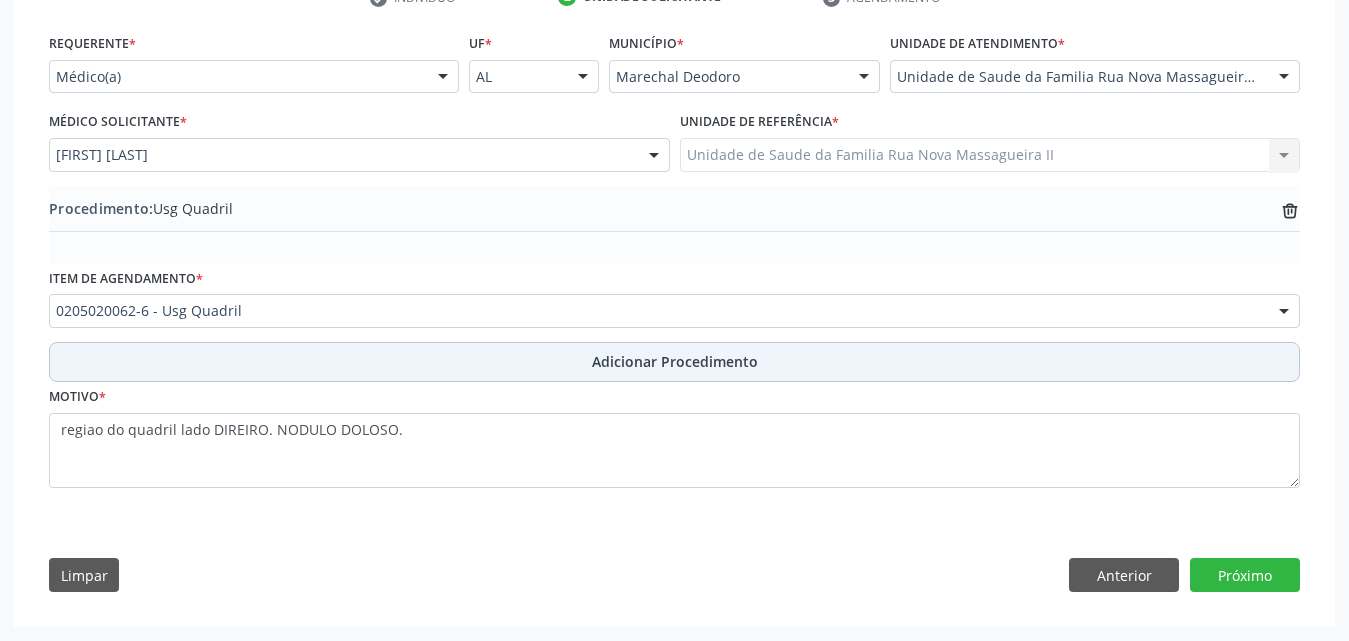 scroll, scrollTop: 439, scrollLeft: 0, axis: vertical 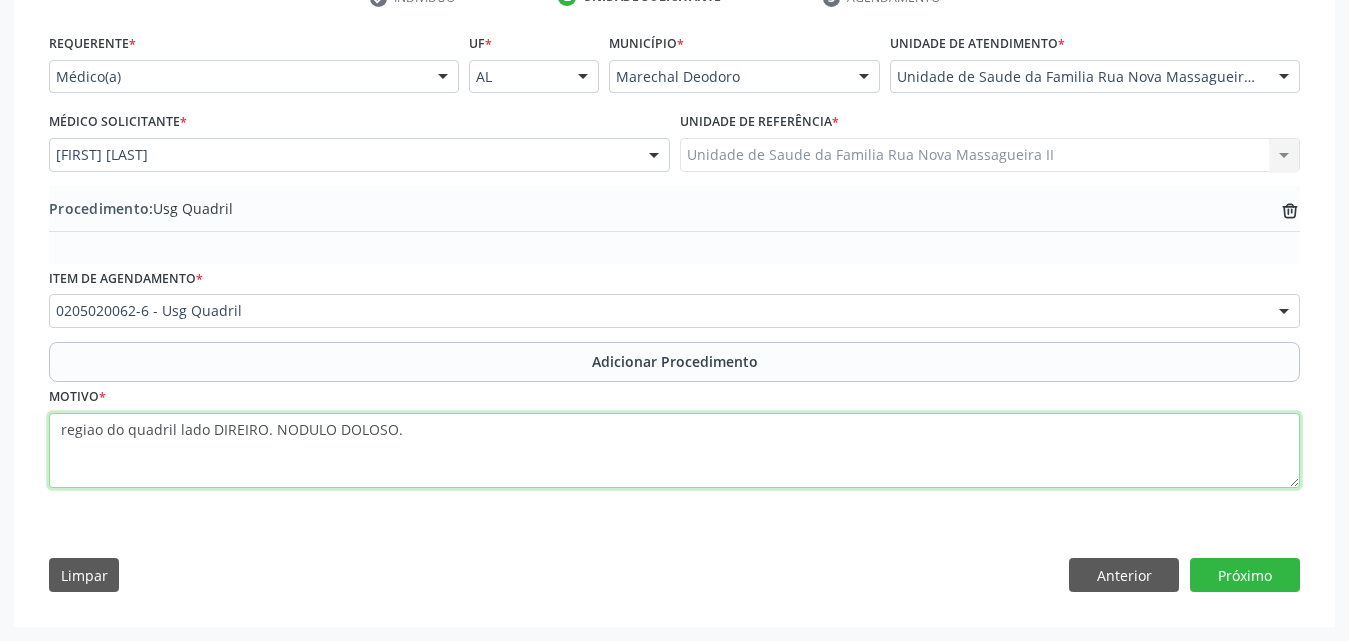 drag, startPoint x: 247, startPoint y: 430, endPoint x: 415, endPoint y: 427, distance: 168.02678 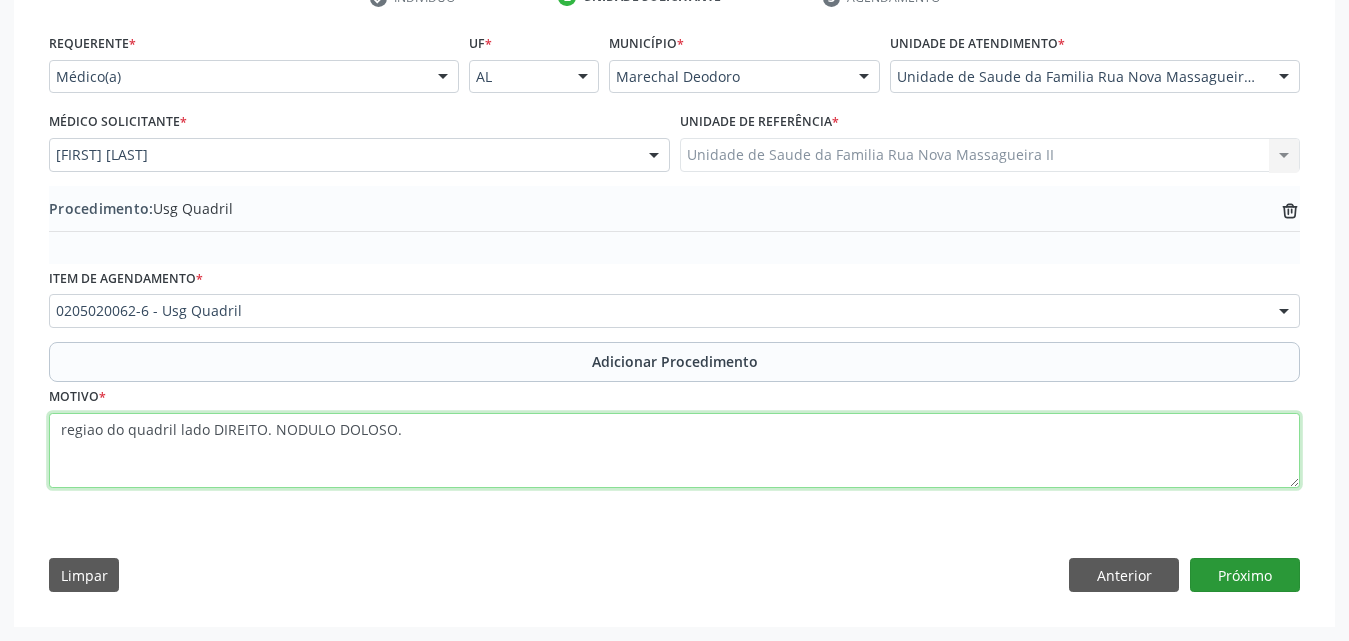 type on "regiao do quadril lado DIREITO. NODULO DOLOSO." 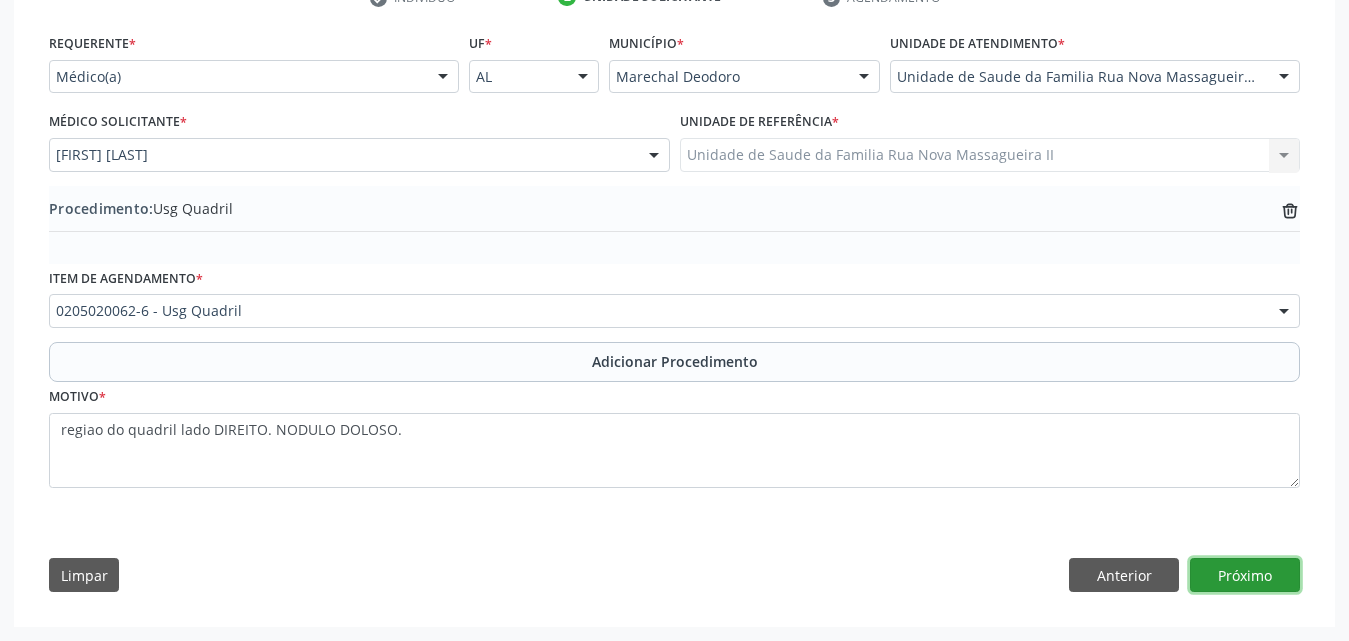 click on "Próximo" at bounding box center [1245, 575] 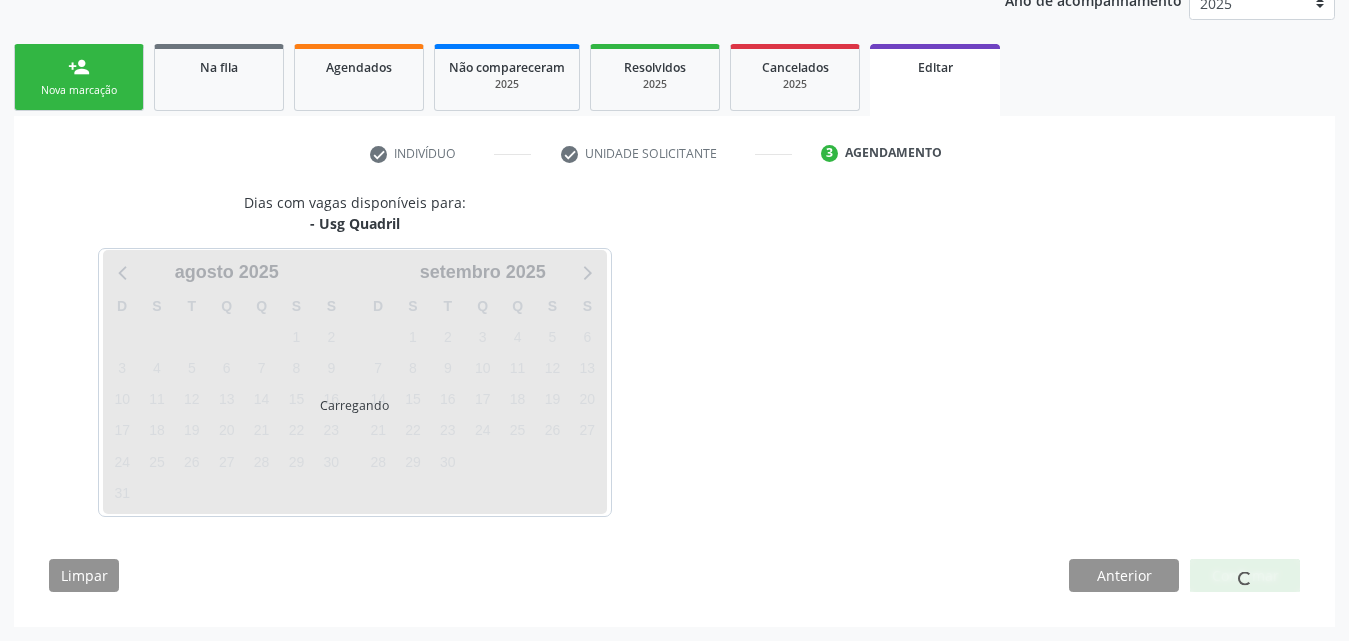 scroll, scrollTop: 342, scrollLeft: 0, axis: vertical 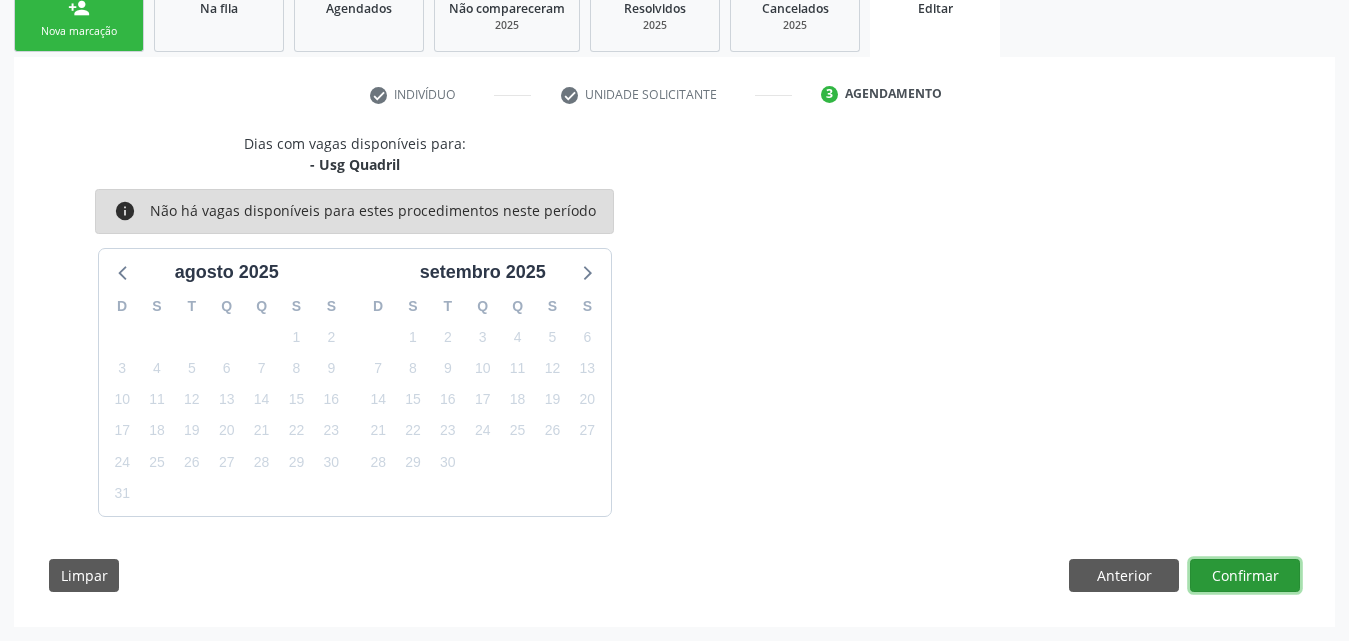 click on "Confirmar" at bounding box center [1245, 576] 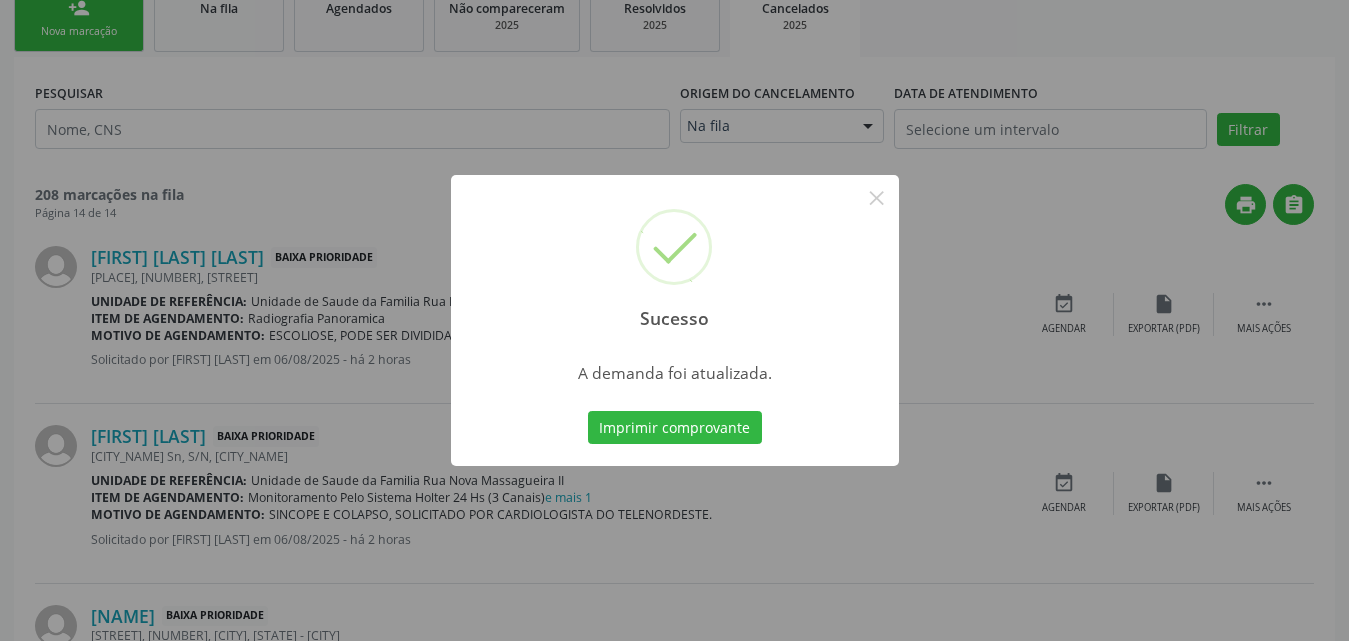 scroll, scrollTop: 0, scrollLeft: 0, axis: both 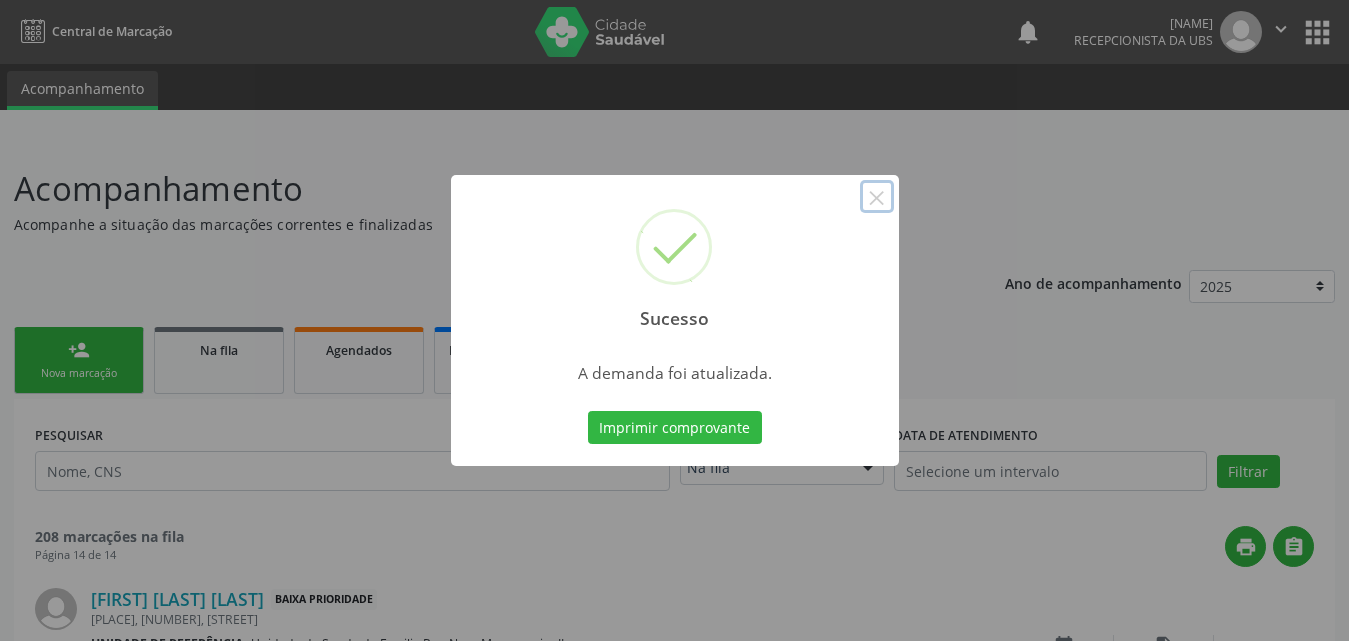 click on "×" at bounding box center [877, 197] 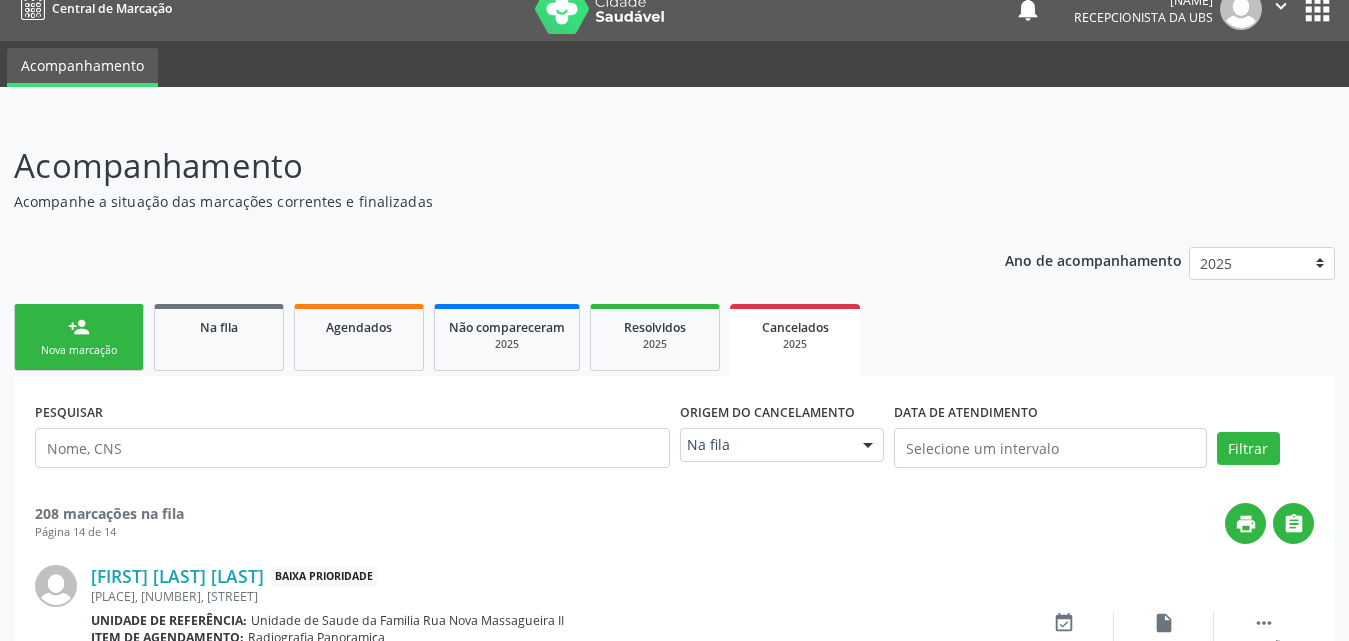 scroll, scrollTop: 0, scrollLeft: 0, axis: both 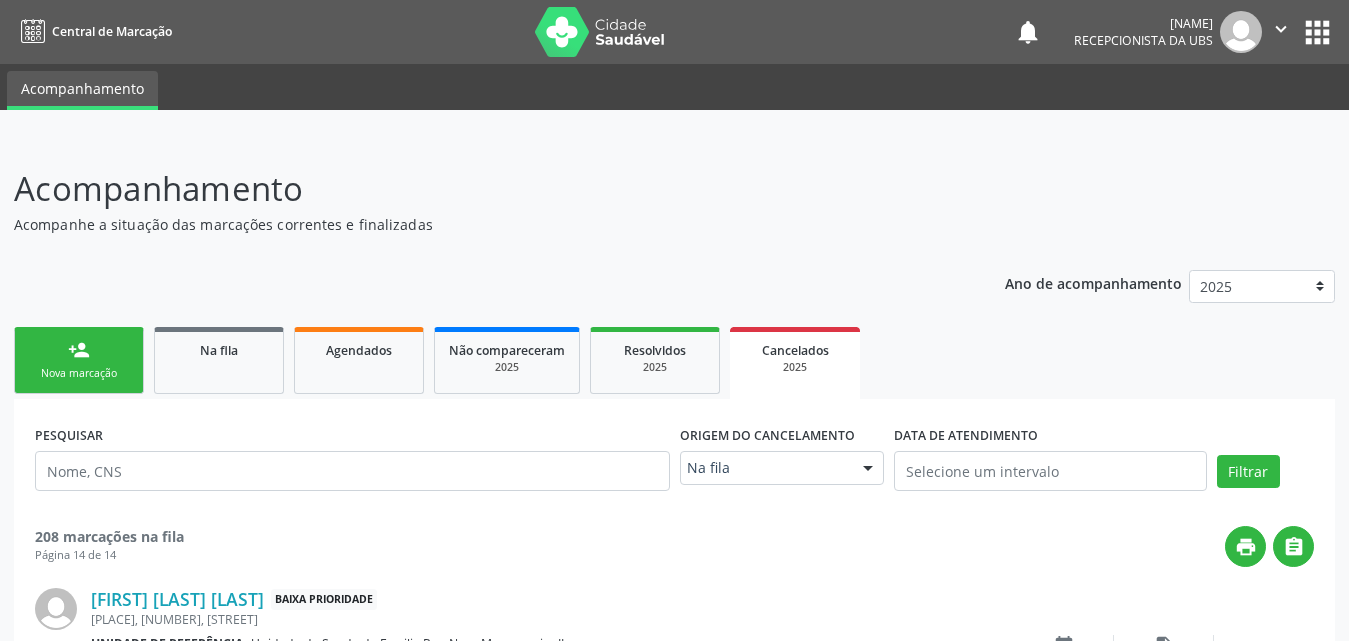 click on "person_add
Nova marcação" at bounding box center (79, 360) 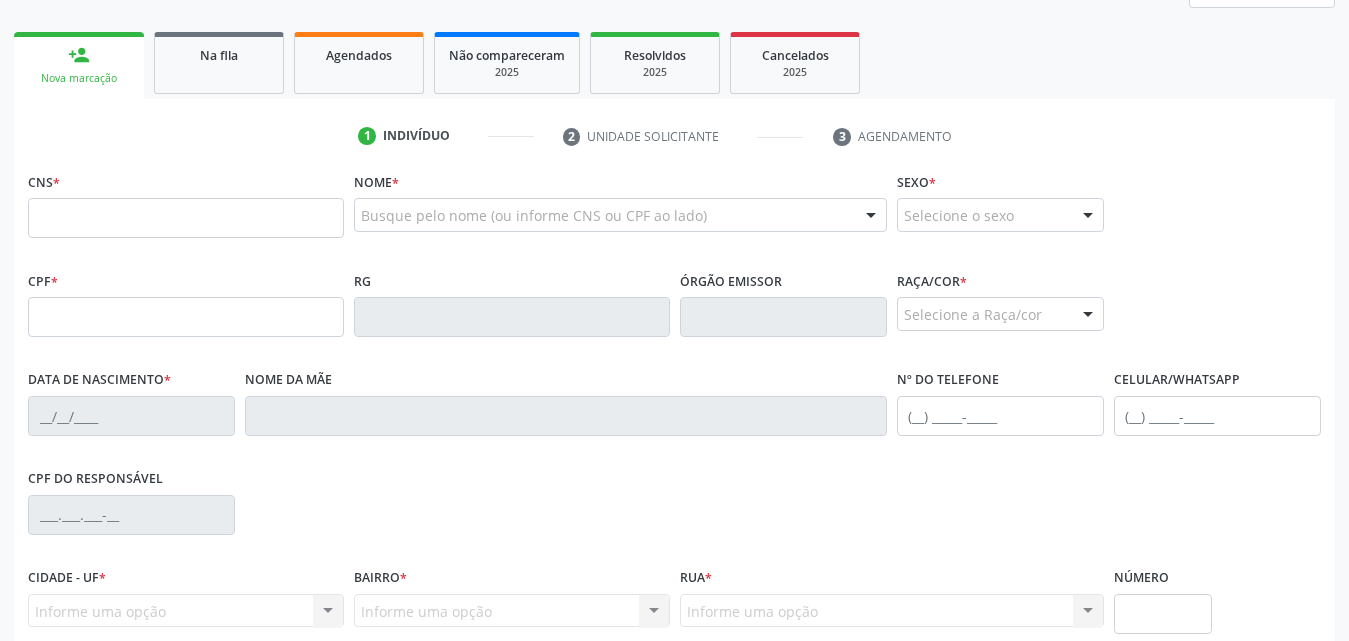 scroll, scrollTop: 300, scrollLeft: 0, axis: vertical 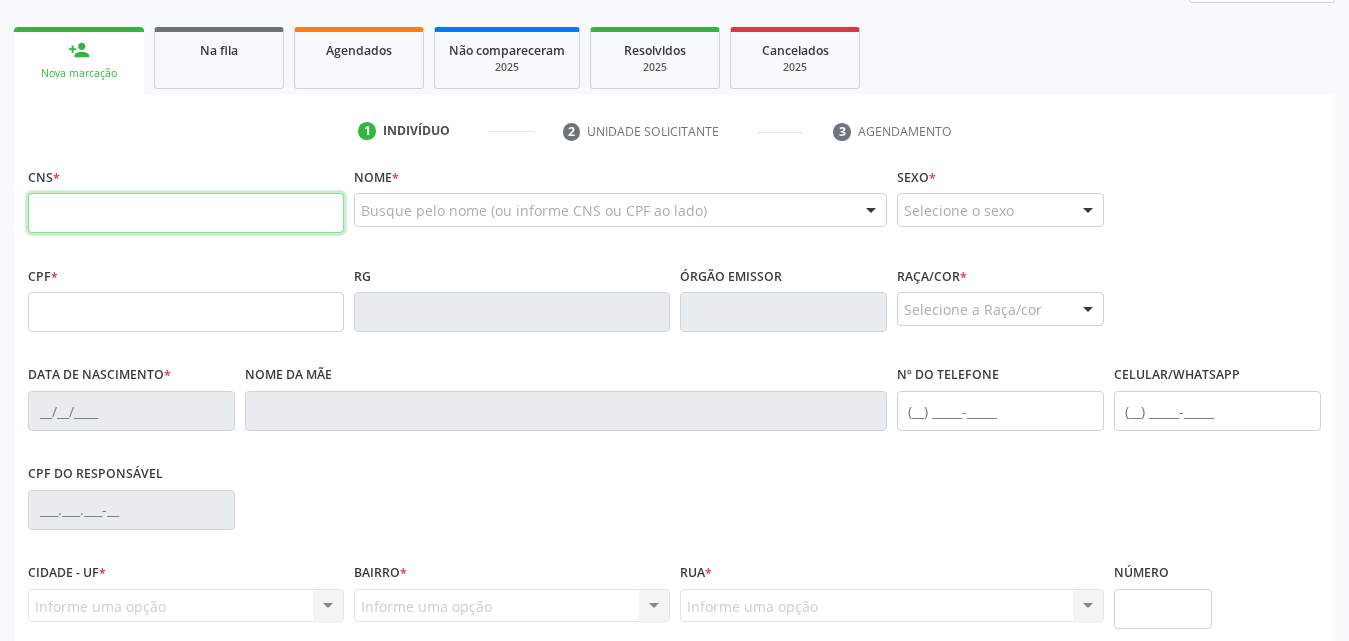 click at bounding box center [186, 213] 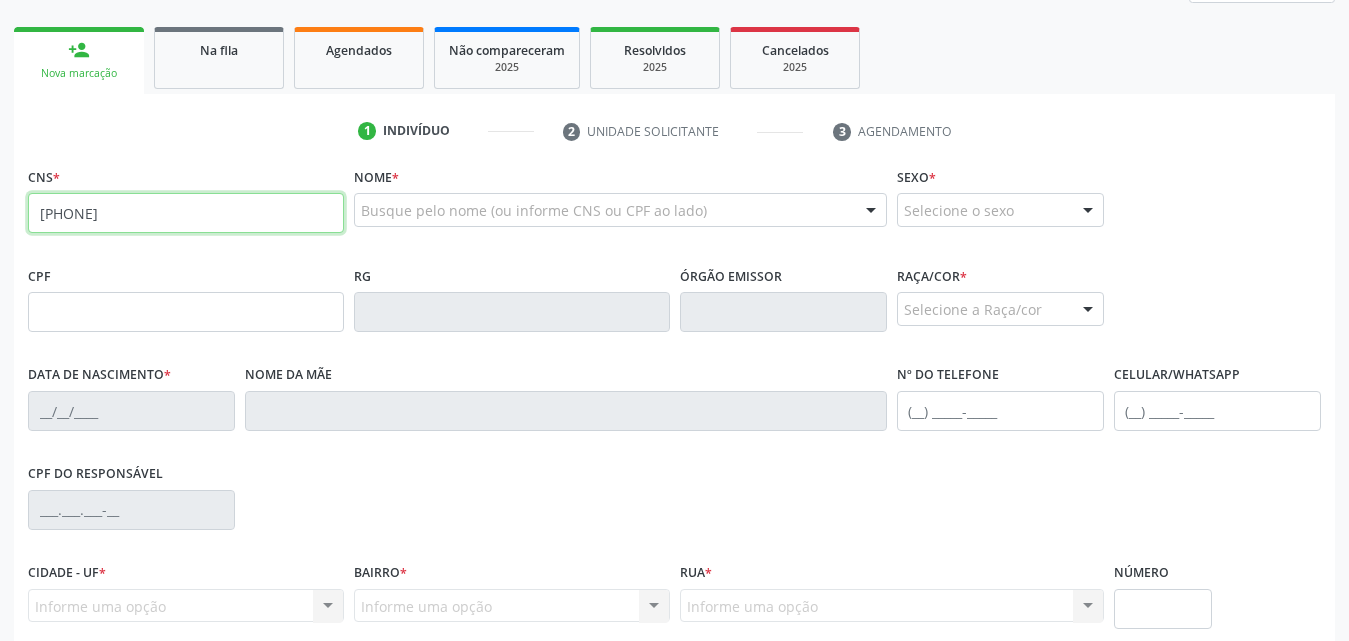 type on "705 6014 9767 5618" 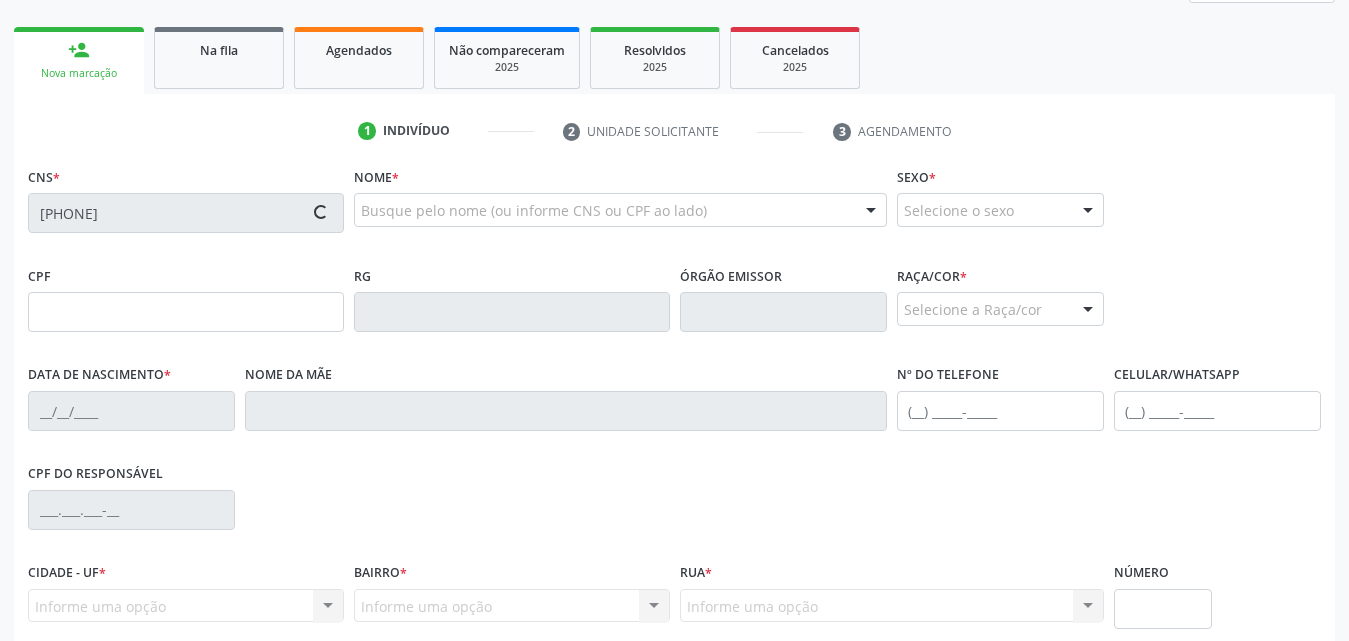 type on "020.897.344-34" 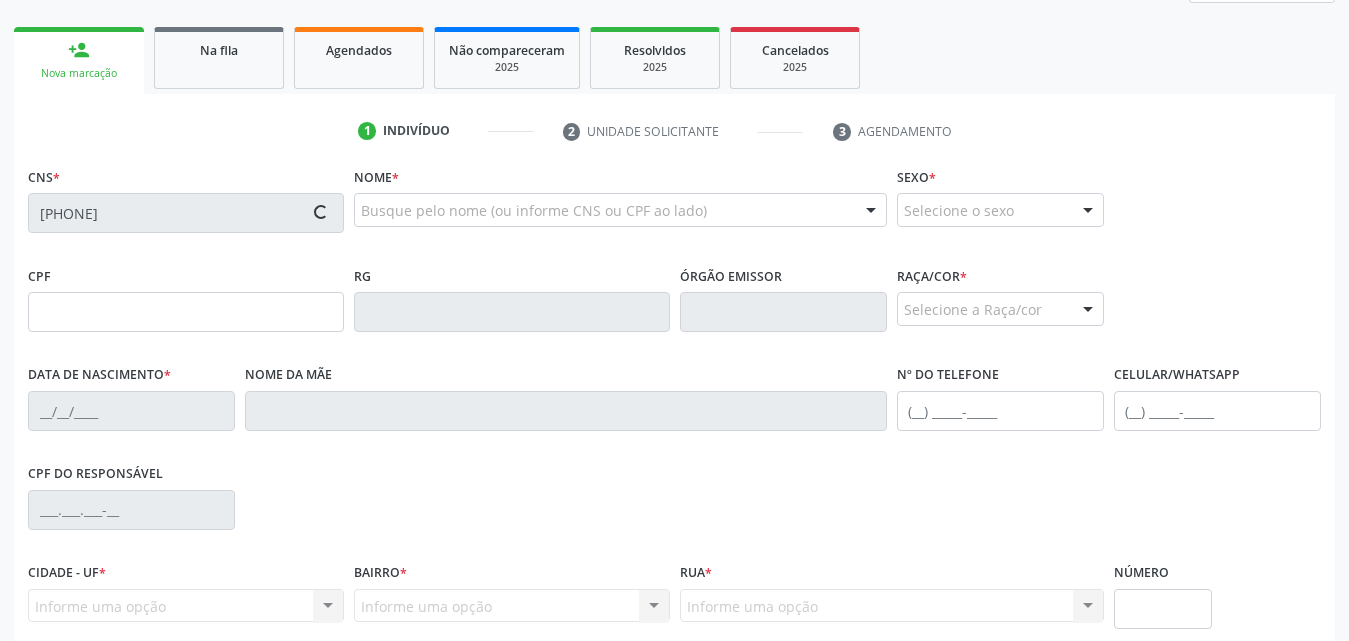 type on "26/07/1947" 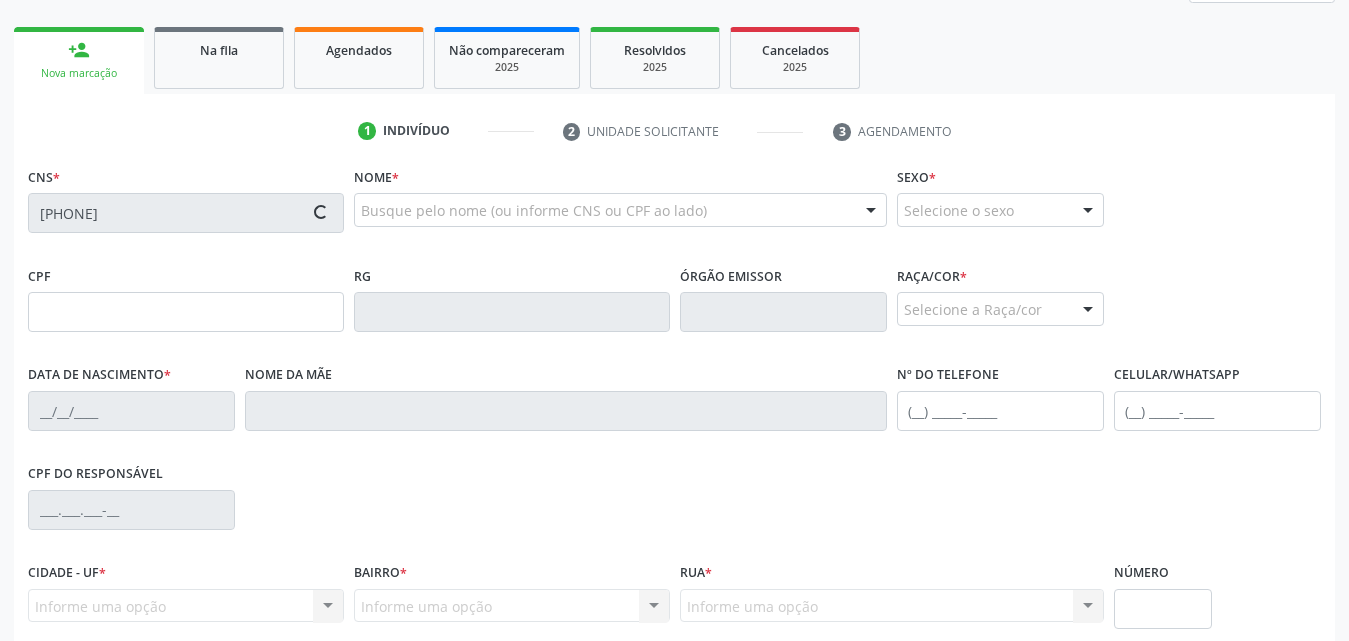 type on "Miriam Regina dos Santos Oliveira" 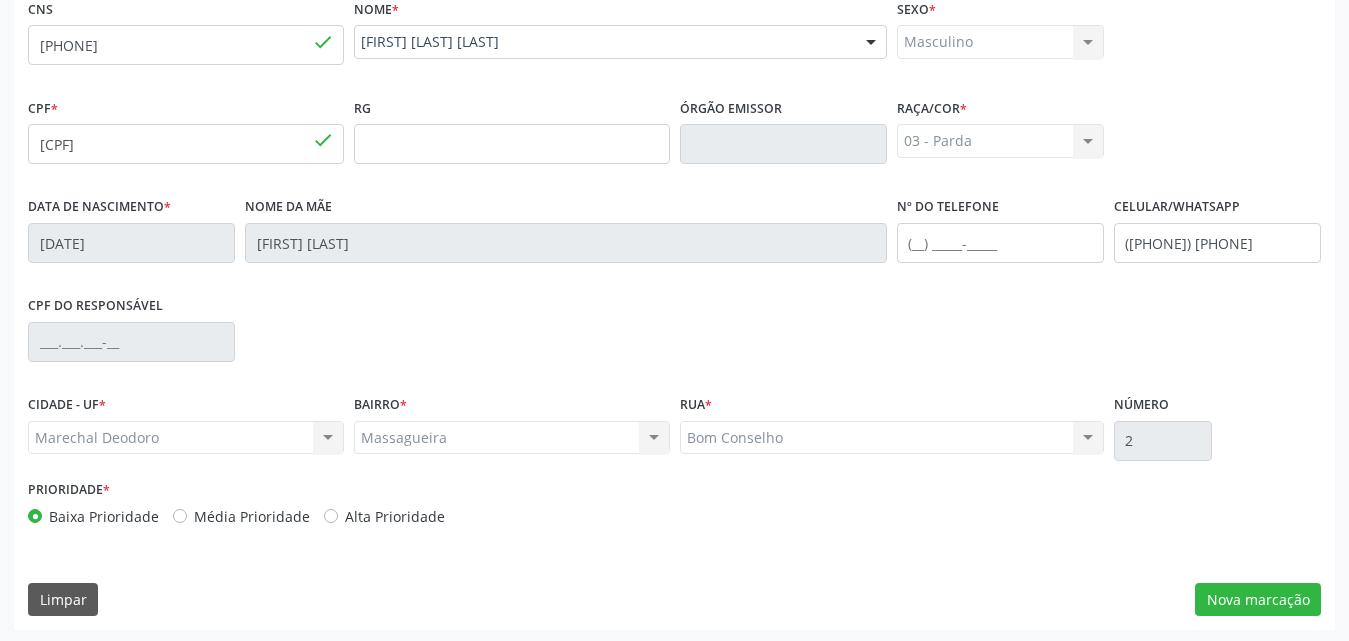 scroll, scrollTop: 471, scrollLeft: 0, axis: vertical 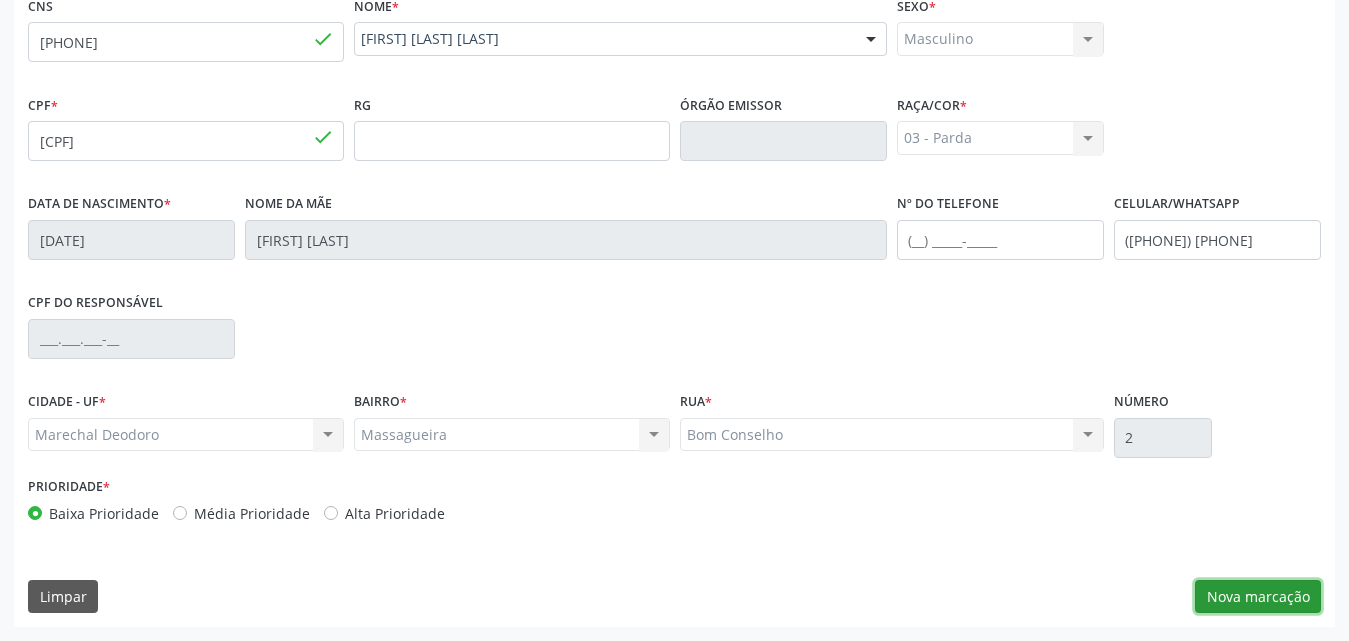 click on "Nova marcação" at bounding box center [1258, 597] 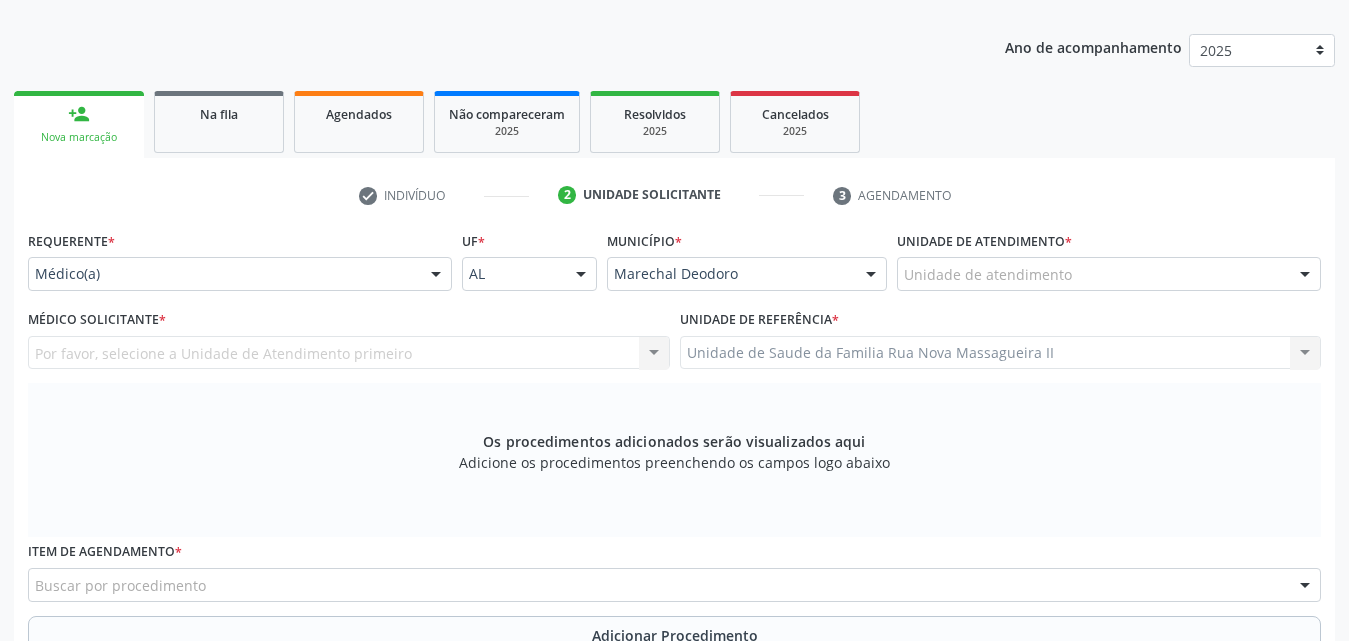 scroll, scrollTop: 271, scrollLeft: 0, axis: vertical 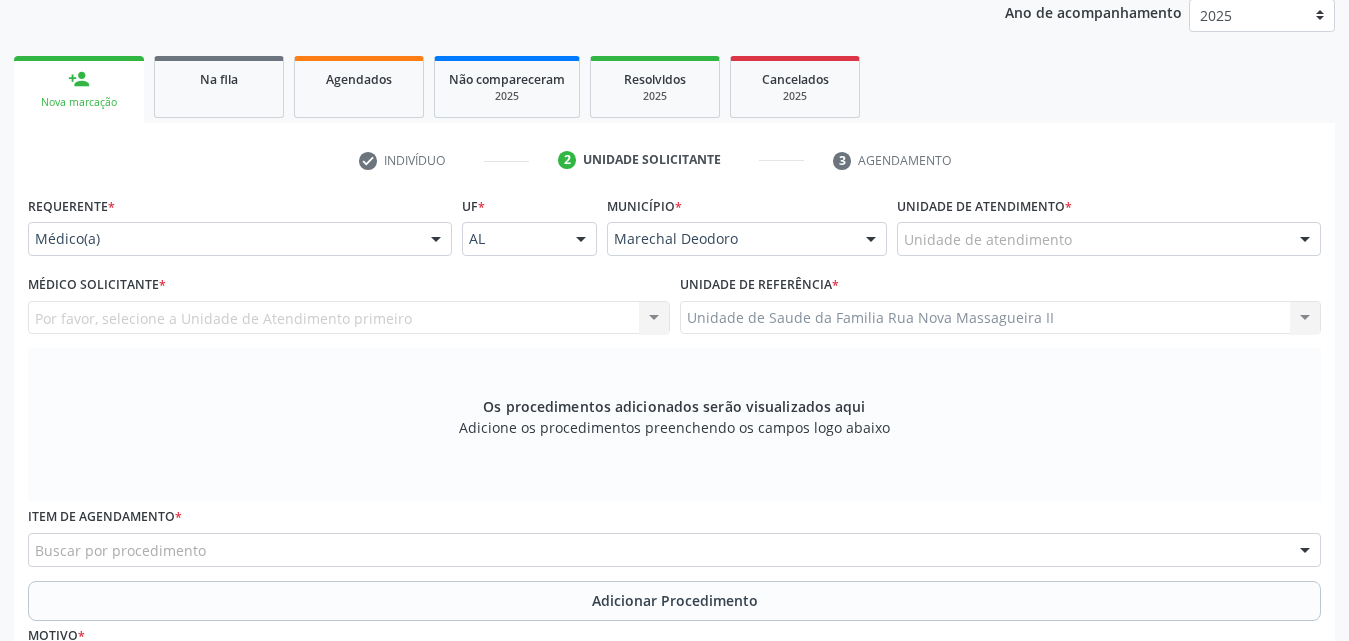 click on "Unidade de atendimento" at bounding box center (1109, 239) 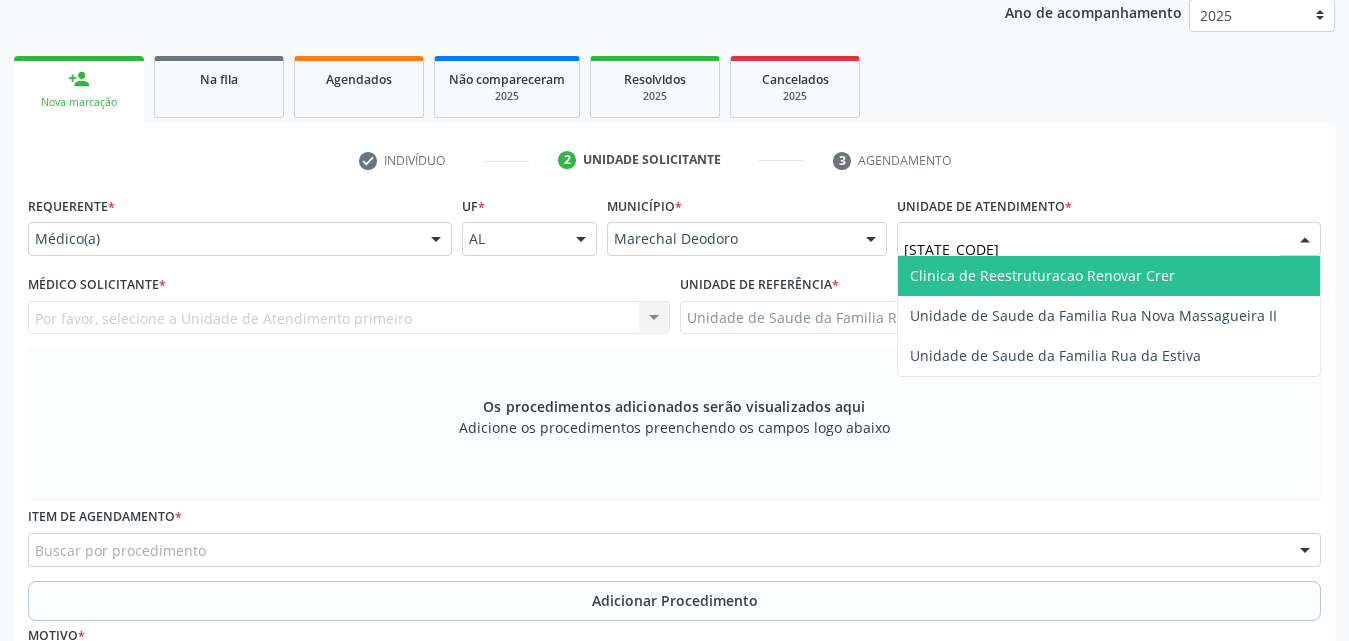 type on "RUA" 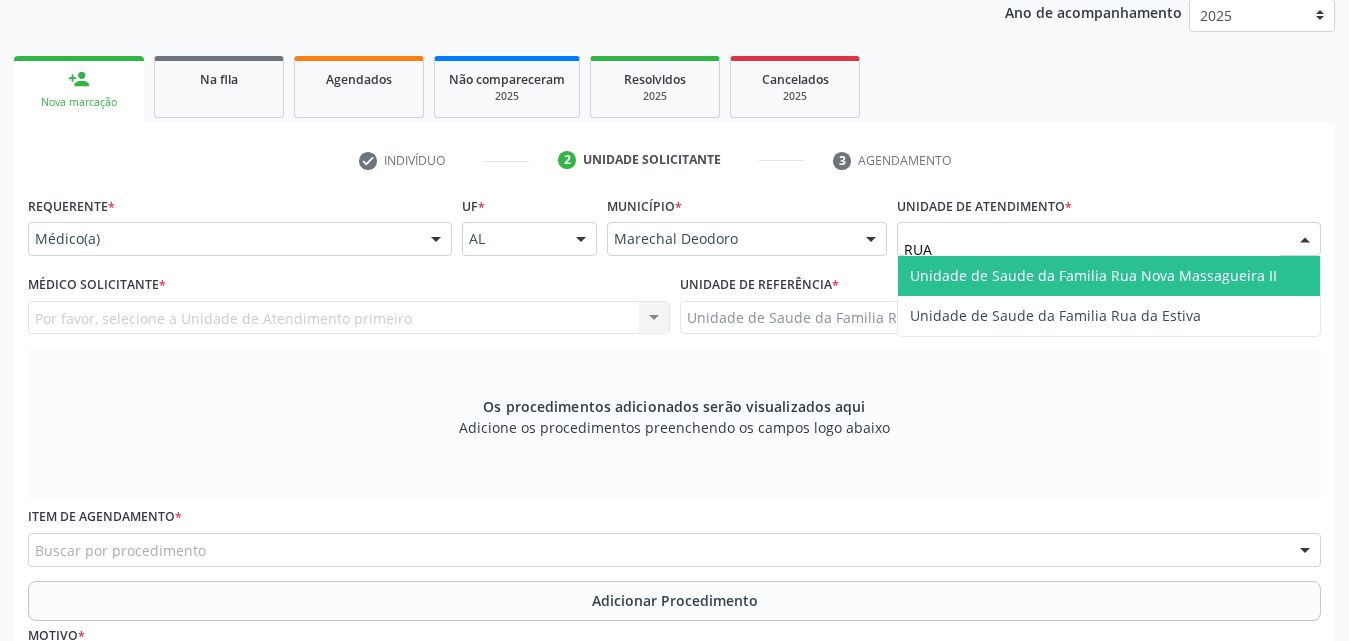click on "Unidade de Saude da Familia Rua Nova Massagueira II" at bounding box center [1093, 275] 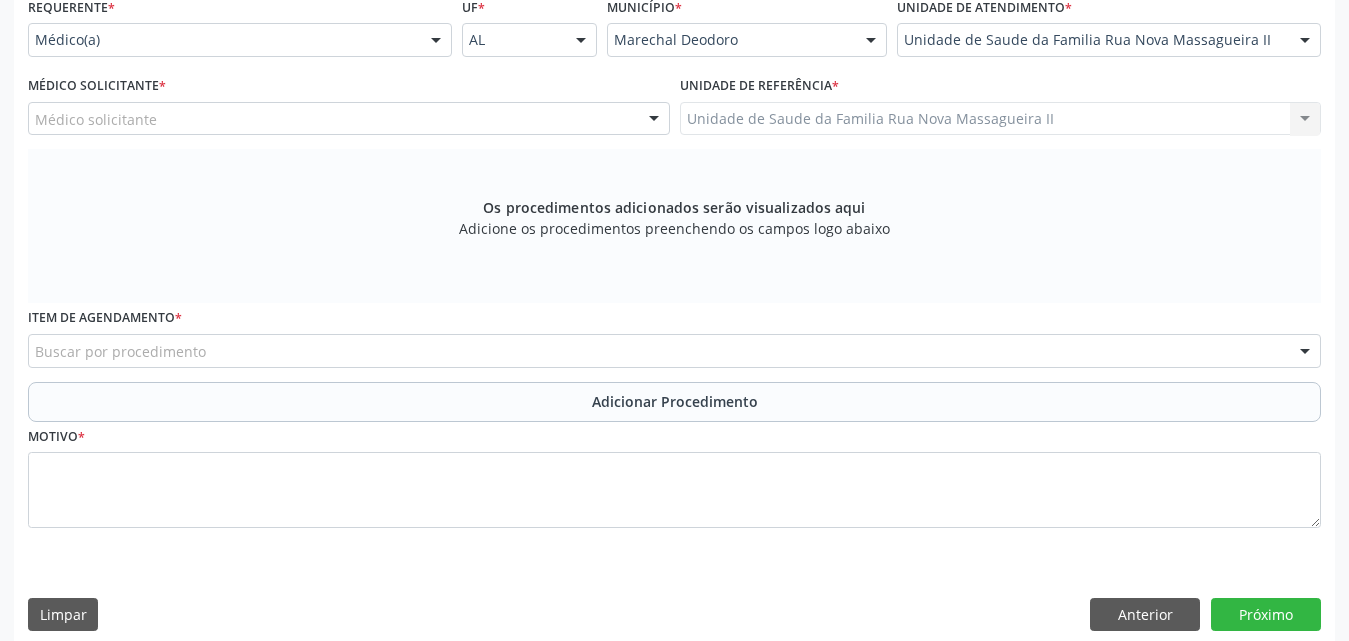 scroll, scrollTop: 471, scrollLeft: 0, axis: vertical 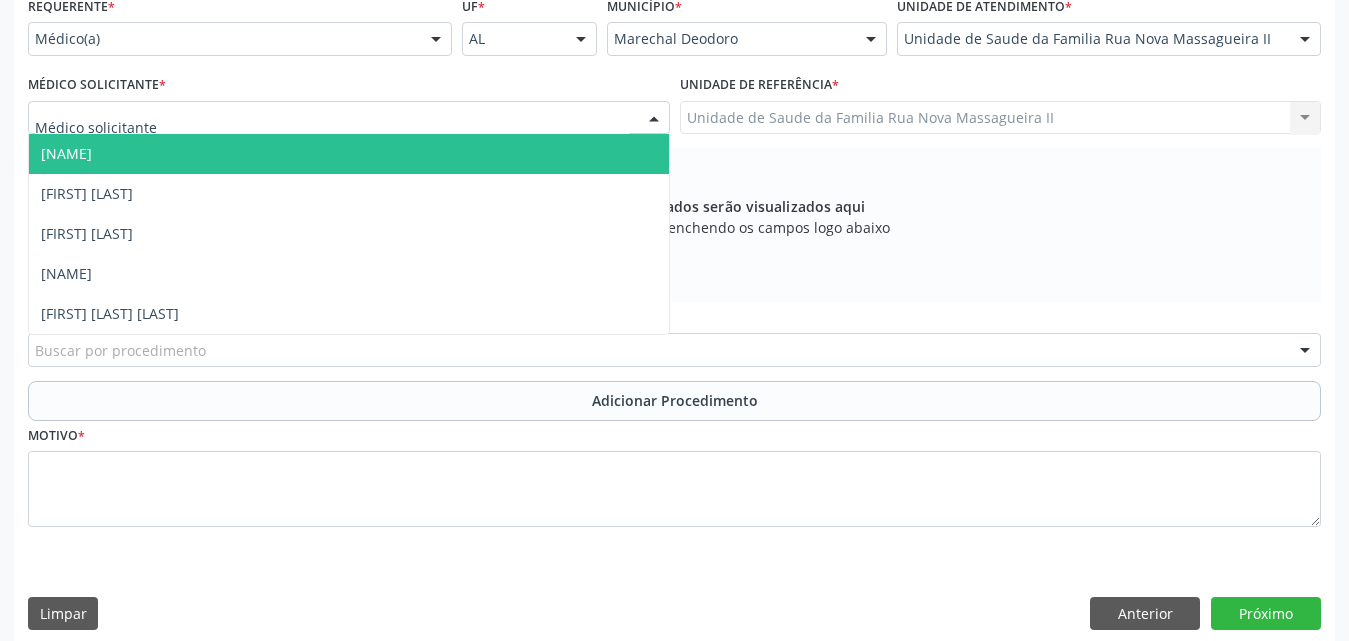 click at bounding box center (654, 119) 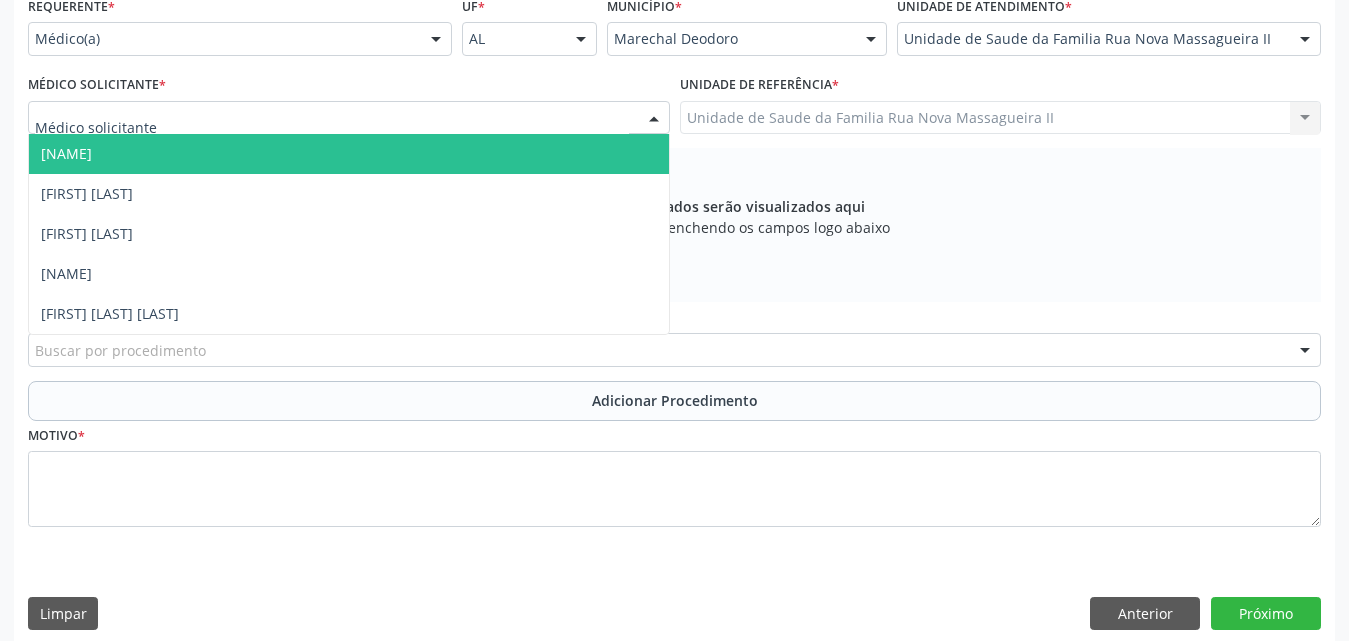 click on "Médico Solicitante
*
Ana Luiza de Oliveira   Julideia Vieira dos Santos   Rodrigo Paranhos de Melo   Sergio Ronaldo Vieira   Thayslane Silva Cavalcante
Nenhum resultado encontrado para: "   "
Não há nenhuma opção para ser exibida." at bounding box center (349, 102) 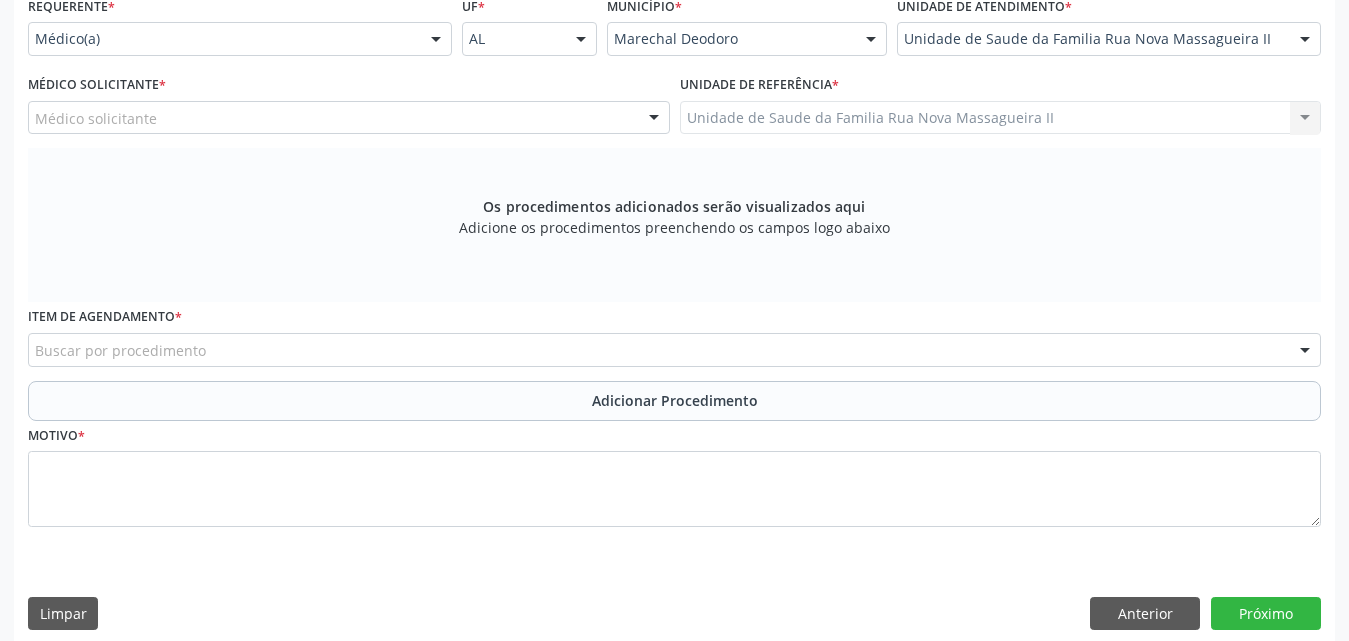 click at bounding box center [436, 40] 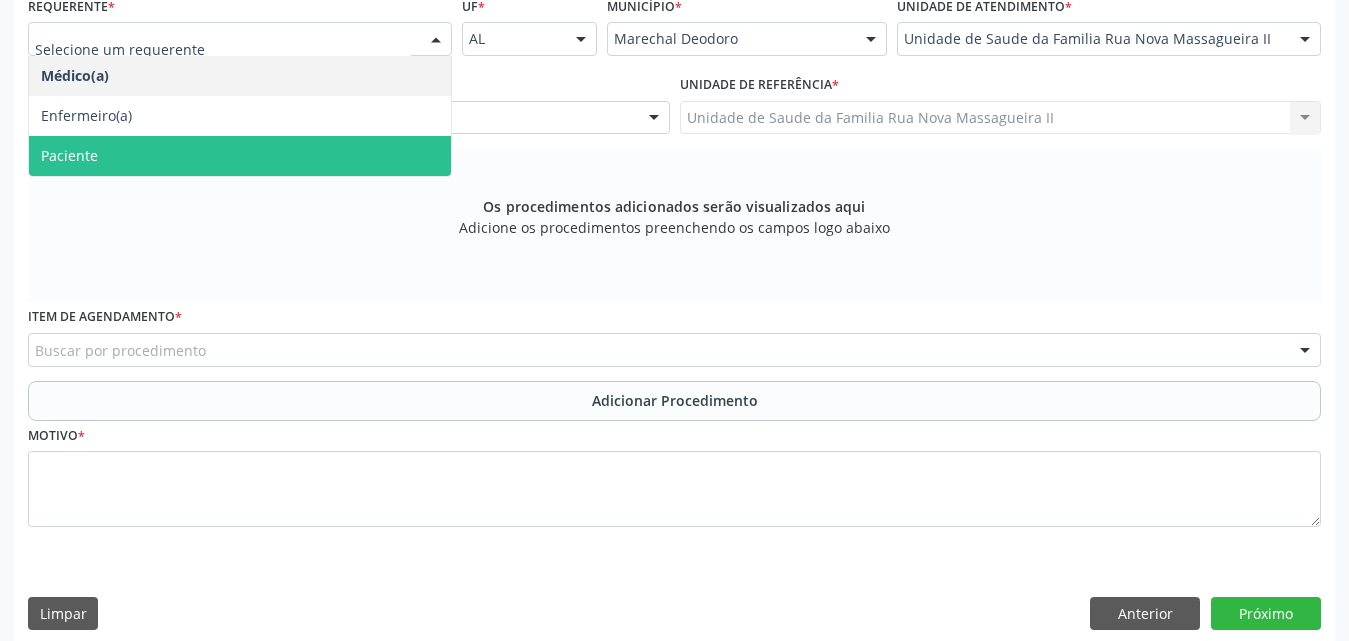 click on "Paciente" at bounding box center (240, 156) 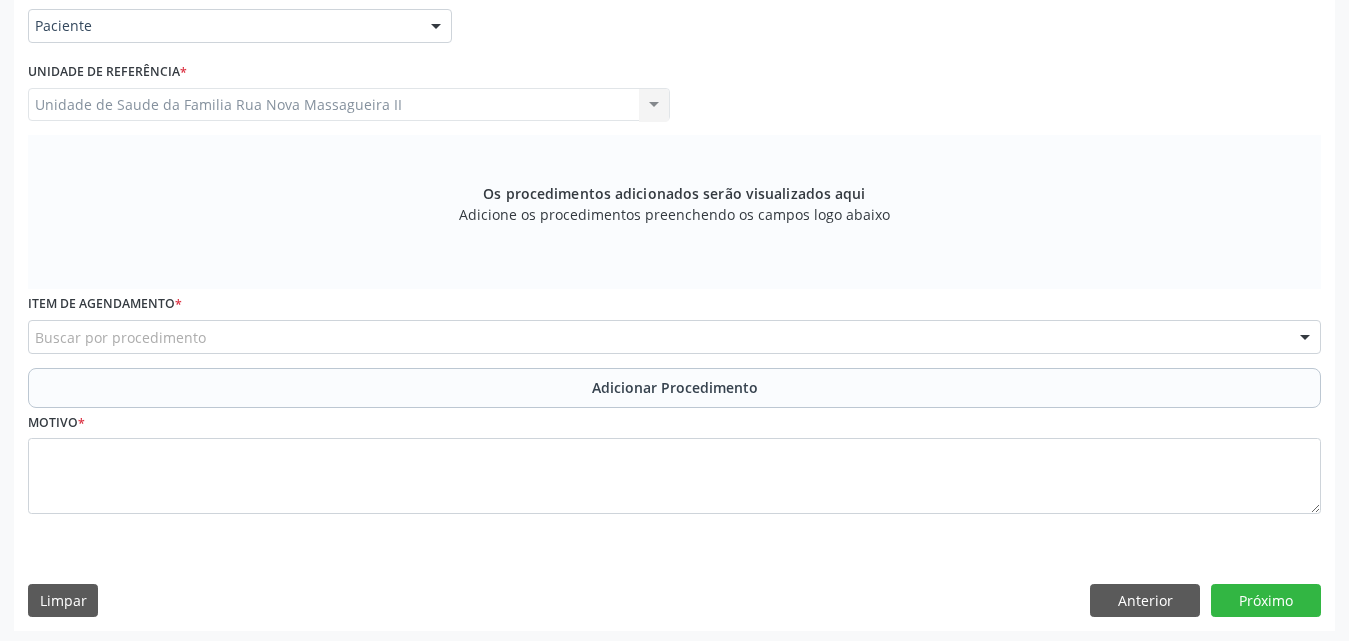 scroll, scrollTop: 488, scrollLeft: 0, axis: vertical 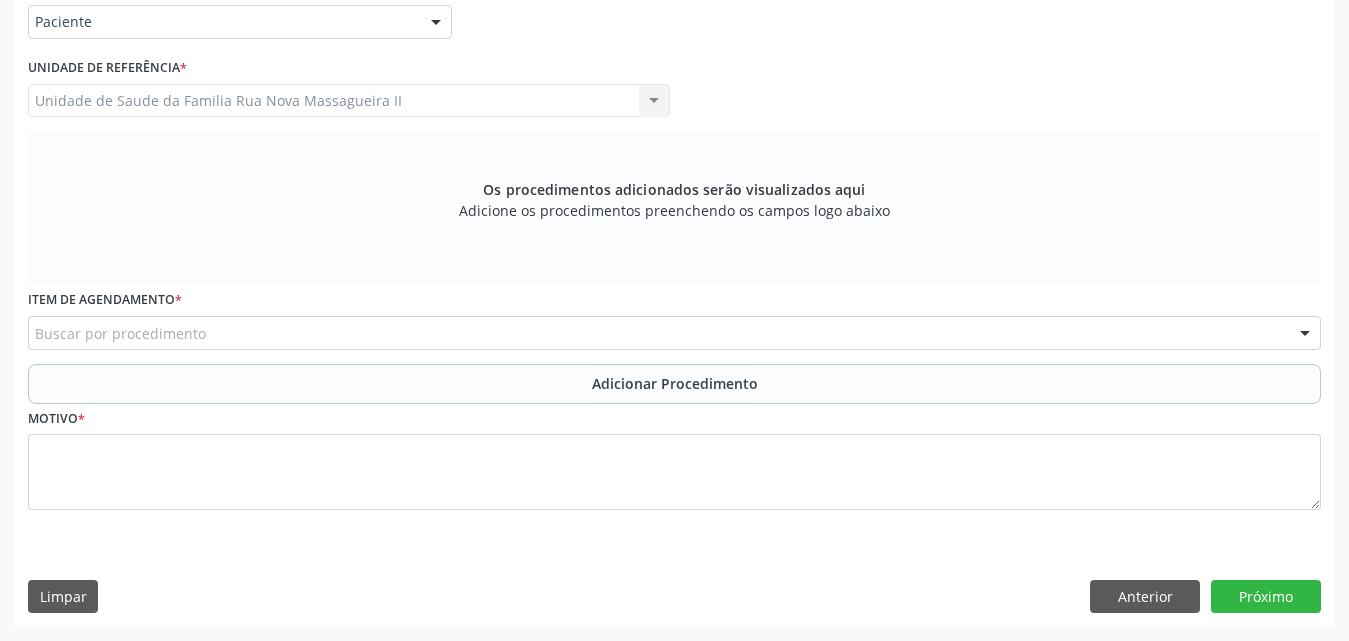 click on "Buscar por procedimento" at bounding box center [674, 333] 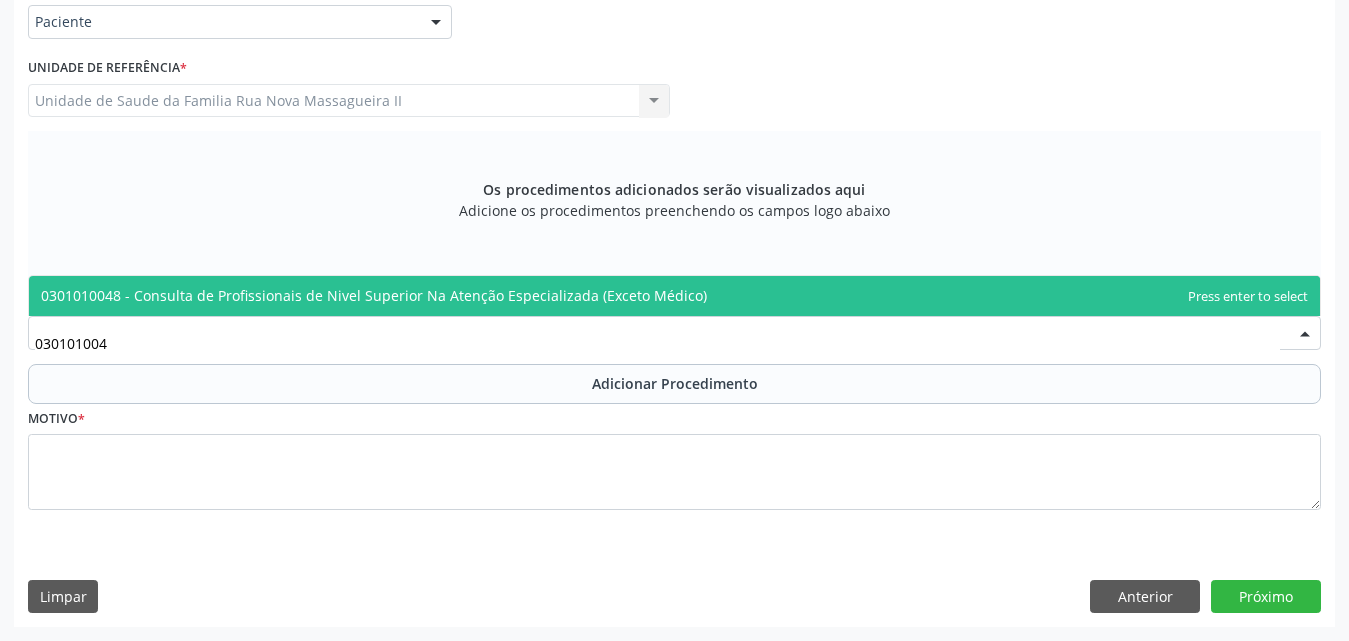 type on "0301010048" 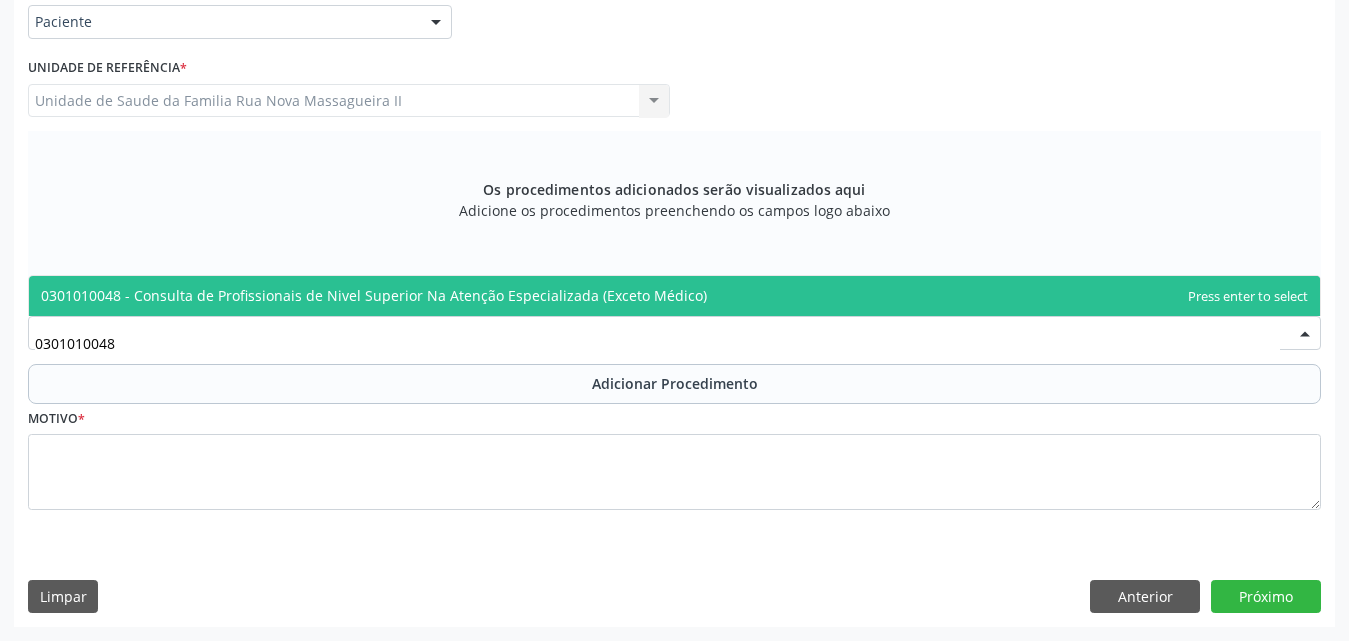 click on "0301010048 - Consulta de Profissionais de Nivel Superior Na Atenção Especializada (Exceto Médico)" at bounding box center [674, 296] 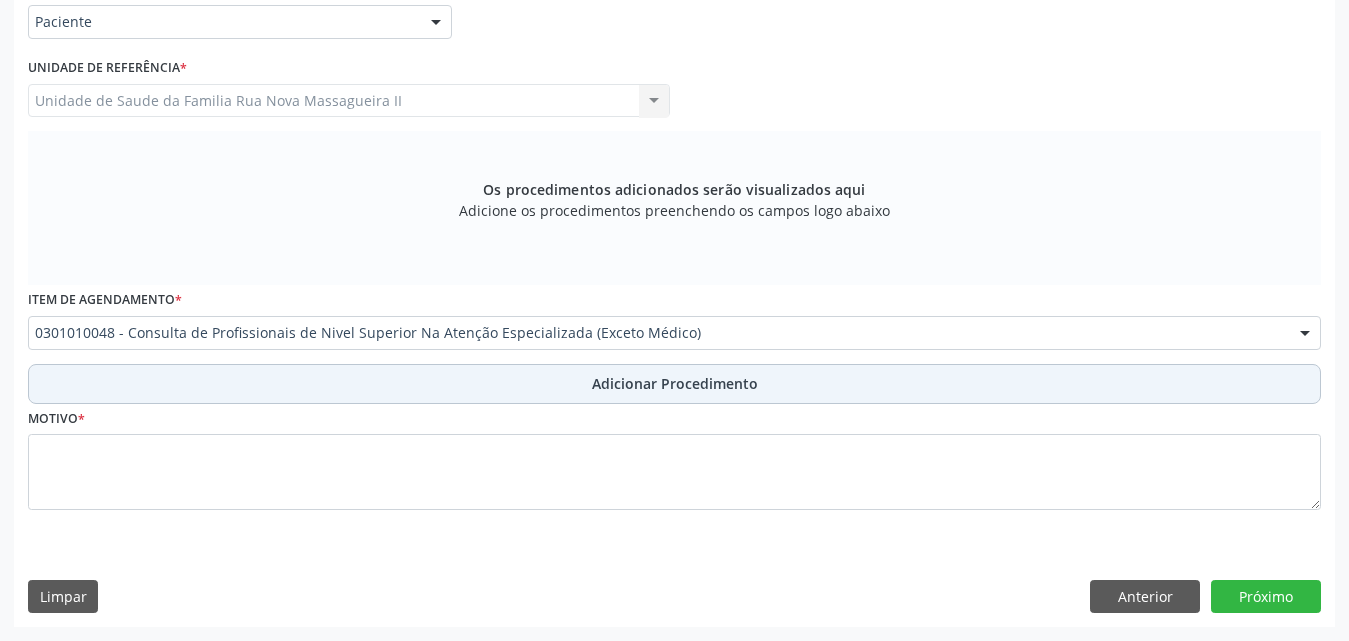 click on "Adicionar Procedimento" at bounding box center (675, 383) 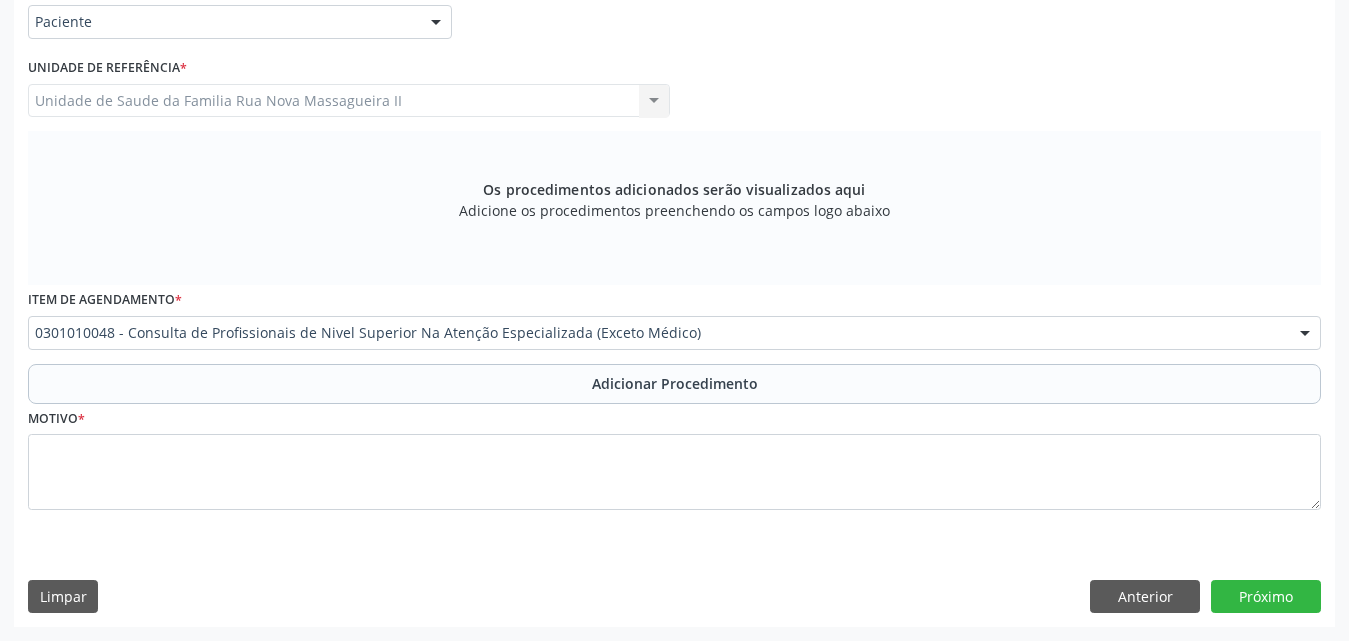 scroll, scrollTop: 412, scrollLeft: 0, axis: vertical 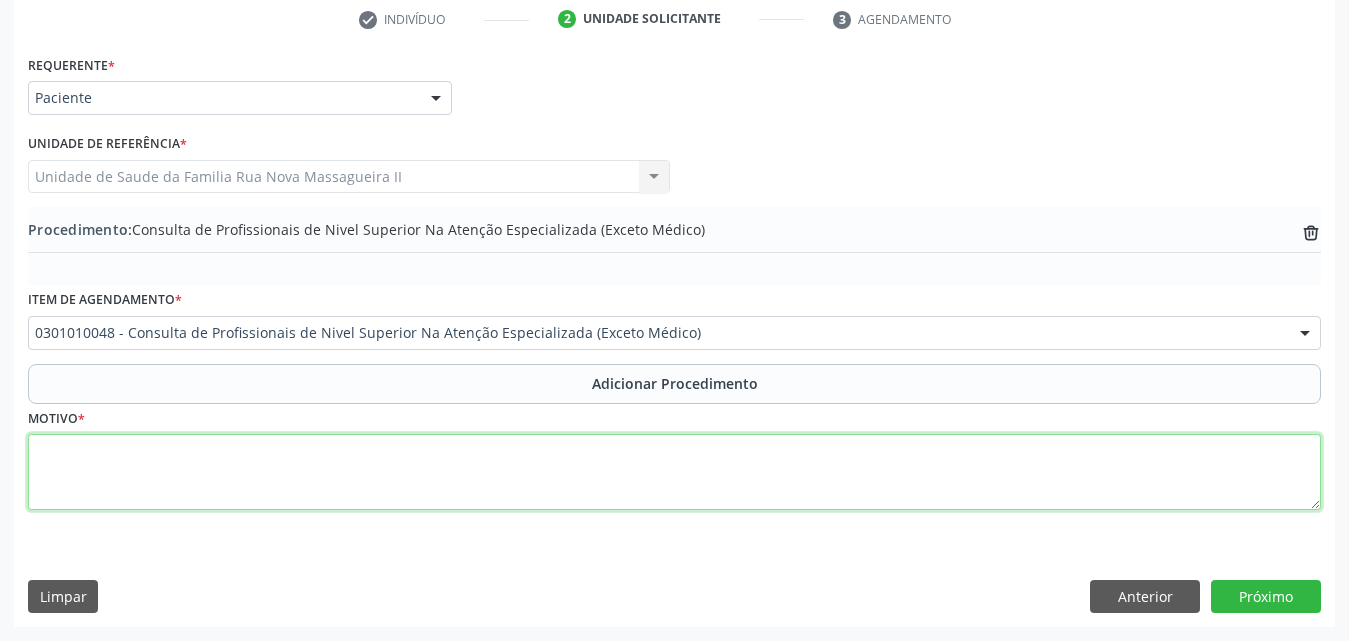 click at bounding box center [674, 472] 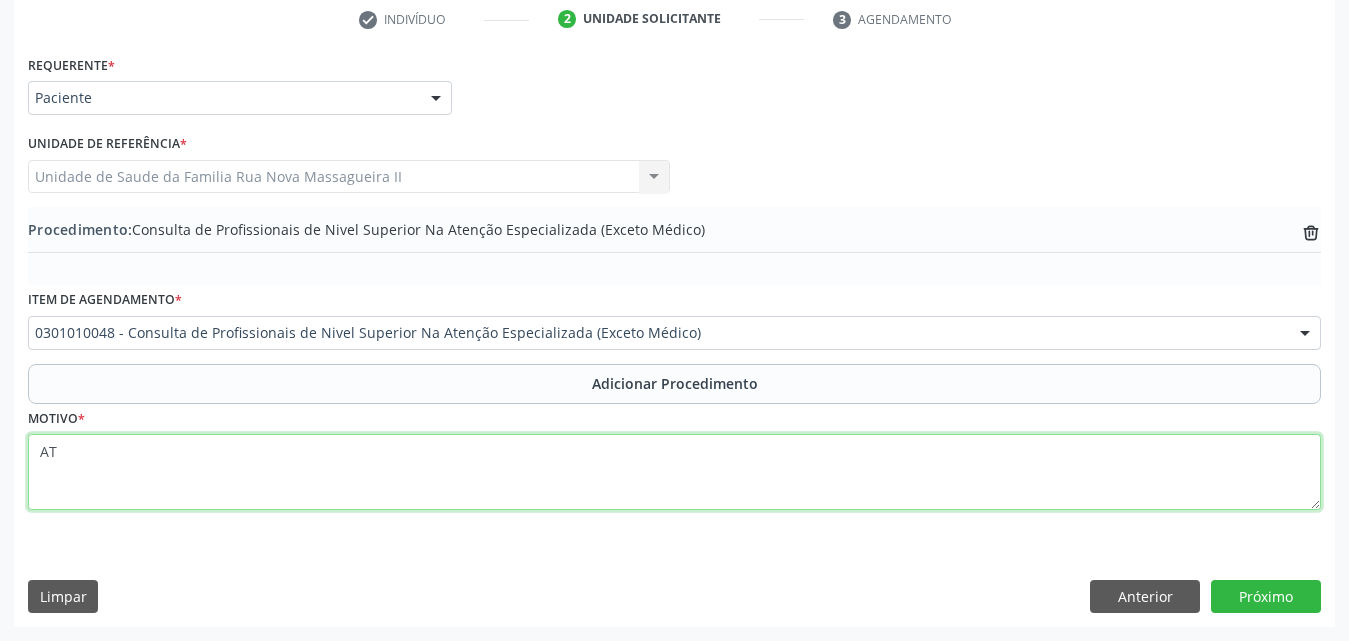 type on "A" 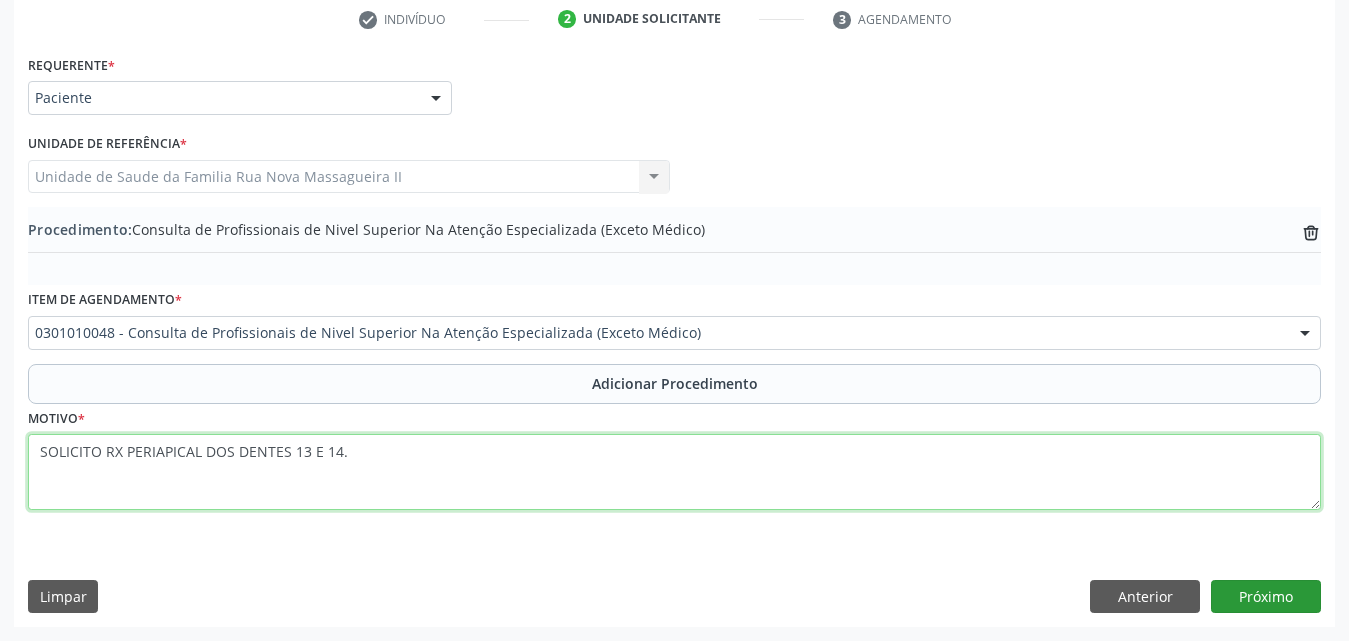 type on "SOLICITO RX PERIAPICAL DOS DENTES 13 E 14." 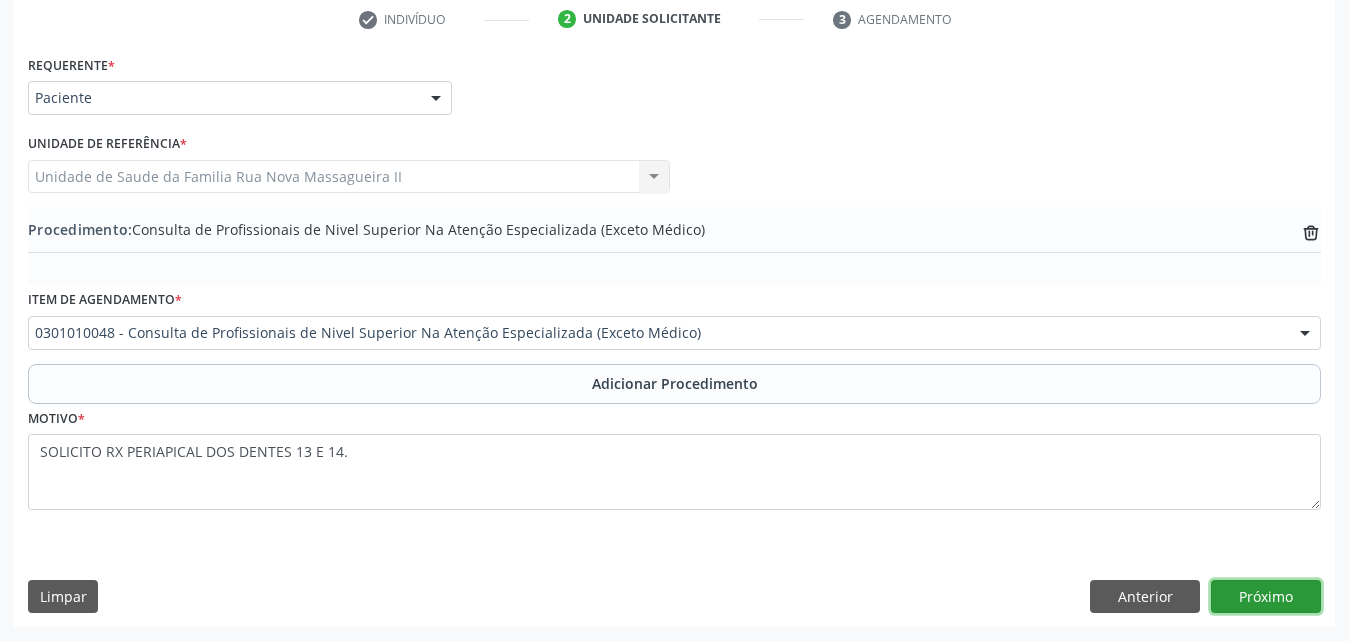 click on "Próximo" at bounding box center [1266, 597] 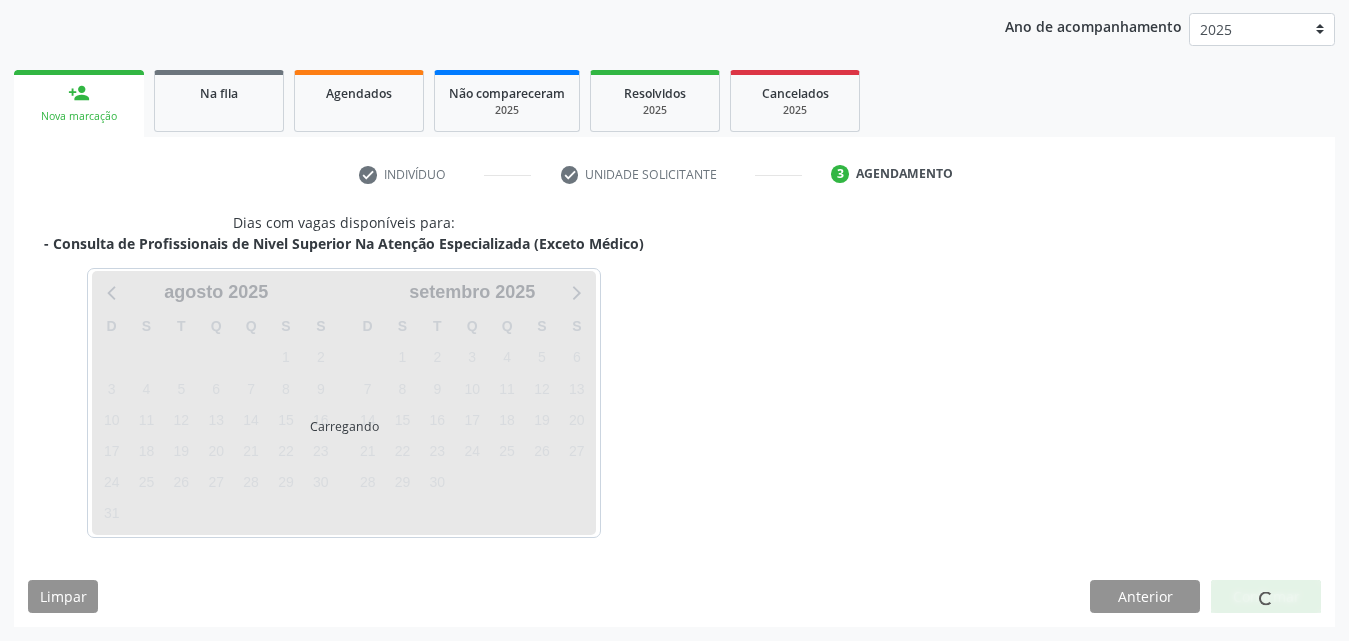scroll, scrollTop: 316, scrollLeft: 0, axis: vertical 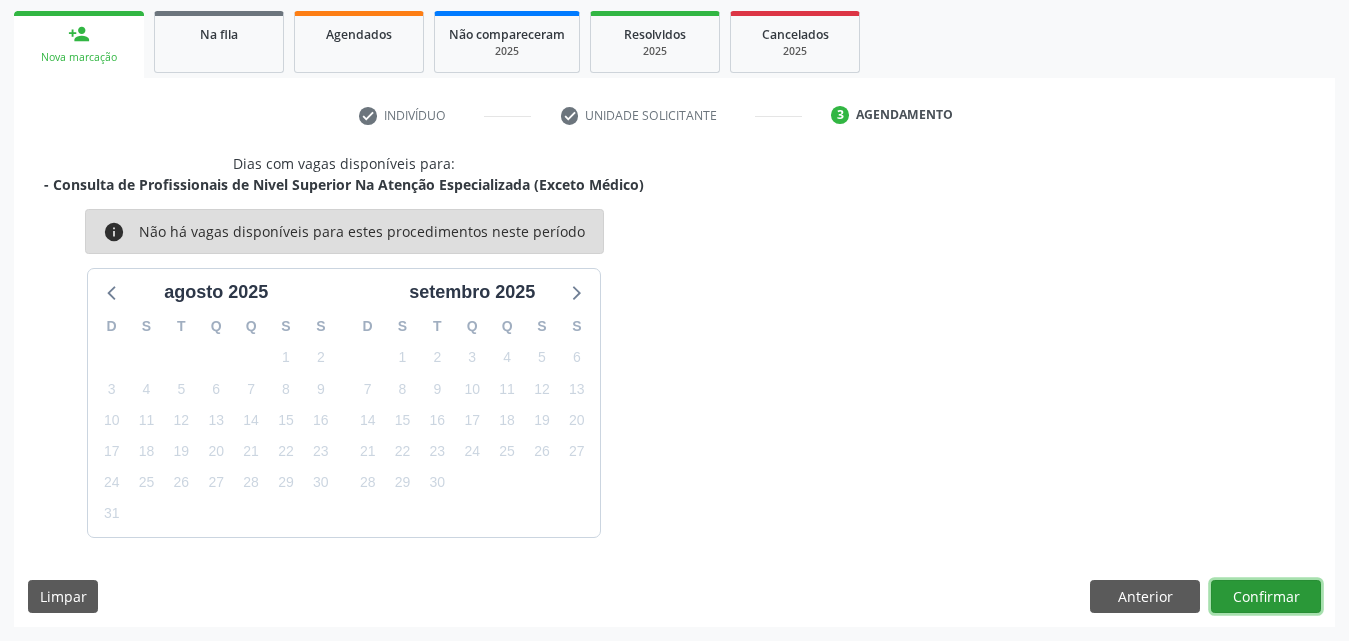 click on "Confirmar" at bounding box center [1266, 597] 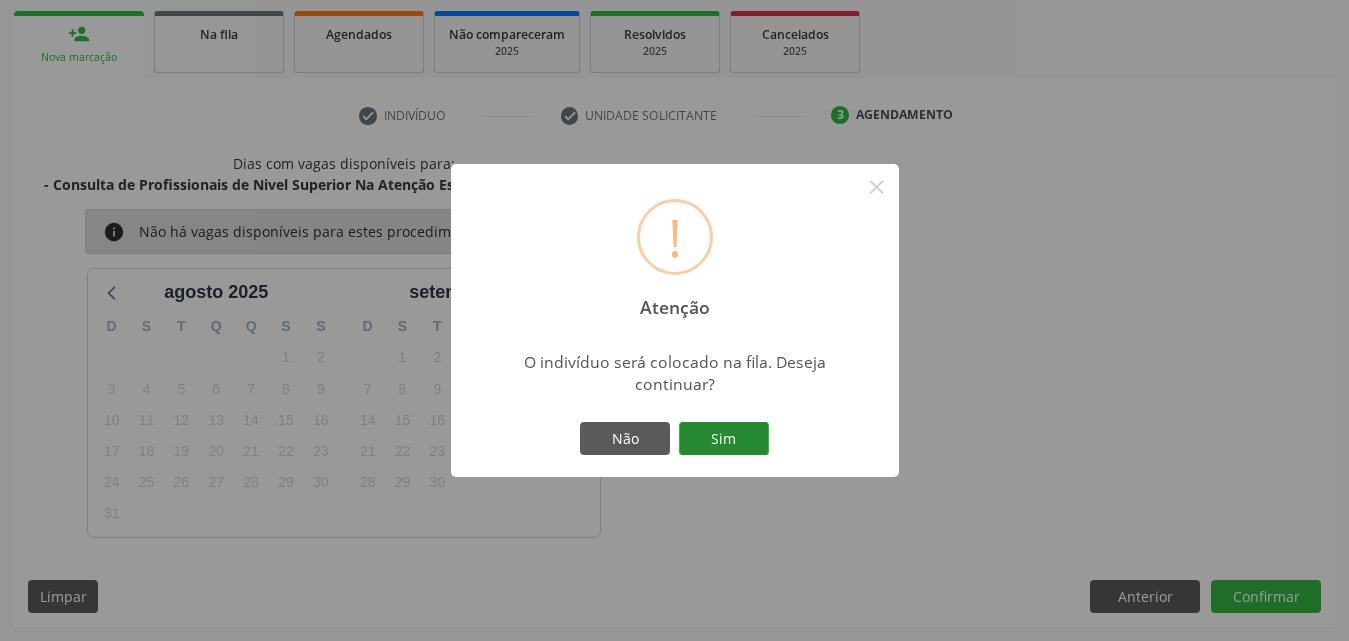 click on "Sim" at bounding box center (724, 439) 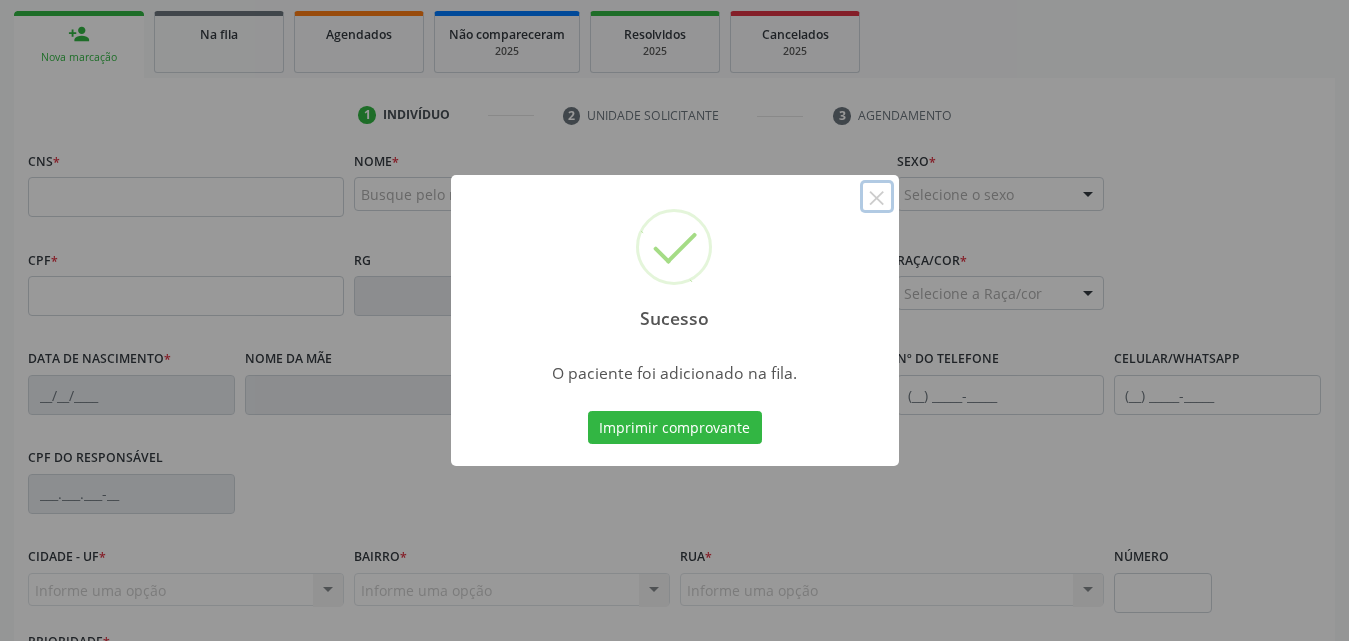 drag, startPoint x: 887, startPoint y: 199, endPoint x: 743, endPoint y: 81, distance: 186.17197 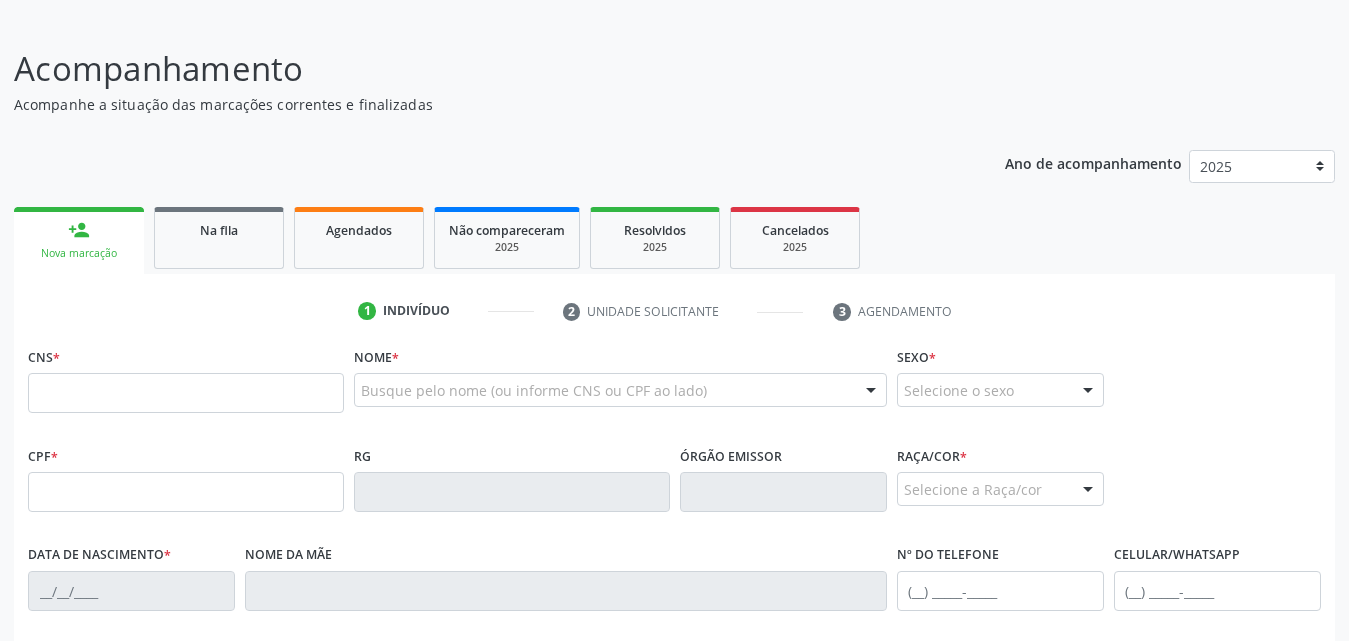 scroll, scrollTop: 116, scrollLeft: 0, axis: vertical 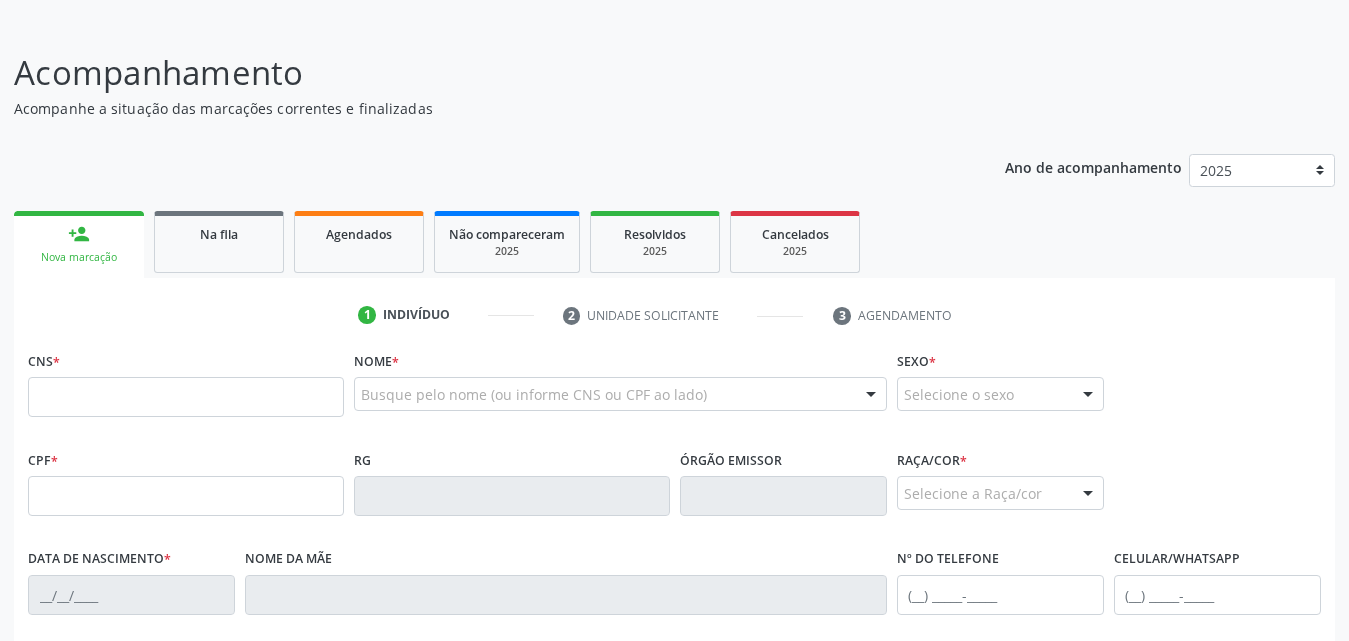 click on "person_add" at bounding box center (79, 234) 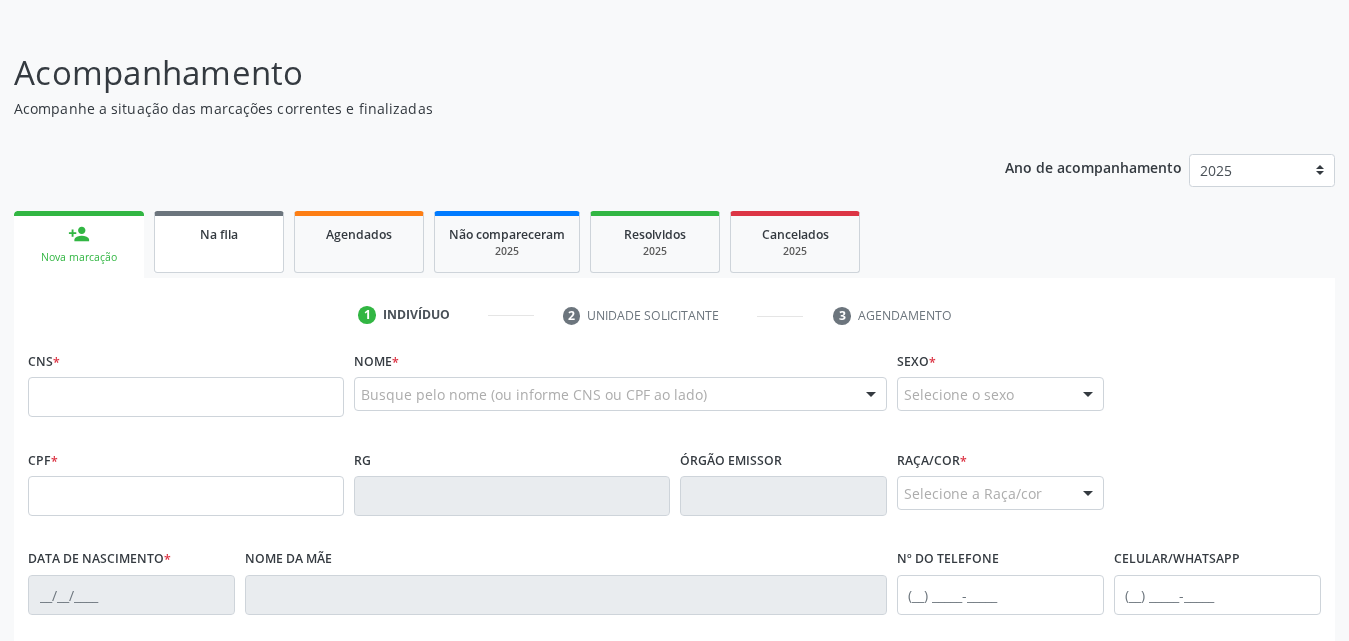 click on "Na fila" at bounding box center [219, 234] 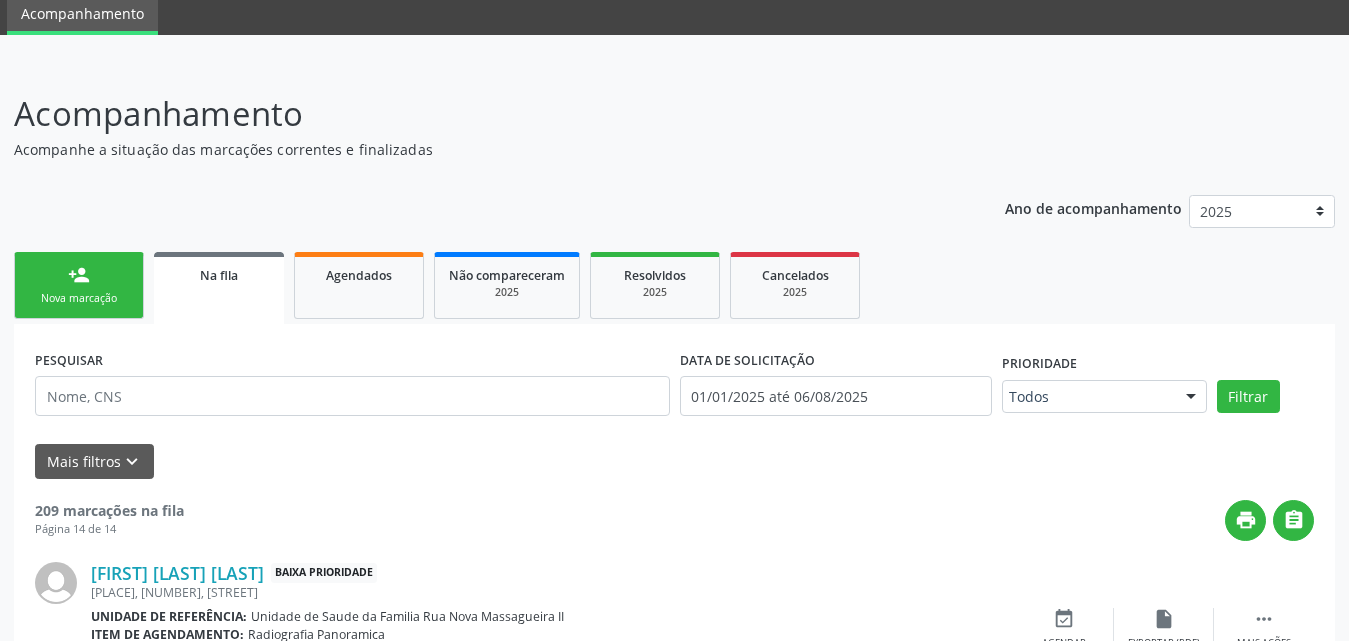 scroll, scrollTop: 116, scrollLeft: 0, axis: vertical 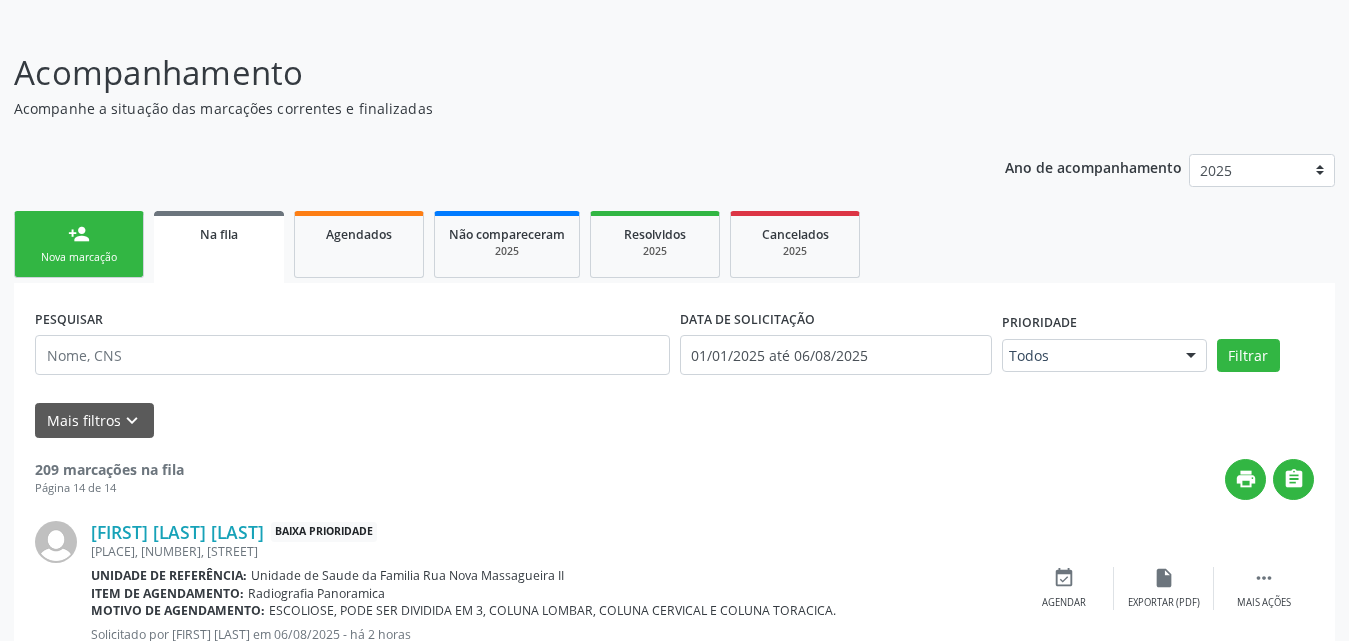 click on "Na fila" at bounding box center [219, 234] 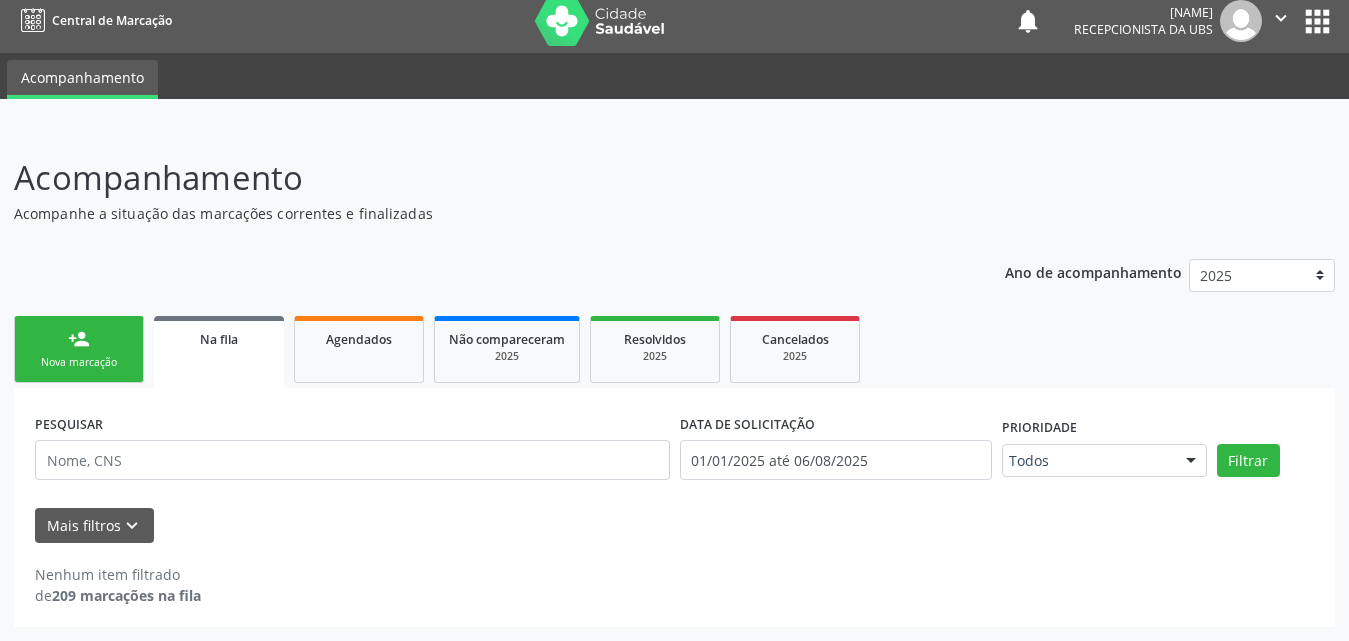 click on "Nova marcação" at bounding box center (79, 362) 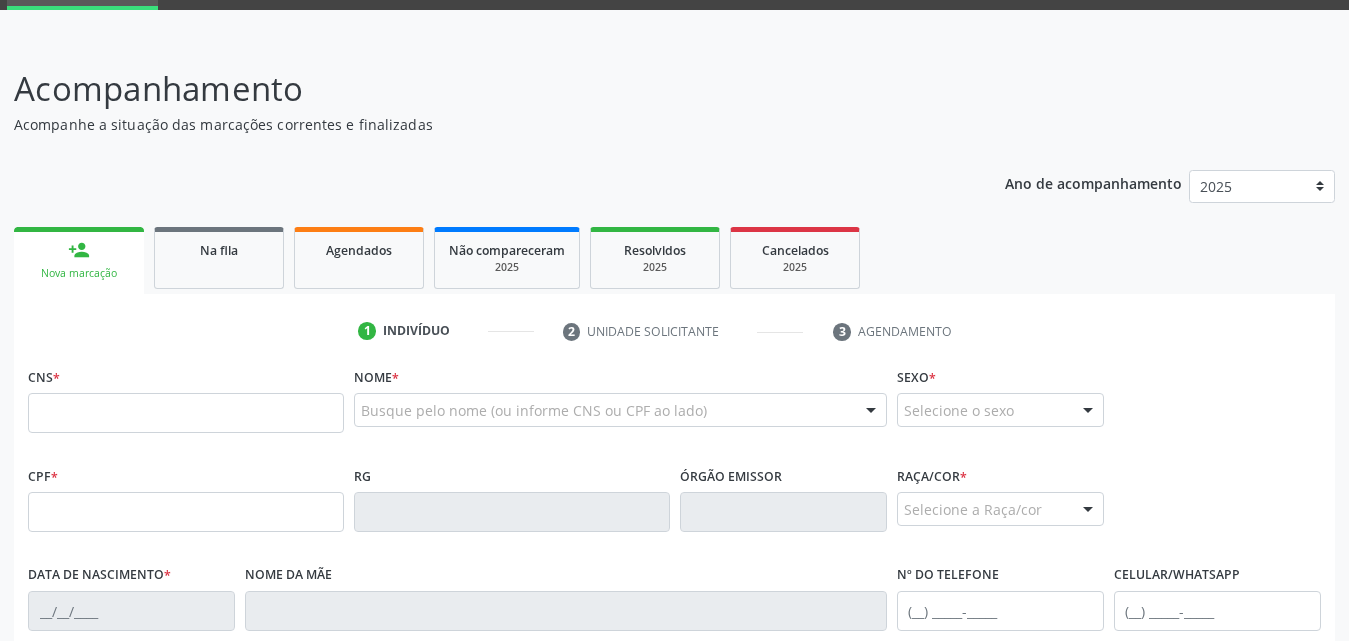 scroll, scrollTop: 0, scrollLeft: 0, axis: both 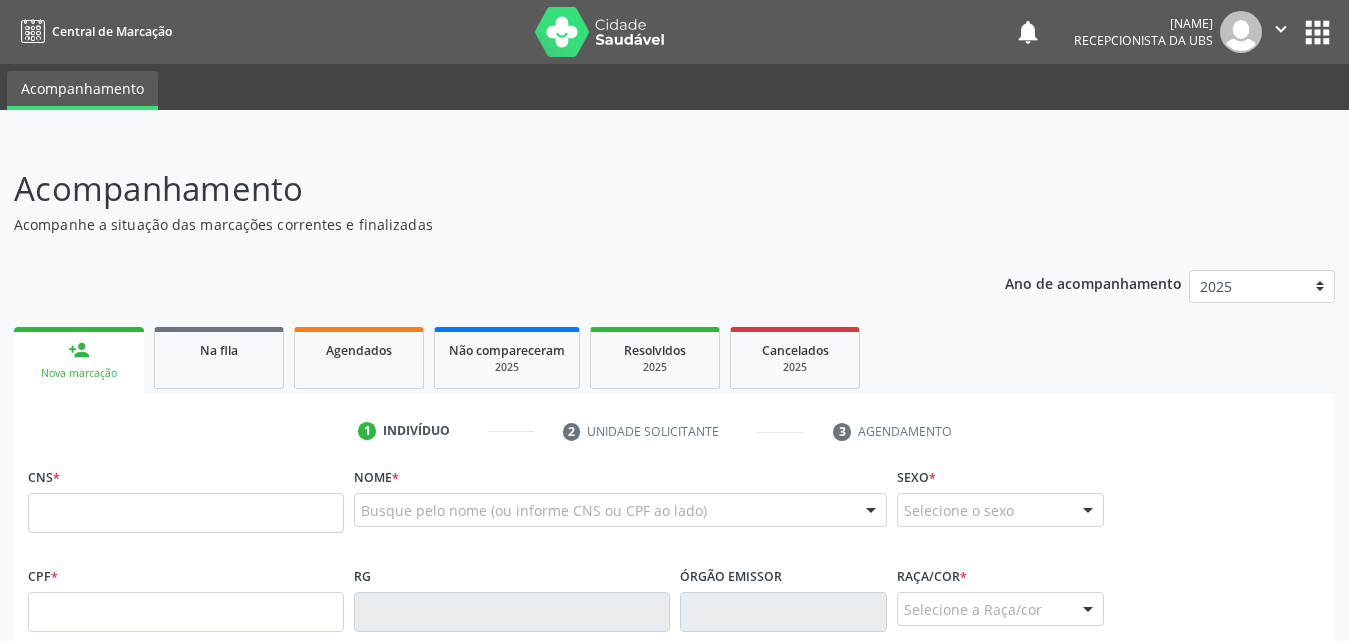 click on "person_add
Nova marcação" at bounding box center (79, 360) 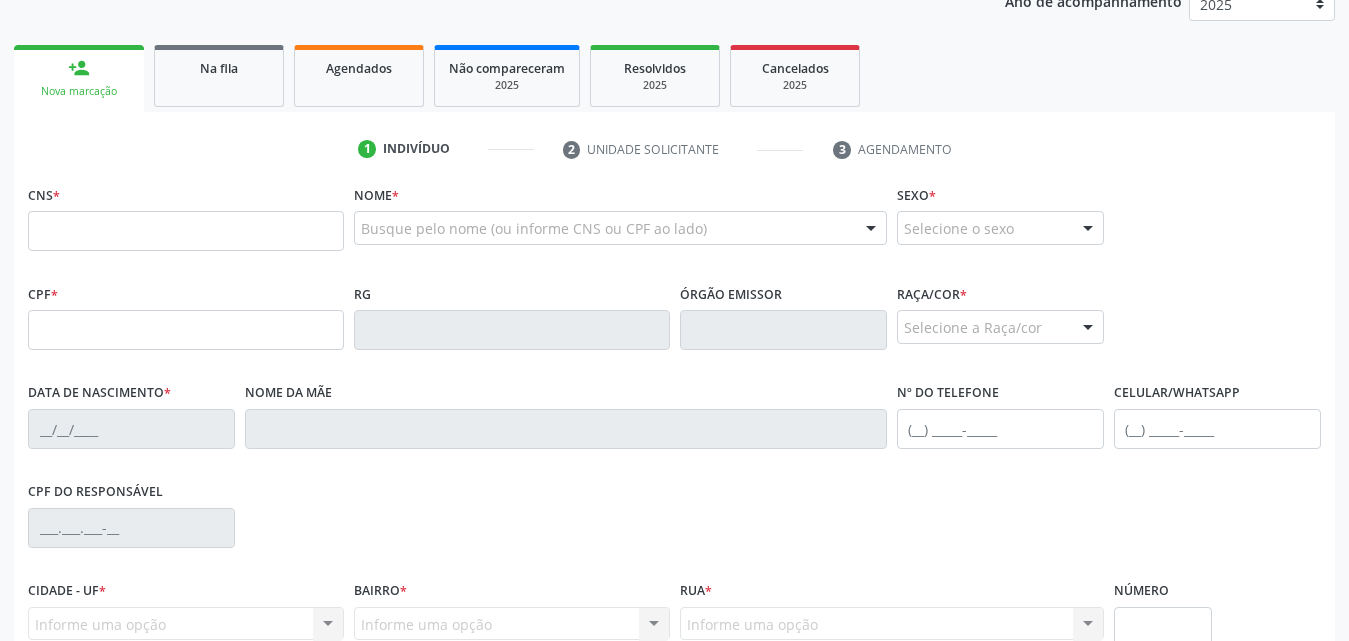 scroll, scrollTop: 300, scrollLeft: 0, axis: vertical 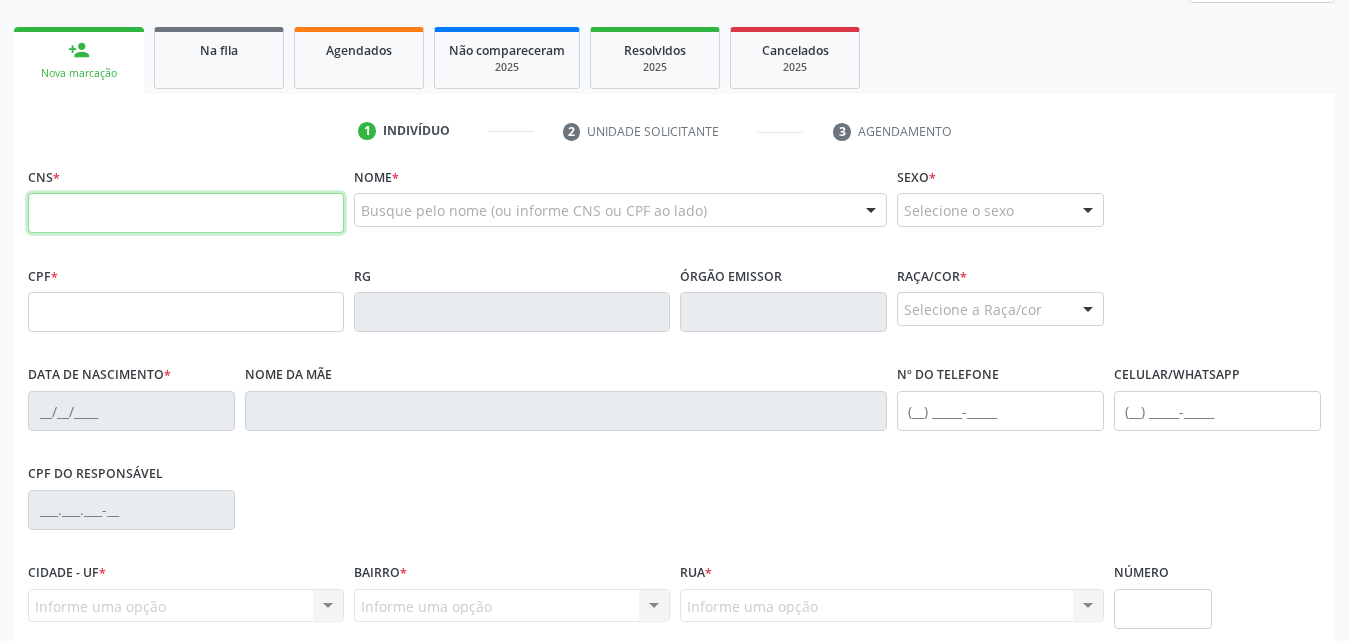 drag, startPoint x: 163, startPoint y: 225, endPoint x: 399, endPoint y: 209, distance: 236.54175 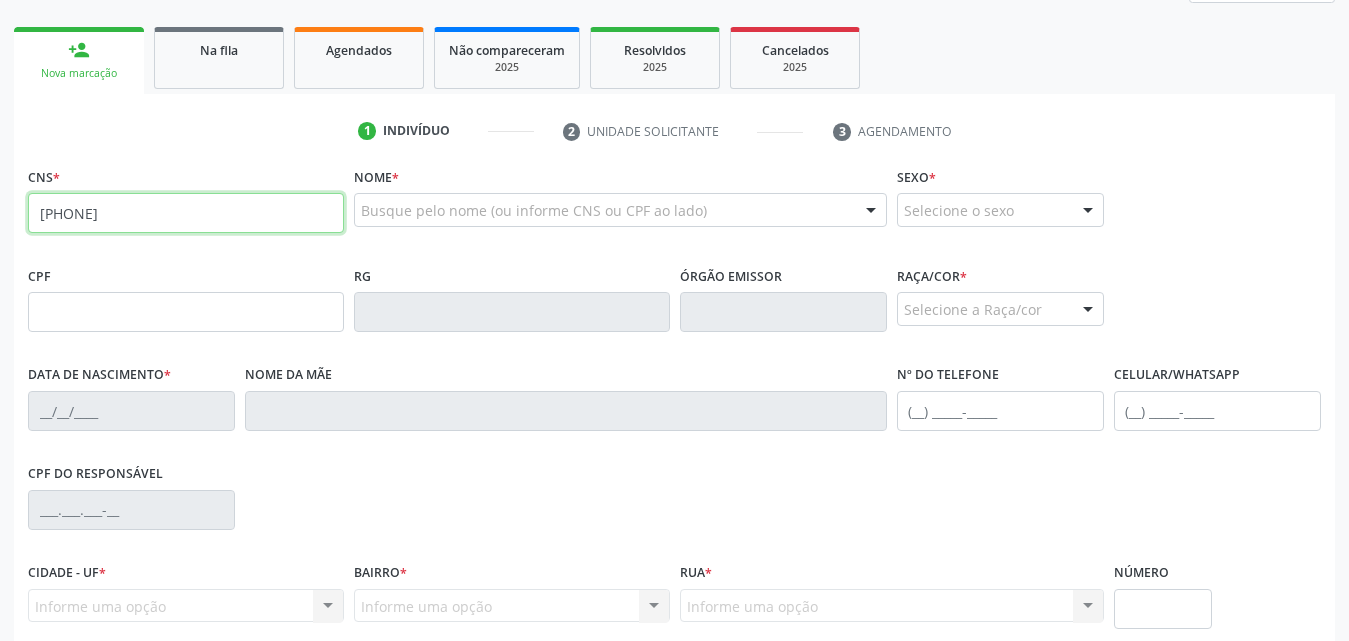 type on "702 4050 4236 5025" 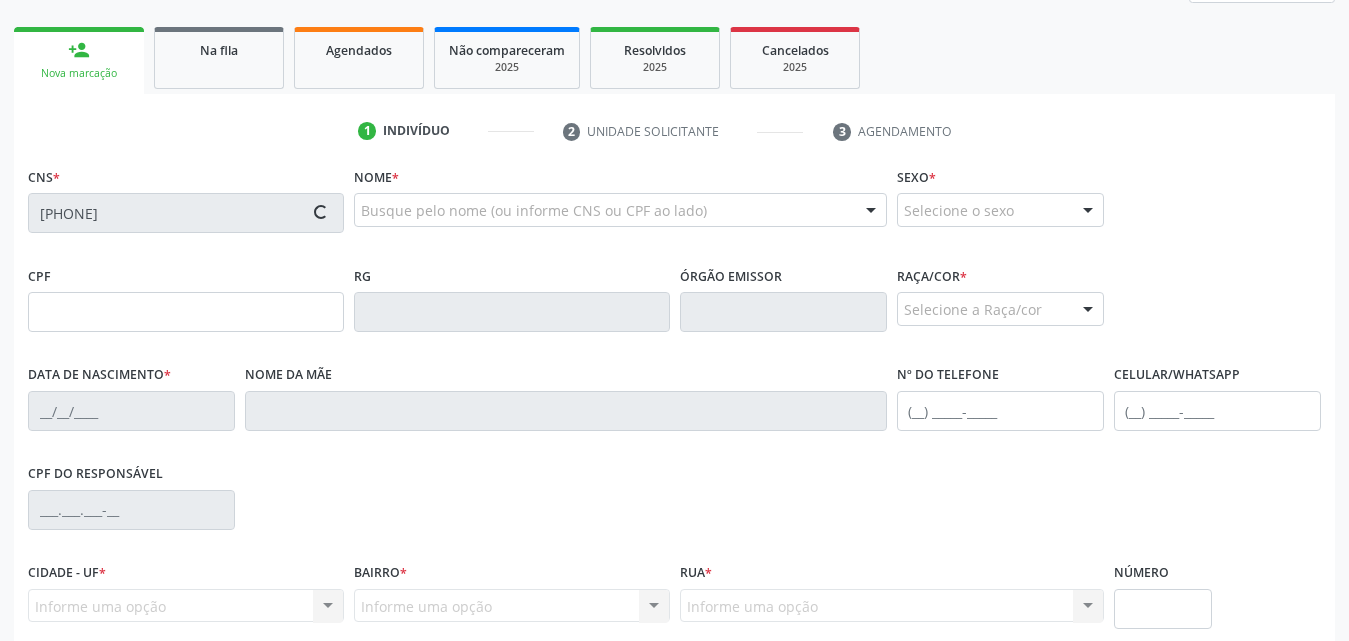 type on "072.070.594-00" 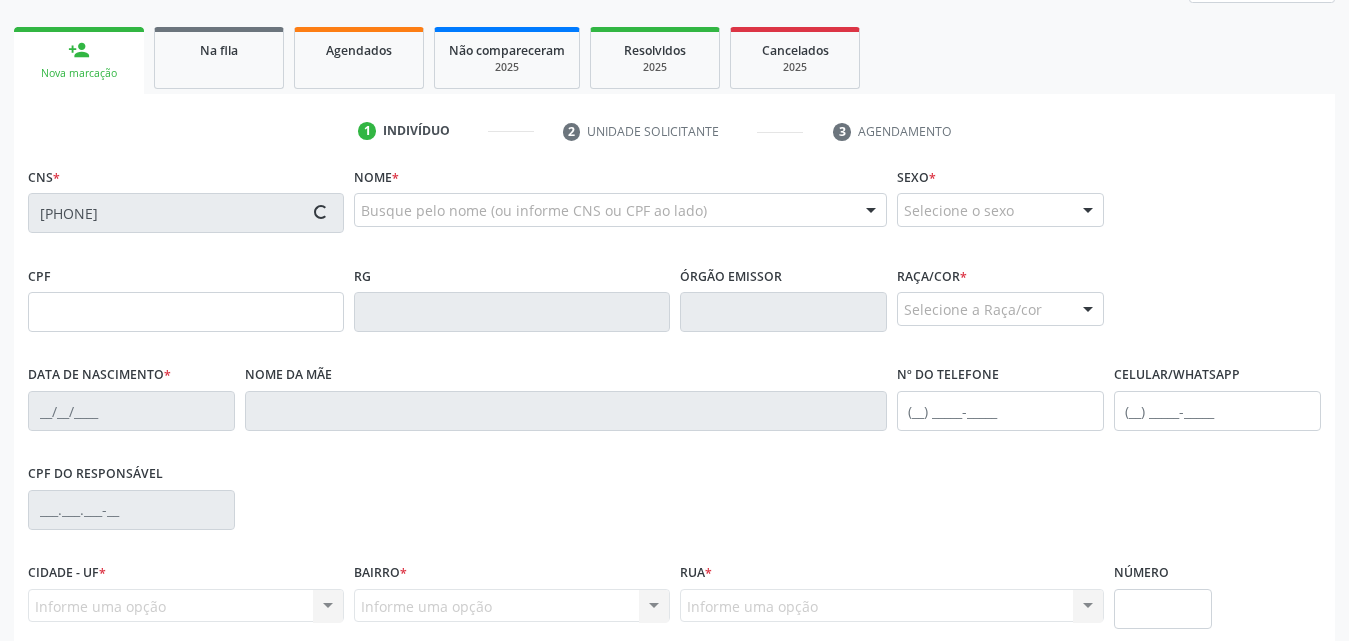 type on "22/09/1991" 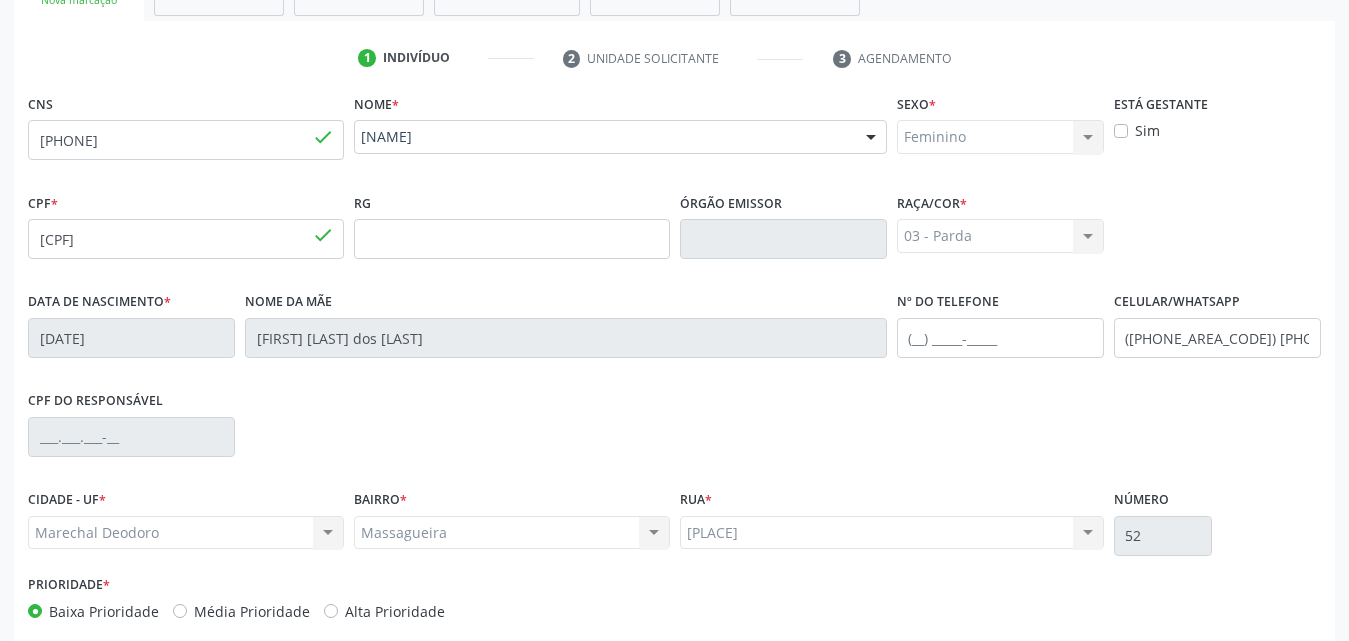 scroll, scrollTop: 471, scrollLeft: 0, axis: vertical 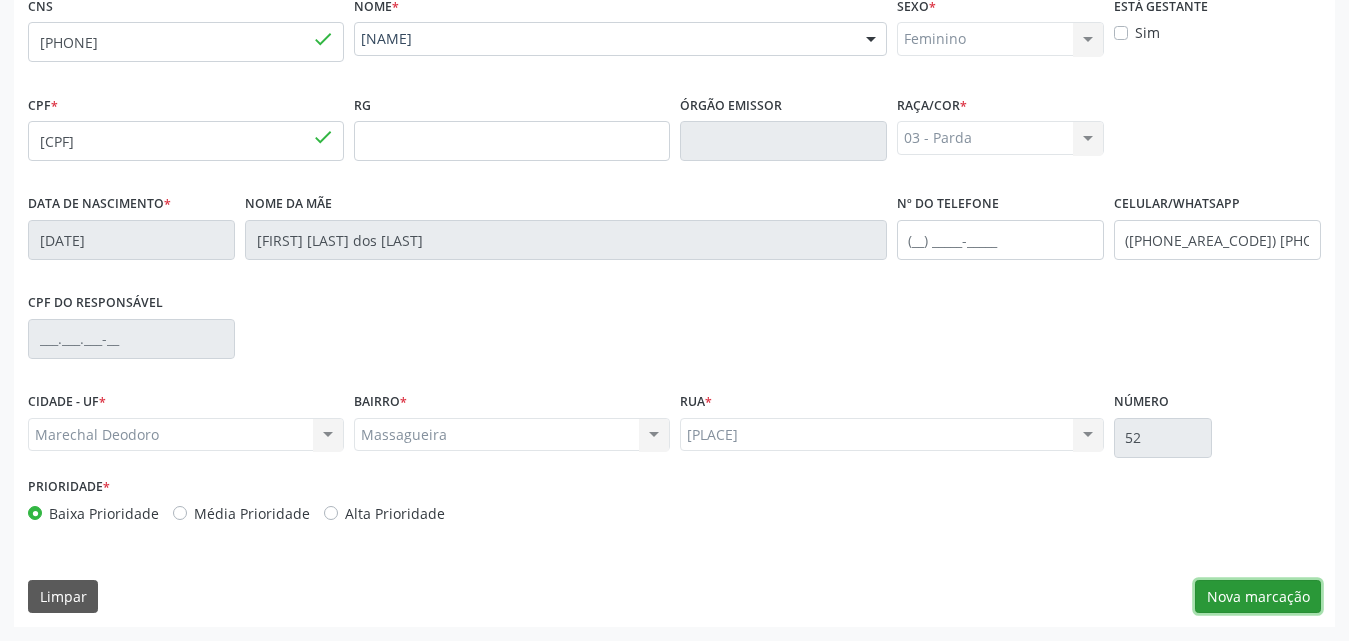 click on "Nova marcação" at bounding box center (1258, 597) 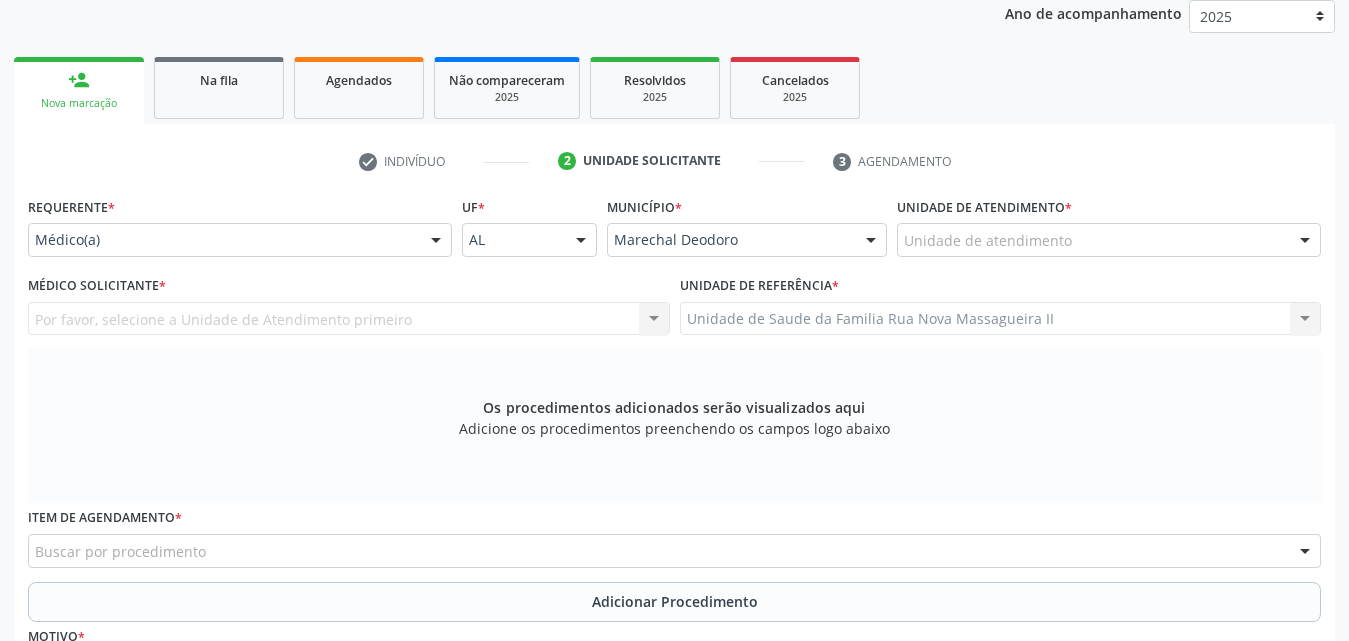 scroll, scrollTop: 271, scrollLeft: 0, axis: vertical 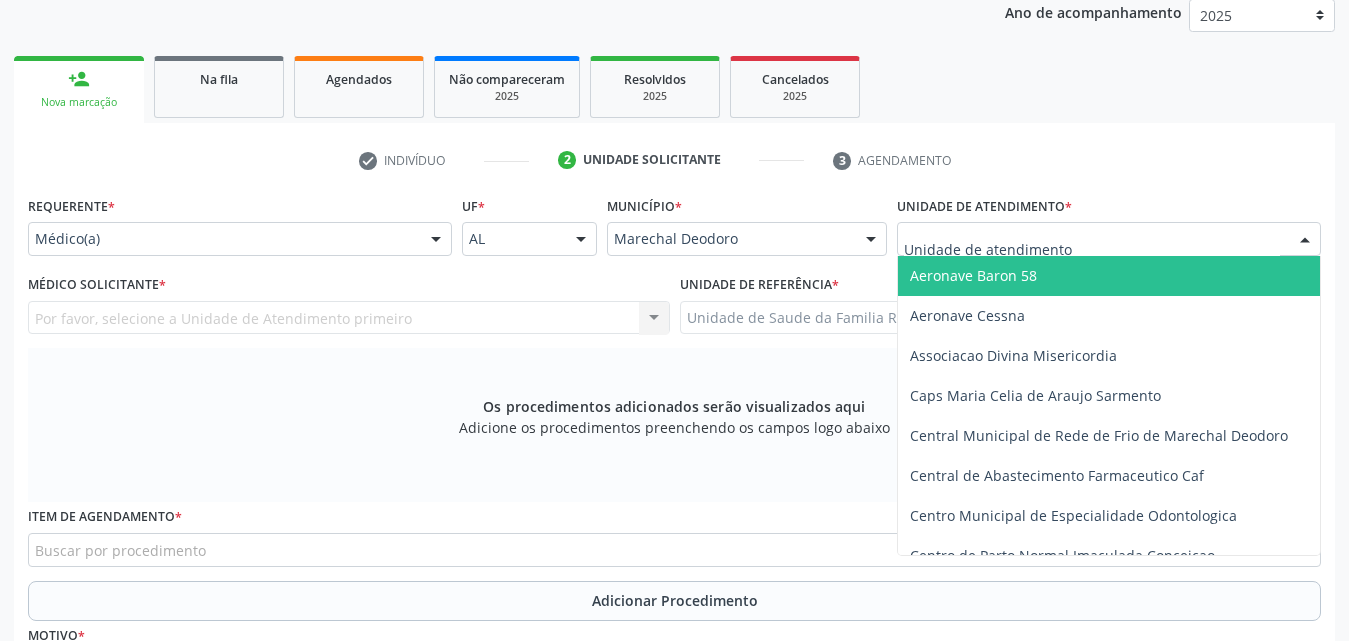 drag, startPoint x: 1193, startPoint y: 239, endPoint x: 1196, endPoint y: 229, distance: 10.440307 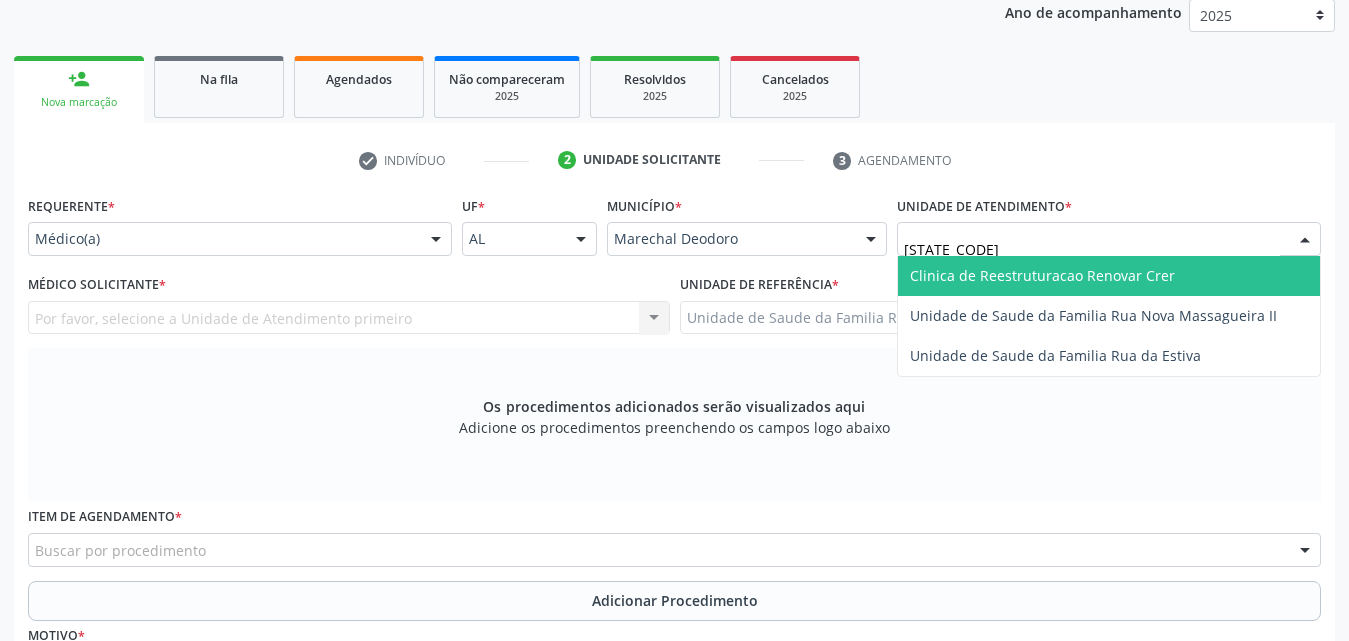 type on "RUA" 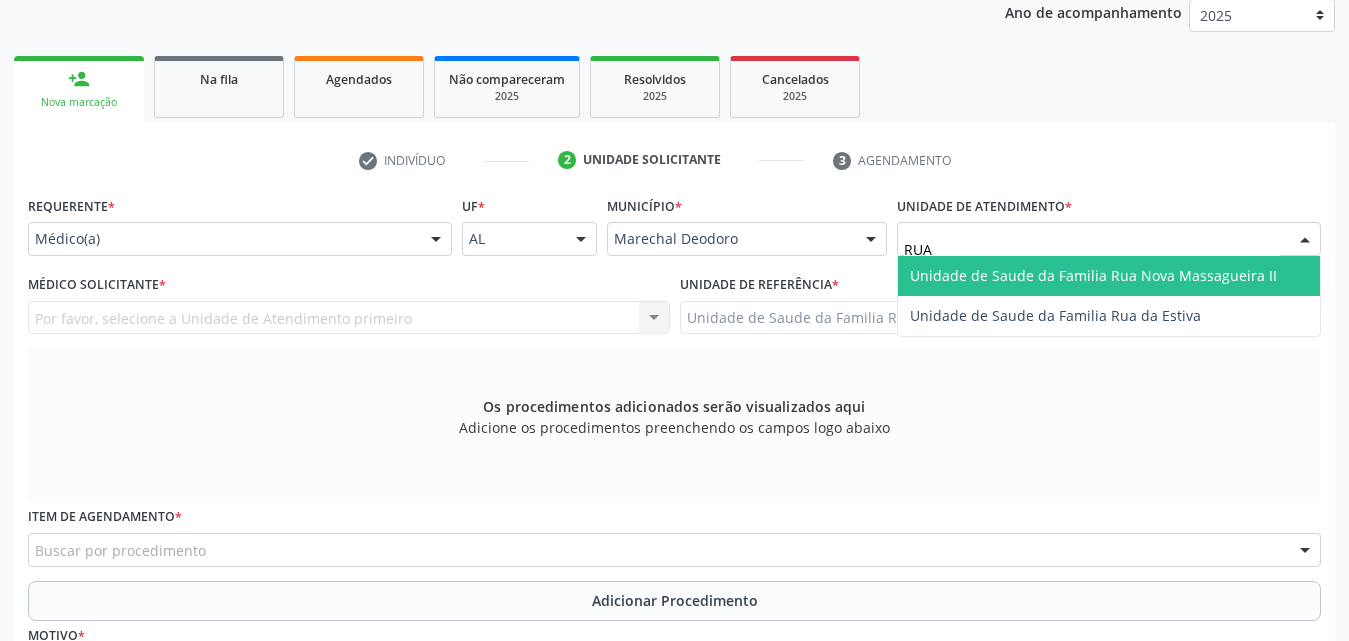 click on "Unidade de Saude da Familia Rua Nova Massagueira II" at bounding box center (1093, 275) 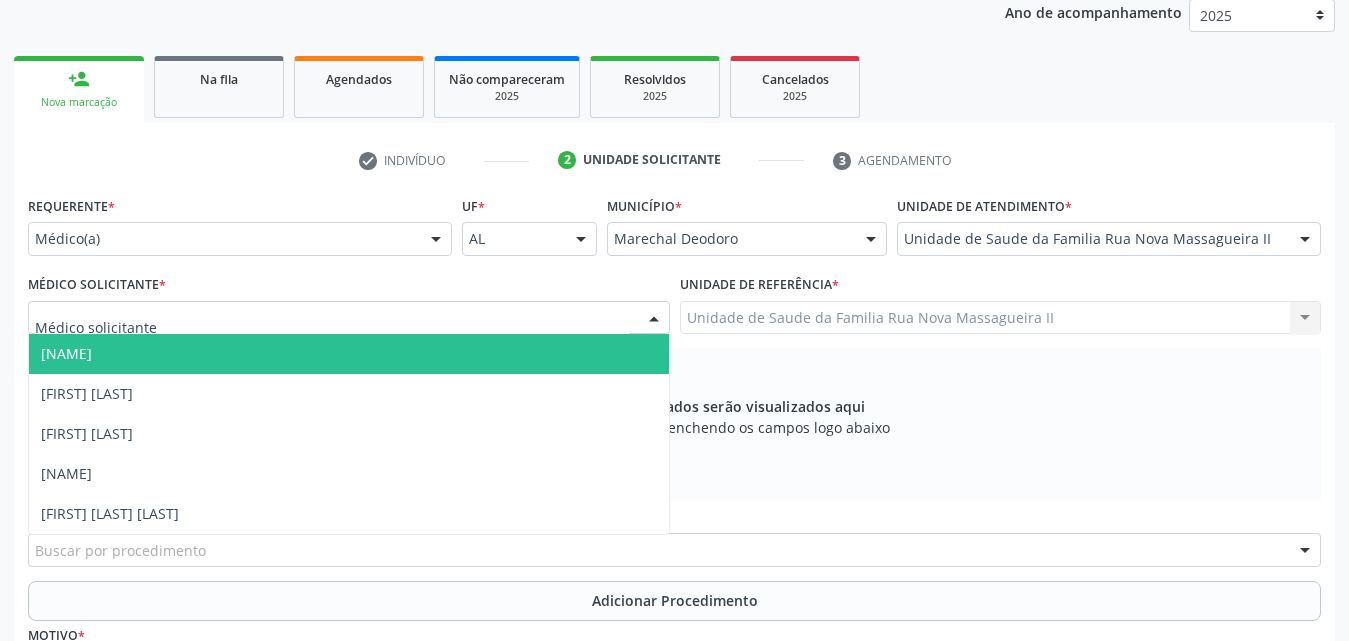 click at bounding box center [654, 319] 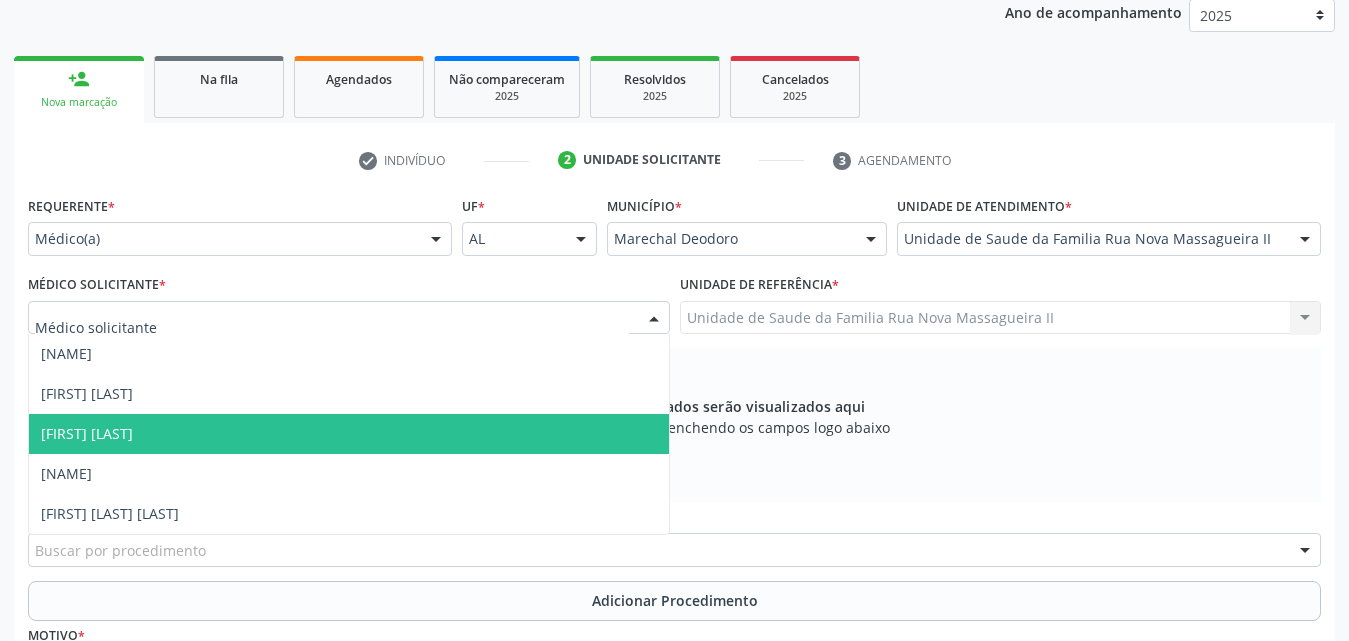 click on "Rodrigo Paranhos de Melo" at bounding box center (349, 434) 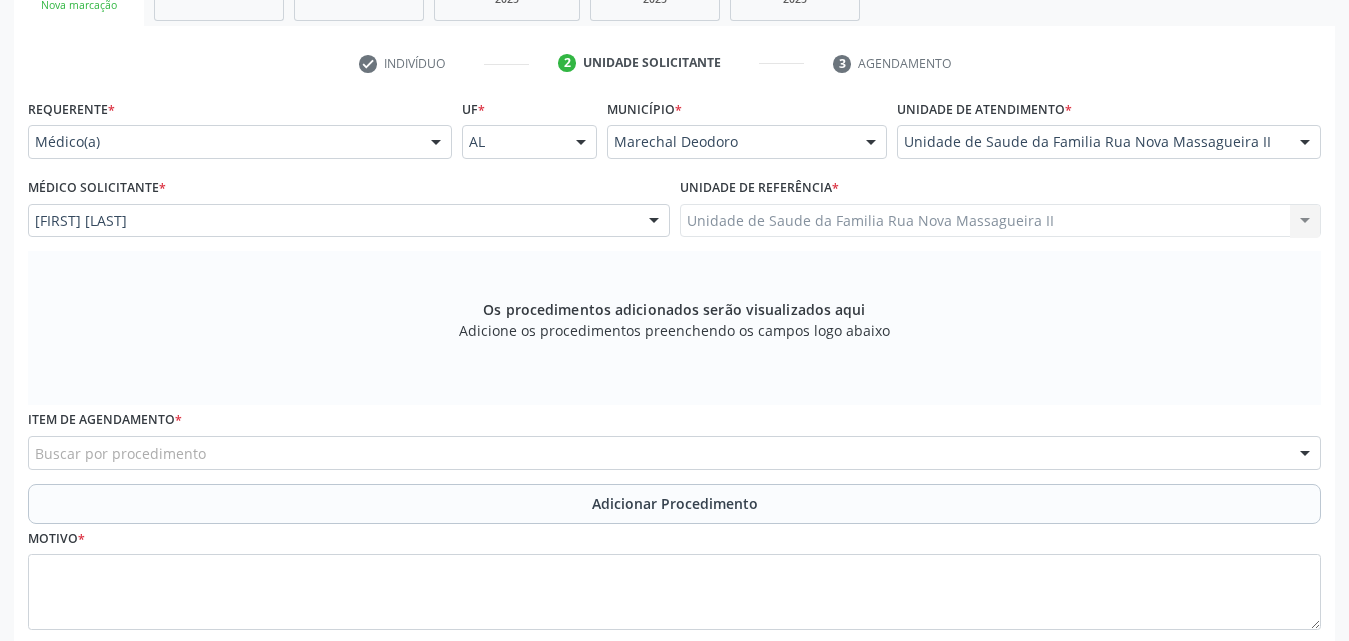 scroll, scrollTop: 488, scrollLeft: 0, axis: vertical 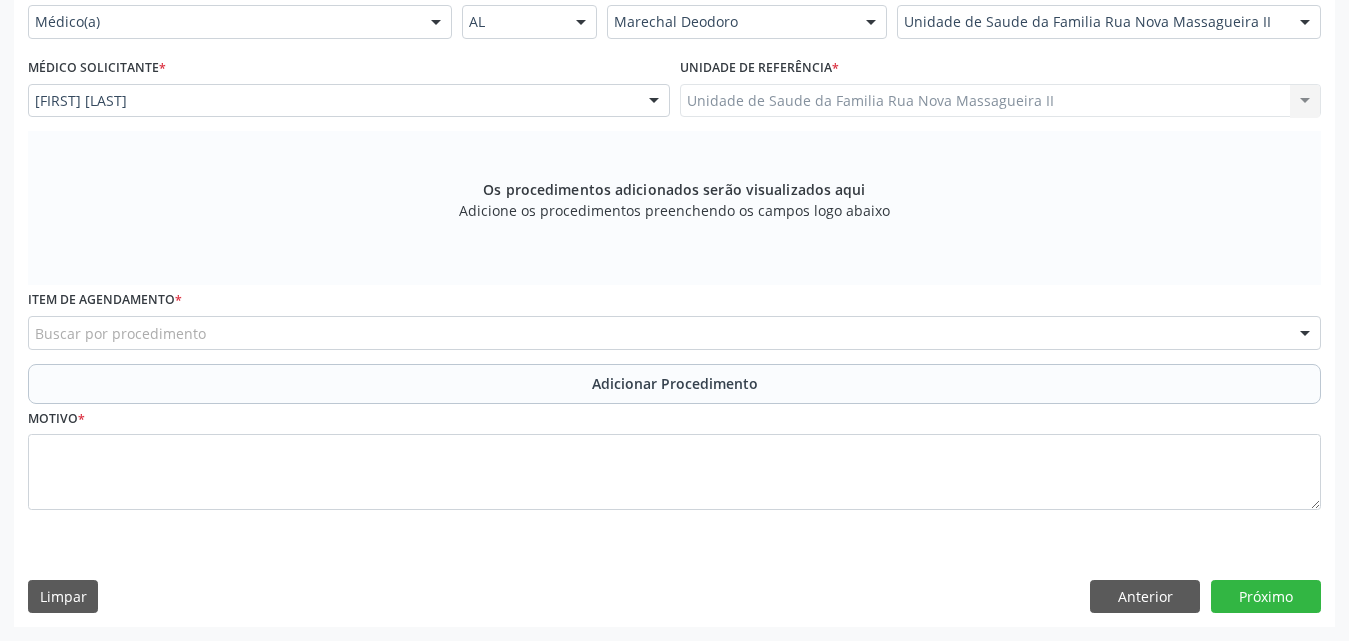 click on "Buscar por procedimento" at bounding box center (674, 333) 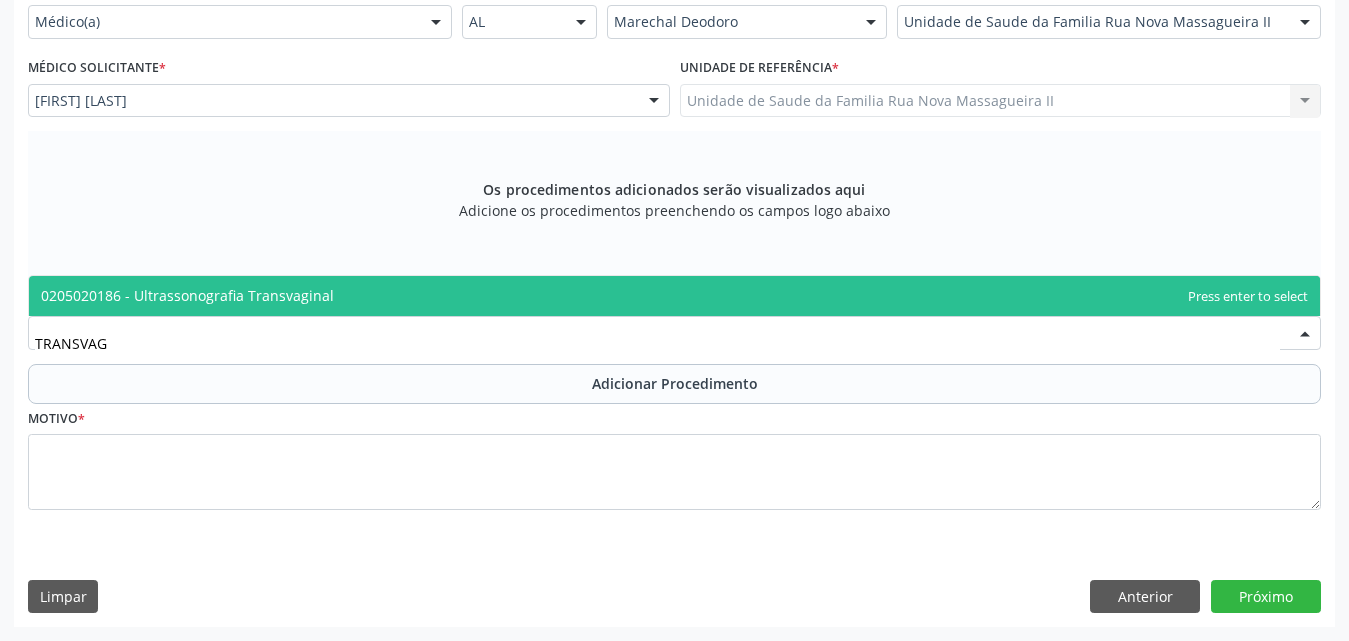 type on "TRANSVAGI" 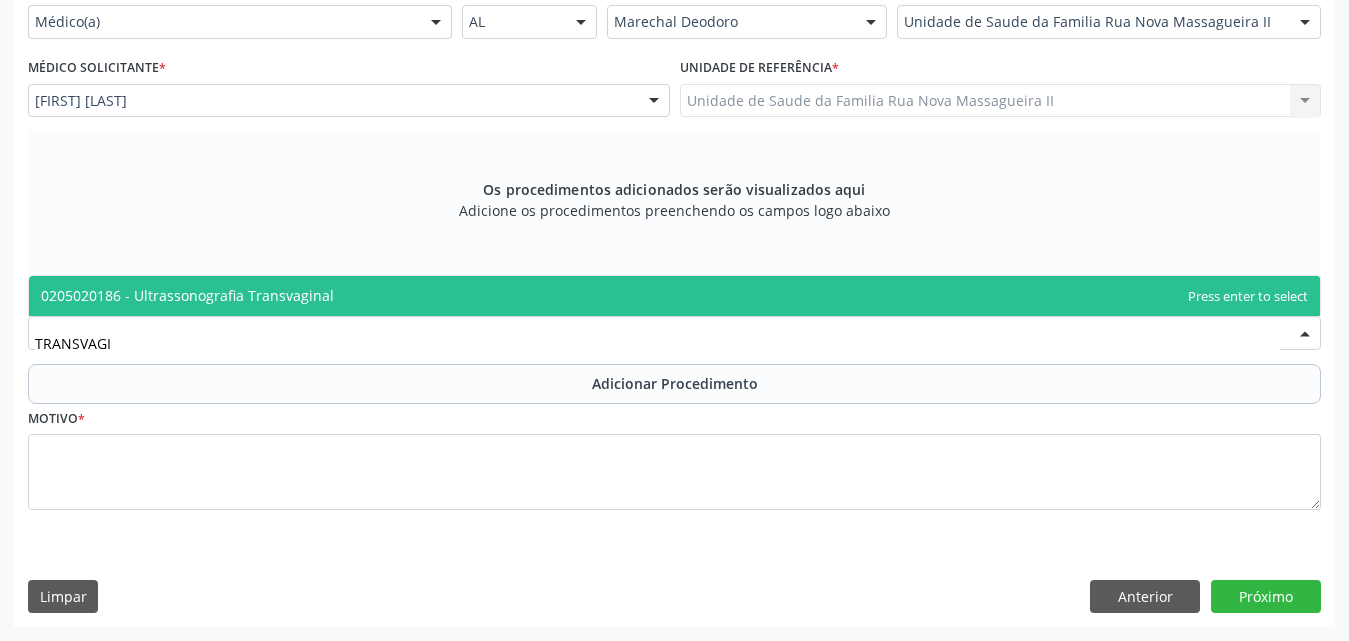 click on "0205020186 - Ultrassonografia Transvaginal" at bounding box center [674, 296] 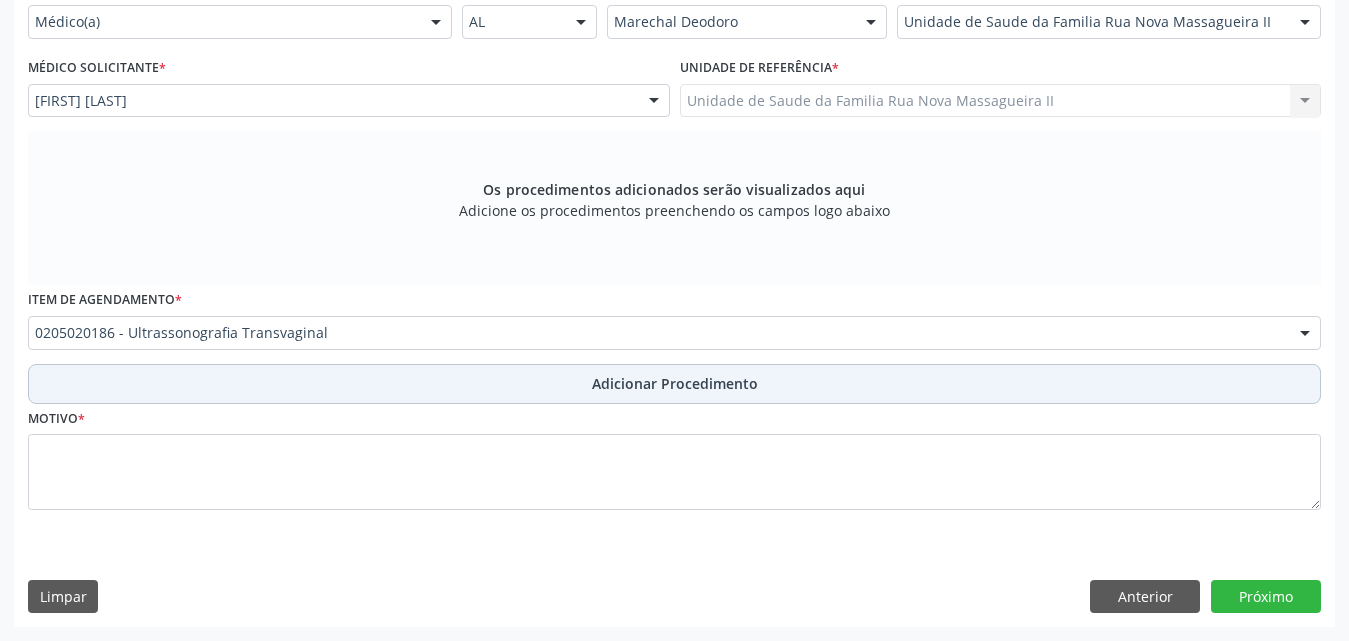 click on "Adicionar Procedimento" at bounding box center [675, 383] 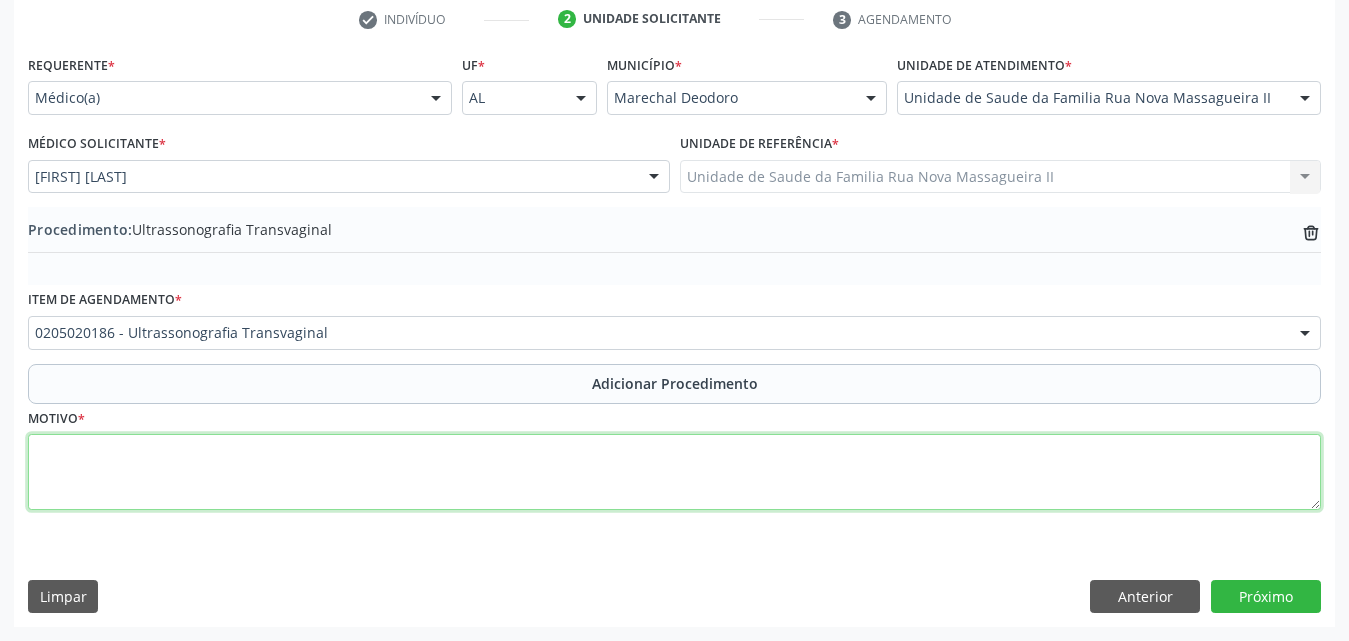 drag, startPoint x: 183, startPoint y: 484, endPoint x: 748, endPoint y: 426, distance: 567.9692 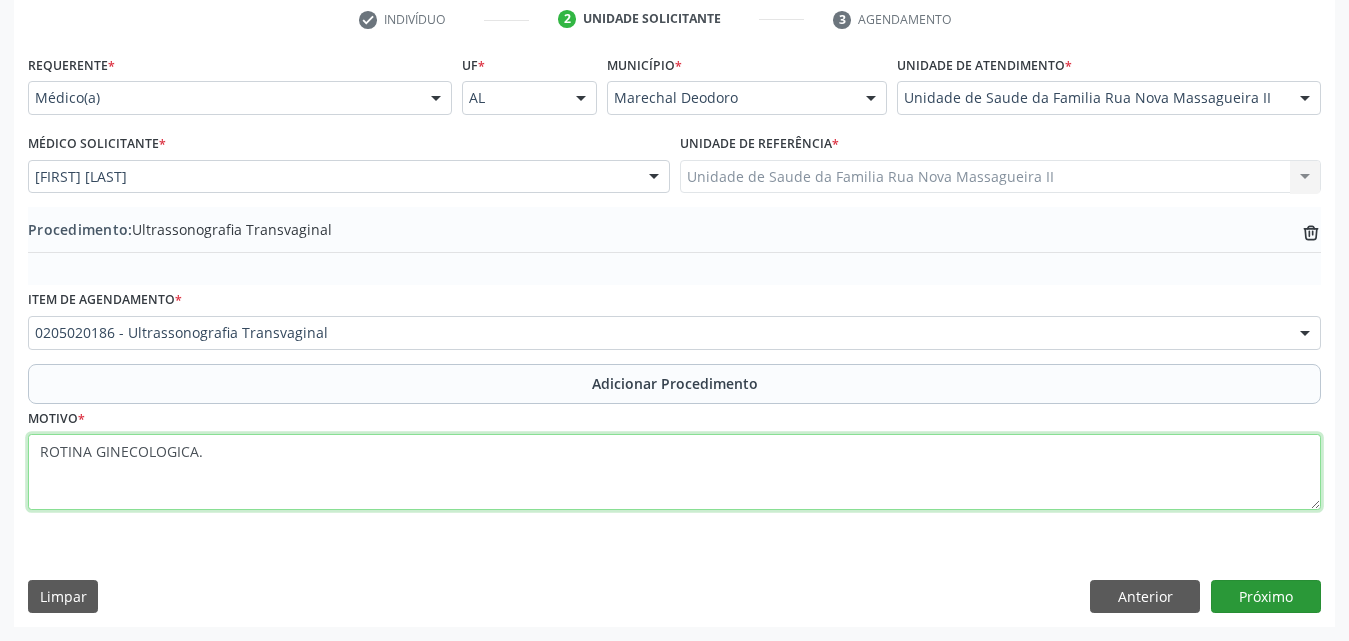 type on "ROTINA GINECOLOGICA." 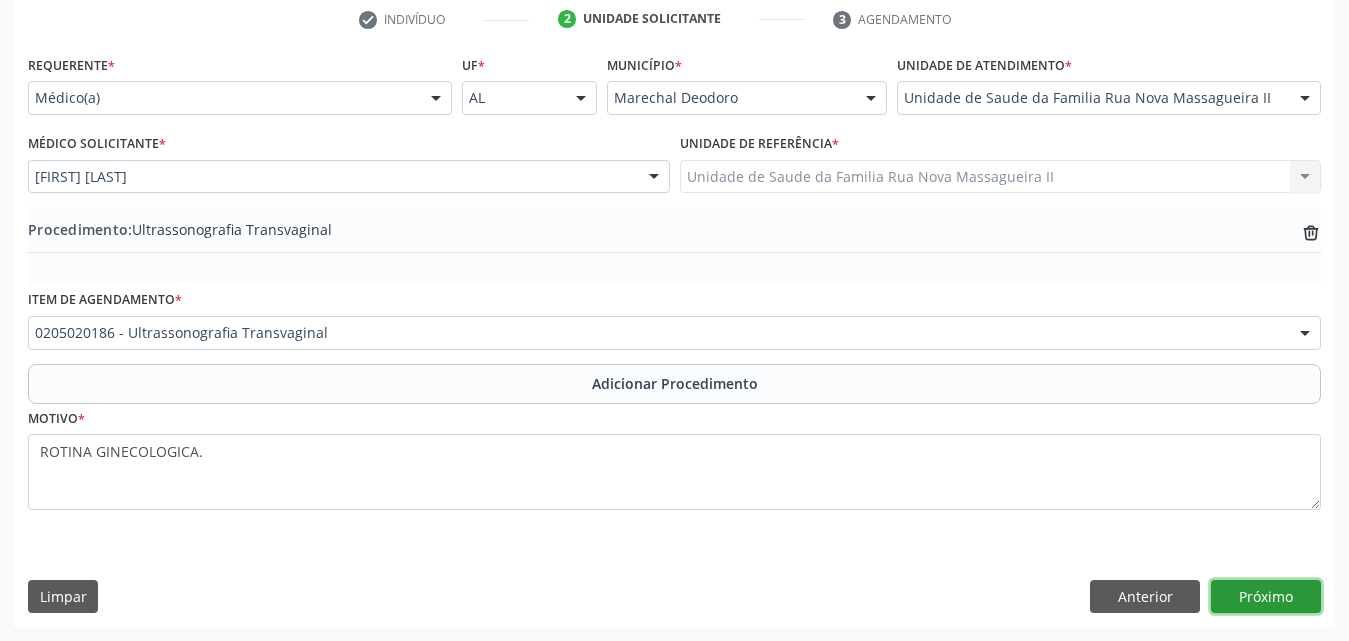 click on "Próximo" at bounding box center [1266, 597] 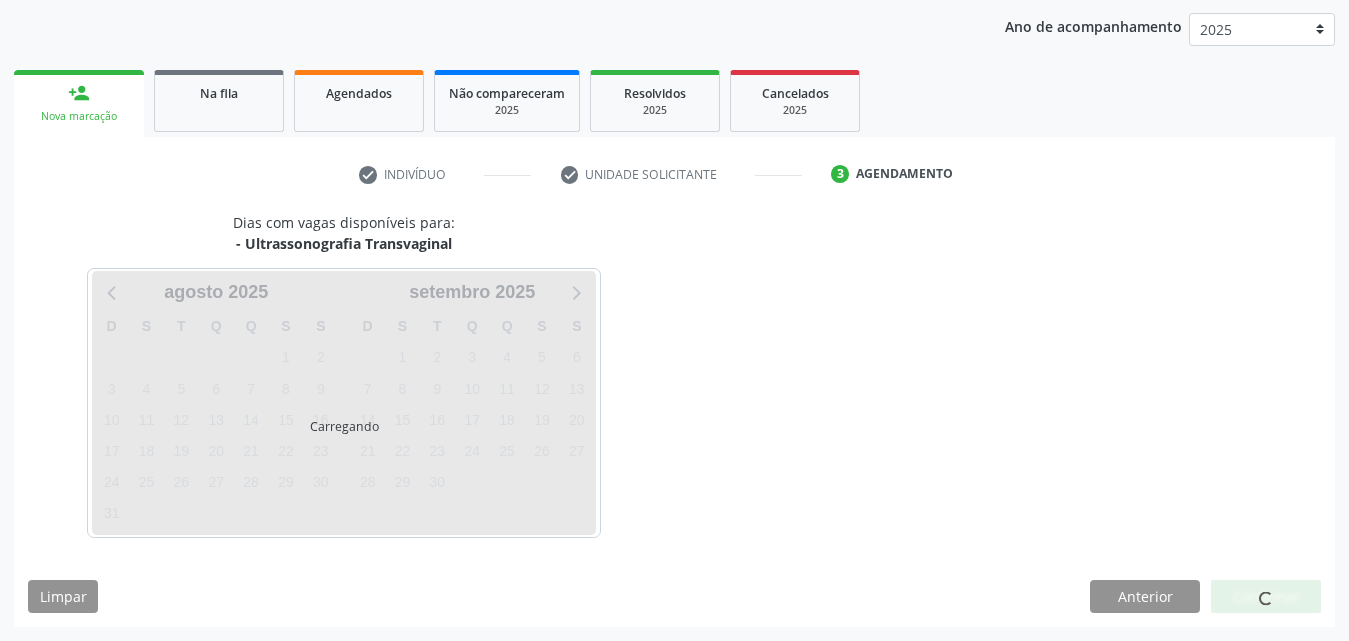 scroll, scrollTop: 316, scrollLeft: 0, axis: vertical 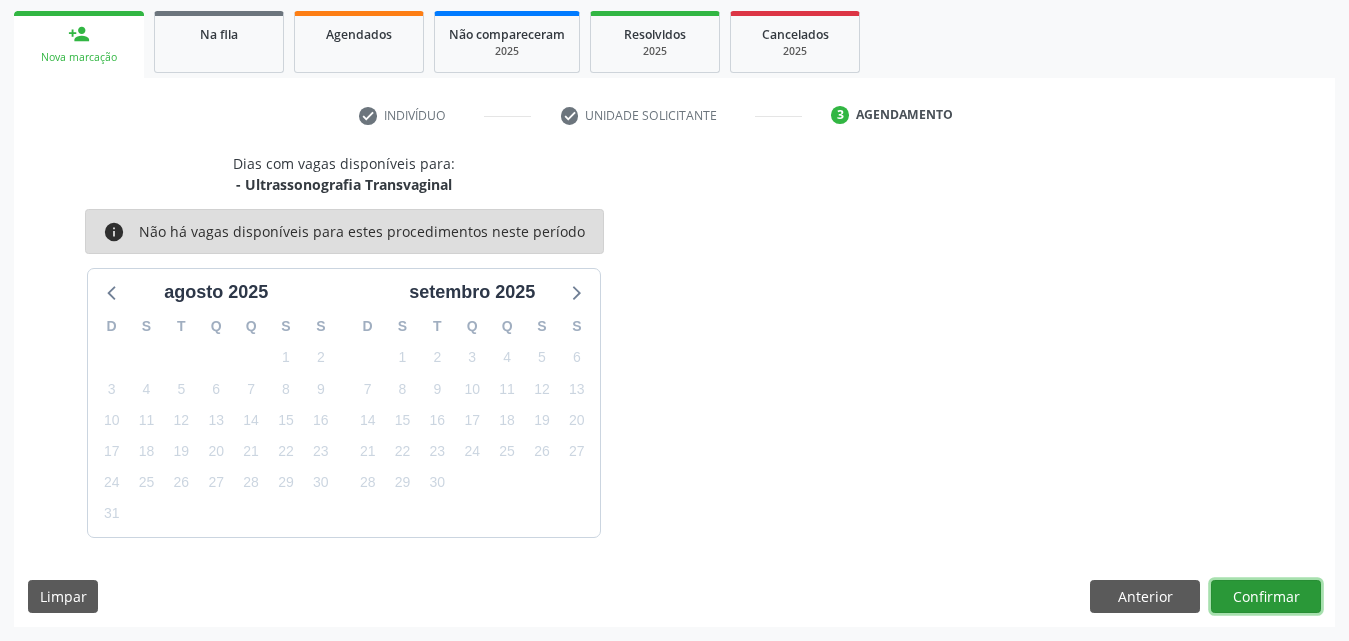click on "Confirmar" at bounding box center [1266, 597] 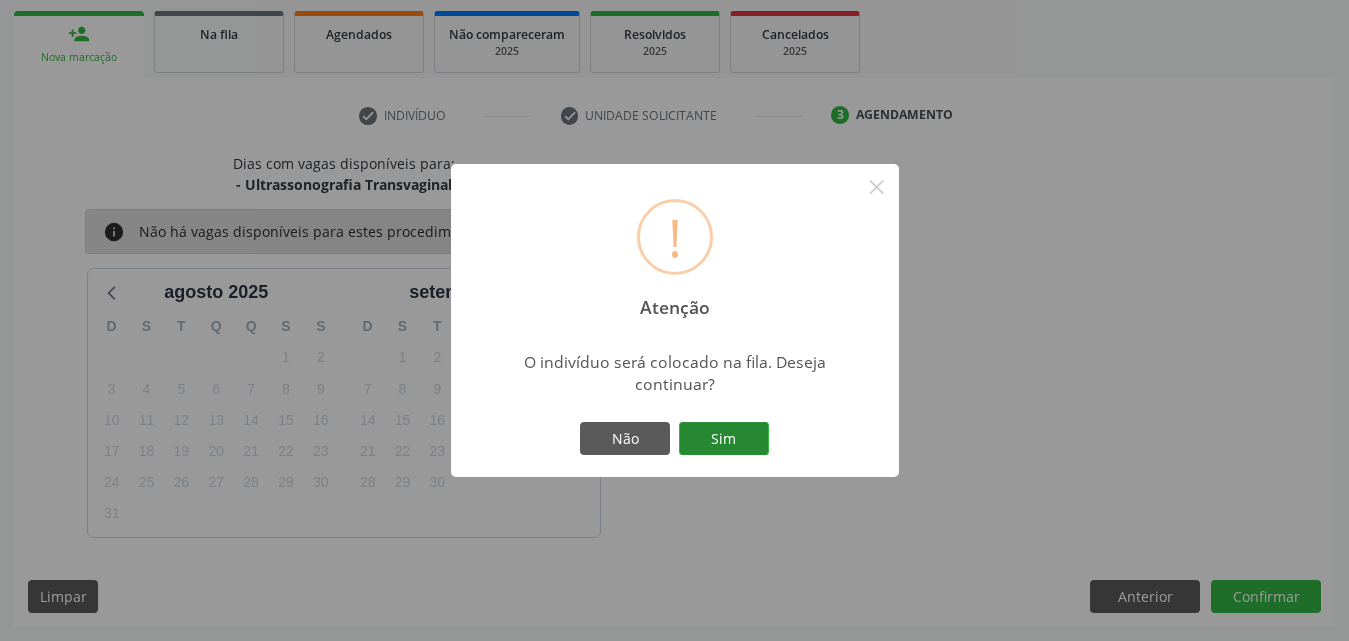click on "Sim" at bounding box center (724, 439) 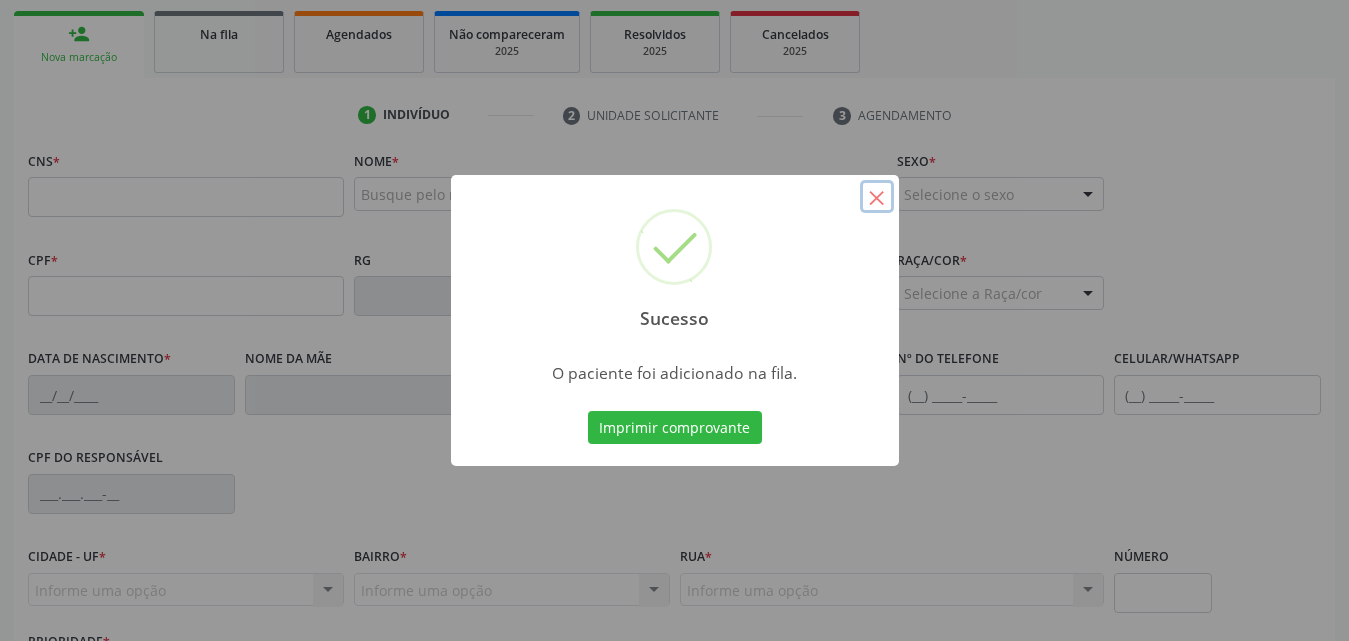 click on "×" at bounding box center (877, 197) 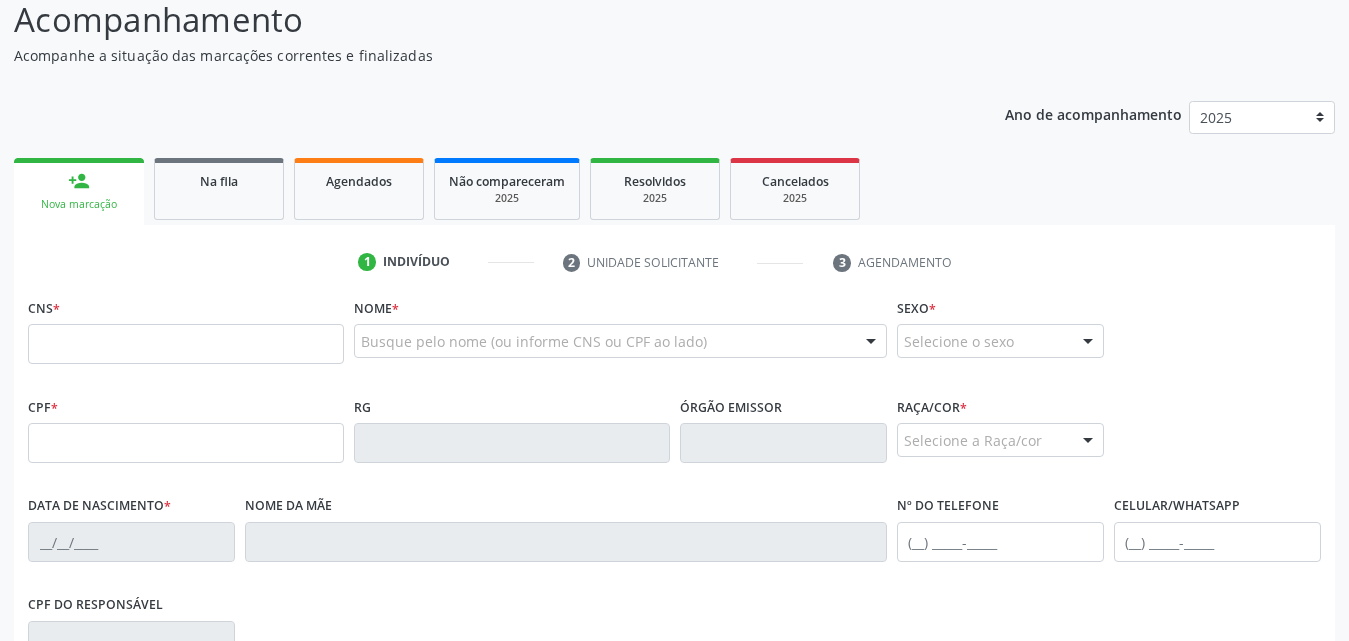 scroll, scrollTop: 16, scrollLeft: 0, axis: vertical 